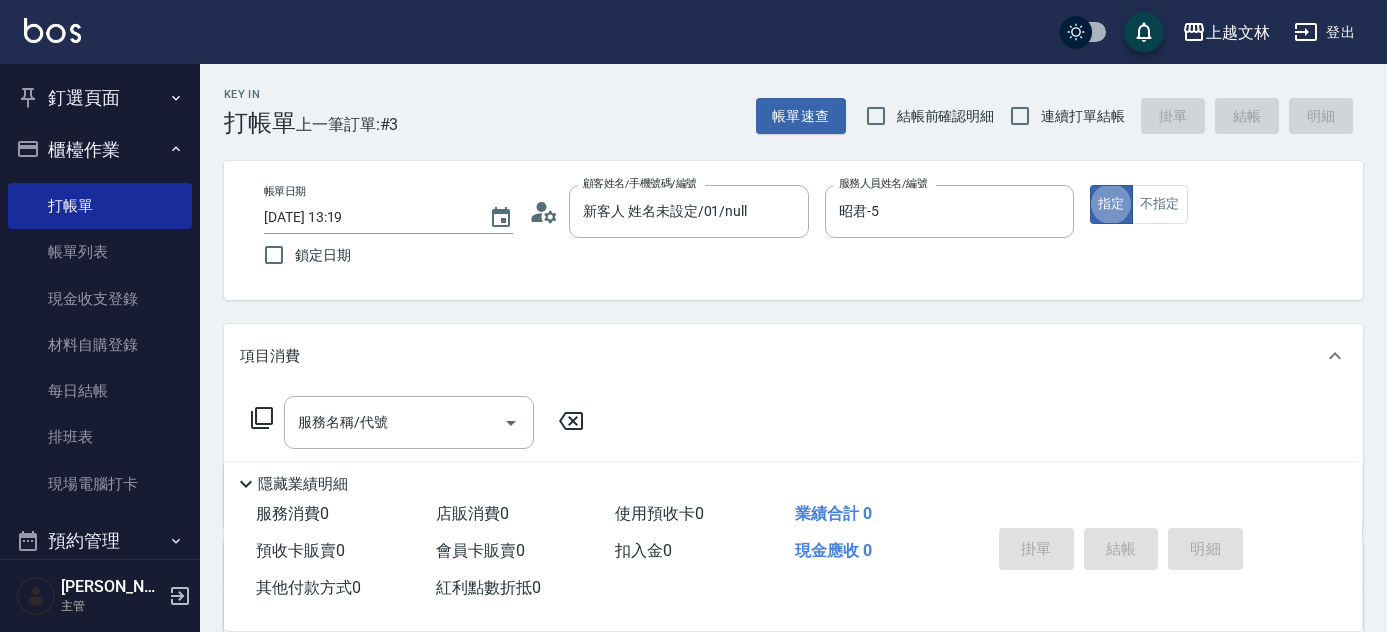 scroll, scrollTop: 0, scrollLeft: 0, axis: both 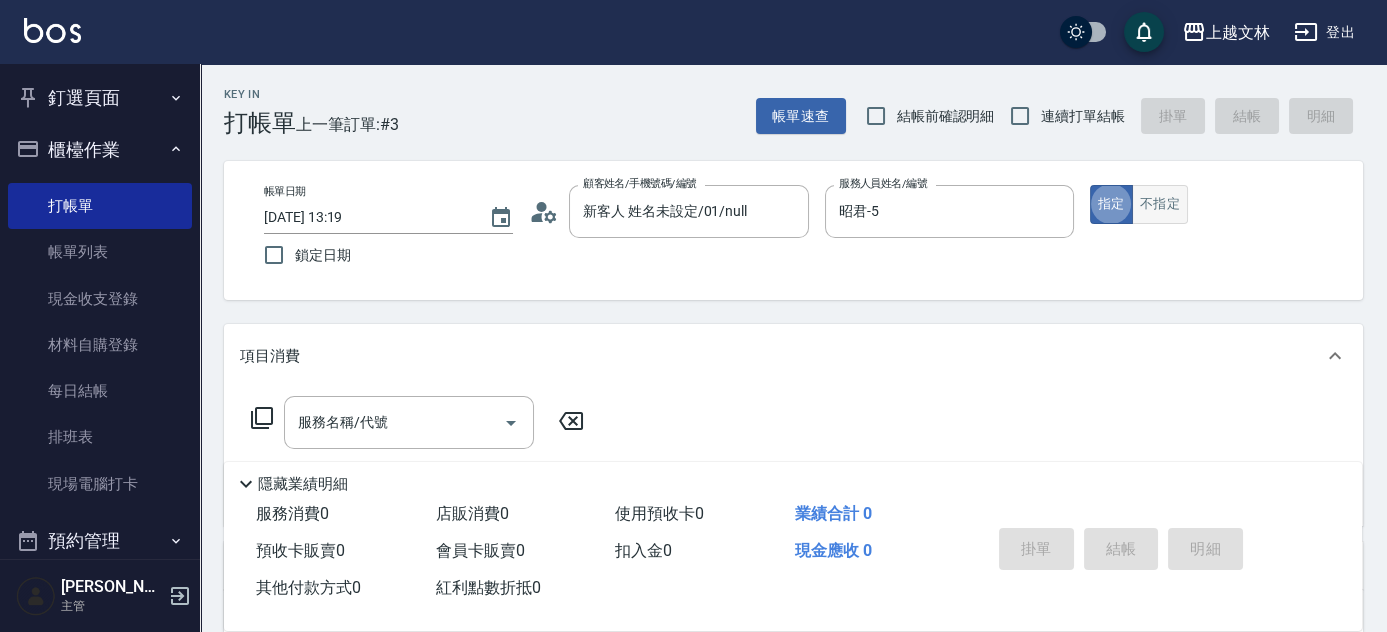 click on "不指定" at bounding box center (1160, 204) 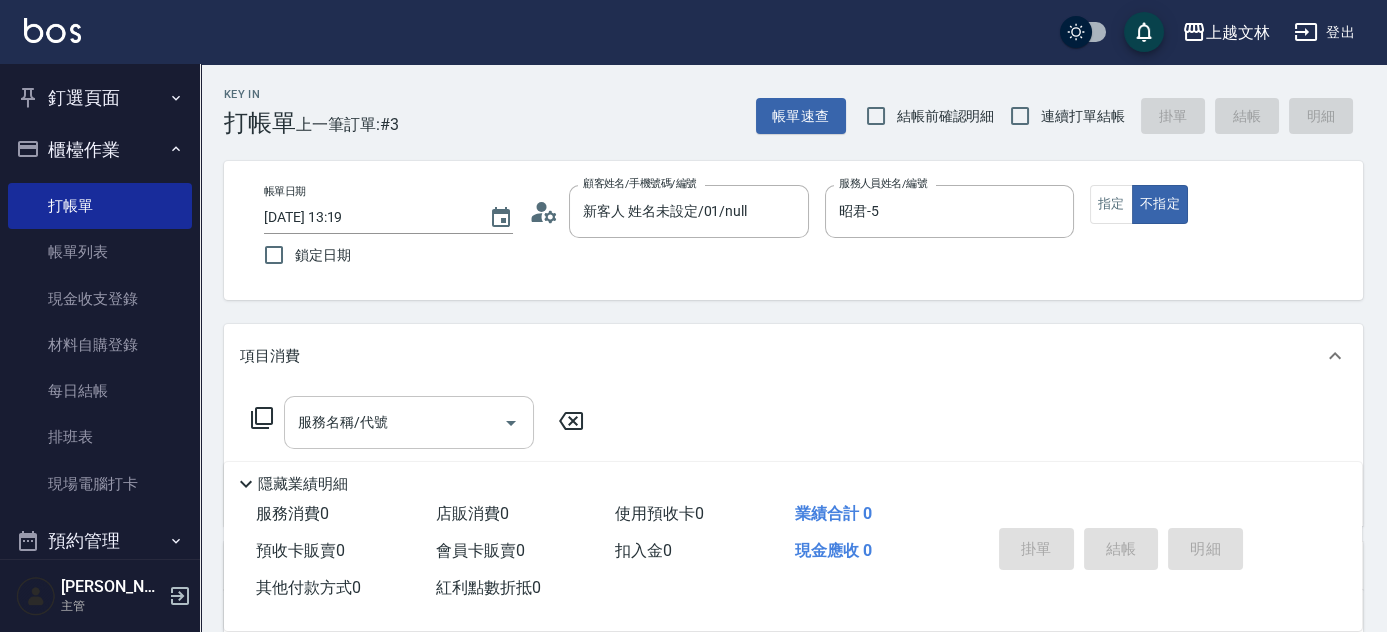 click on "服務名稱/代號" at bounding box center [394, 422] 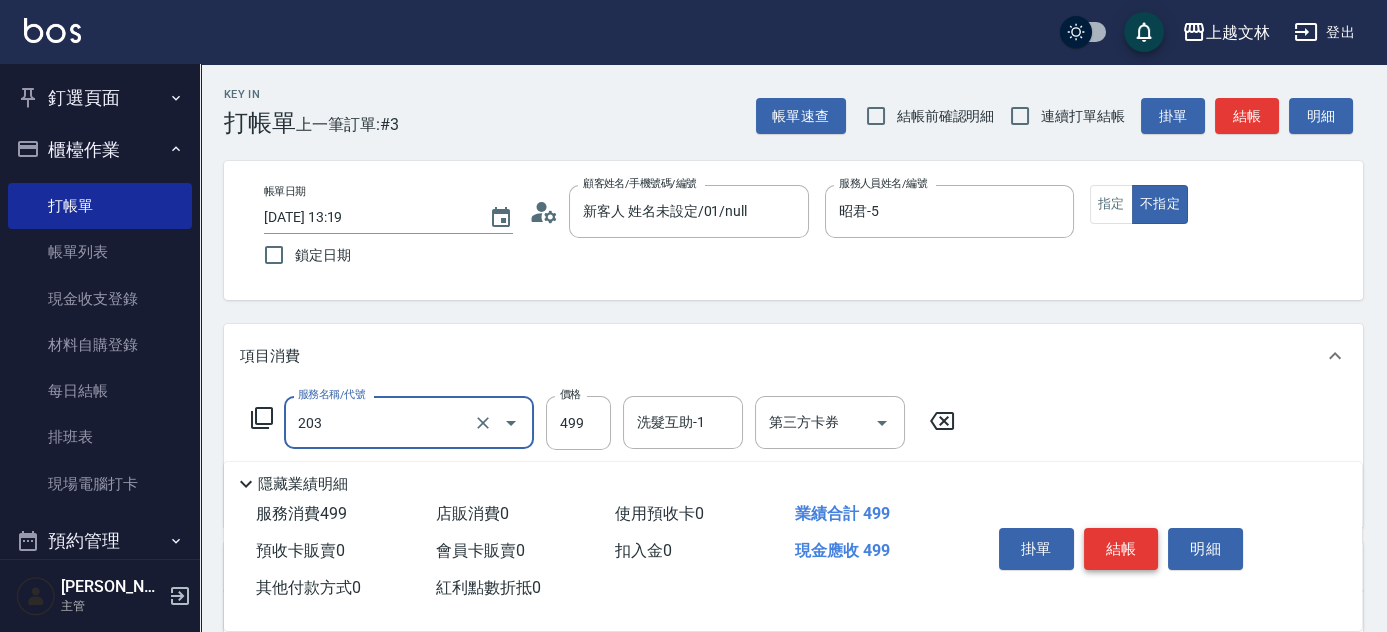 type on "B級洗+剪(203)" 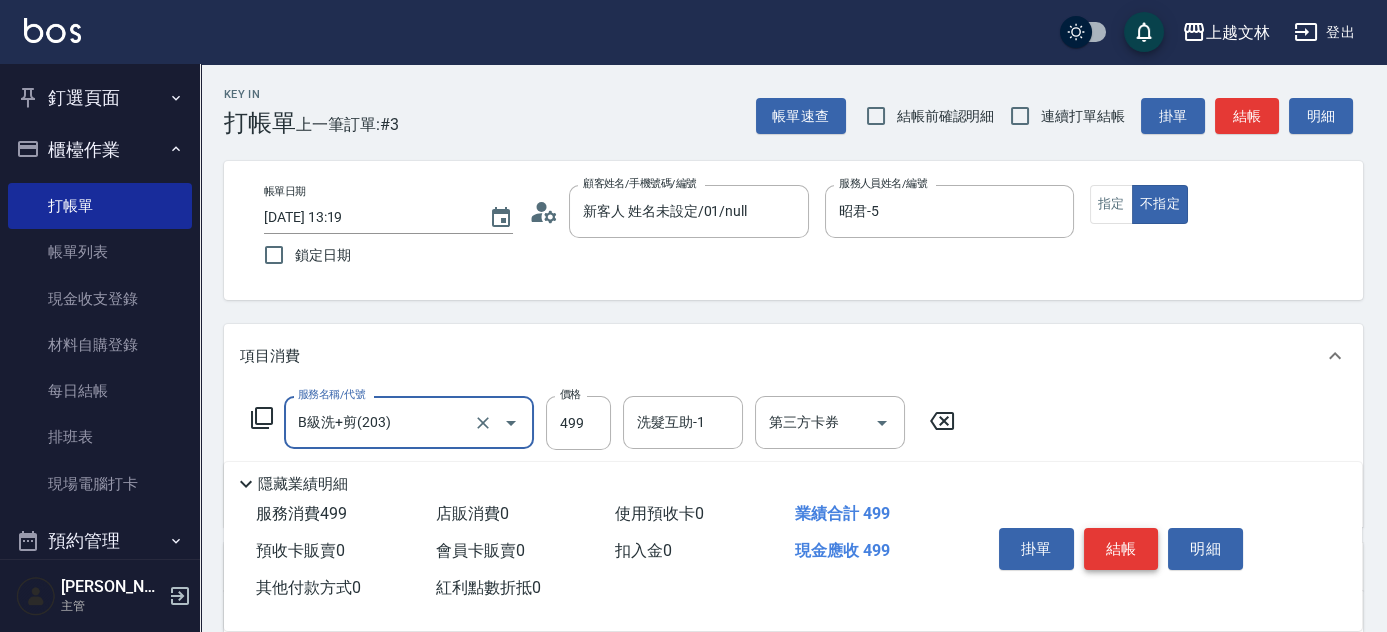 click on "結帳" at bounding box center [1121, 549] 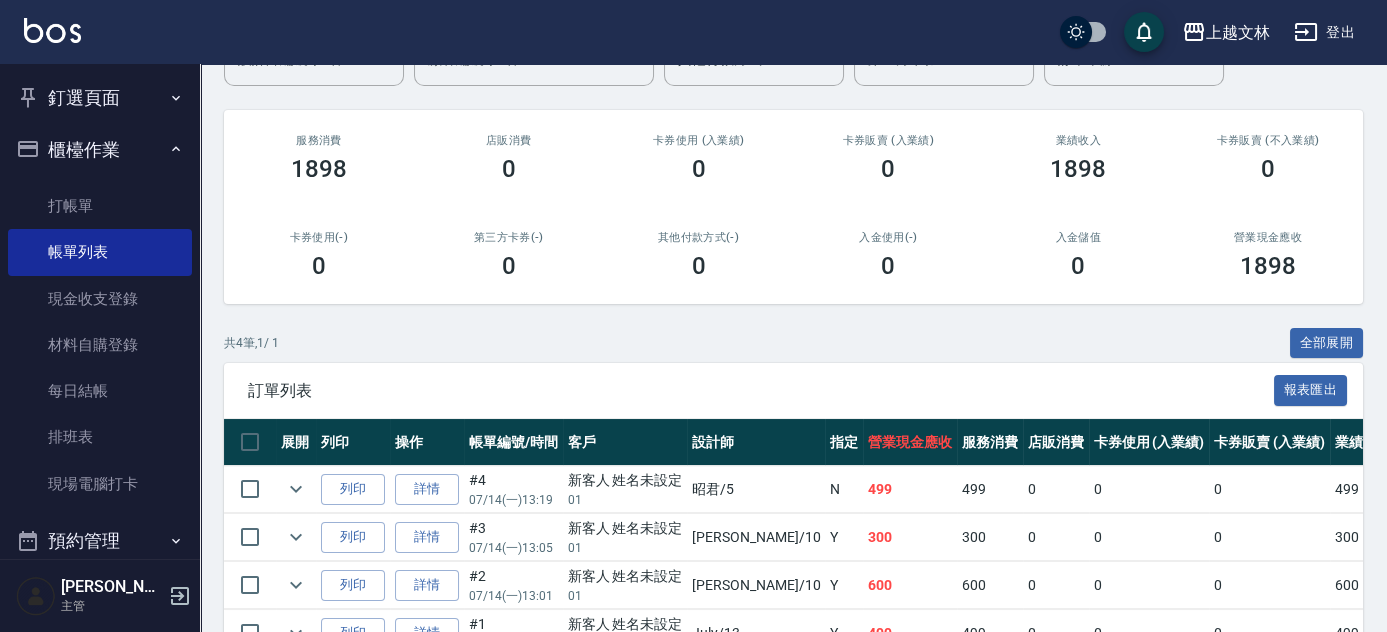 scroll, scrollTop: 250, scrollLeft: 0, axis: vertical 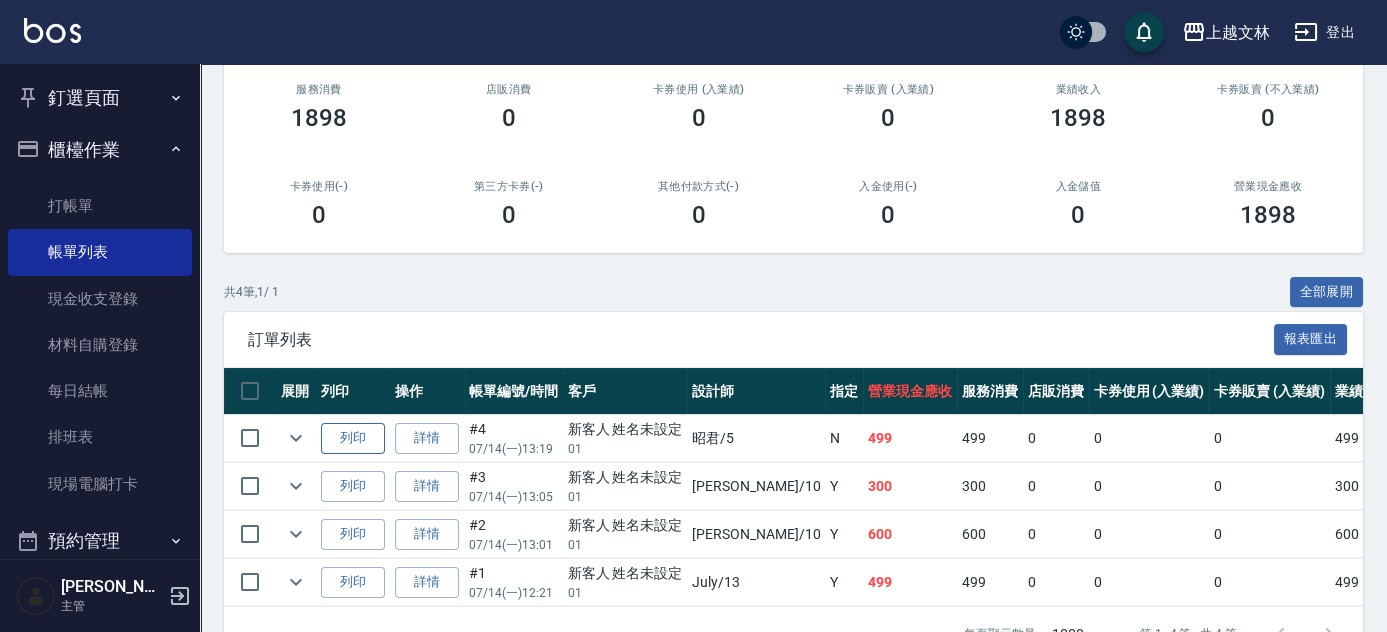 click on "列印" at bounding box center [353, 438] 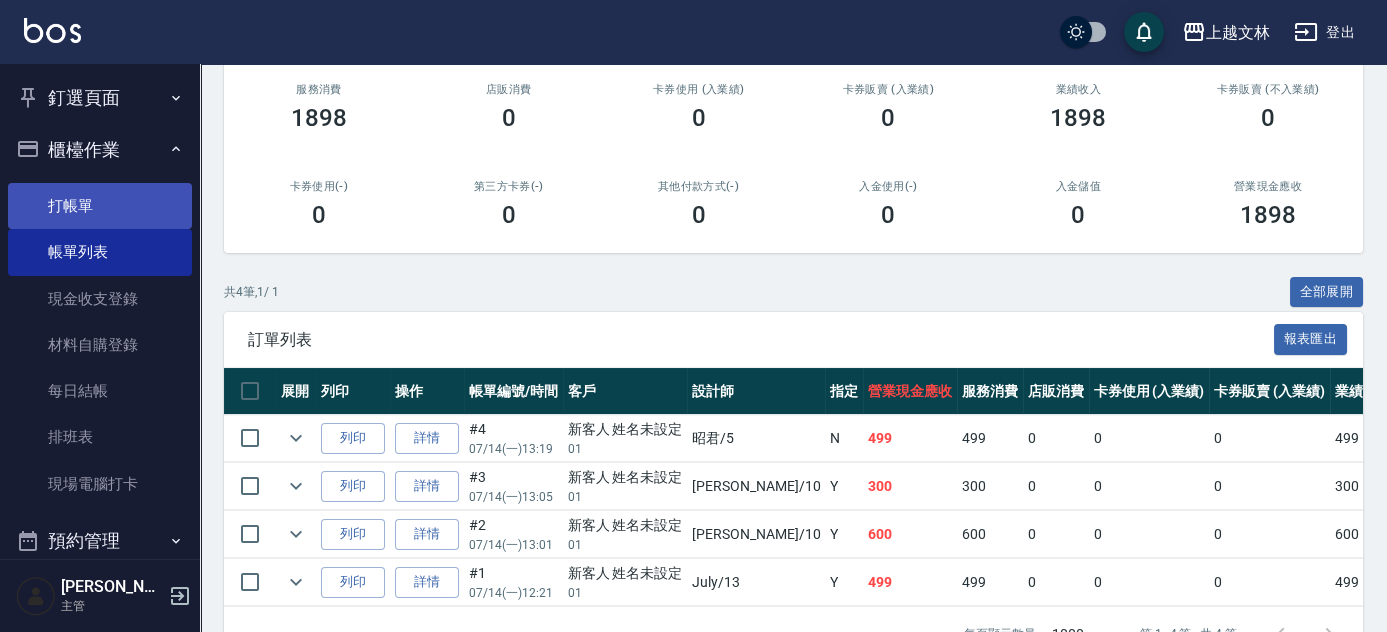 click on "打帳單" at bounding box center [100, 206] 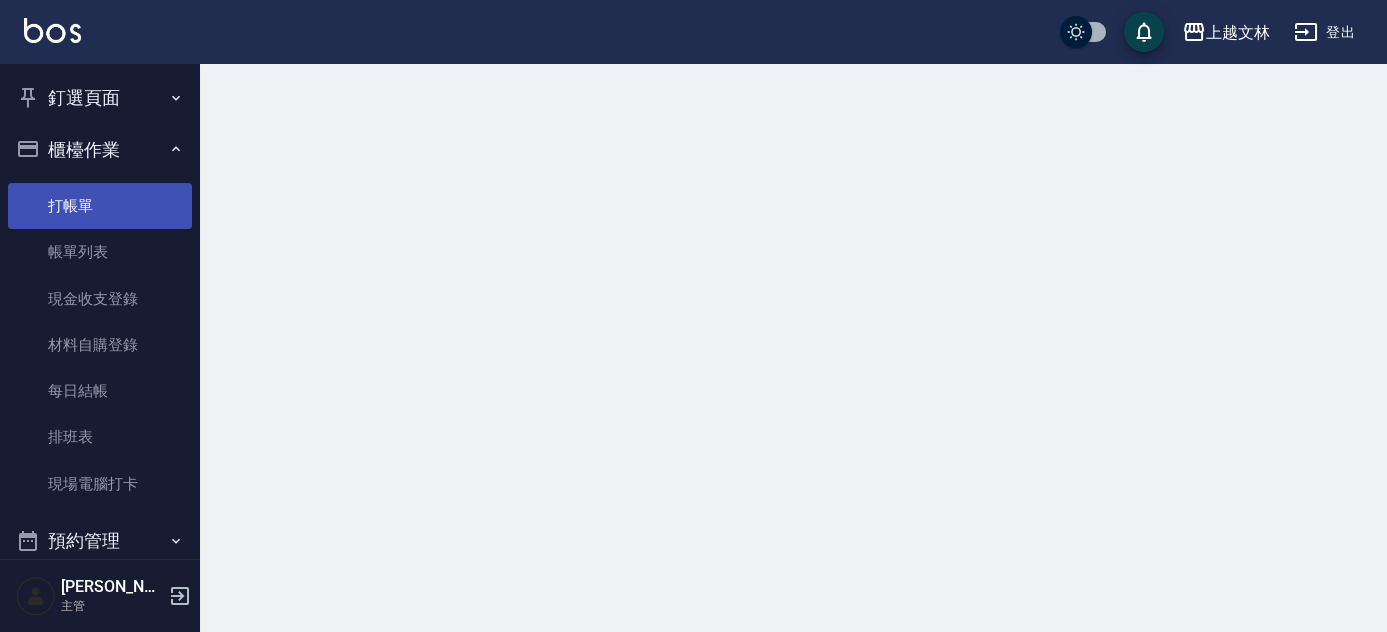 scroll, scrollTop: 0, scrollLeft: 0, axis: both 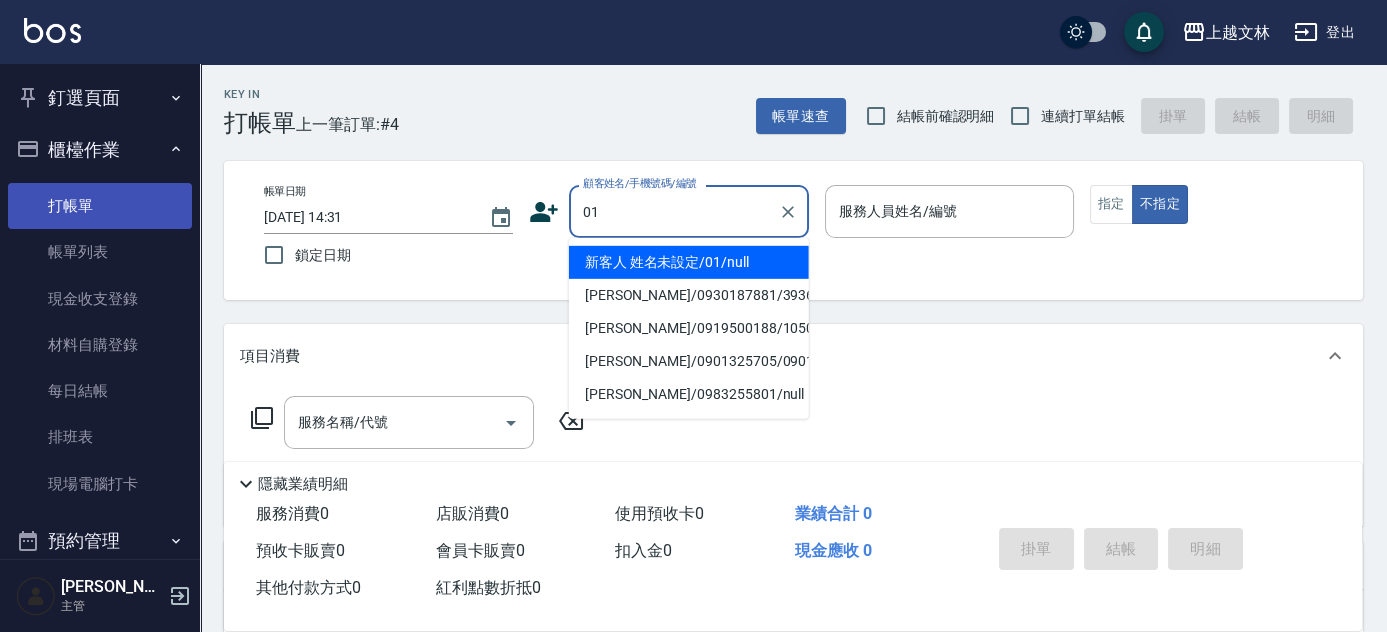 type on "新客人 姓名未設定/01/null" 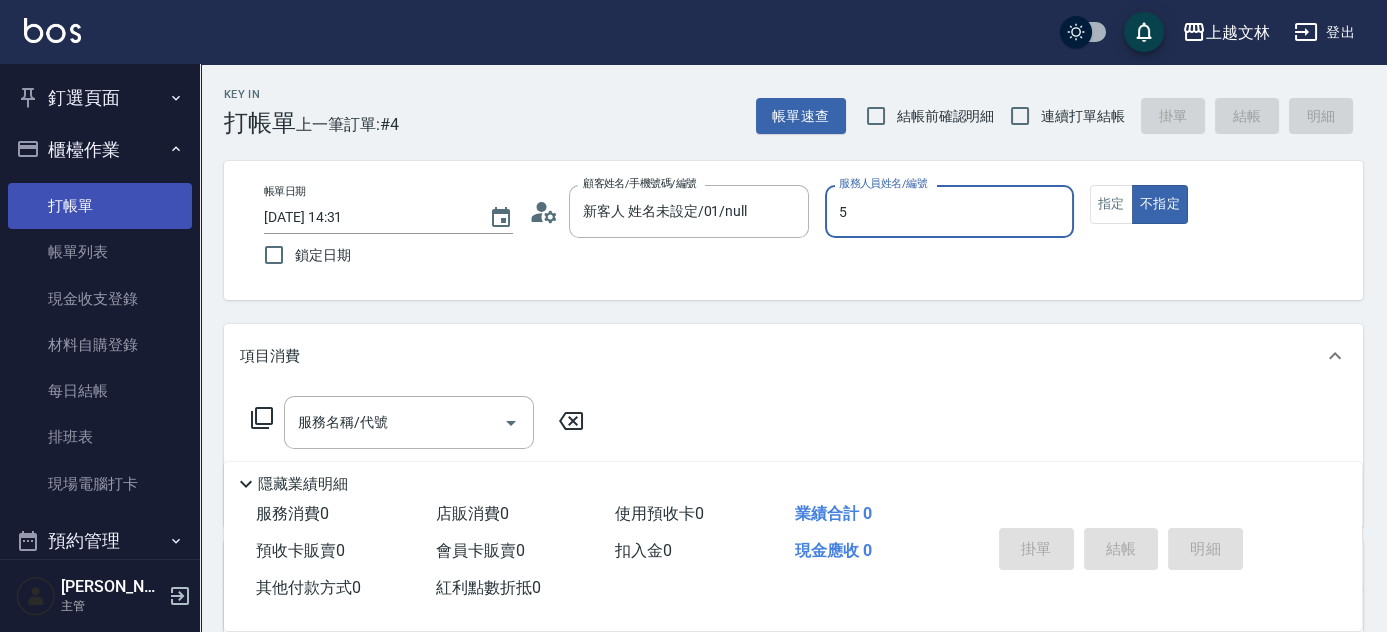 type on "5" 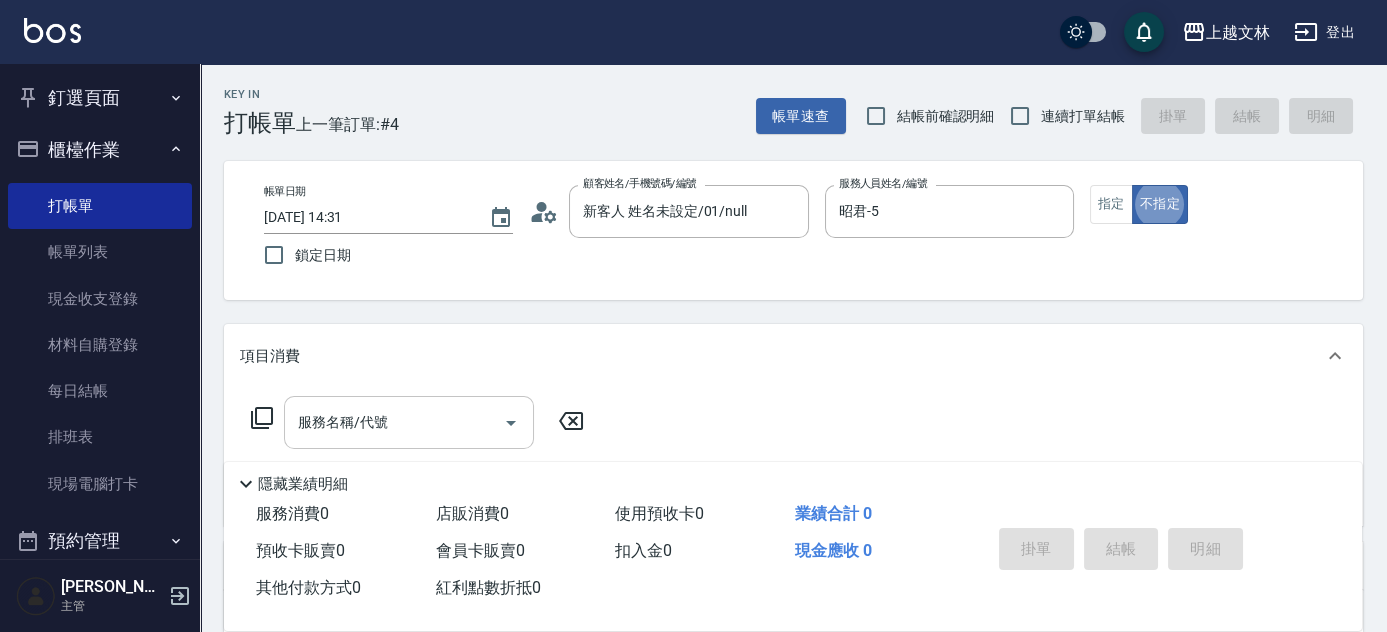 click on "服務名稱/代號" at bounding box center (394, 422) 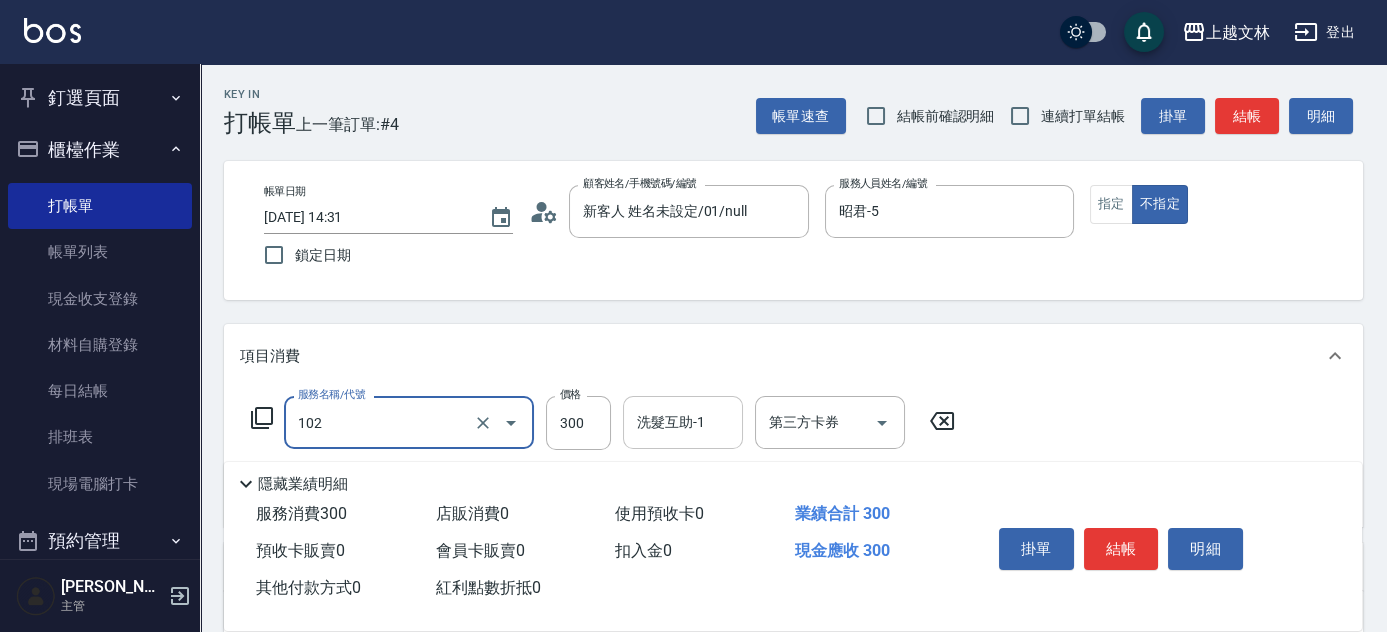 click on "洗髮互助-1" at bounding box center (683, 422) 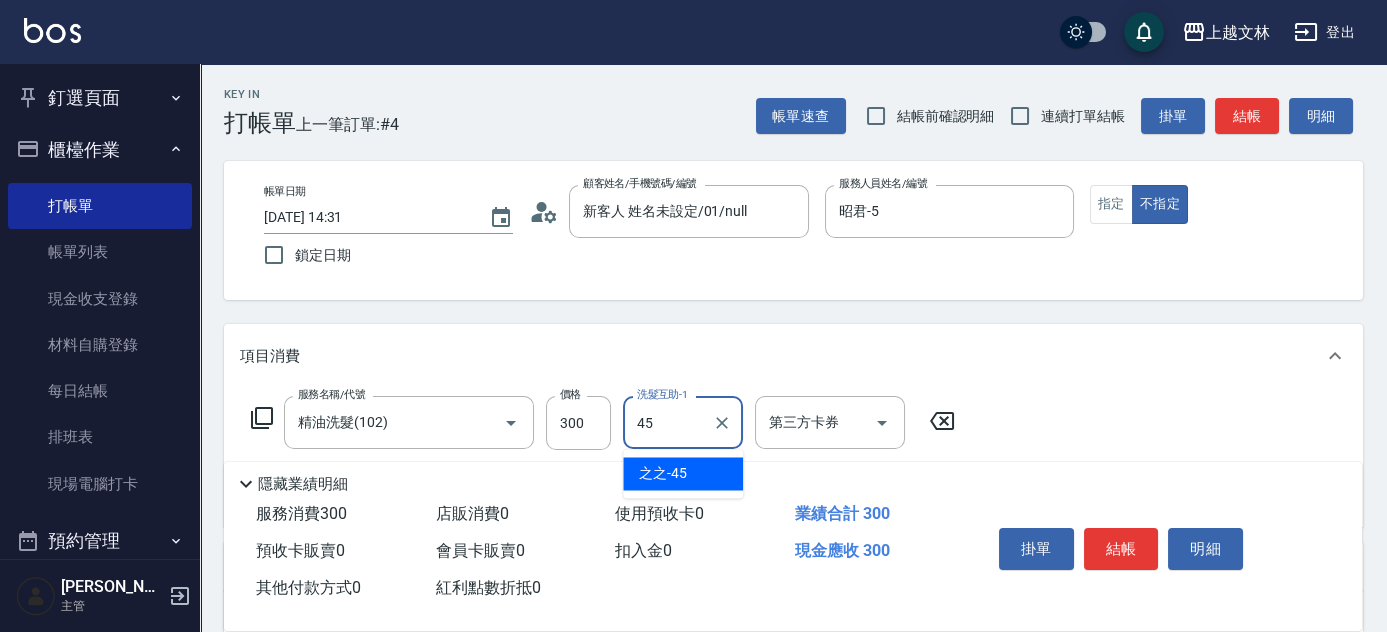type on "之之-45" 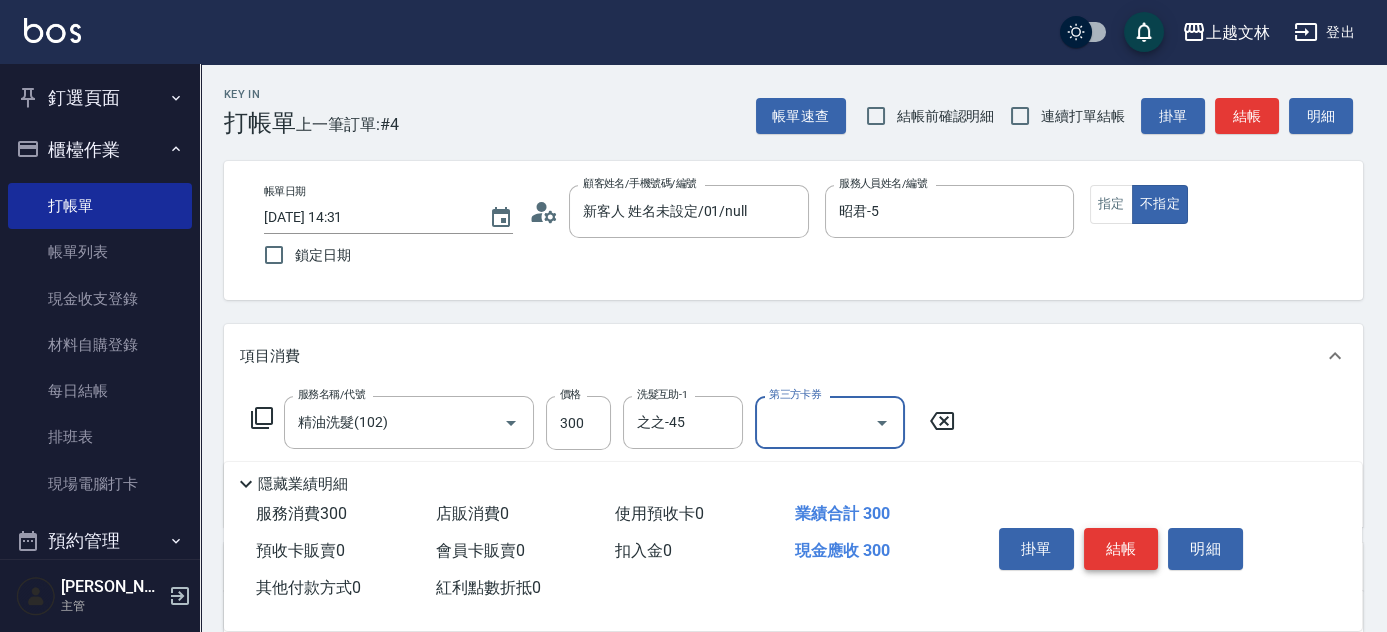 click on "結帳" at bounding box center (1121, 549) 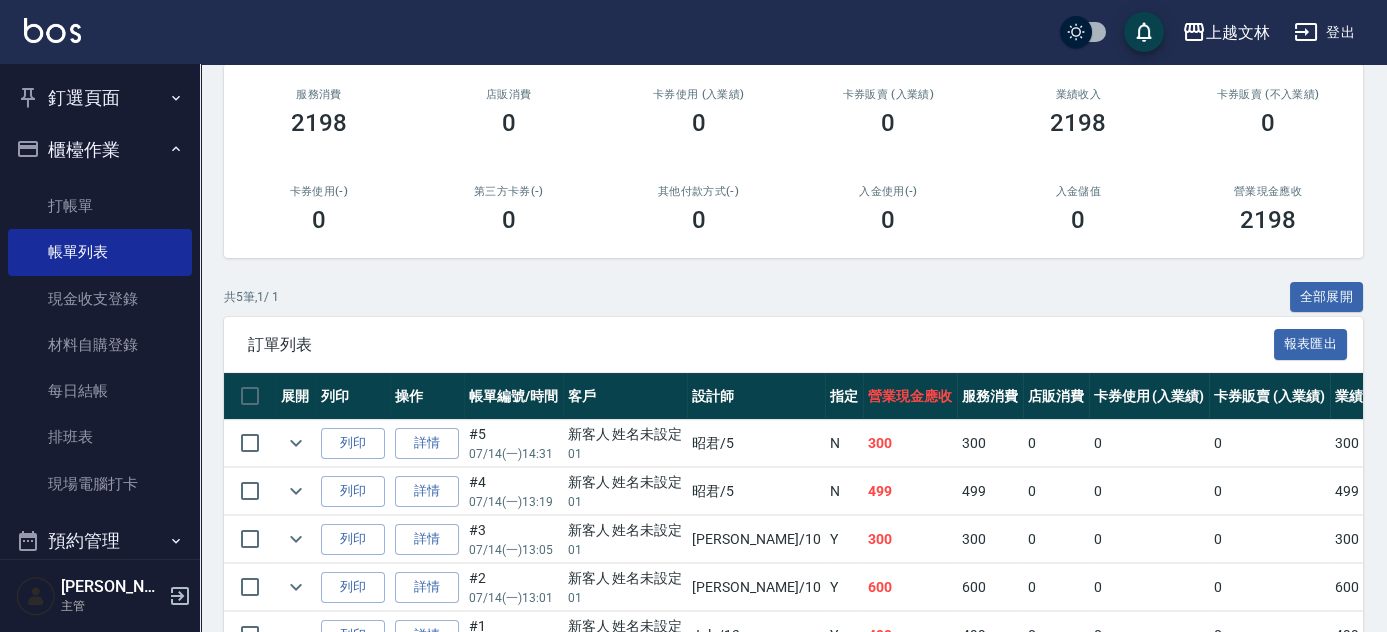 scroll, scrollTop: 234, scrollLeft: 0, axis: vertical 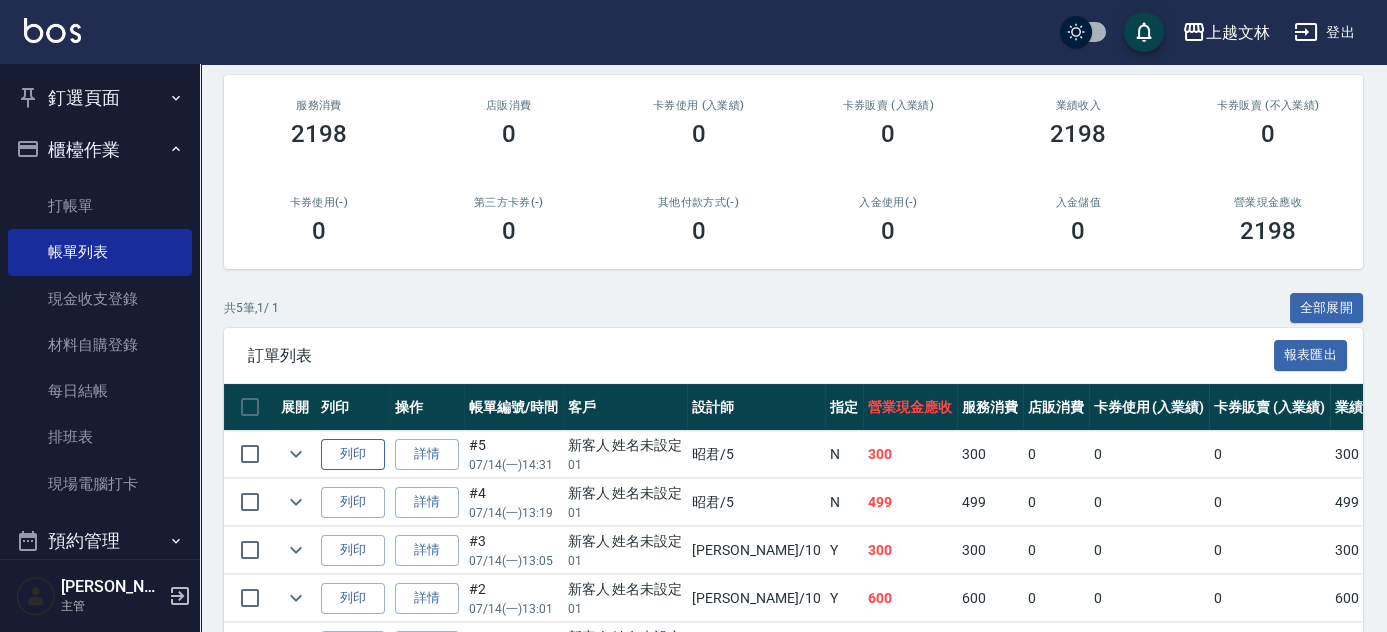 click on "列印" at bounding box center (353, 454) 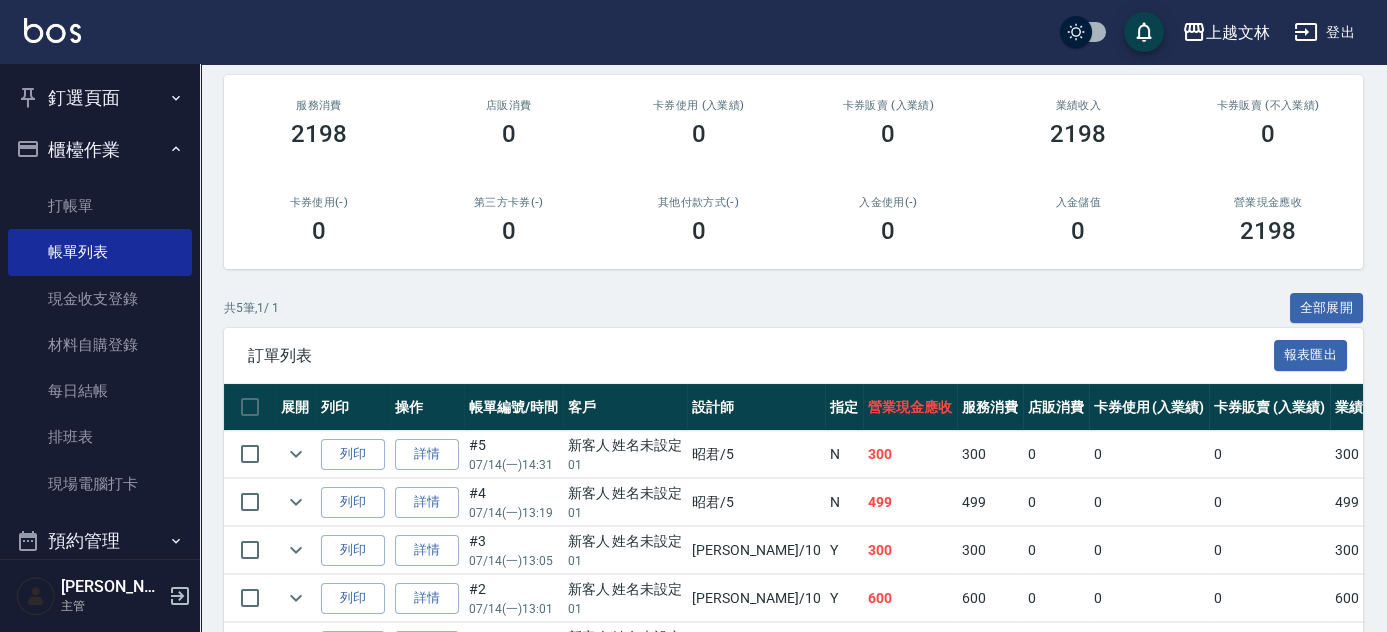 click on "ORDERS 帳單列表 新開單 [DATE] [DATE] [DATE] [DATE] 設計師編號/姓名 設計師編號/姓名 顧客編號/姓名 顧客編號/姓名 其他付款方式 其他付款方式 第三方卡券 第三方卡券 訂單來源 訂單來源 服務消費 2198 店販消費 0 卡券使用 (入業績) 0 卡券販賣 (入業績) 0 業績收入 2198 卡券販賣 (不入業績) 0 卡券使用(-) 0 第三方卡券(-) 0 其他付款方式(-) 0 入金使用(-) 0 入金儲值 0 營業現金應收 2198 共  5  筆,  1  /   1 全部展開 訂單列表 報表匯出 展開 列印 操作 帳單編號/時間 客戶 設計師 指定 營業現金應收 服務消費 店販消費 卡券使用 (入業績) 卡券販賣 (入業績) 業績收入 卡券販賣 (不入業績) 卡券使用(-) 第三方卡券(-) 其他付款方式(-) 入金使用(-) 備註 訂單來源 列印 詳情 #5 07/14 (一) 14:31 新客人 姓名未設定 01 昭君 /5 N 300 300 0 0 0 300 0 0 0 0 0 列印 詳情 #4 07/14 (一) 13:19 新客人 姓名未設定 01 N" at bounding box center (793, 289) 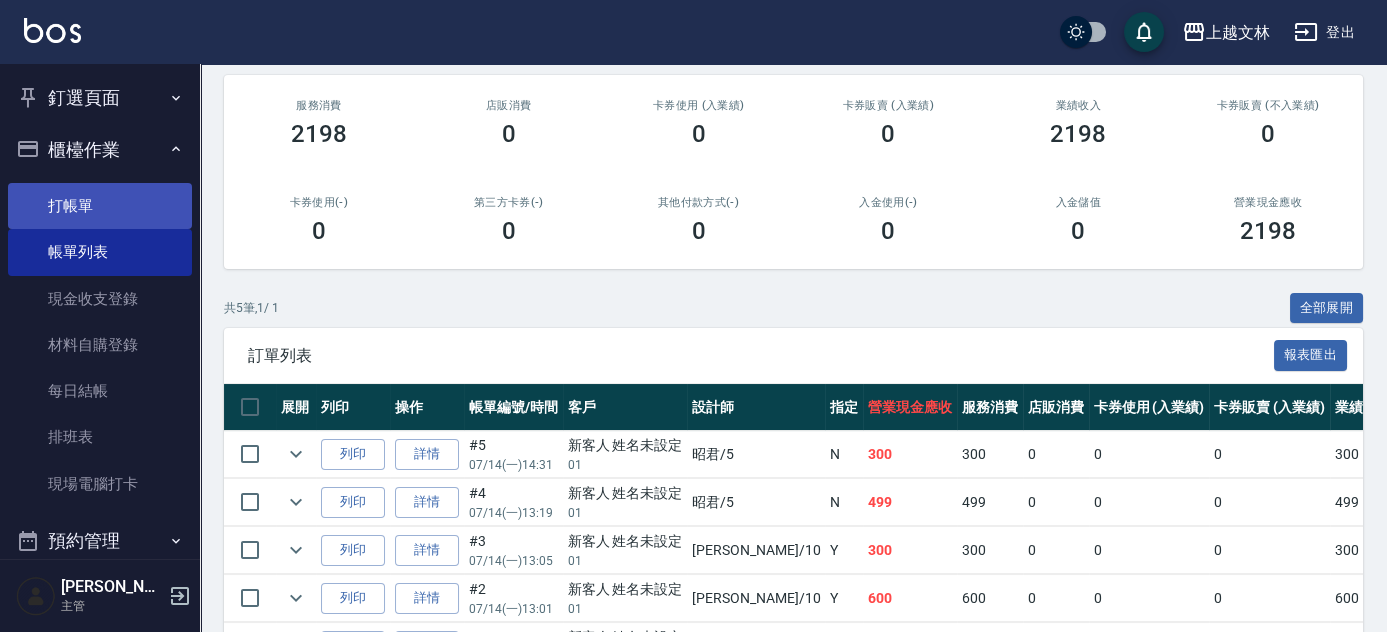 click on "打帳單" at bounding box center [100, 206] 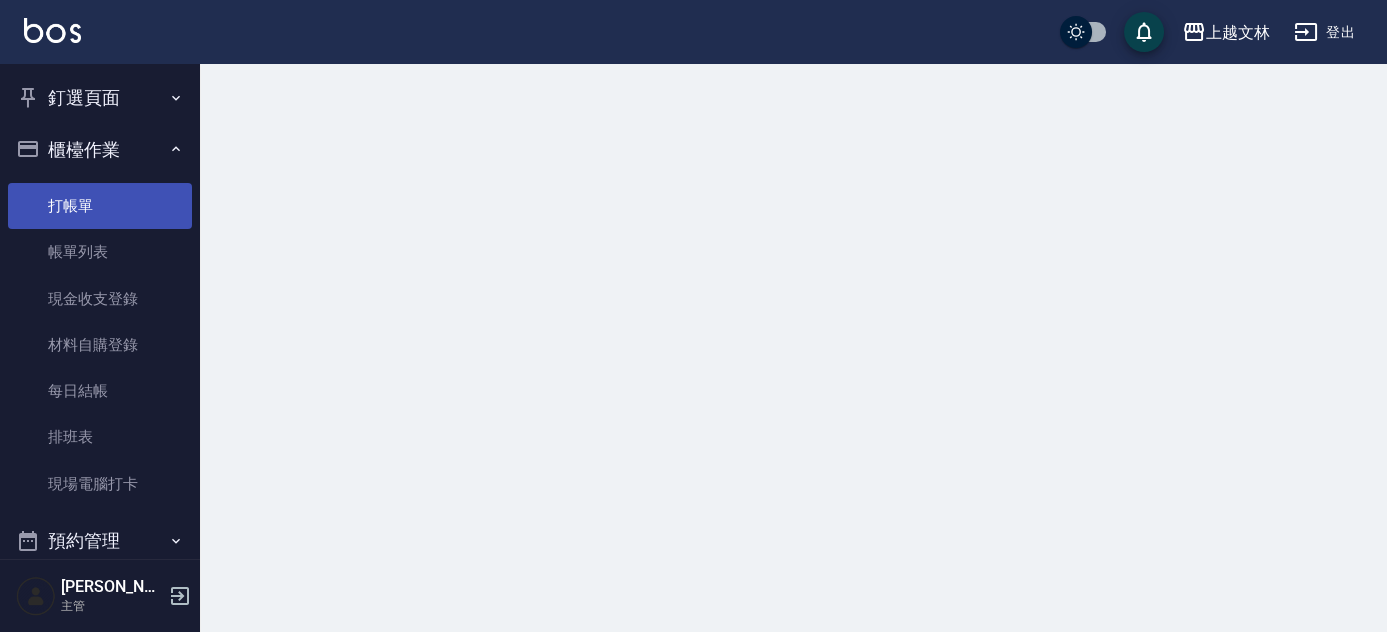 scroll, scrollTop: 0, scrollLeft: 0, axis: both 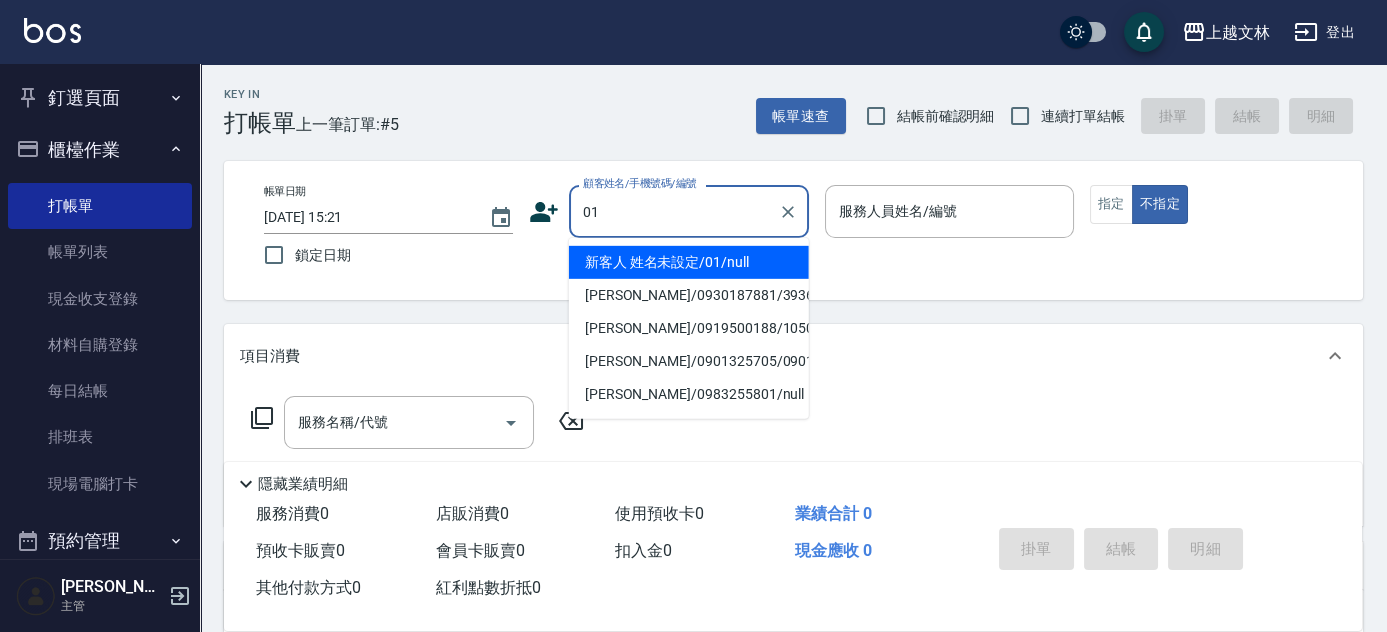 type on "新客人 姓名未設定/01/null" 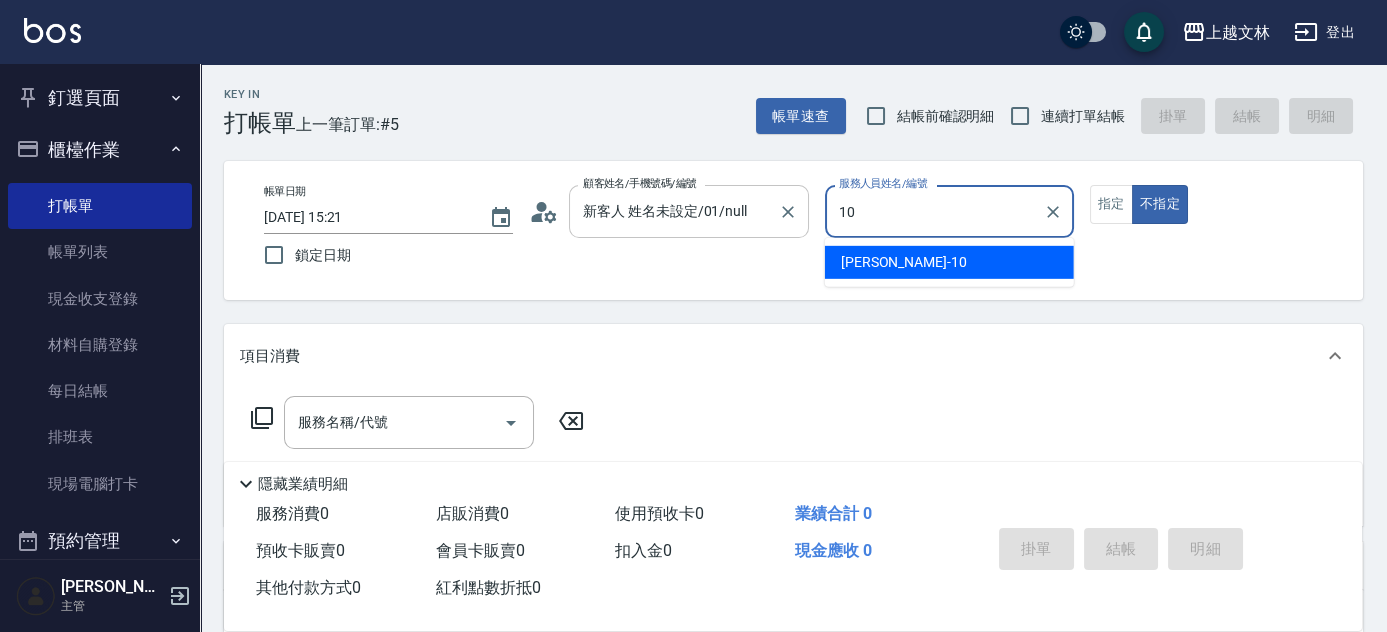 type on "[PERSON_NAME]-10" 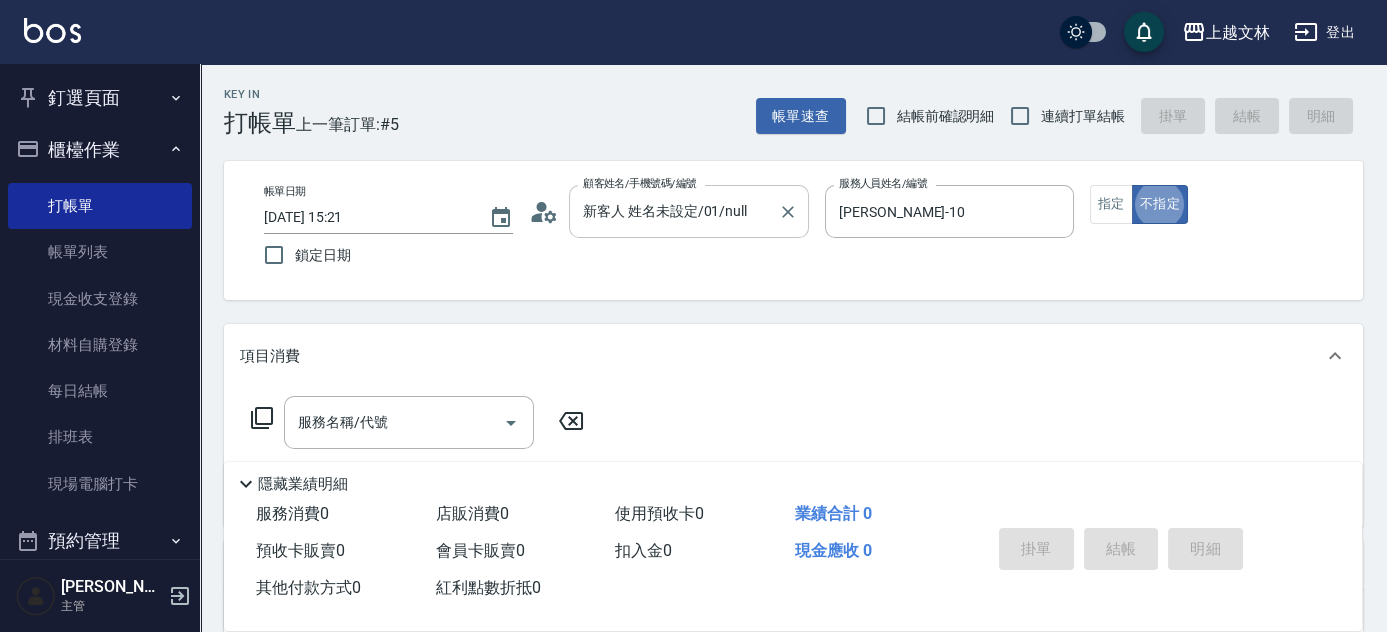 type on "false" 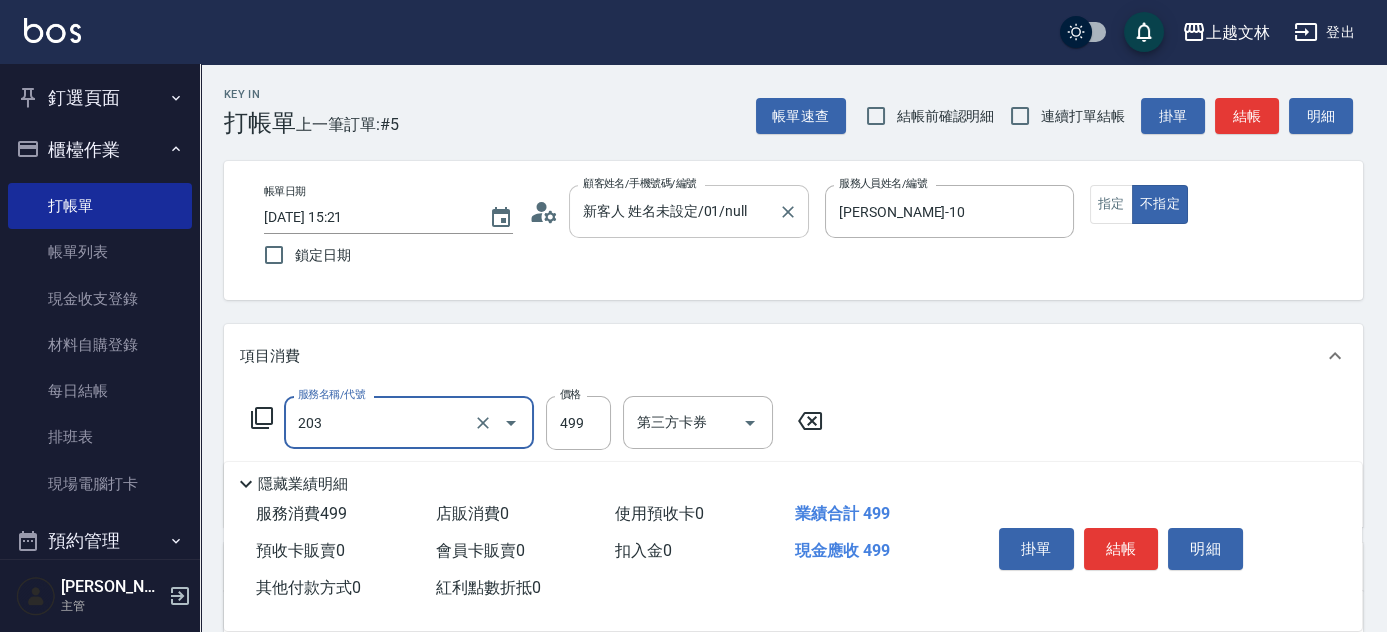 type on "B級洗+剪(203)" 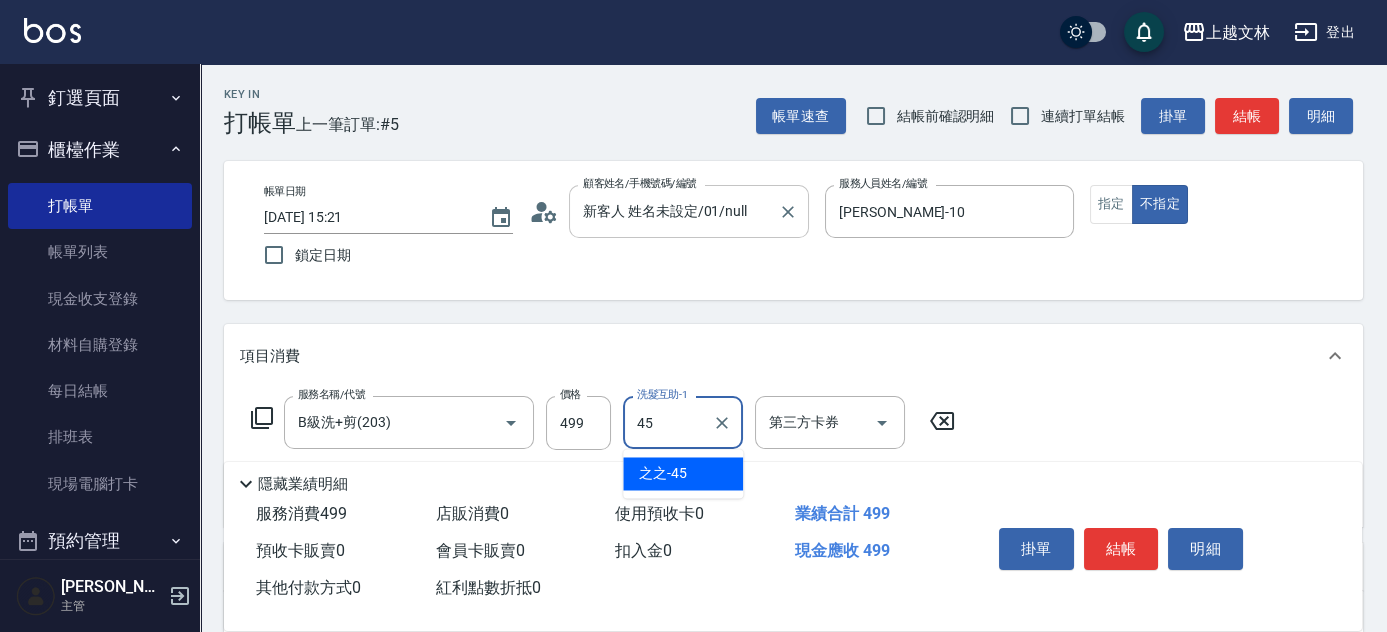 type on "之之-45" 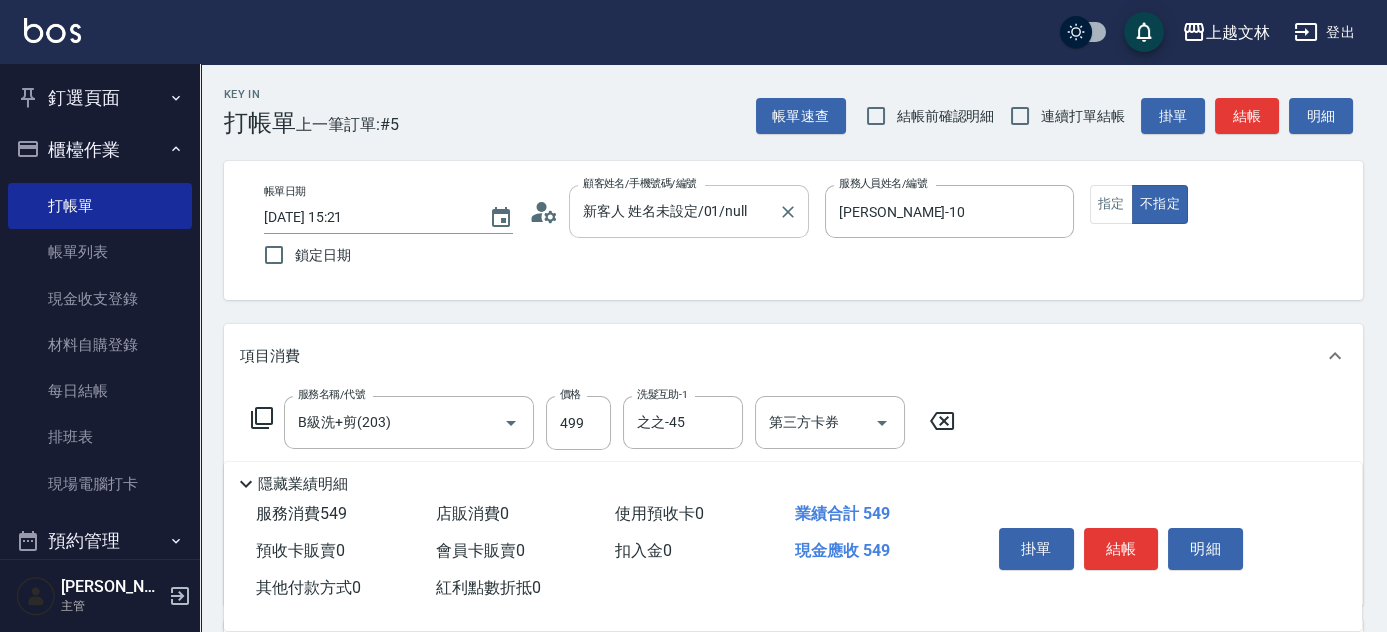 type on "精油(107)" 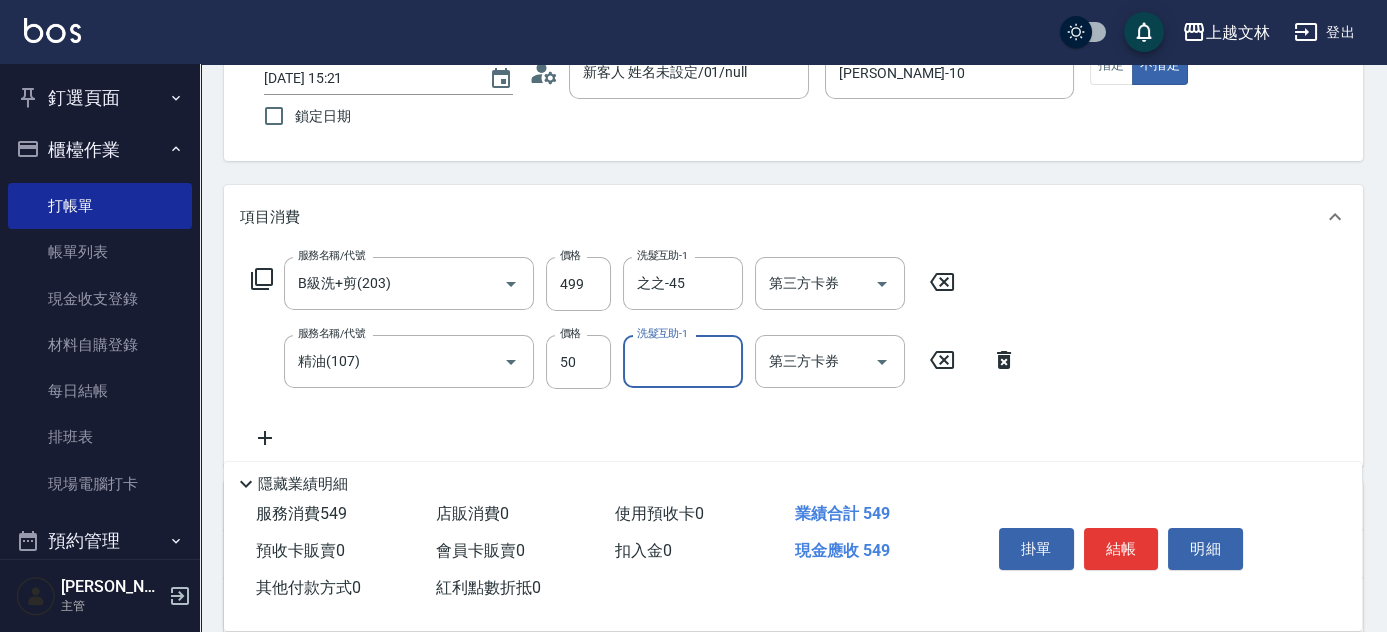 scroll, scrollTop: 224, scrollLeft: 0, axis: vertical 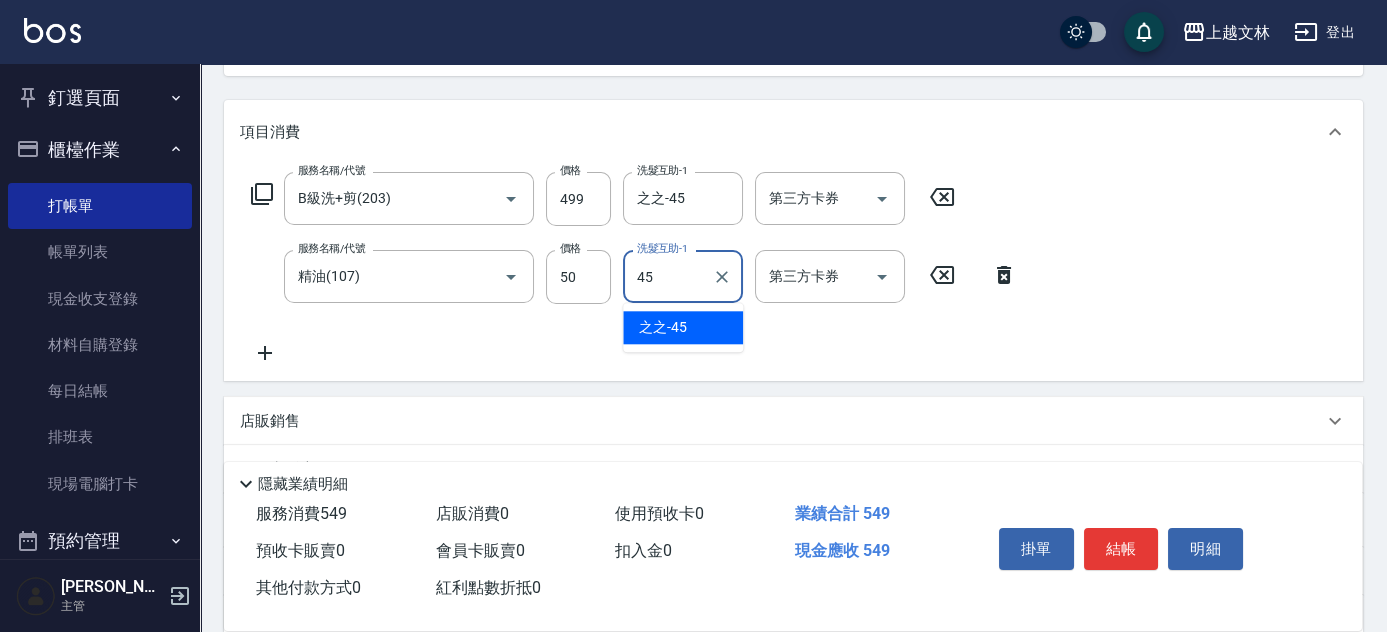 type on "之之-45" 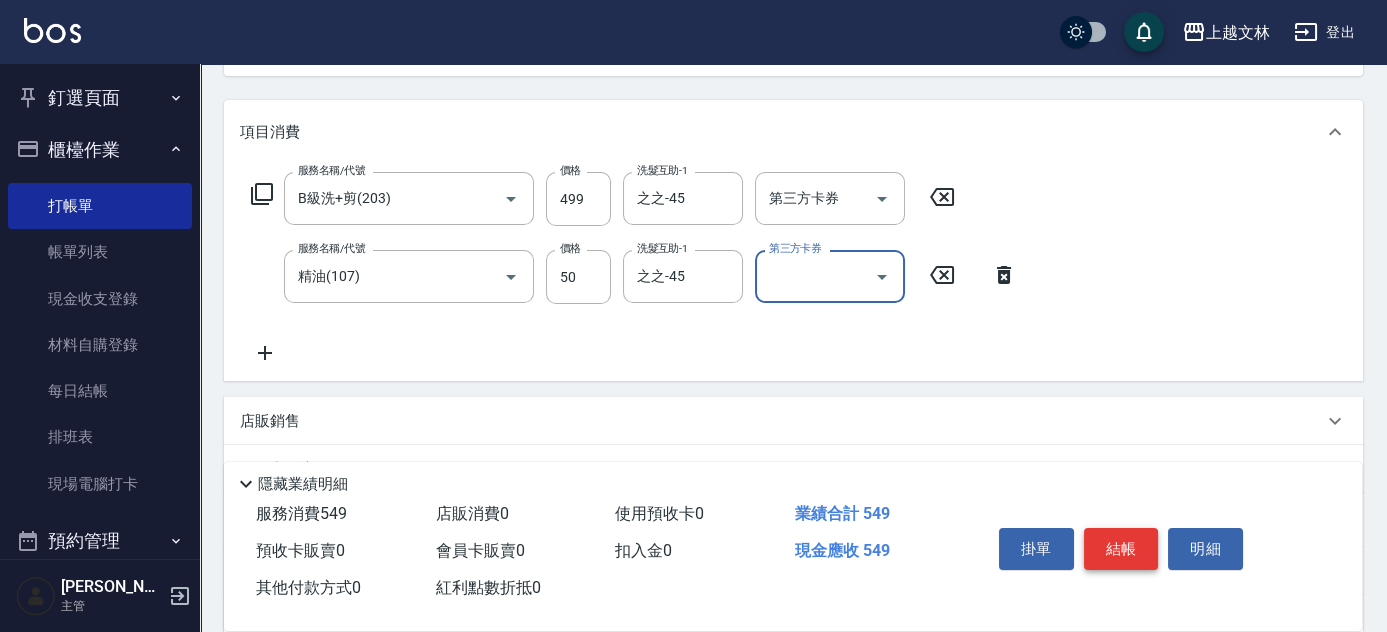 click on "結帳" at bounding box center (1121, 549) 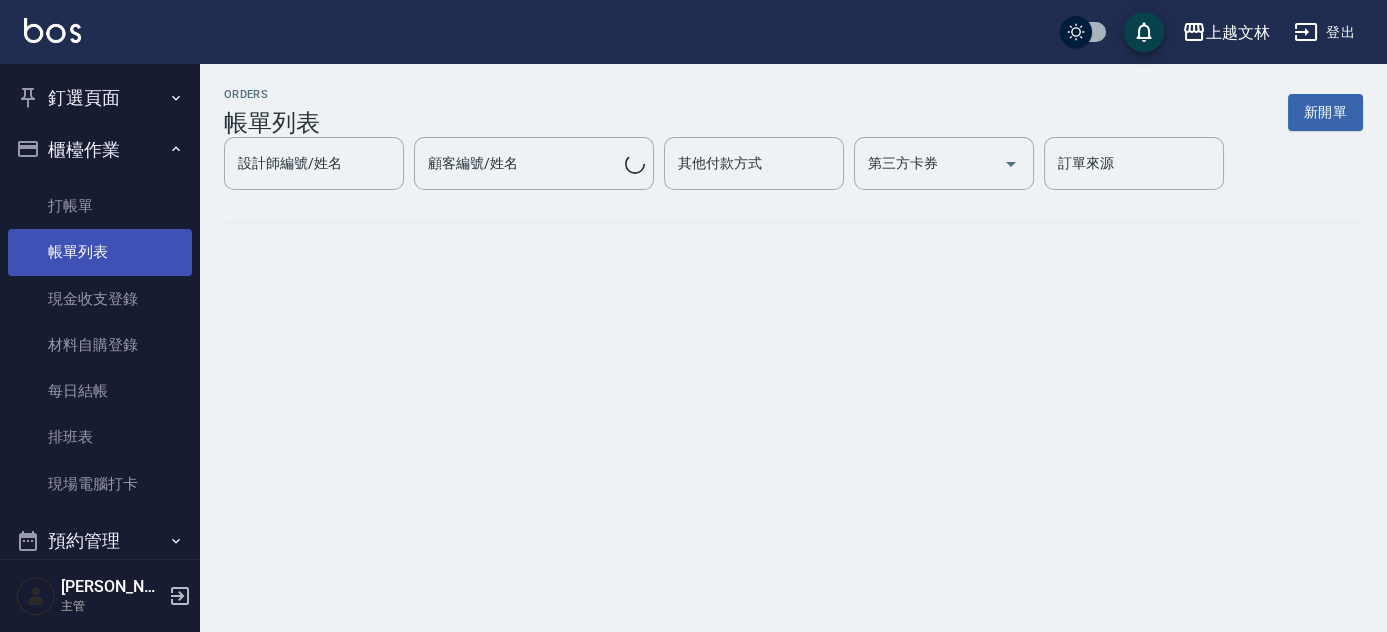 scroll, scrollTop: 0, scrollLeft: 0, axis: both 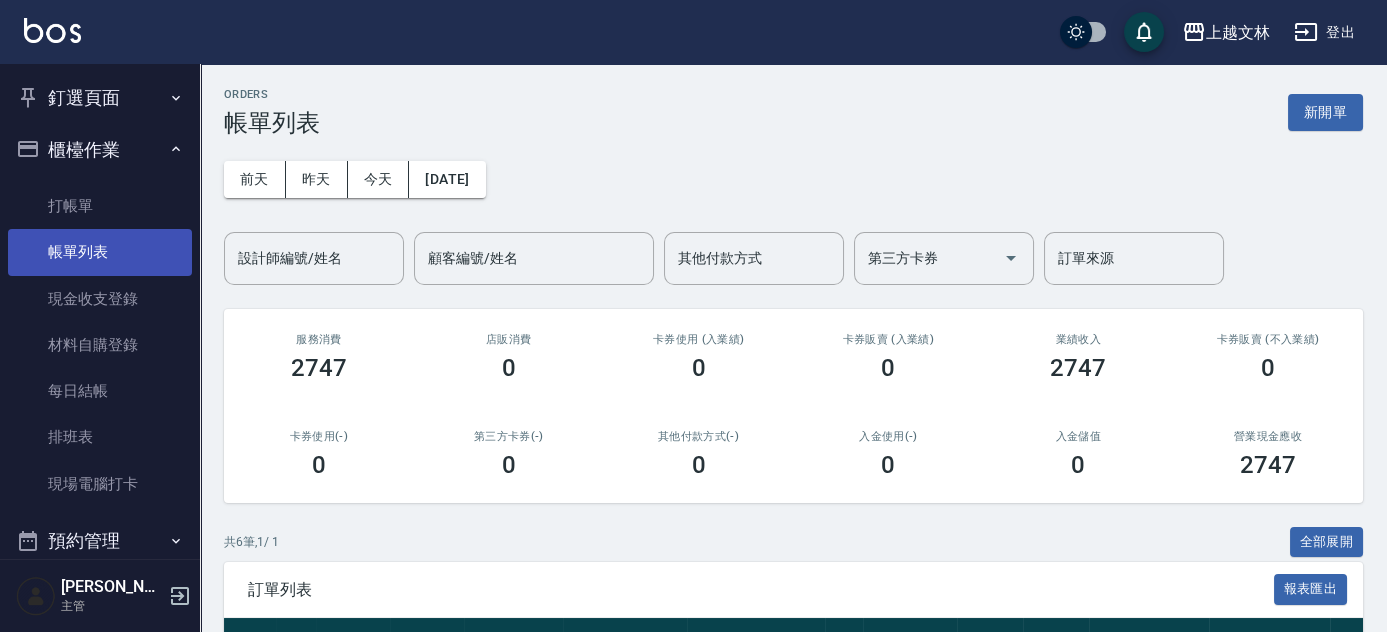 click on "帳單列表" at bounding box center (100, 252) 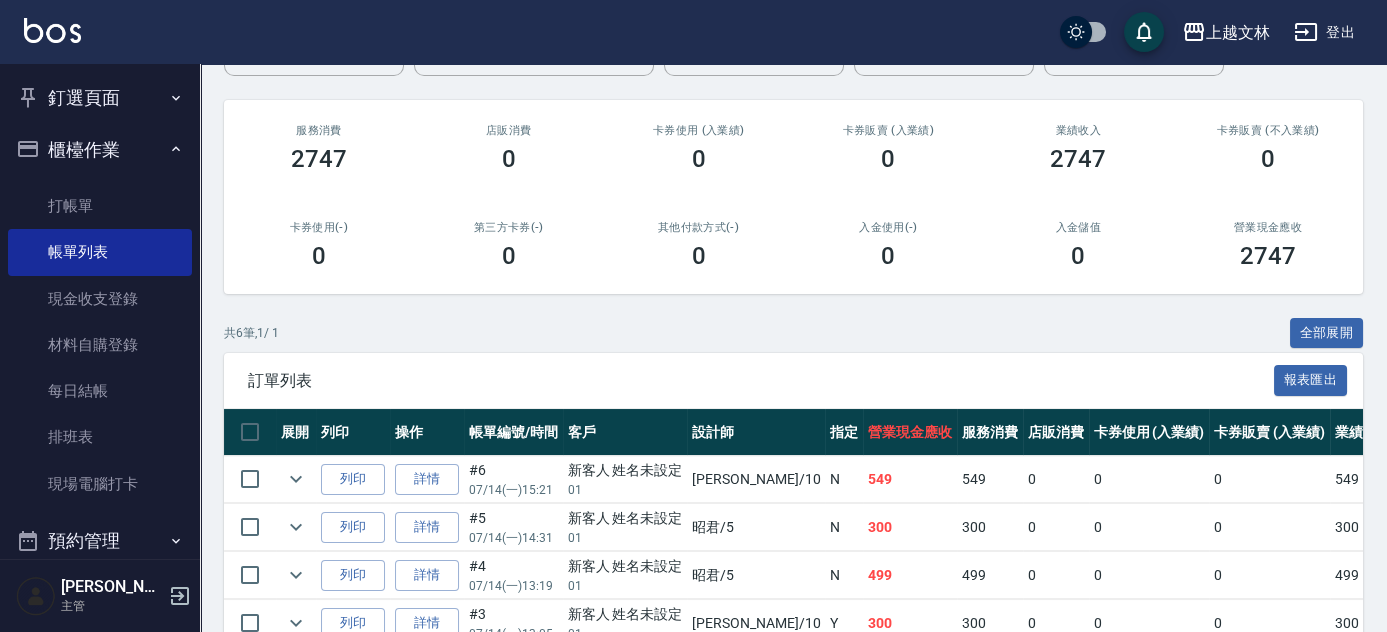 scroll, scrollTop: 213, scrollLeft: 0, axis: vertical 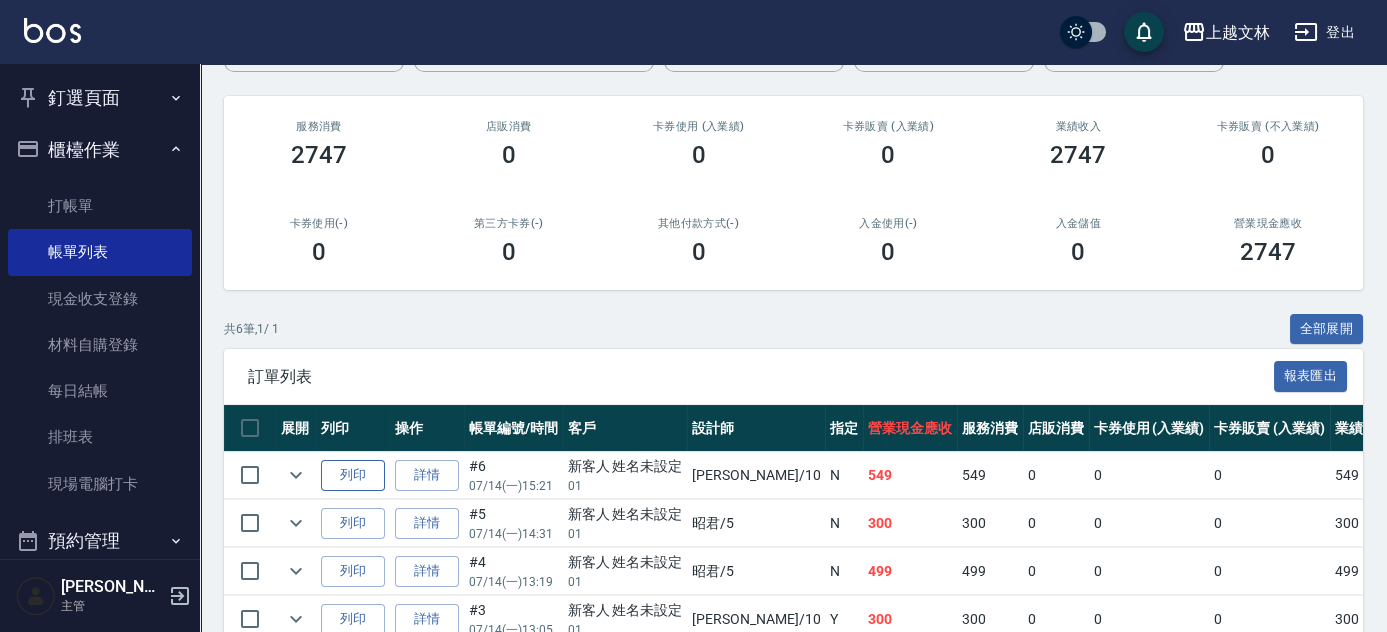 click on "列印" at bounding box center (353, 475) 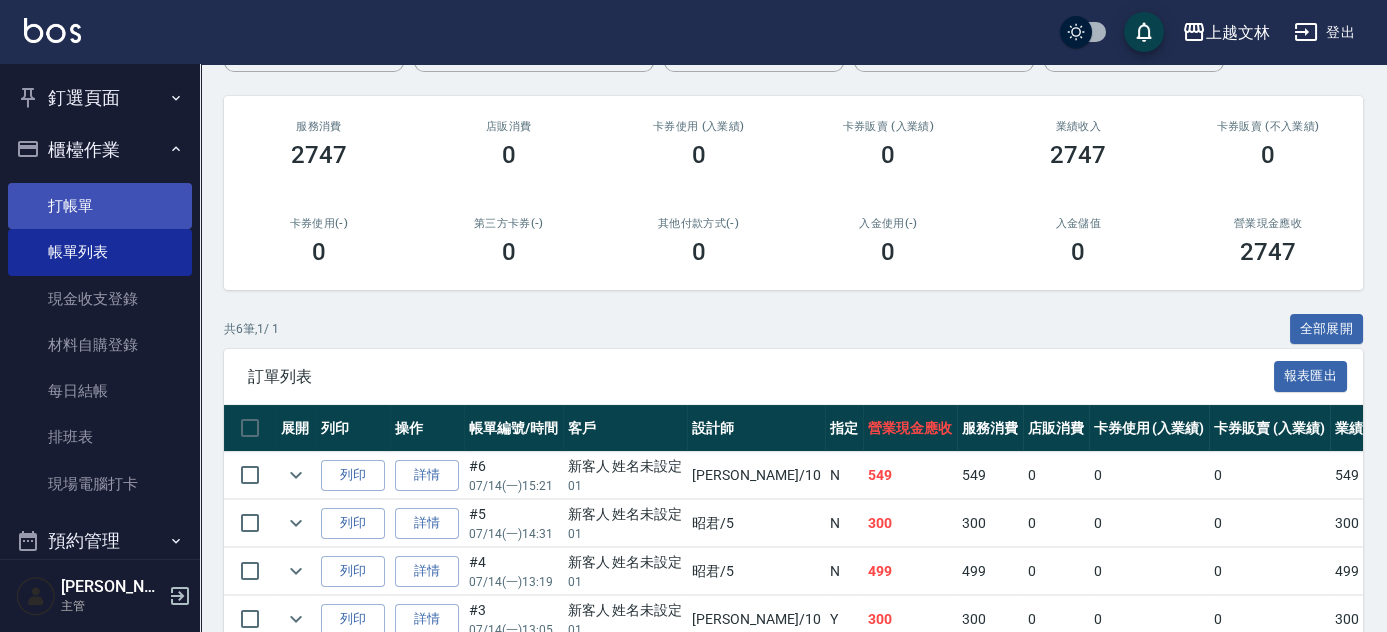 click on "打帳單" at bounding box center [100, 206] 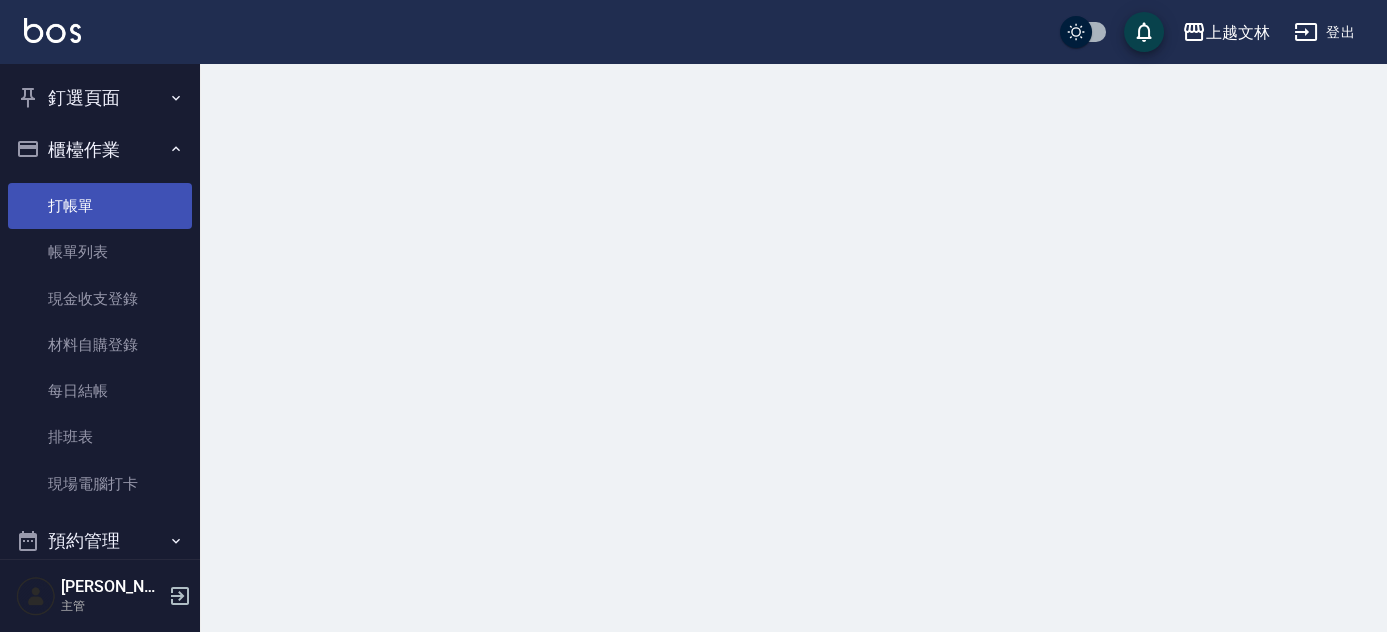 scroll, scrollTop: 0, scrollLeft: 0, axis: both 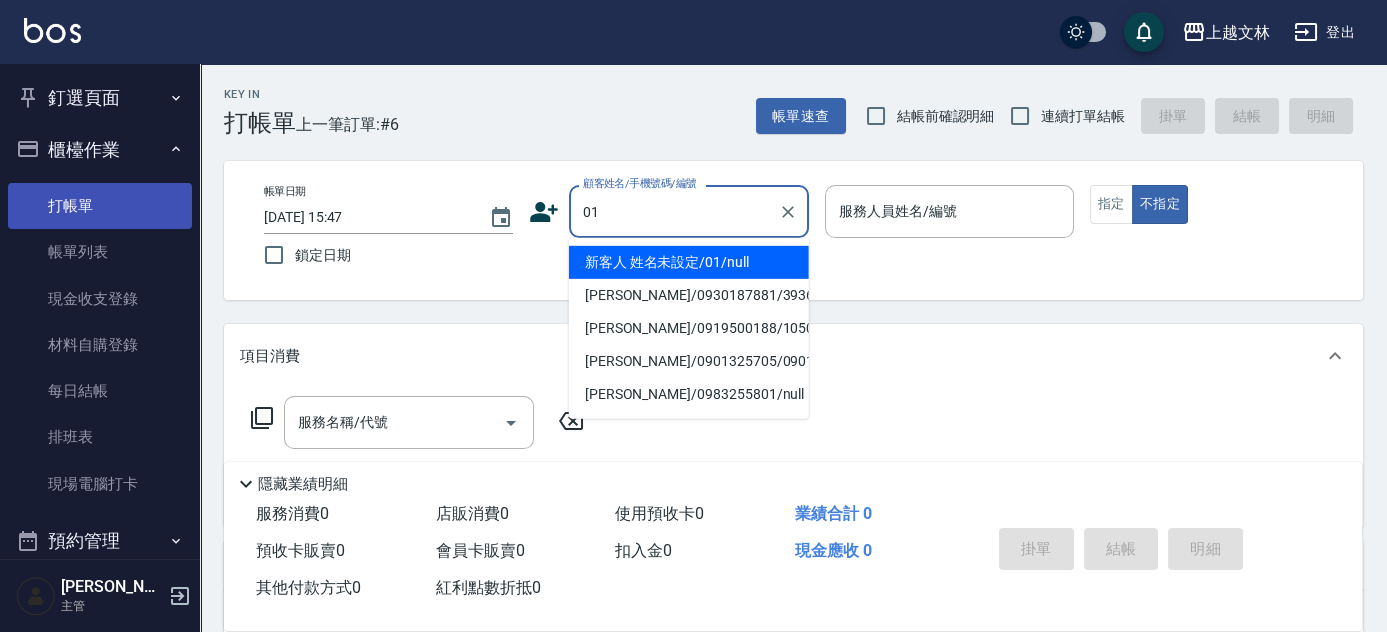 type on "新客人 姓名未設定/01/null" 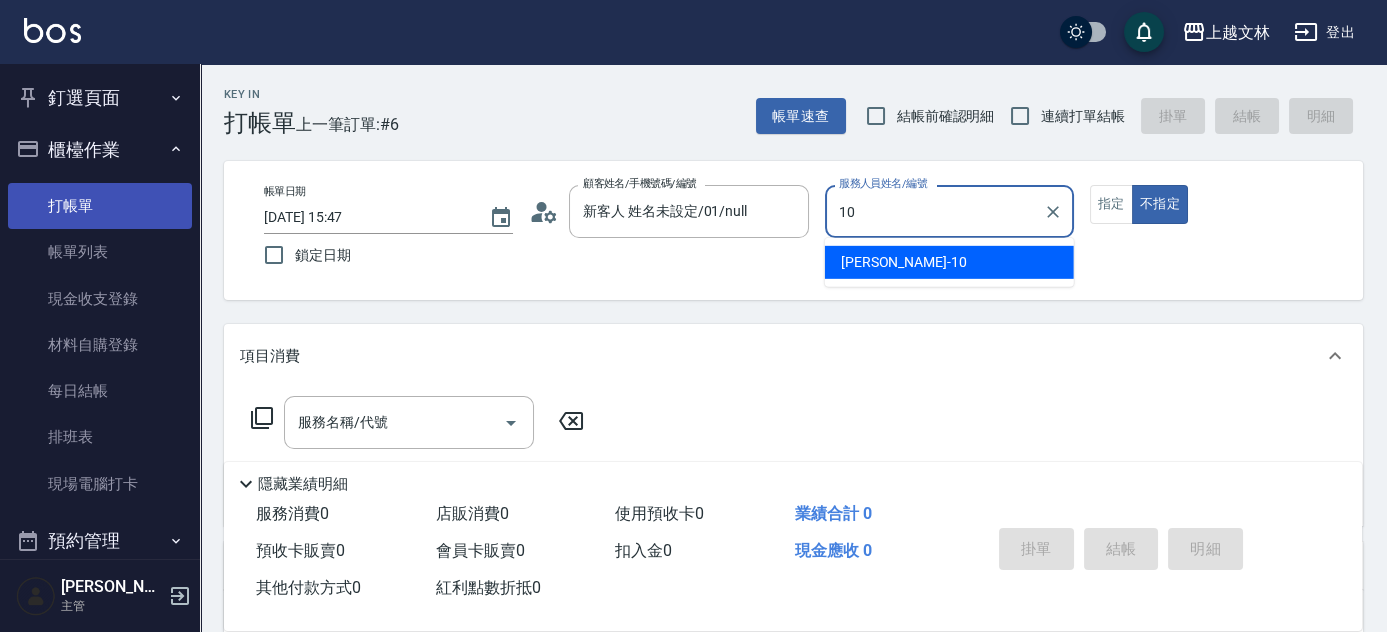 type on "[PERSON_NAME]-10" 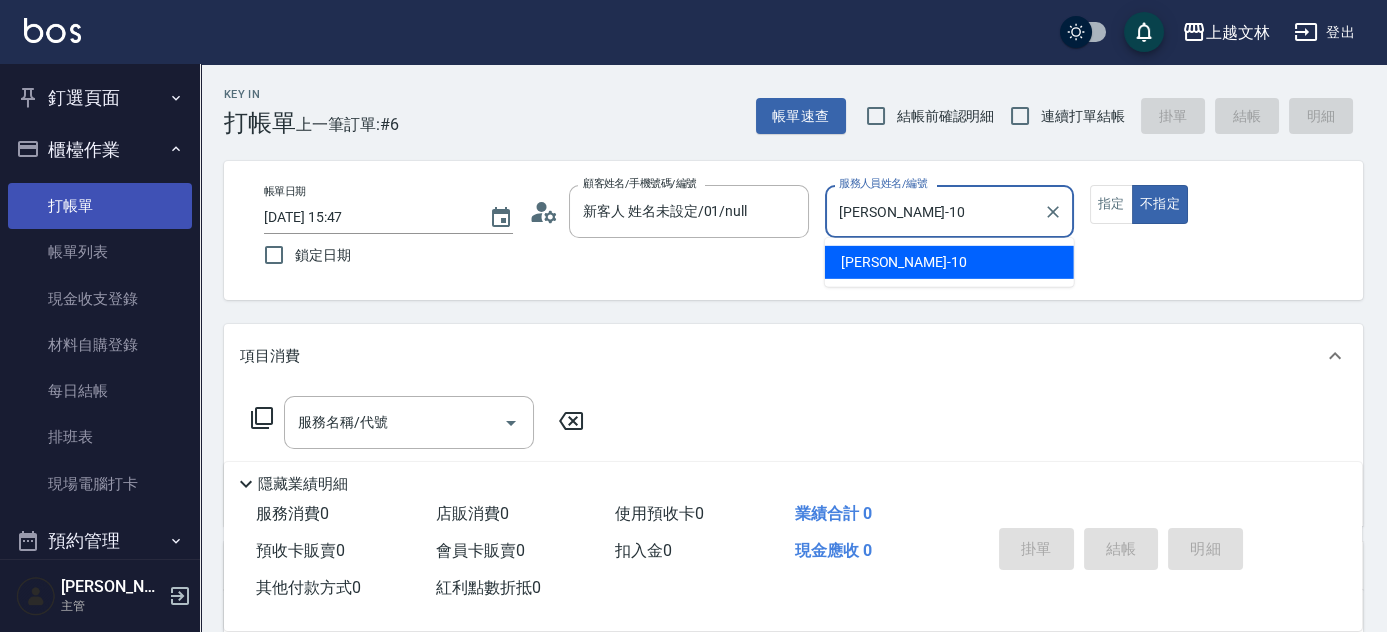 type on "false" 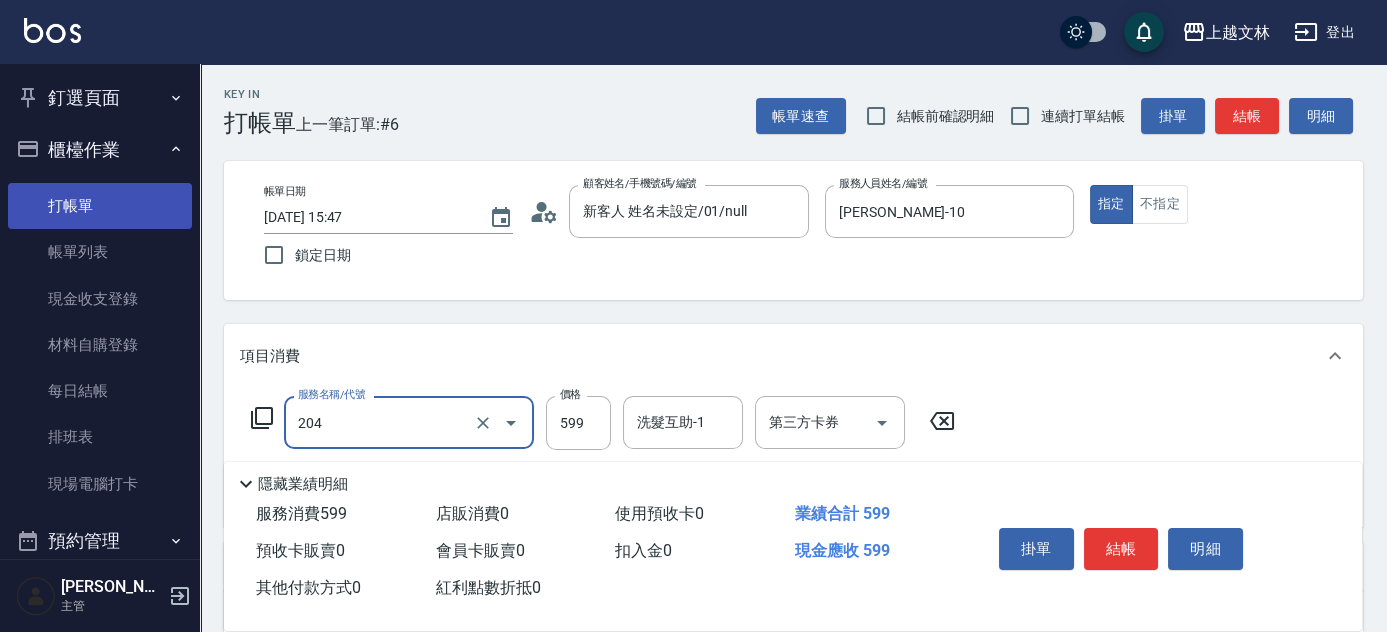 type on "A級洗+剪(204)" 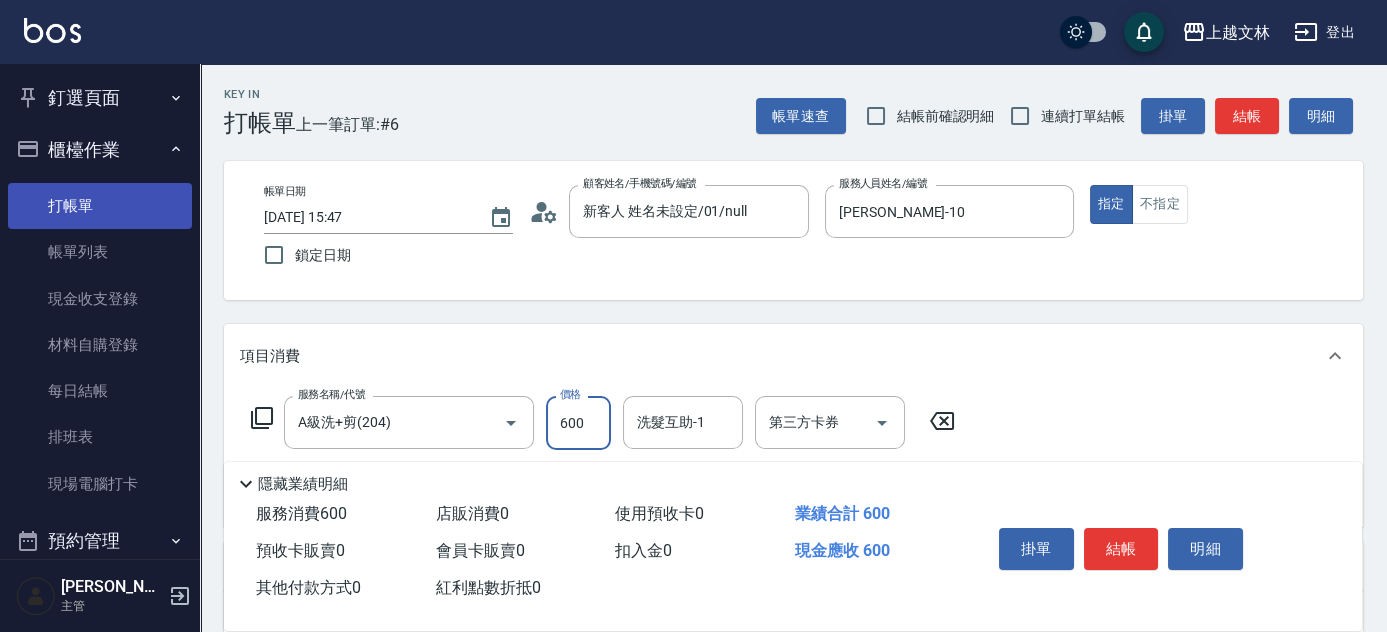 type on "600" 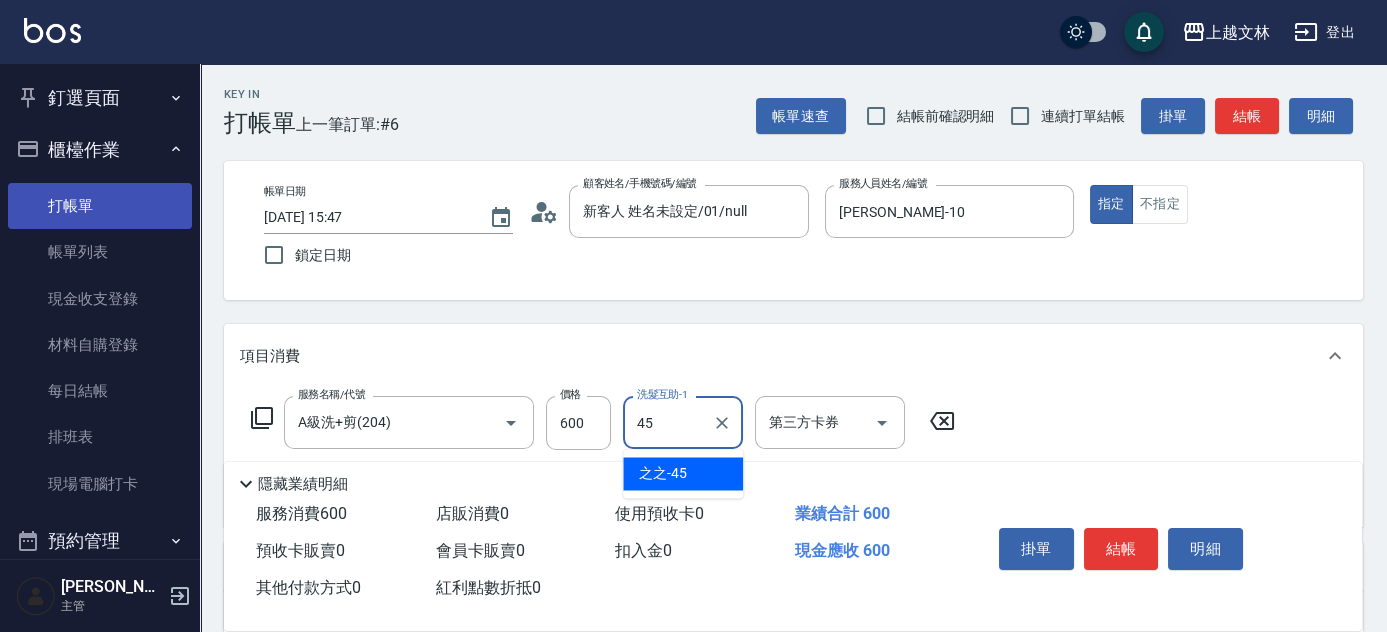 type on "之之-45" 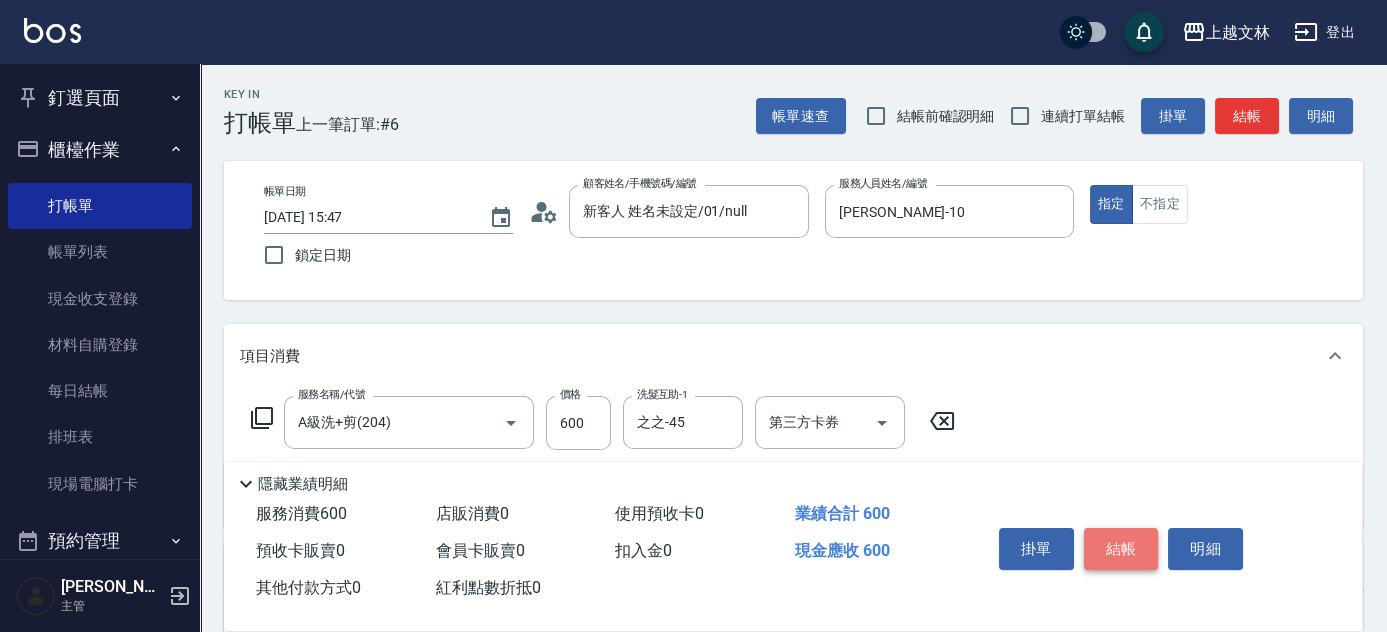 click on "結帳" at bounding box center [1121, 549] 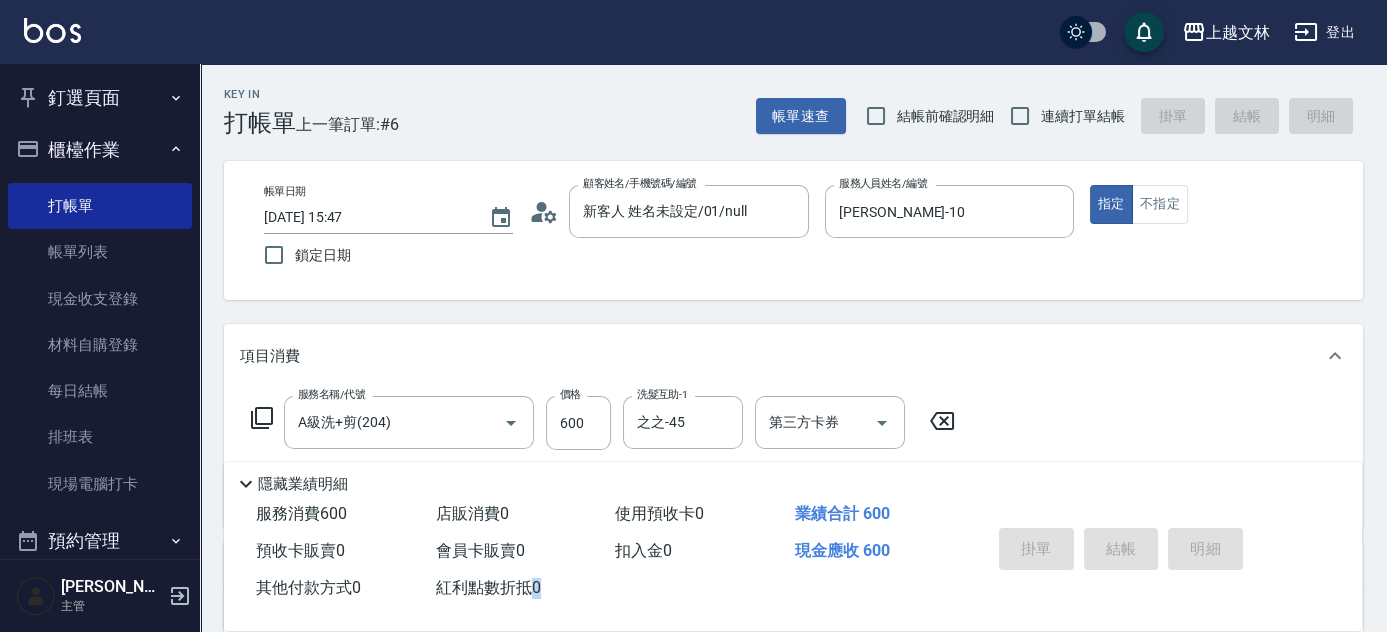 click on "Key In 打帳單 上一筆訂單:#6 帳單速查 結帳前確認明細 連續打單結帳 掛單 結帳 明細 帳單日期 [DATE] 15:47 鎖定日期 顧客姓名/手機號碼/編號 新客人 姓名未設定/01/null 顧客姓名/手機號碼/編號 服務人員姓名/編號 [PERSON_NAME]-10 服務人員姓名/編號 指定 不指定 項目消費 服務名稱/代號 A級洗+剪(204) 服務名稱/代號 價格 600 價格 洗髮互助-1 之之-45 洗髮互助-1 第三方卡券 第三方卡券 店販銷售 服務人員姓名/編號 服務人員姓名/編號 商品代號/名稱 商品代號/名稱 預收卡販賣 卡券名稱/代號 卡券名稱/代號 使用預收卡 x8 卡券代號/名稱 卡券代號/名稱 其他付款方式 入金可用餘額: 0 其他付款方式 其他付款方式 入金剩餘： 0元 0 ​ 整筆扣入金 0元 異動入金 備註及來源 備註 備註 訂單來源 ​ 訂單來源 隱藏業績明細 服務消費  600 店販消費  0 使用預收卡  0 業績合計   600 預收卡販賣  0 0 0" at bounding box center [693, 489] 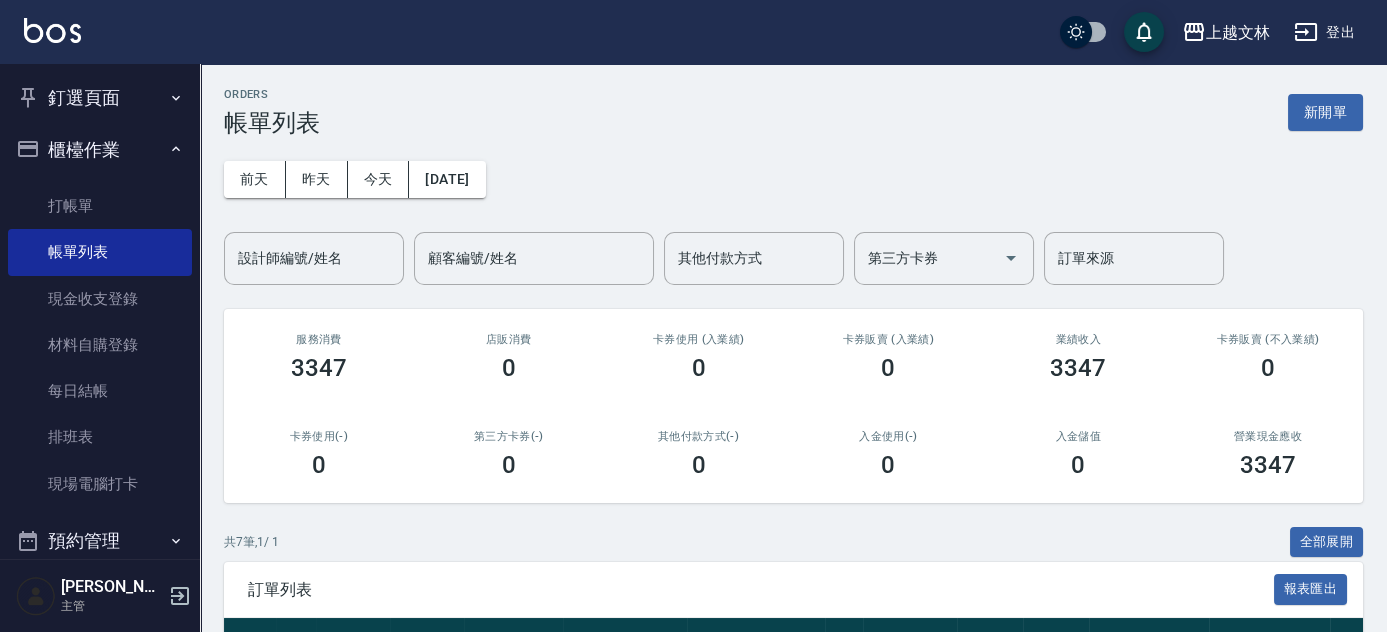 scroll, scrollTop: 456, scrollLeft: 0, axis: vertical 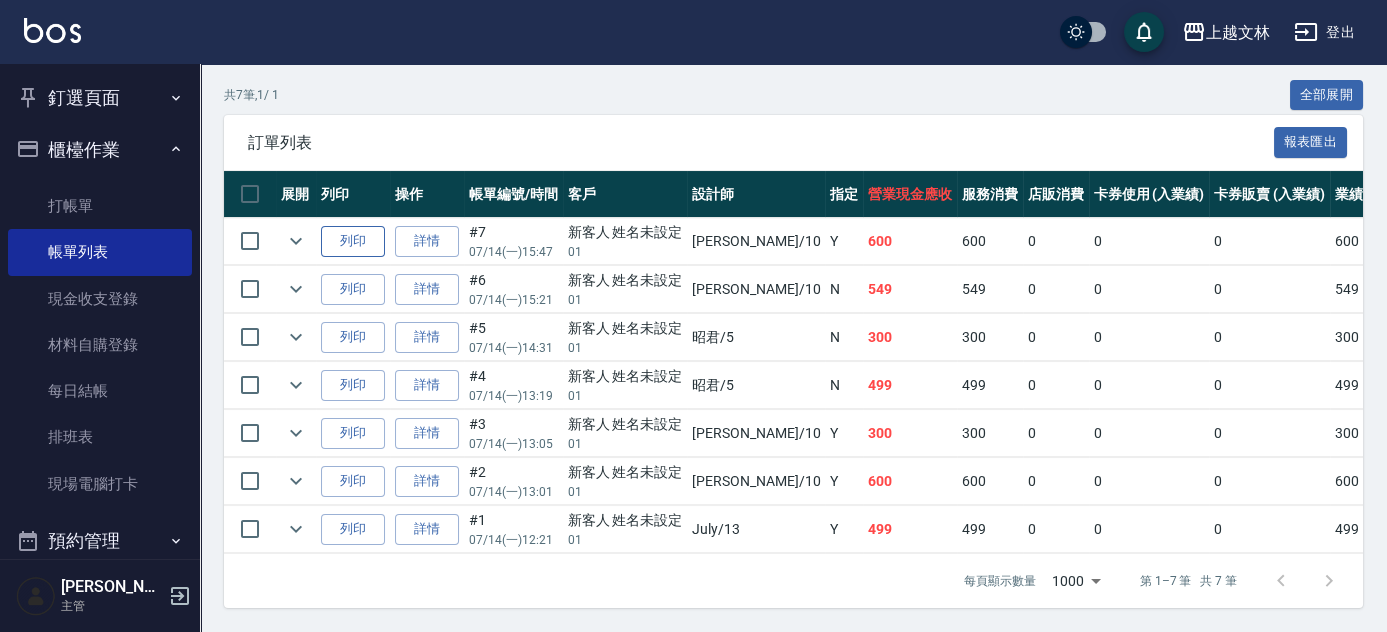 click on "列印" at bounding box center [353, 241] 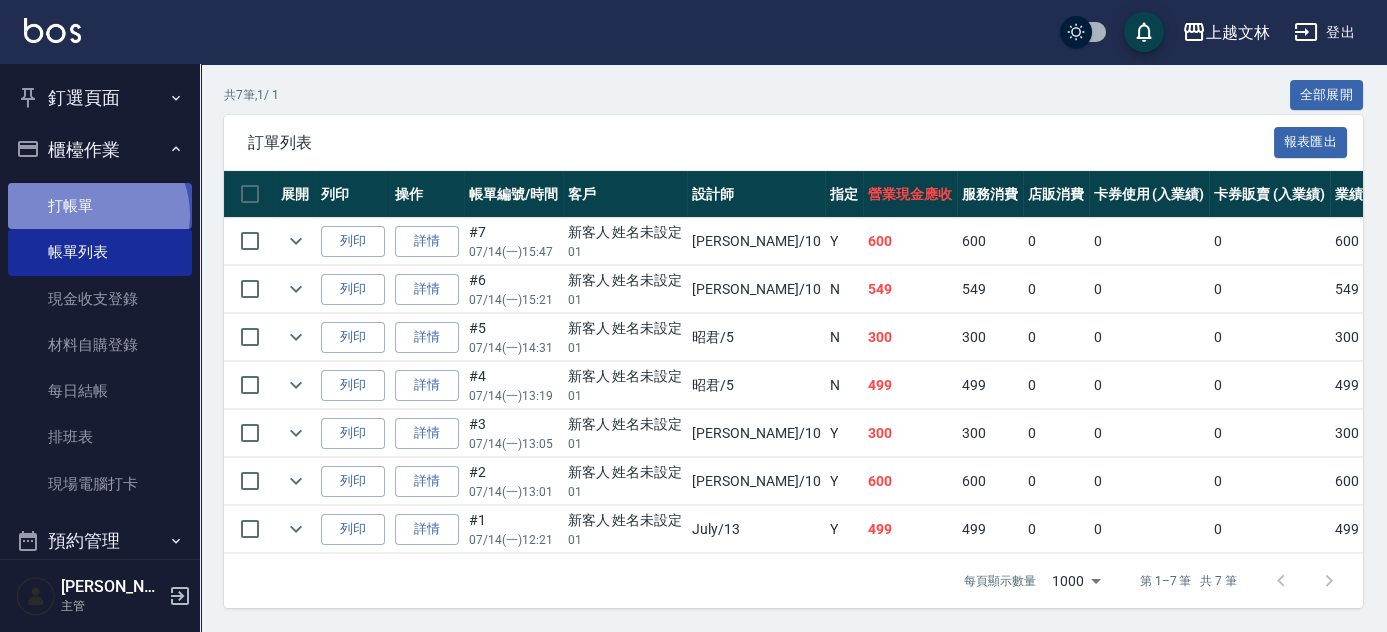 click on "打帳單" at bounding box center (100, 206) 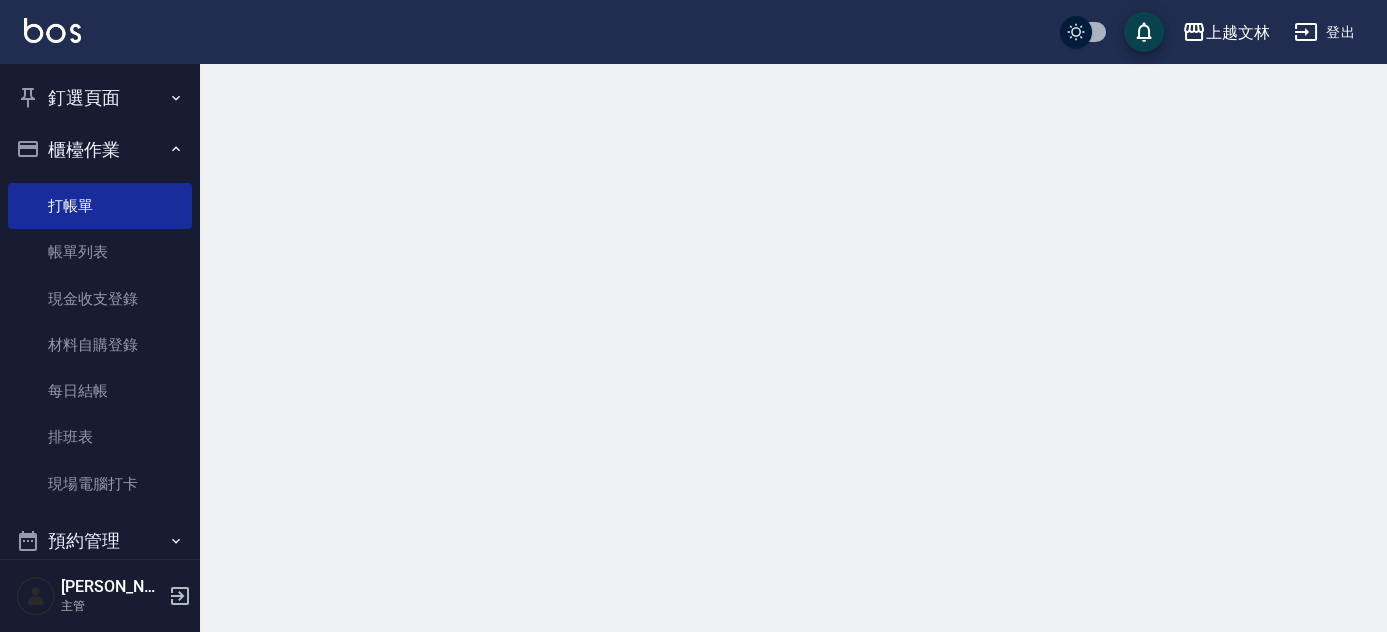 scroll, scrollTop: 0, scrollLeft: 0, axis: both 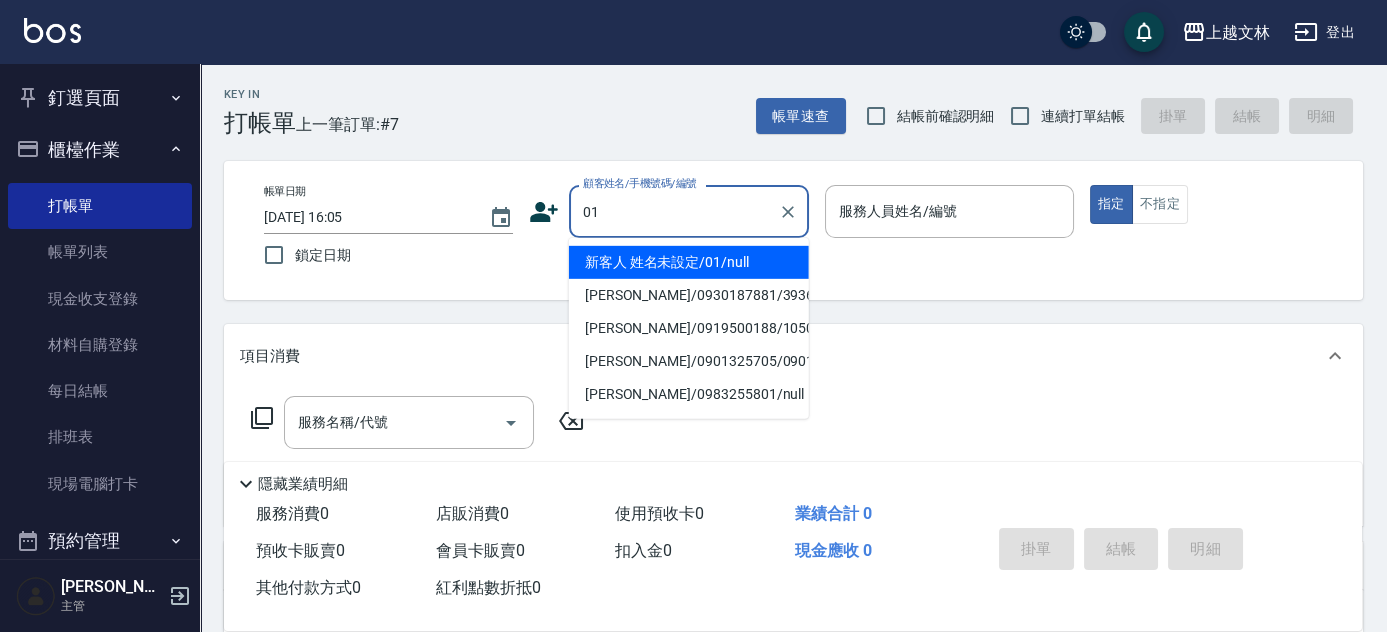 type on "01" 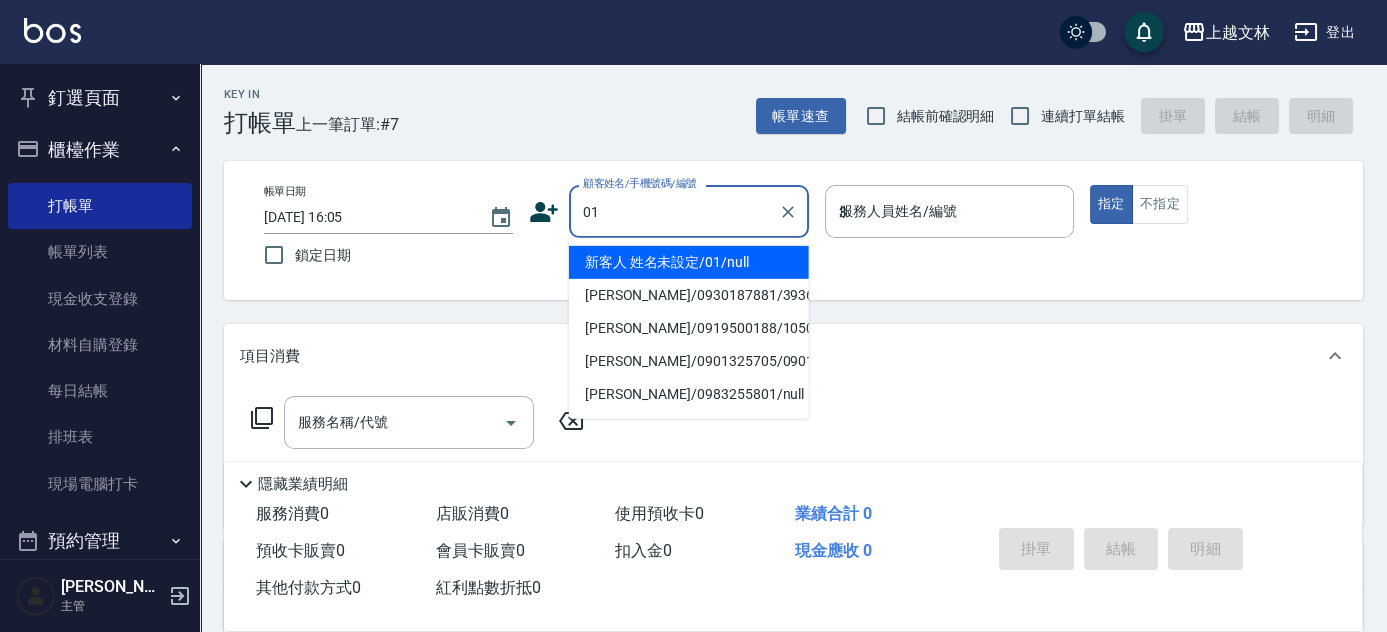 type on "3." 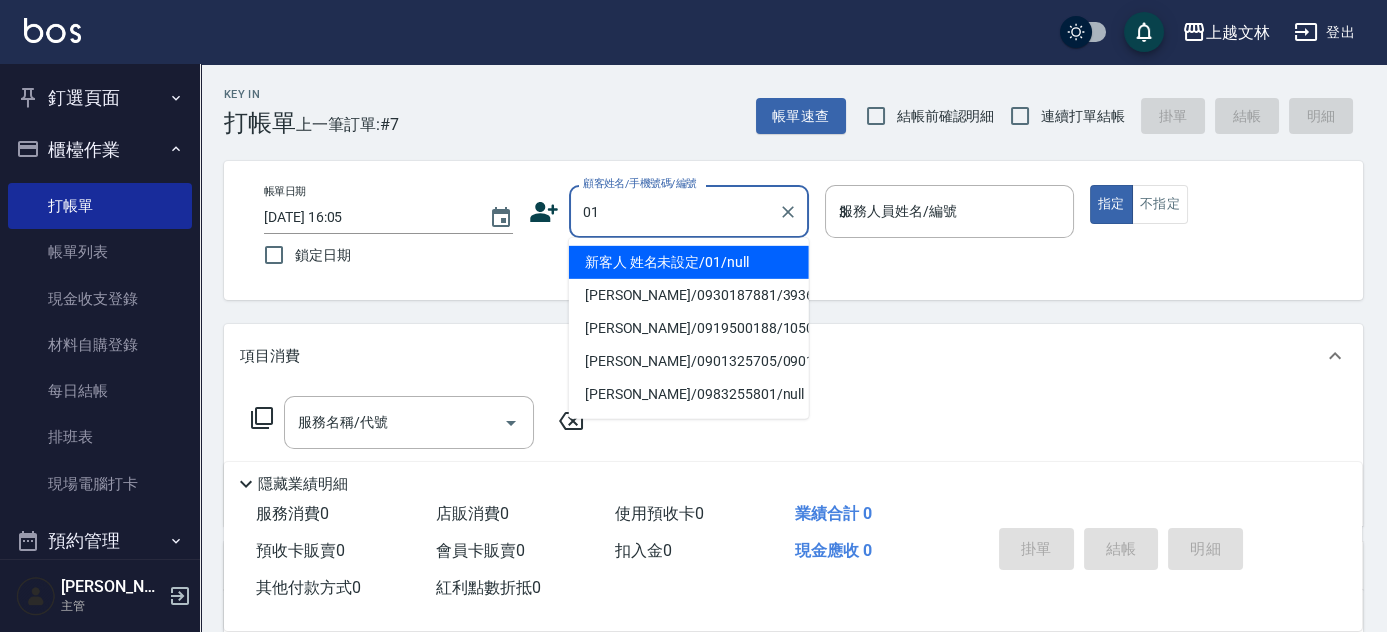 type on "新客人 姓名未設定/01/null" 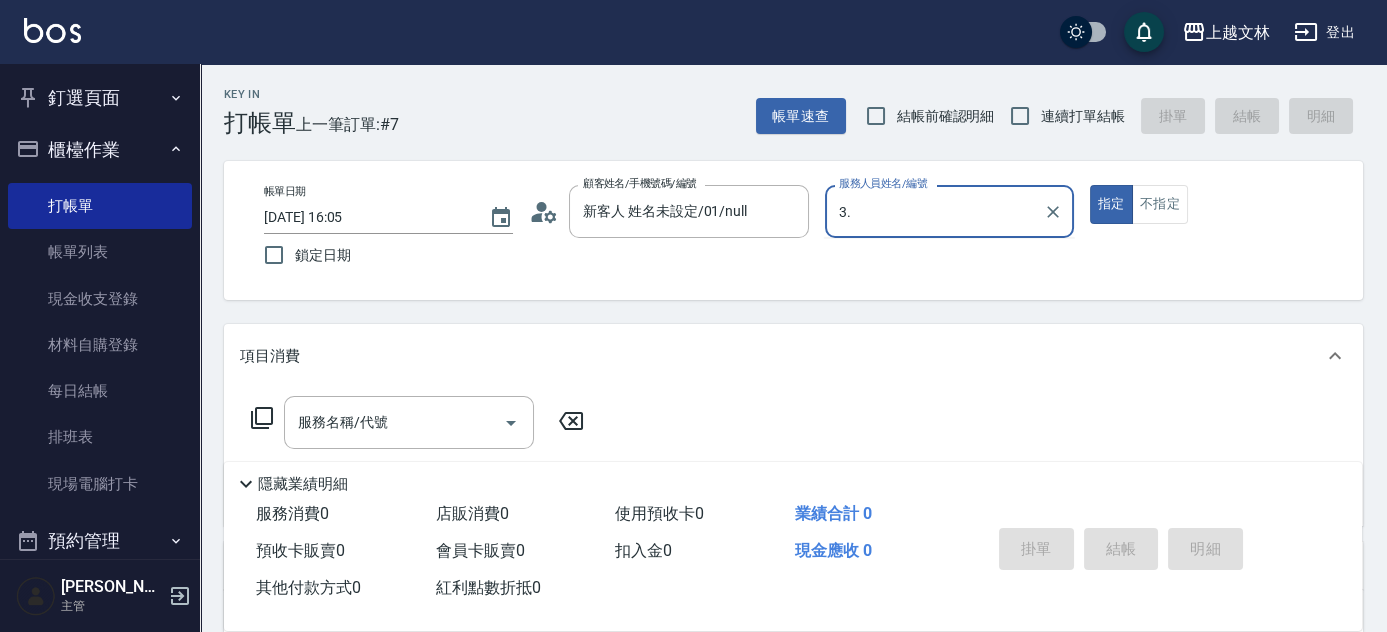 type on "3" 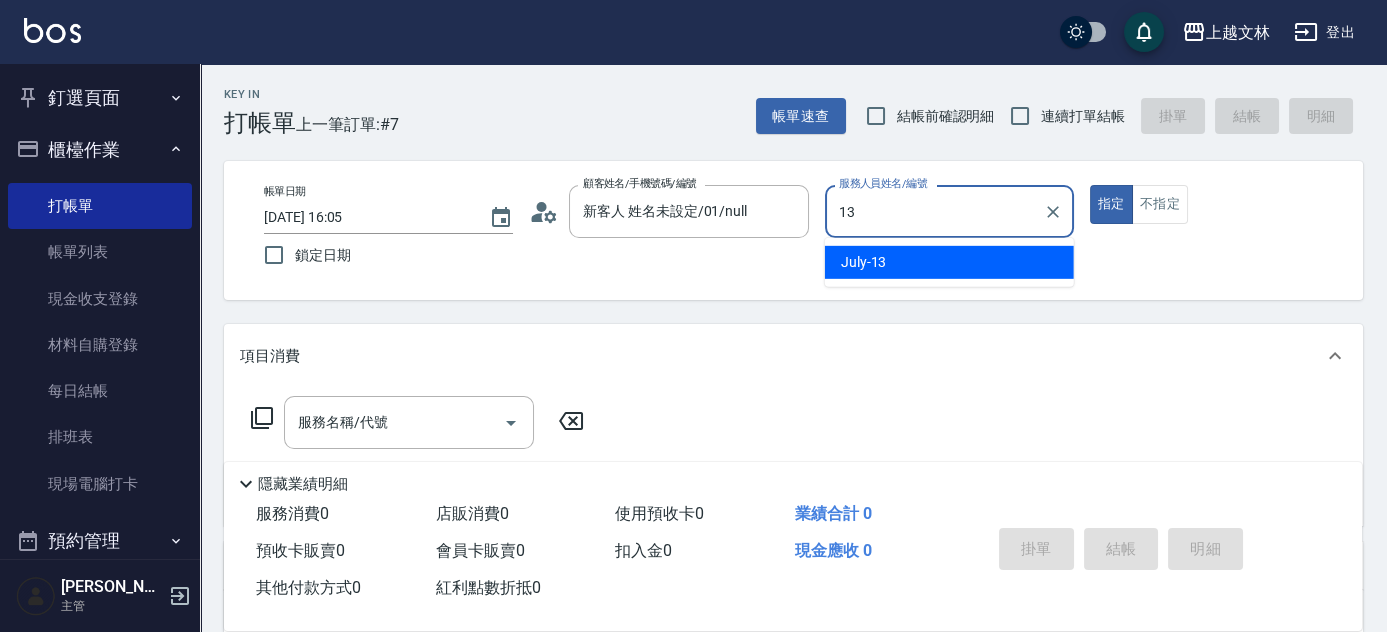 type on "July-13" 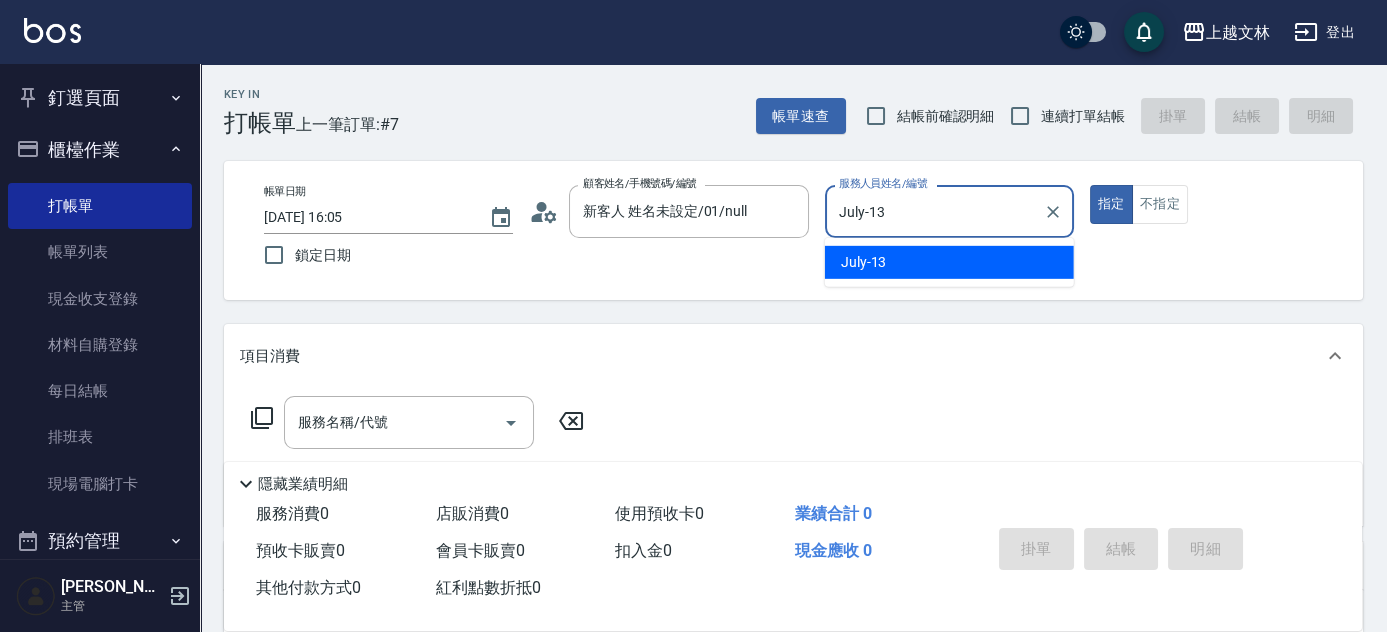 type on "true" 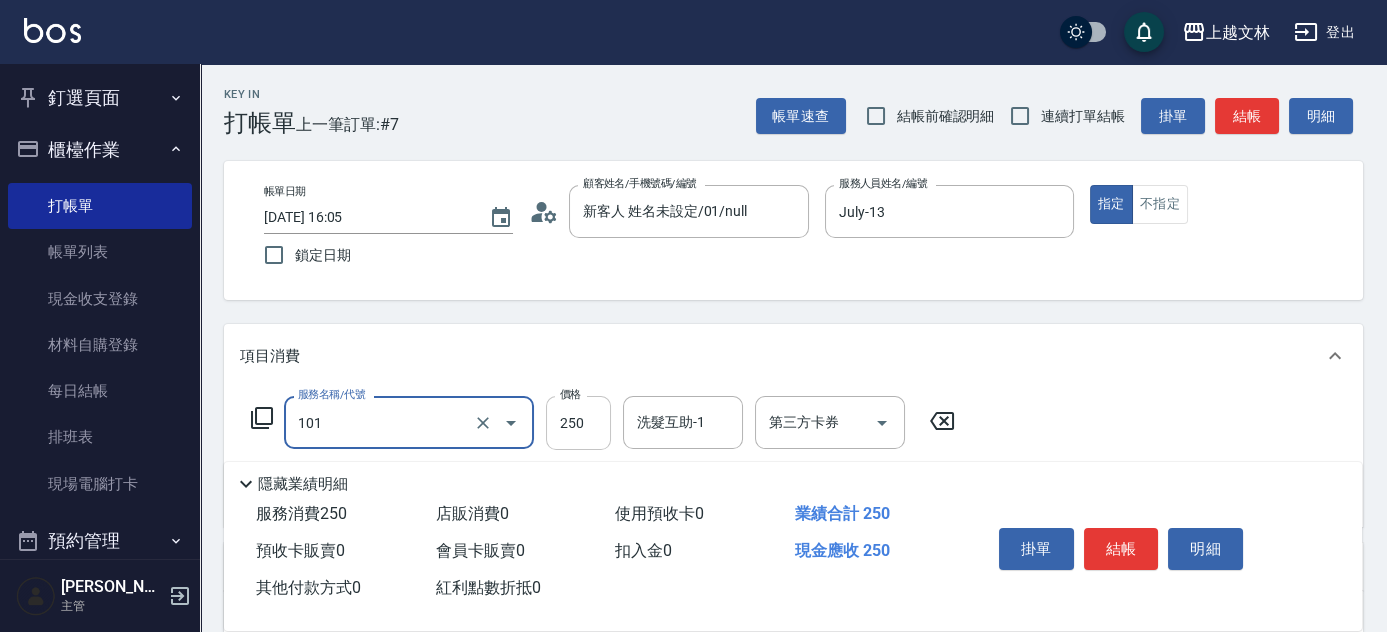 click on "250" at bounding box center [578, 423] 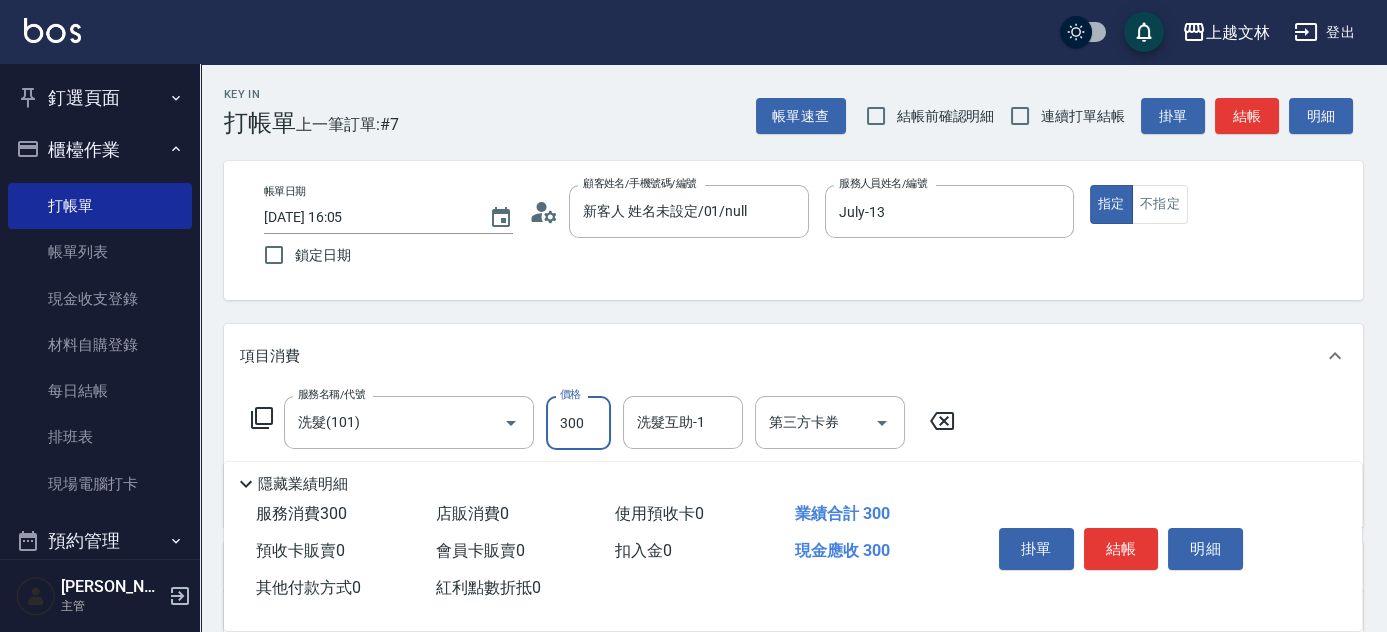 type on "300" 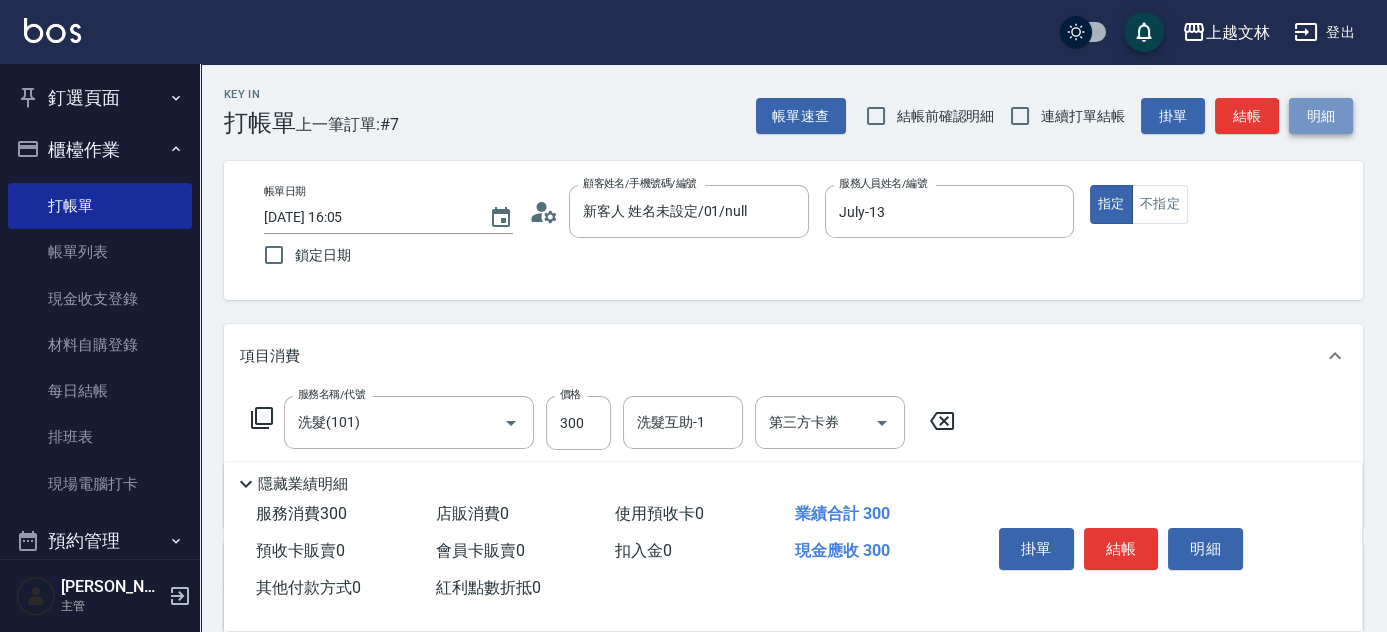 click on "明細" at bounding box center (1321, 116) 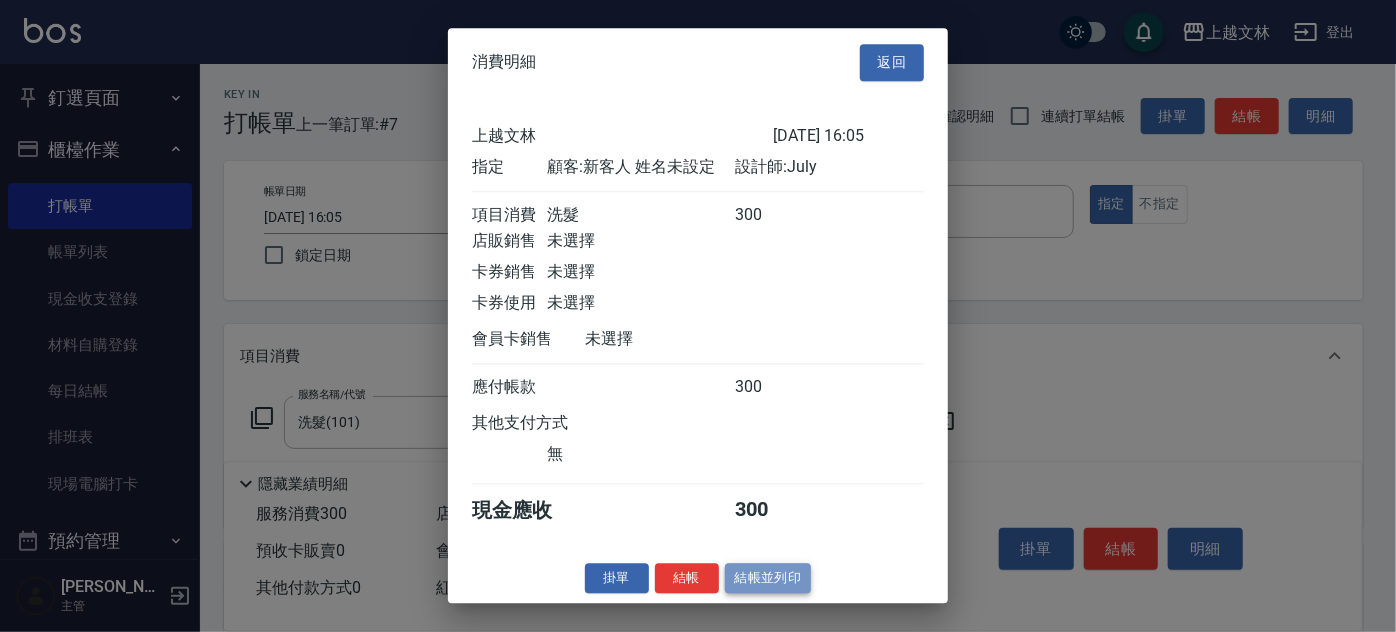 click on "結帳並列印" at bounding box center [768, 578] 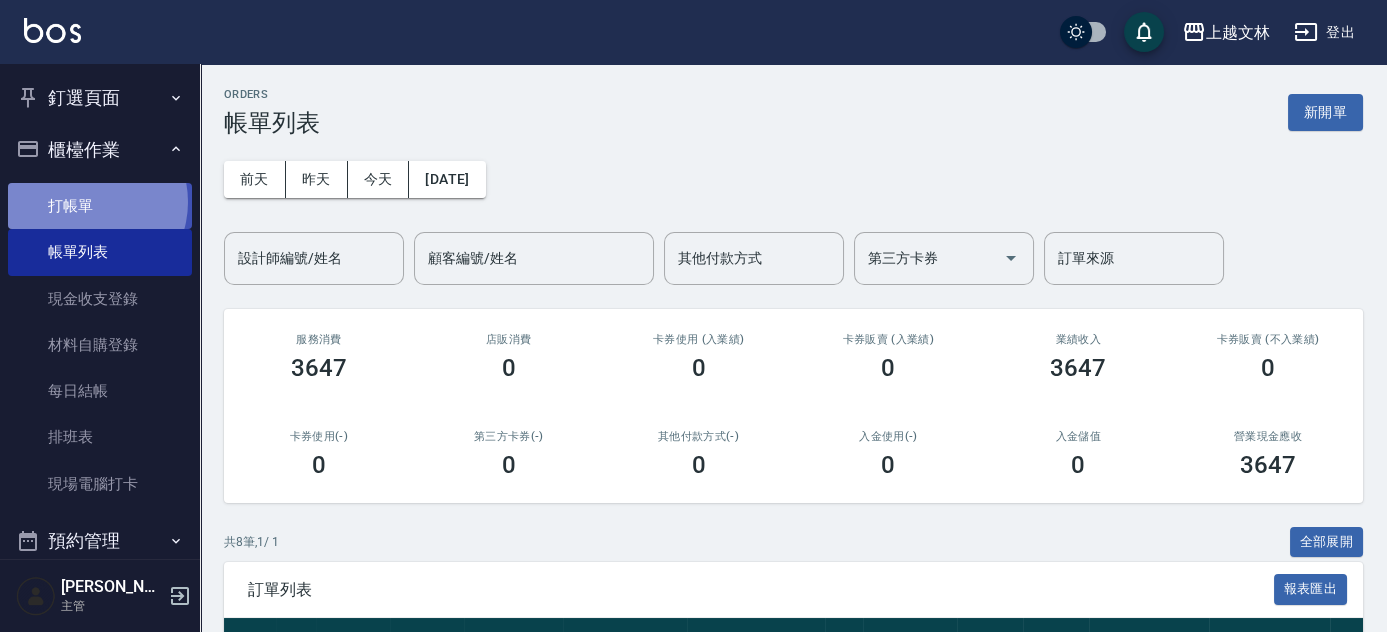 click on "打帳單" at bounding box center (100, 206) 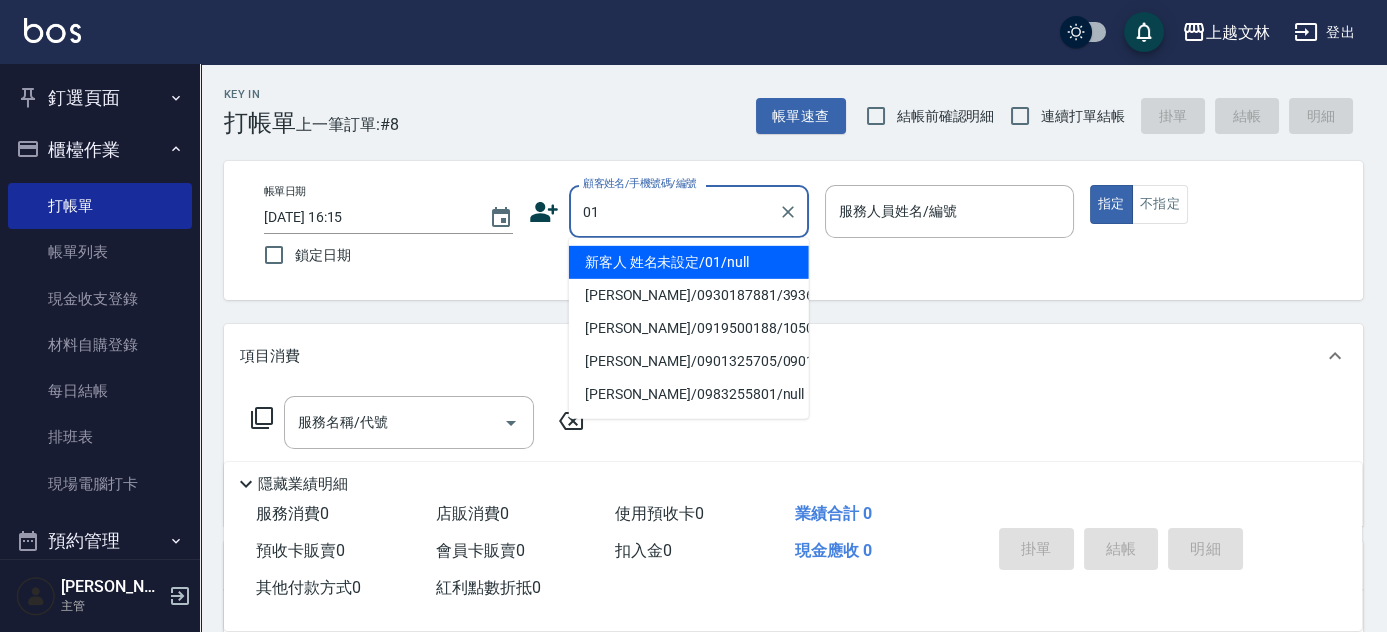 type on "新客人 姓名未設定/01/null" 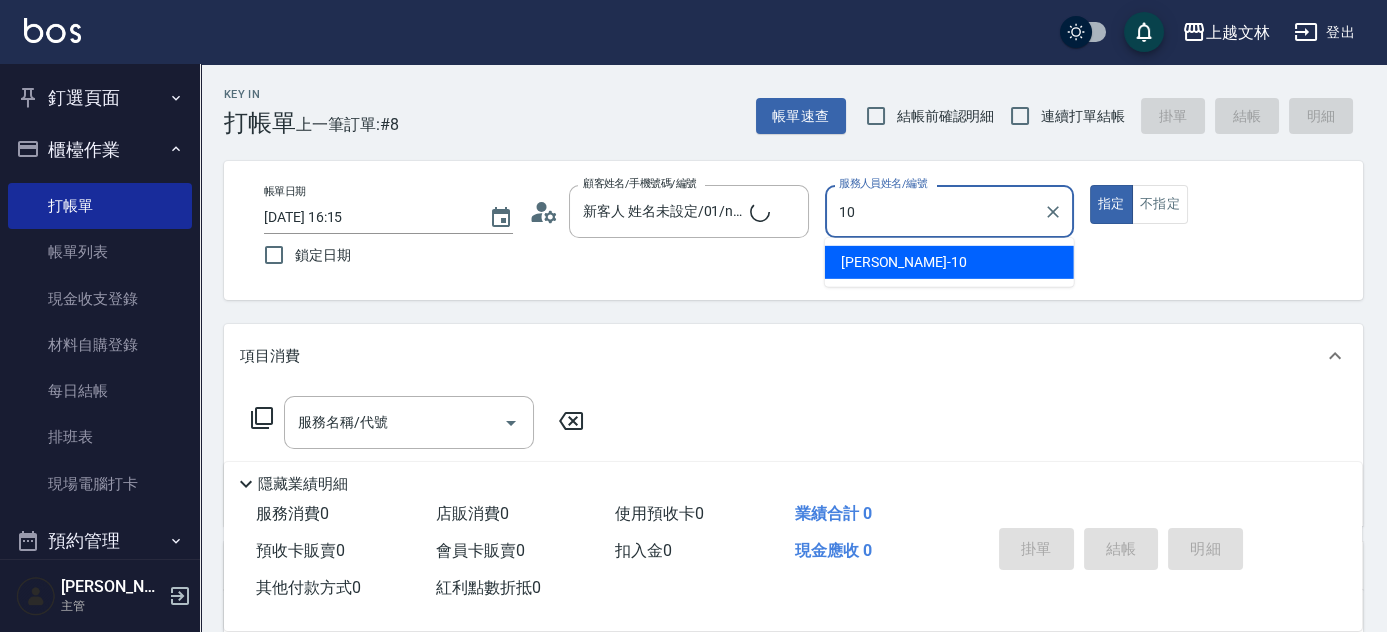type on "[PERSON_NAME]-10" 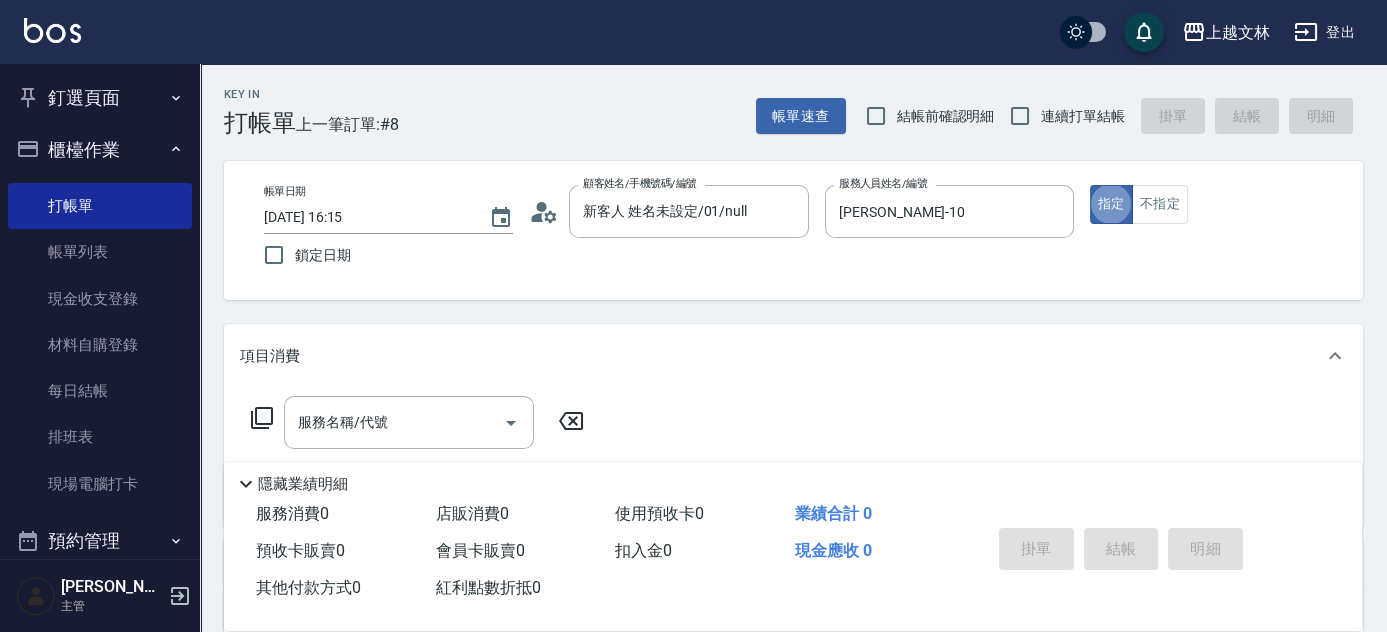type on "true" 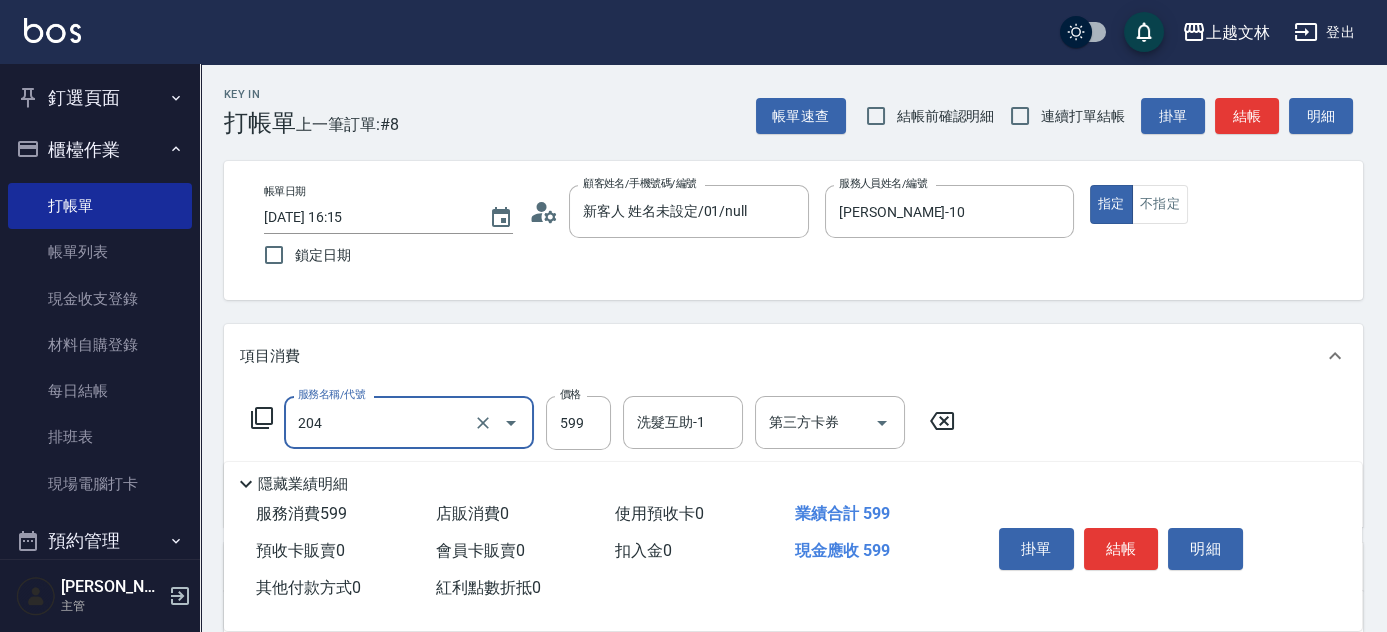 type on "A級洗+剪(204)" 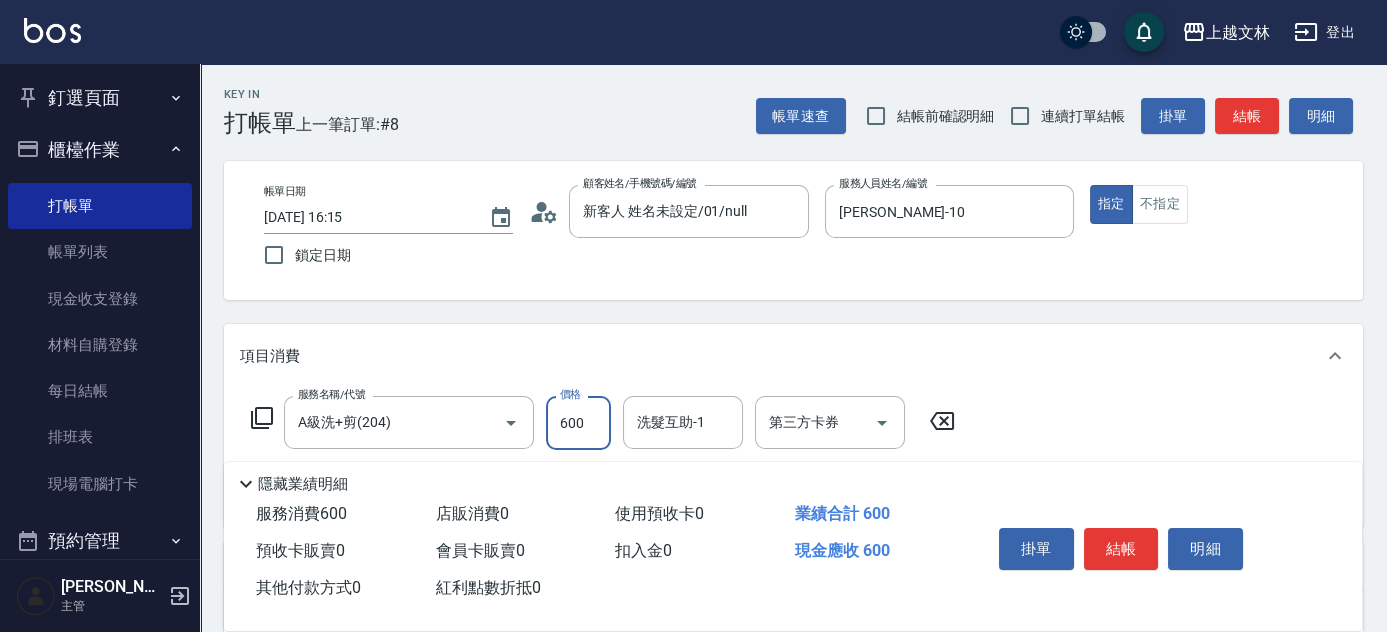 type on "600" 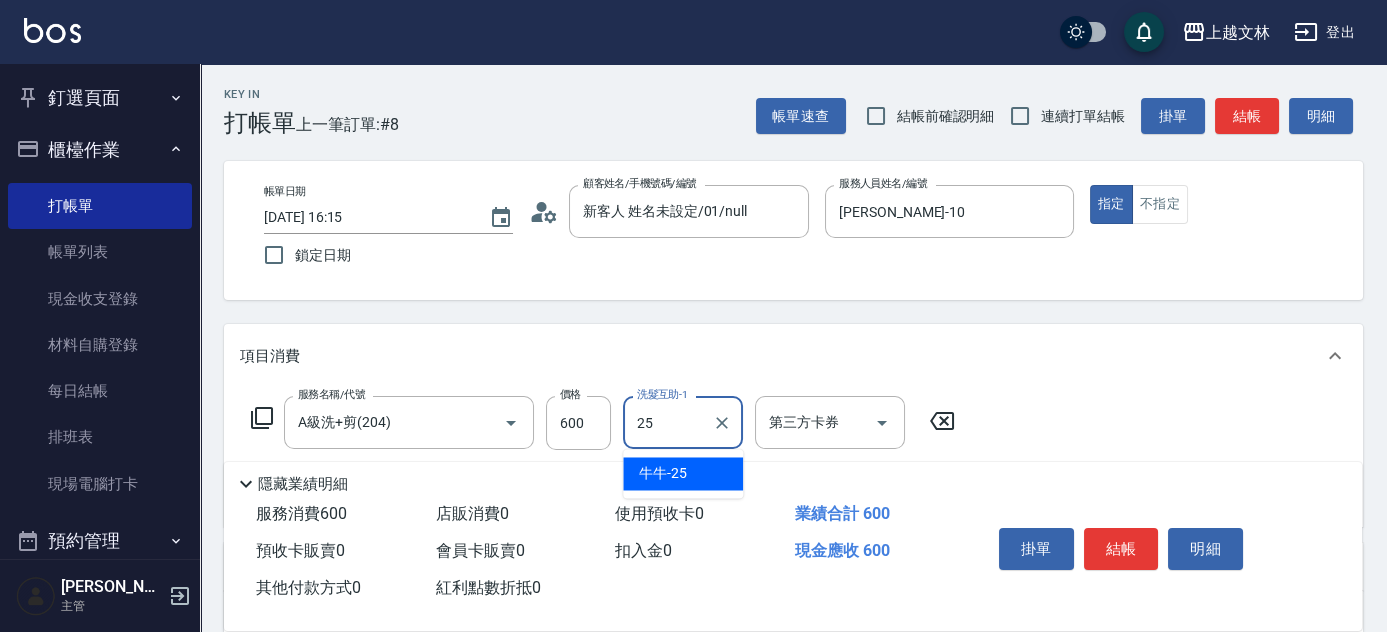 type on "牛牛-25" 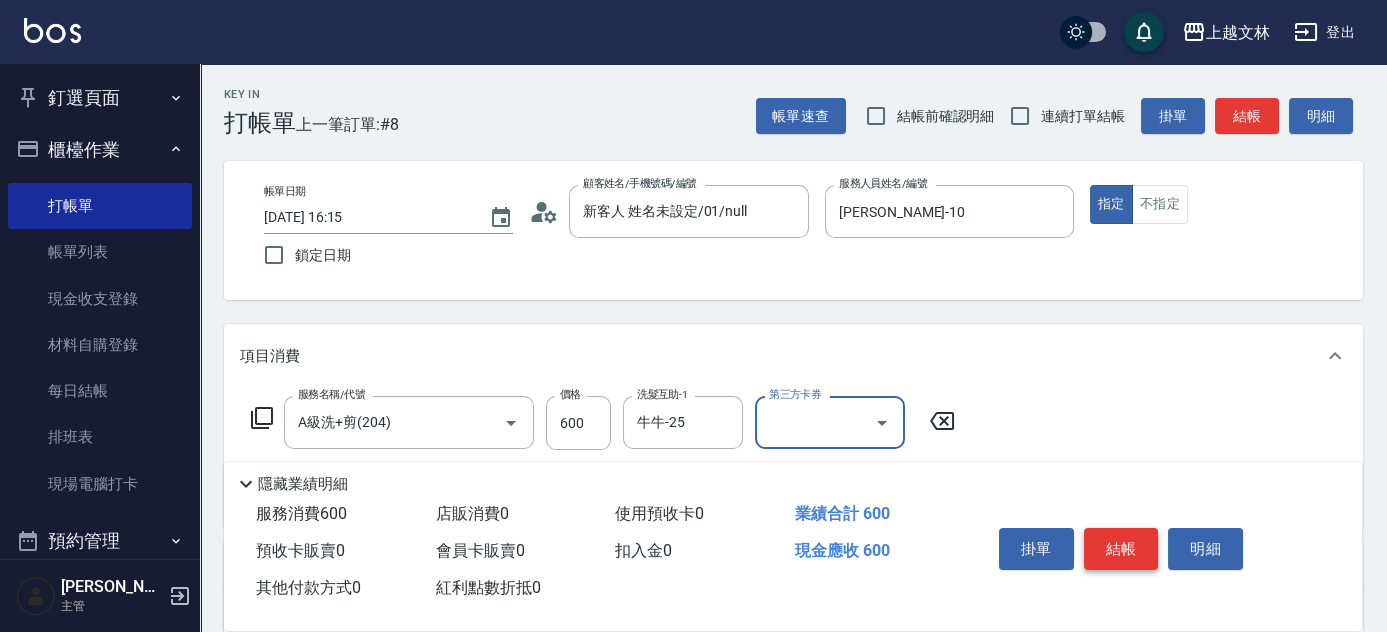 click on "結帳" at bounding box center (1121, 549) 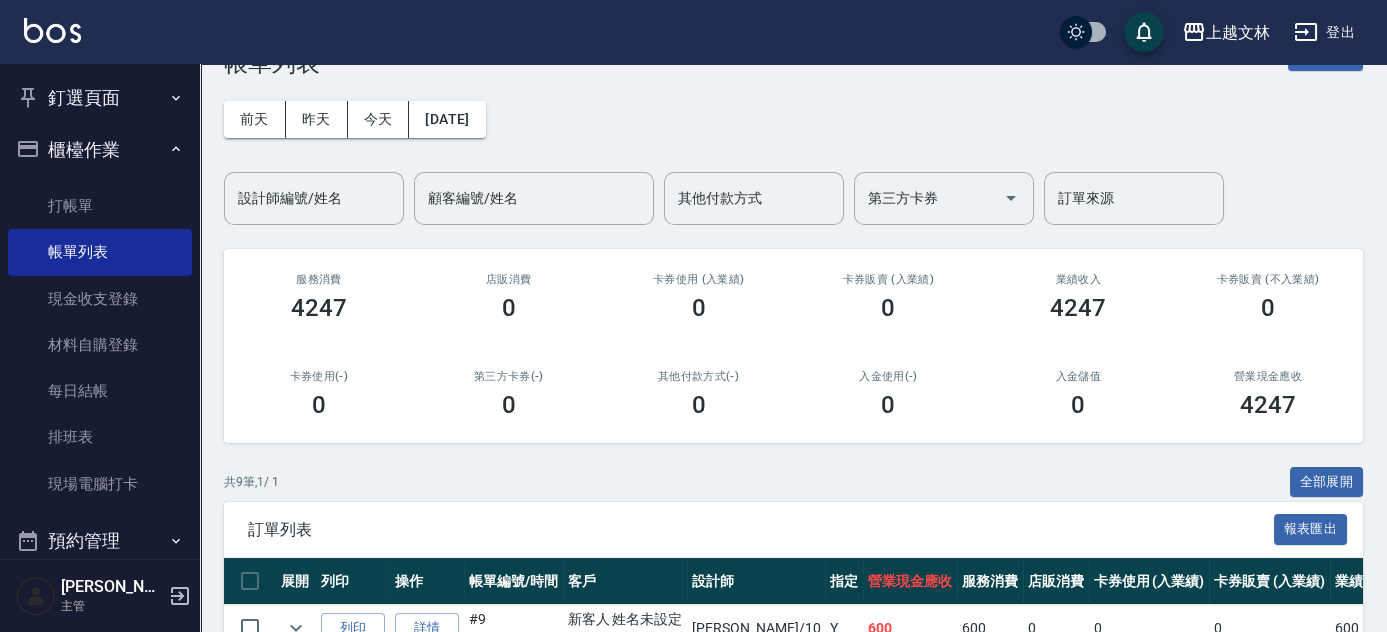 scroll, scrollTop: 98, scrollLeft: 0, axis: vertical 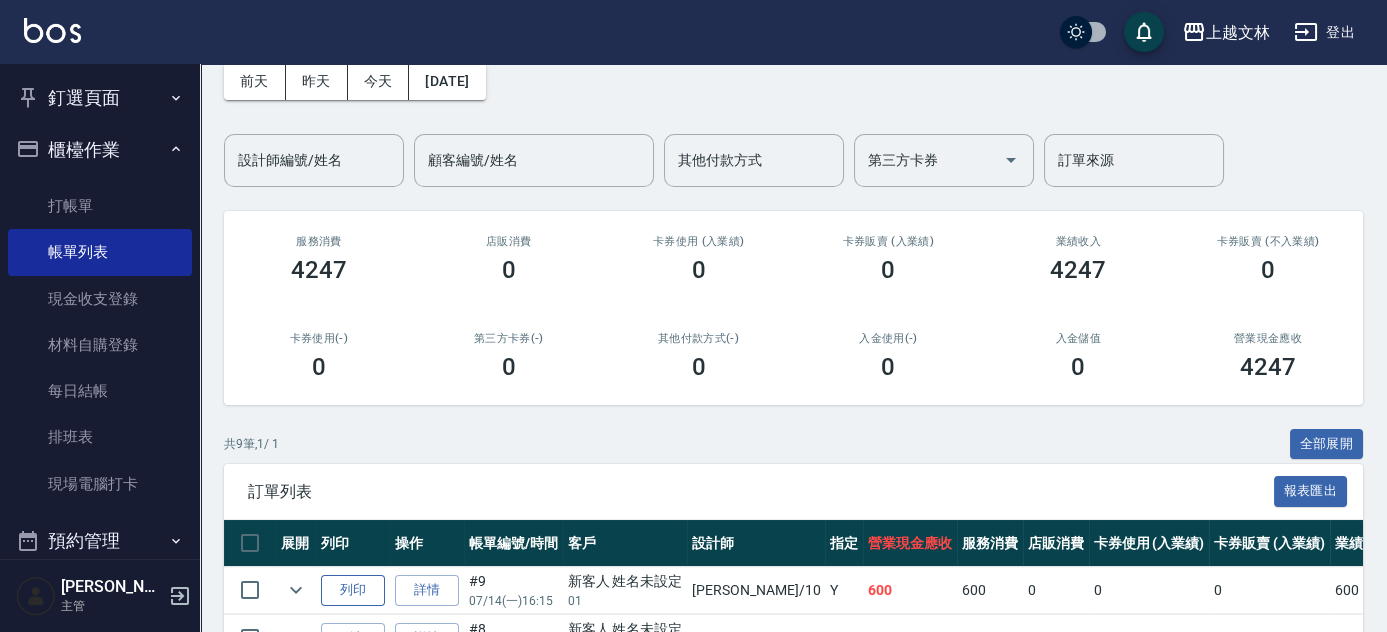click on "列印" at bounding box center [353, 590] 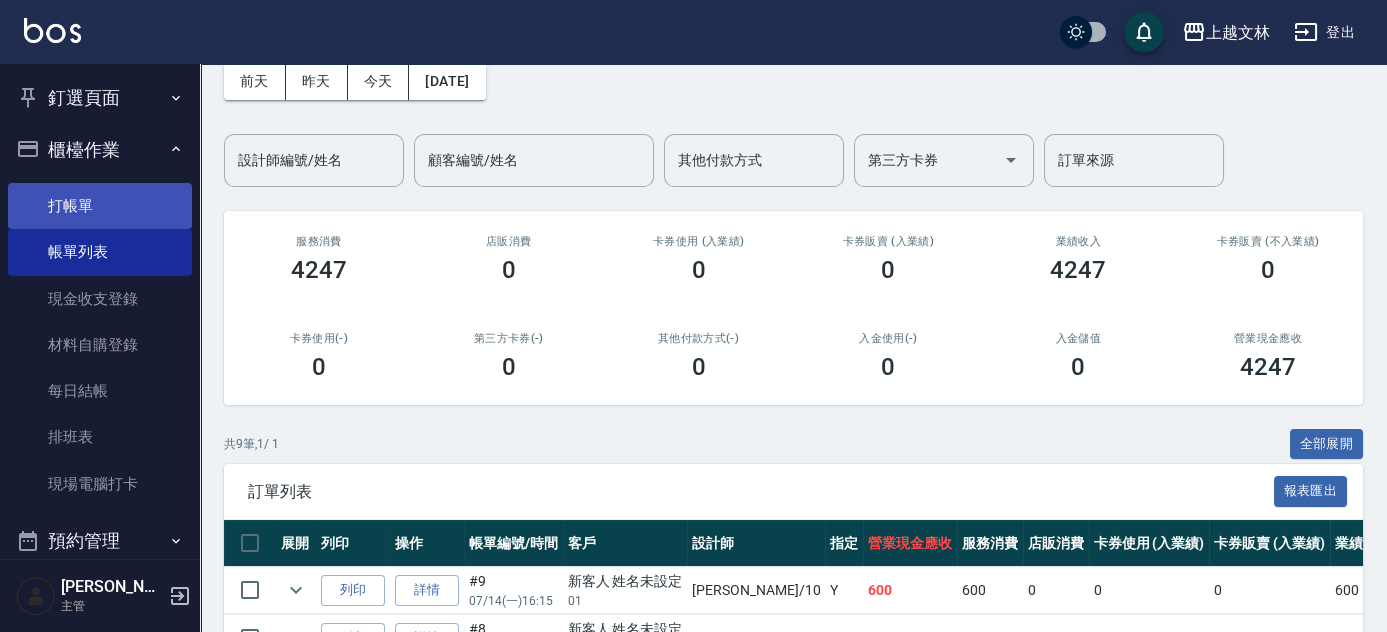 click on "打帳單" at bounding box center (100, 206) 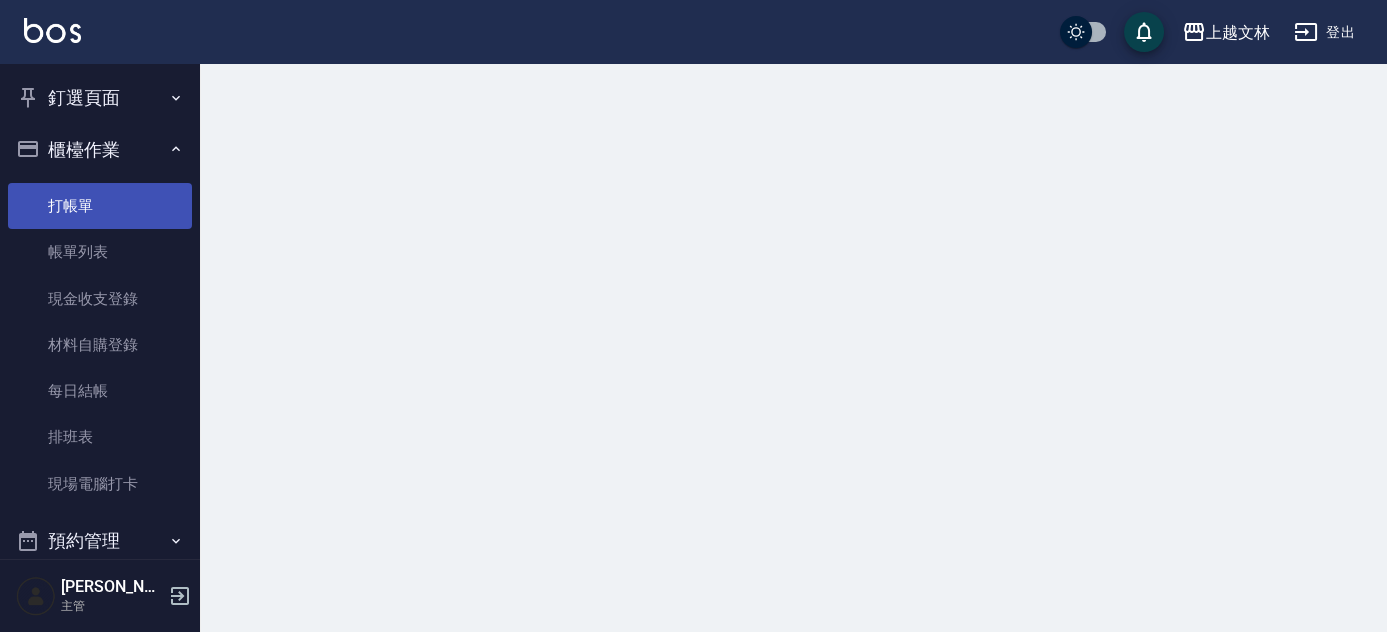 scroll, scrollTop: 0, scrollLeft: 0, axis: both 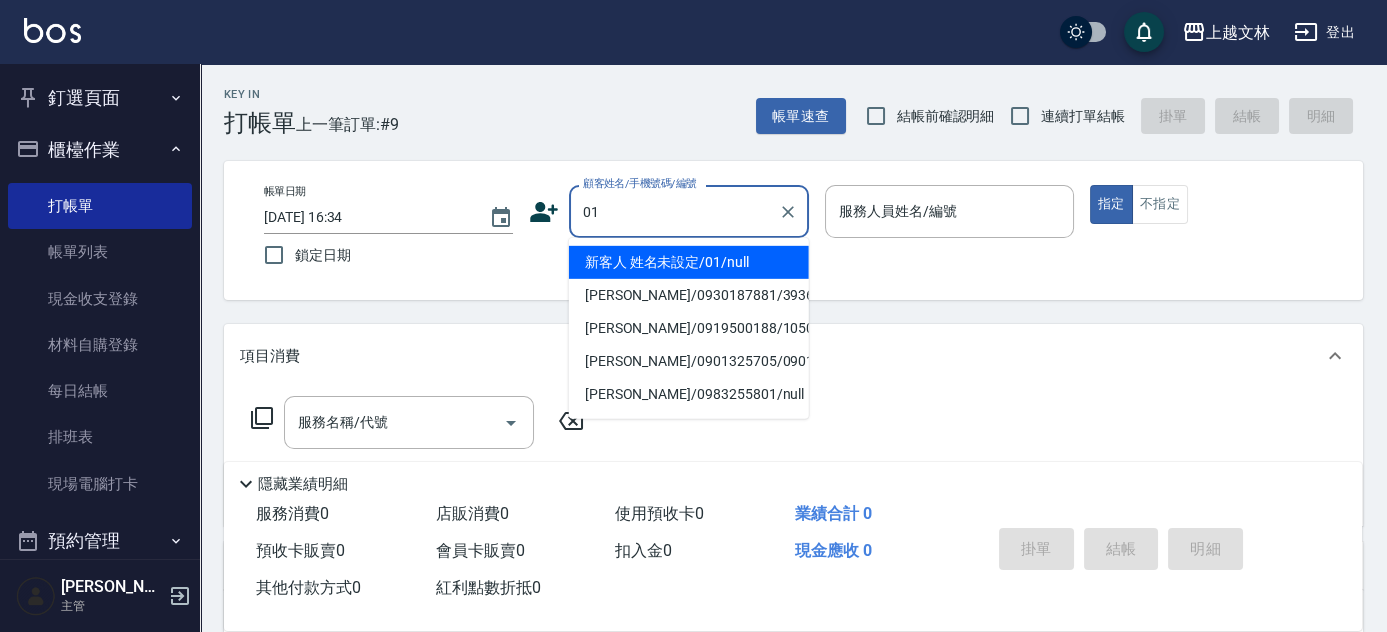 type on "新客人 姓名未設定/01/null" 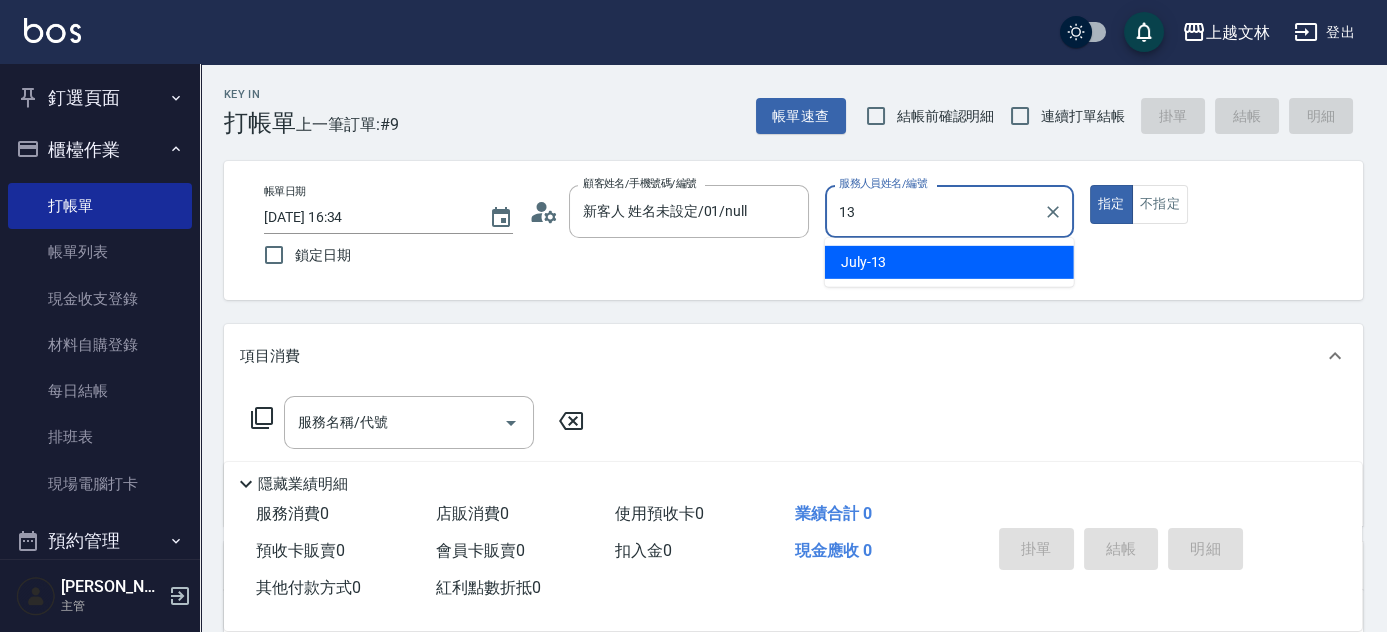 type on "July-13" 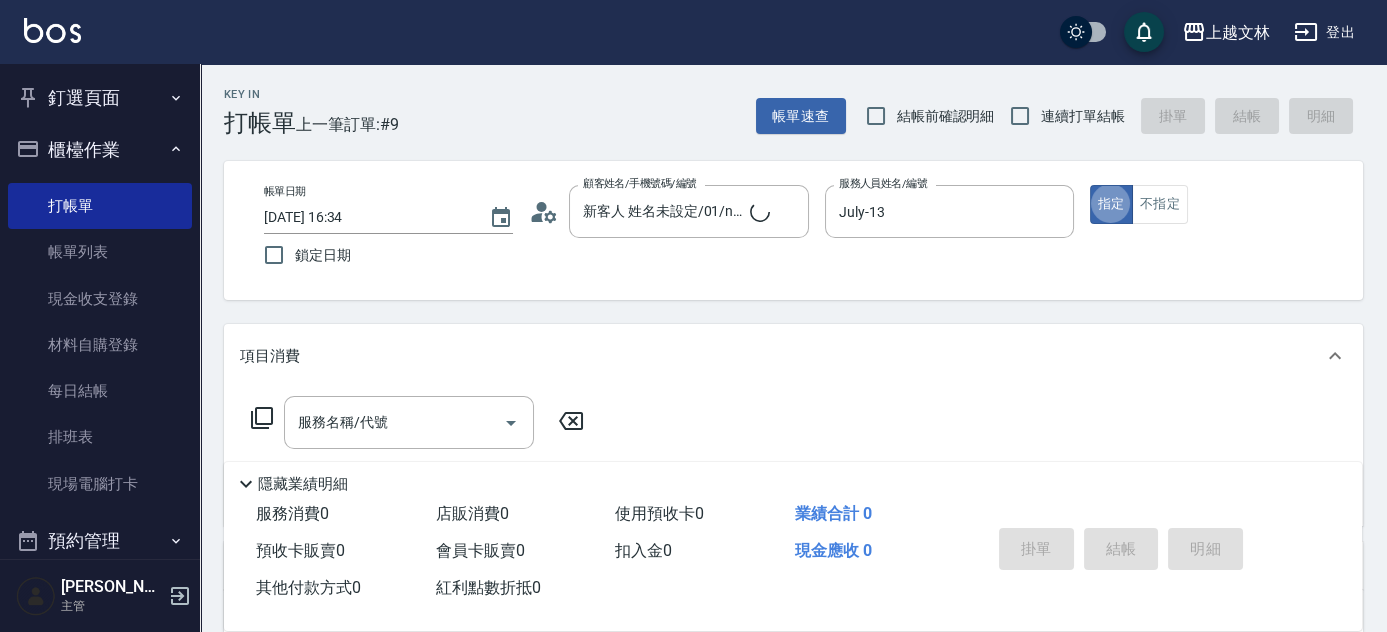 type on "true" 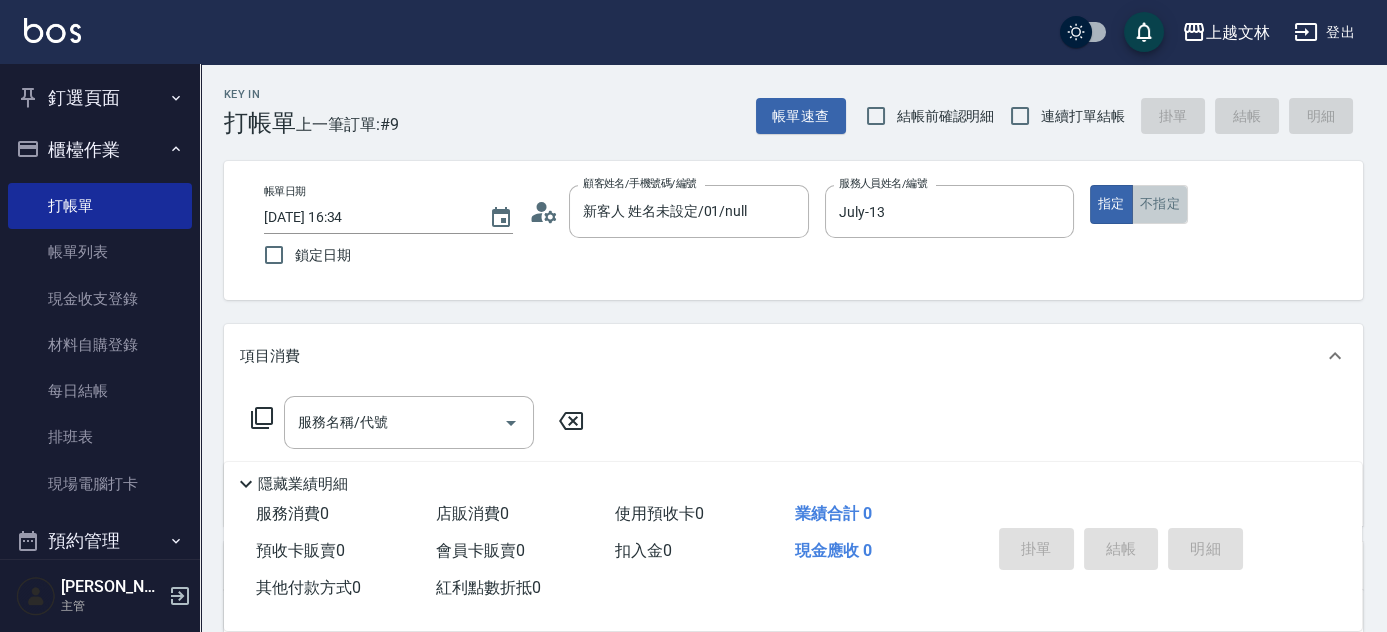 click on "不指定" at bounding box center (1160, 204) 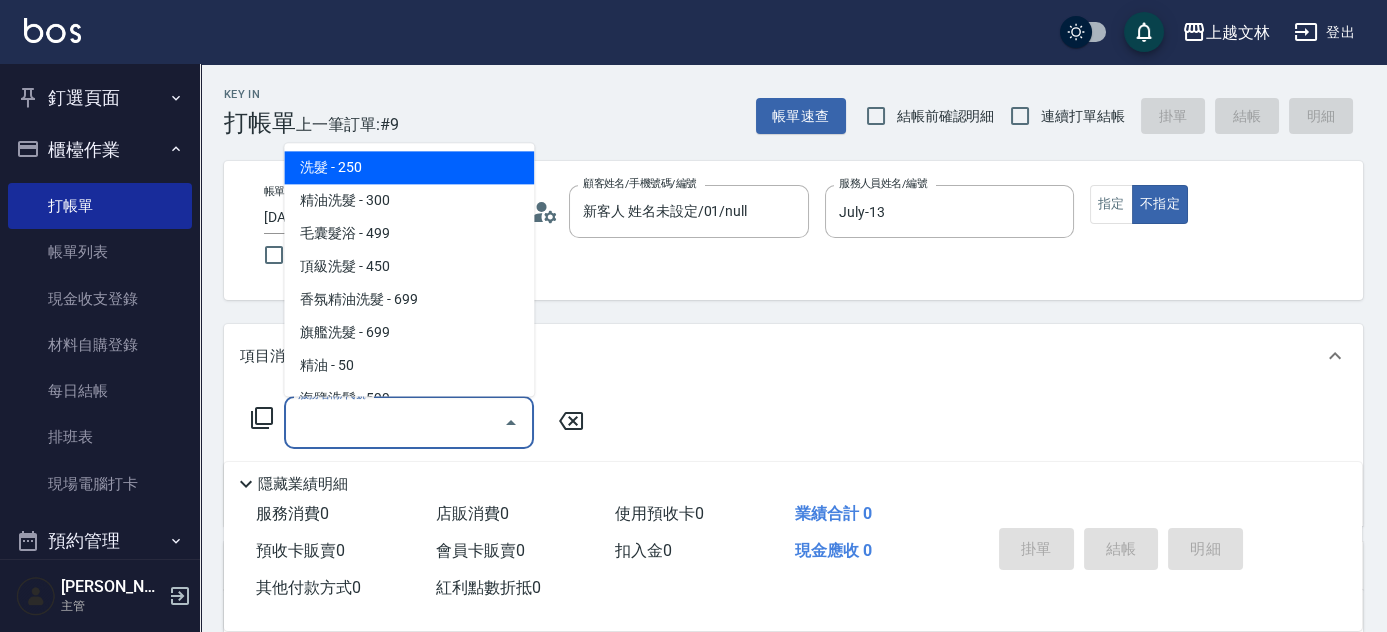 drag, startPoint x: 370, startPoint y: 429, endPoint x: 427, endPoint y: 369, distance: 82.75868 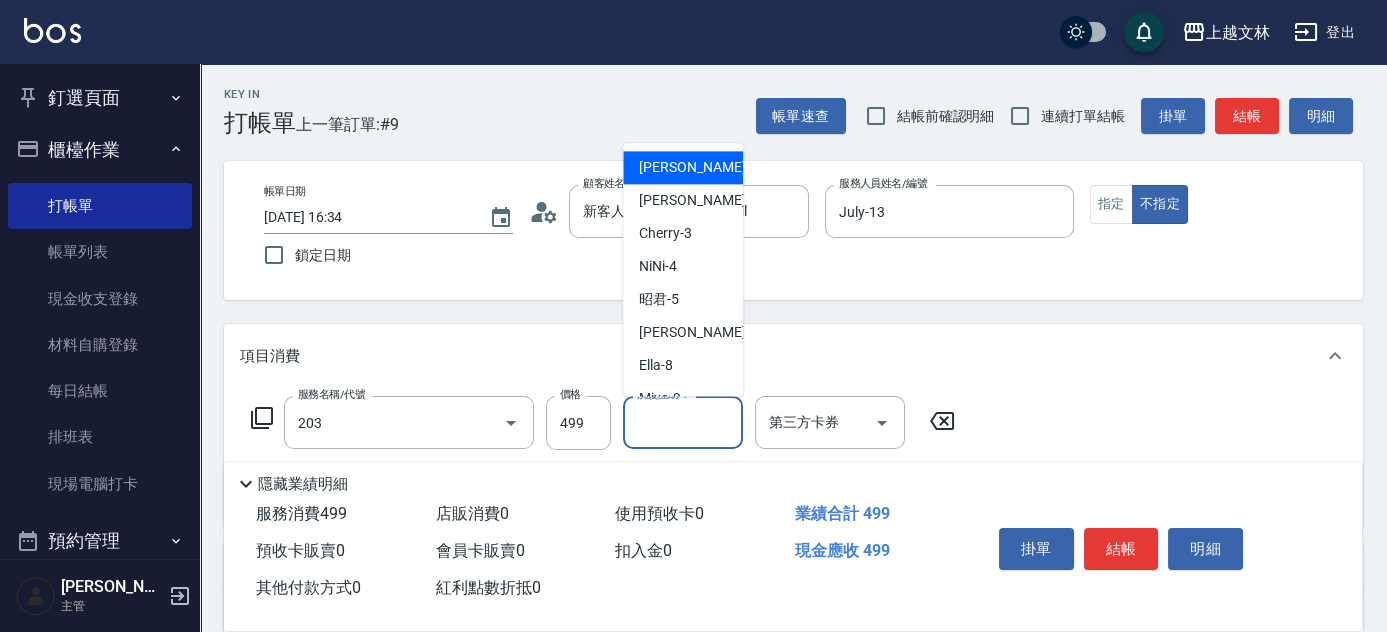 type on "B級洗+剪(203)" 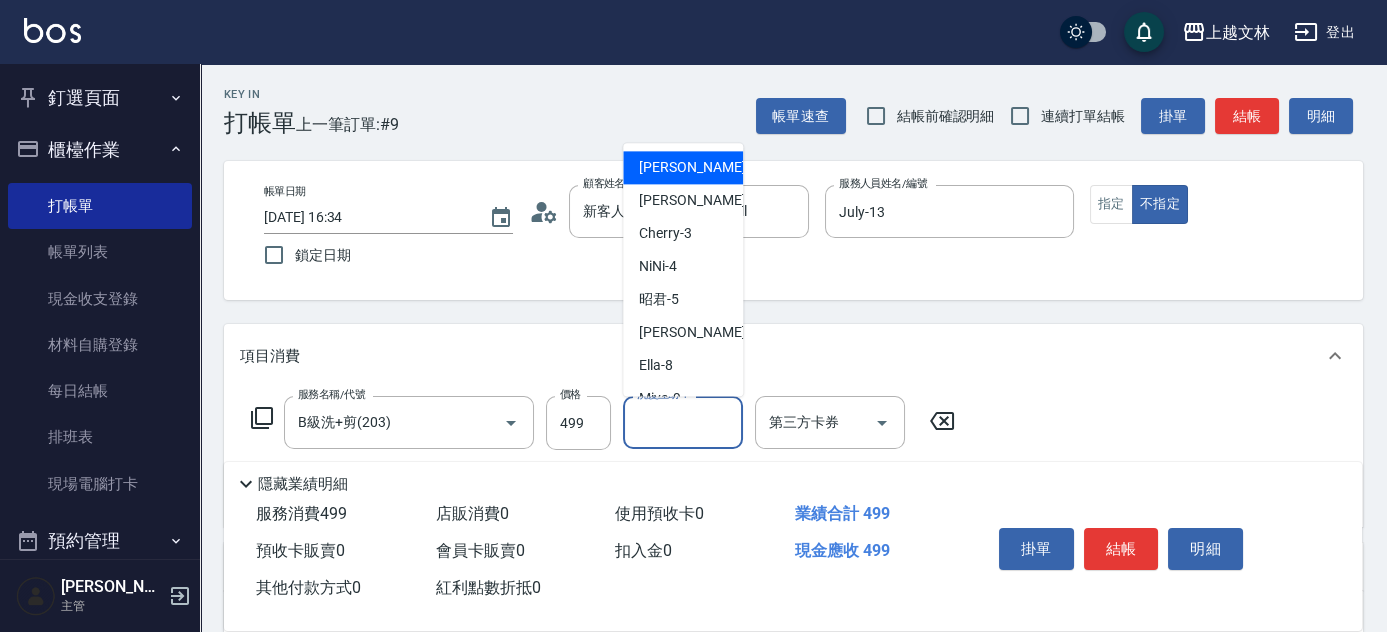 click on "洗髮互助-1" at bounding box center [683, 422] 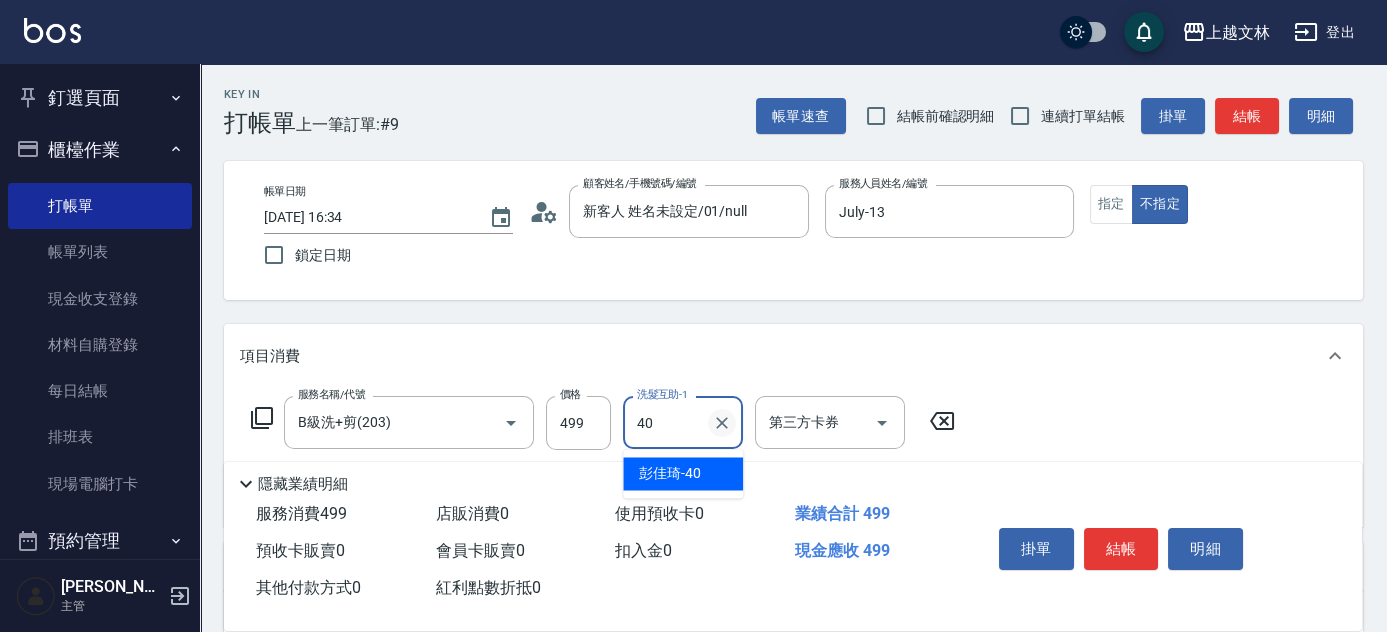 type on "[PERSON_NAME]-40" 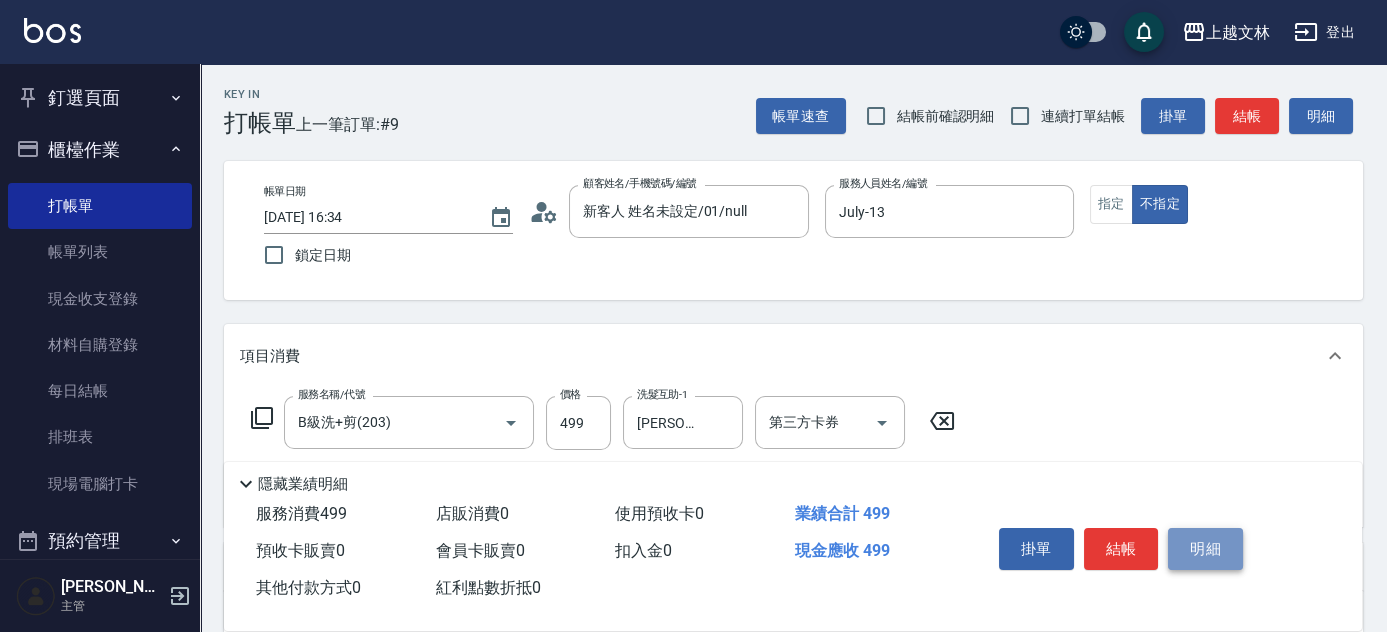 click on "明細" at bounding box center [1205, 549] 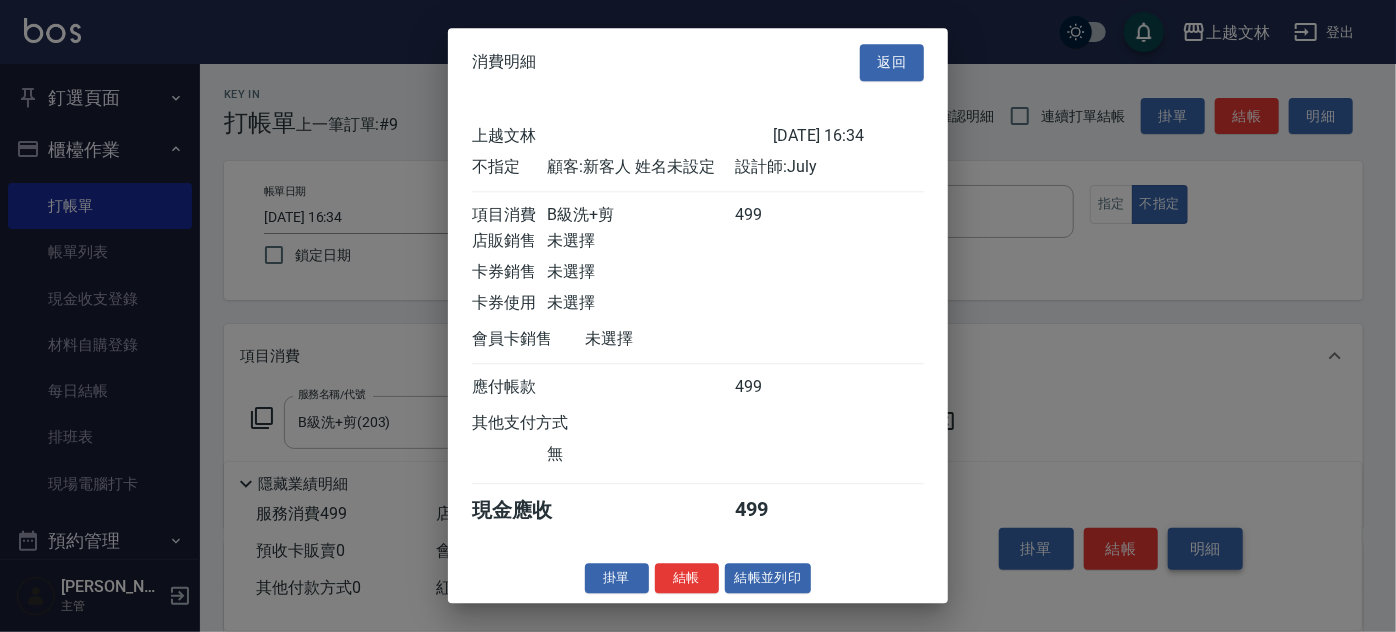 click at bounding box center [698, 316] 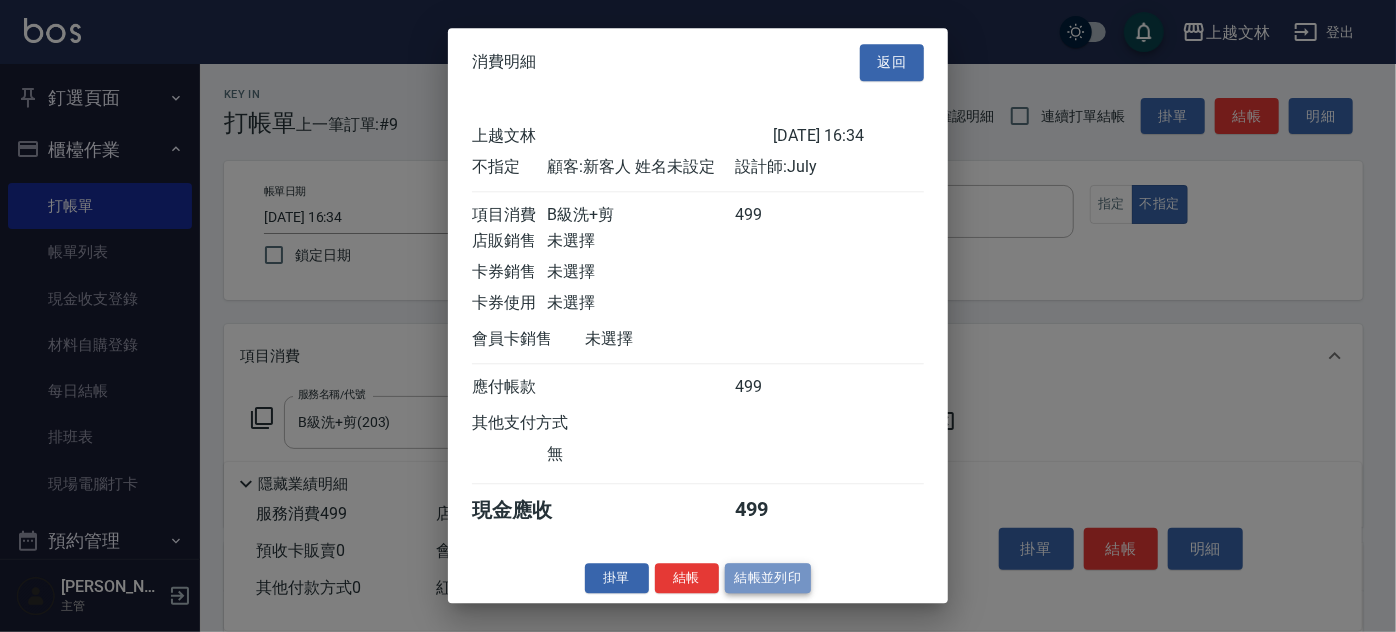click on "結帳並列印" at bounding box center [768, 578] 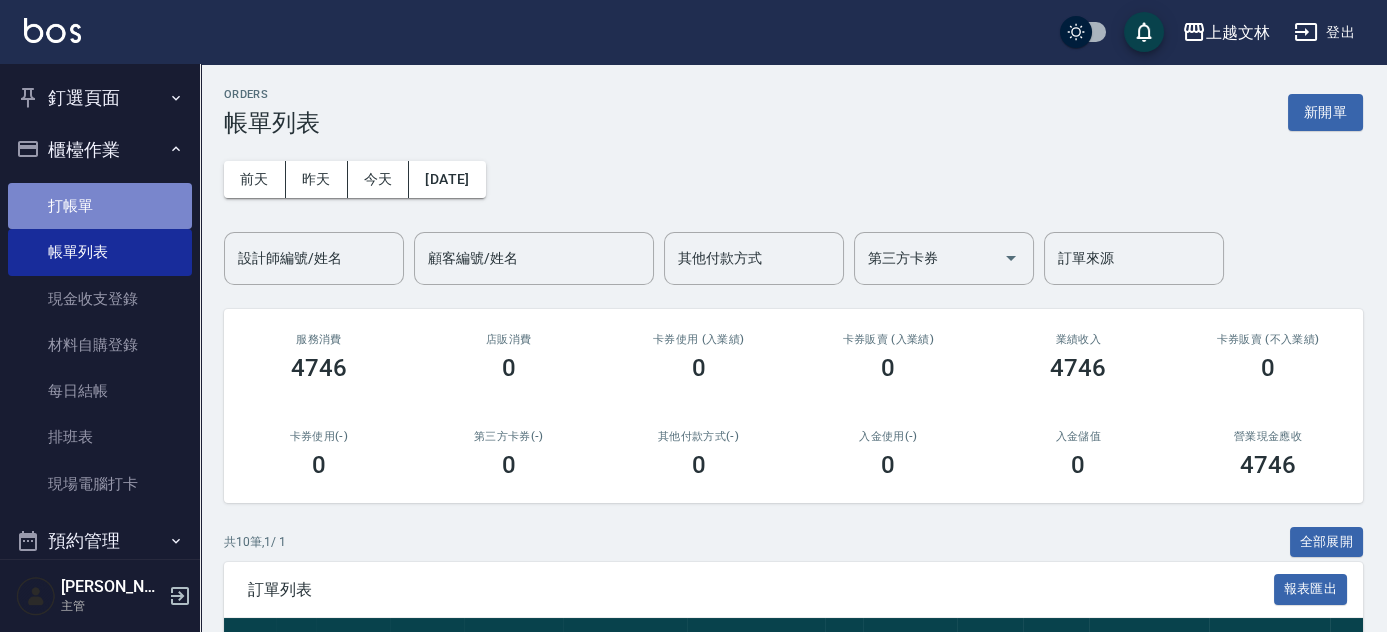 click on "打帳單" at bounding box center (100, 206) 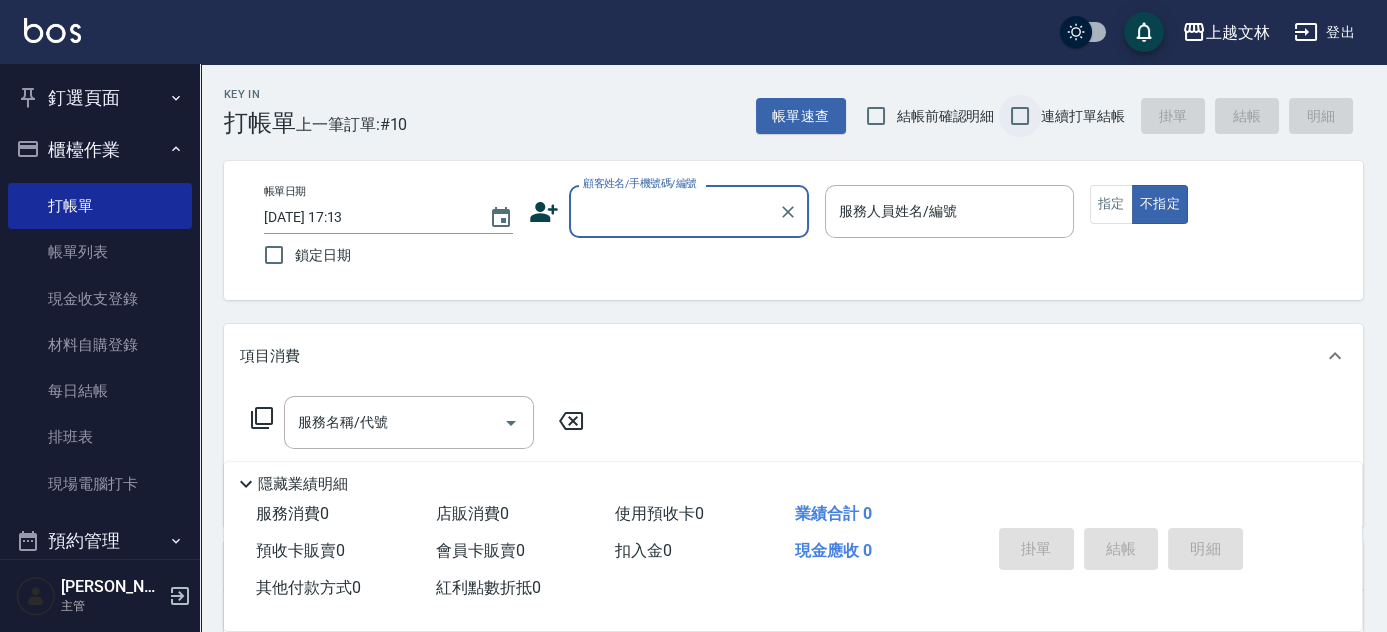 click on "連續打單結帳" at bounding box center (1020, 116) 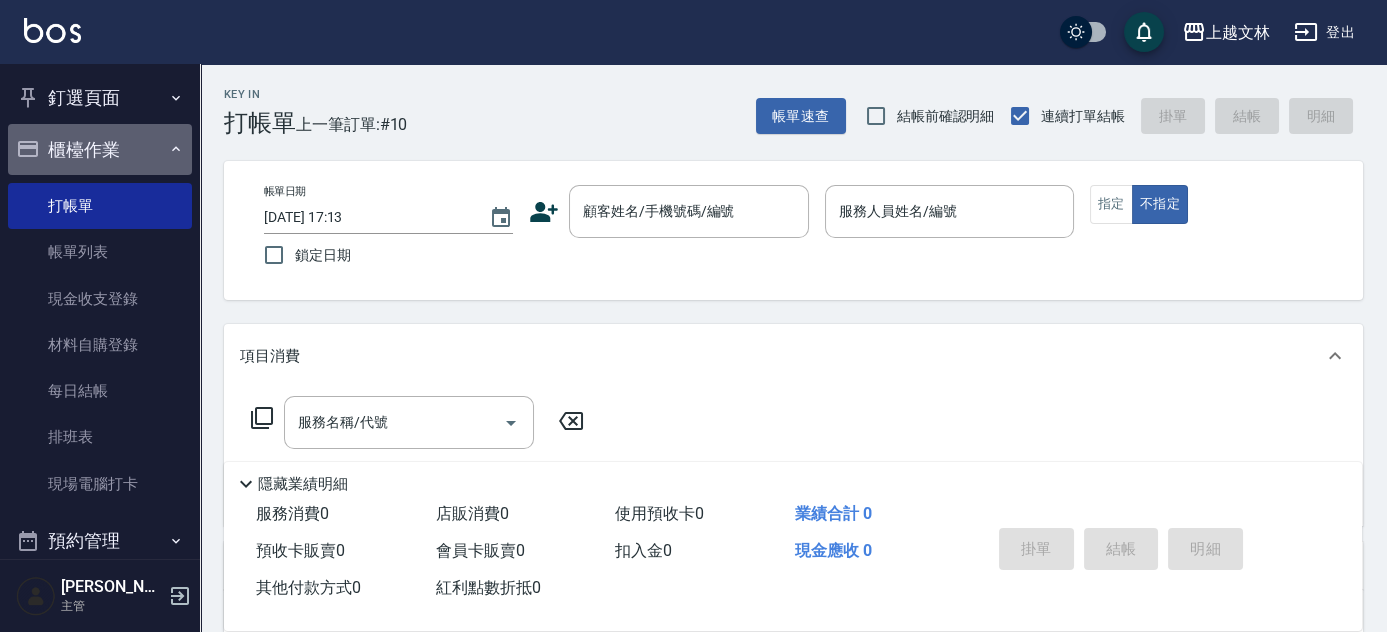click on "櫃檯作業" at bounding box center (100, 150) 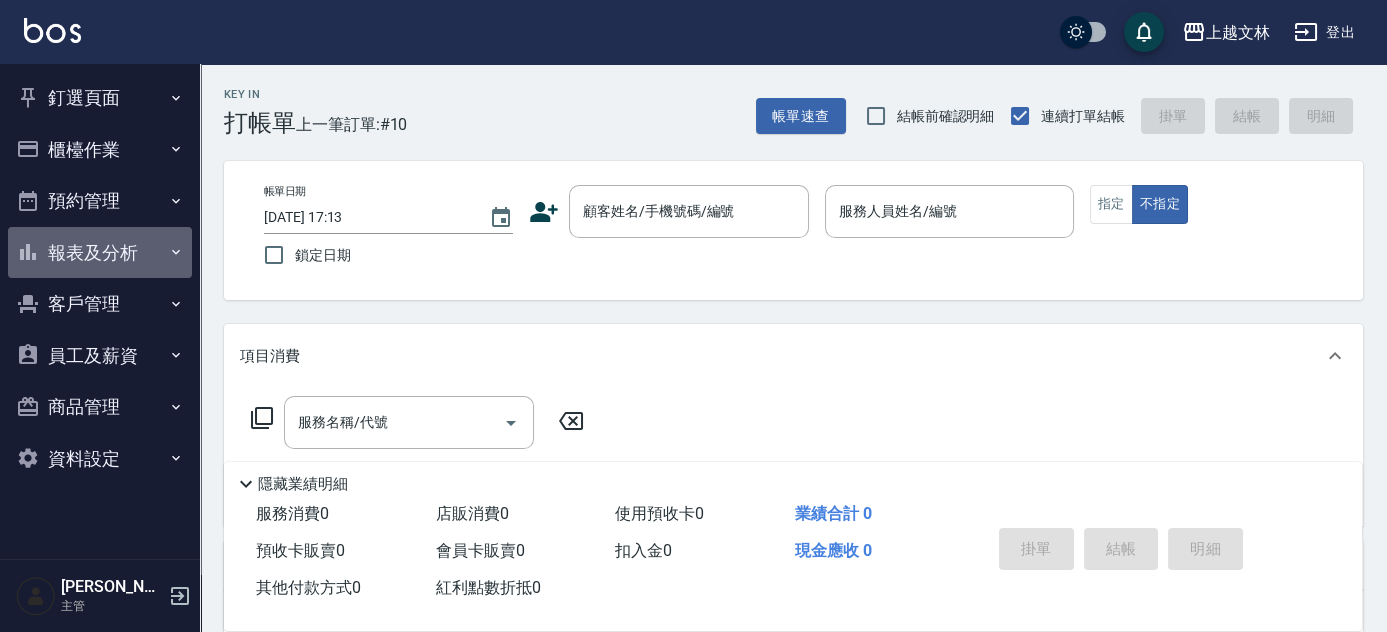 click on "報表及分析" at bounding box center (100, 253) 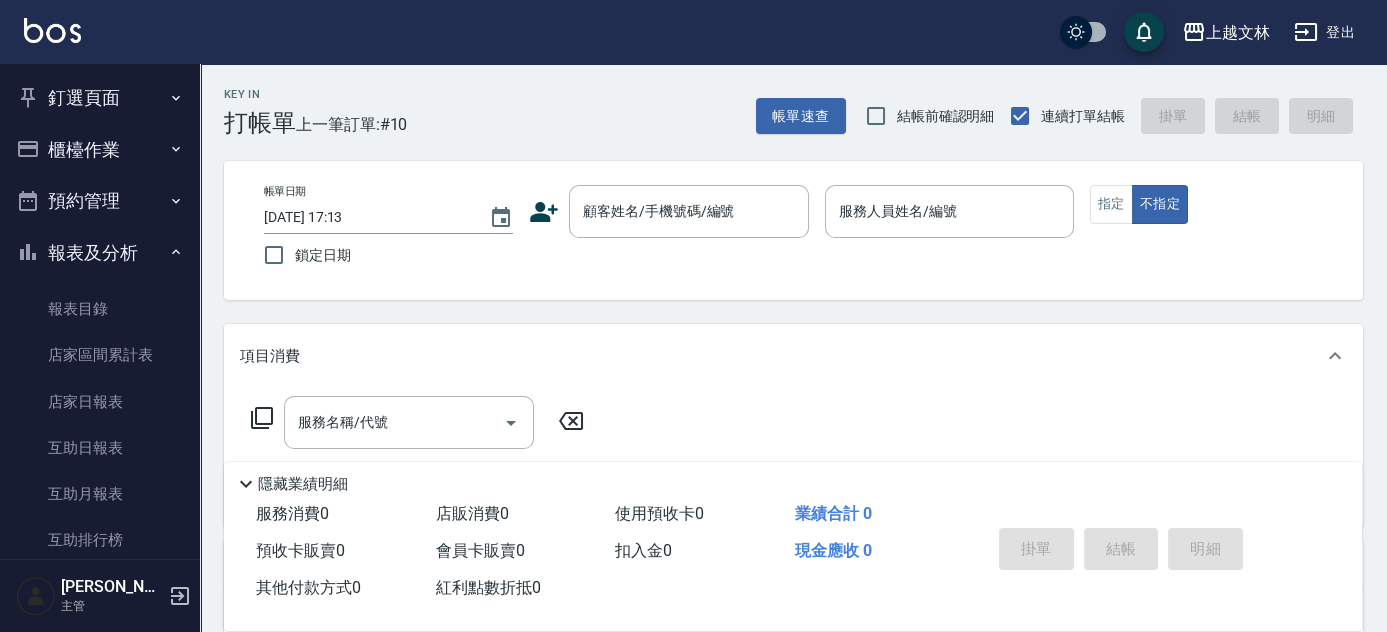 click on "釘選頁面 店家日報表 設計師排行榜 每日結帳 櫃檯作業 打帳單 帳單列表 現金收支登錄 材料自購登錄 每日結帳 排班表 現場電腦打卡 預約管理 預約管理 單日預約紀錄 單週預約紀錄 報表及分析 報表目錄 店家區間累計表 店家日報表 互助日報表 互助月報表 互助排行榜 互助點數明細 互助業績報表 全店業績分析表 營業統計分析表 營業項目月分析表 設計師業績表 設計師日報表 設計師業績分析表 設計師業績月報表 設計師排行榜 商品銷售排行榜 商品消耗明細 單一服務項目查詢 店販抽成明細 店販分類抽成明細 顧客入金餘額表 顧客卡券餘額表 每日非現金明細 每日收支明細 收支分類明細表 非現金明細對帳單 客戶管理 客戶列表 客資篩選匯出 卡券管理 入金管理 員工及薪資 員工列表 全店打卡記錄 考勤排班總表 薪資條 薪資明細表 商品管理 商品分類設定 商品列表" at bounding box center [100, 311] 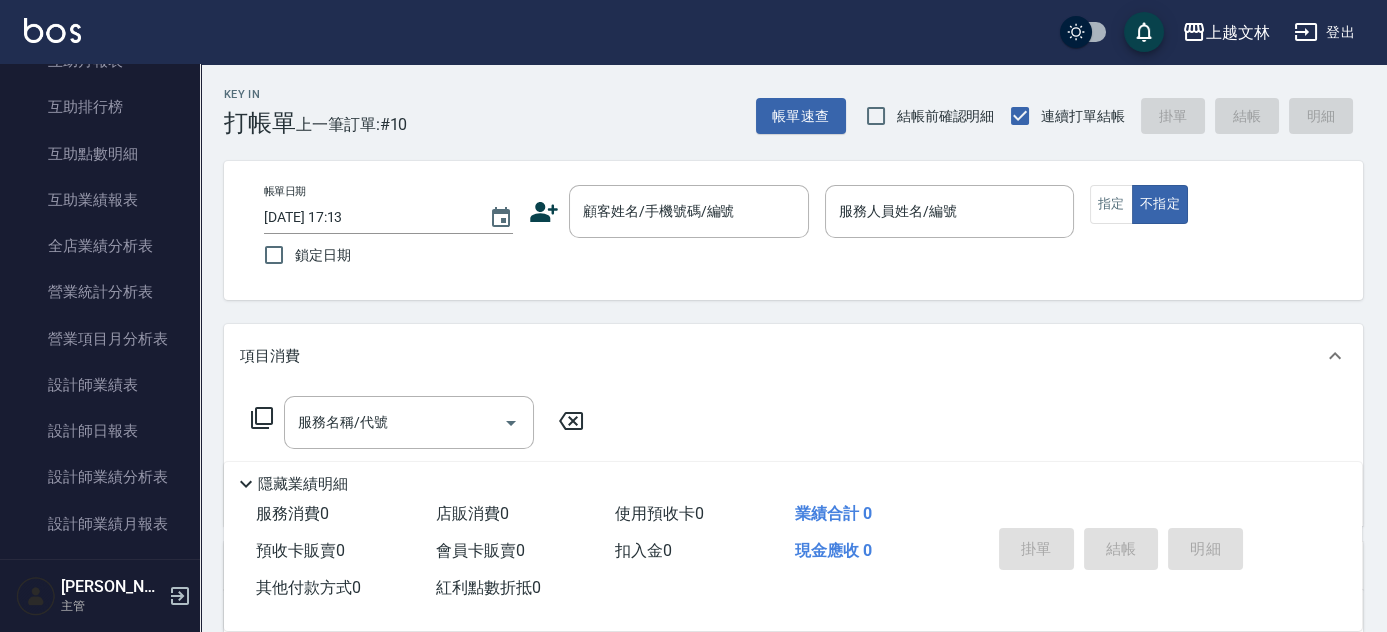 scroll, scrollTop: 866, scrollLeft: 0, axis: vertical 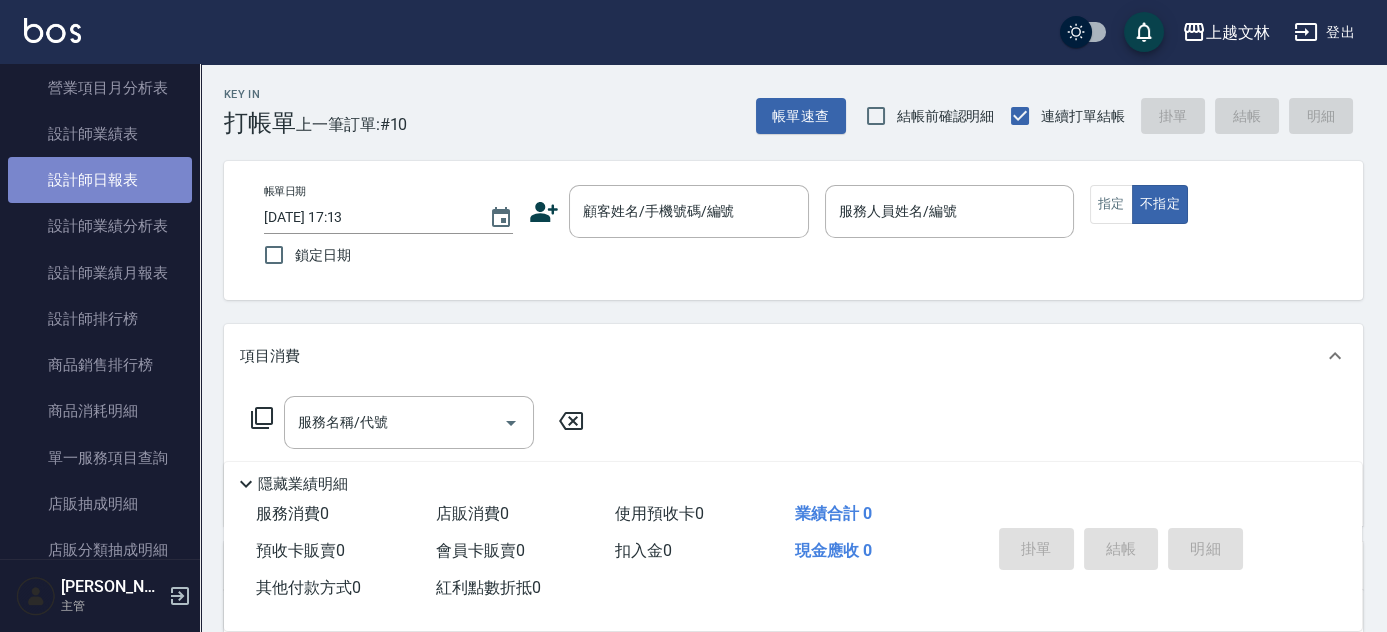 click on "設計師日報表" at bounding box center [100, 180] 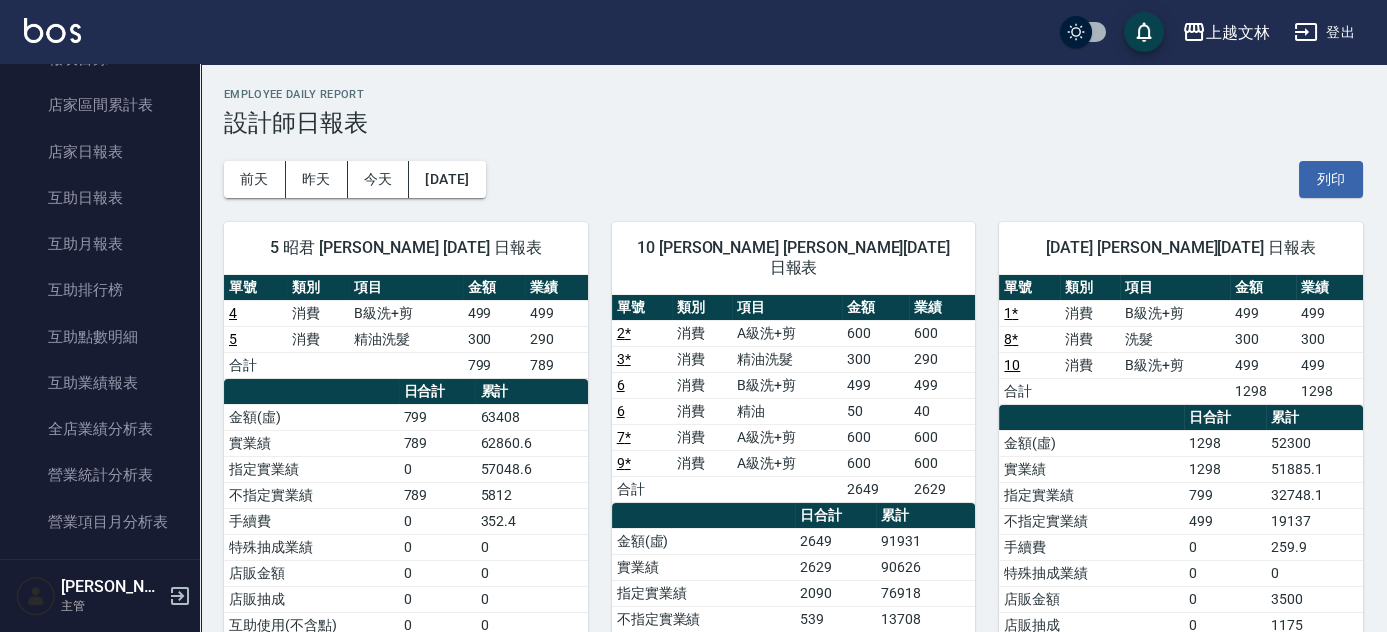 scroll, scrollTop: 0, scrollLeft: 0, axis: both 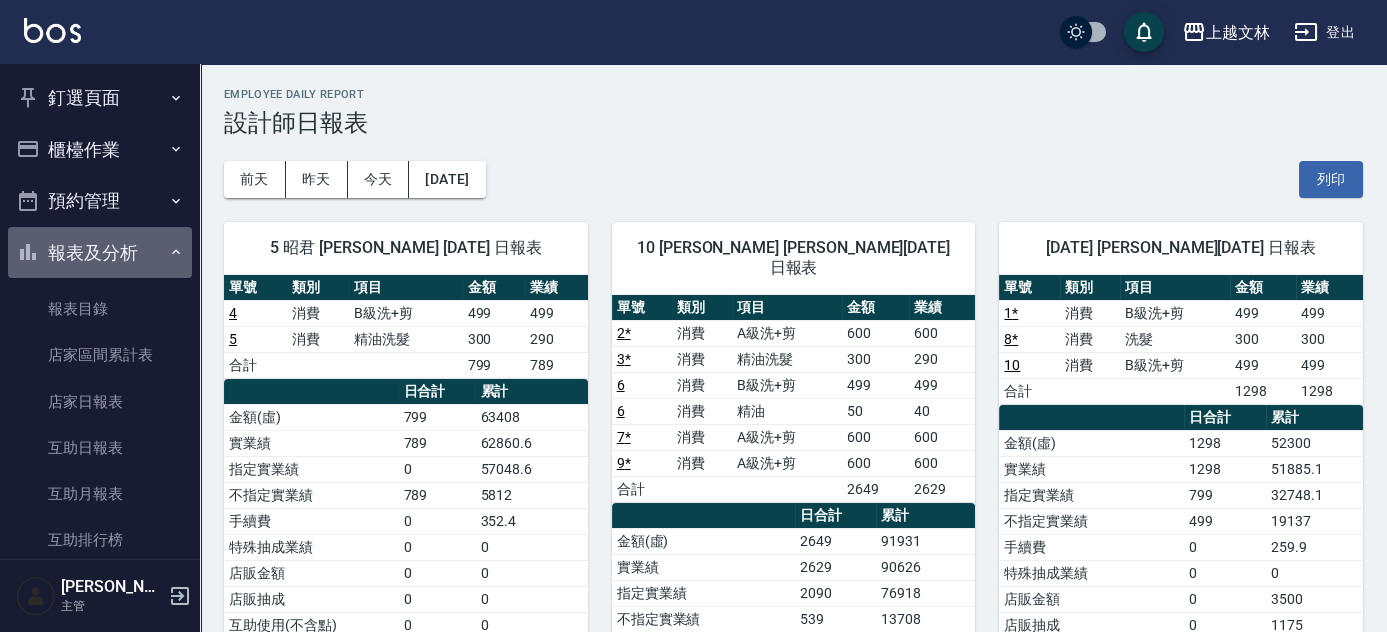 click on "報表及分析" at bounding box center [100, 253] 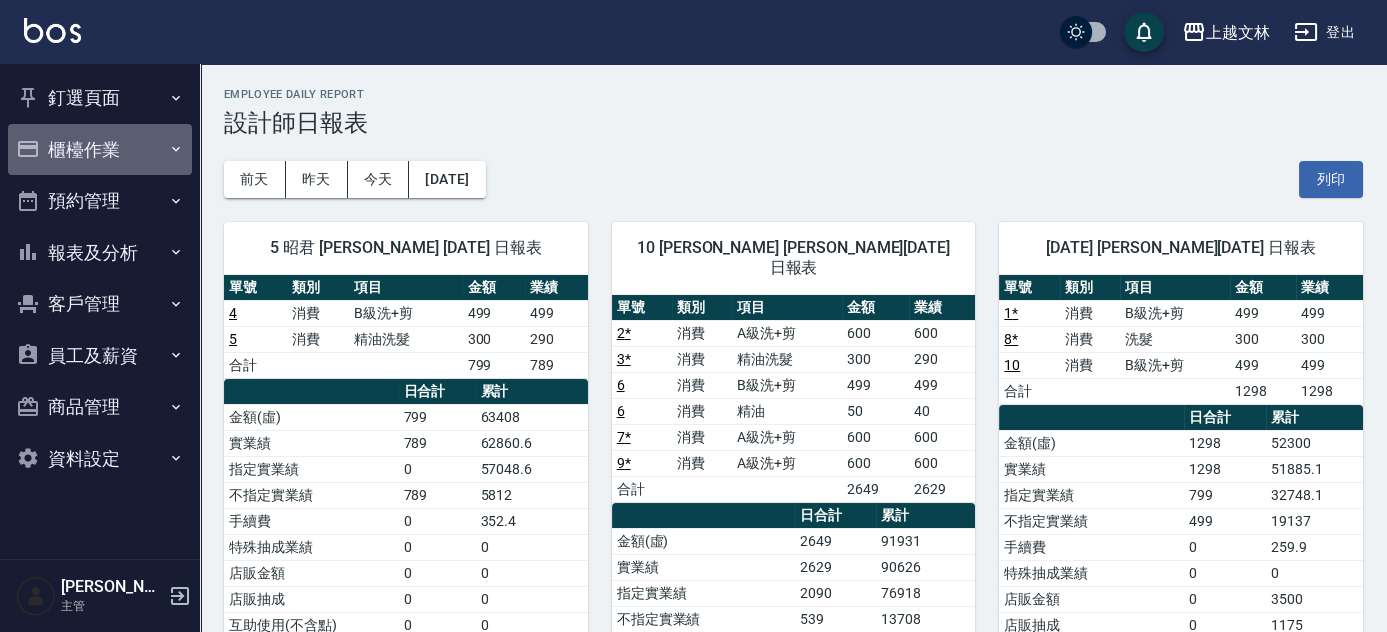 click on "櫃檯作業" at bounding box center (100, 150) 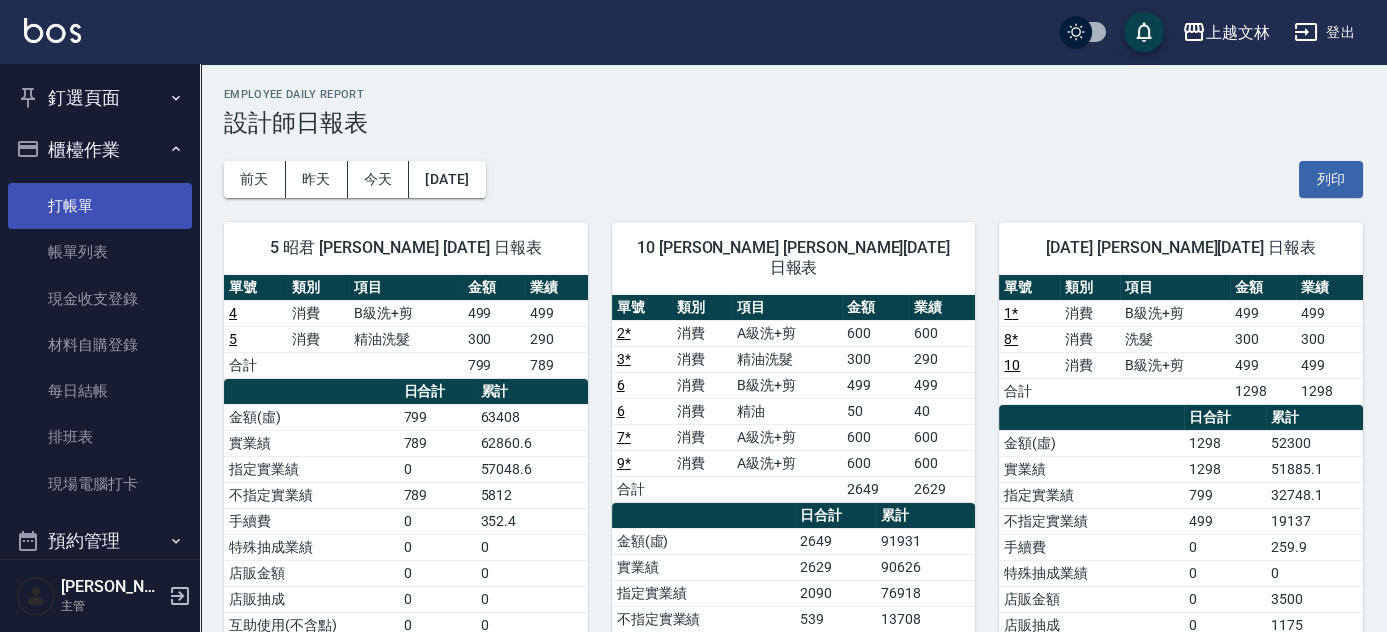 click on "打帳單" at bounding box center (100, 206) 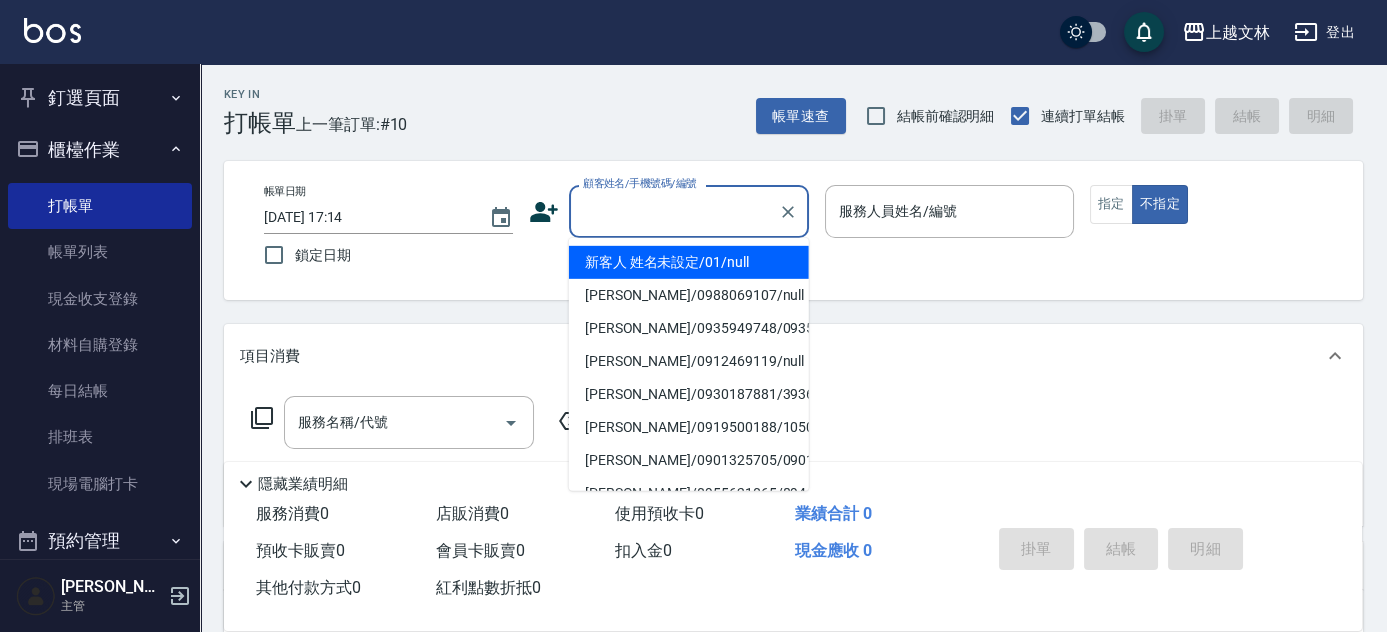click on "顧客姓名/手機號碼/編號" at bounding box center [674, 211] 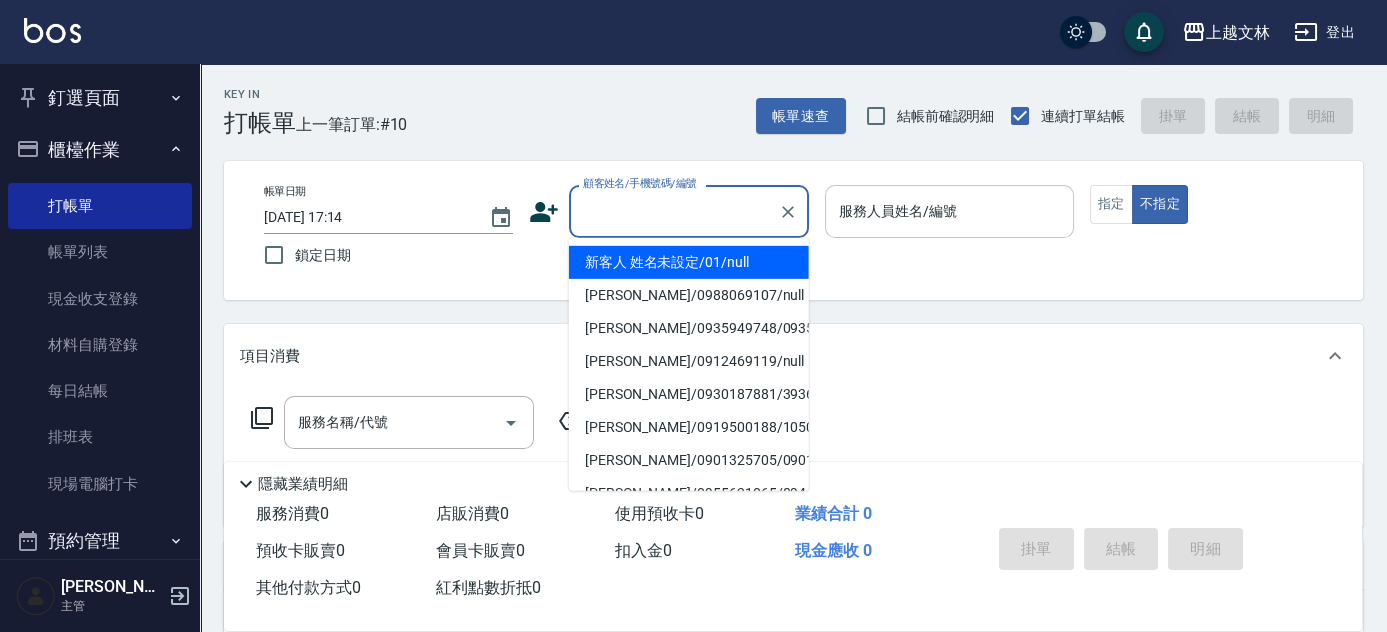 type on "新客人 姓名未設定/01/null" 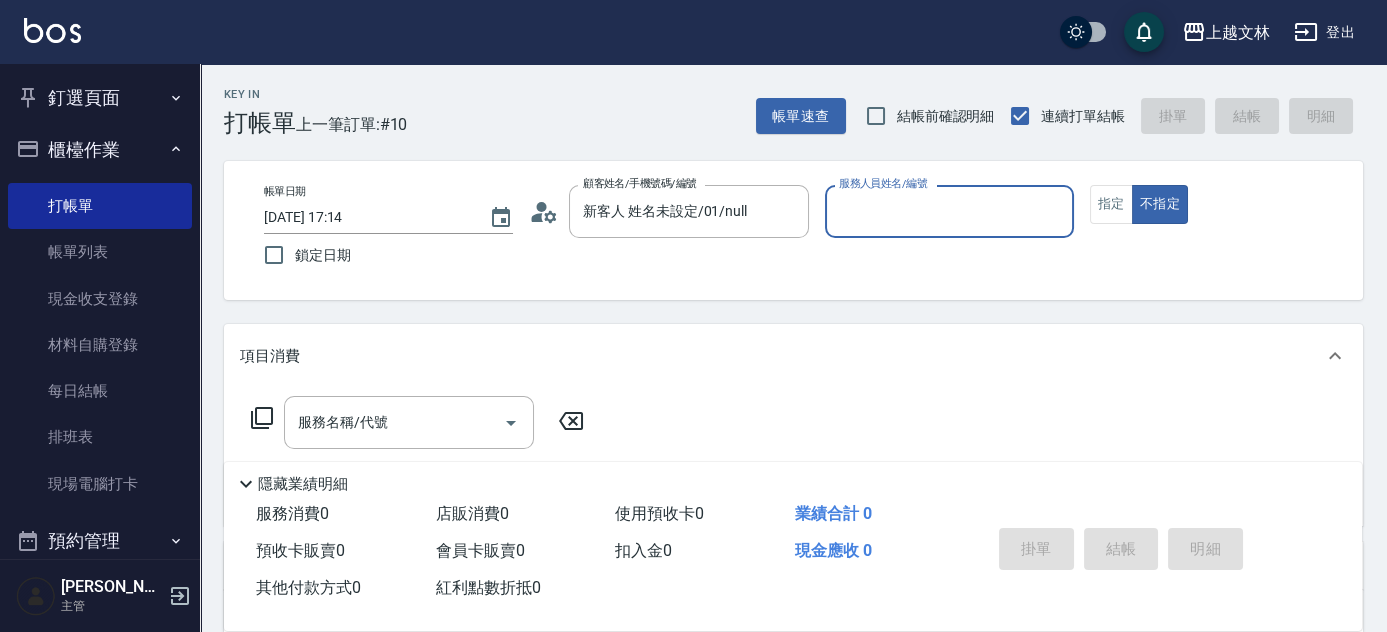 click on "服務人員姓名/編號" at bounding box center [949, 211] 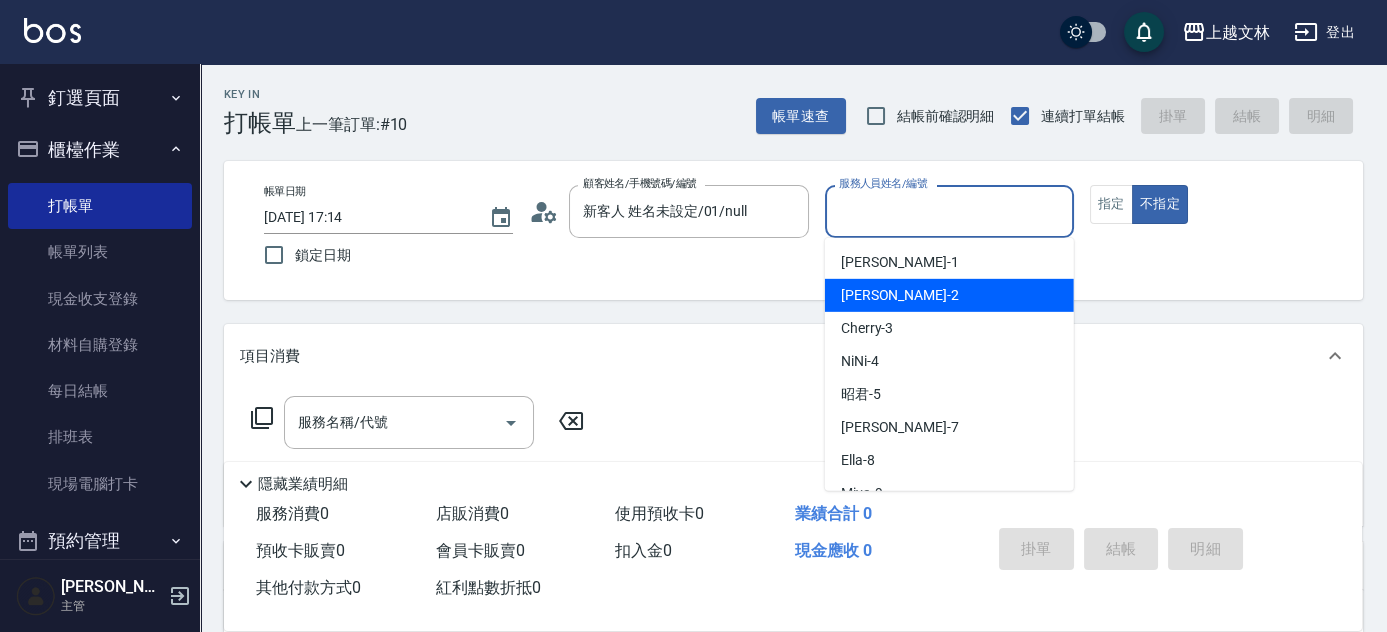 click on "[PERSON_NAME] -2" at bounding box center (949, 295) 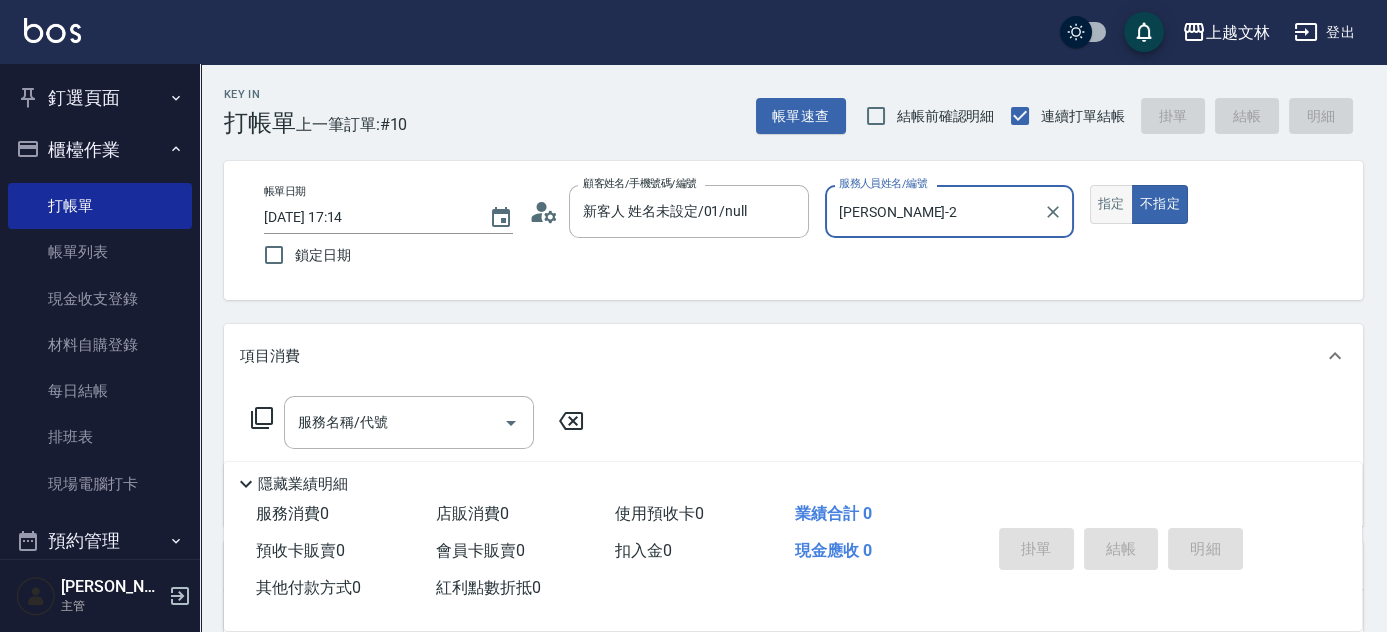 click on "指定" at bounding box center (1111, 204) 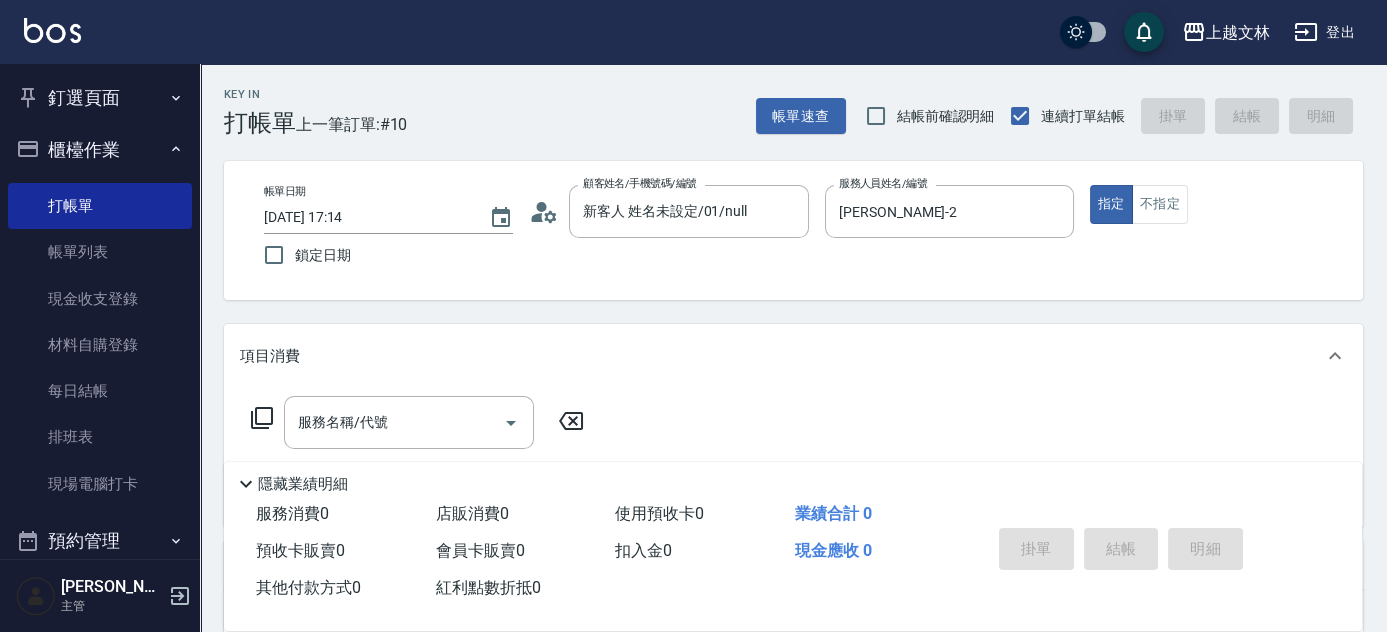 click 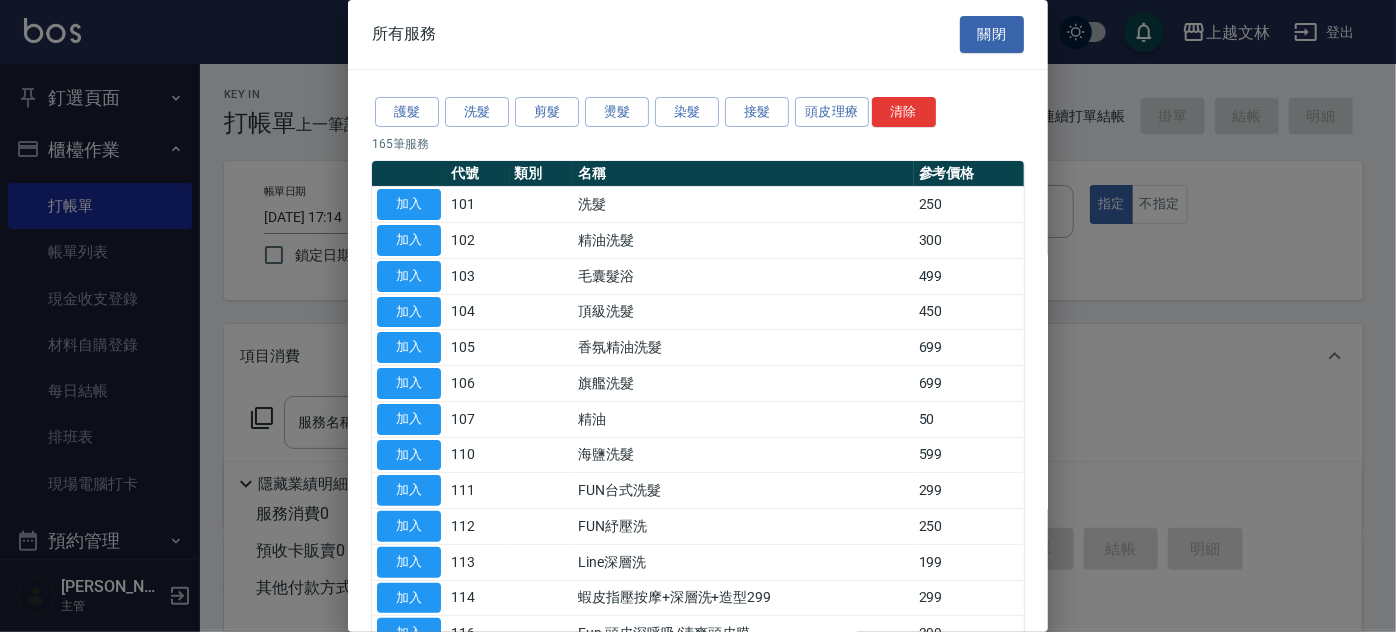 click at bounding box center (698, 316) 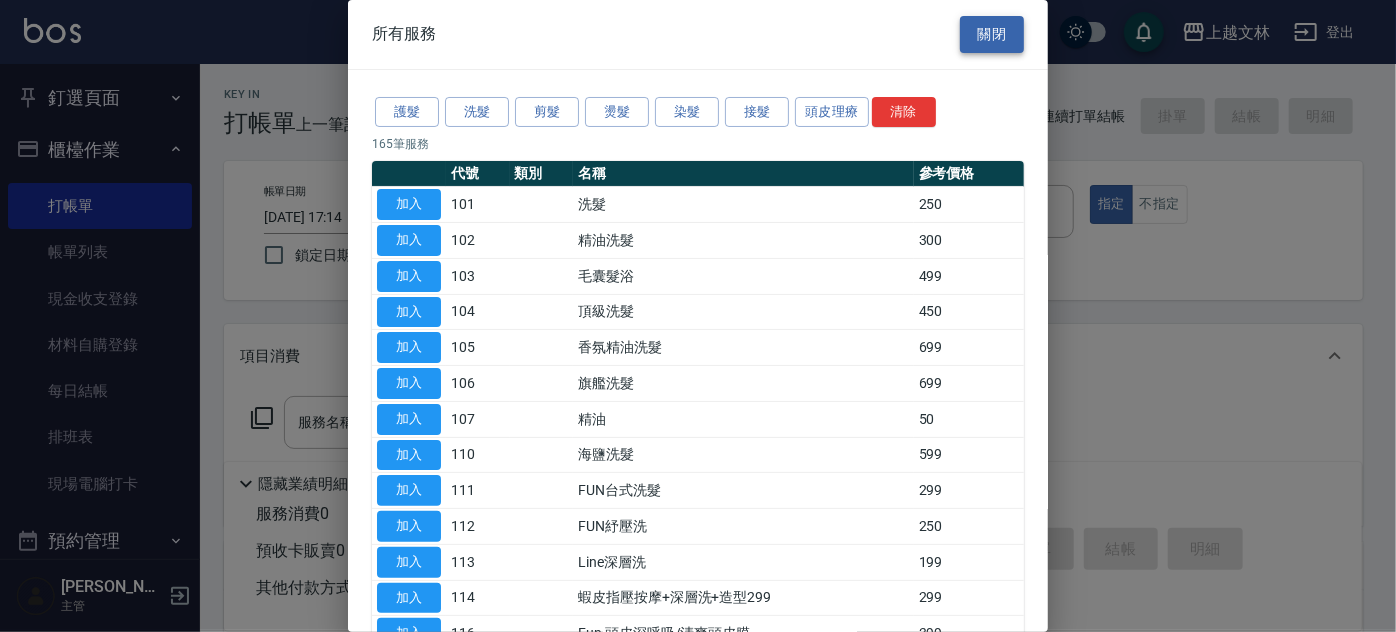 click on "關閉" at bounding box center (992, 34) 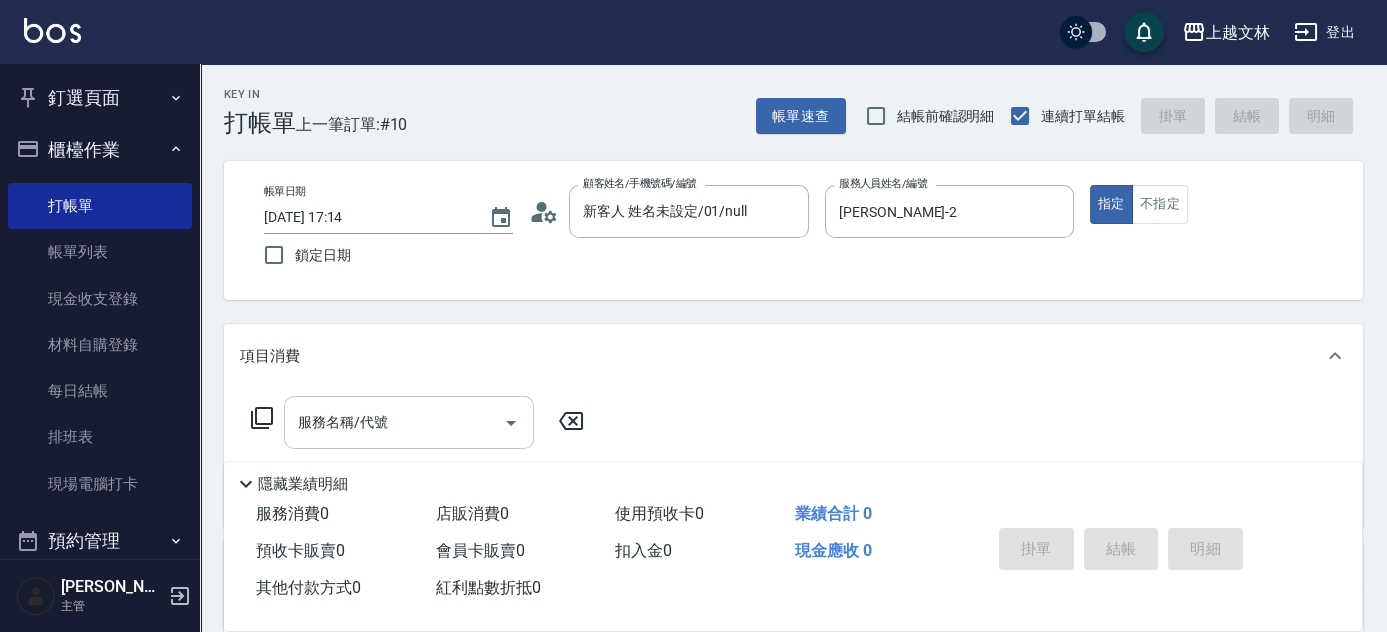 click on "服務名稱/代號 服務名稱/代號" at bounding box center (409, 422) 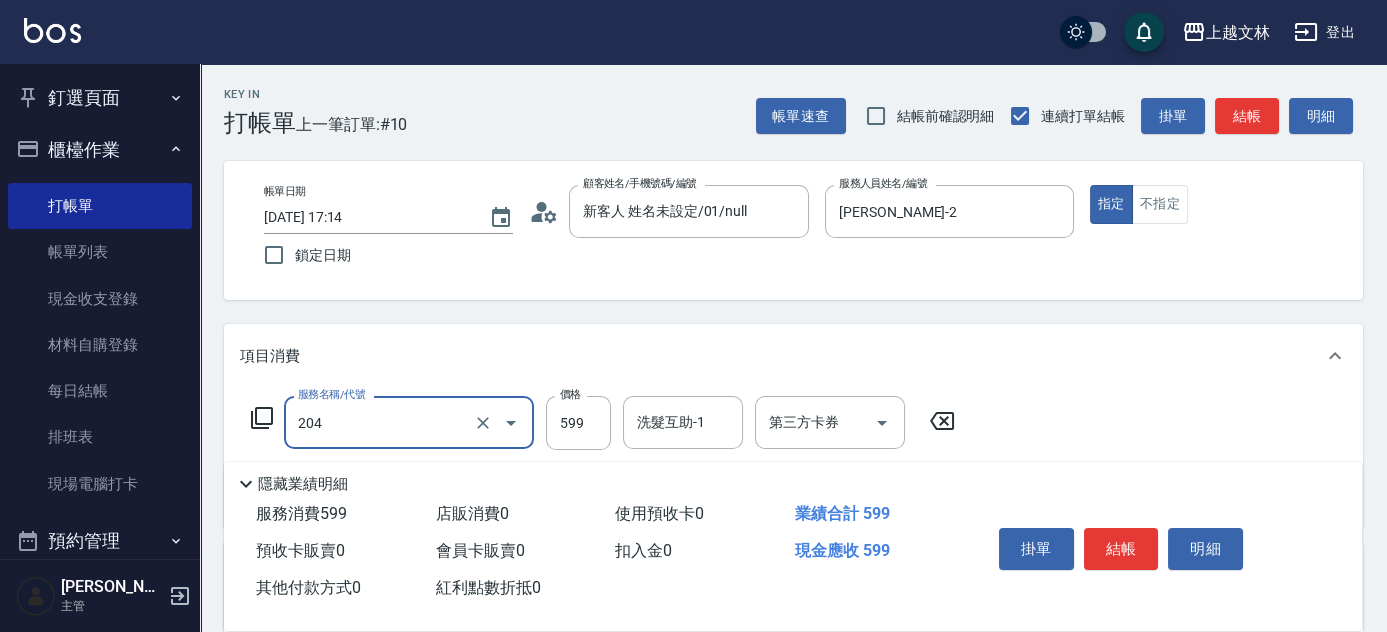 type on "A級洗+剪(204)" 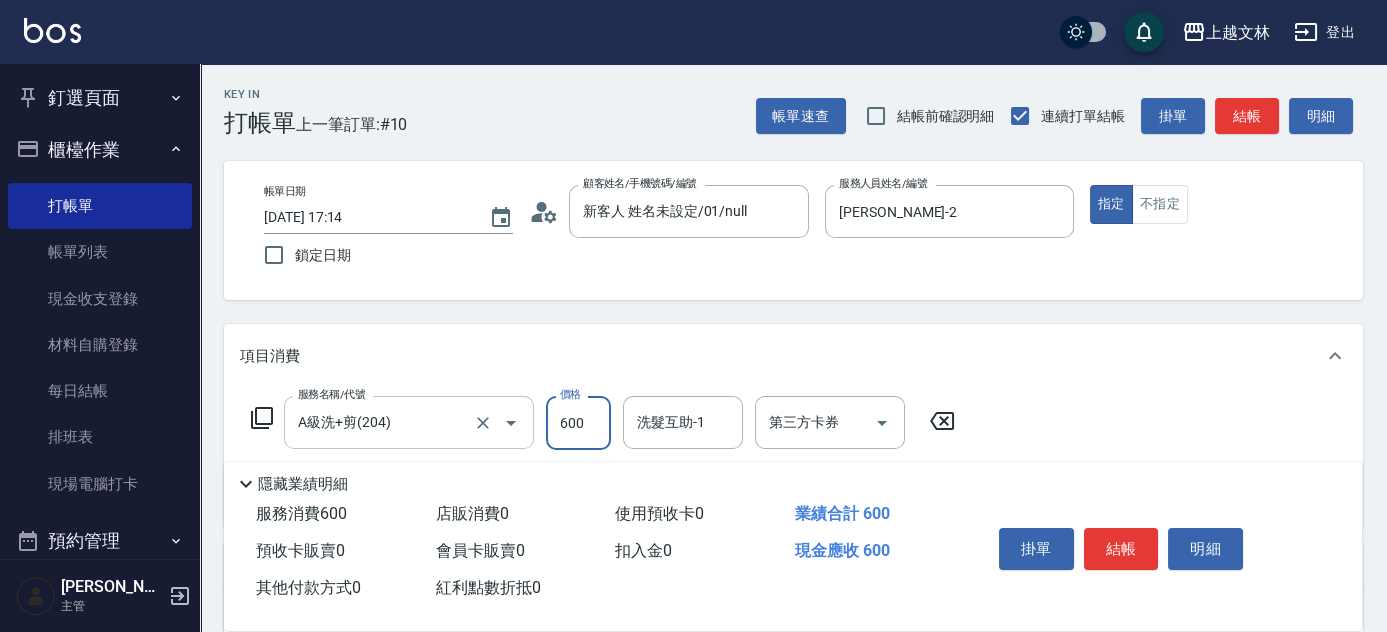 type on "600" 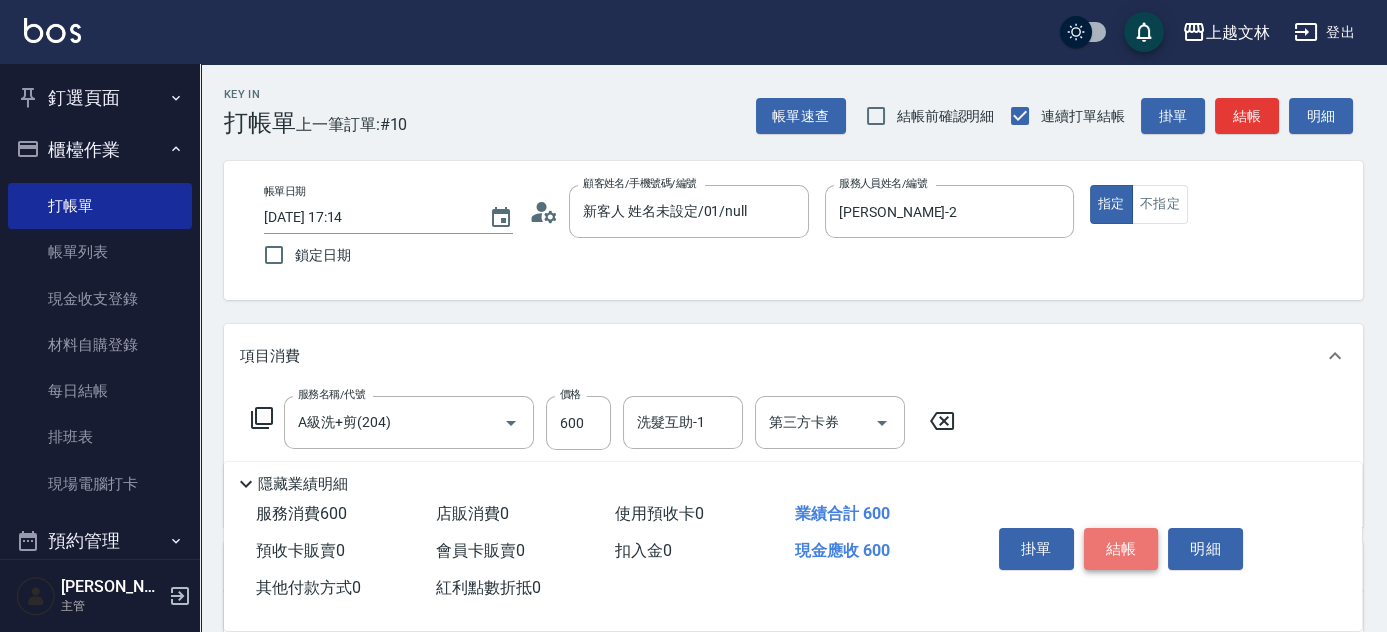 click on "結帳" at bounding box center [1121, 549] 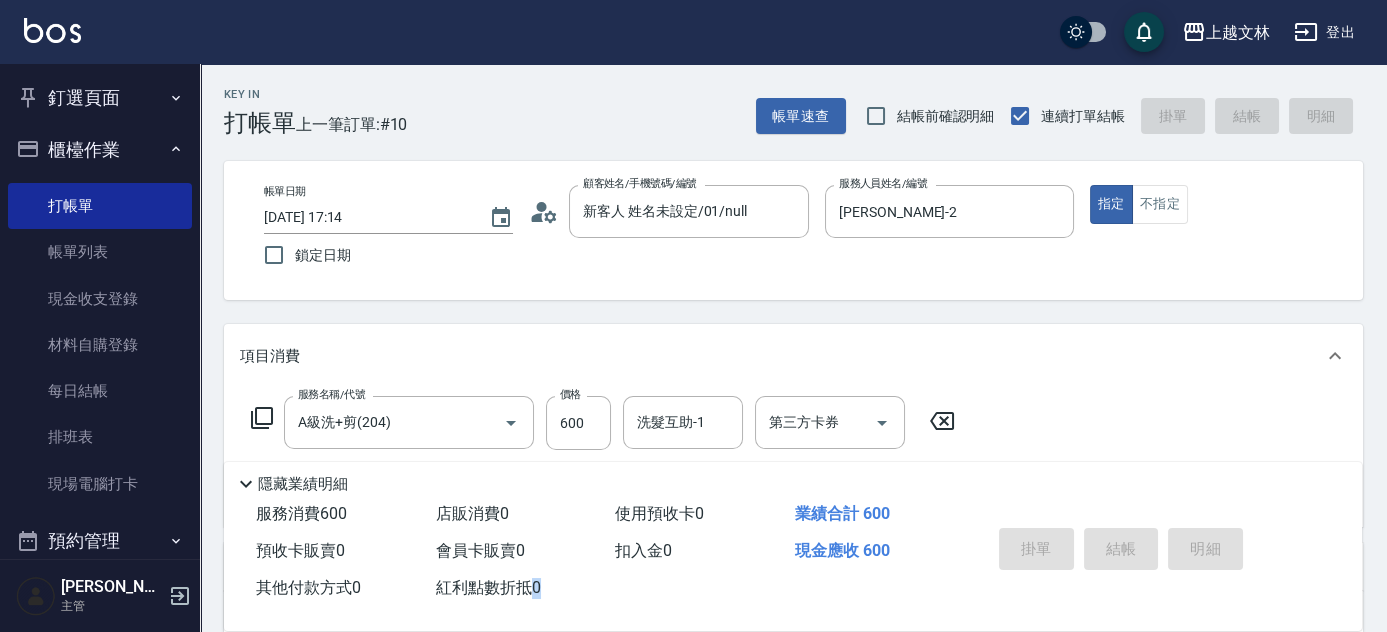 type on "[DATE] 17:50" 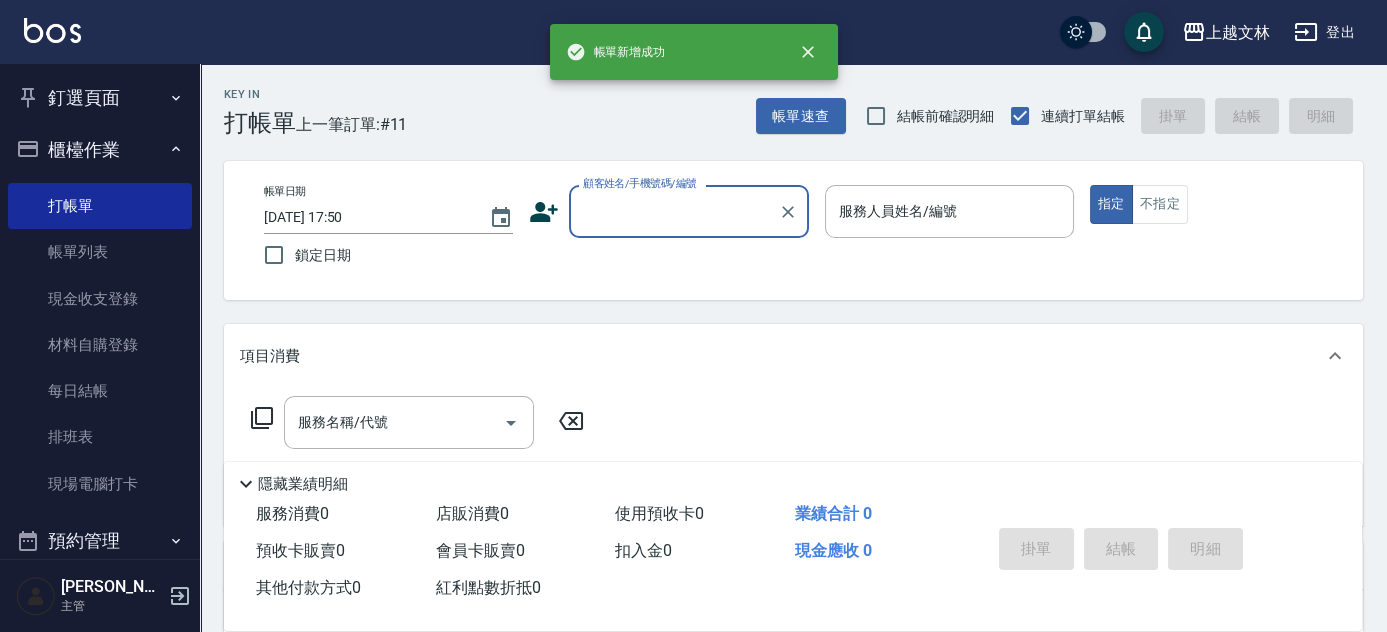 click on "顧客姓名/手機號碼/編號" at bounding box center (674, 211) 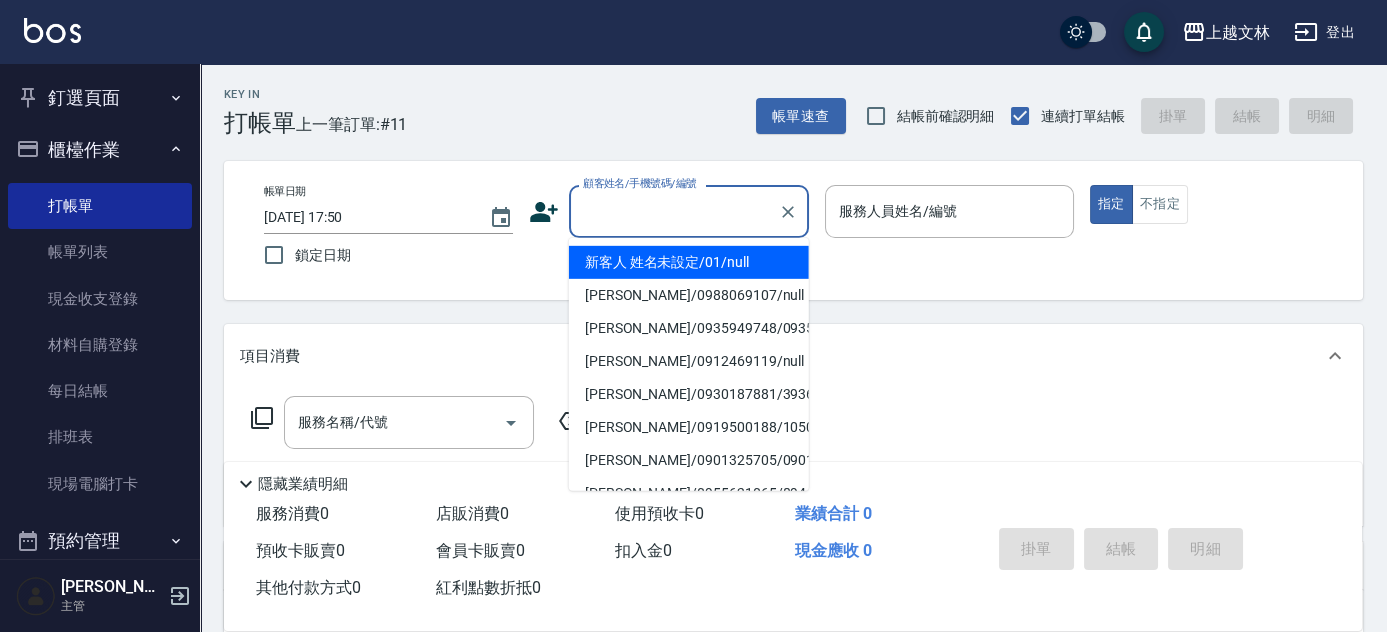 click on "顧客姓名/手機號碼/編號" at bounding box center [674, 211] 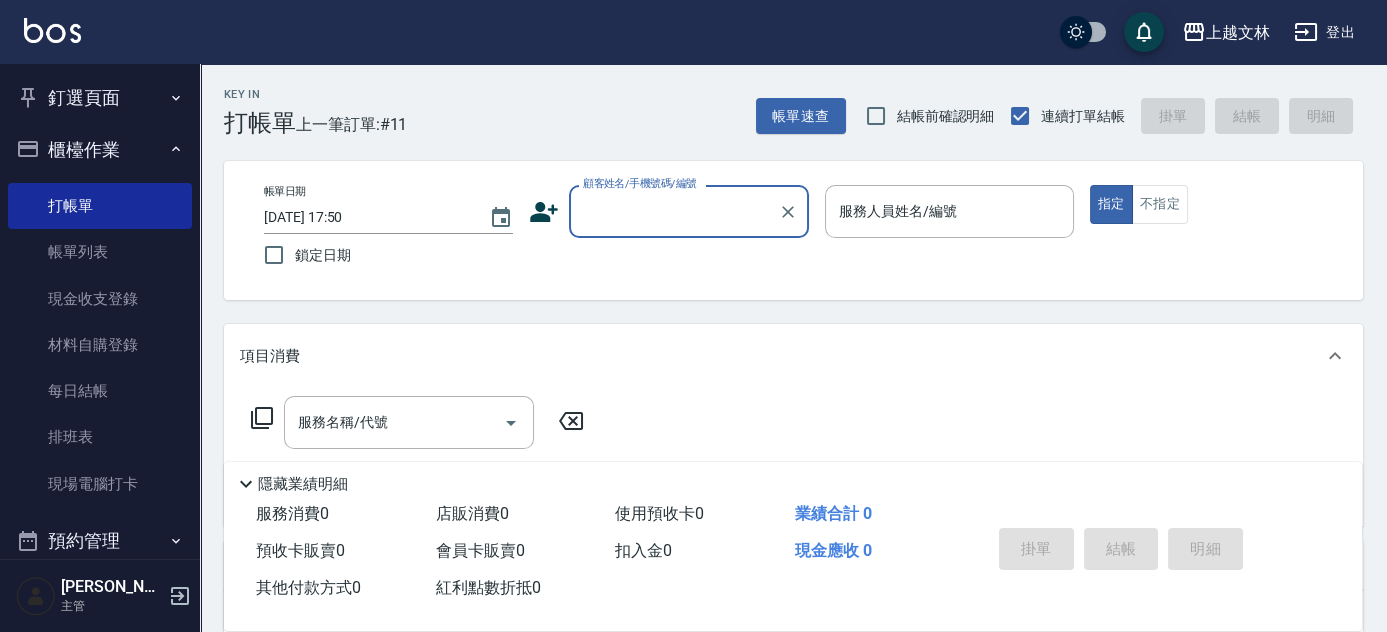 click on "顧客姓名/手機號碼/編號" at bounding box center [674, 211] 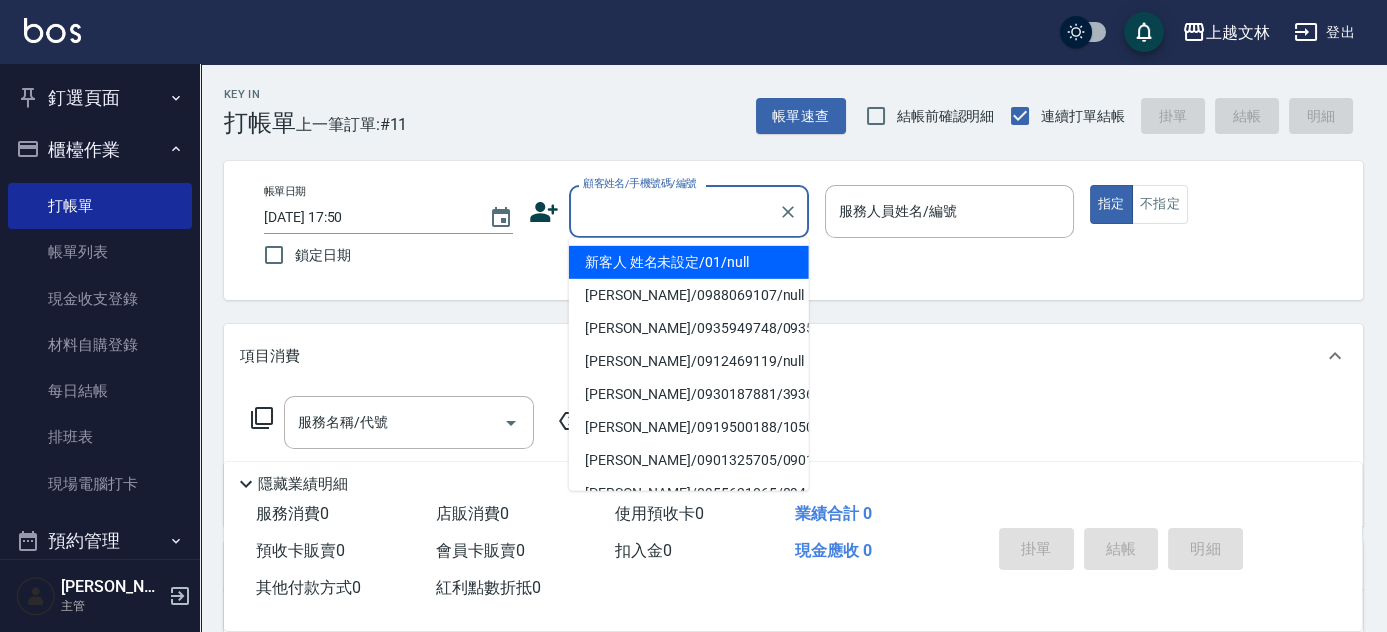 click on "新客人 姓名未設定/01/null" at bounding box center [689, 262] 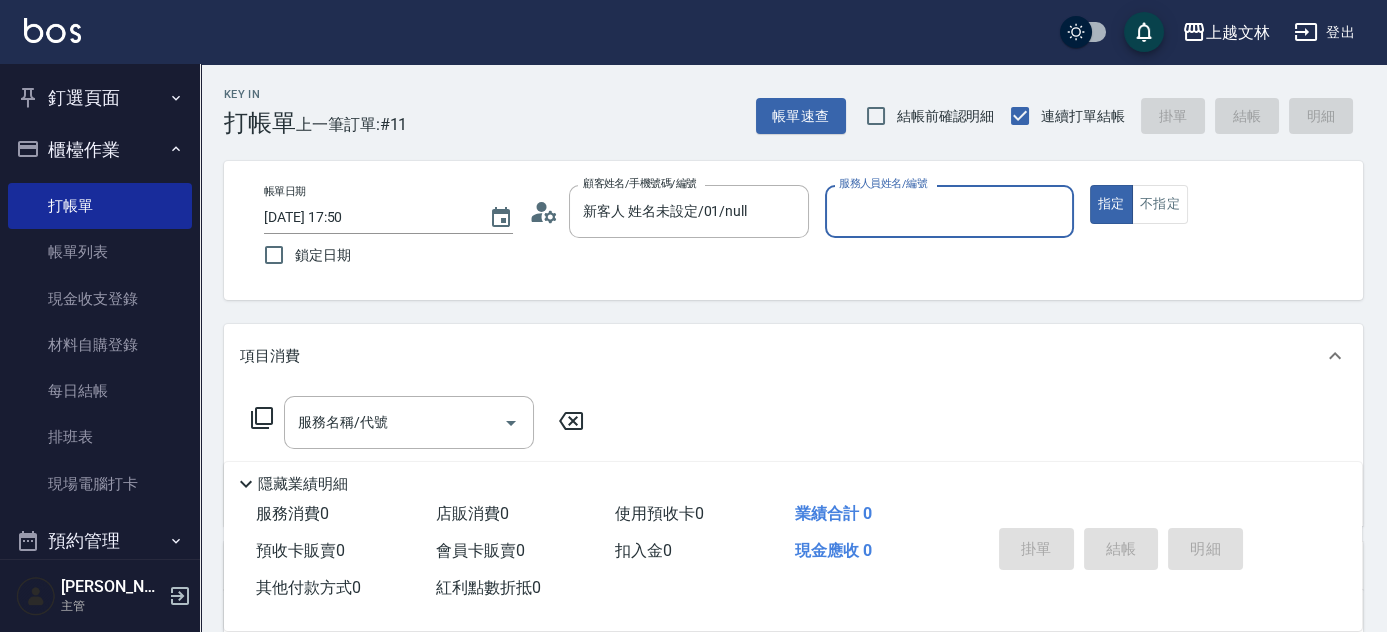 click on "服務人員姓名/編號" at bounding box center [949, 211] 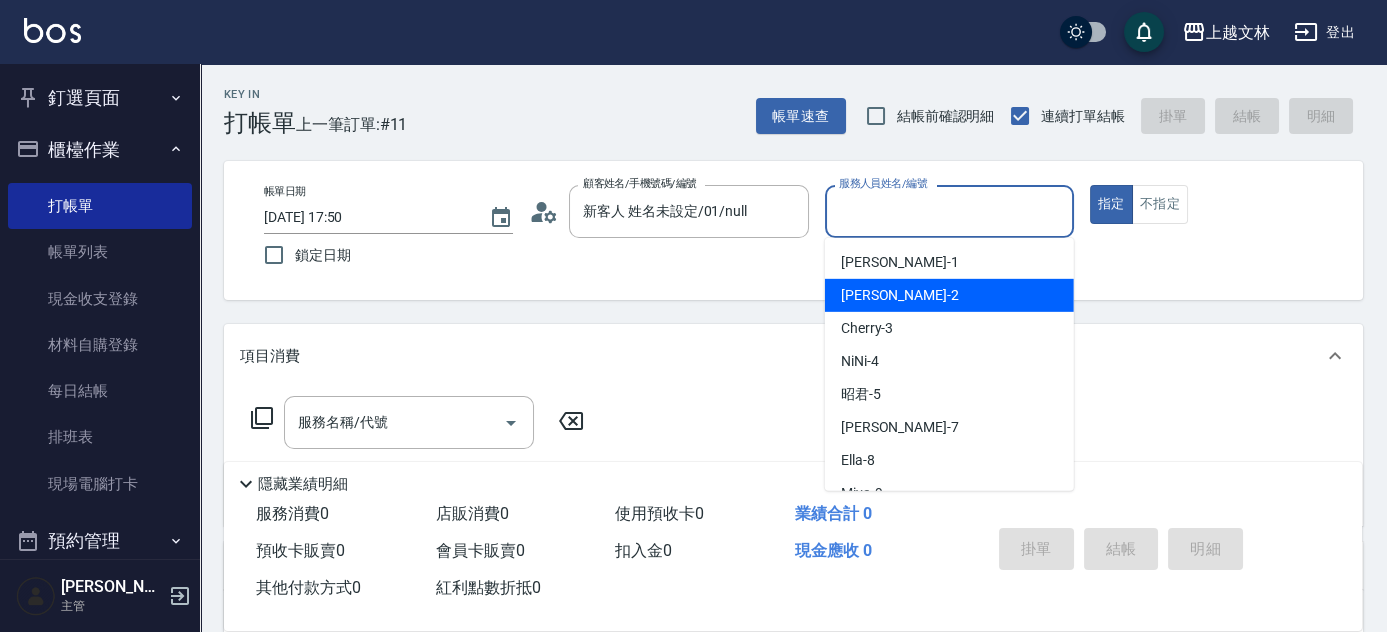click on "[PERSON_NAME] -2" at bounding box center (949, 295) 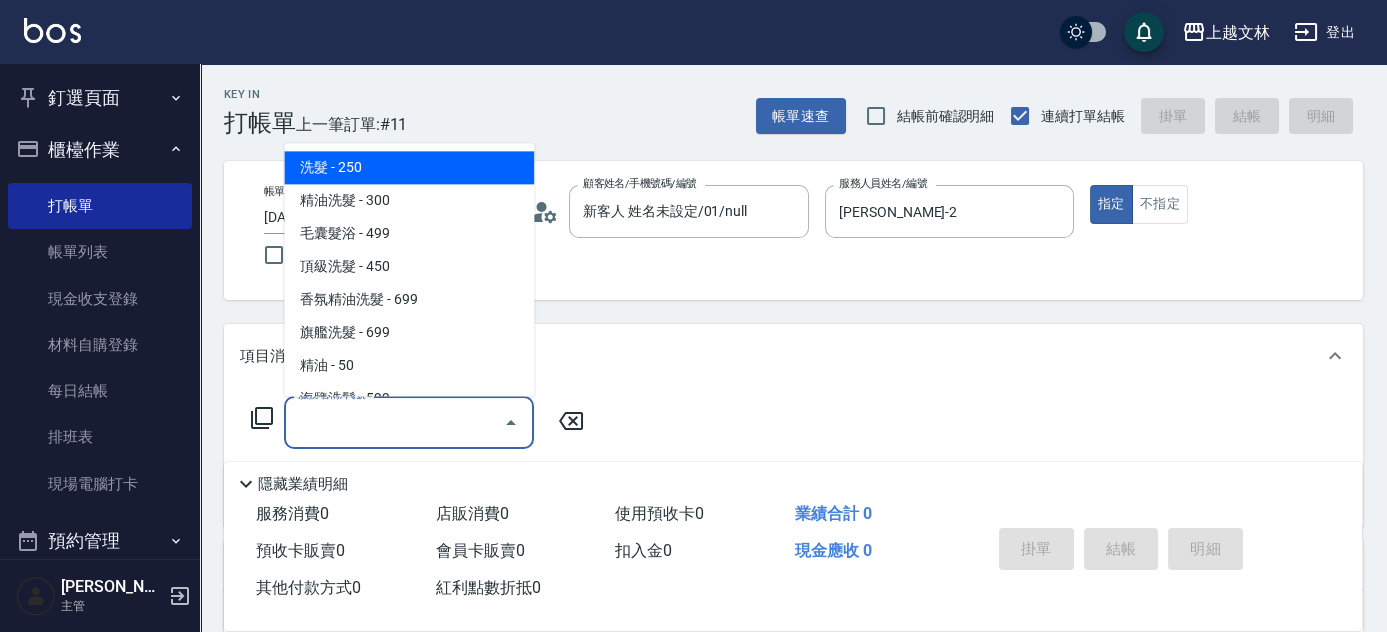 click on "服務名稱/代號" at bounding box center (394, 422) 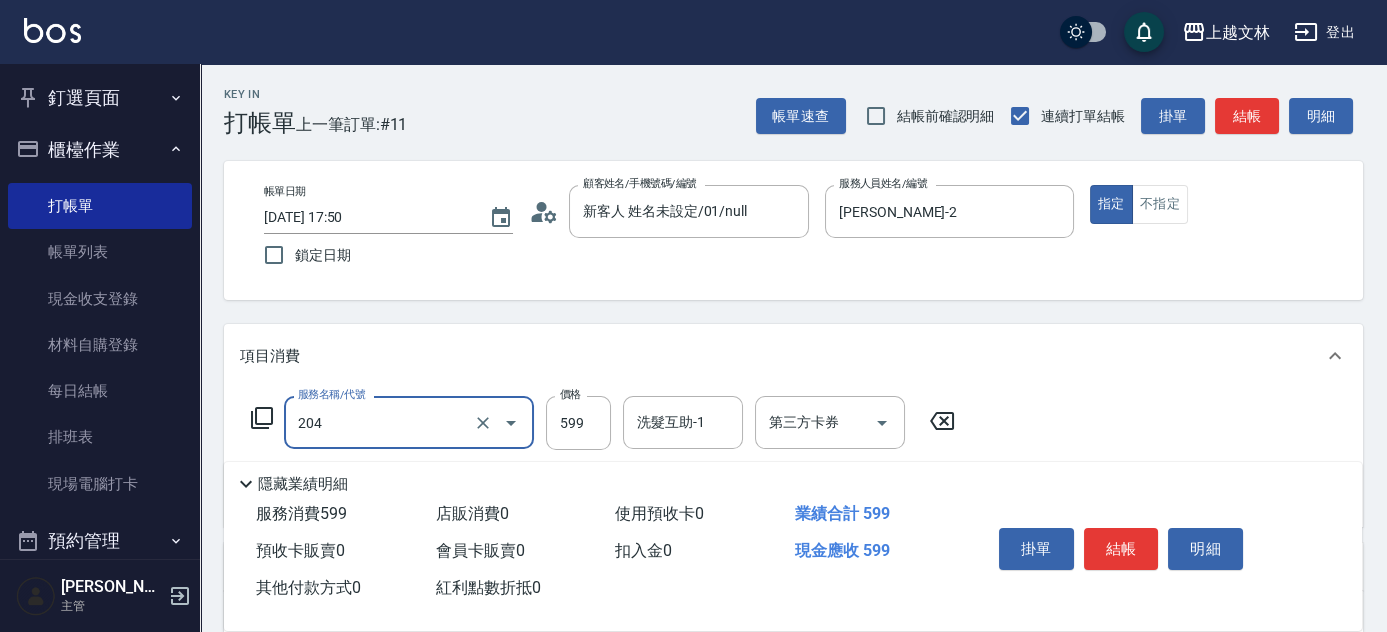 type on "A級洗+剪(204)" 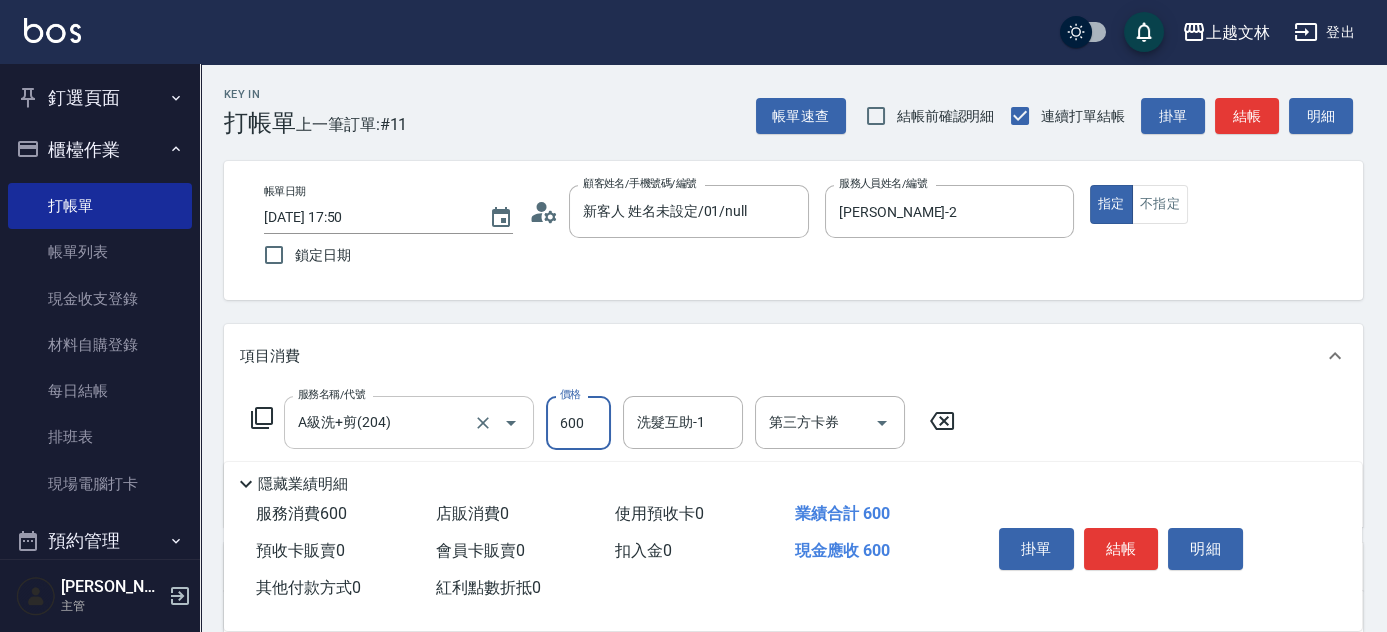 type on "600" 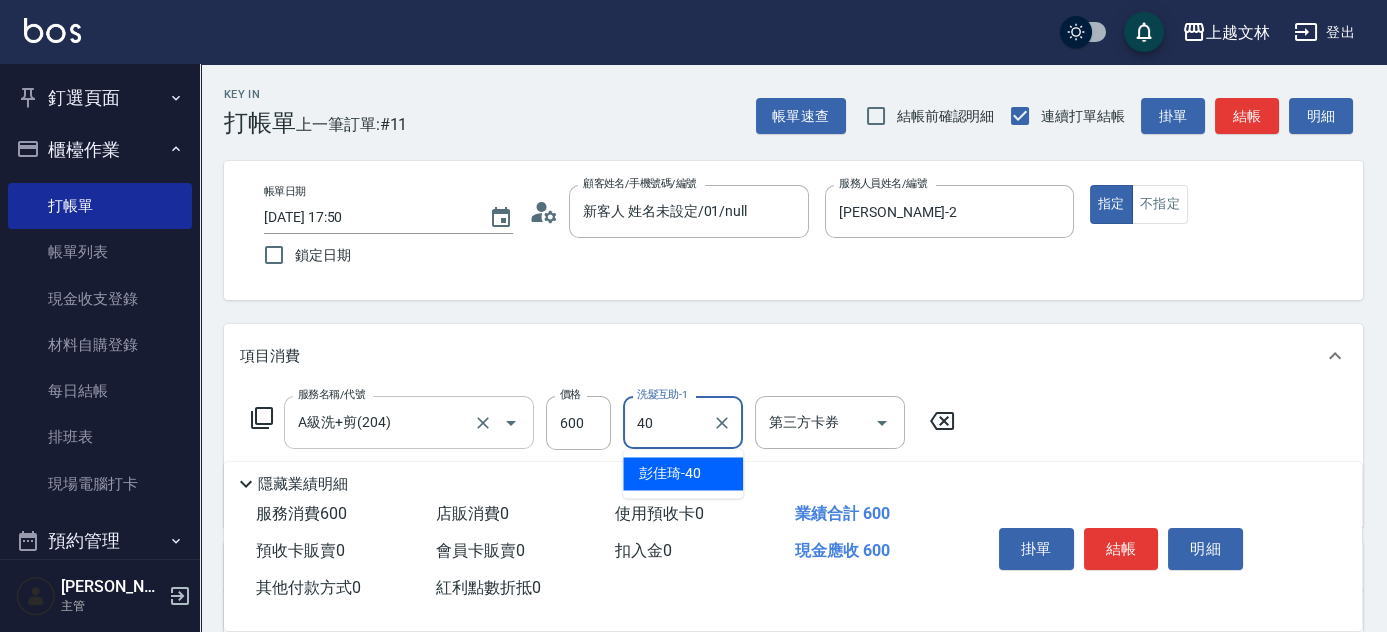 type on "[PERSON_NAME]-40" 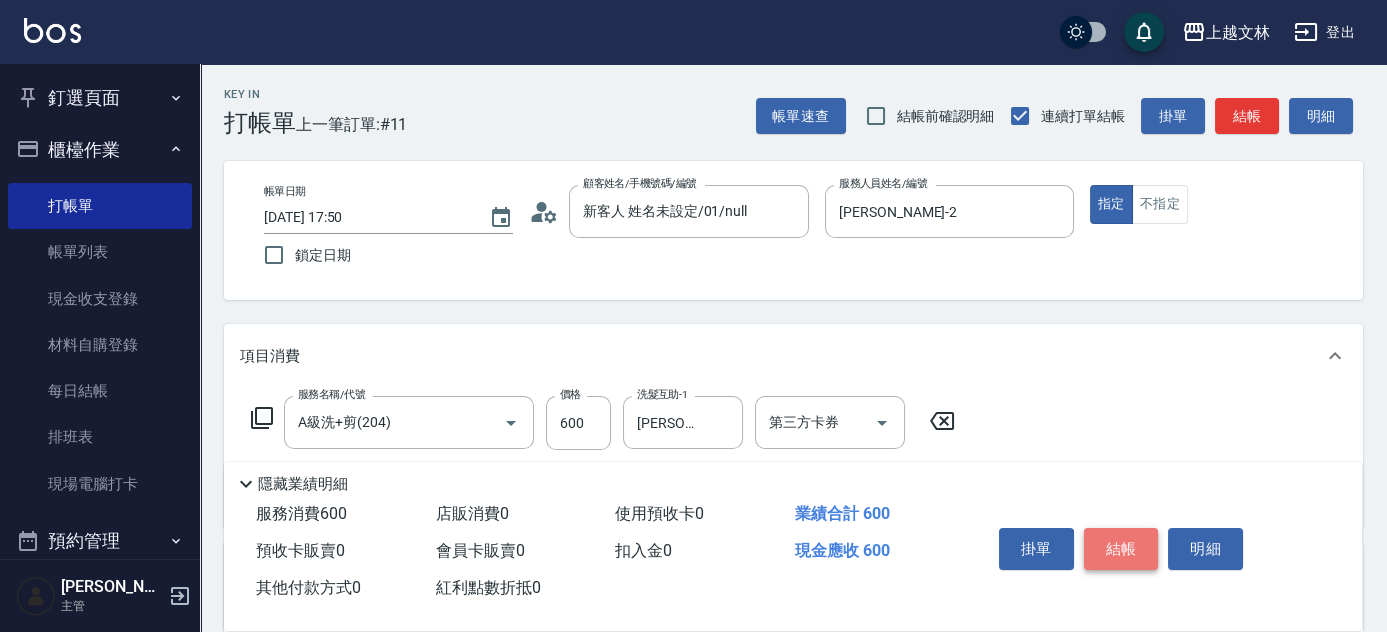 click on "結帳" at bounding box center [1121, 549] 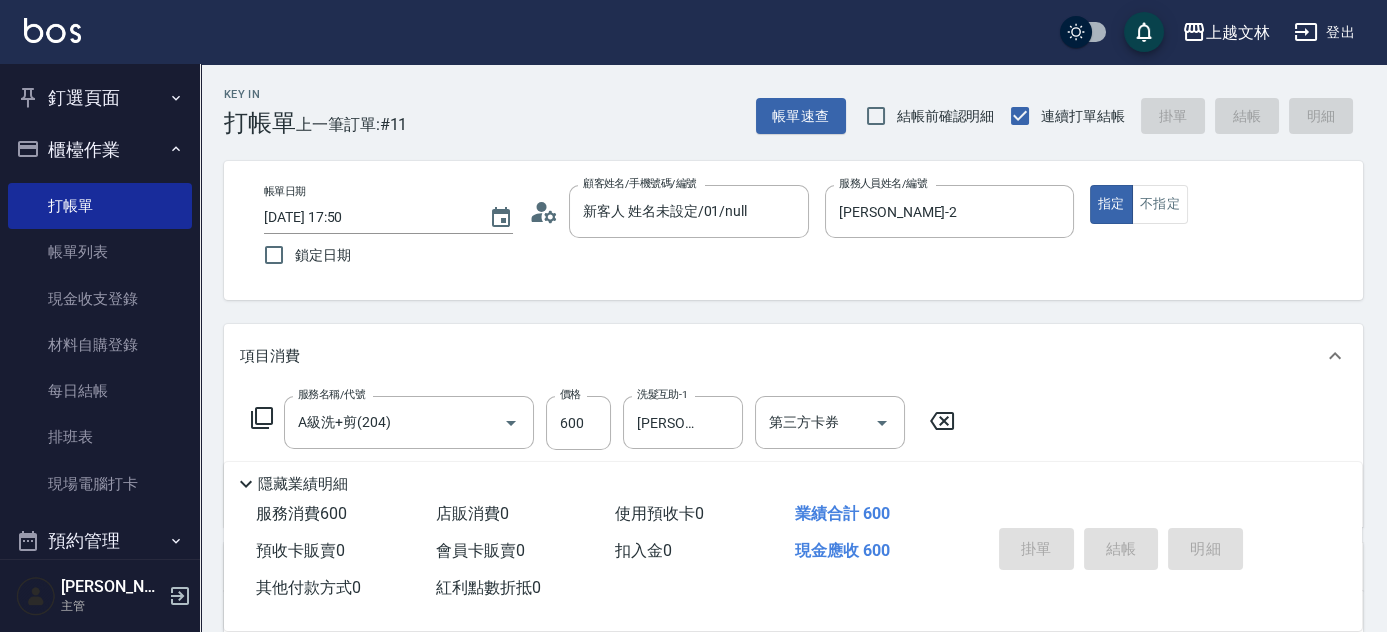 type 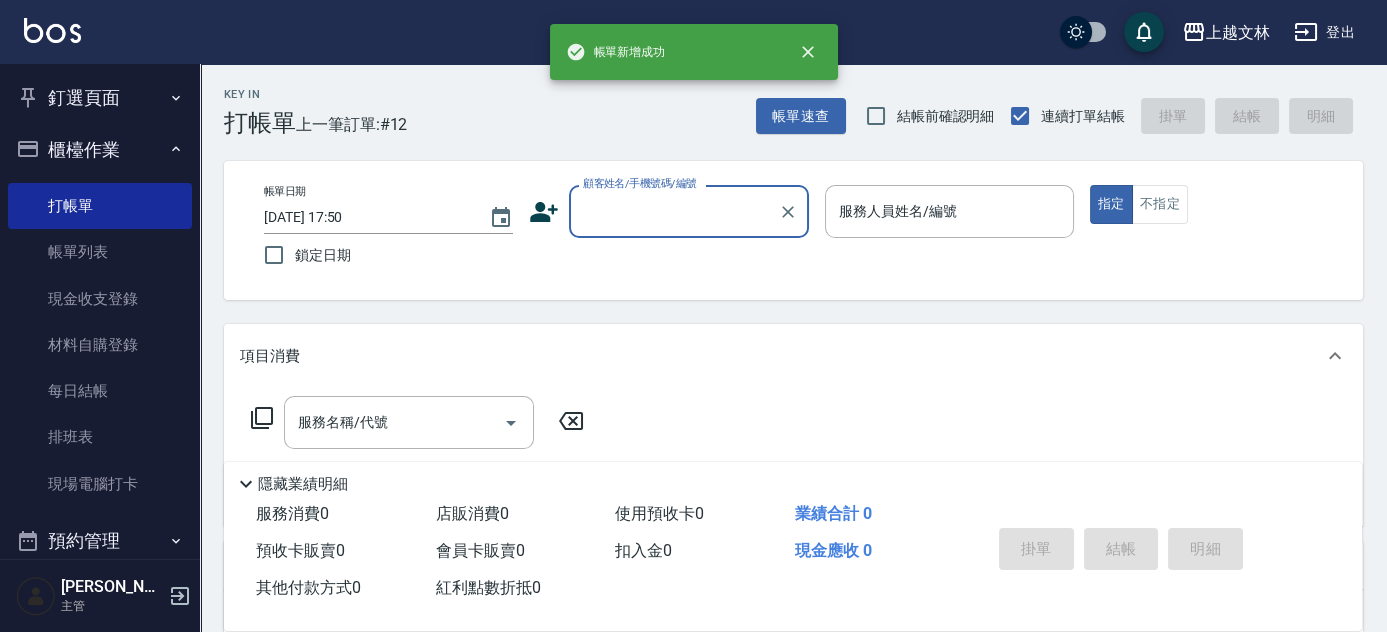click on "顧客姓名/手機號碼/編號" at bounding box center [674, 211] 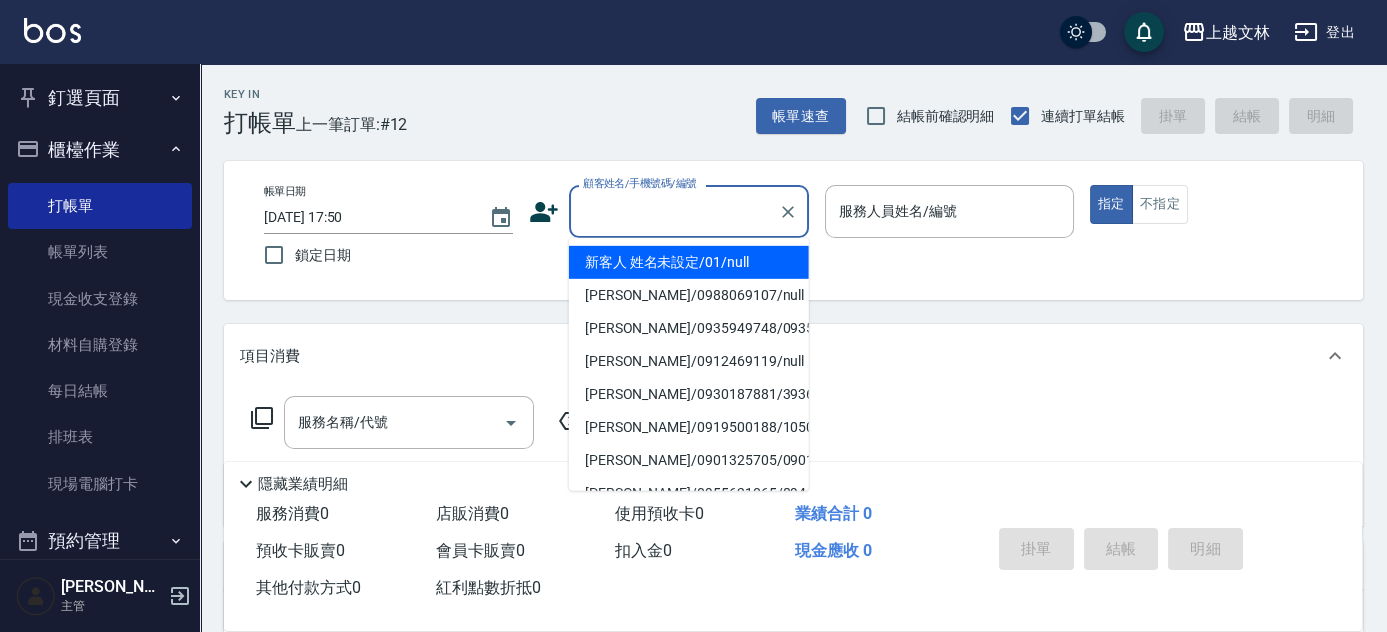 click on "新客人 姓名未設定/01/null" at bounding box center (689, 262) 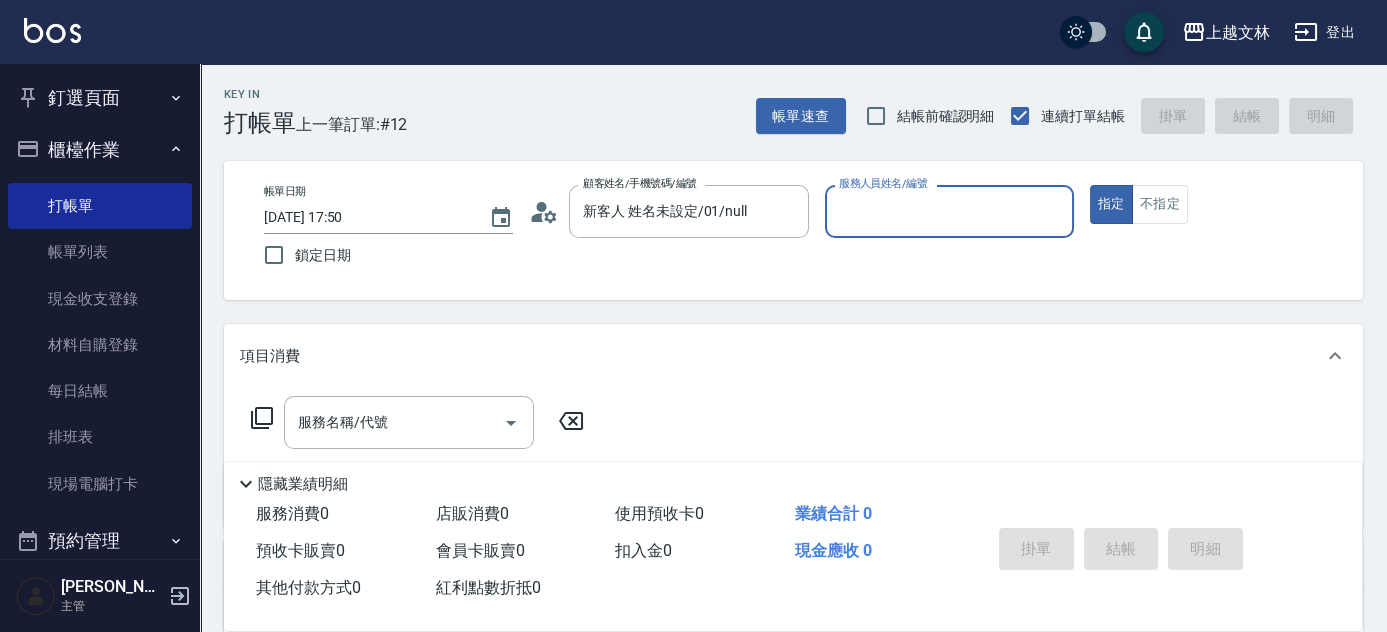 click on "服務人員姓名/編號" at bounding box center [949, 211] 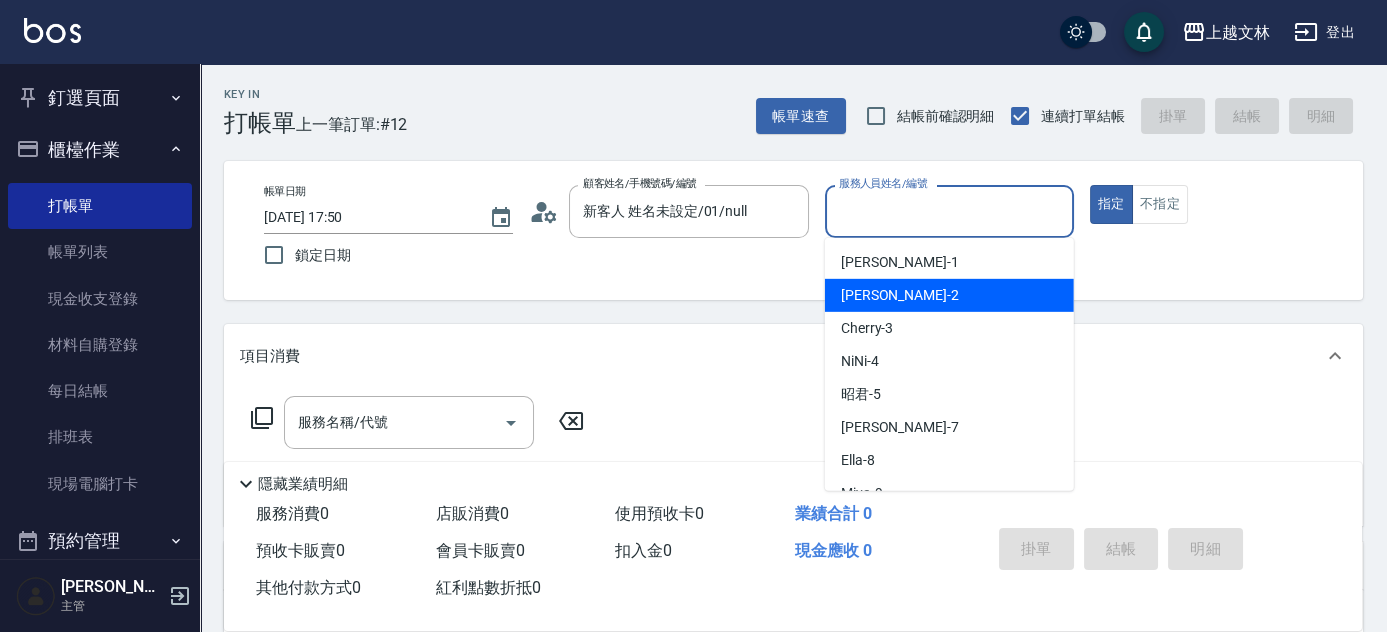 click on "[PERSON_NAME] -2" at bounding box center (949, 295) 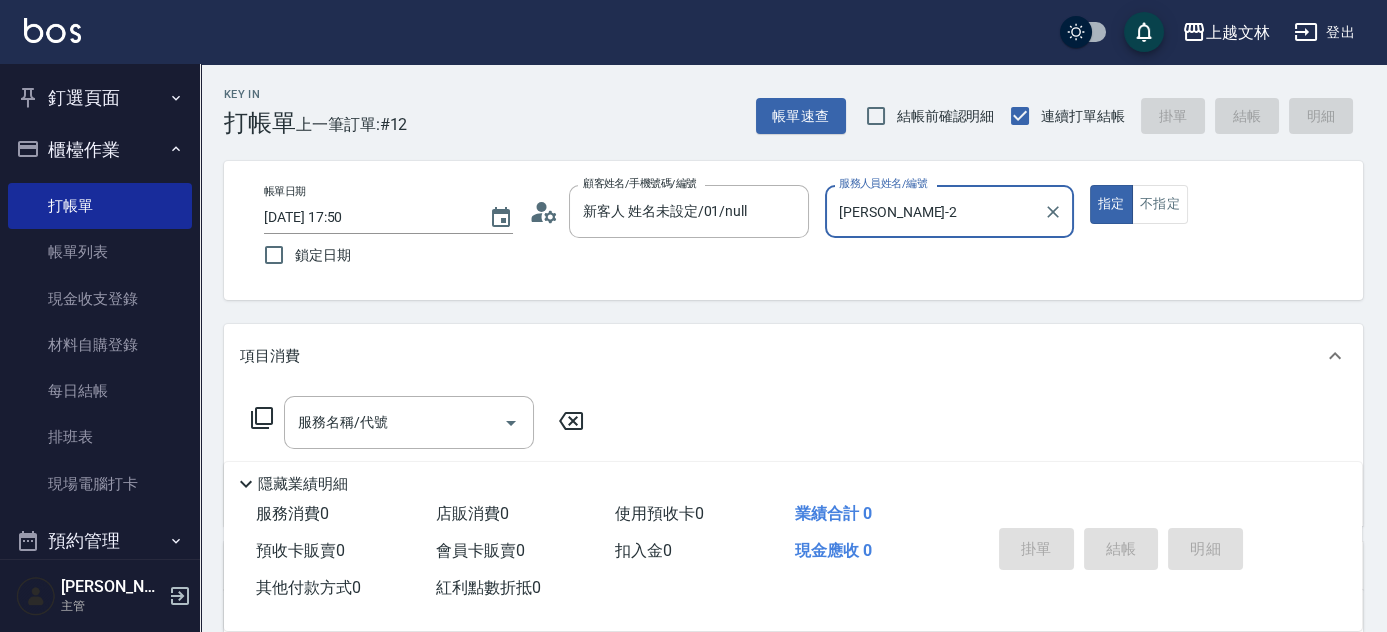 click 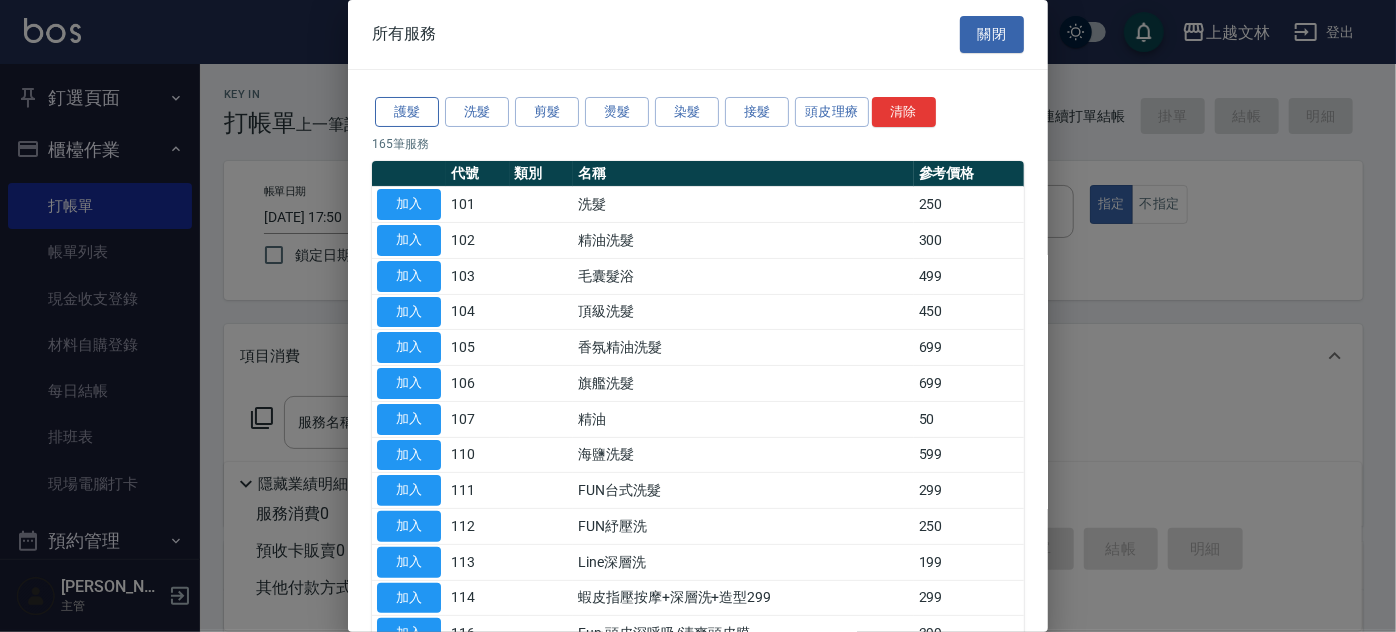 click on "護髮" at bounding box center [407, 112] 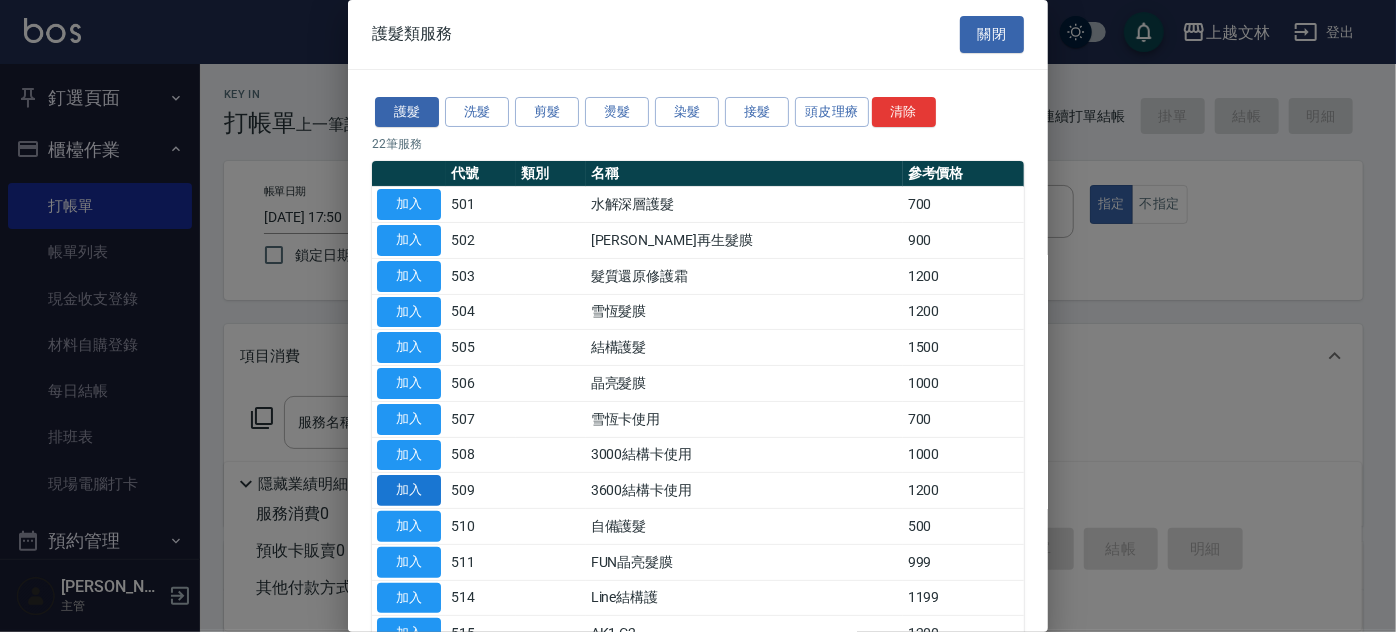 click on "加入" at bounding box center [409, 490] 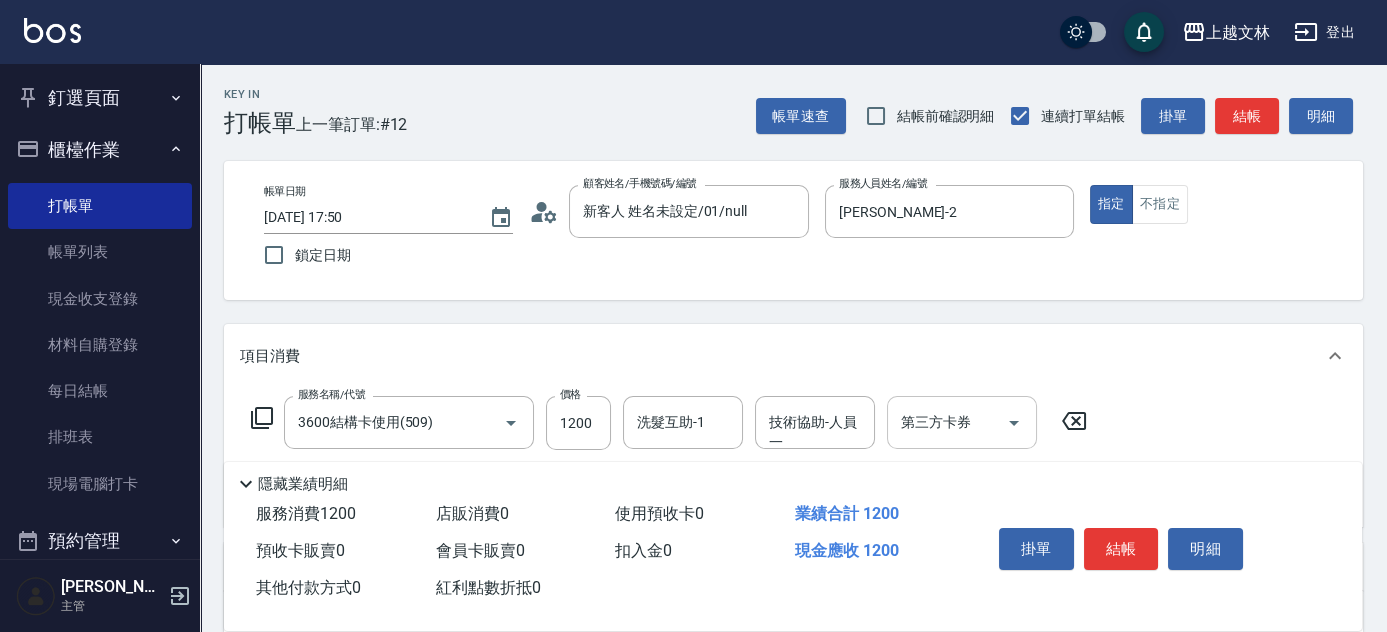 click 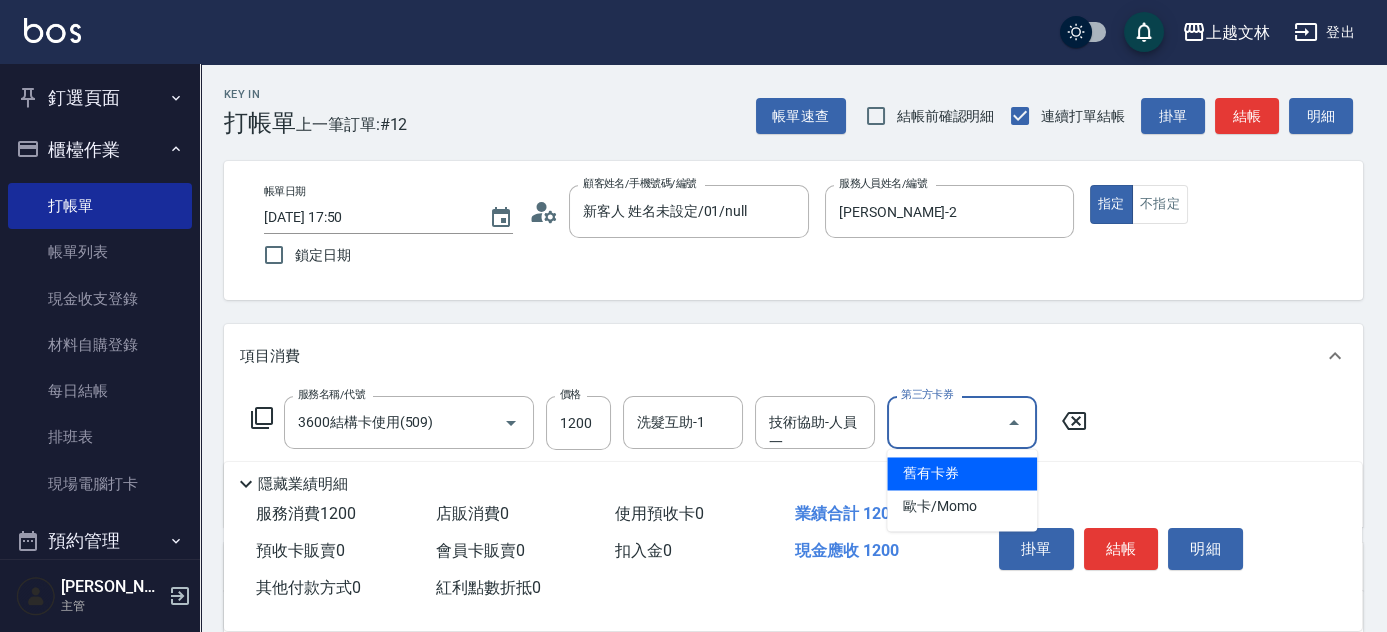 click on "舊有卡券" at bounding box center (962, 473) 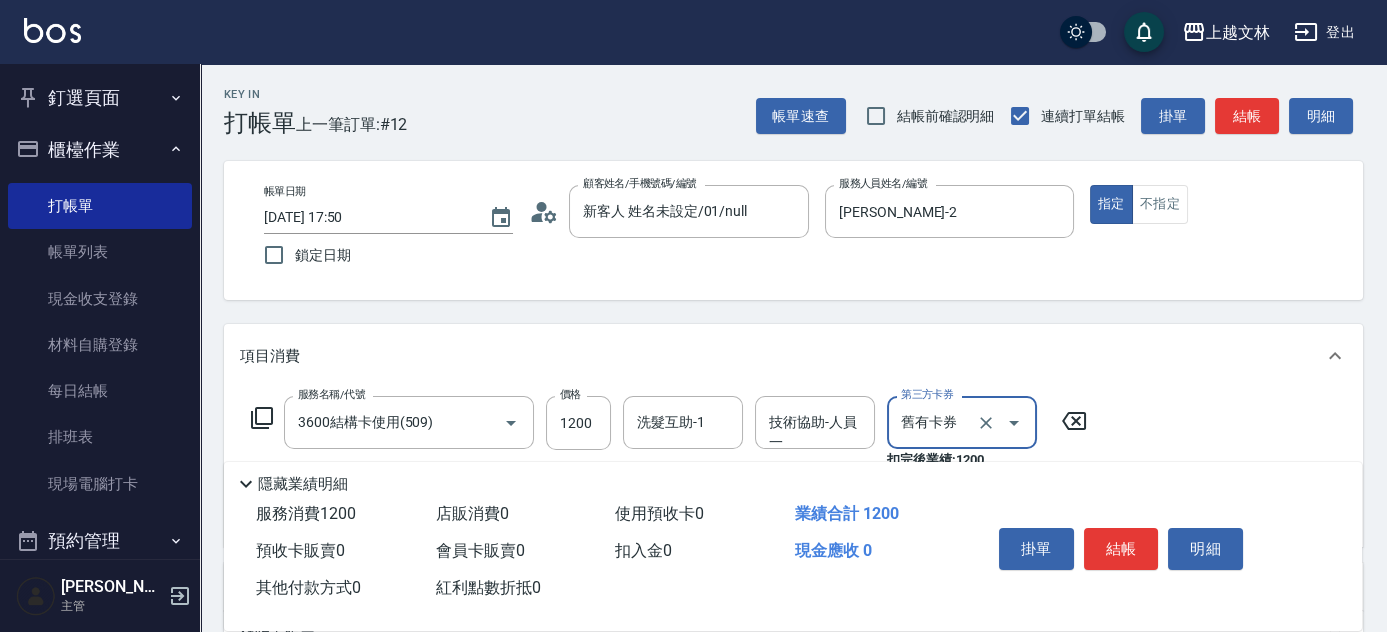 type on "舊有卡券" 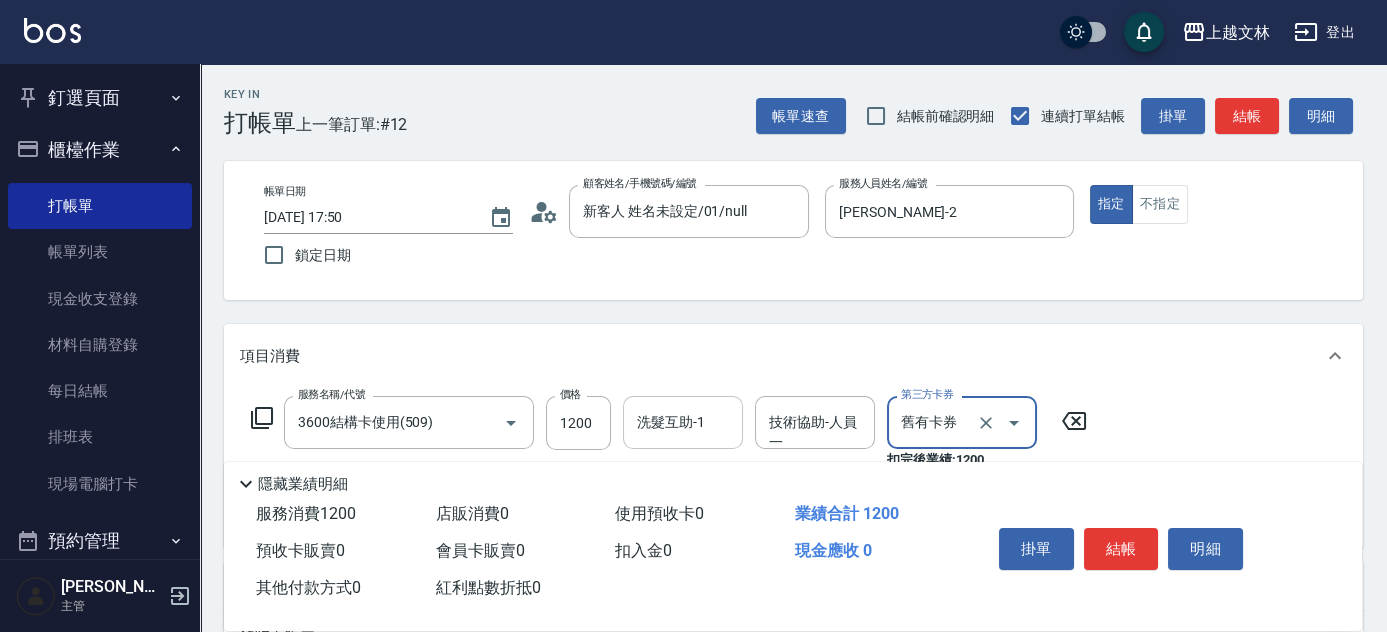 click on "洗髮互助-1" at bounding box center (683, 422) 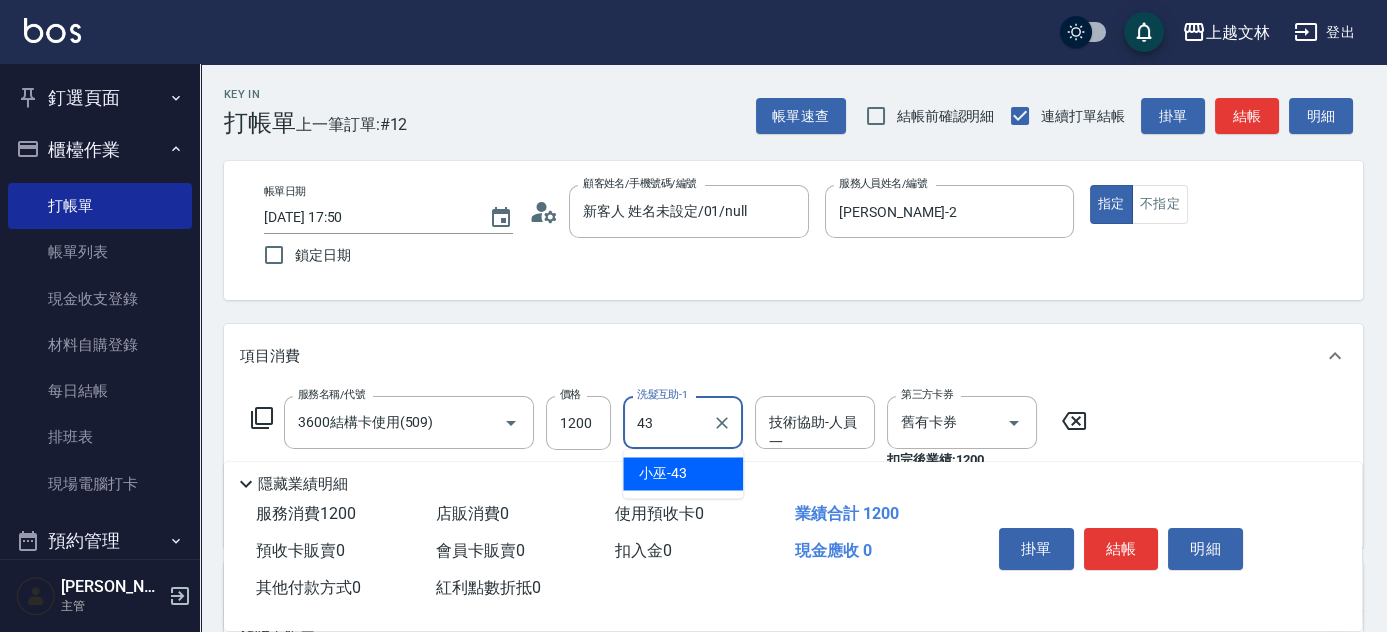type on "小巫-43" 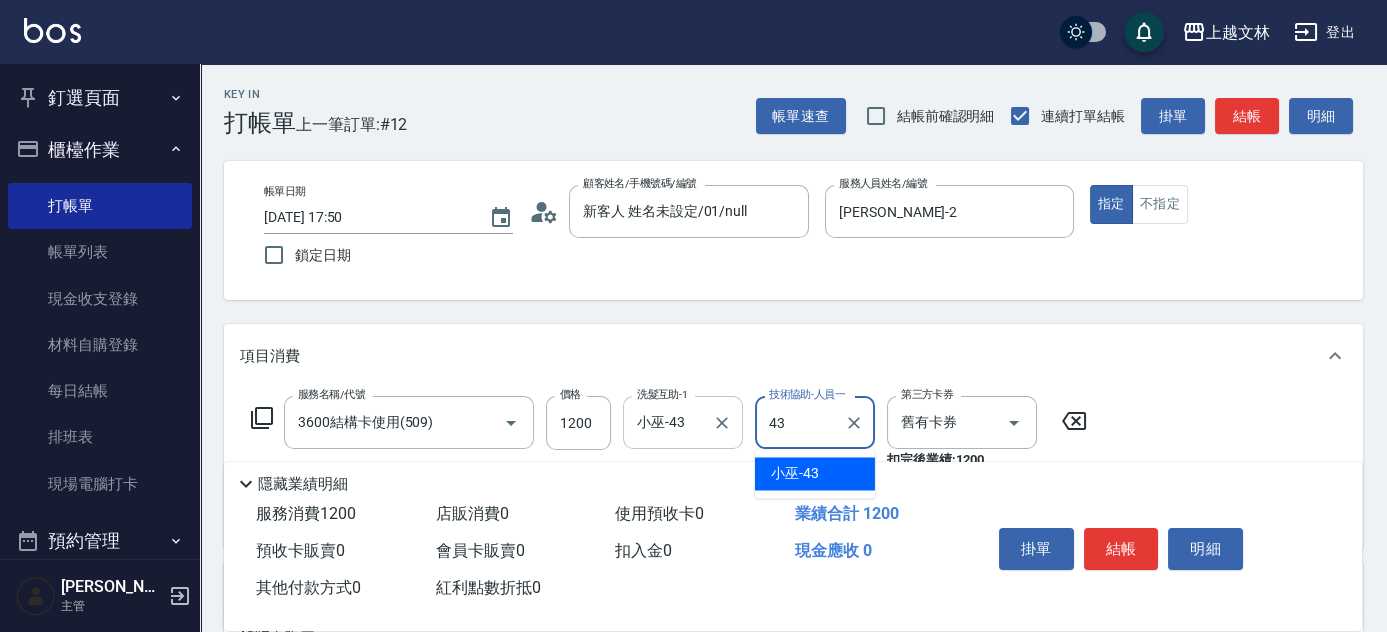 type on "小巫-43" 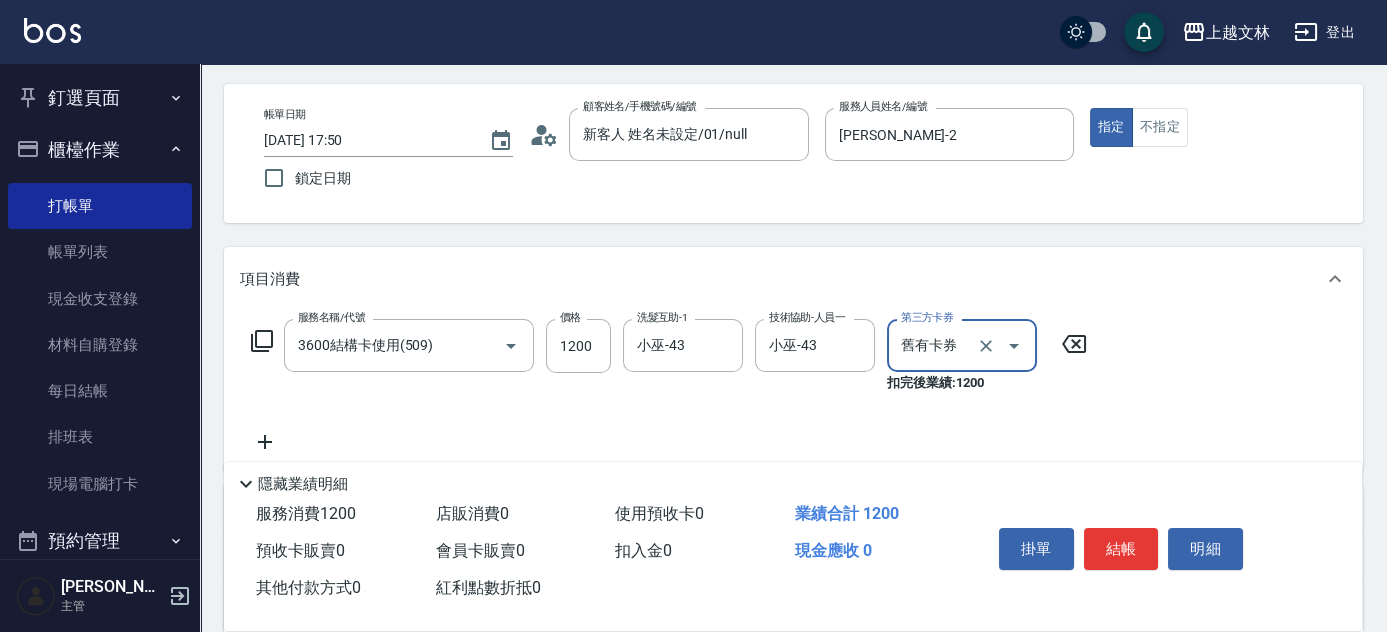 scroll, scrollTop: 0, scrollLeft: 0, axis: both 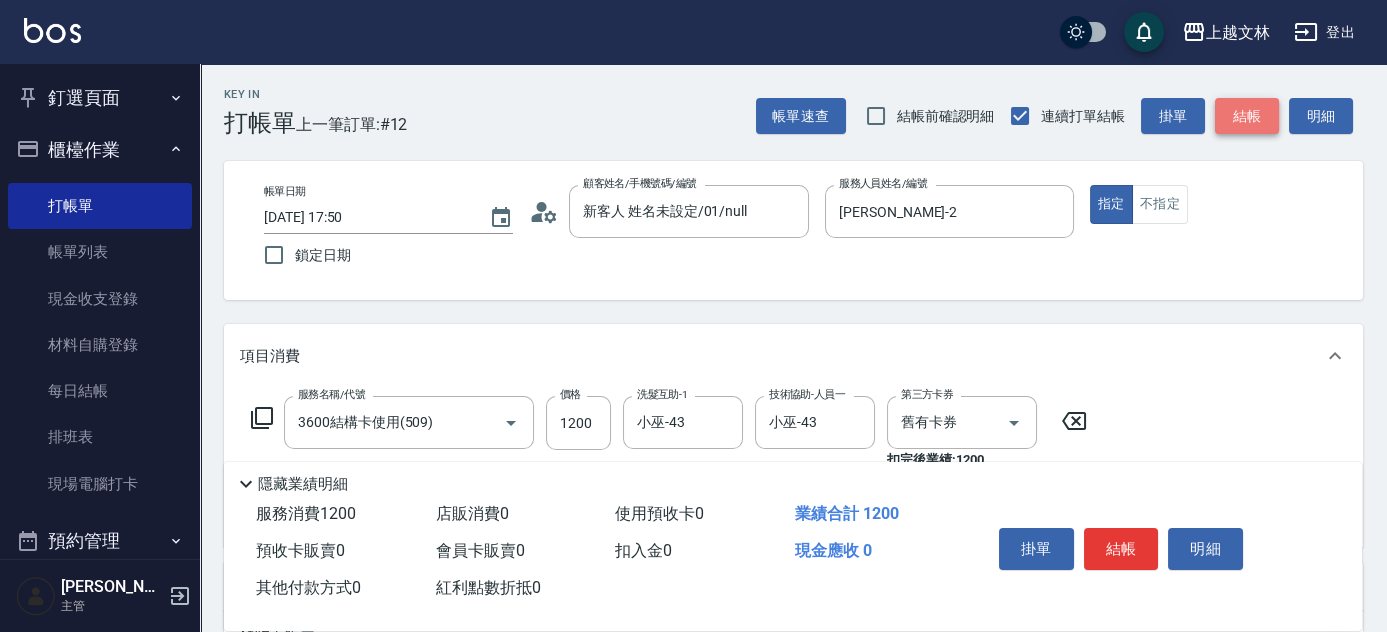 click on "結帳" at bounding box center [1247, 116] 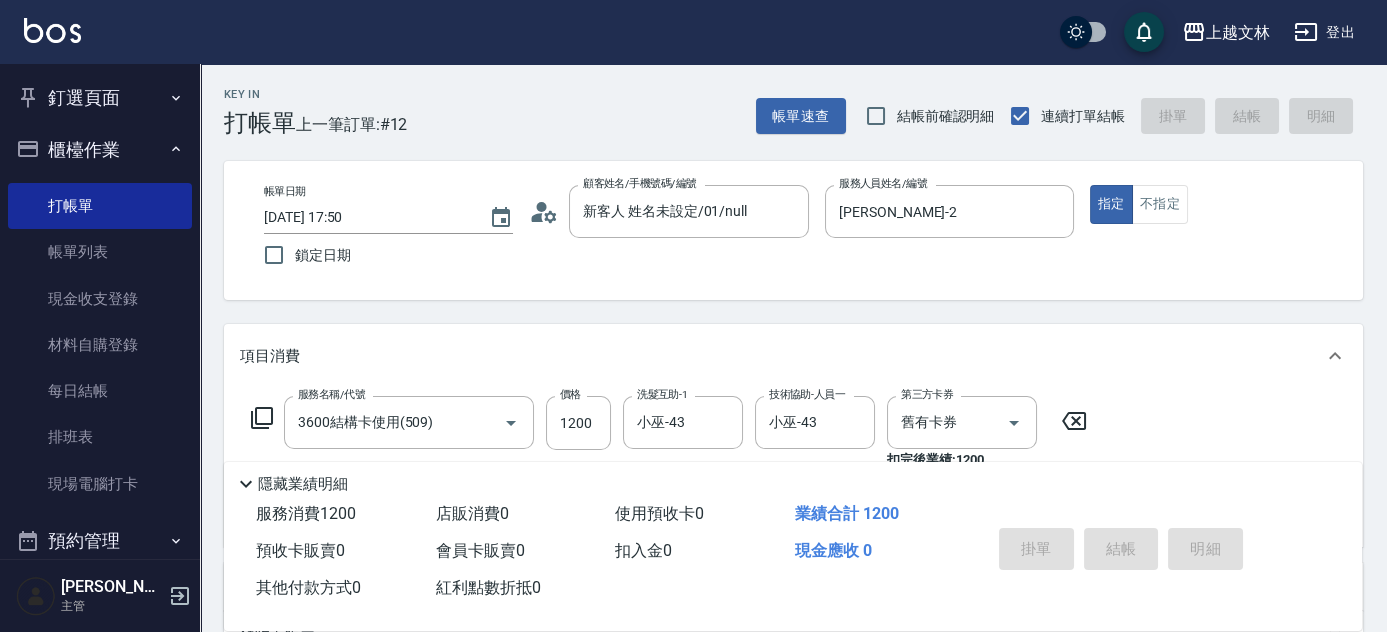 type on "[DATE] 17:51" 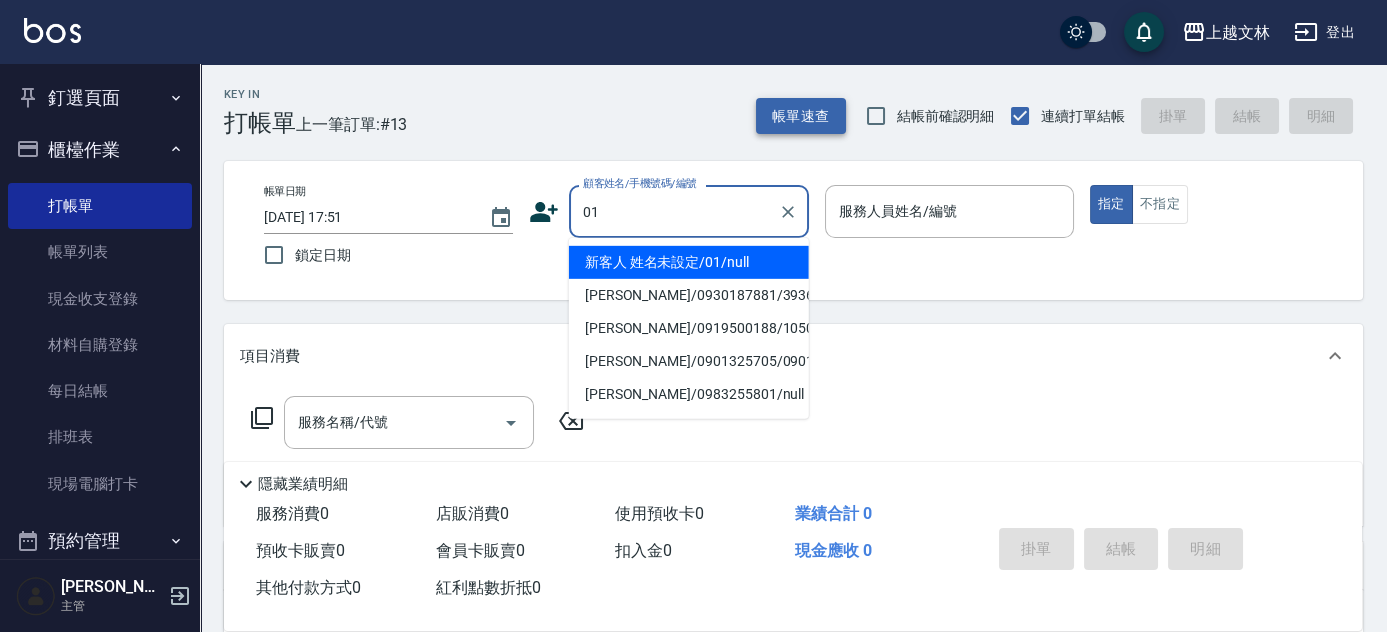 type on "新客人 姓名未設定/01/null" 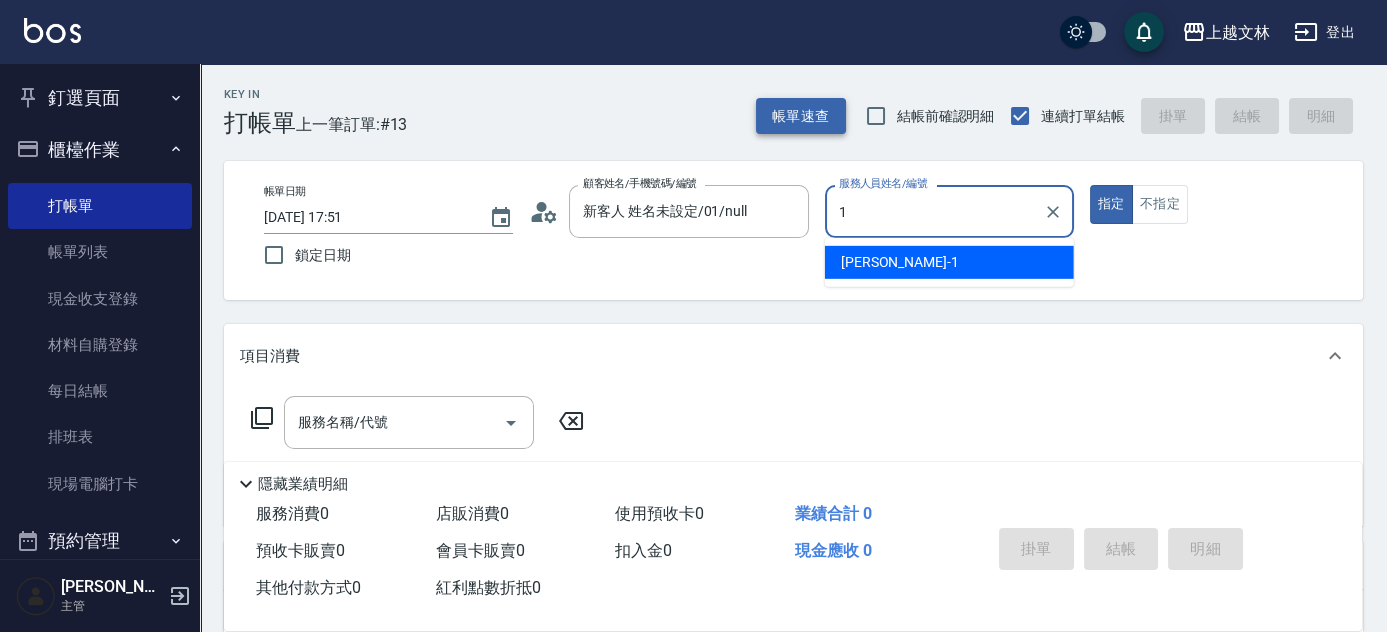 type on "1" 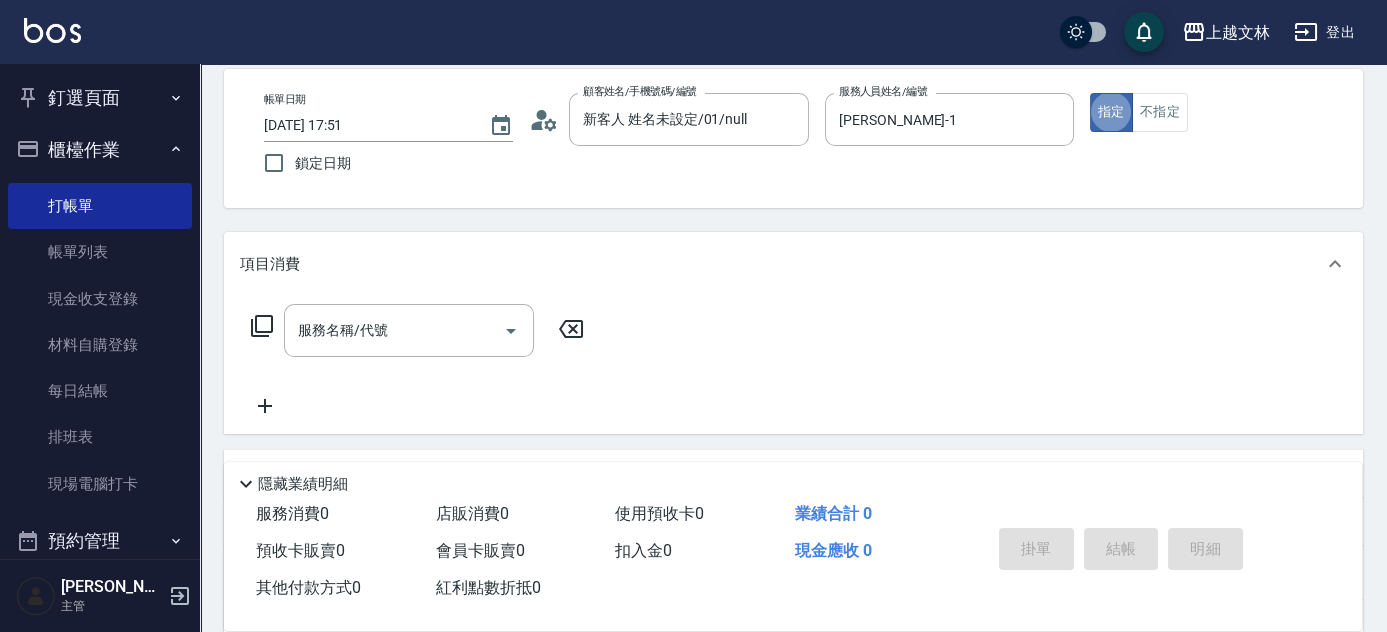 scroll, scrollTop: 176, scrollLeft: 0, axis: vertical 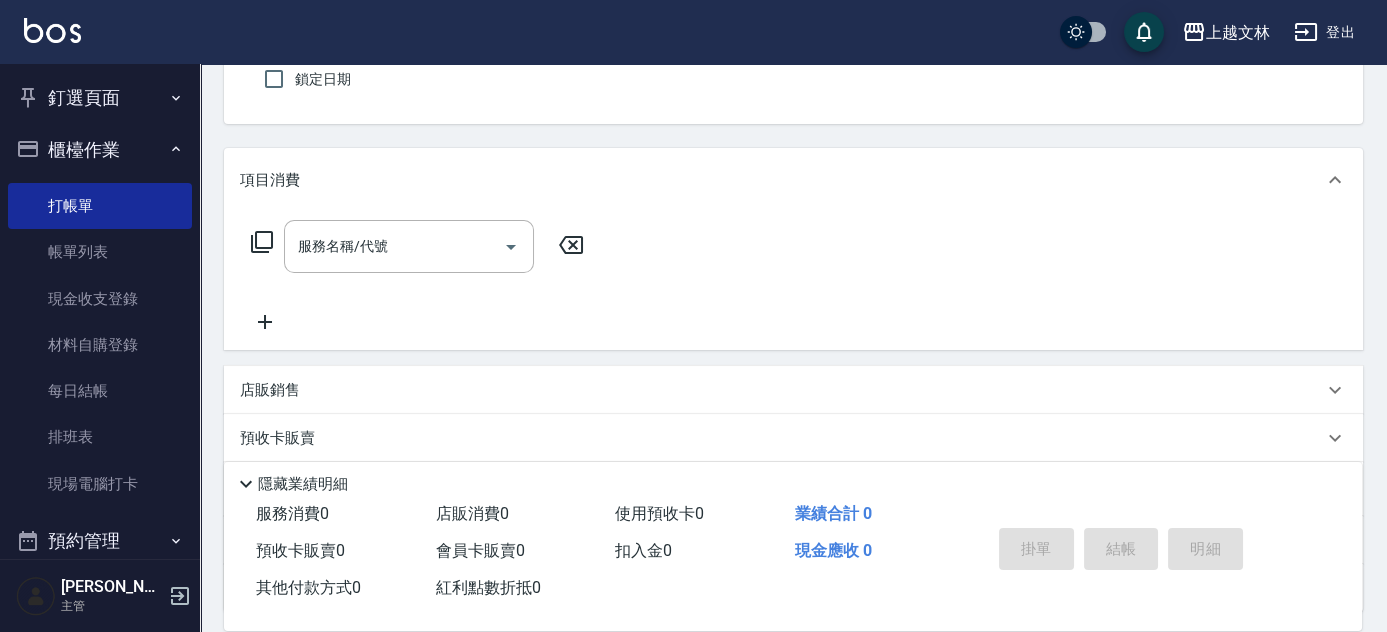 click 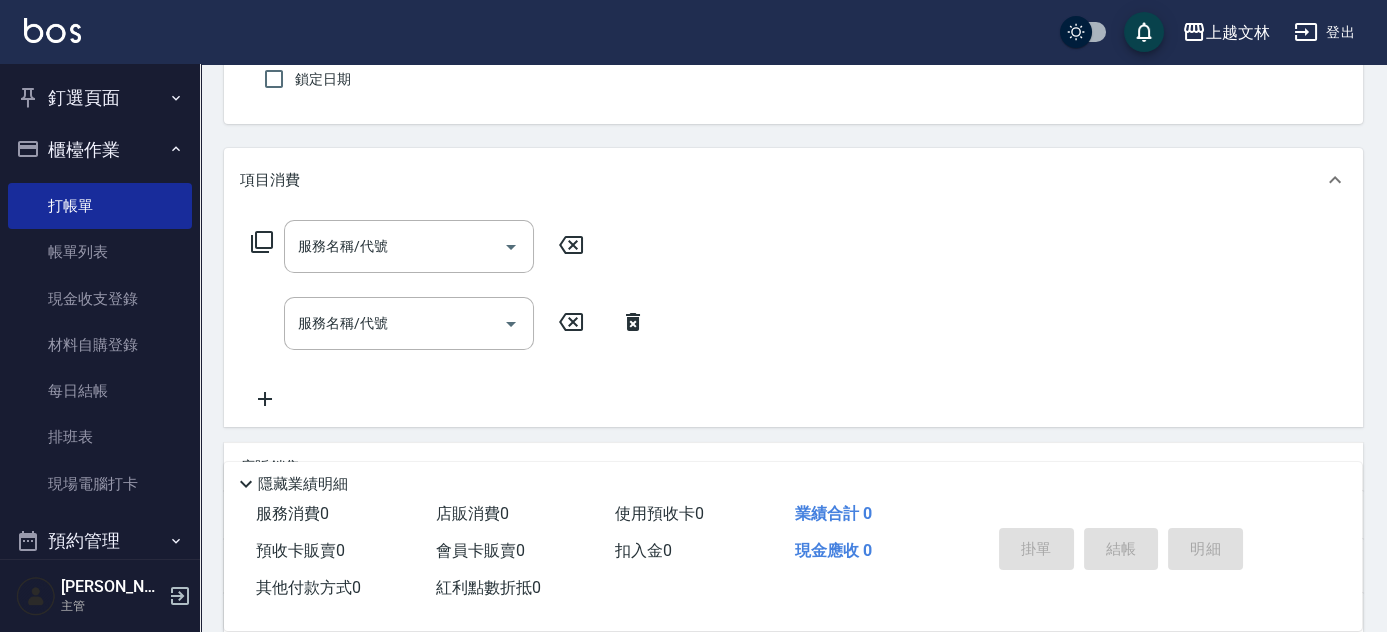 click 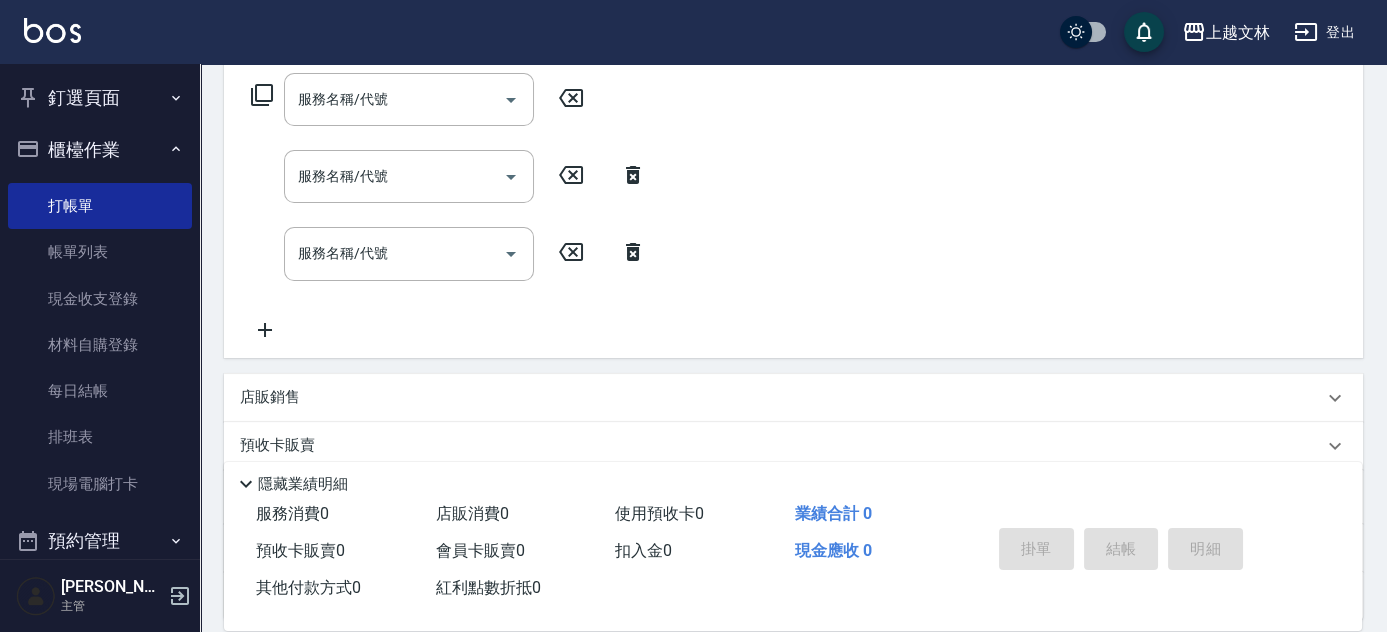 scroll, scrollTop: 308, scrollLeft: 0, axis: vertical 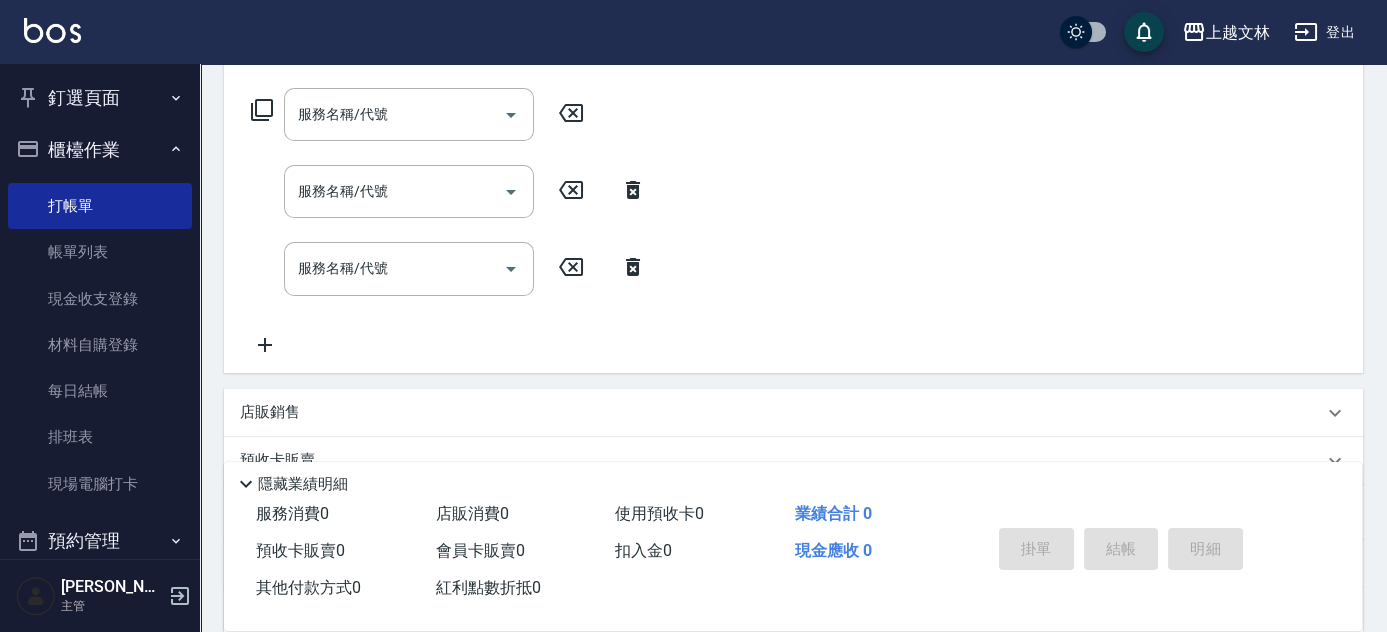 click 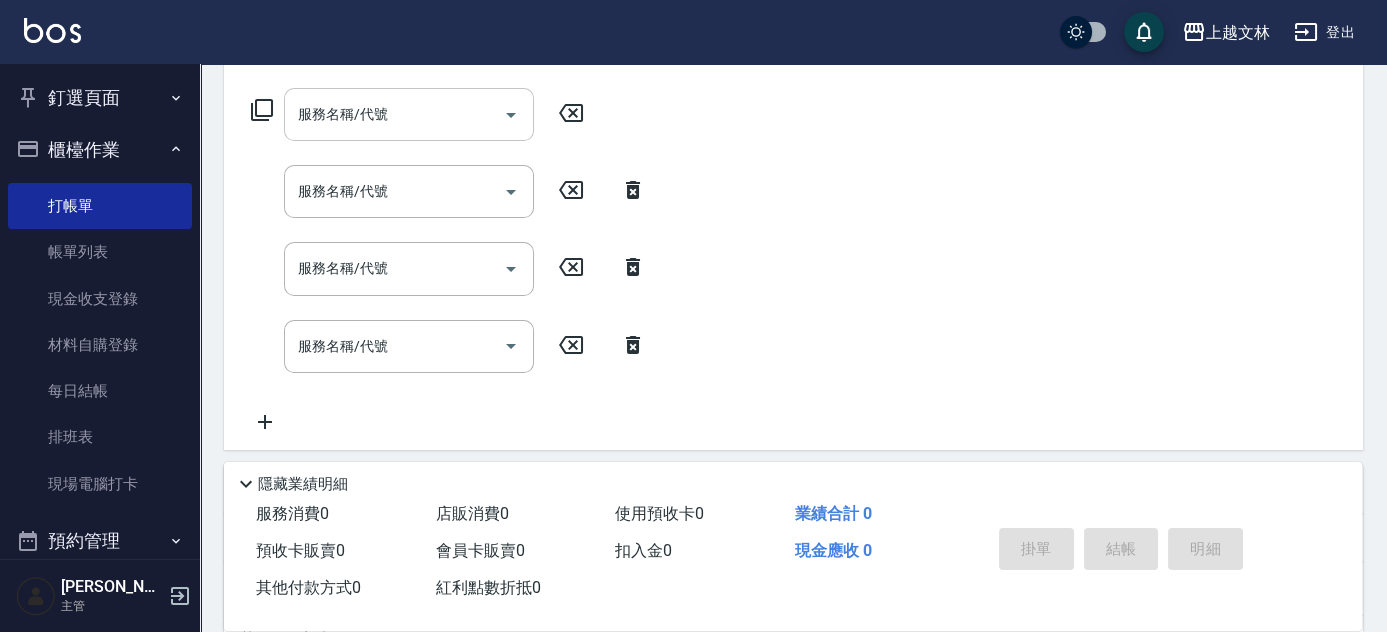 click on "服務名稱/代號" at bounding box center (409, 114) 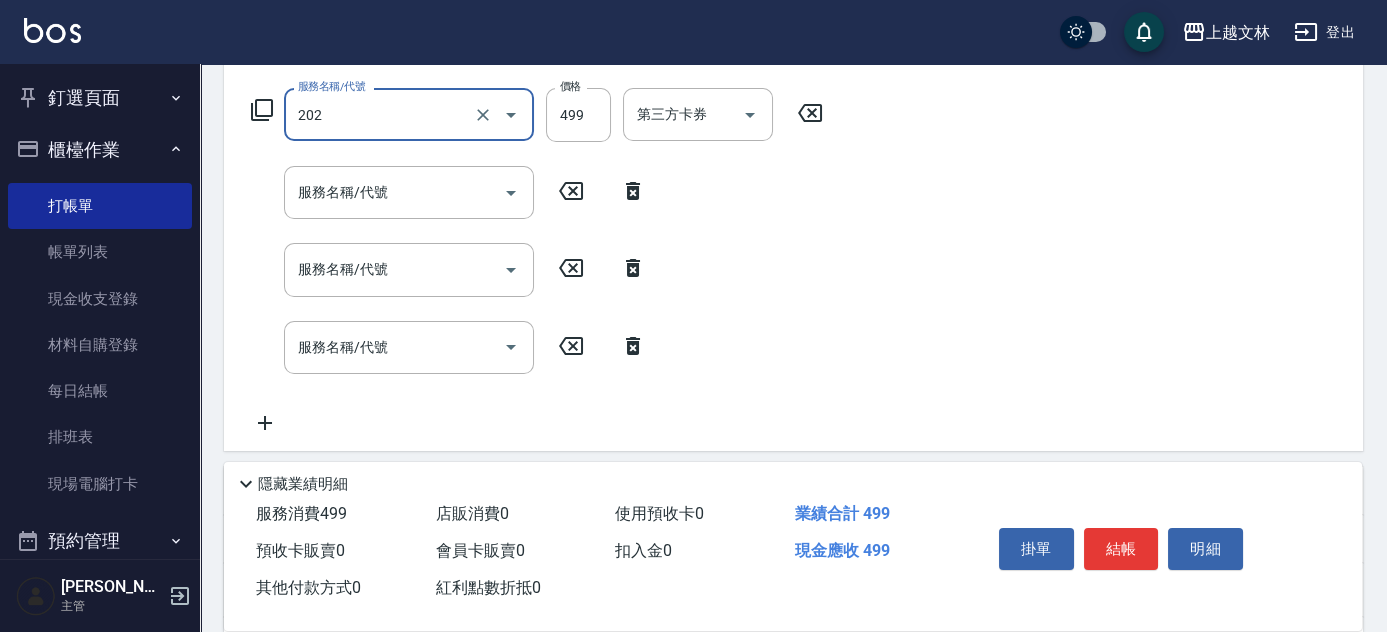 type on "A級單剪(202)" 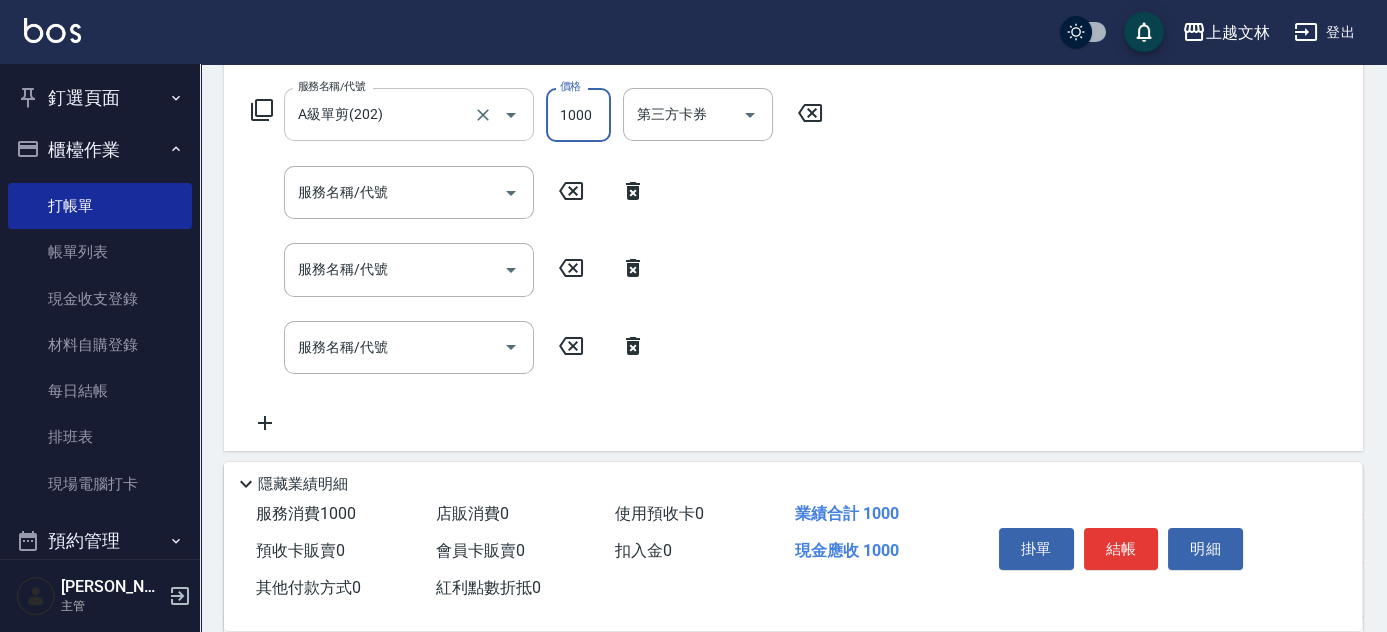 type on "1000" 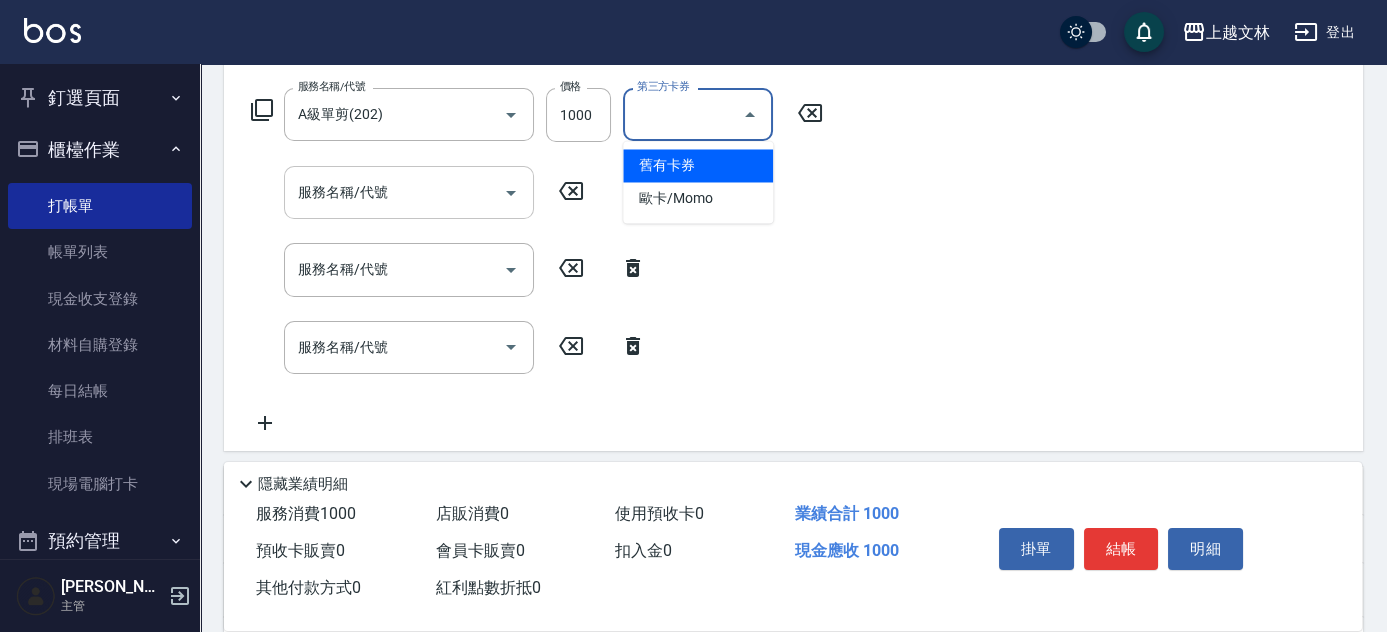 click on "服務名稱/代號" at bounding box center (394, 192) 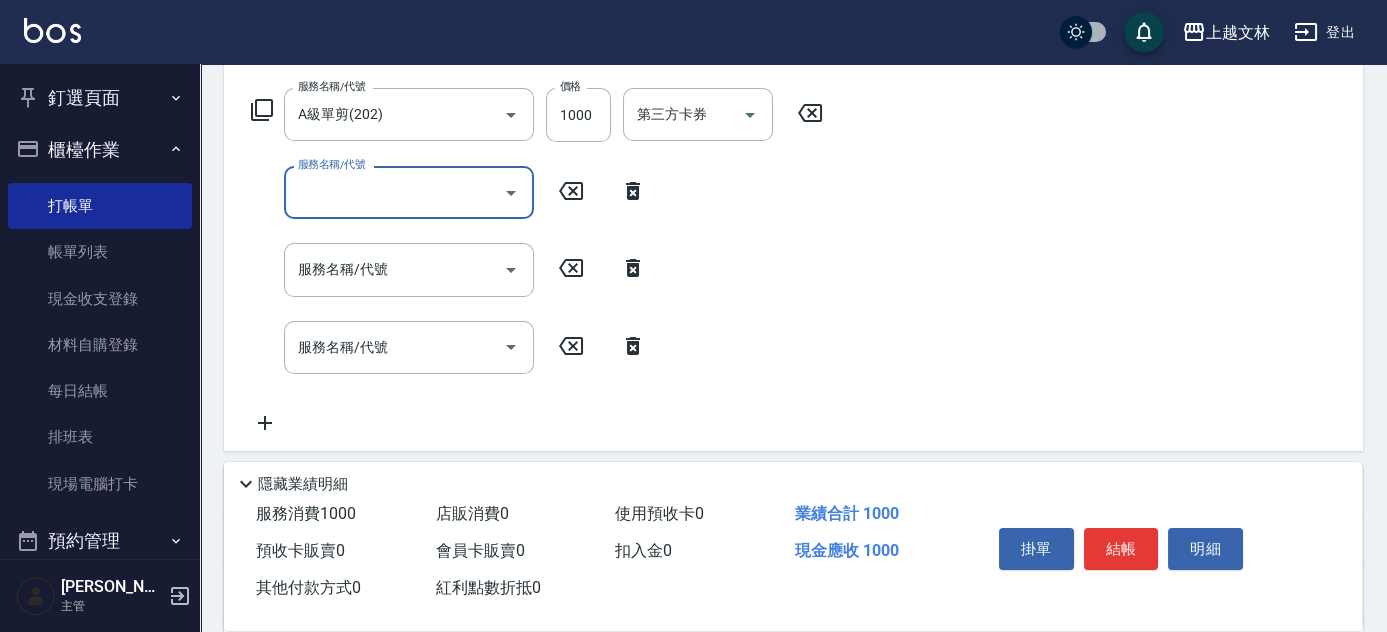 click on "服務名稱/代號" at bounding box center [394, 192] 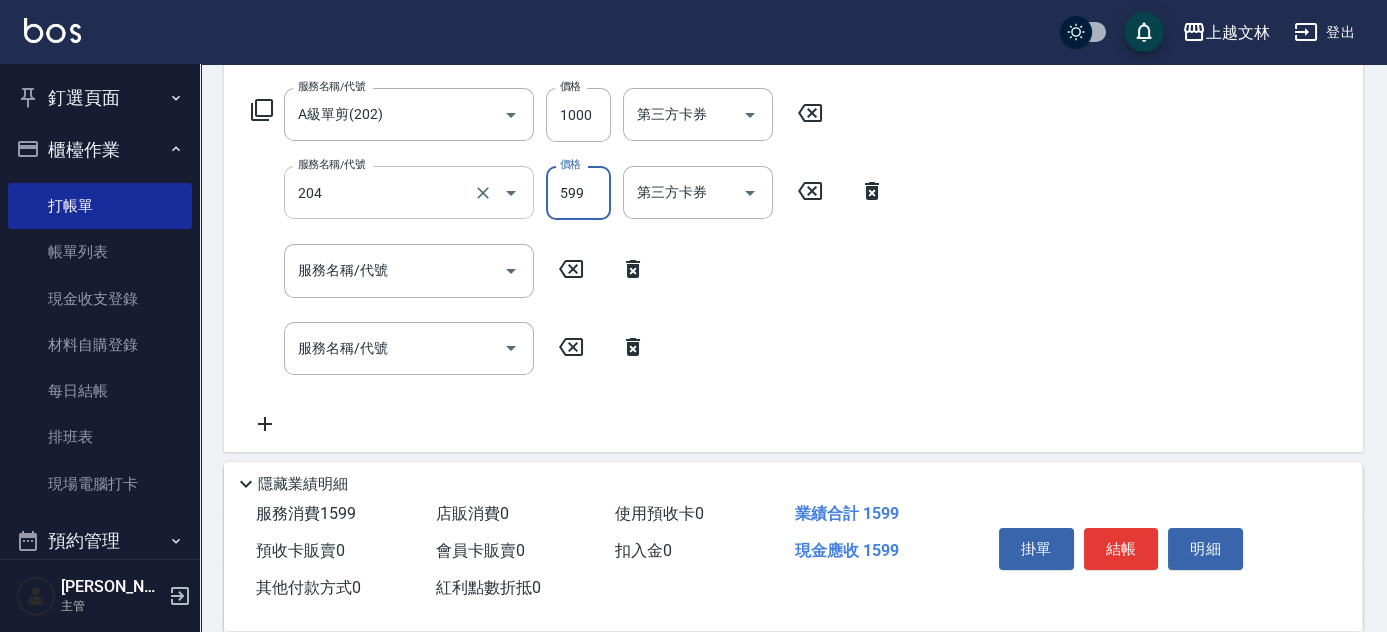 type on "A級洗+剪(204)" 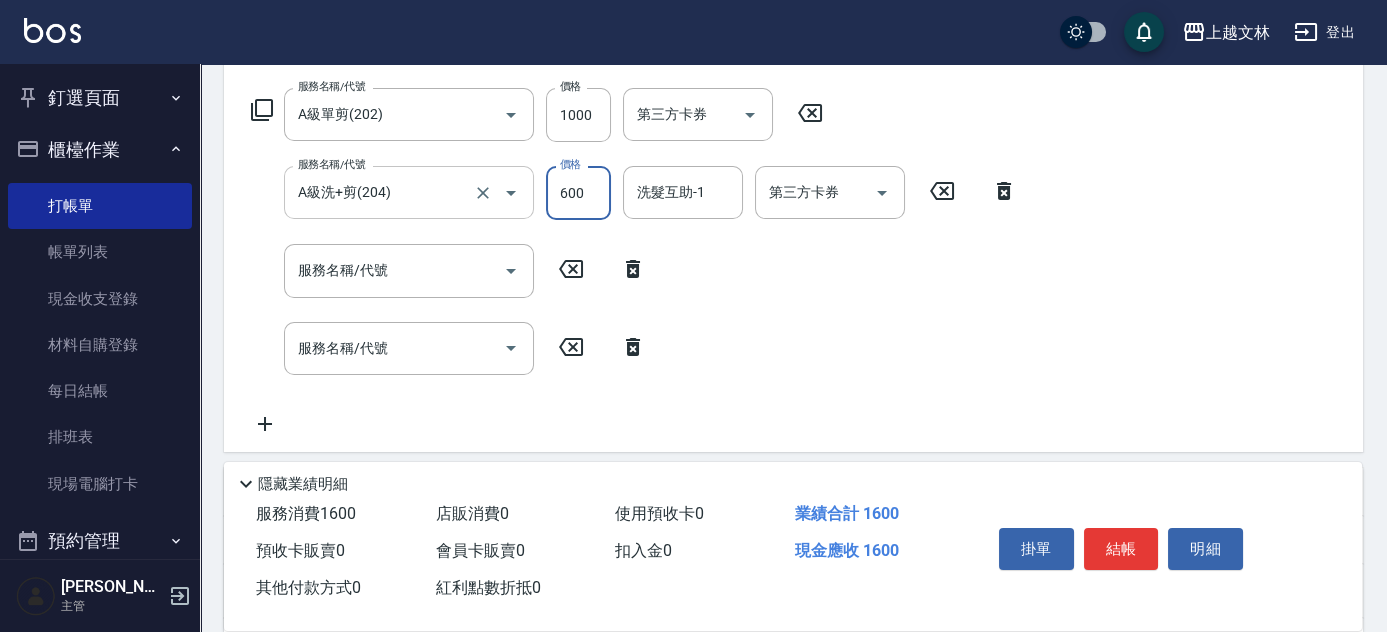 type on "600" 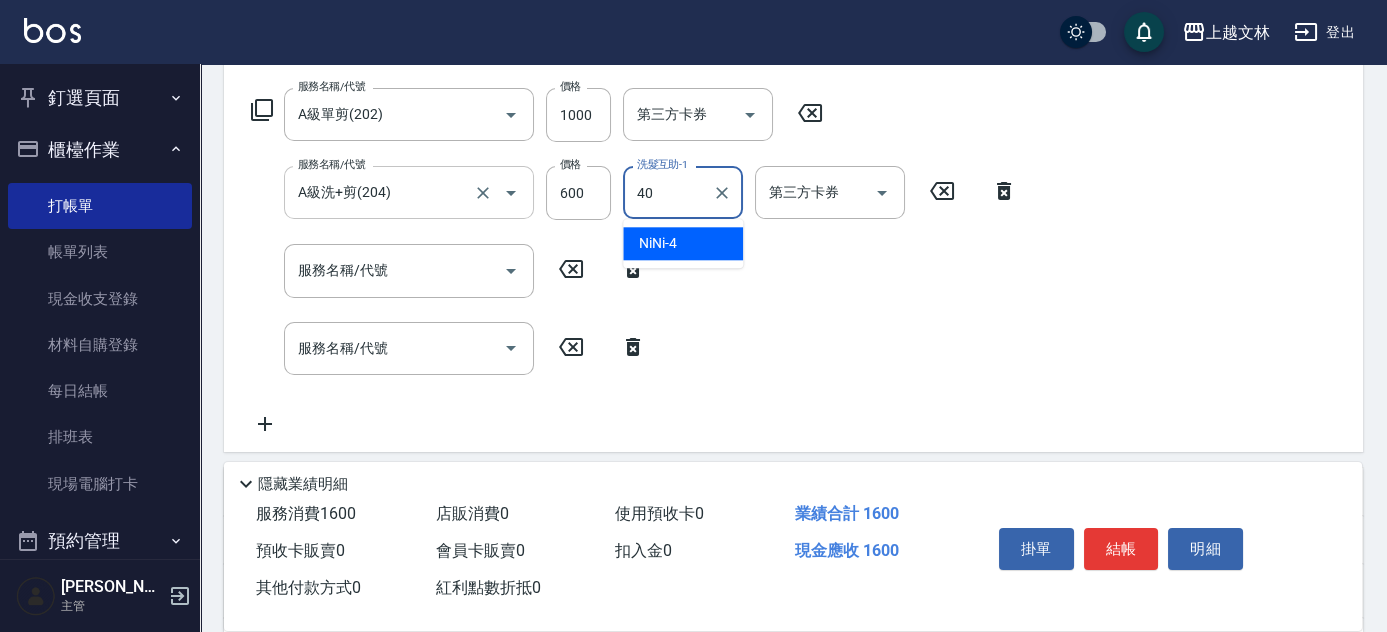type on "[PERSON_NAME]-40" 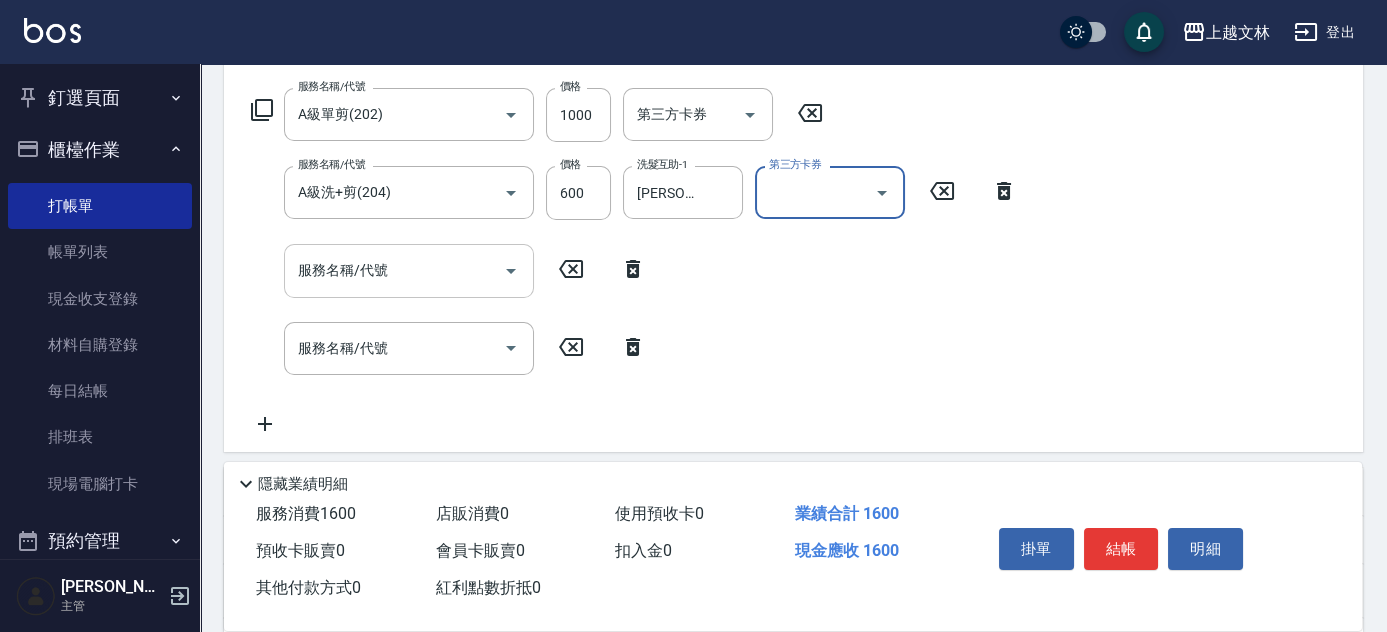 click on "服務名稱/代號" at bounding box center [394, 270] 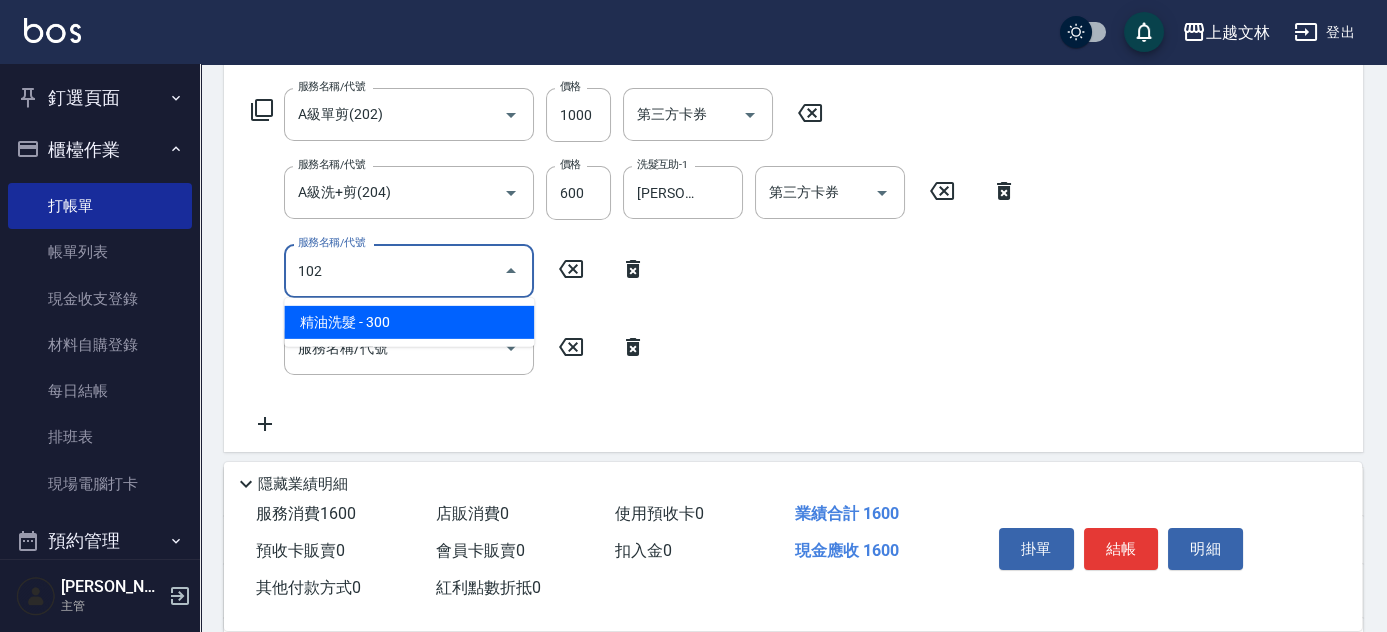 type on "精油洗髮(102)" 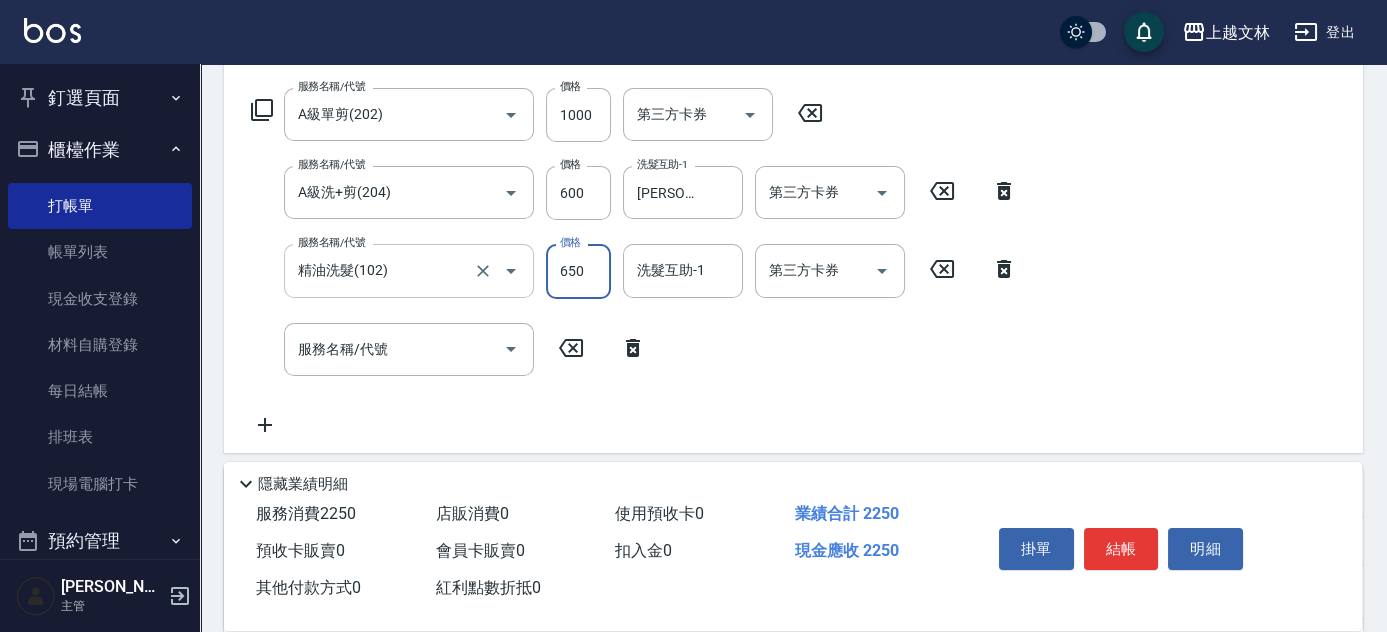 type on "650" 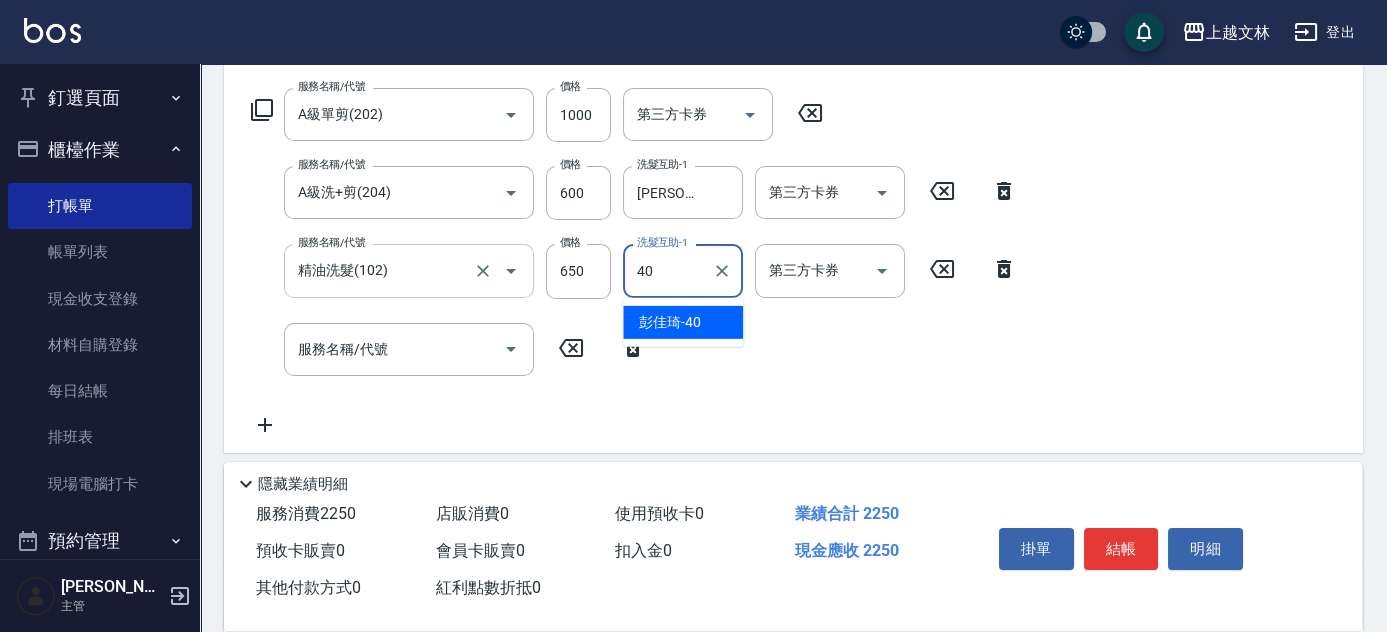 type on "[PERSON_NAME]-40" 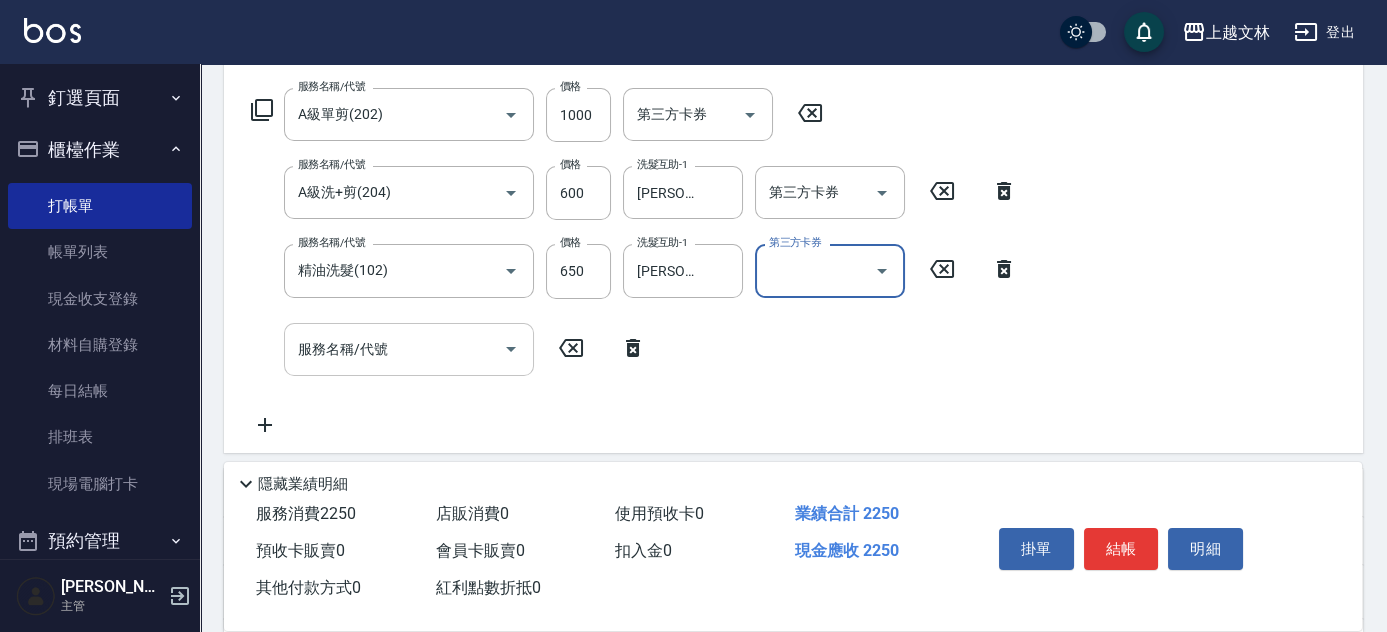 click on "服務名稱/代號" at bounding box center (394, 349) 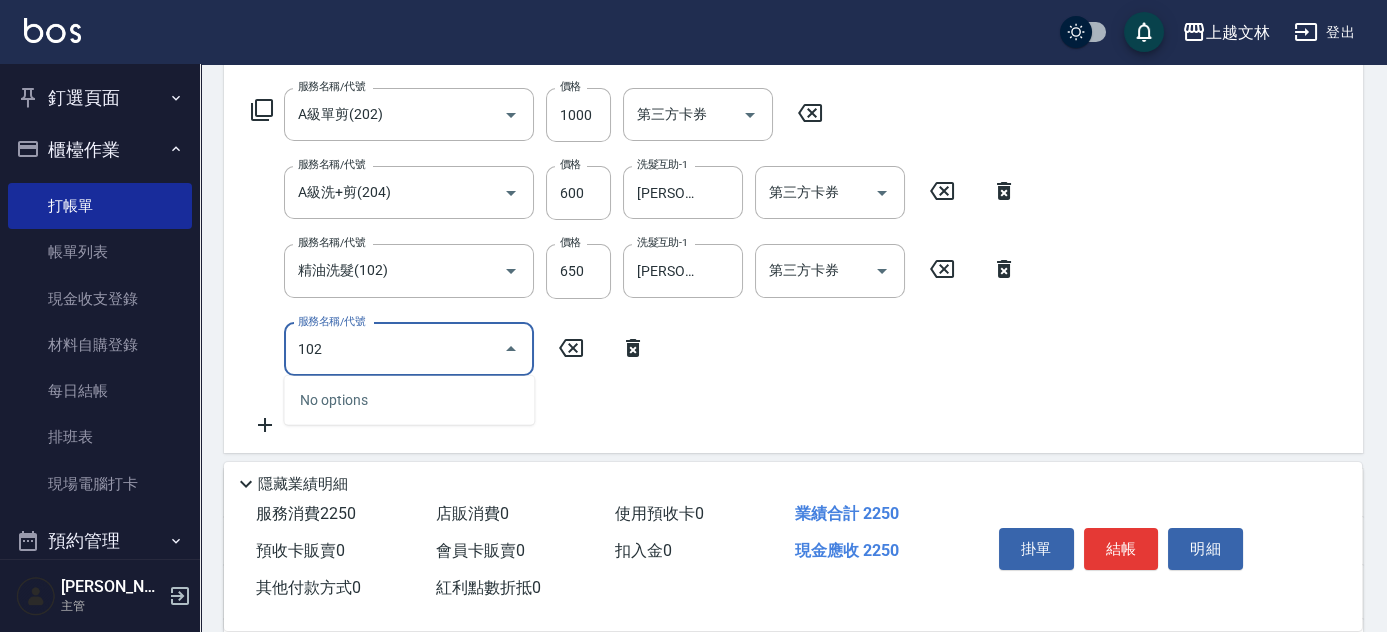 type on "精油洗髮(102)" 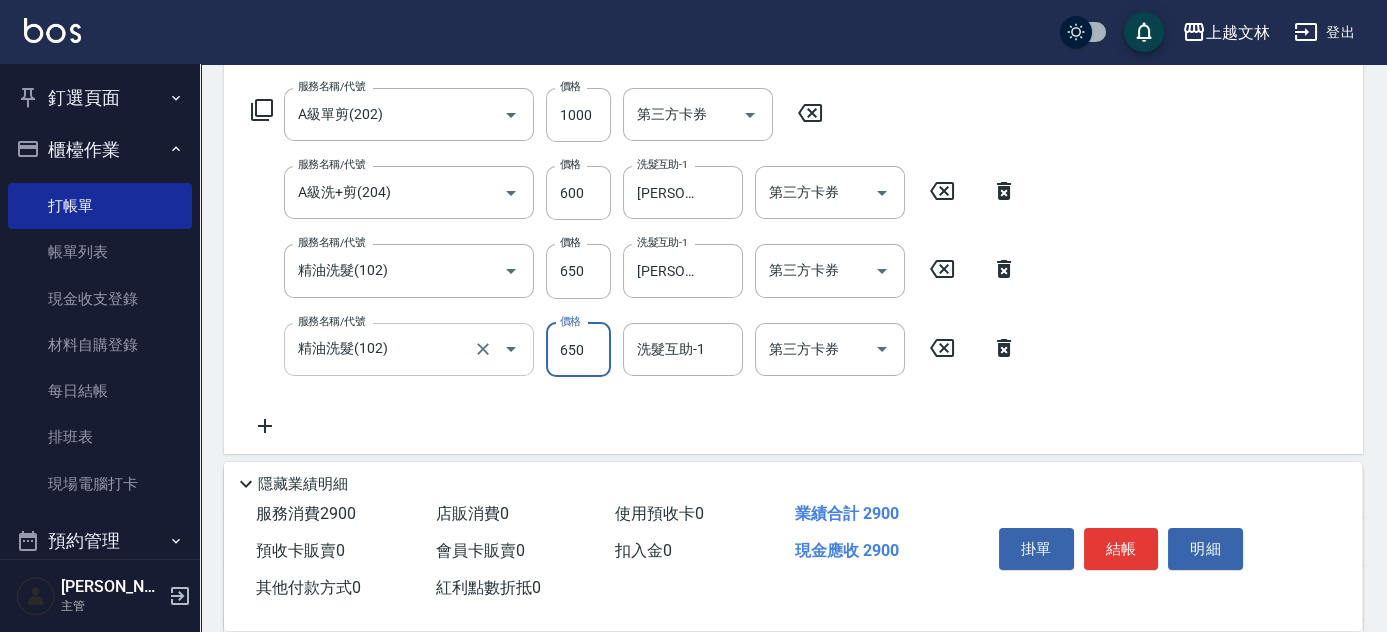 type on "650" 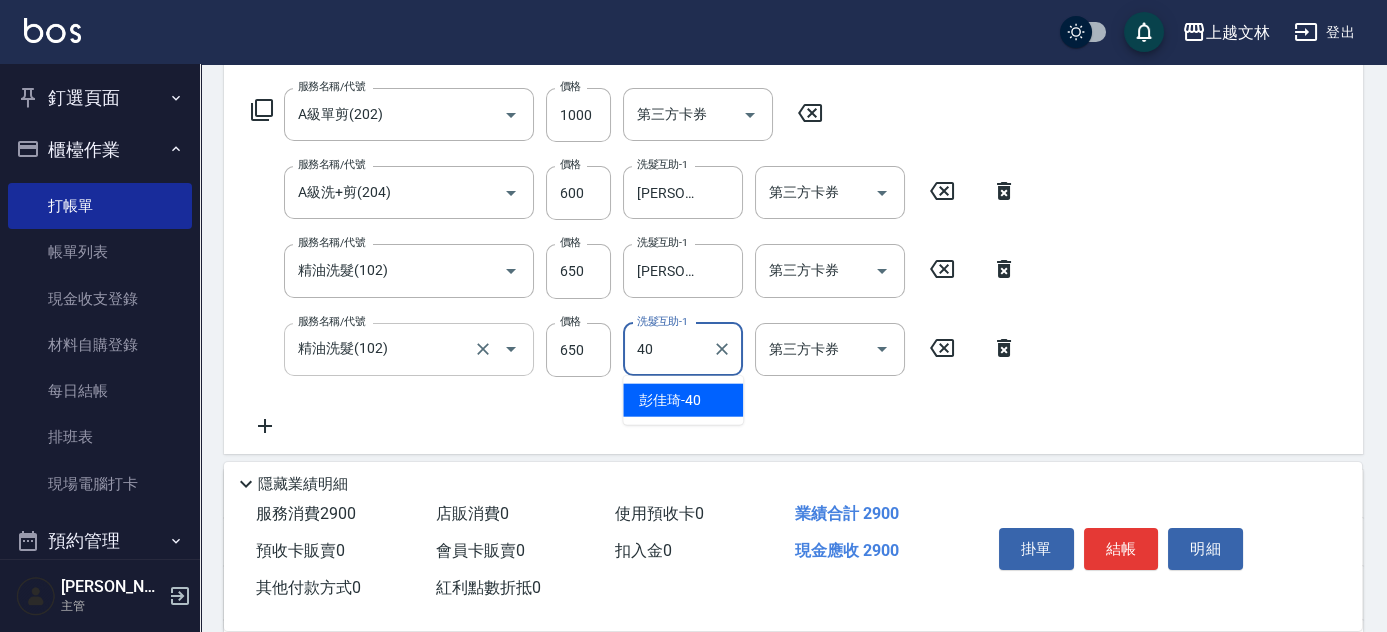 type on "[PERSON_NAME]-40" 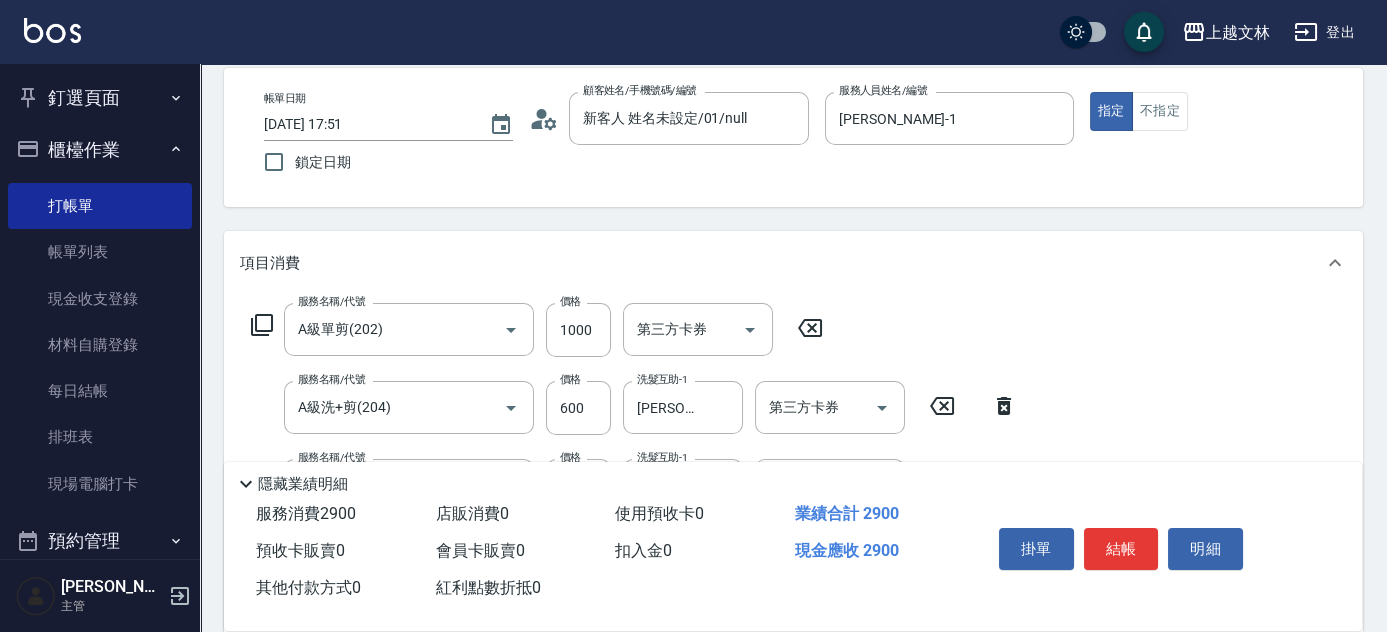 scroll, scrollTop: 0, scrollLeft: 0, axis: both 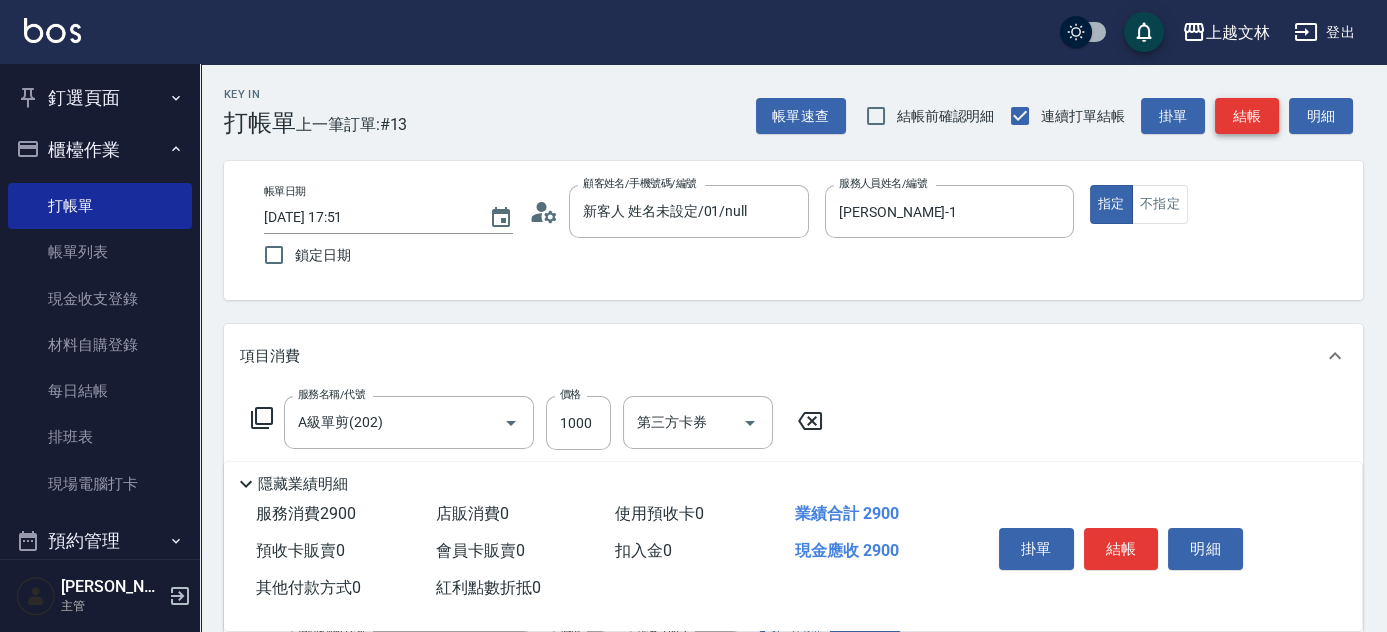 click on "結帳" at bounding box center [1247, 116] 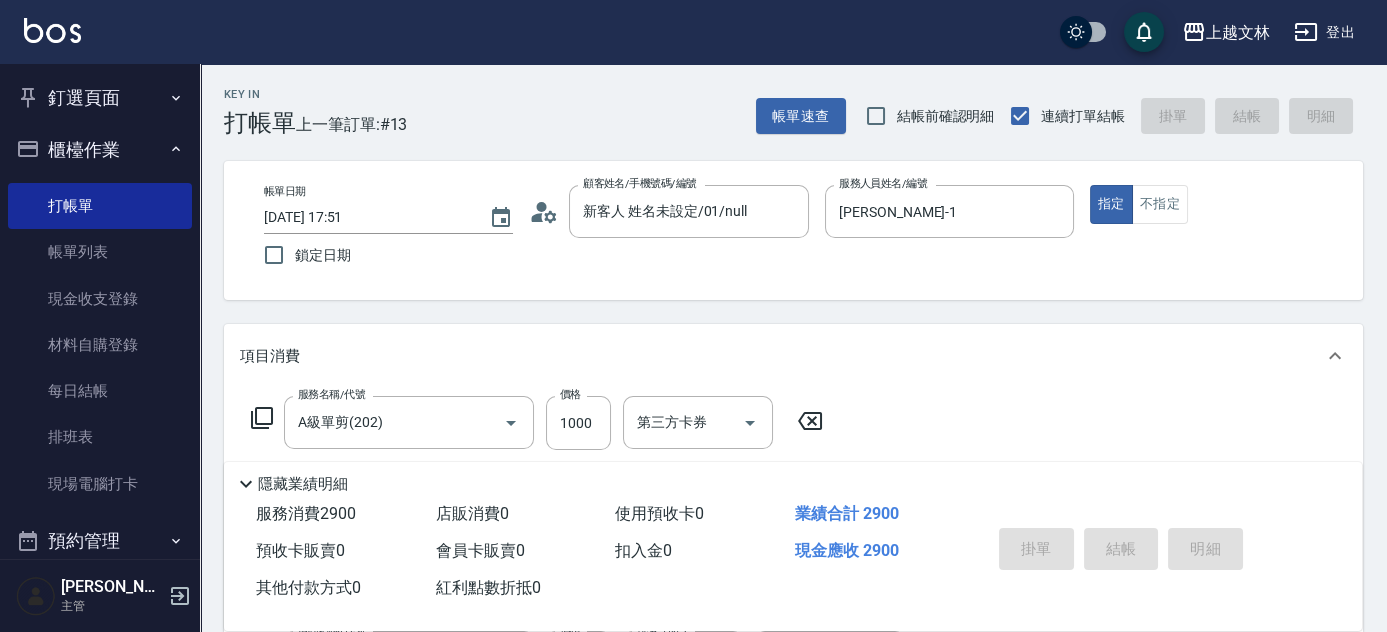 type on "[DATE] 18:05" 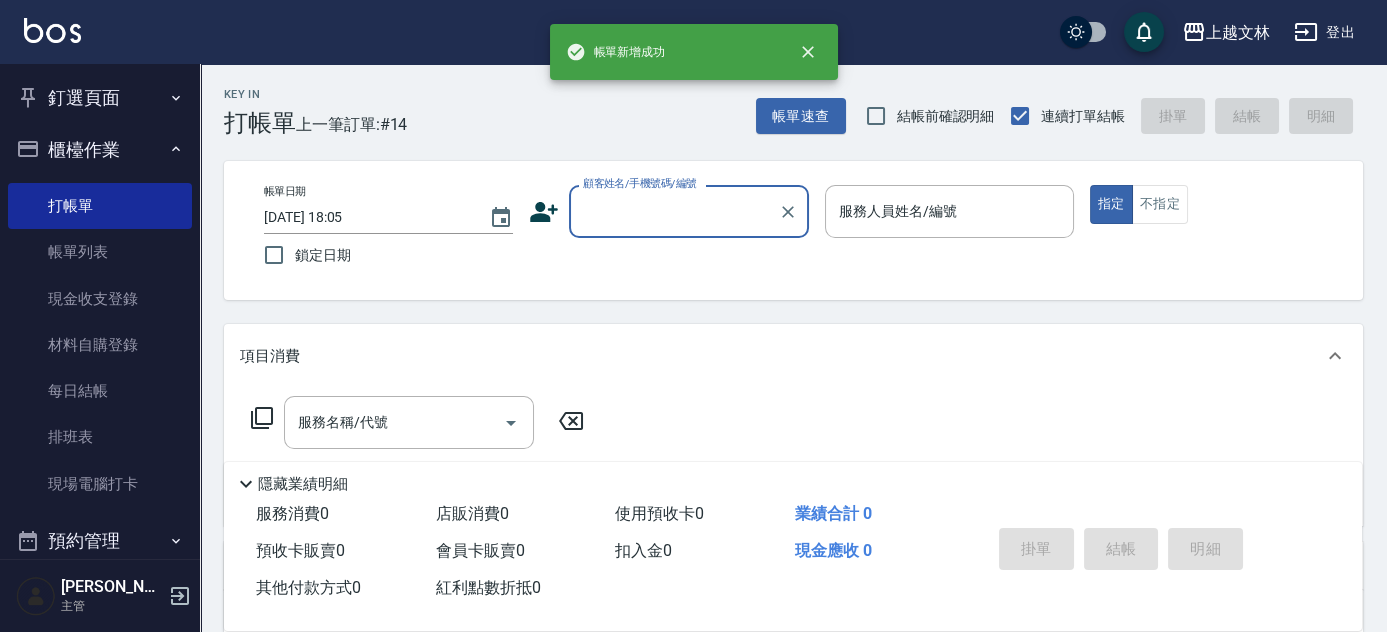 click on "顧客姓名/手機號碼/編號" at bounding box center [674, 211] 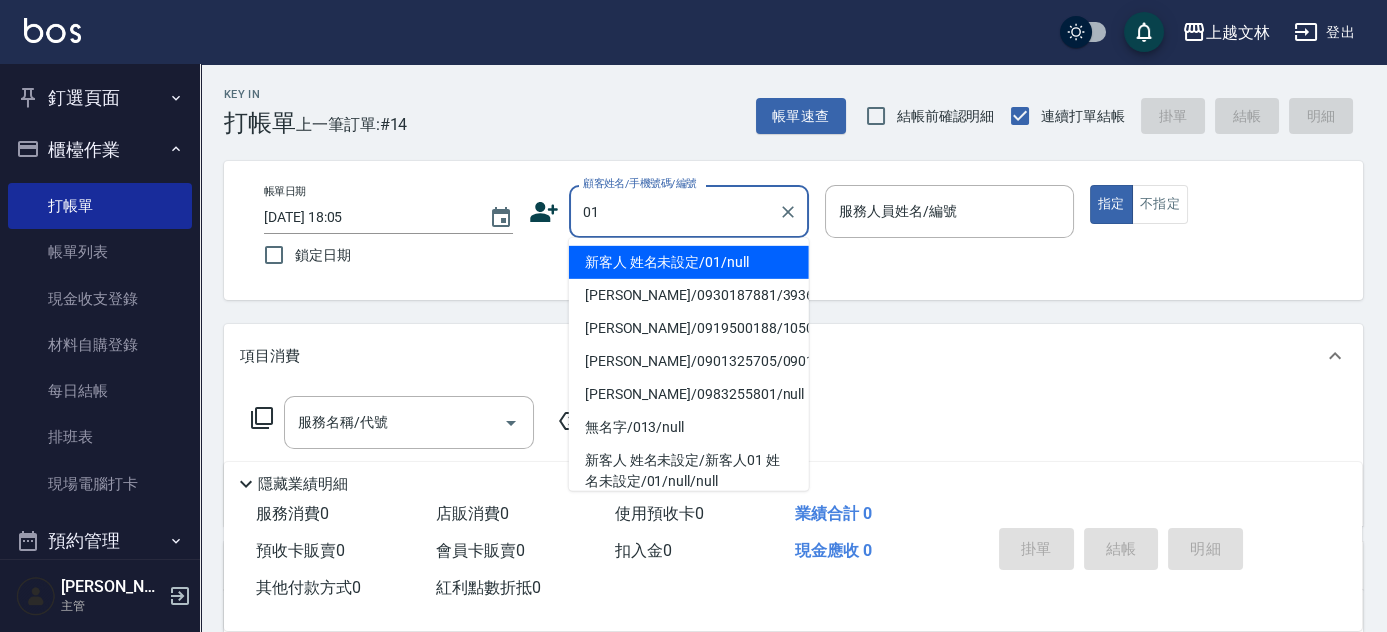 type on "新客人 姓名未設定/01/null" 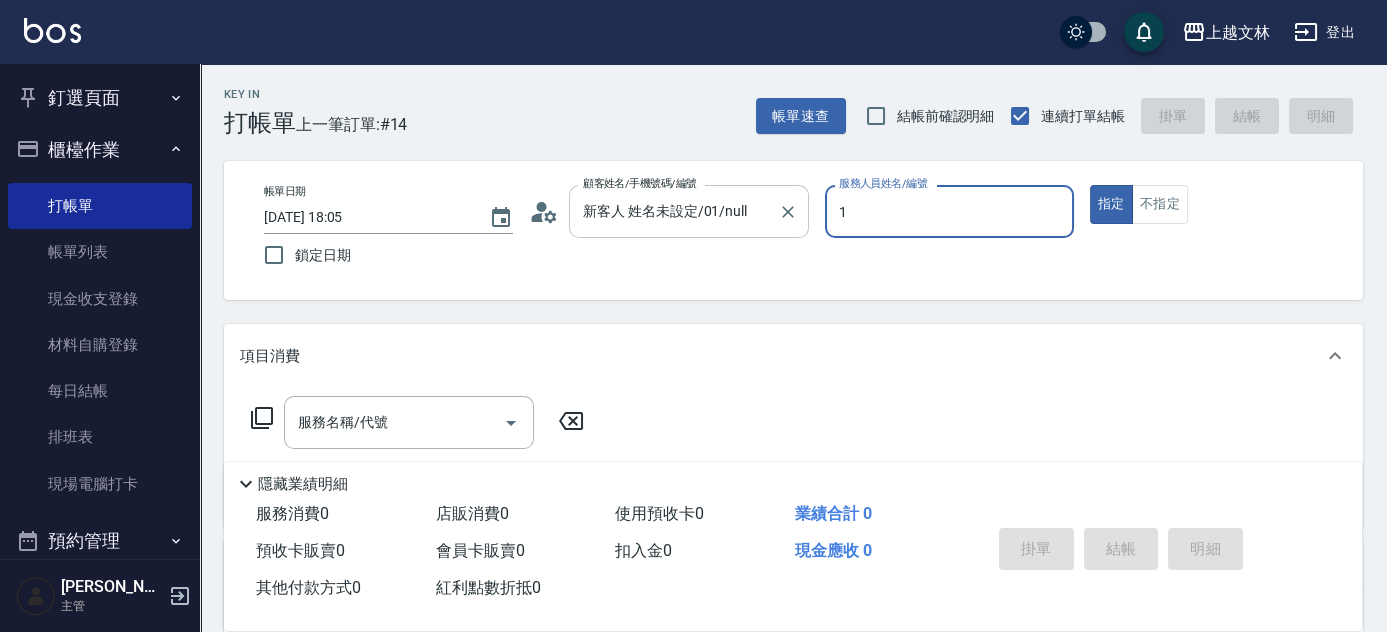 type on "[PERSON_NAME]-1" 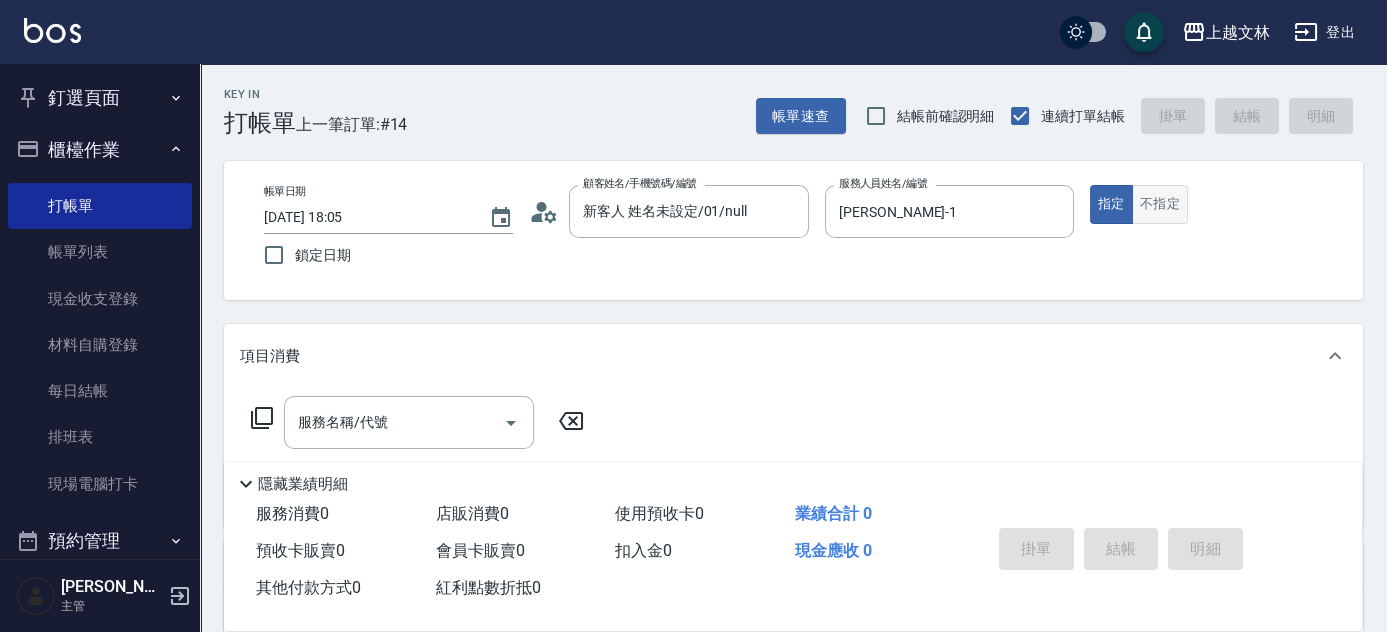 click on "不指定" at bounding box center [1160, 204] 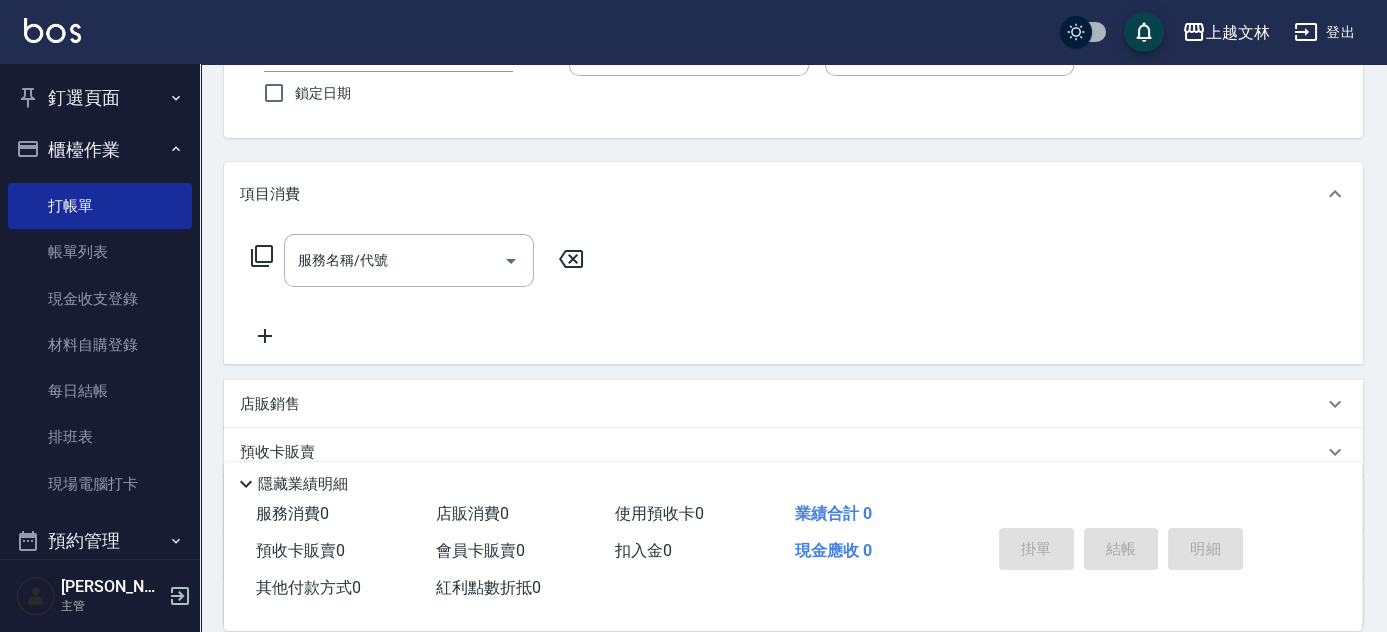 scroll, scrollTop: 170, scrollLeft: 0, axis: vertical 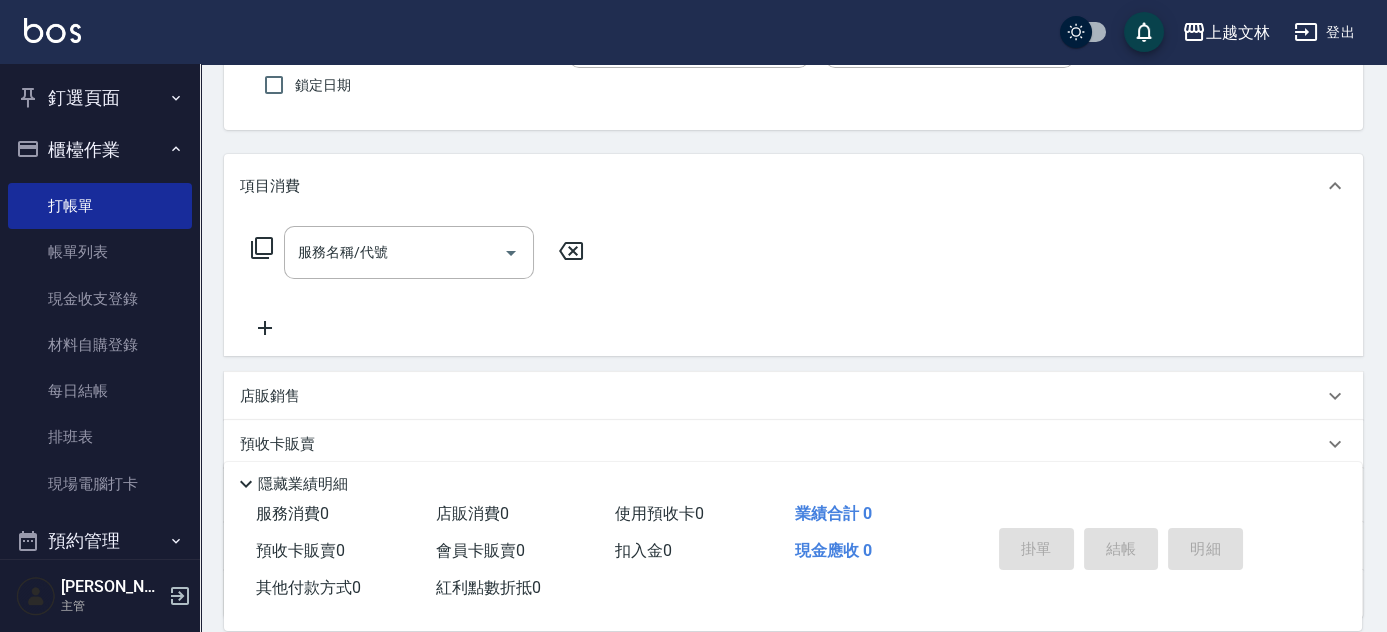 click 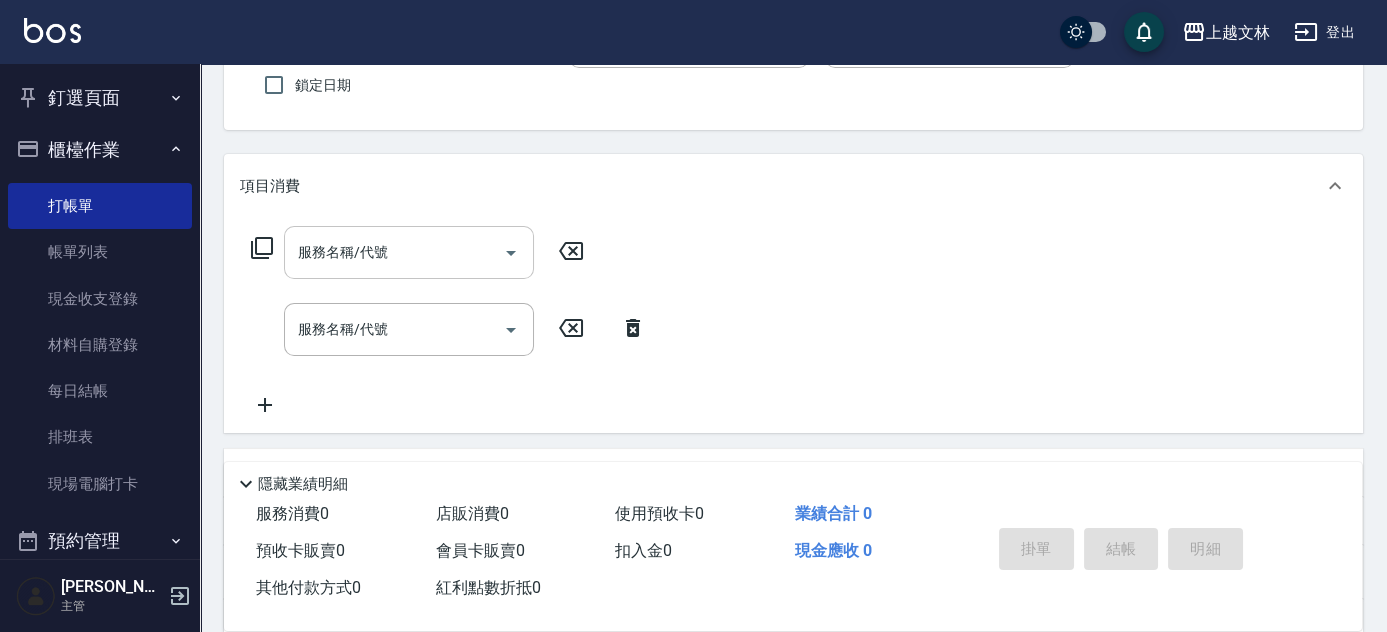 click on "服務名稱/代號" at bounding box center [394, 252] 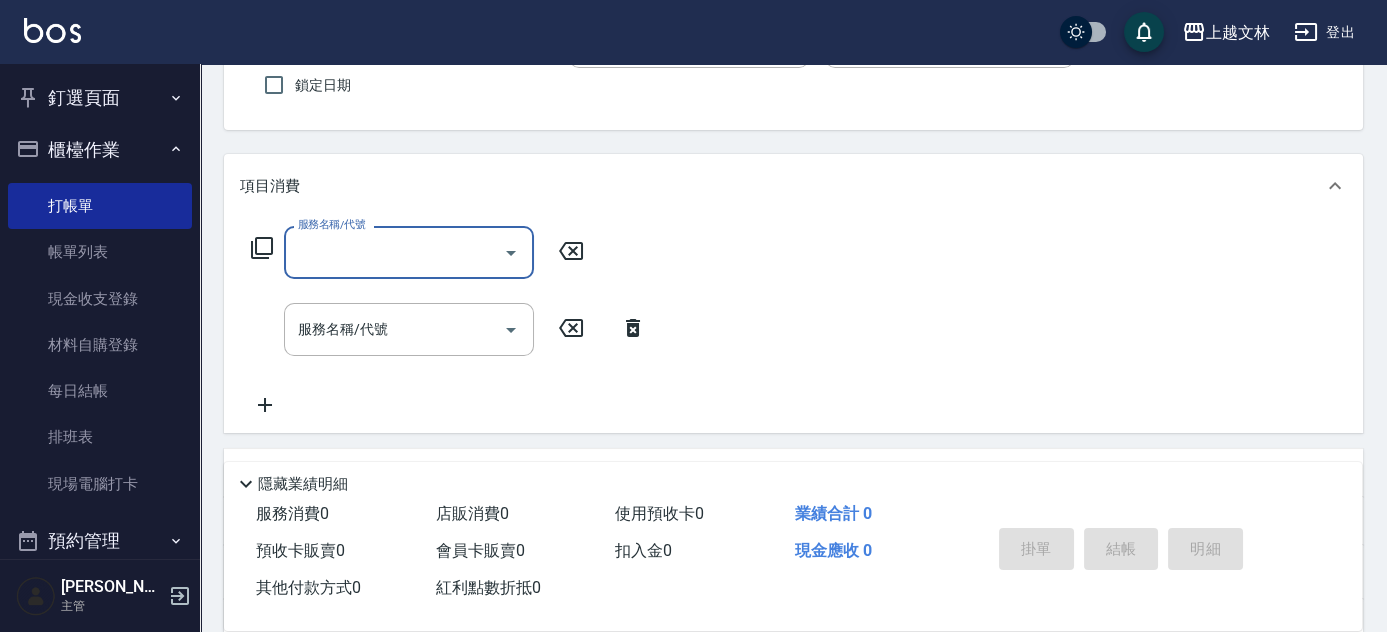 click on "服務名稱/代號" at bounding box center [394, 252] 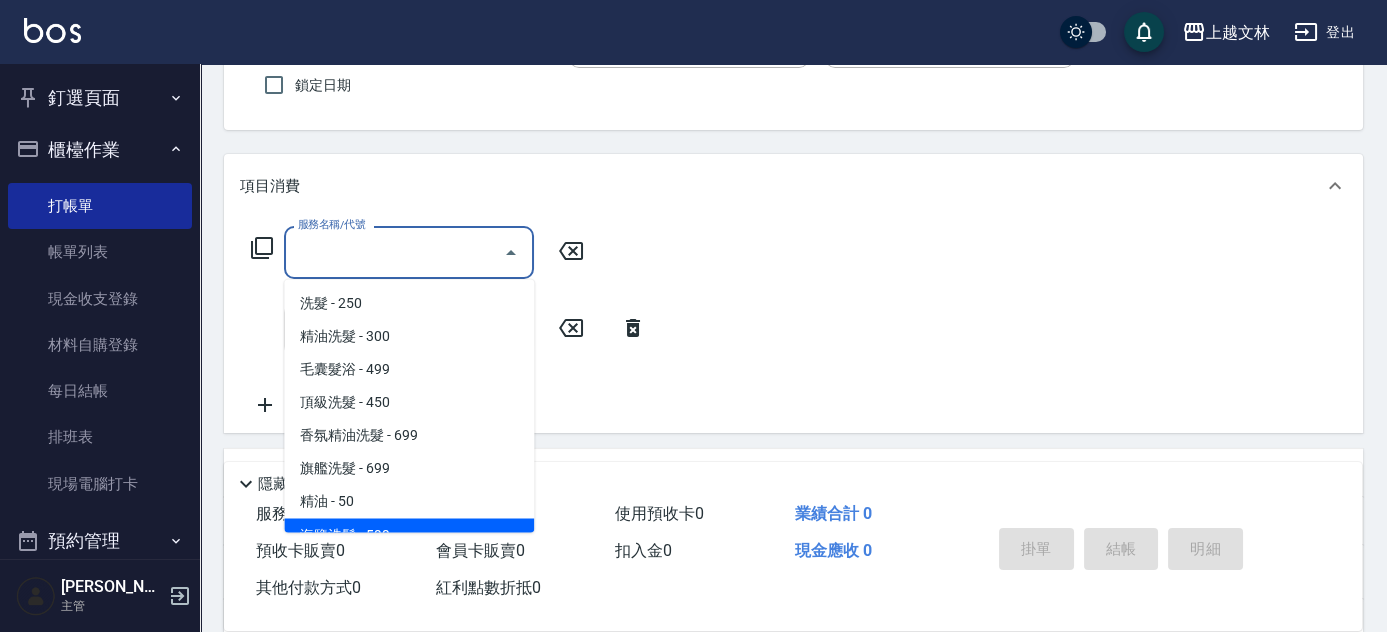 click on "海鹽洗髮 - 599" at bounding box center (409, 534) 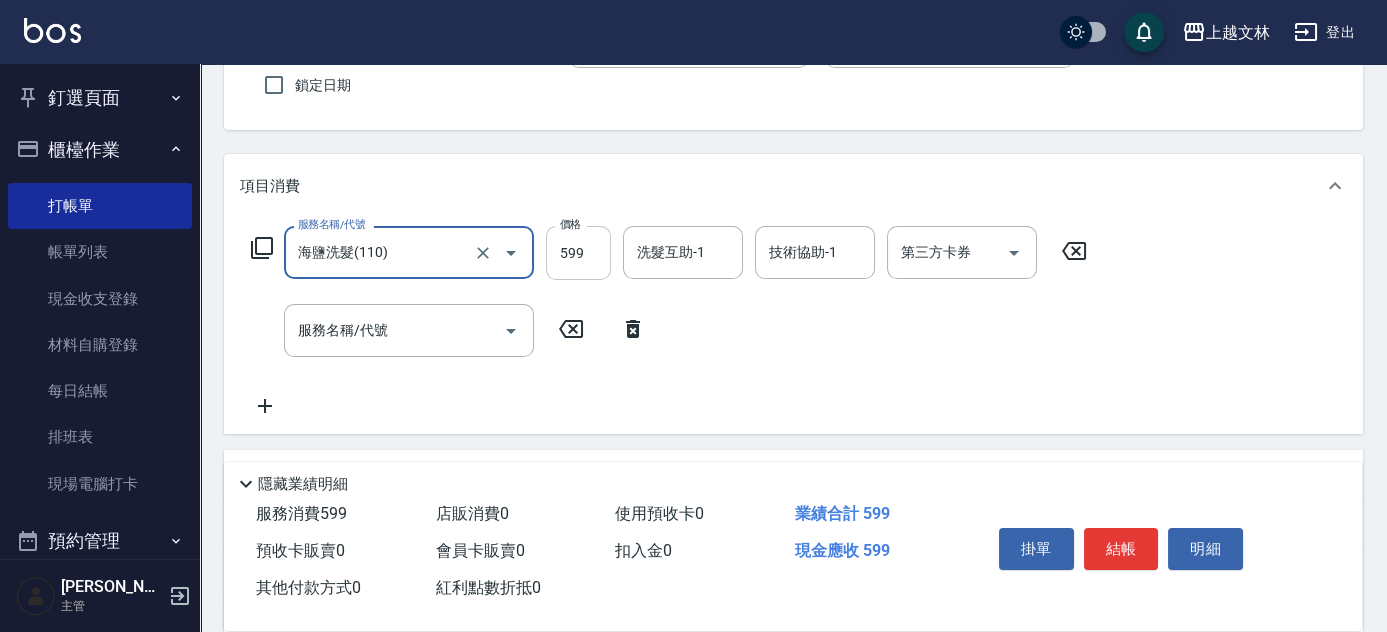 click on "599" at bounding box center (578, 253) 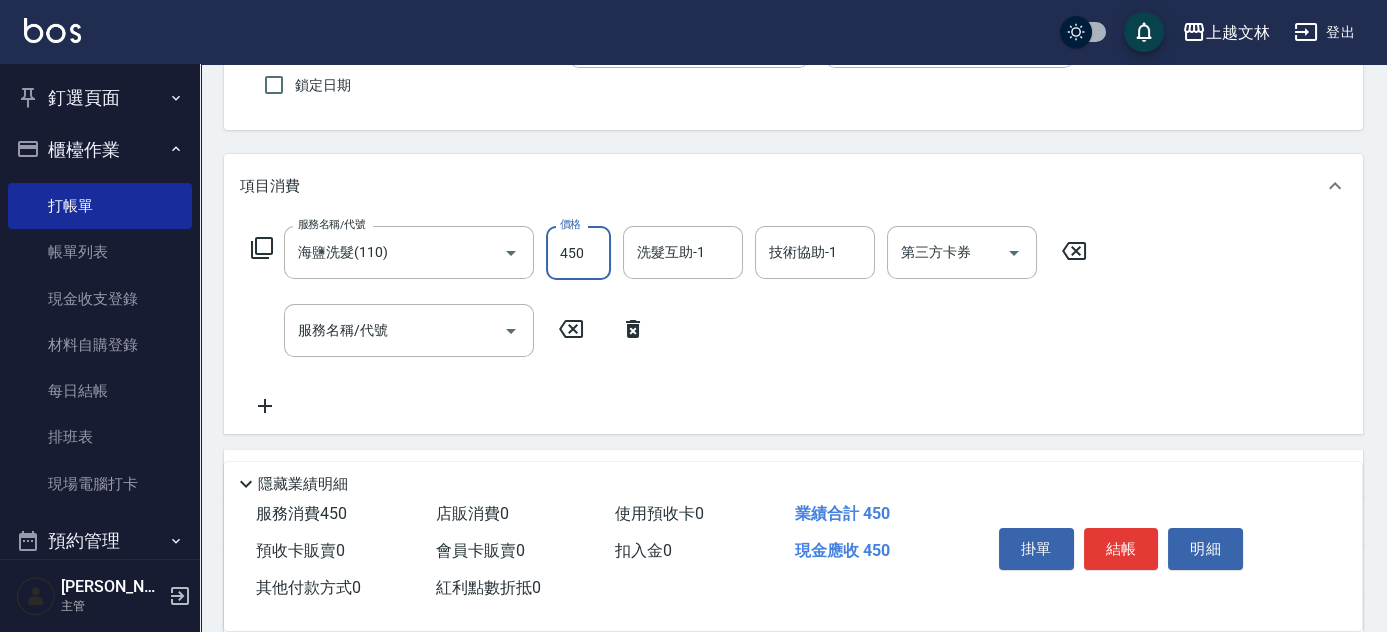 type on "450" 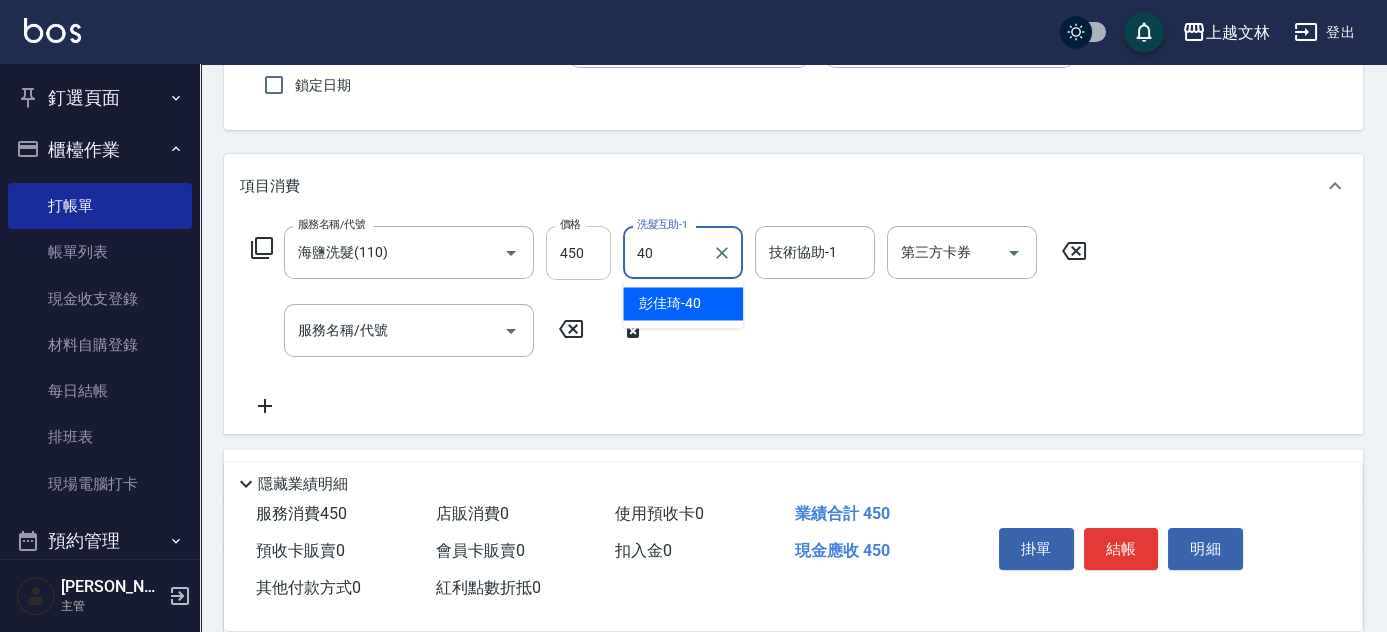 type on "[PERSON_NAME]-40" 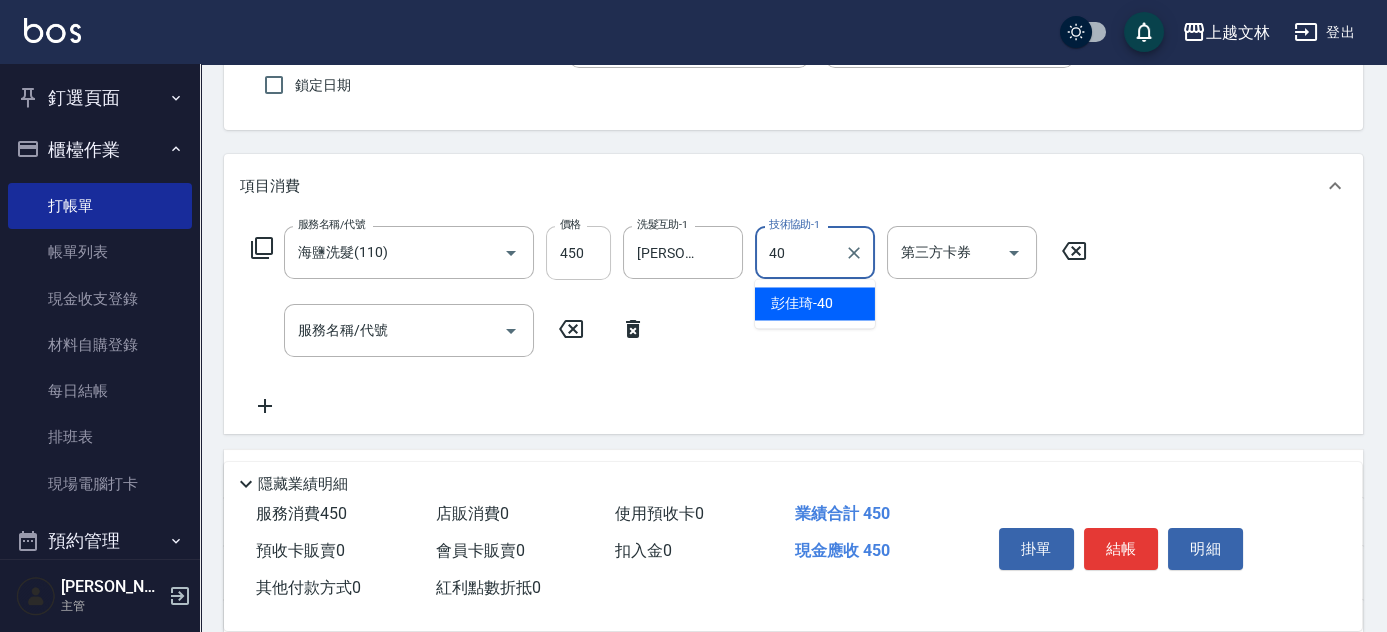 type on "[PERSON_NAME]-40" 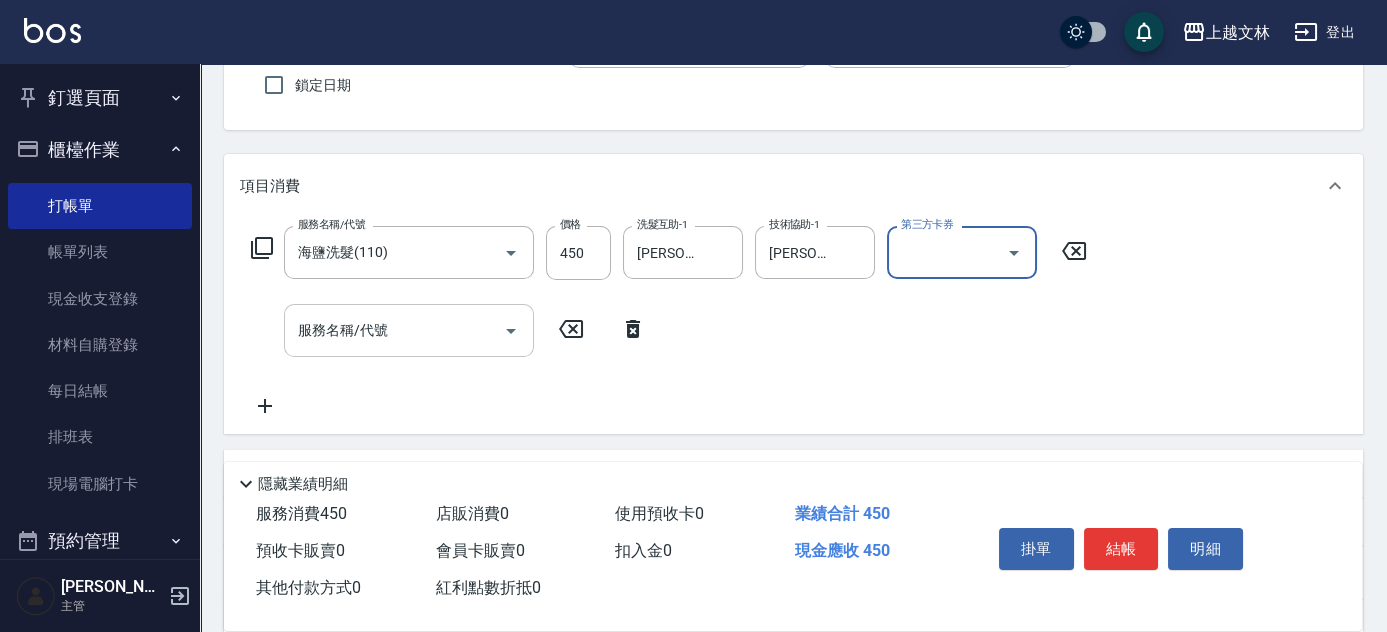 click on "服務名稱/代號" at bounding box center (394, 330) 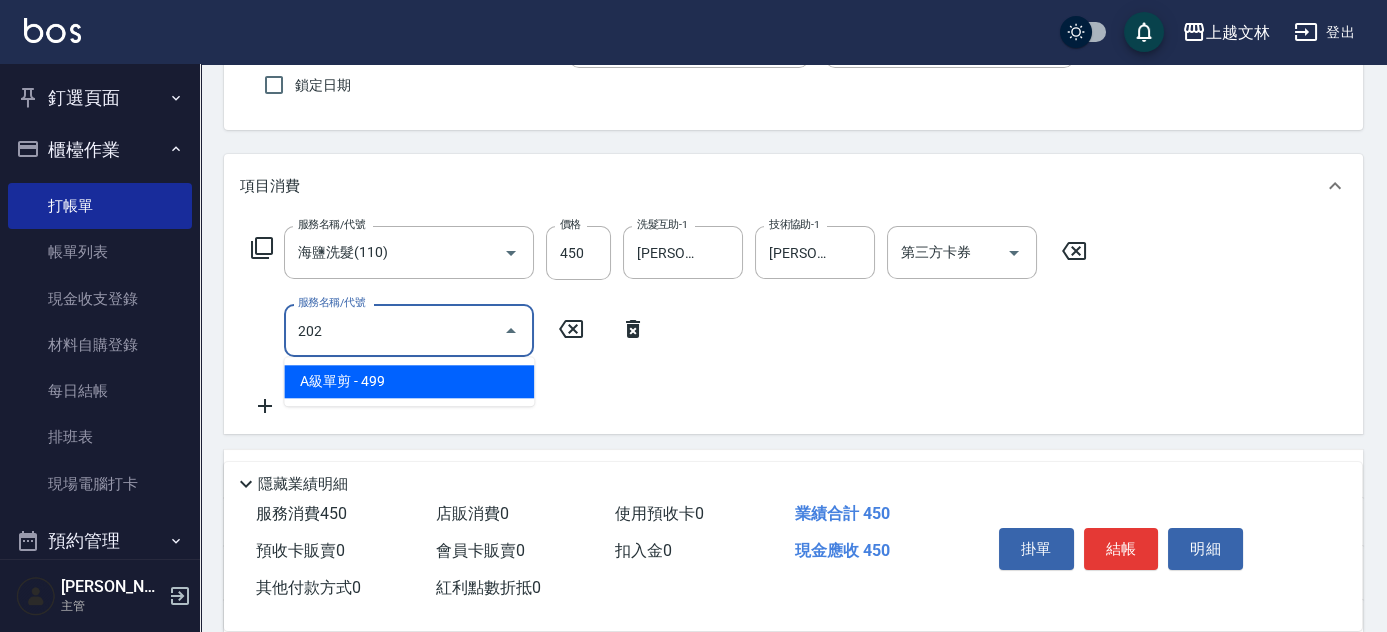 type on "A級單剪(202)" 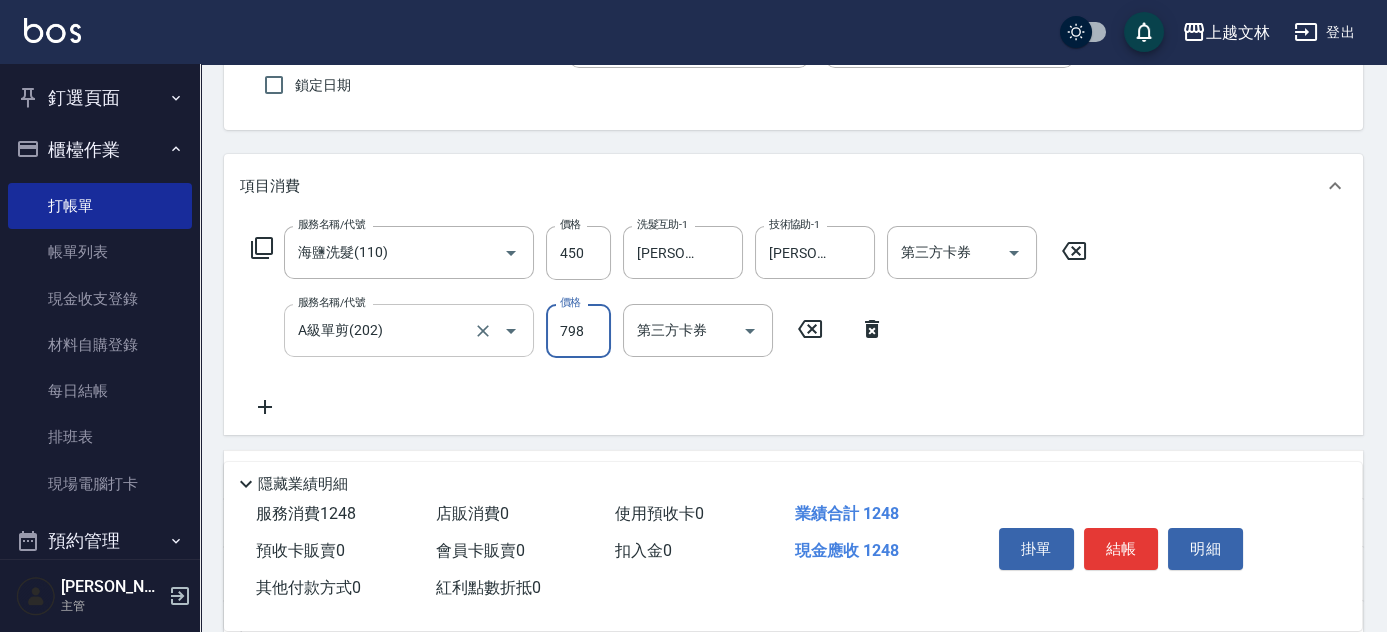 type on "798" 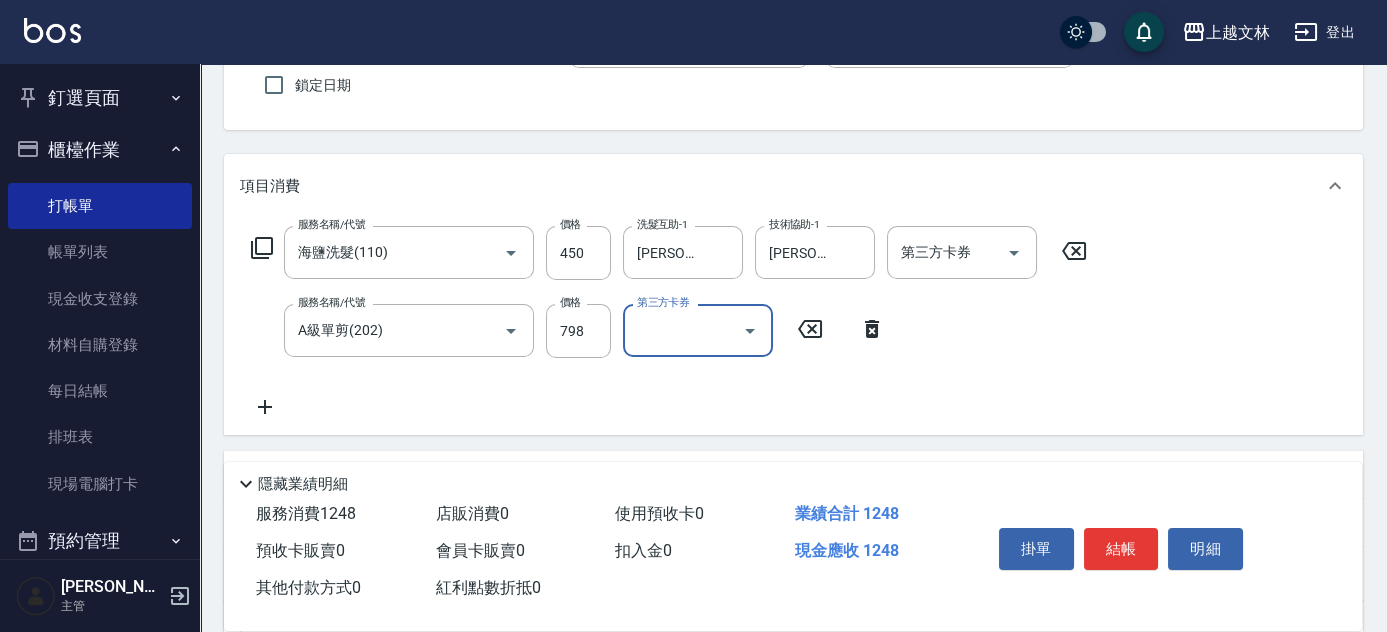 scroll, scrollTop: 0, scrollLeft: 0, axis: both 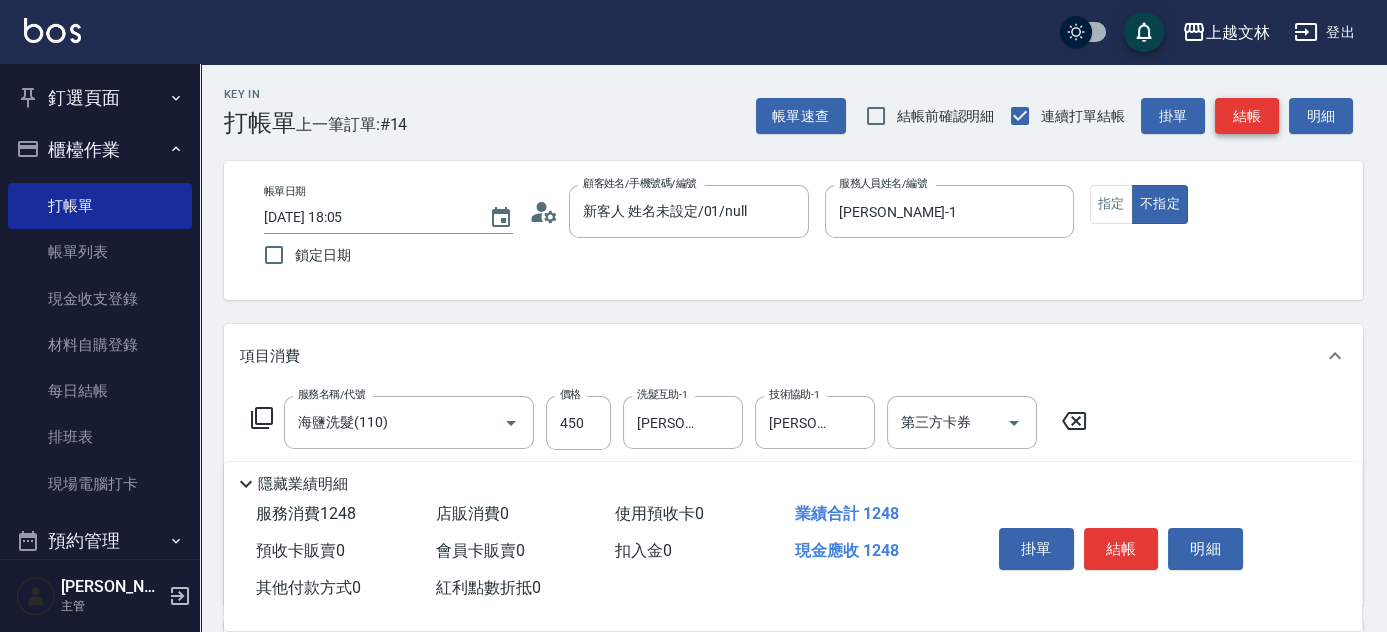 click on "結帳" at bounding box center (1247, 116) 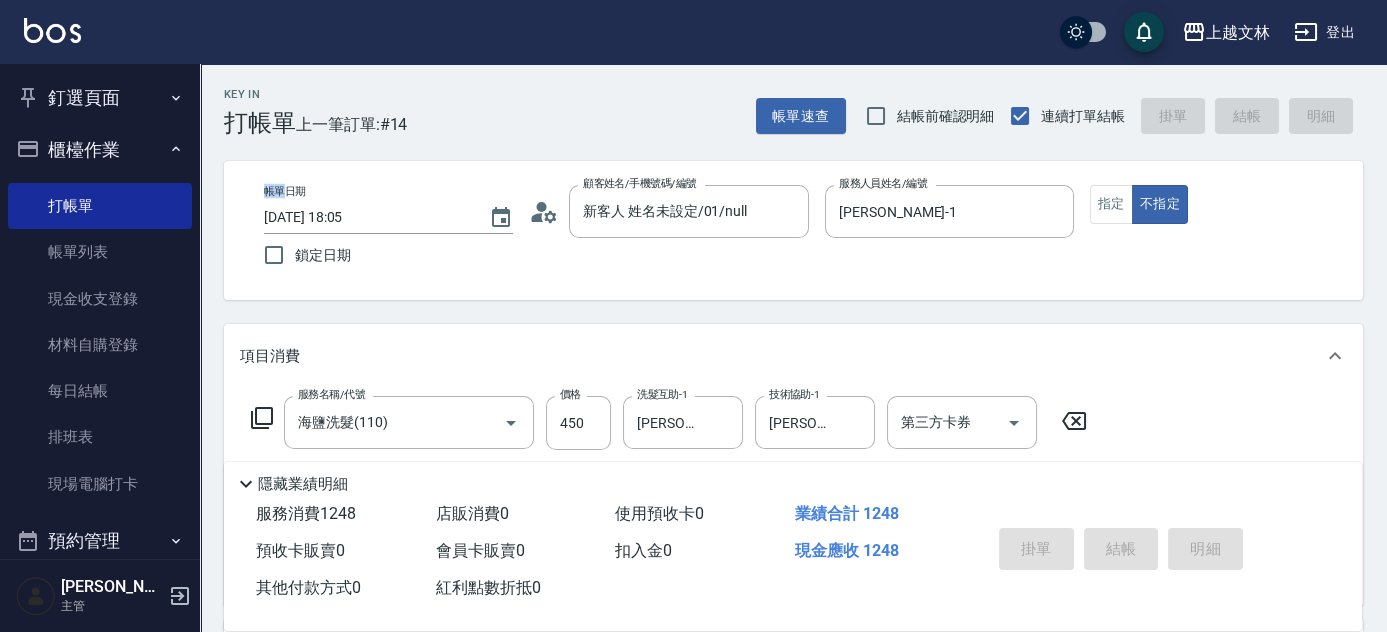type on "[DATE] 18:06" 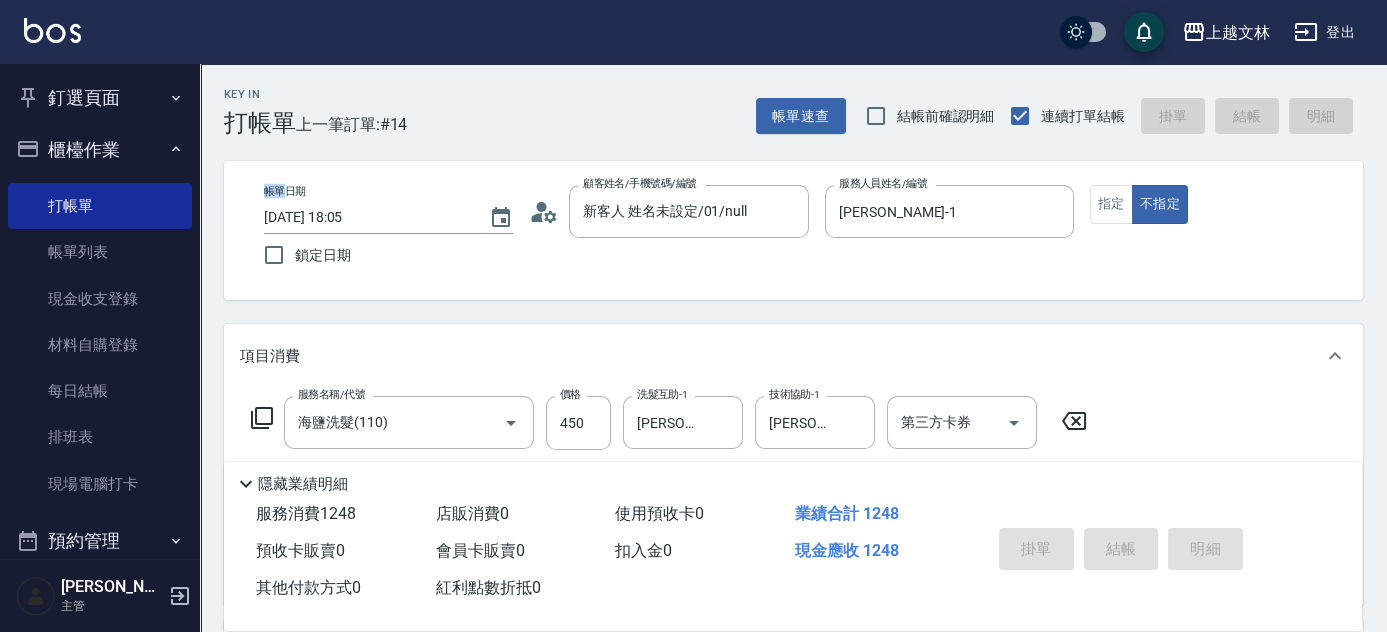 type 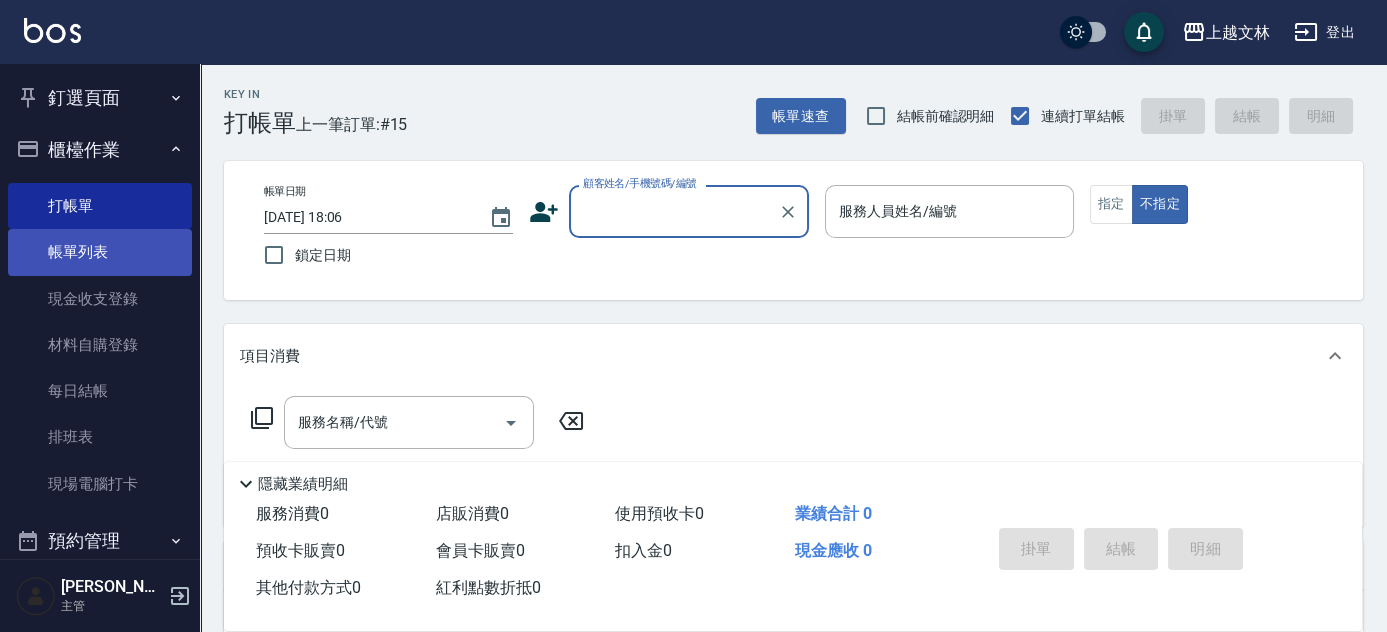 click on "帳單列表" at bounding box center [100, 252] 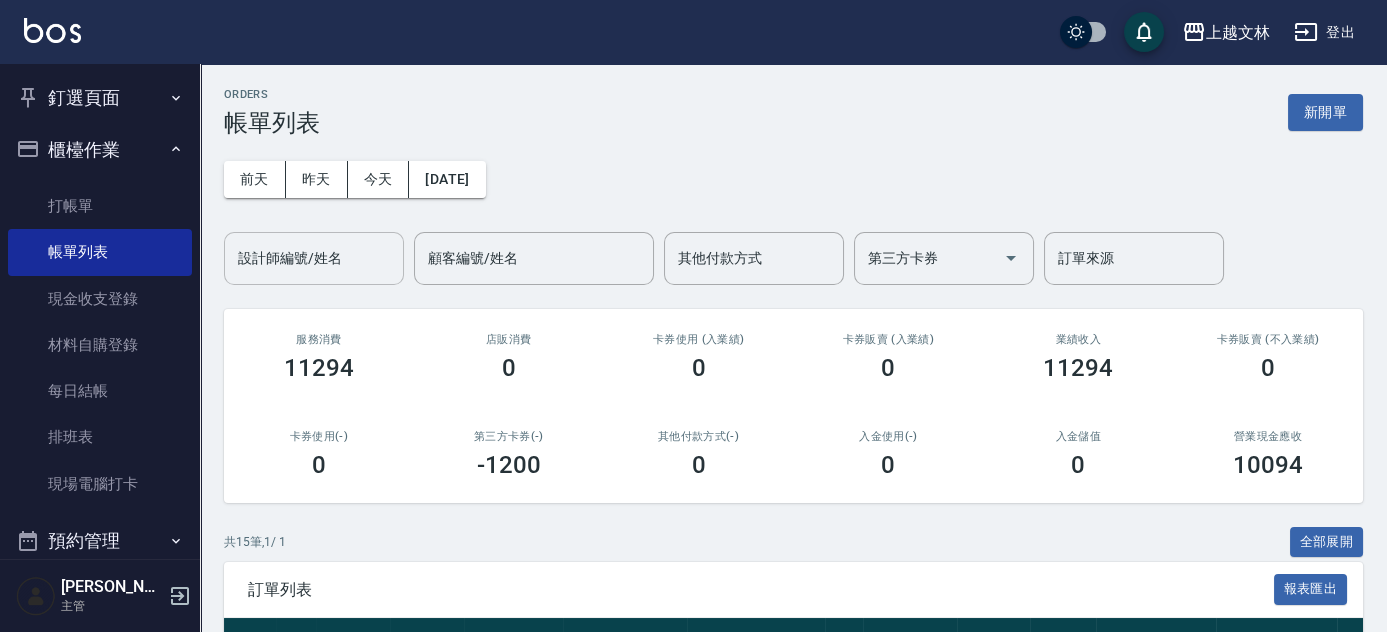 click on "設計師編號/姓名" at bounding box center [314, 258] 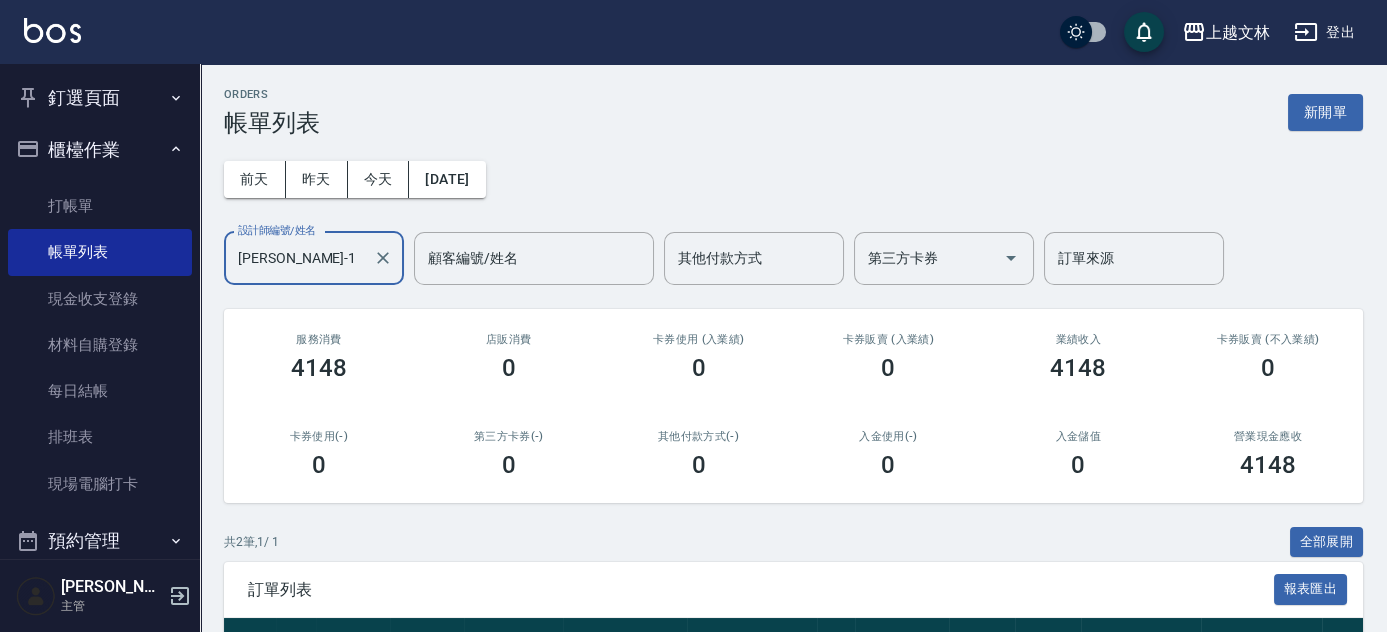 scroll, scrollTop: 219, scrollLeft: 0, axis: vertical 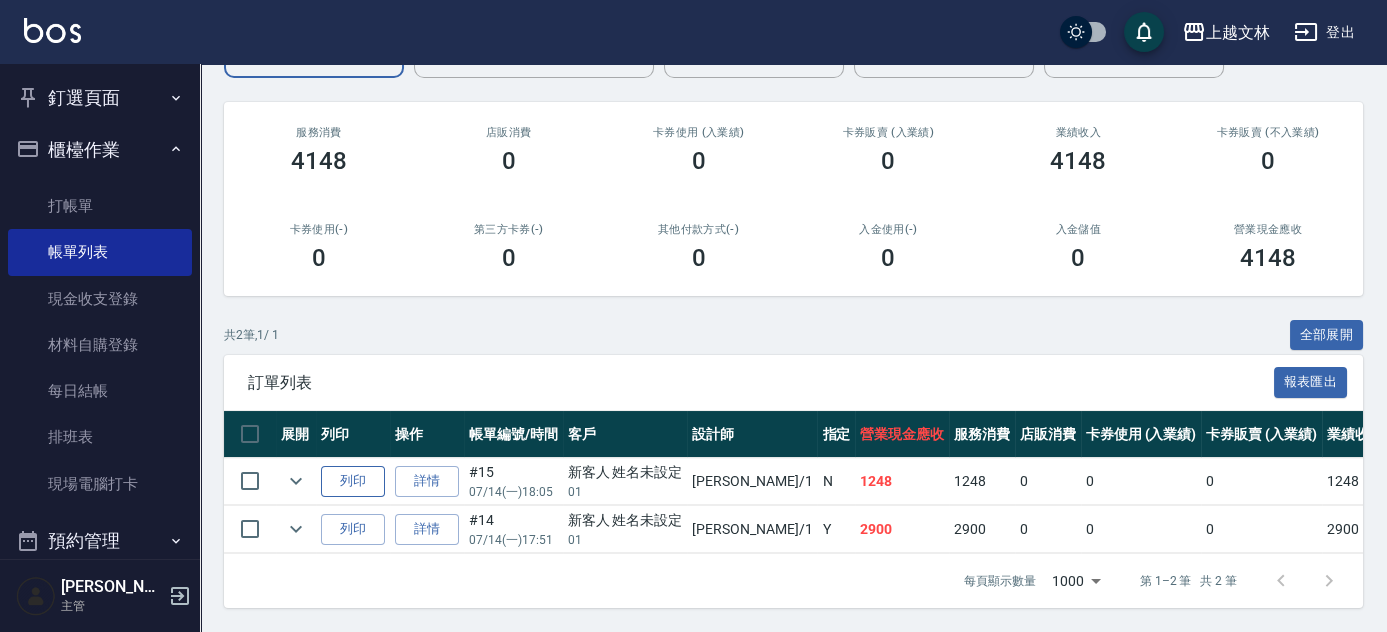 type on "[PERSON_NAME]-1" 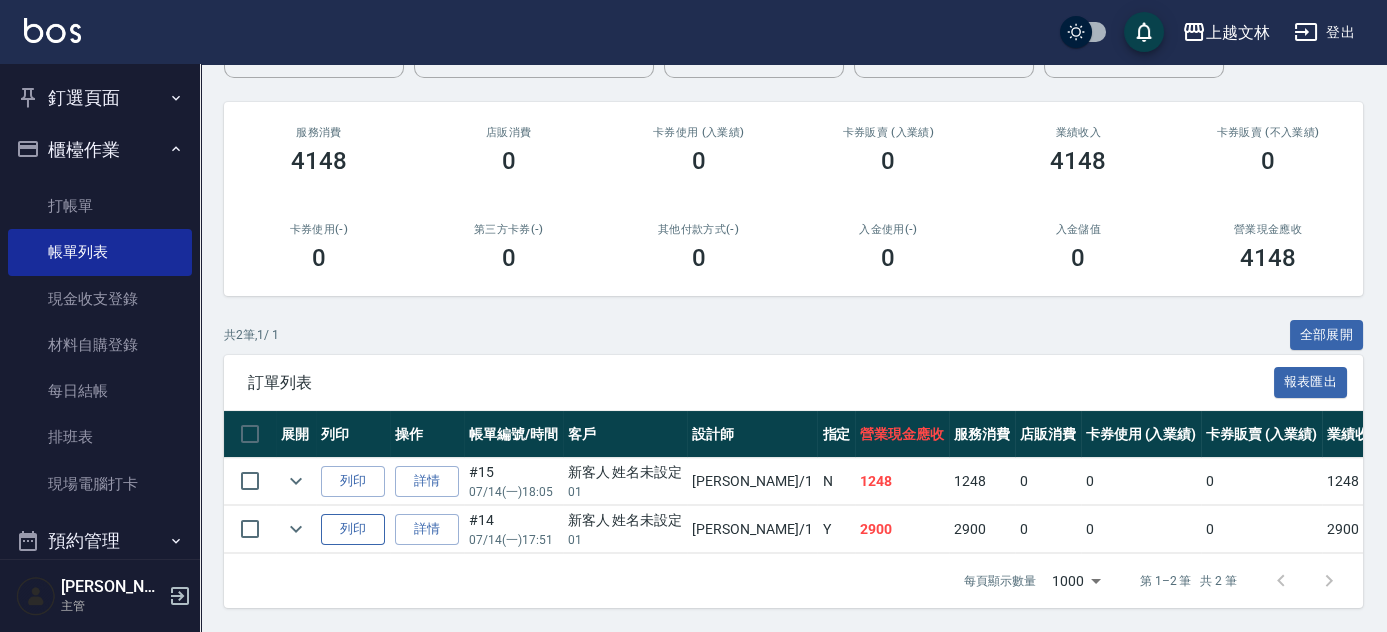 click on "列印" at bounding box center (353, 529) 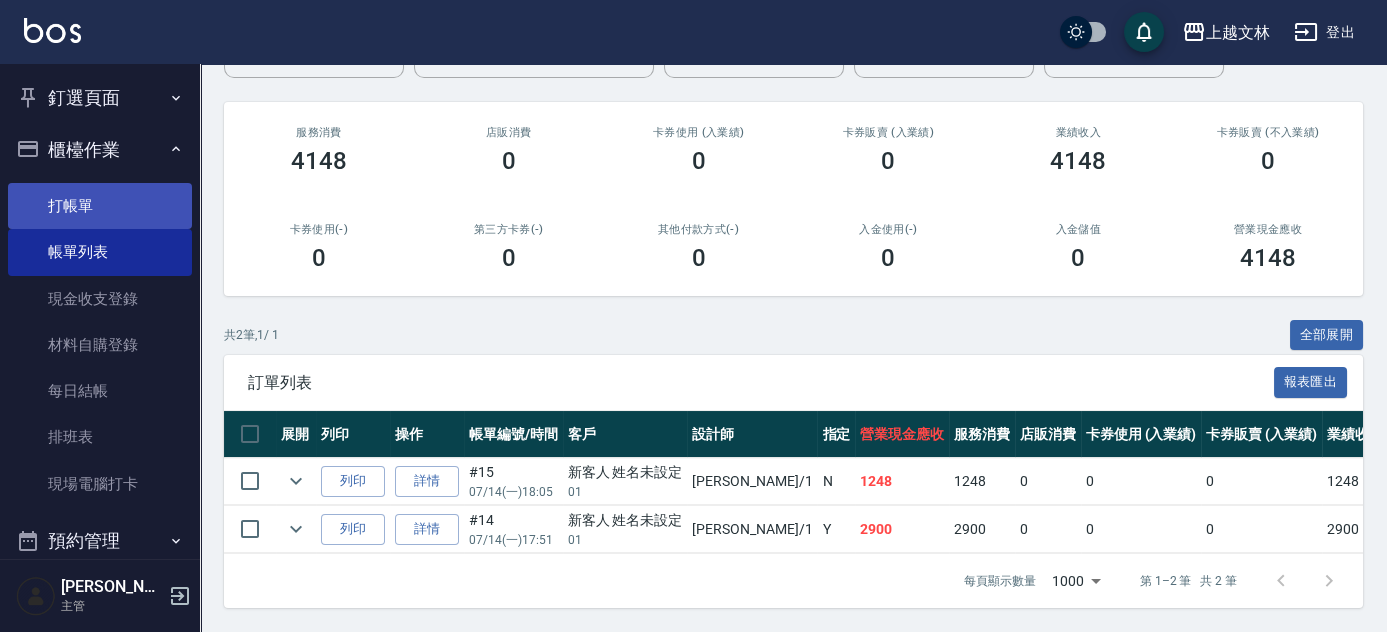 click on "打帳單" at bounding box center [100, 206] 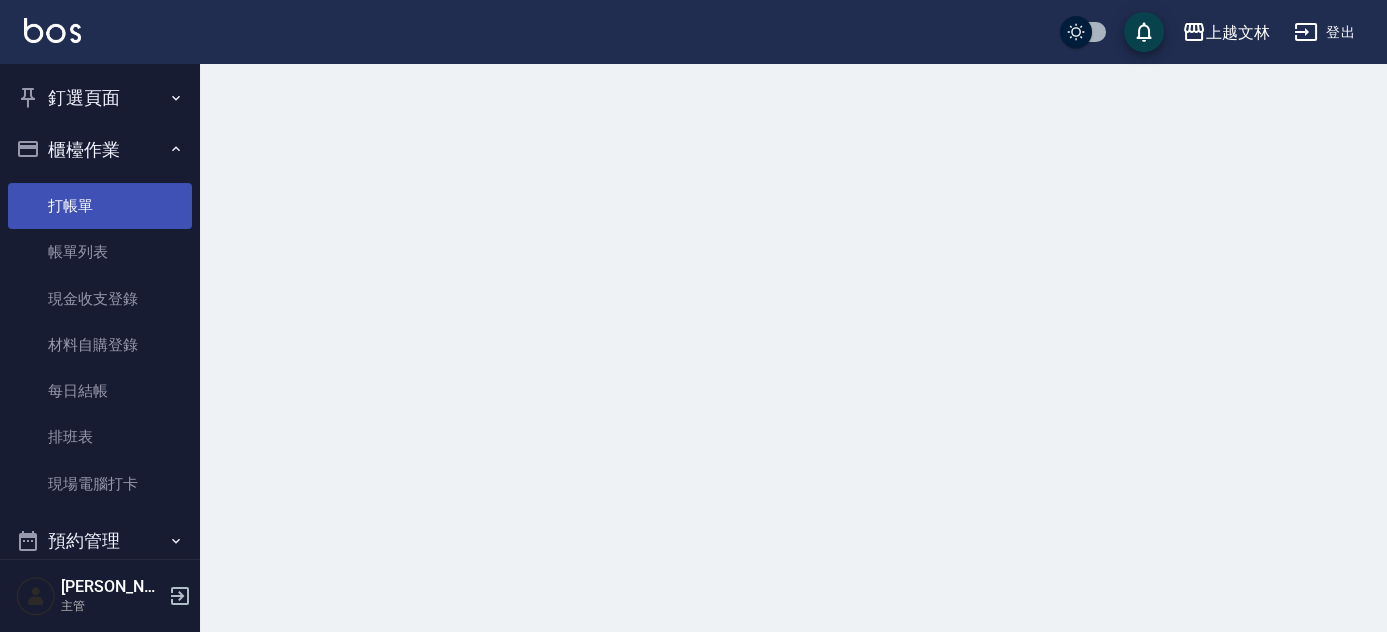 scroll, scrollTop: 0, scrollLeft: 0, axis: both 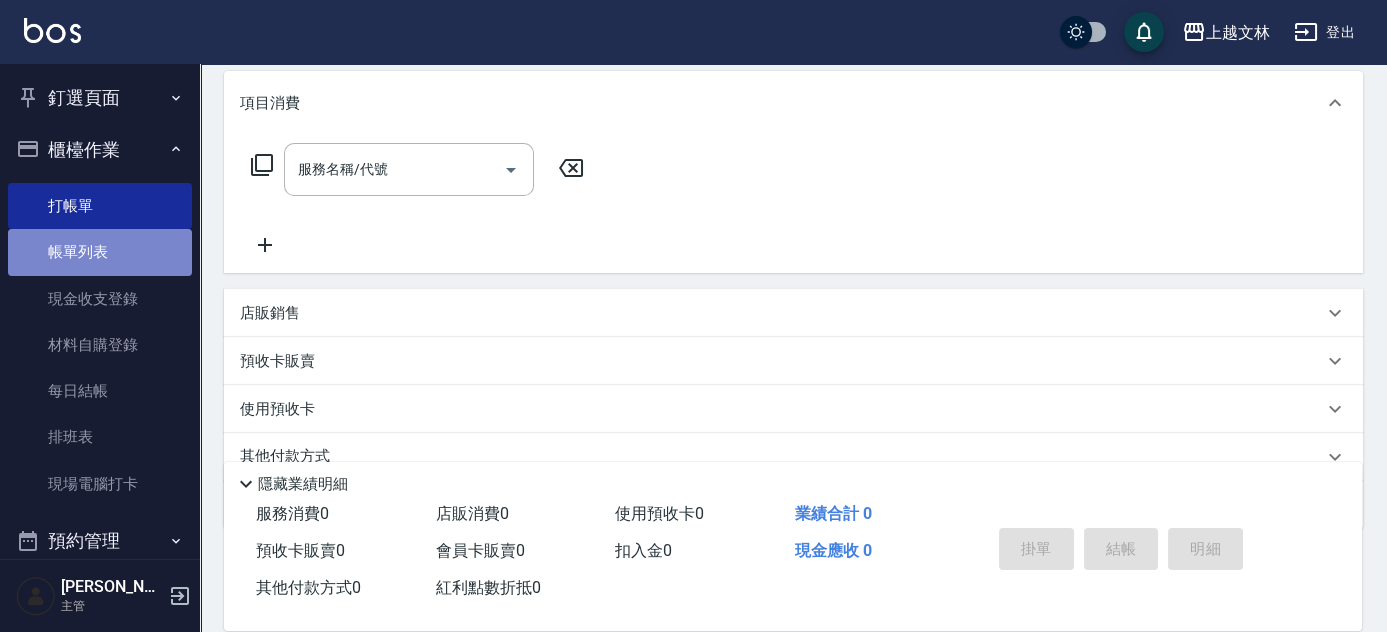 click on "帳單列表" at bounding box center (100, 252) 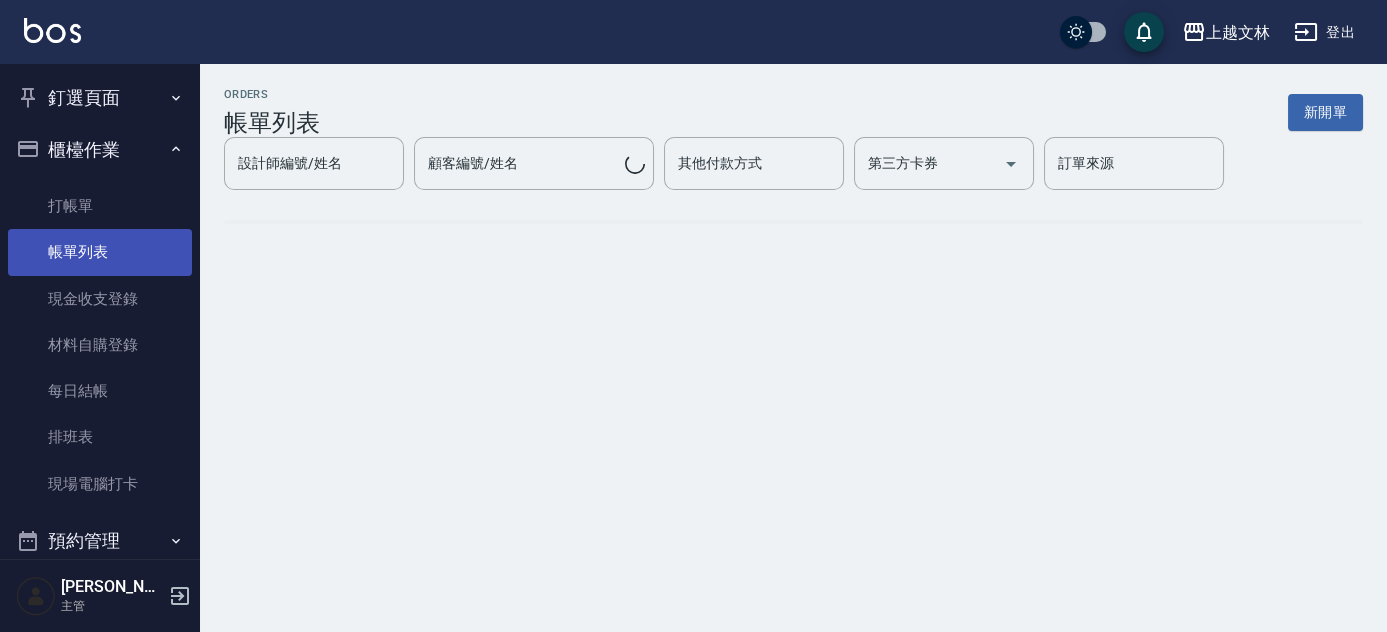 scroll, scrollTop: 0, scrollLeft: 0, axis: both 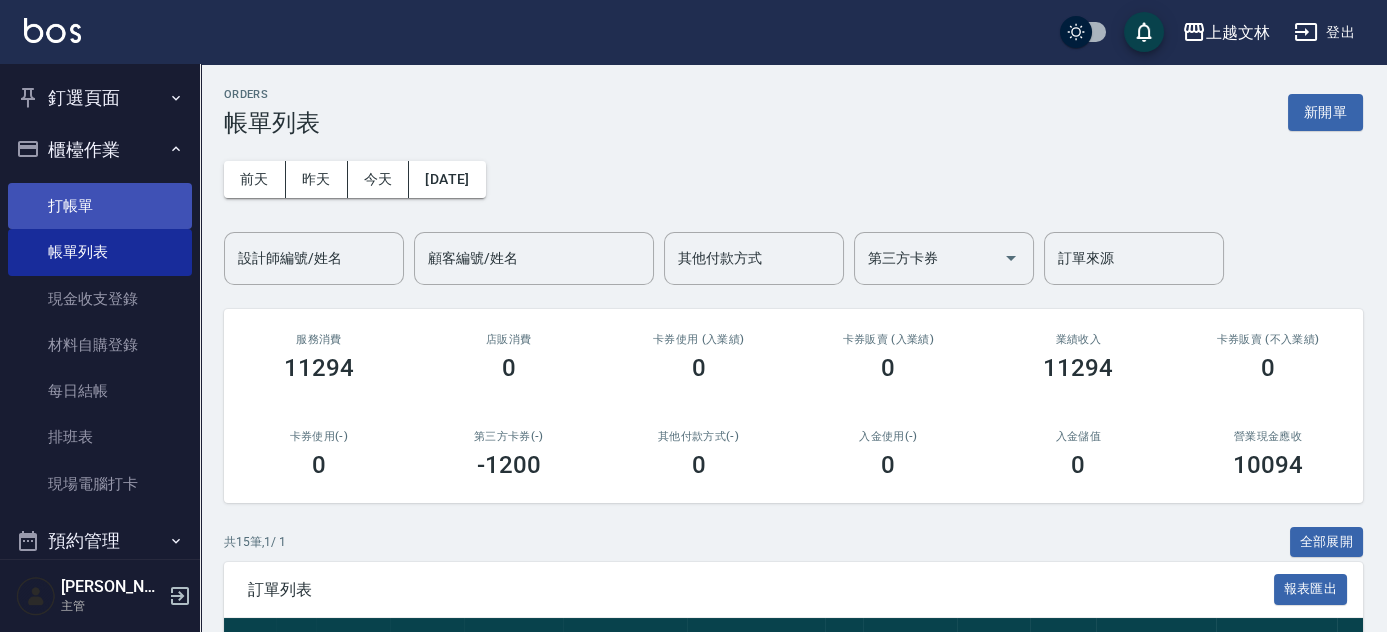 click on "打帳單" at bounding box center (100, 206) 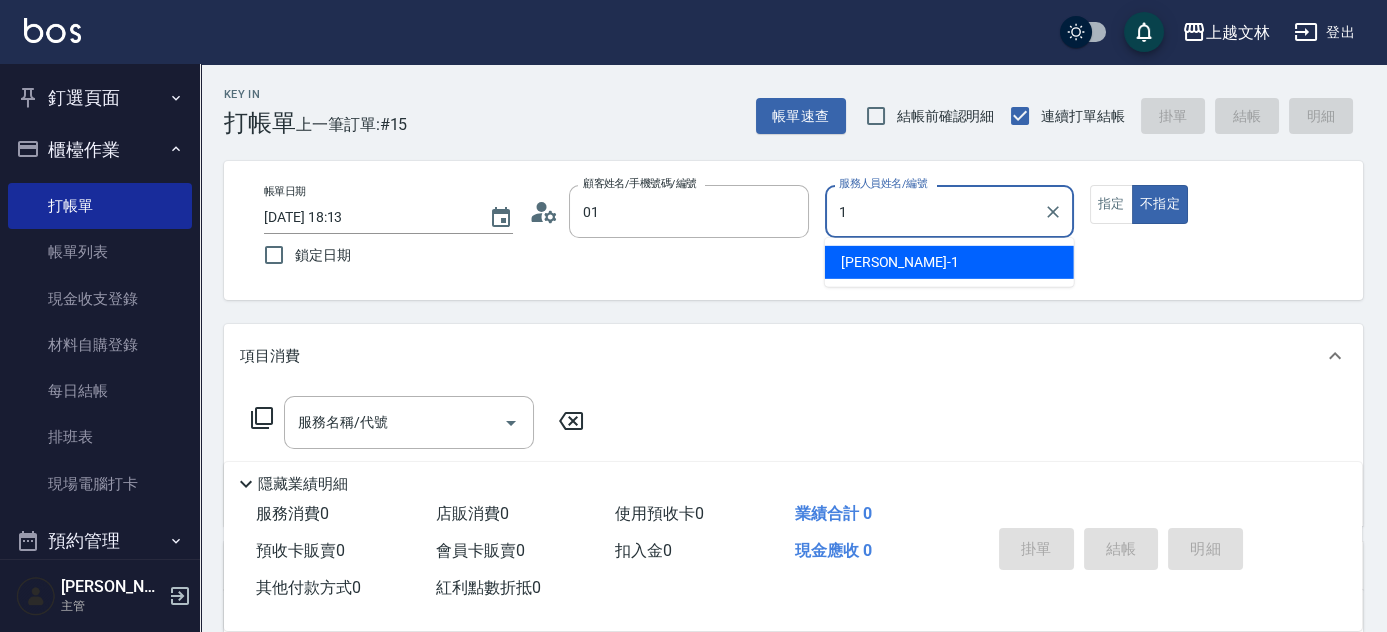 type on "新客人 姓名未設定/01/null" 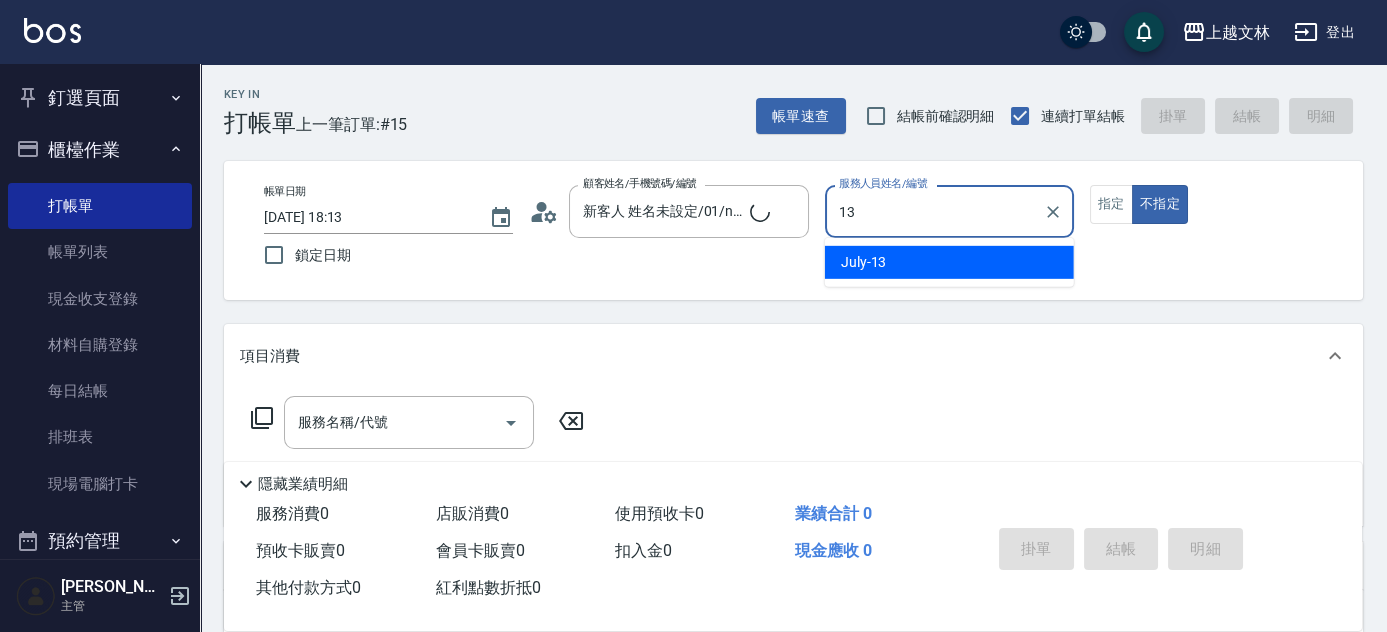 type on "13" 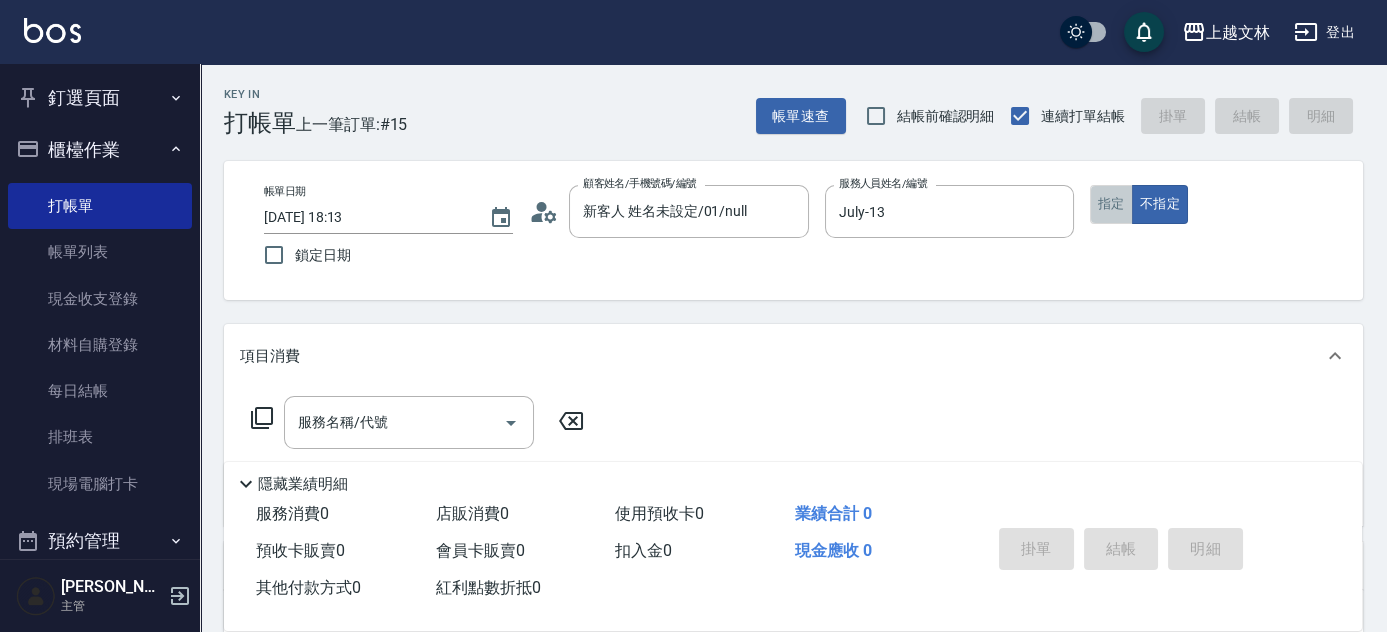 click on "指定" at bounding box center [1111, 204] 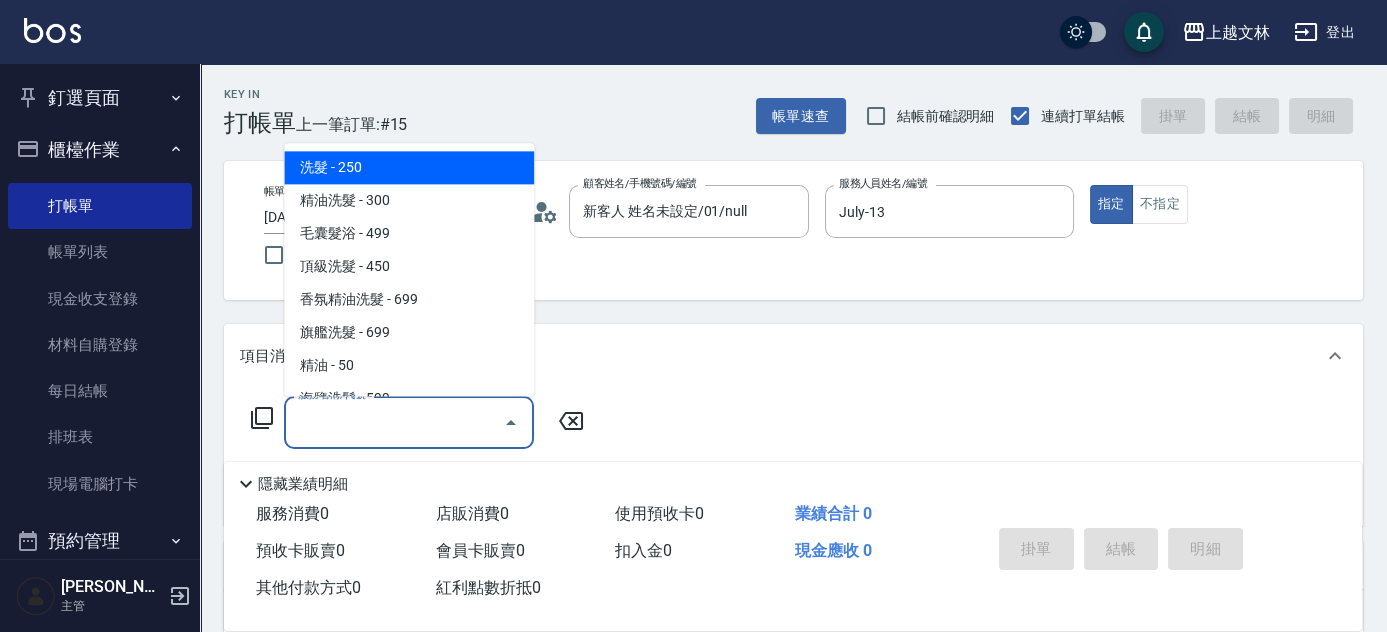 click on "服務名稱/代號" at bounding box center [394, 422] 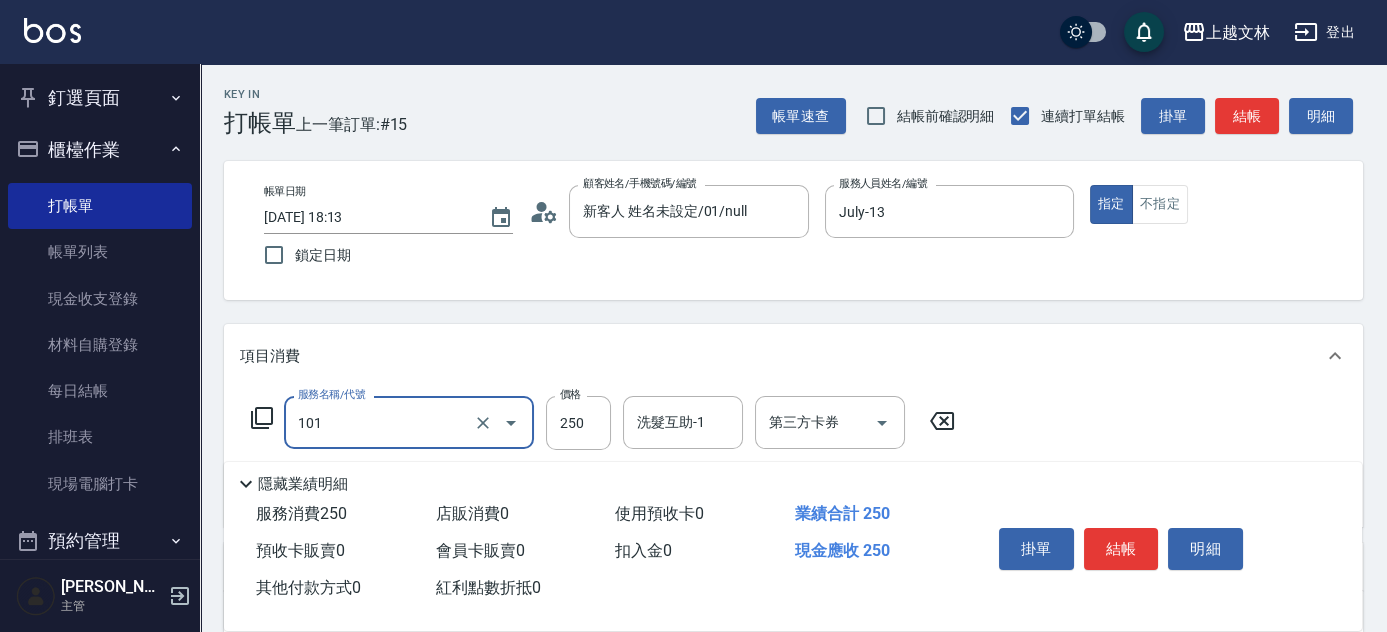 type on "洗髮(101)" 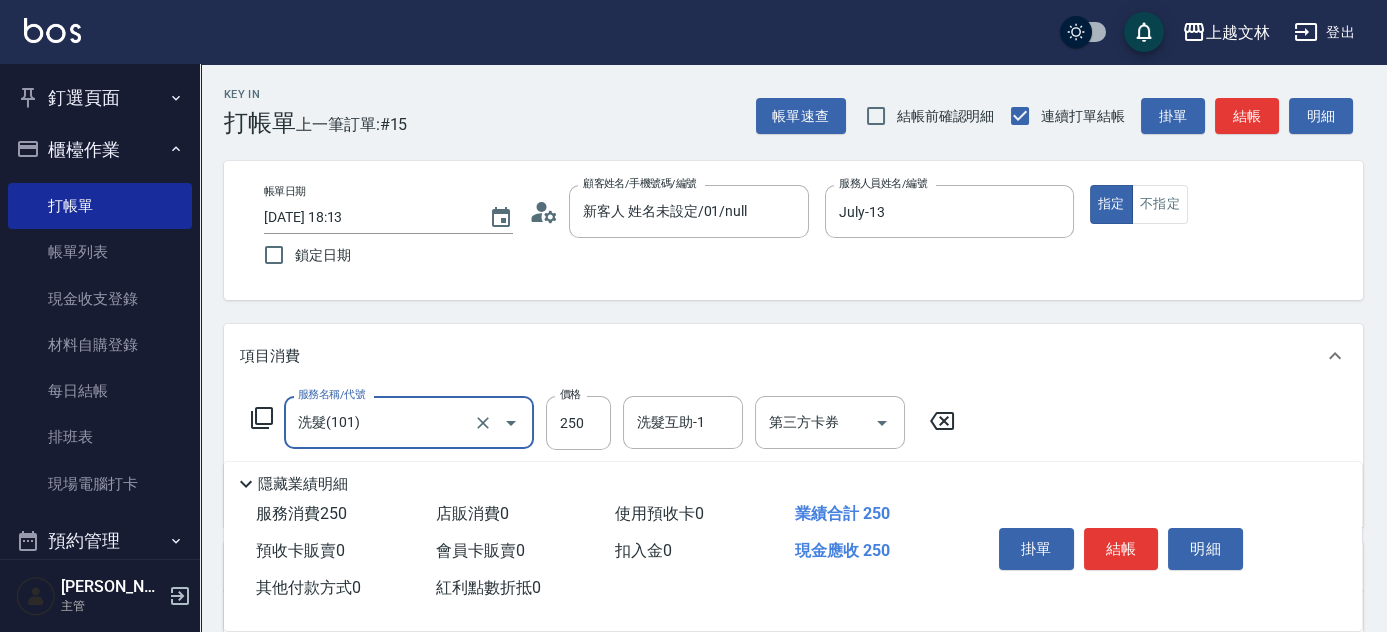 click on "服務名稱/代號 洗髮(101) 服務名稱/代號 價格 250 價格 洗髮互助-1 洗髮互助-1 第三方卡券 第三方卡券" at bounding box center [603, 423] 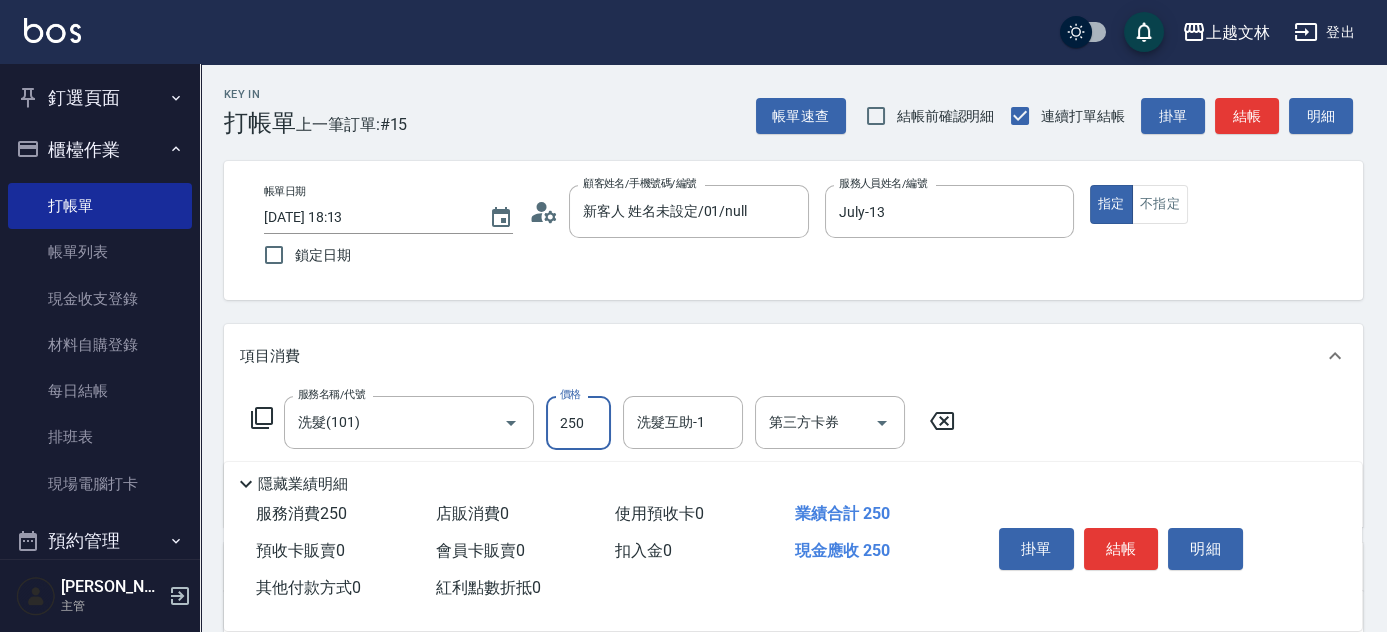 click on "250" at bounding box center [578, 423] 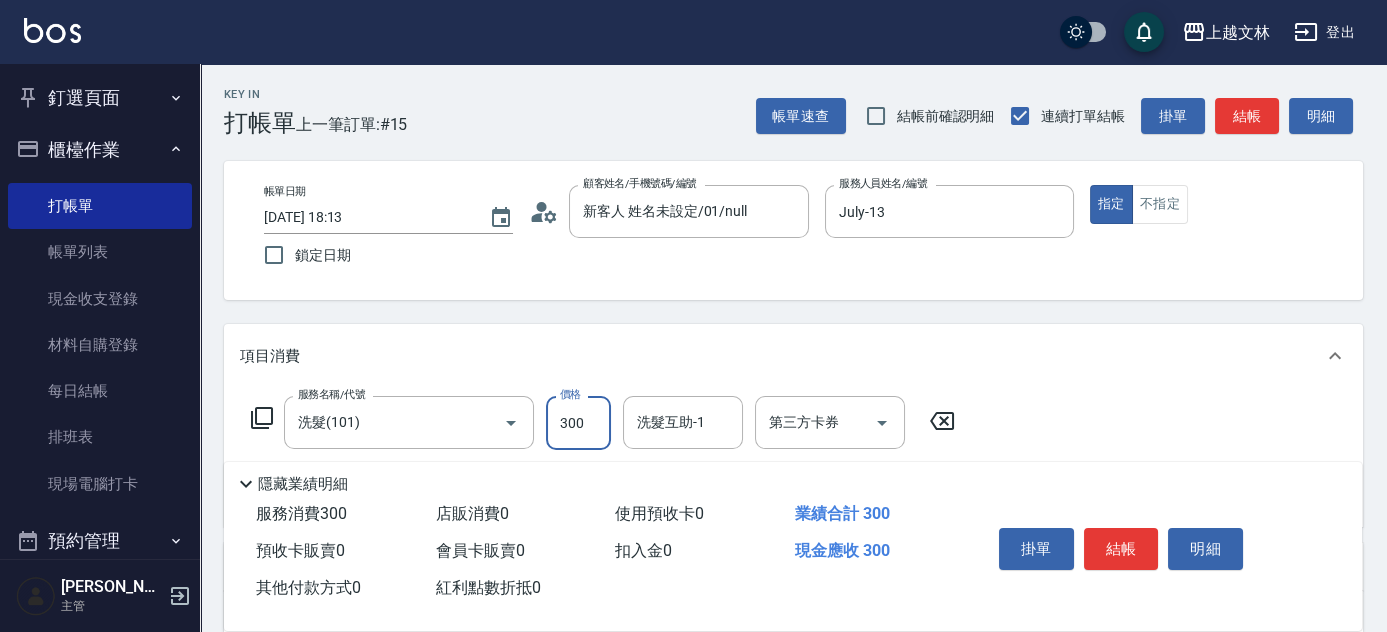 type on "300" 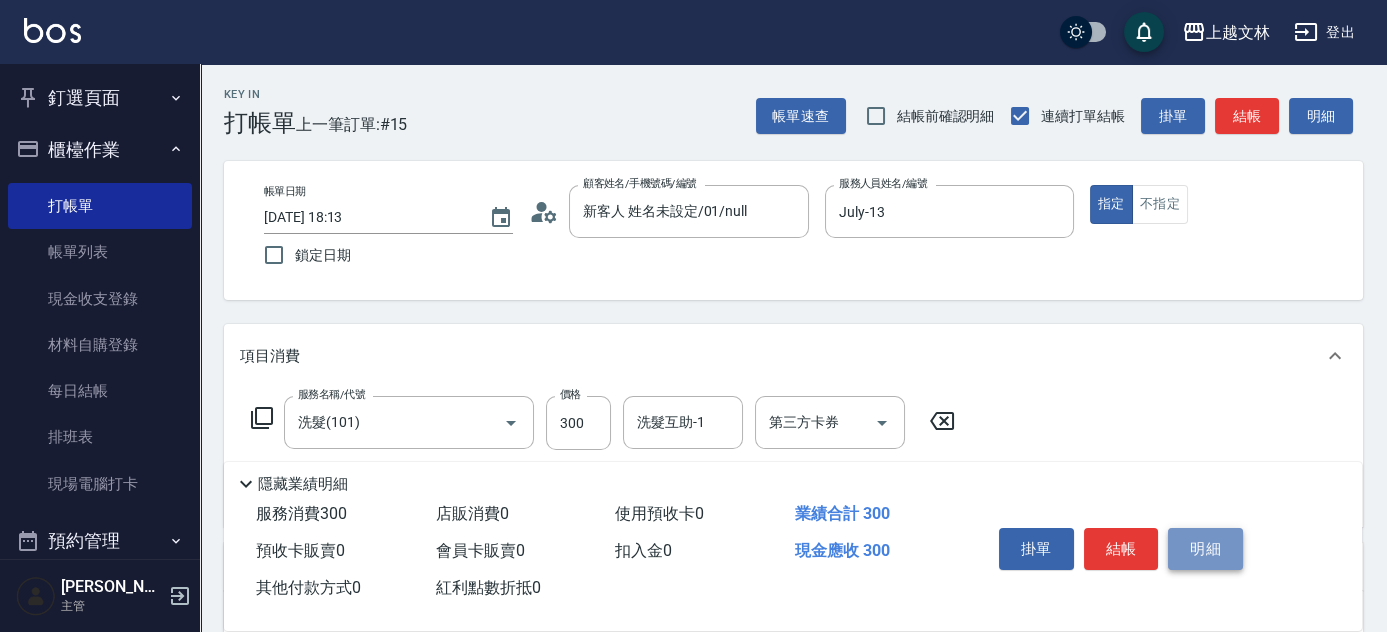click on "明細" at bounding box center [1205, 549] 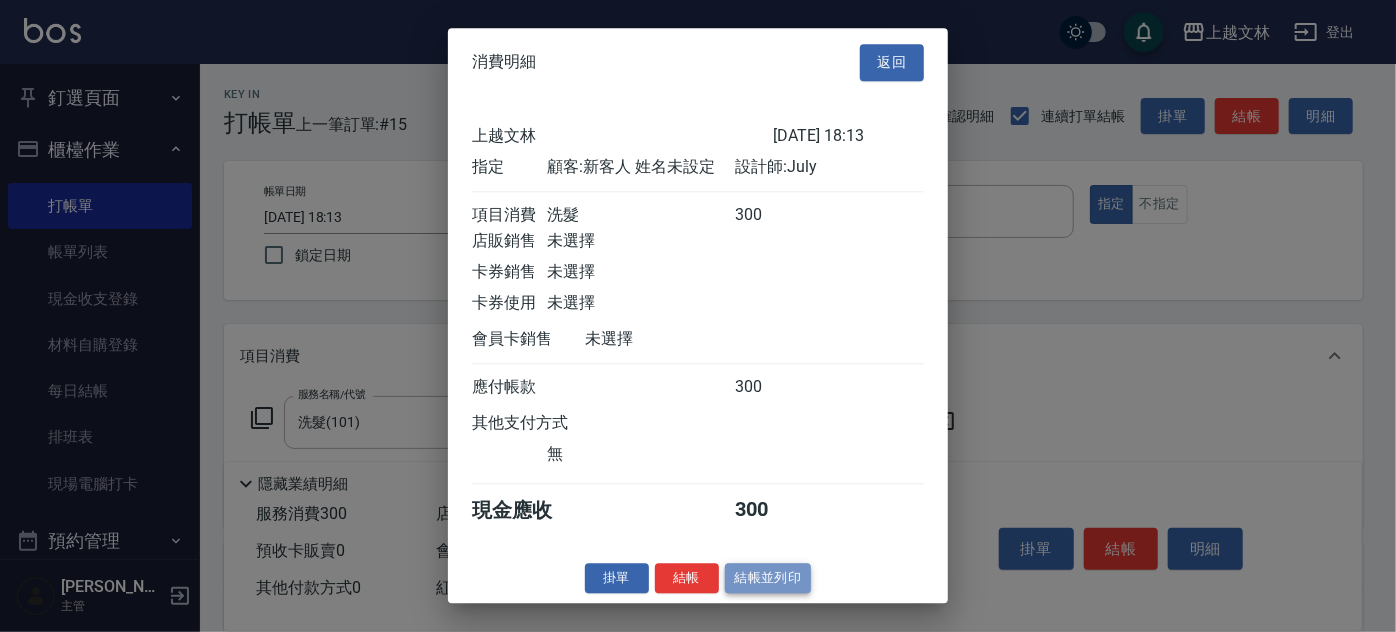 click on "結帳並列印" at bounding box center [768, 578] 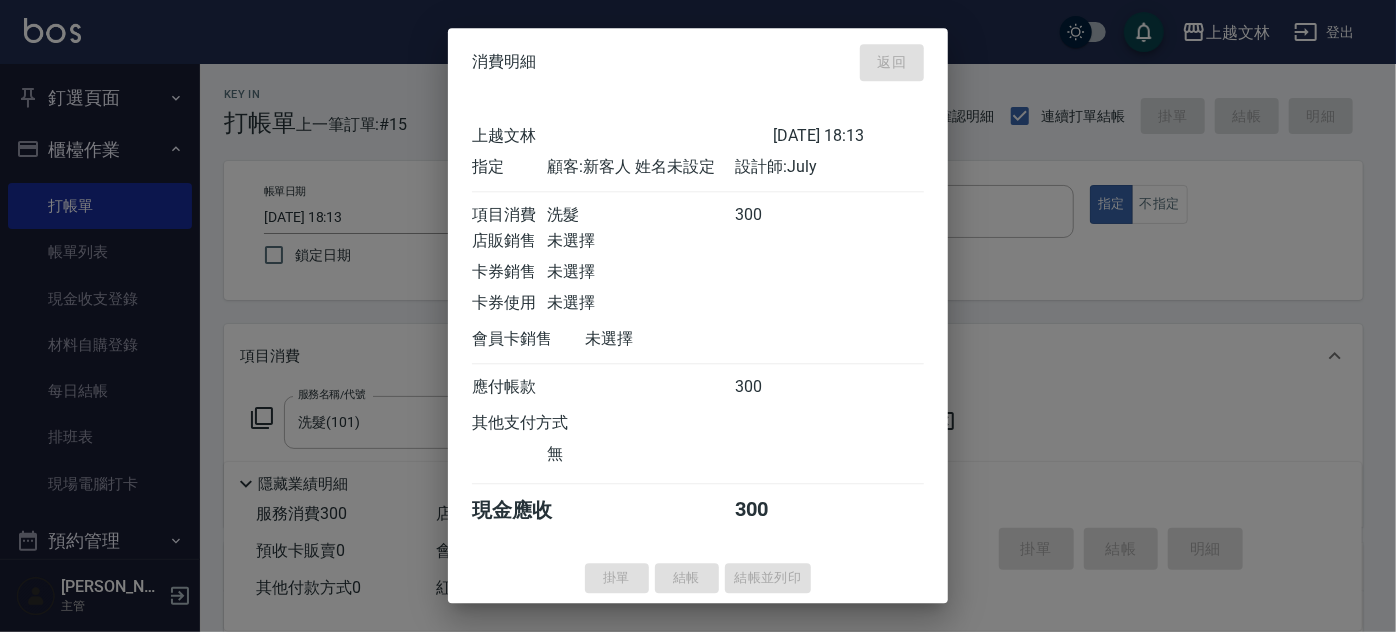 click on "掛單 結帳 結帳並列印" at bounding box center (698, 578) 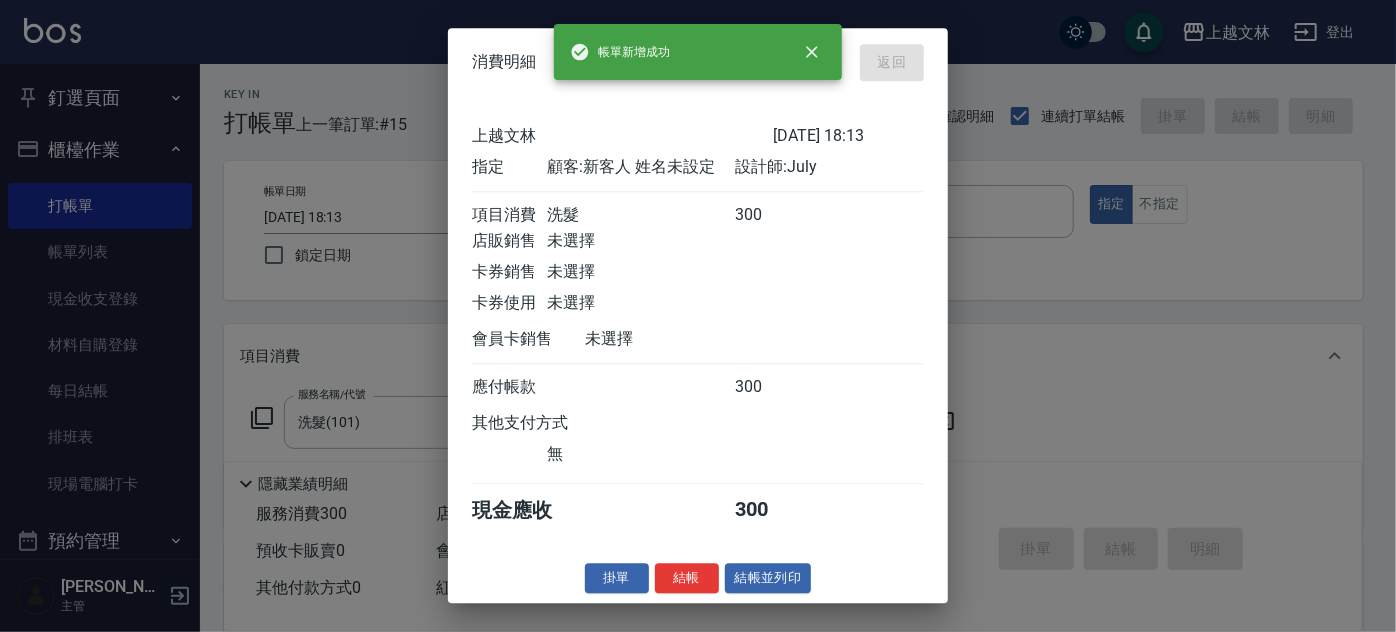 type on "[DATE] 18:14" 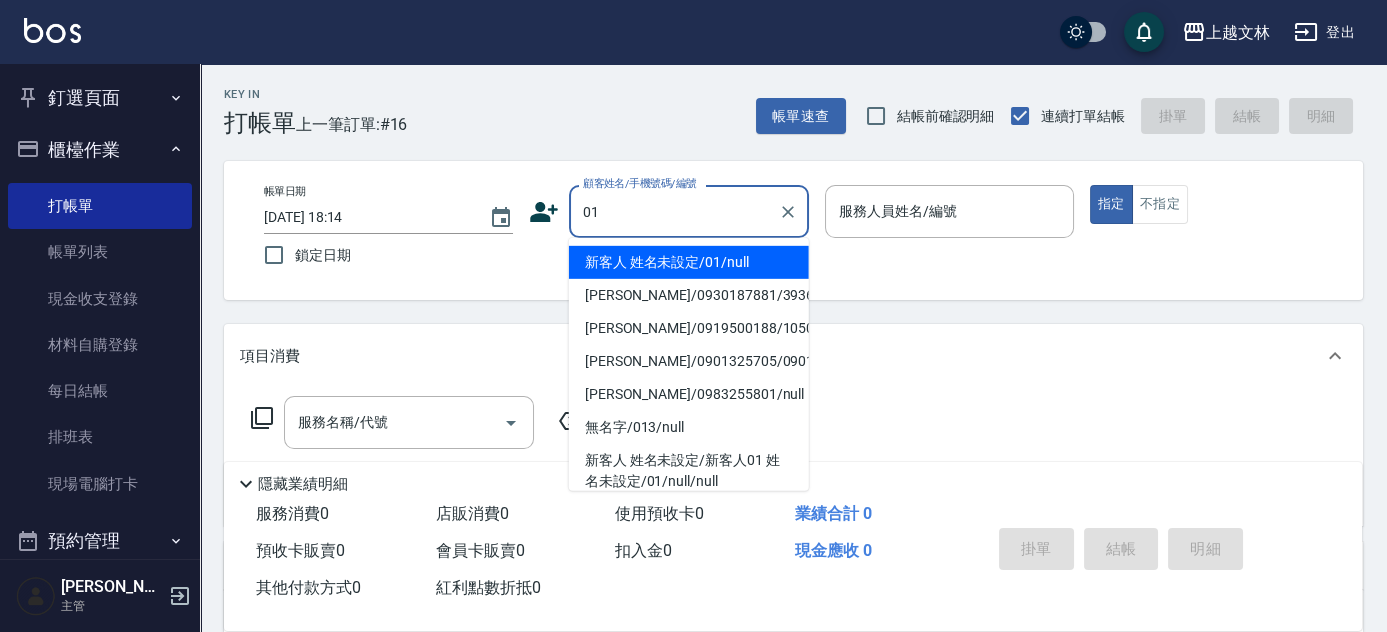 type on "新客人 姓名未設定/01/null" 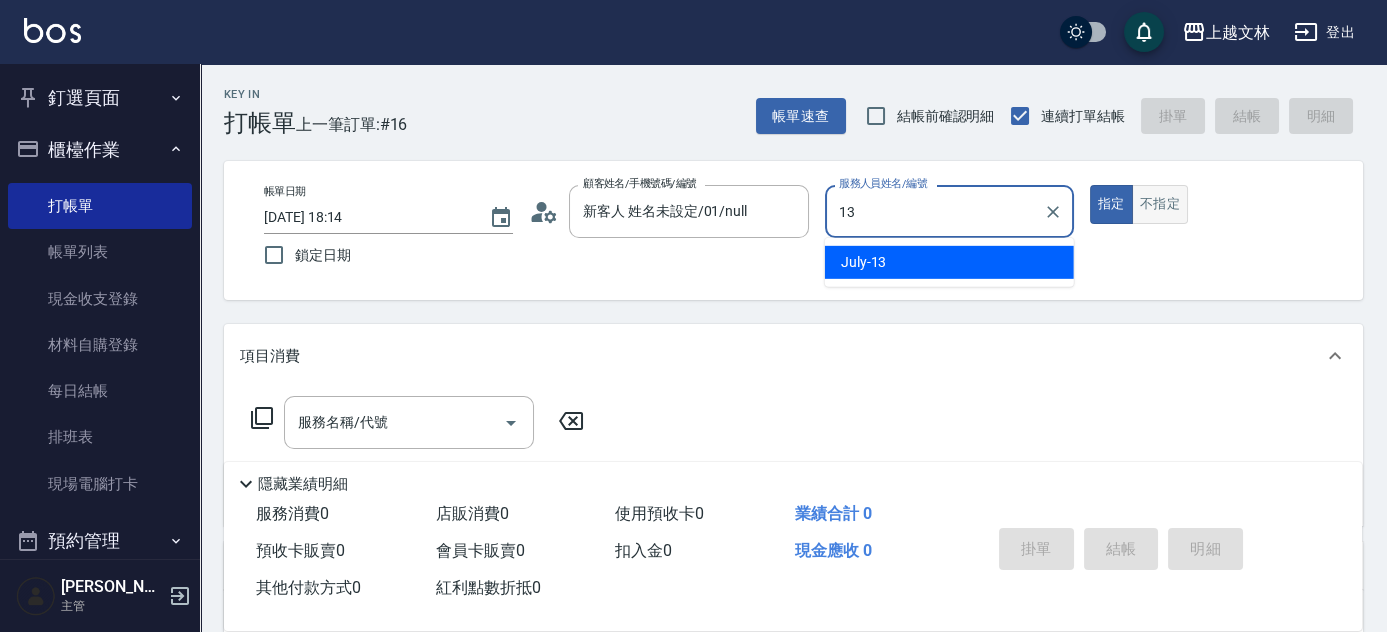 type on "July-13" 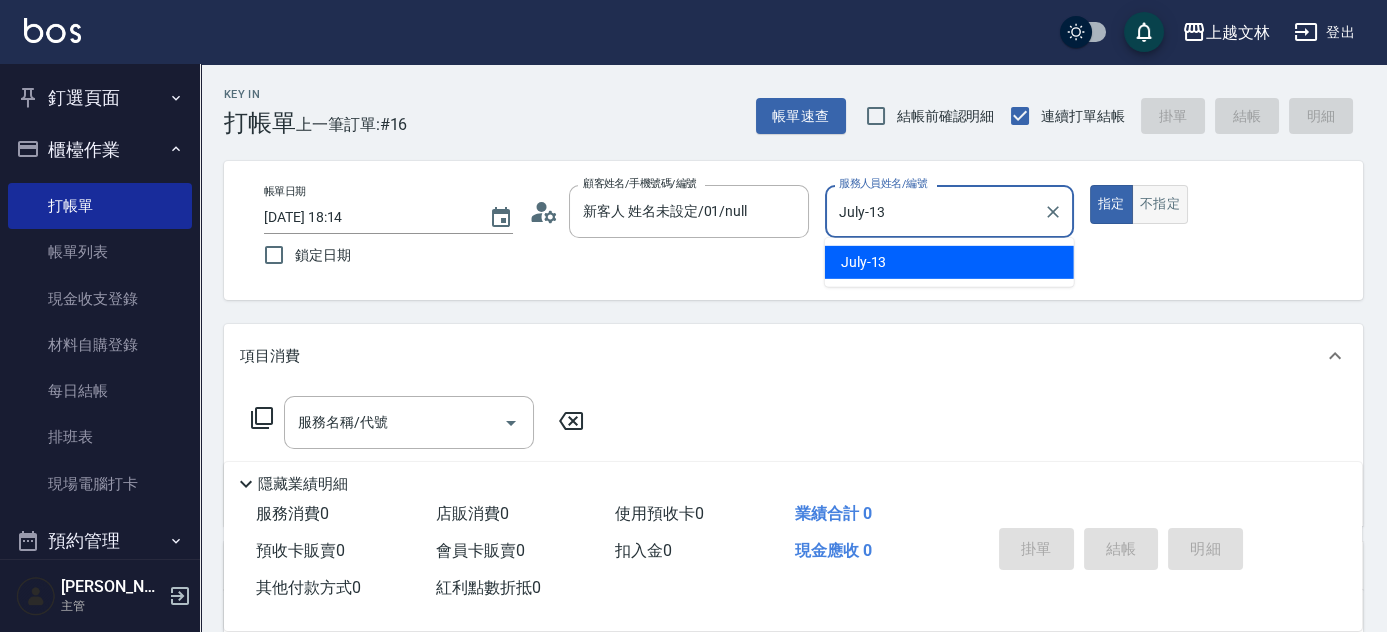 type on "true" 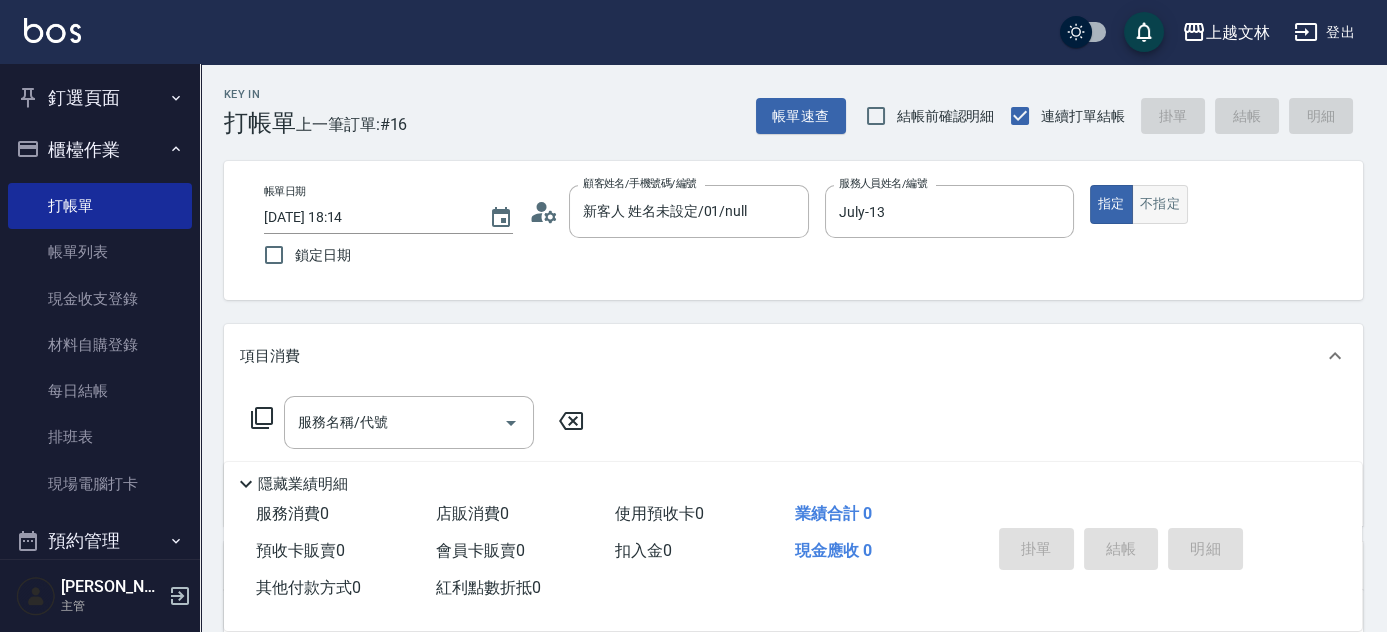 drag, startPoint x: 1153, startPoint y: 223, endPoint x: 1158, endPoint y: 211, distance: 13 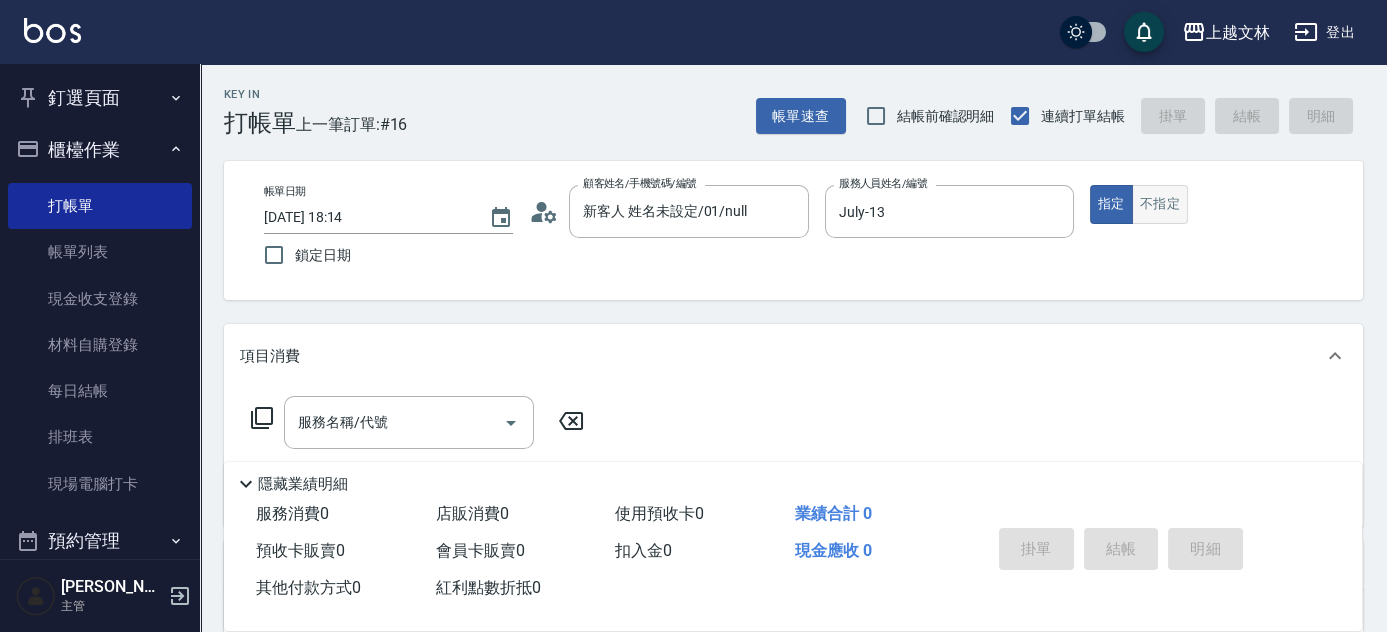 click on "帳單日期 [DATE] 18:14 鎖定日期 顧客姓名/手機號碼/編號 新客人 姓名未設定/01/null 顧客姓名/手機號碼/編號 服務人員姓名/編號 July-13 服務人員姓名/編號 指定 不指定" at bounding box center (793, 230) 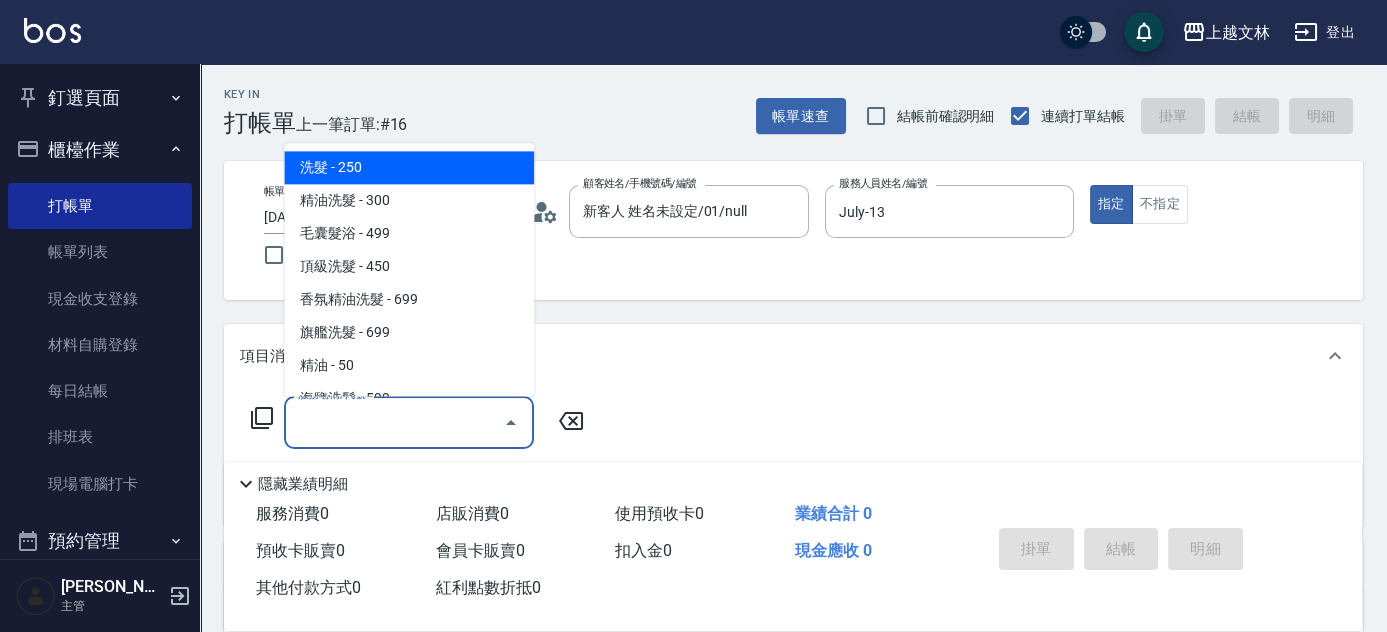 click on "服務名稱/代號" at bounding box center (394, 422) 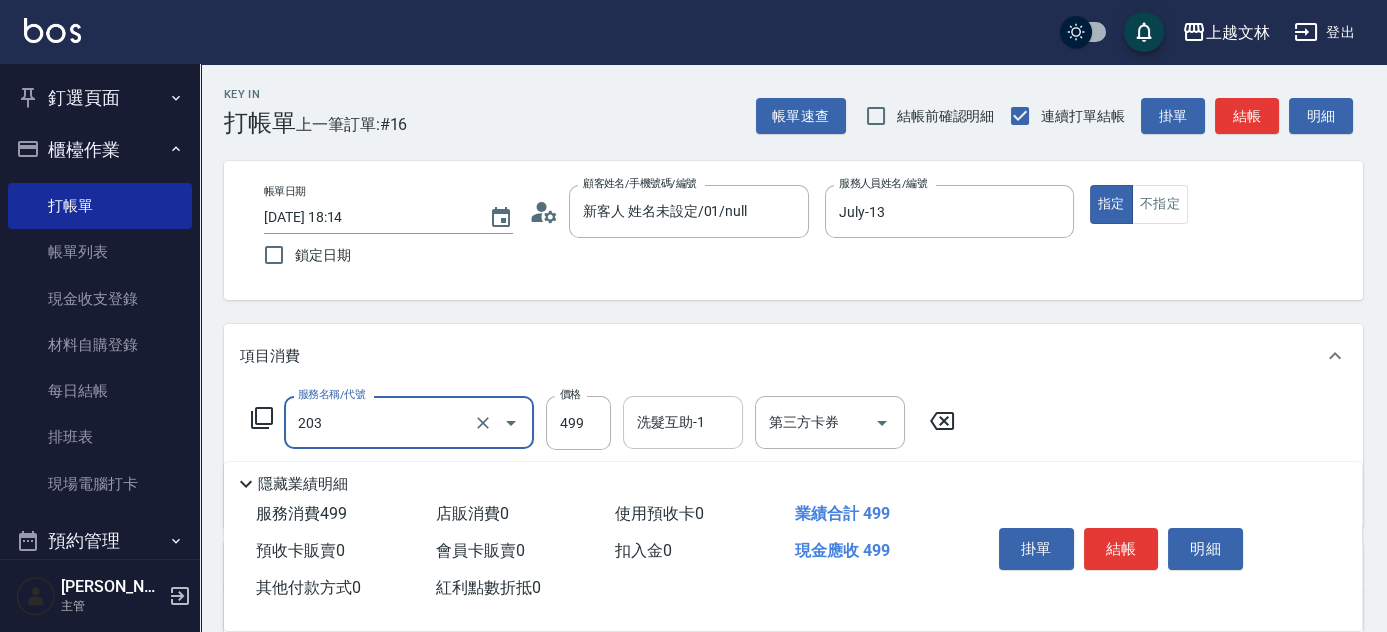type on "B級洗+剪(203)" 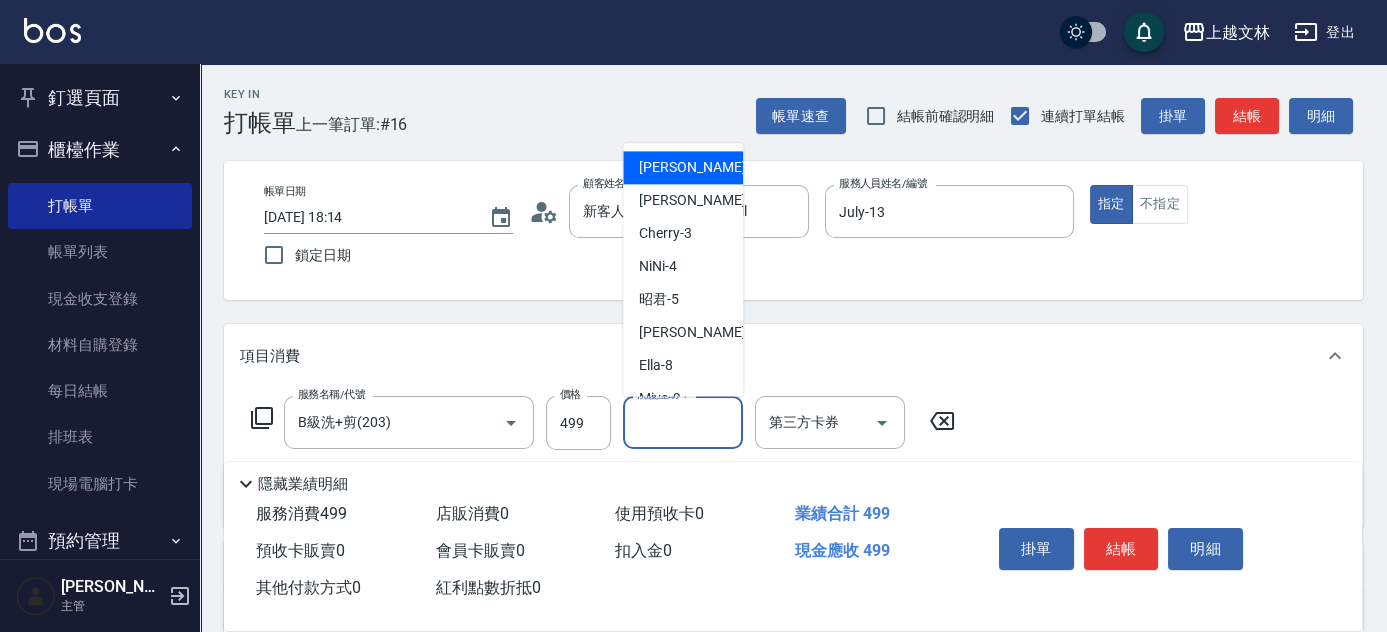 click on "洗髮互助-1" at bounding box center [683, 422] 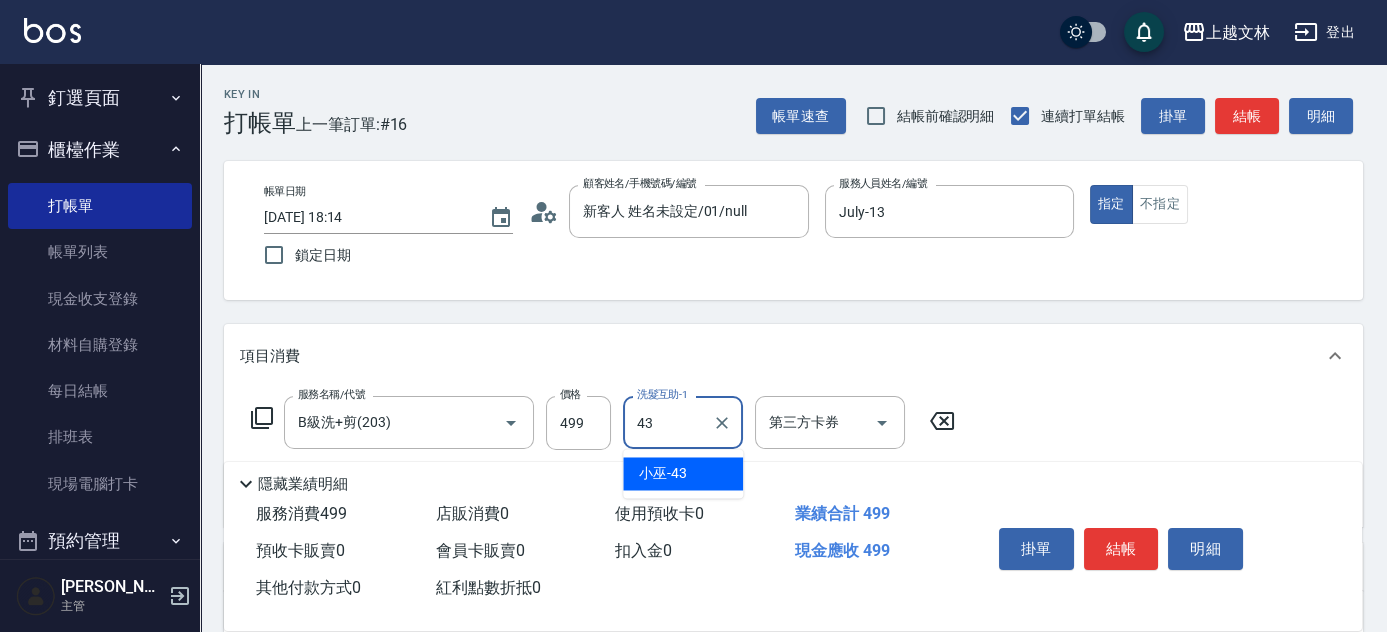 type on "小巫-43" 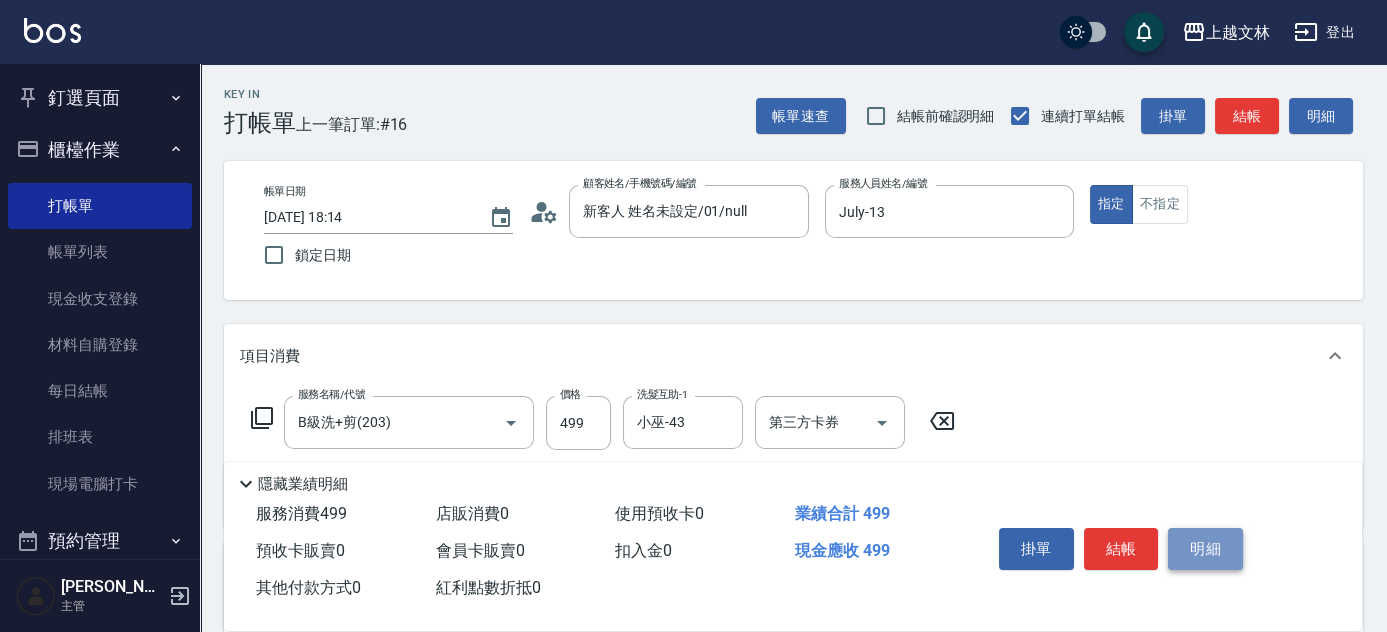 click on "明細" at bounding box center [1205, 549] 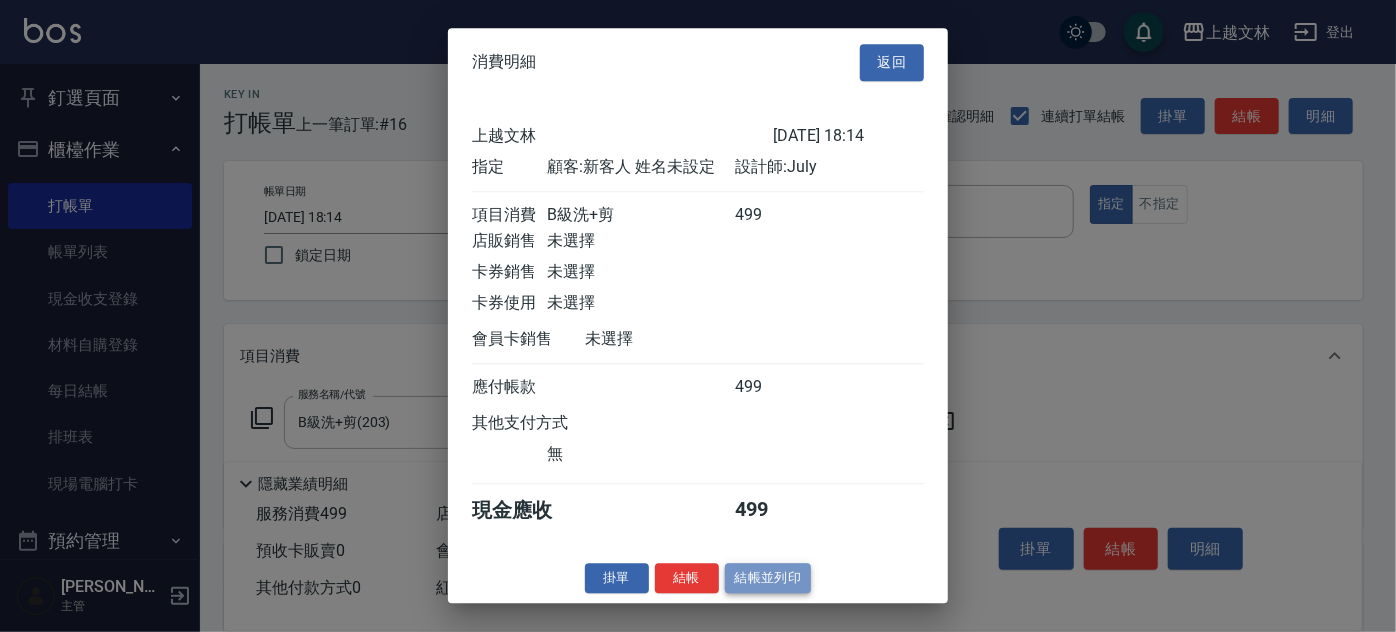 click on "結帳並列印" at bounding box center (768, 578) 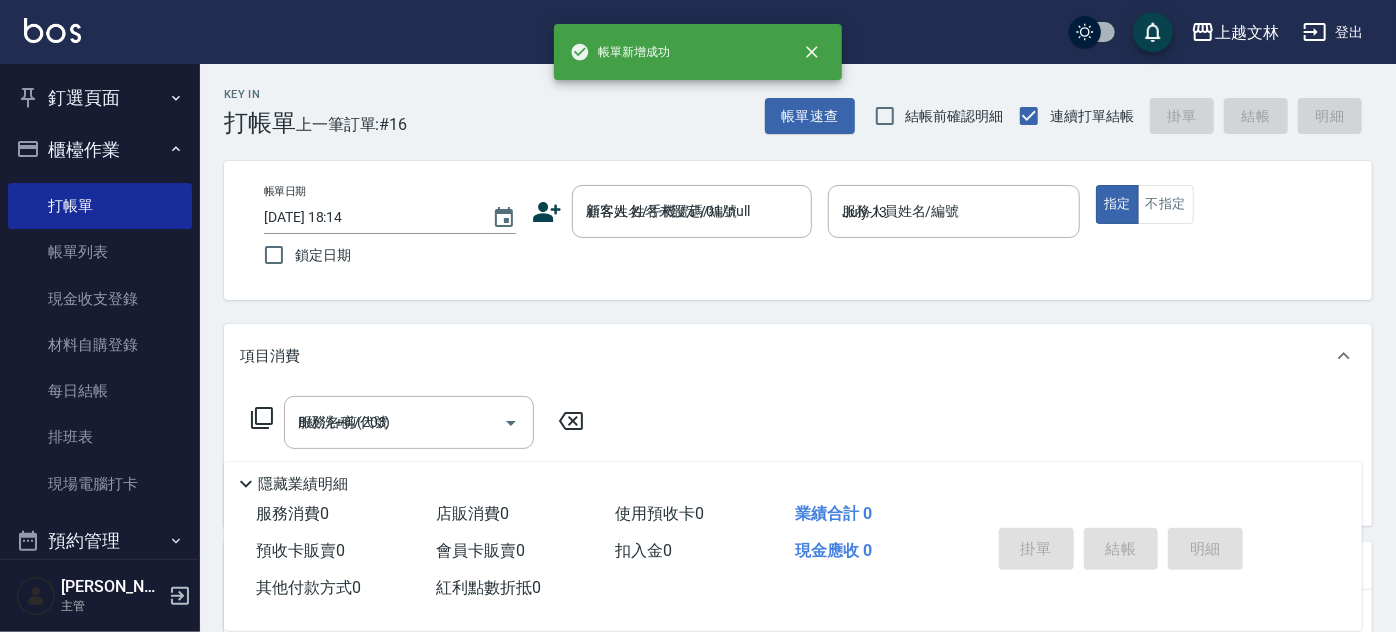 type on "[DATE] 18:35" 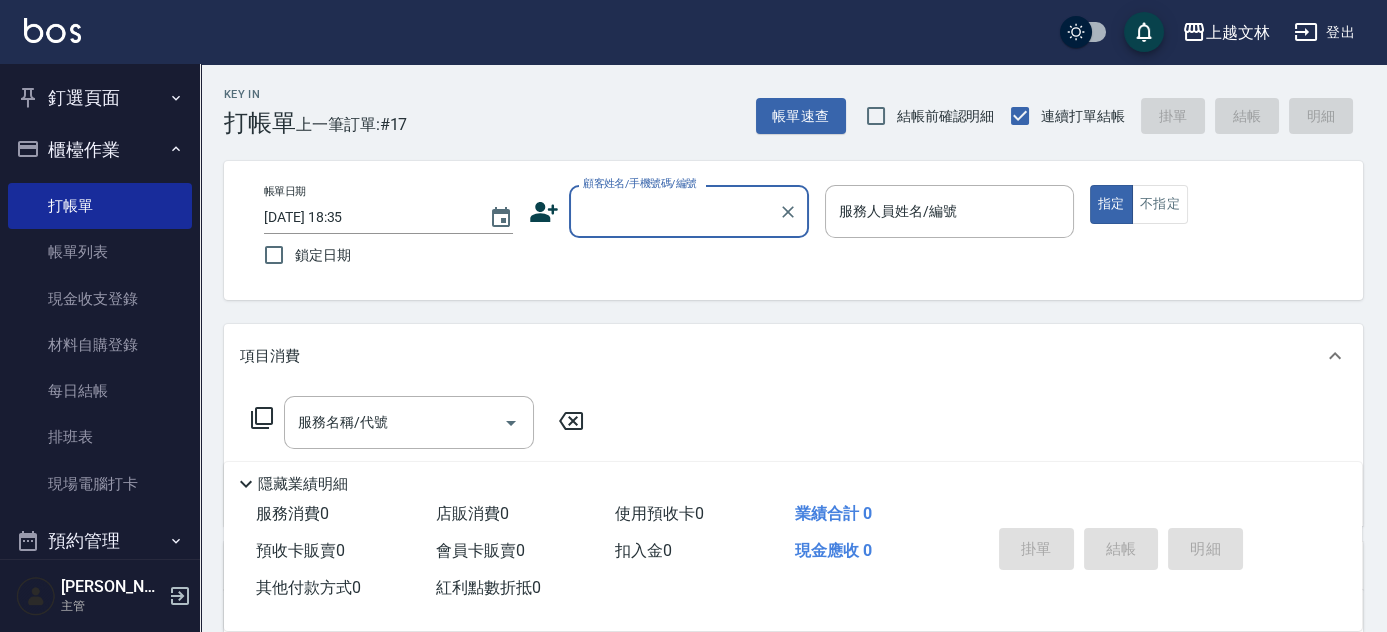 click on "顧客姓名/手機號碼/編號" at bounding box center [674, 211] 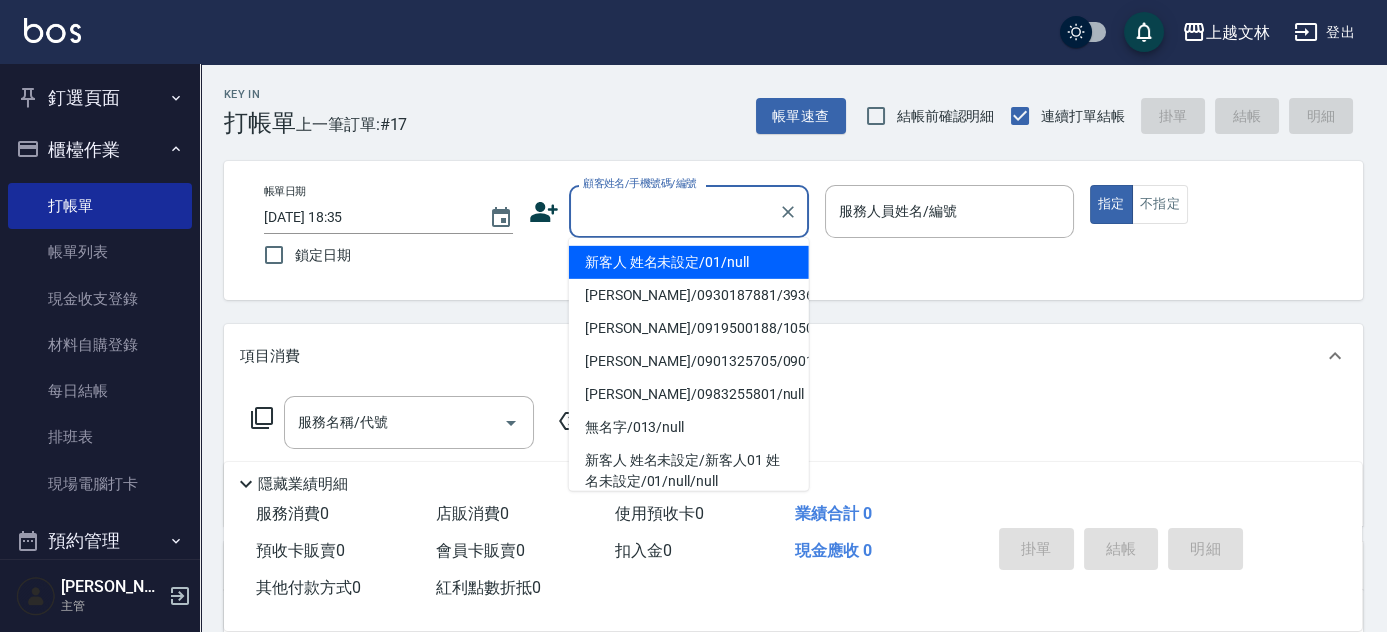 click on "新客人 姓名未設定/01/null" at bounding box center [689, 262] 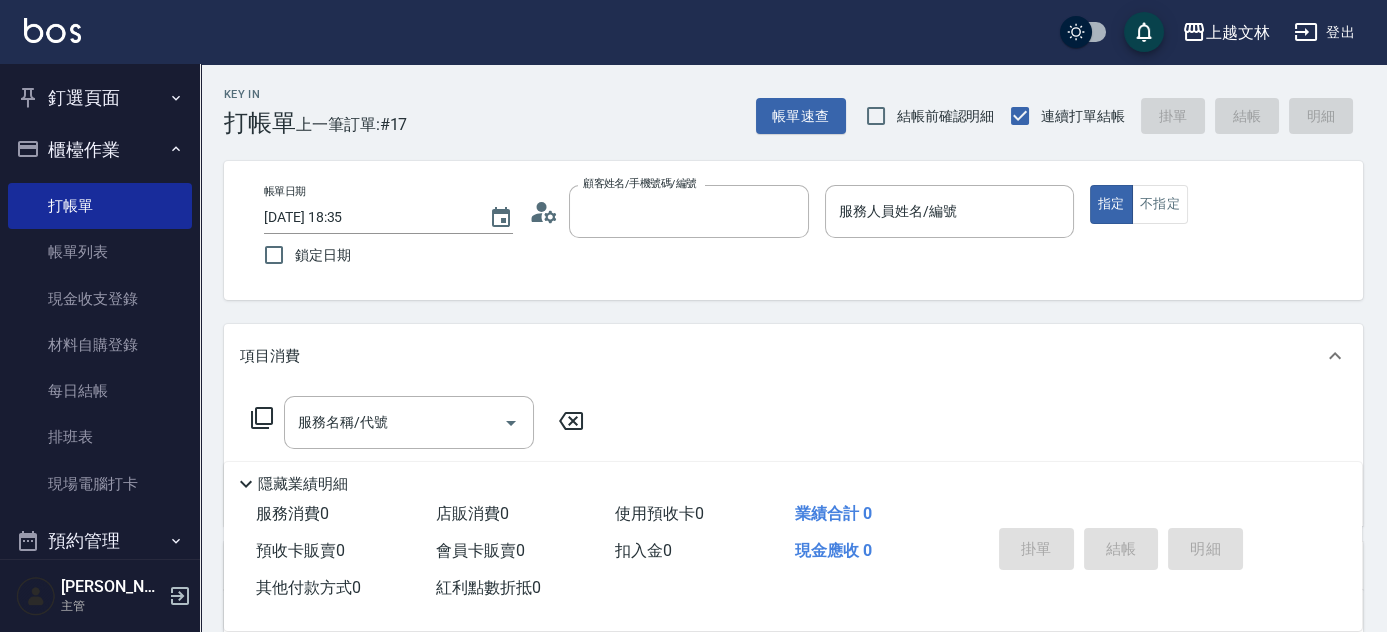 type on "新客人 姓名未設定/01/null" 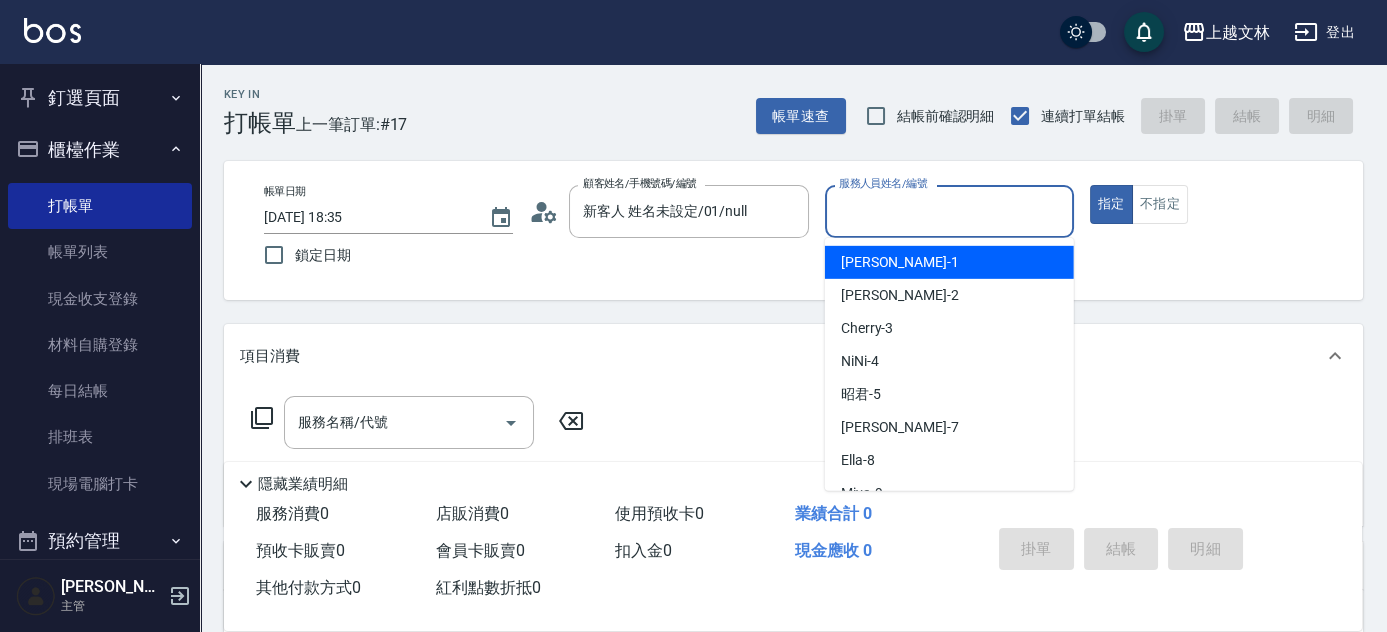 click on "服務人員姓名/編號" at bounding box center [949, 211] 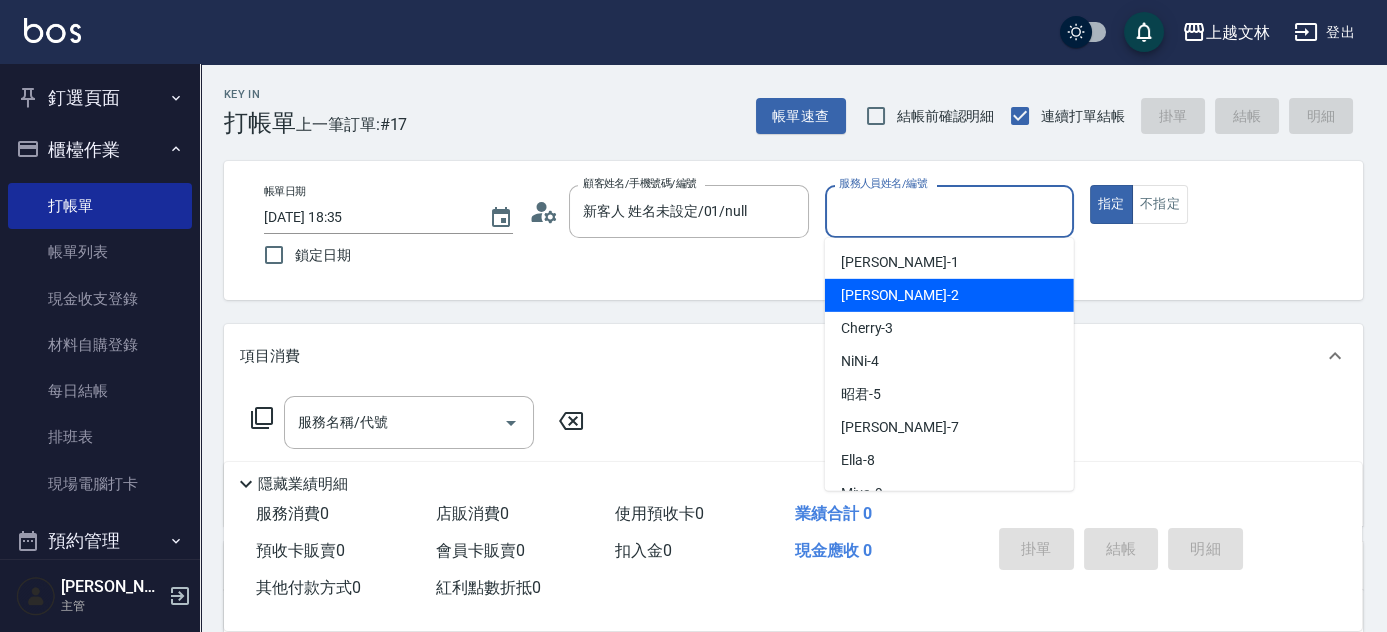 click on "[PERSON_NAME] -2" at bounding box center (949, 295) 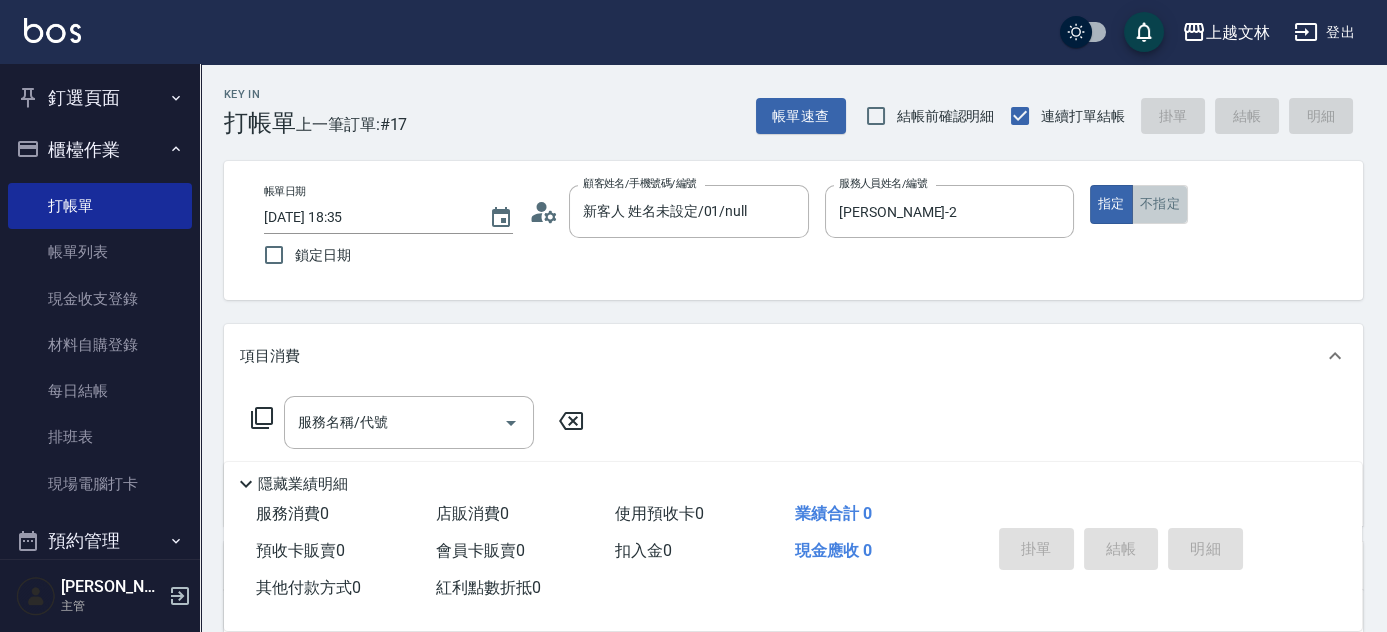 click on "不指定" at bounding box center (1160, 204) 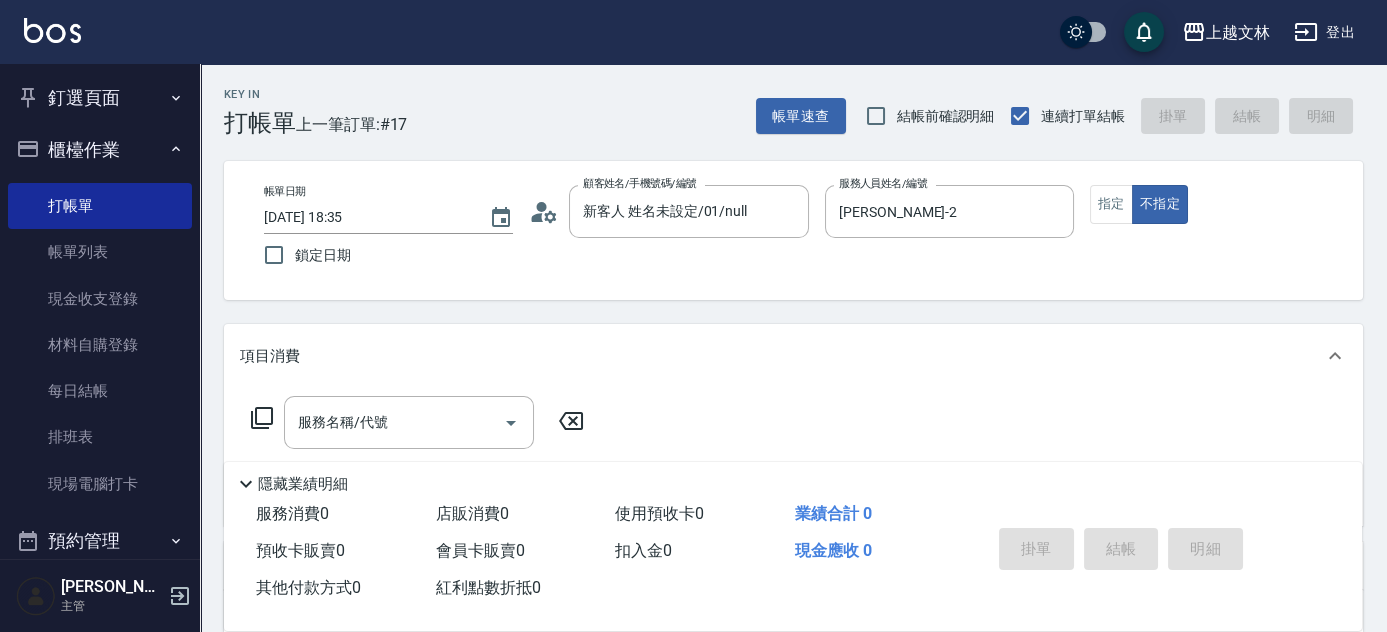 click 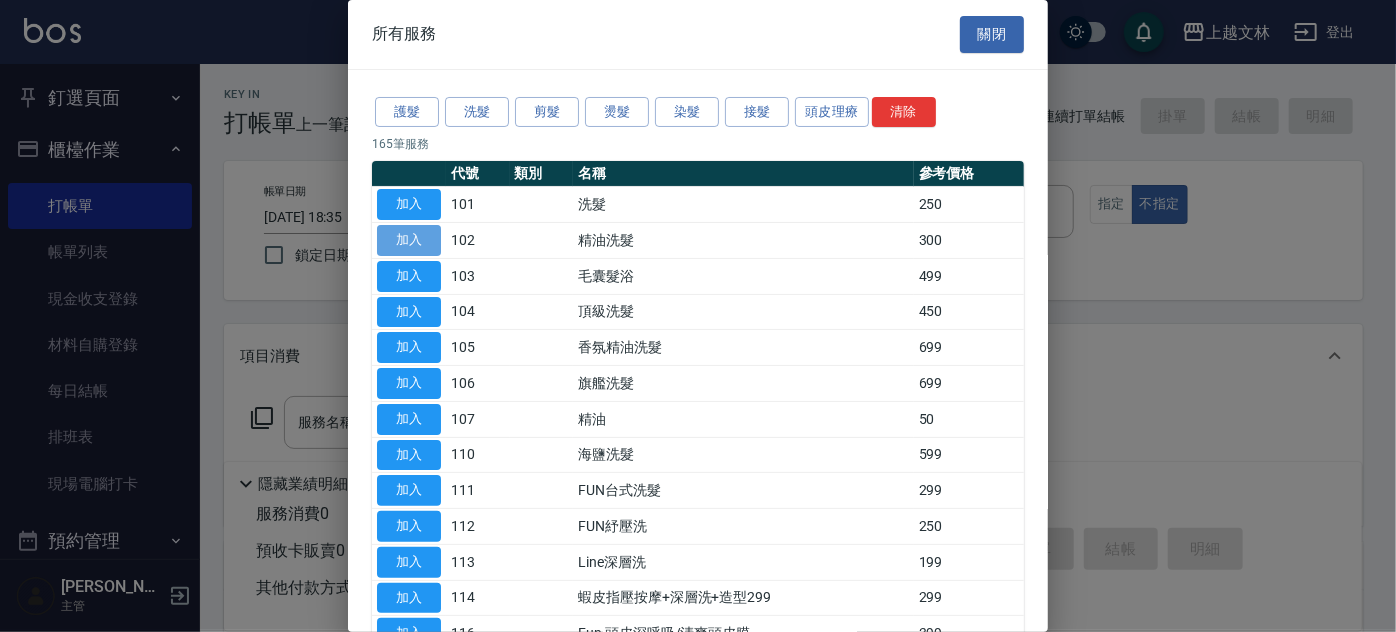 click on "加入" at bounding box center (409, 240) 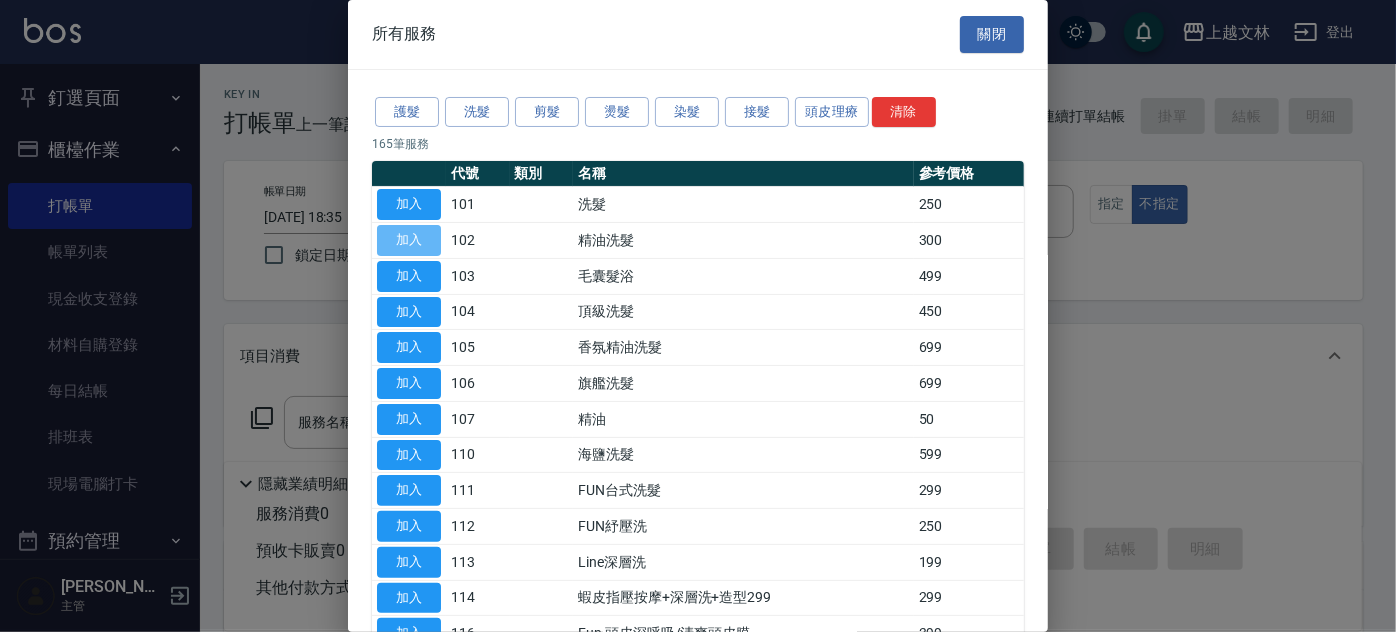 type on "精油洗髮(102)" 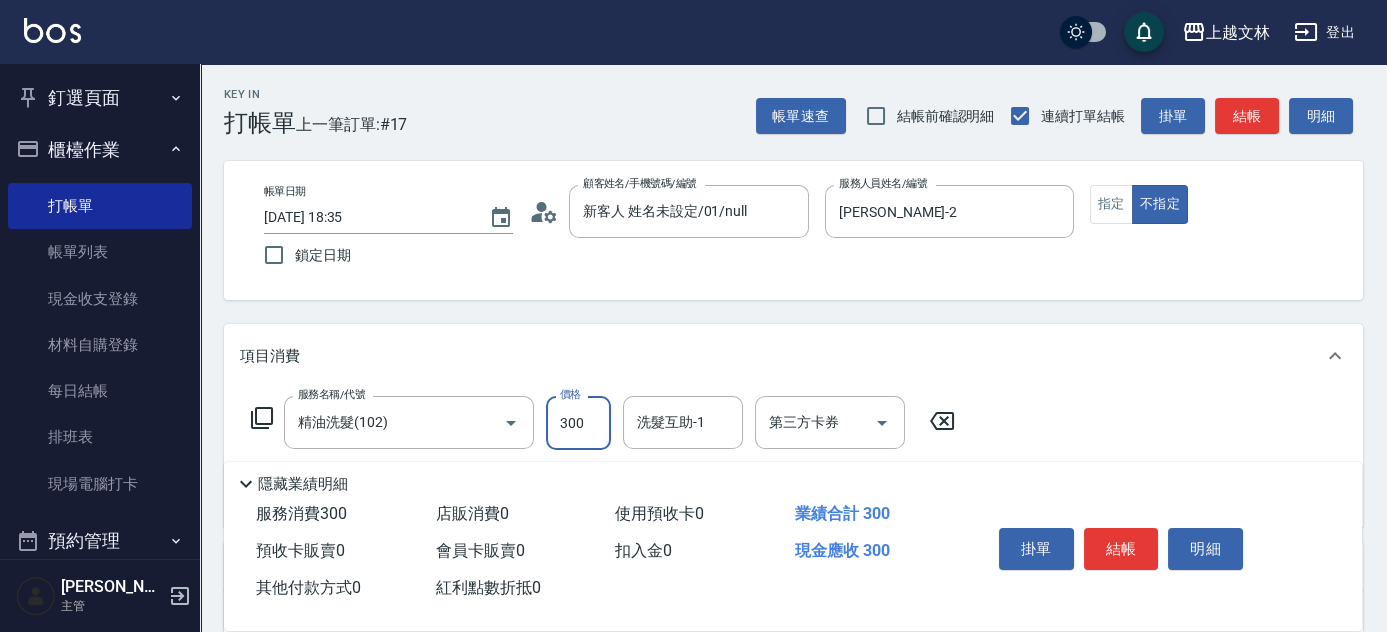 click on "300" at bounding box center [578, 423] 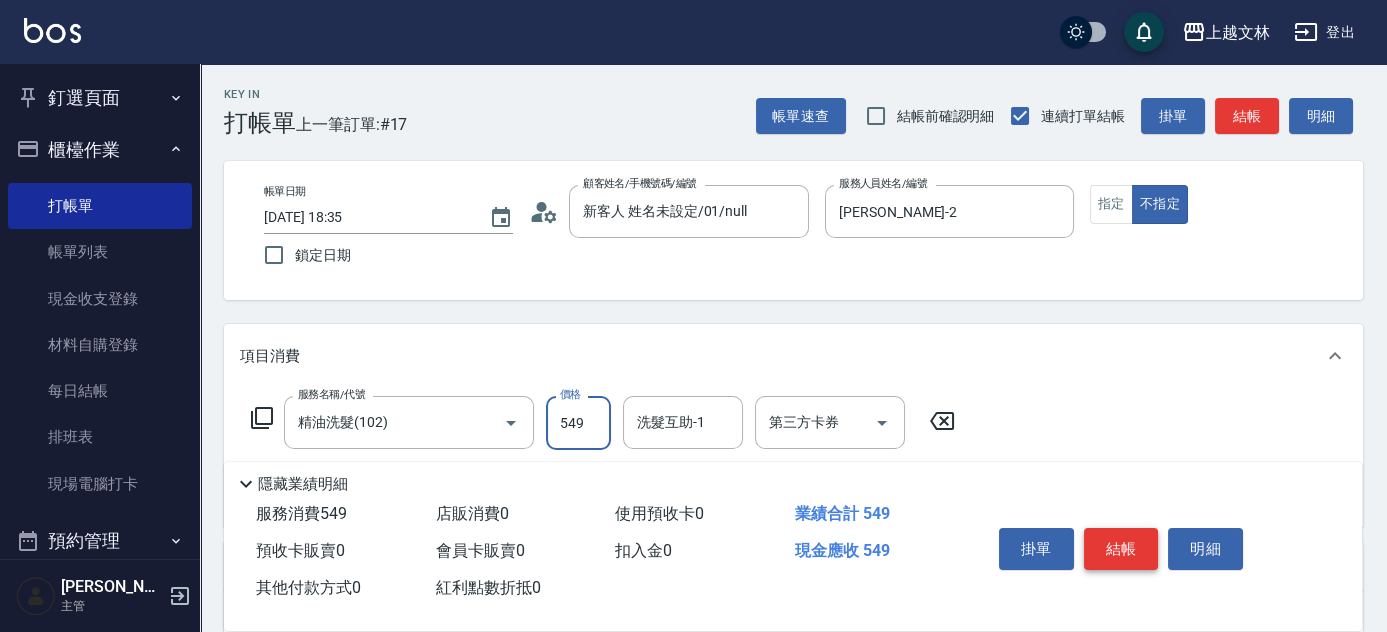 type on "549" 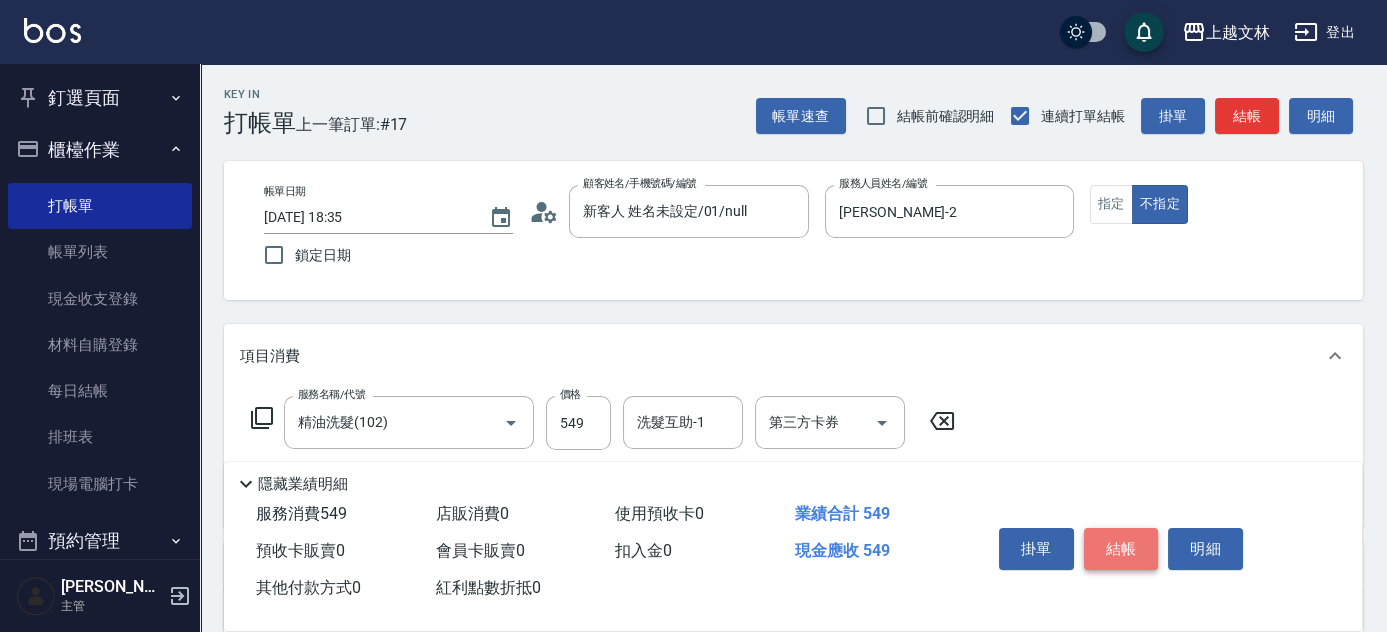 click on "結帳" at bounding box center (1121, 549) 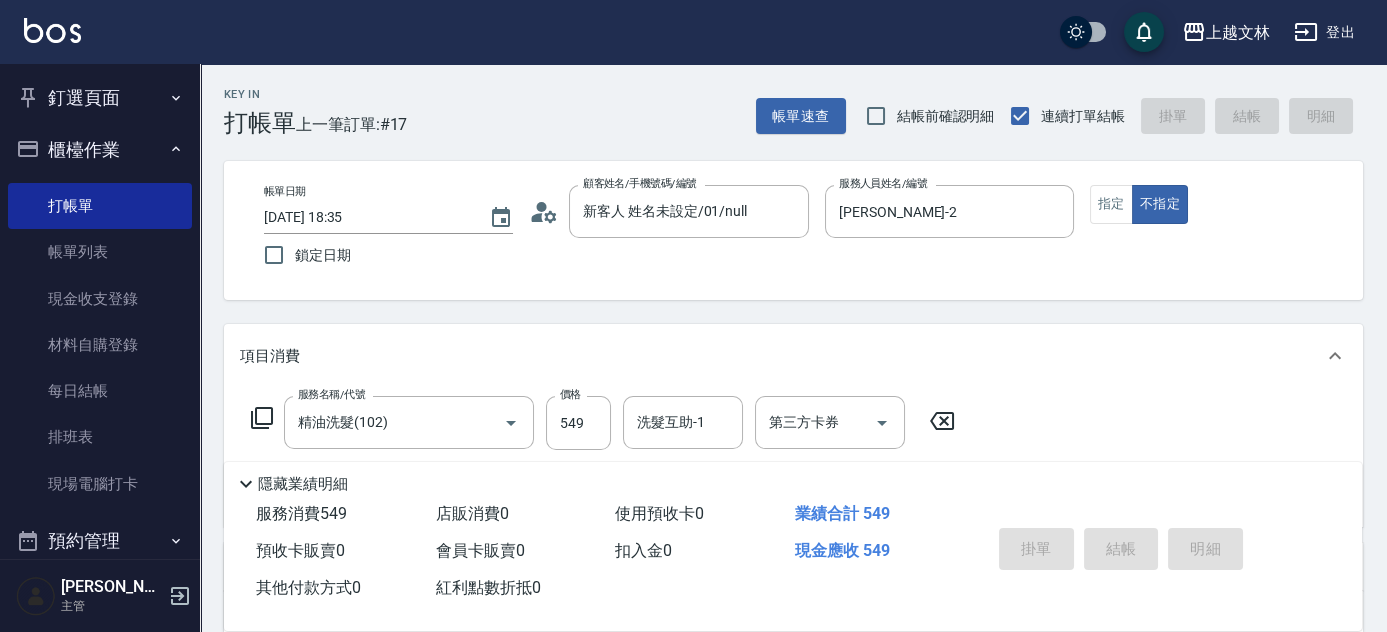 type on "[DATE] 18:38" 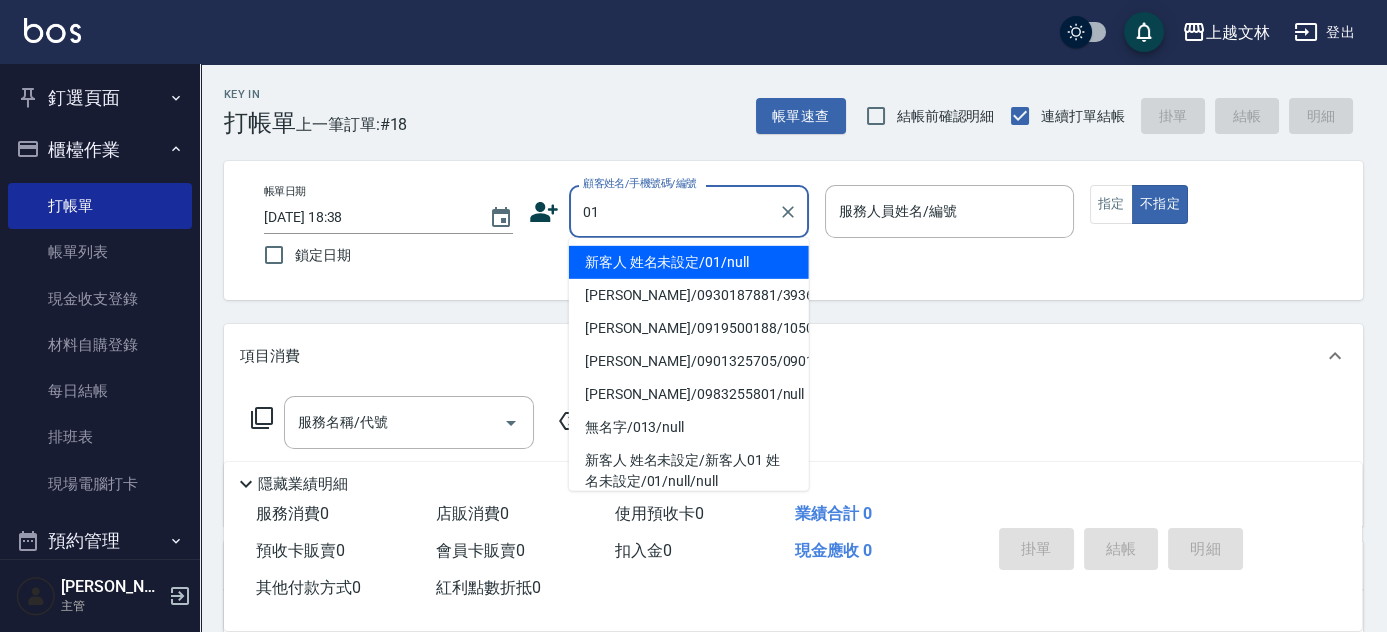type on "新客人 姓名未設定/01/null" 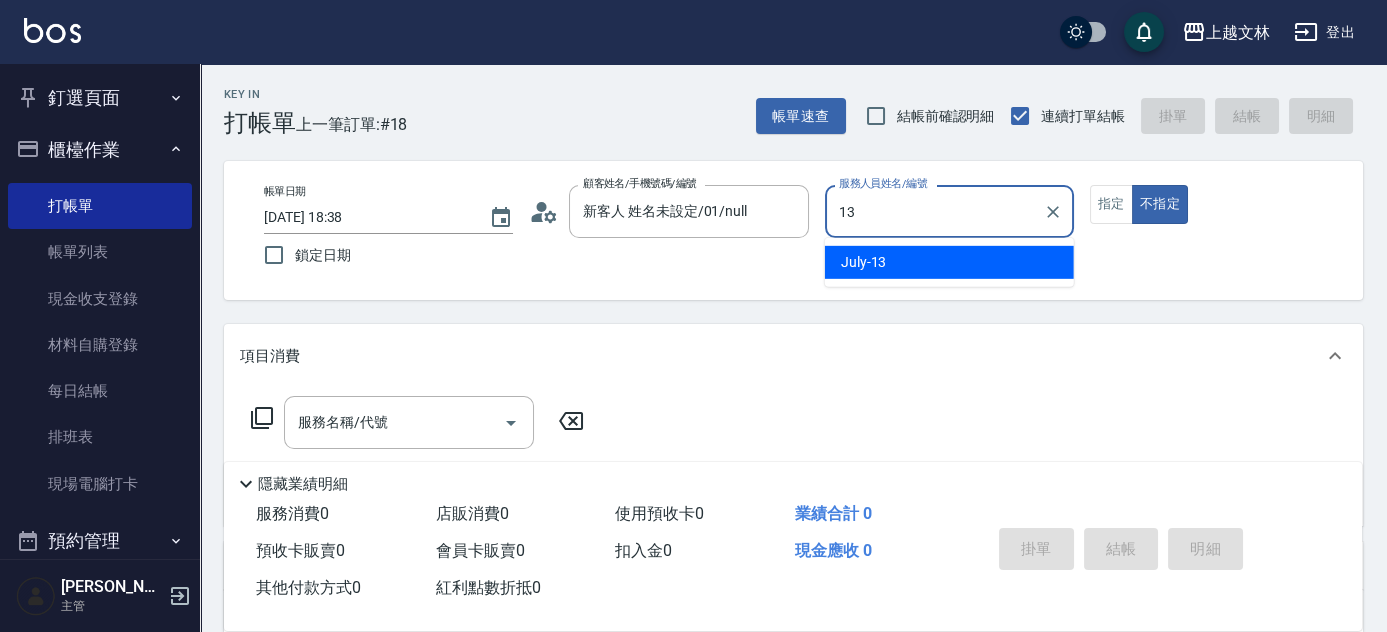 type on "July-13" 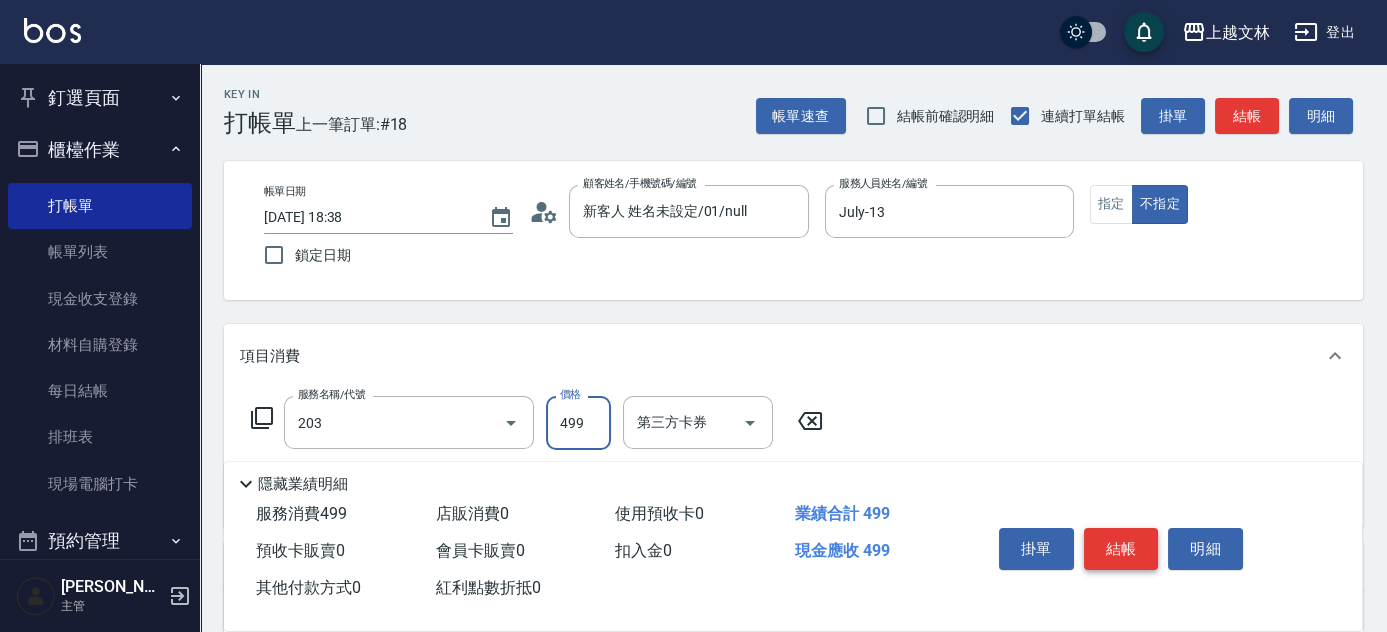 type on "B級洗+剪(203)" 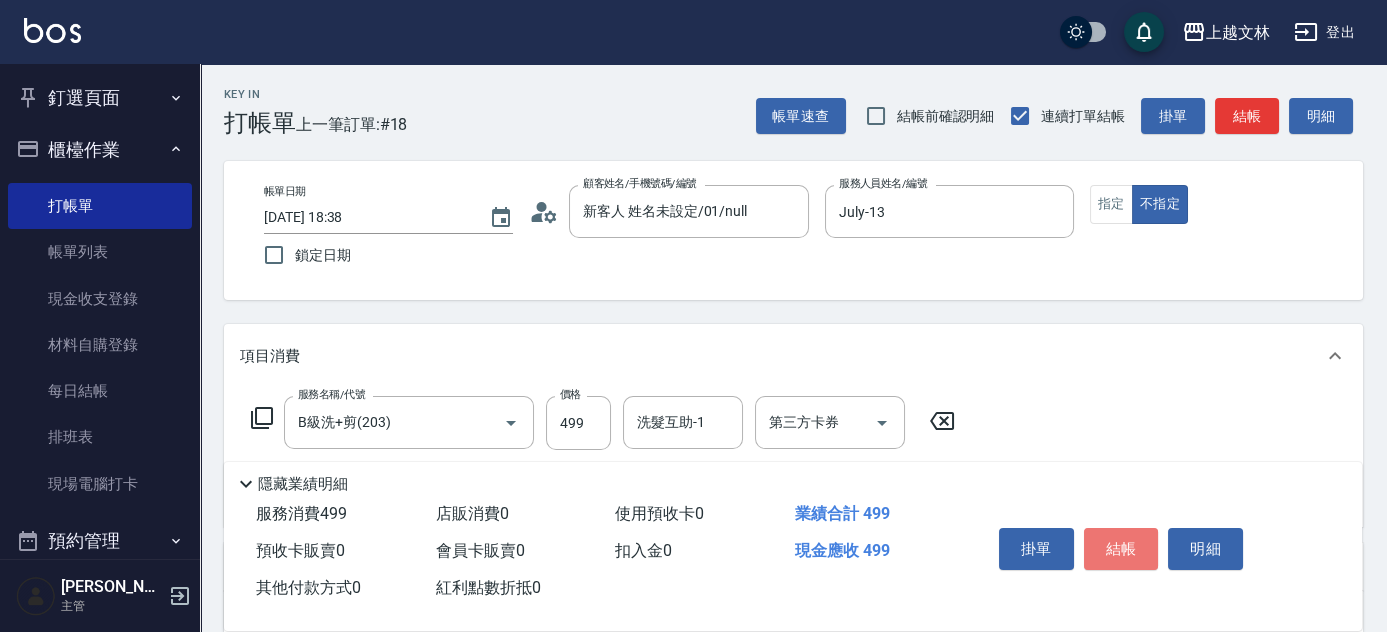 click on "結帳" at bounding box center (1121, 549) 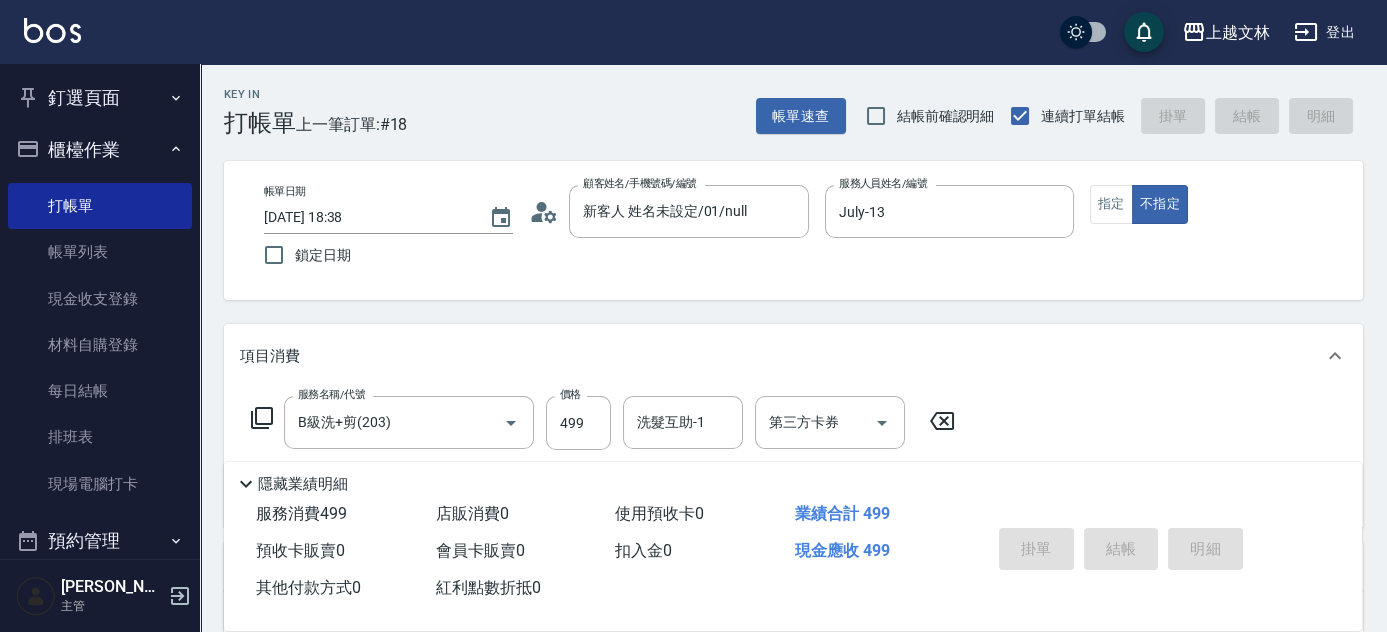 type on "[DATE] 19:05" 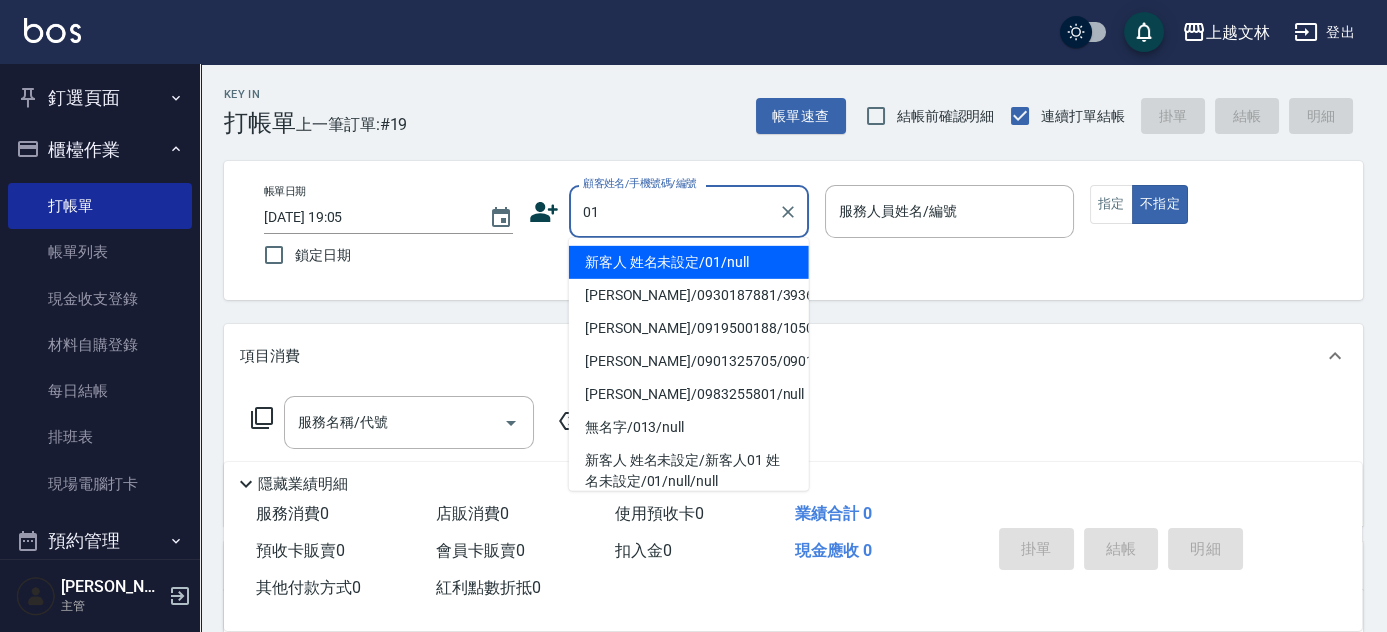 type on "新客人 姓名未設定/01/null" 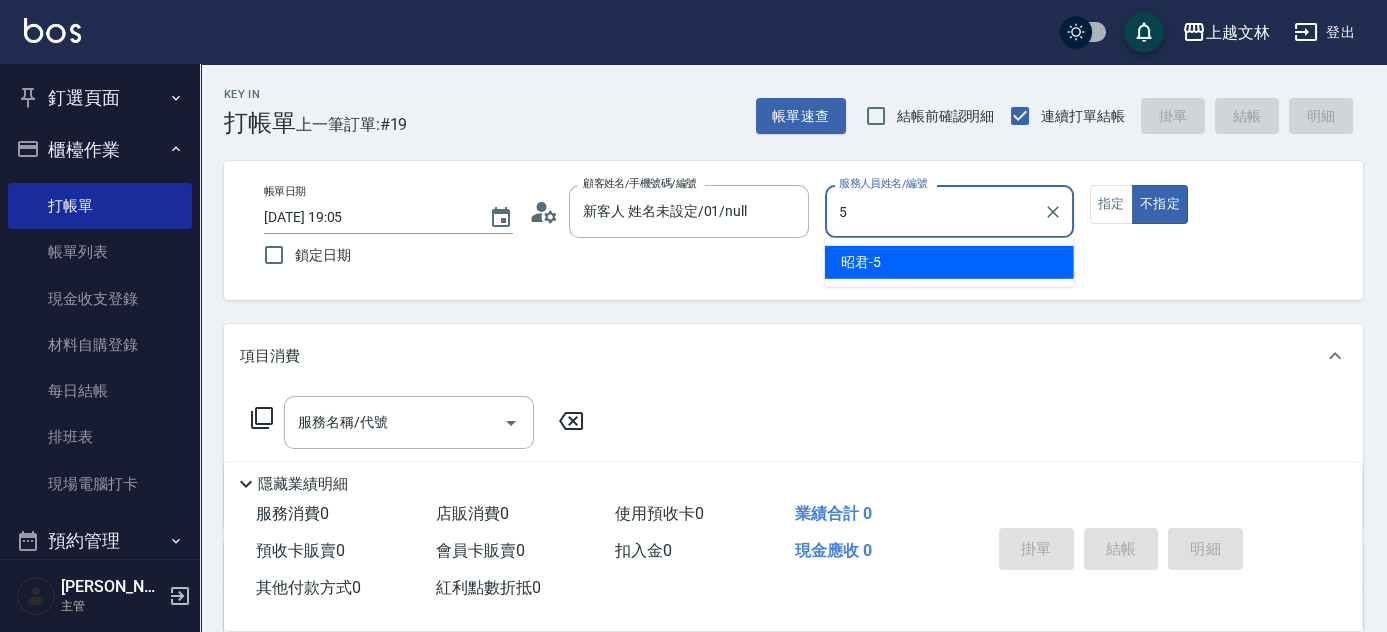 type on "昭君-5" 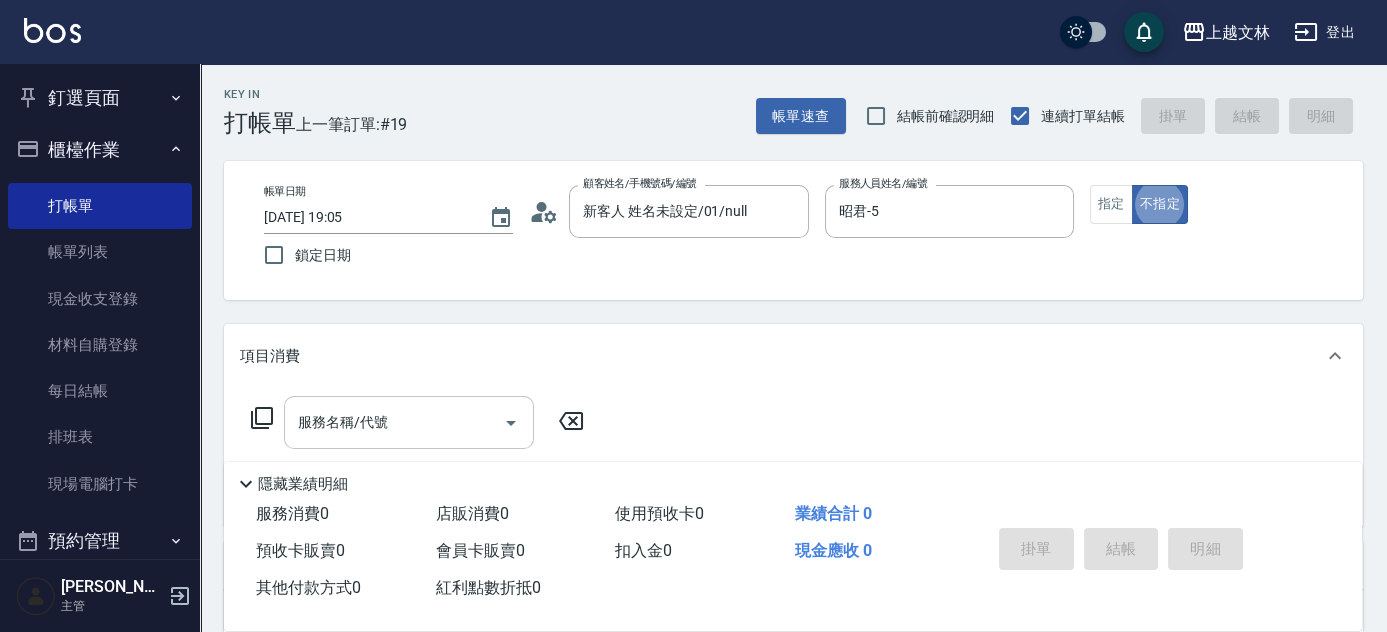 click on "服務名稱/代號" at bounding box center [394, 422] 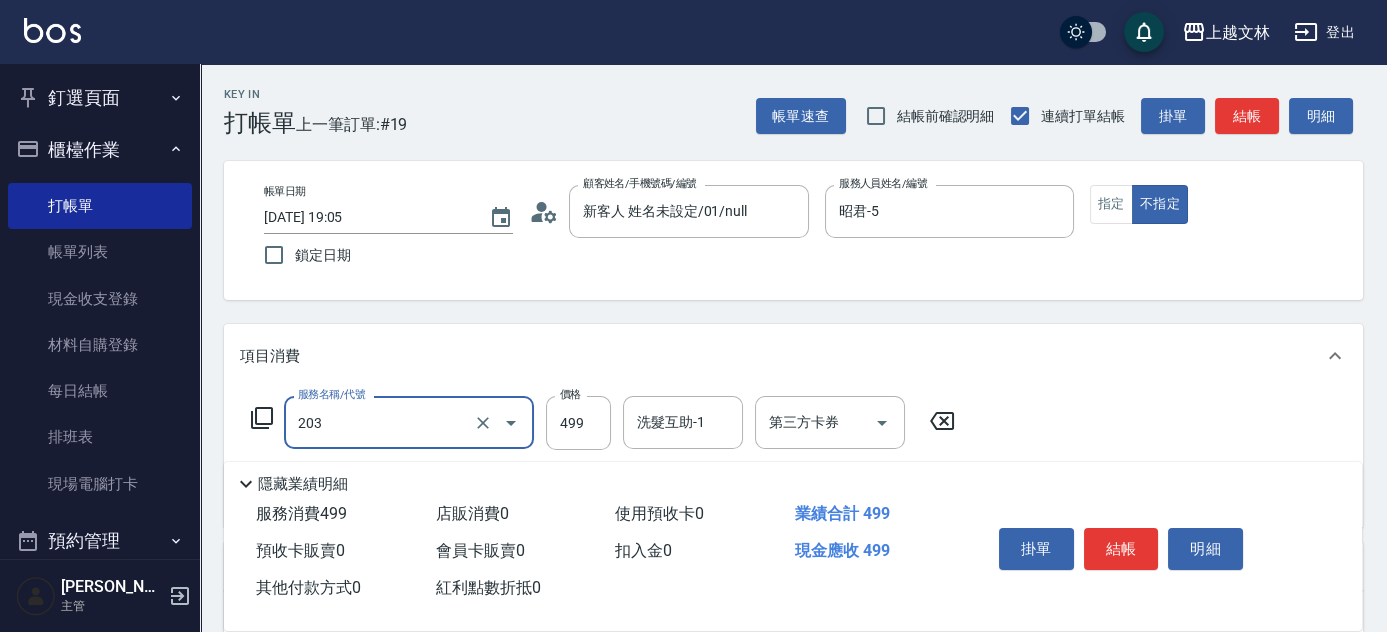 type on "B級洗+剪(203)" 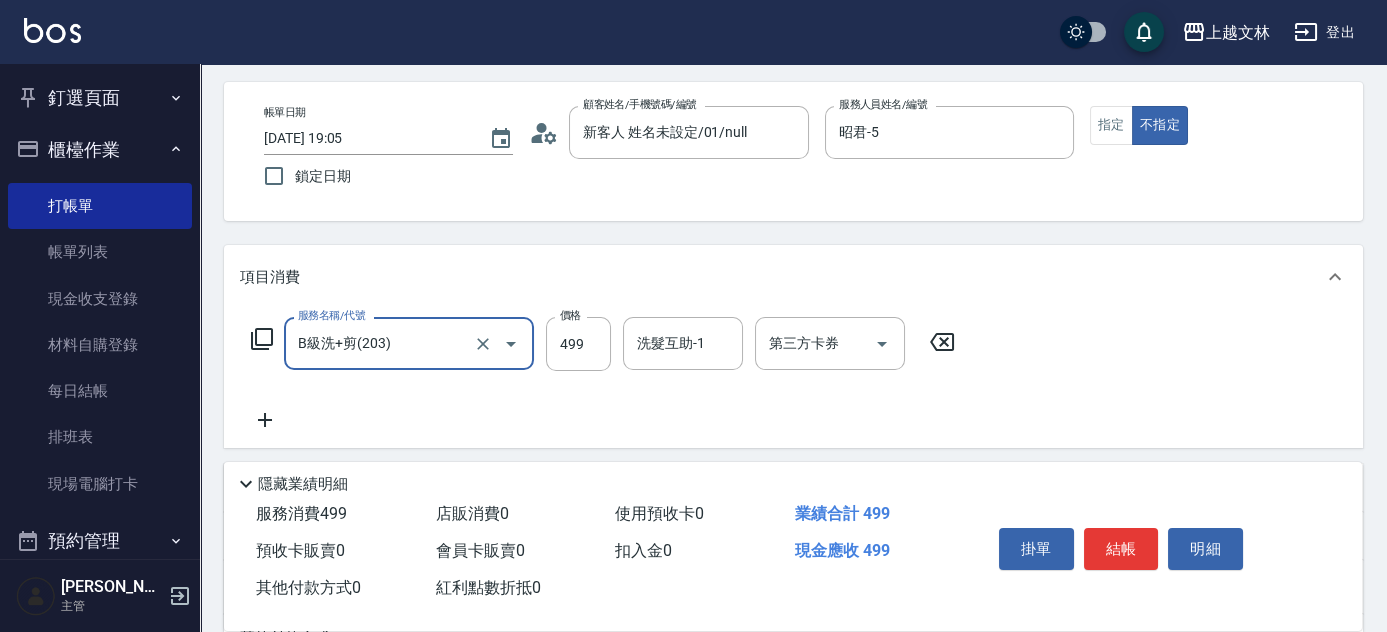 scroll, scrollTop: 192, scrollLeft: 0, axis: vertical 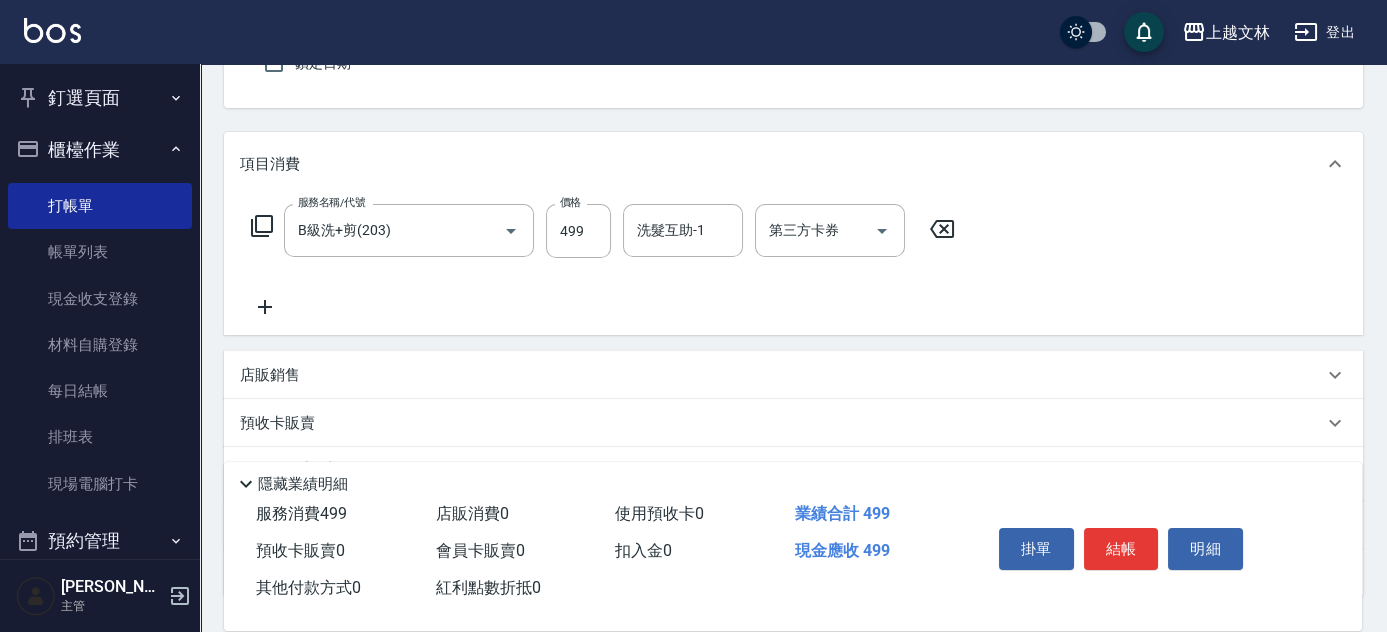 click 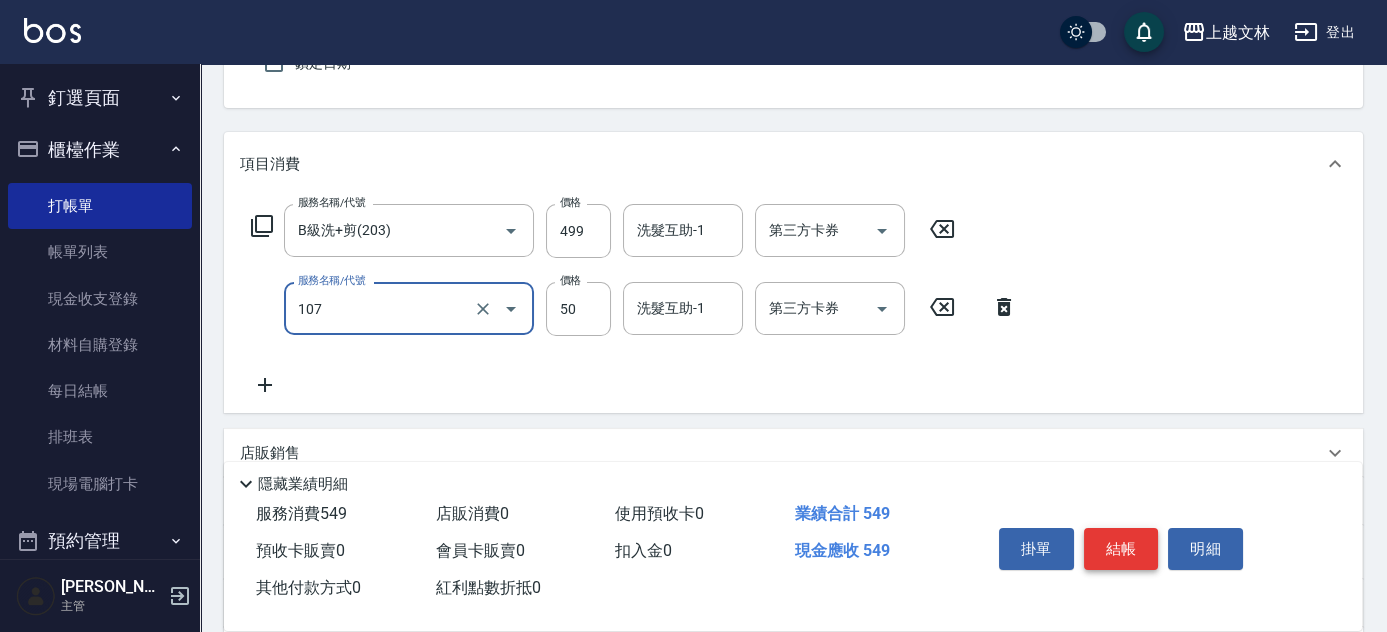 type on "精油(107)" 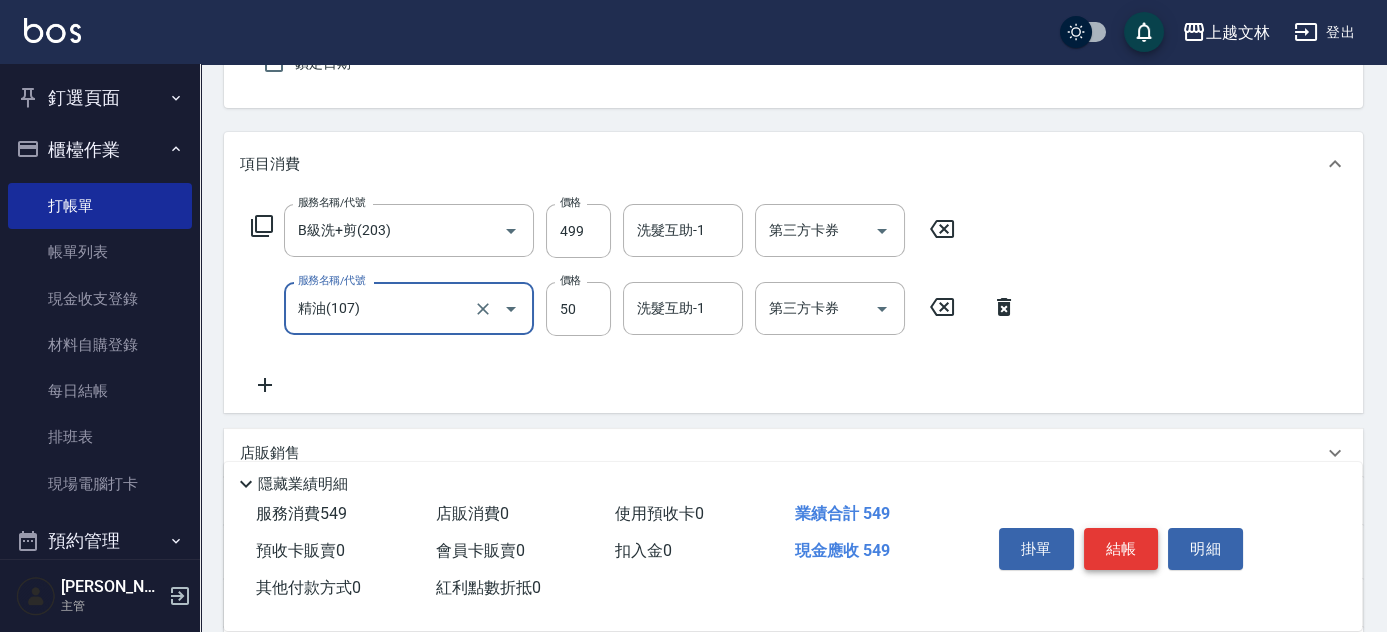 click on "結帳" at bounding box center (1121, 549) 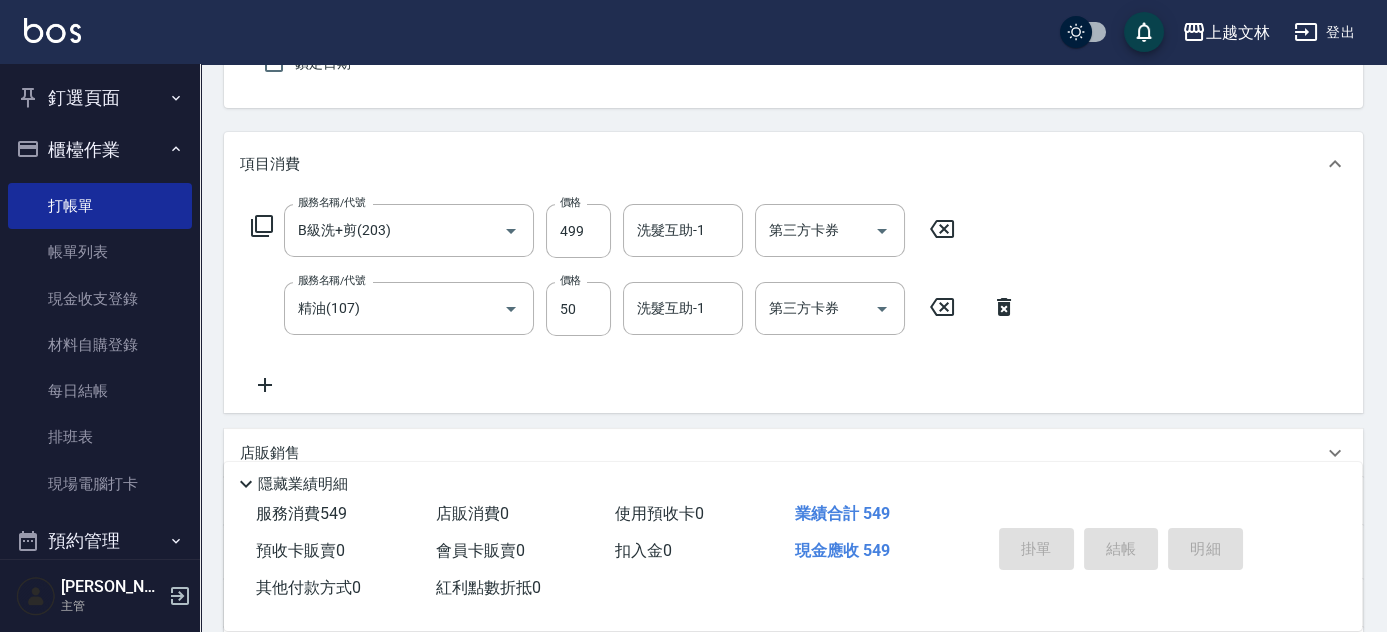 type on "[DATE] 19:14" 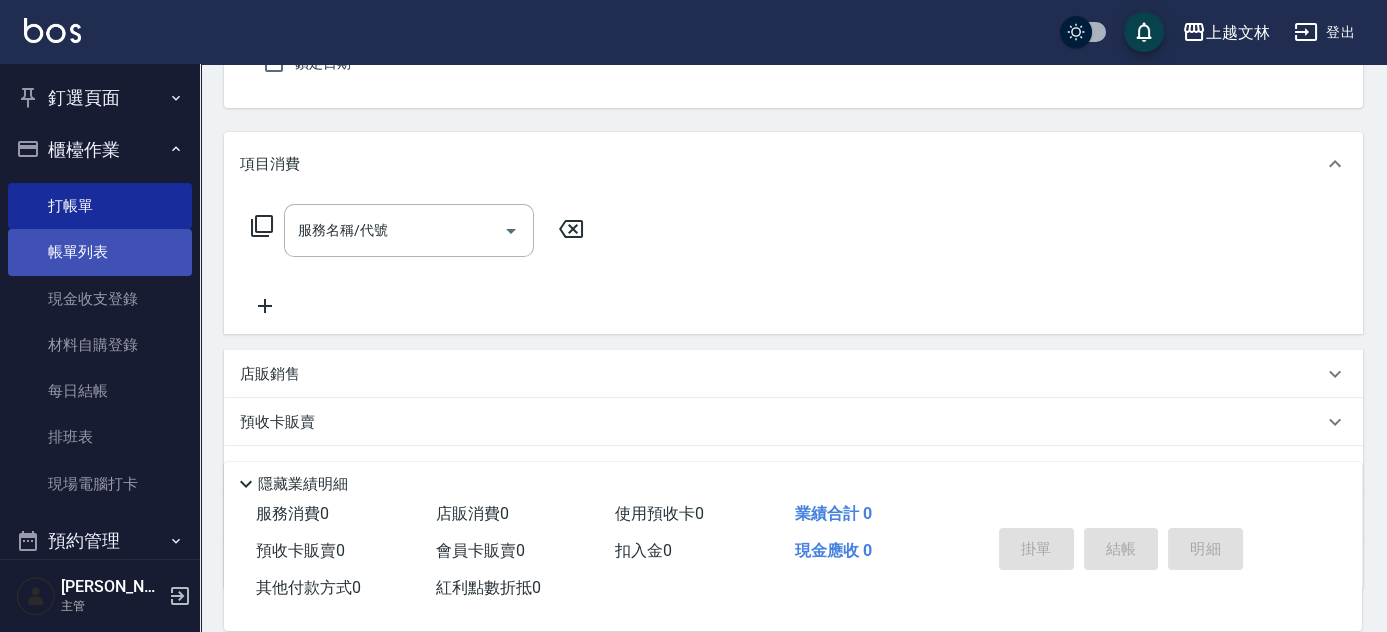 click on "帳單列表" at bounding box center (100, 252) 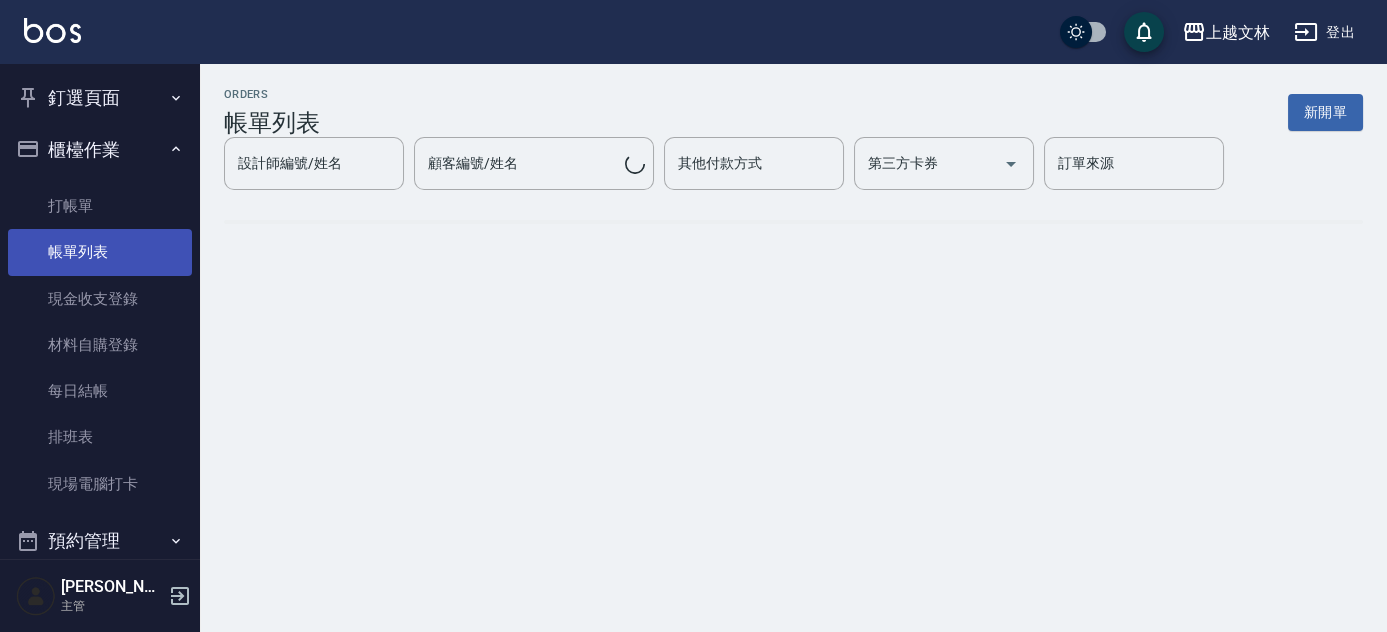 scroll, scrollTop: 0, scrollLeft: 0, axis: both 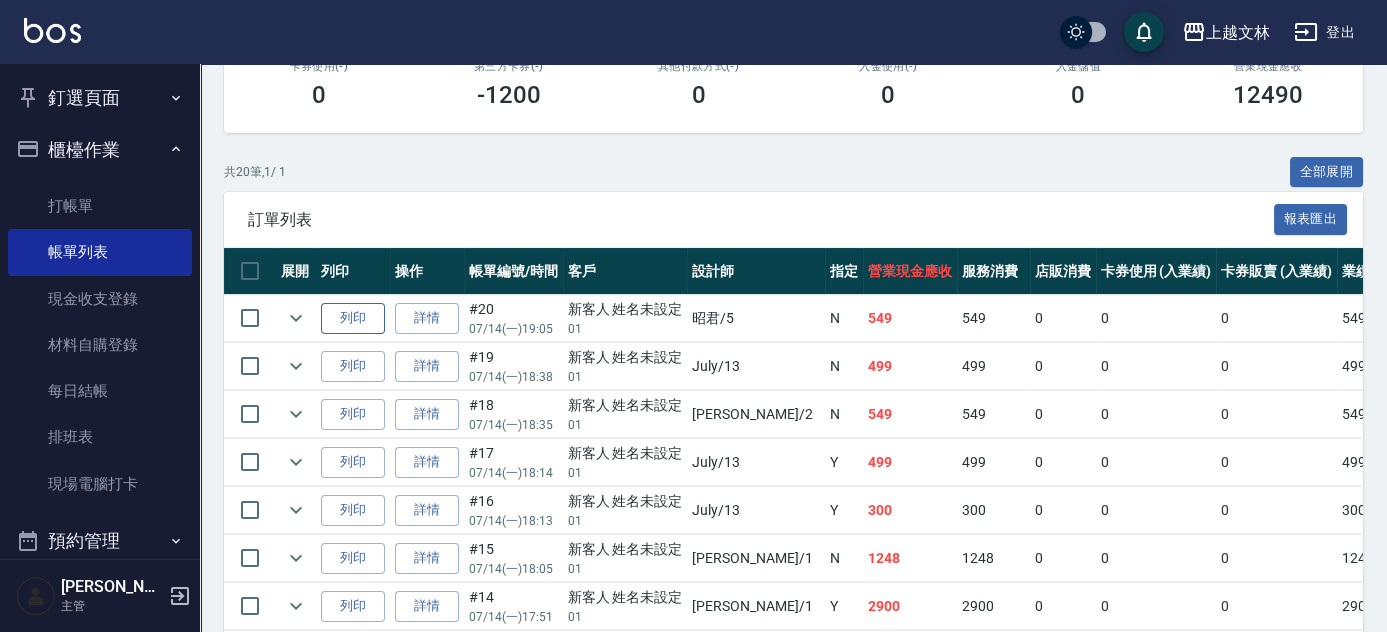 click on "列印" at bounding box center (353, 318) 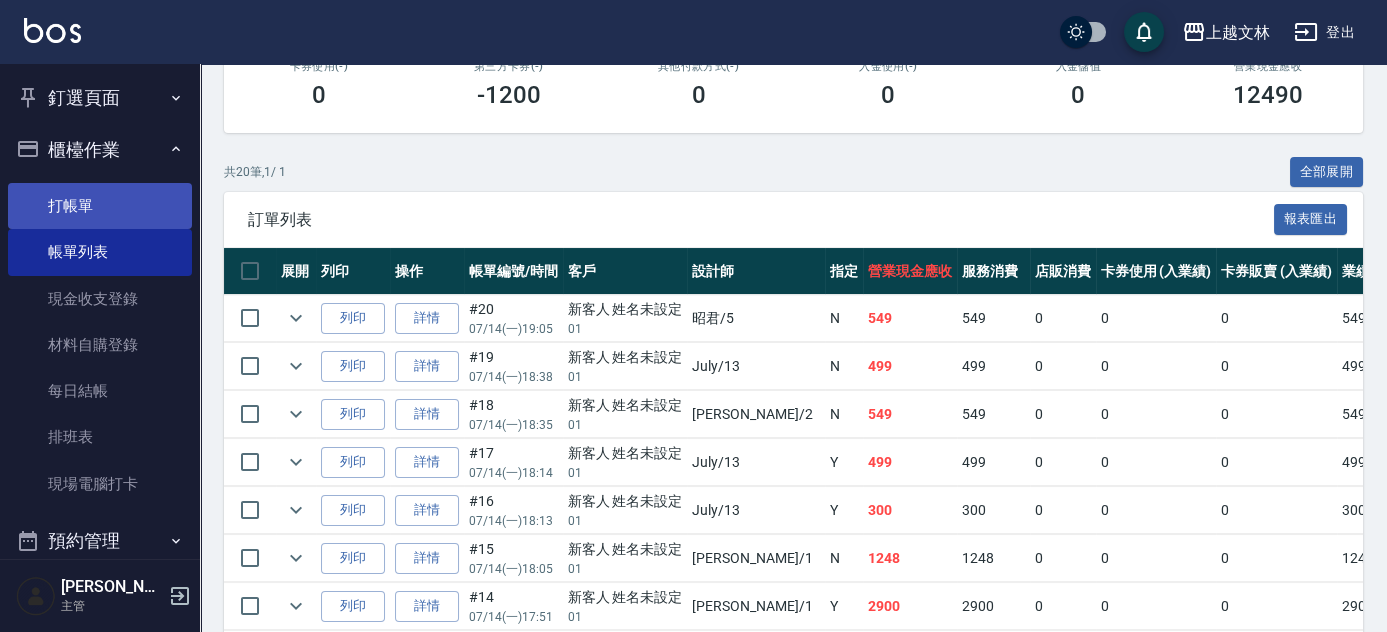 click on "打帳單" at bounding box center (100, 206) 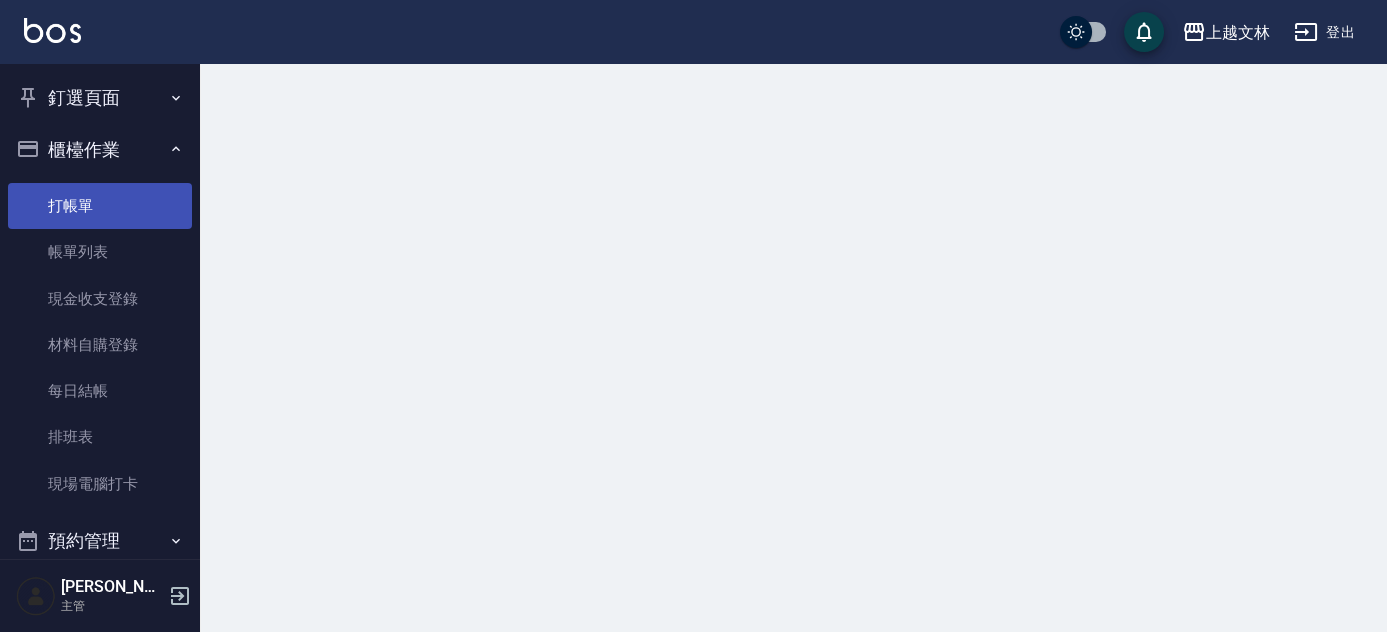scroll, scrollTop: 0, scrollLeft: 0, axis: both 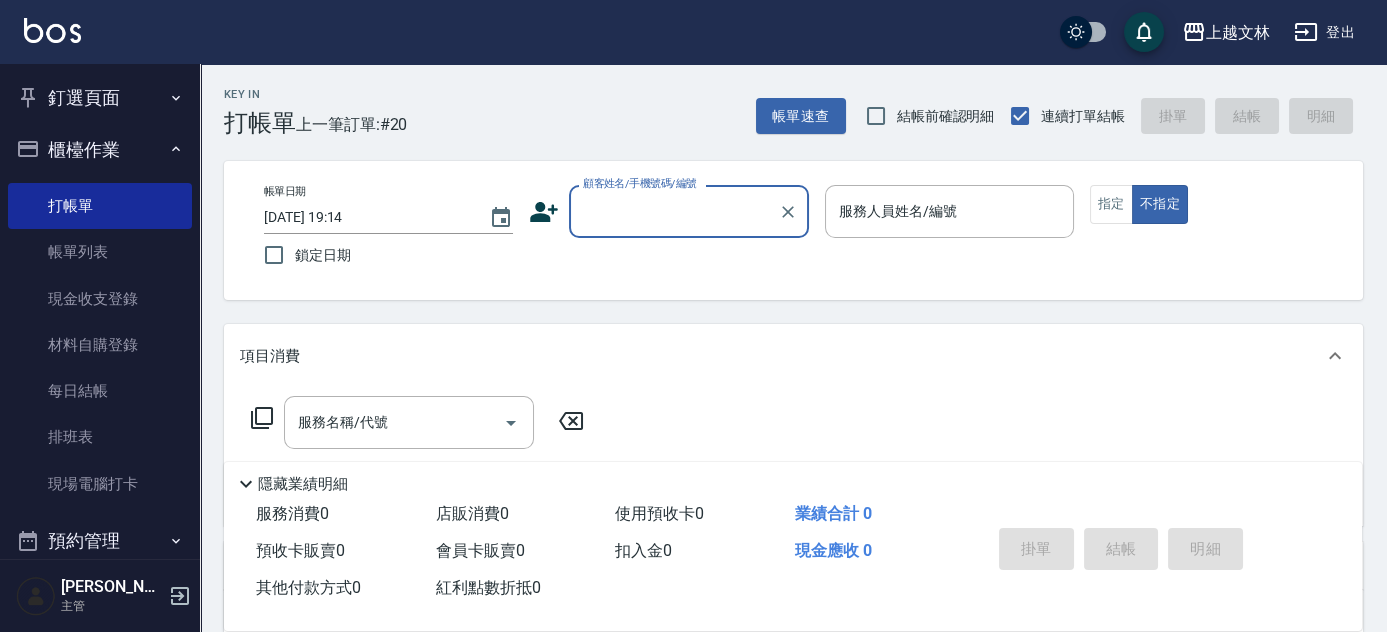 click on "顧客姓名/手機號碼/編號" at bounding box center (674, 211) 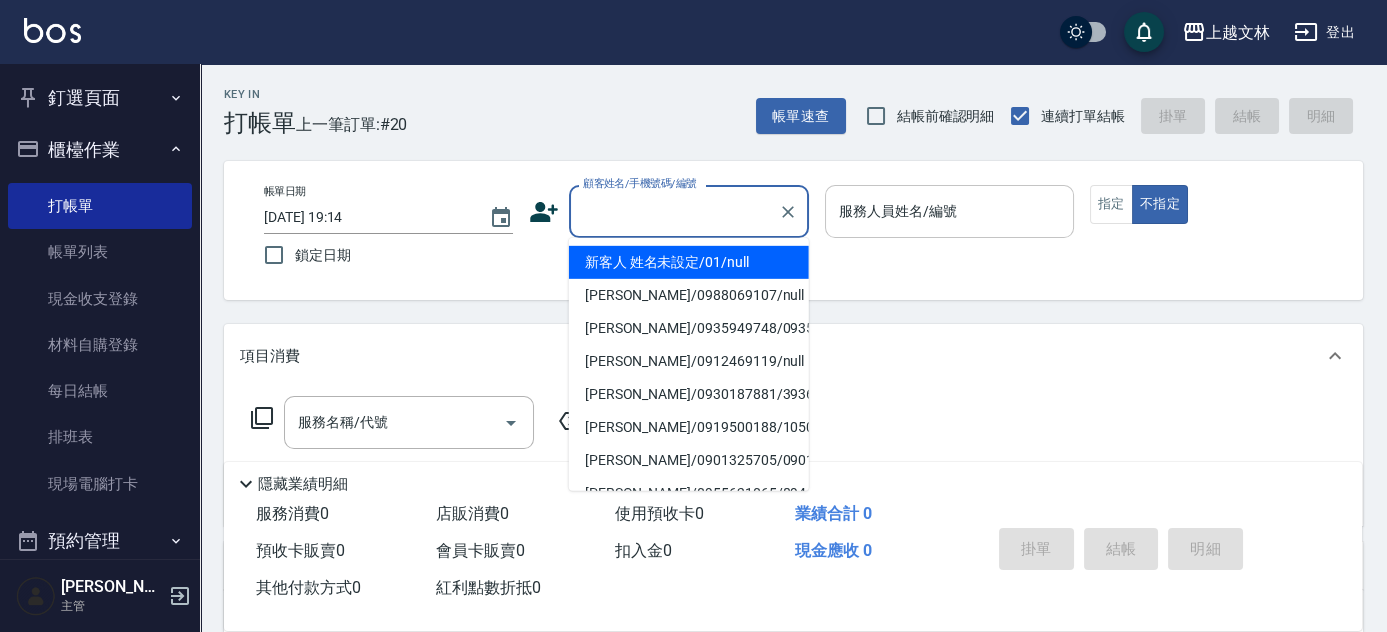 click on "服務人員姓名/編號 服務人員姓名/編號" at bounding box center [949, 211] 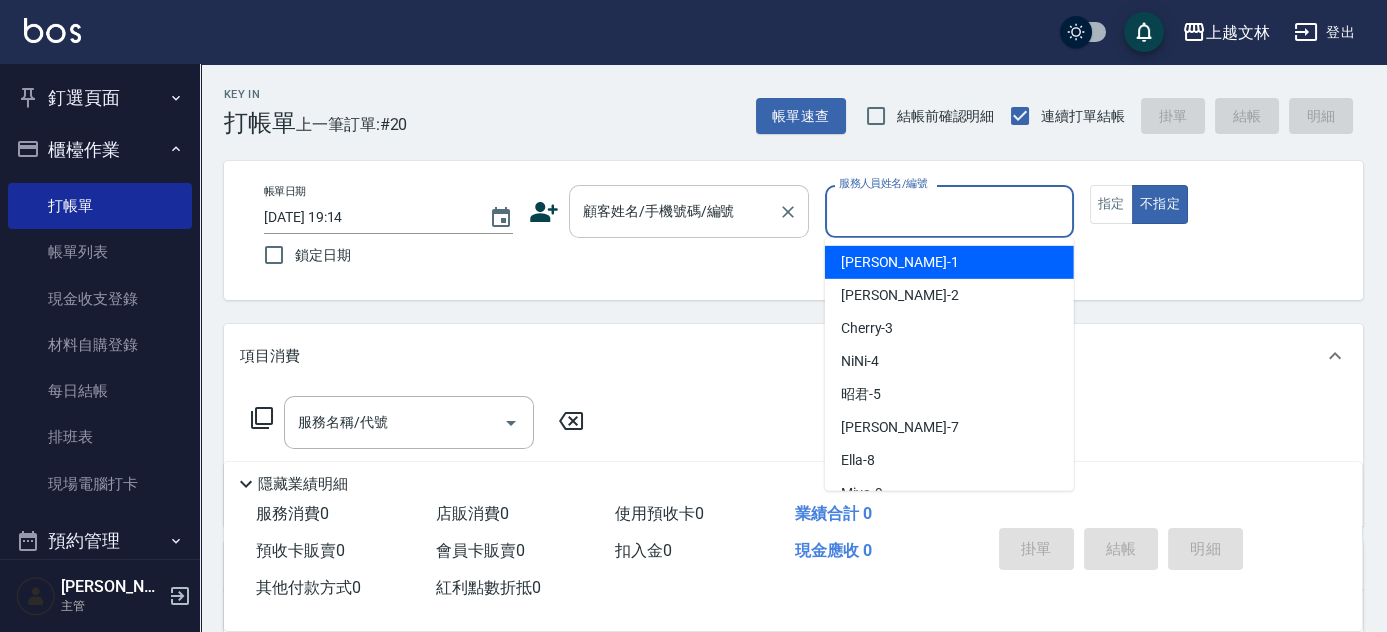 click on "顧客姓名/手機號碼/編號" at bounding box center [689, 211] 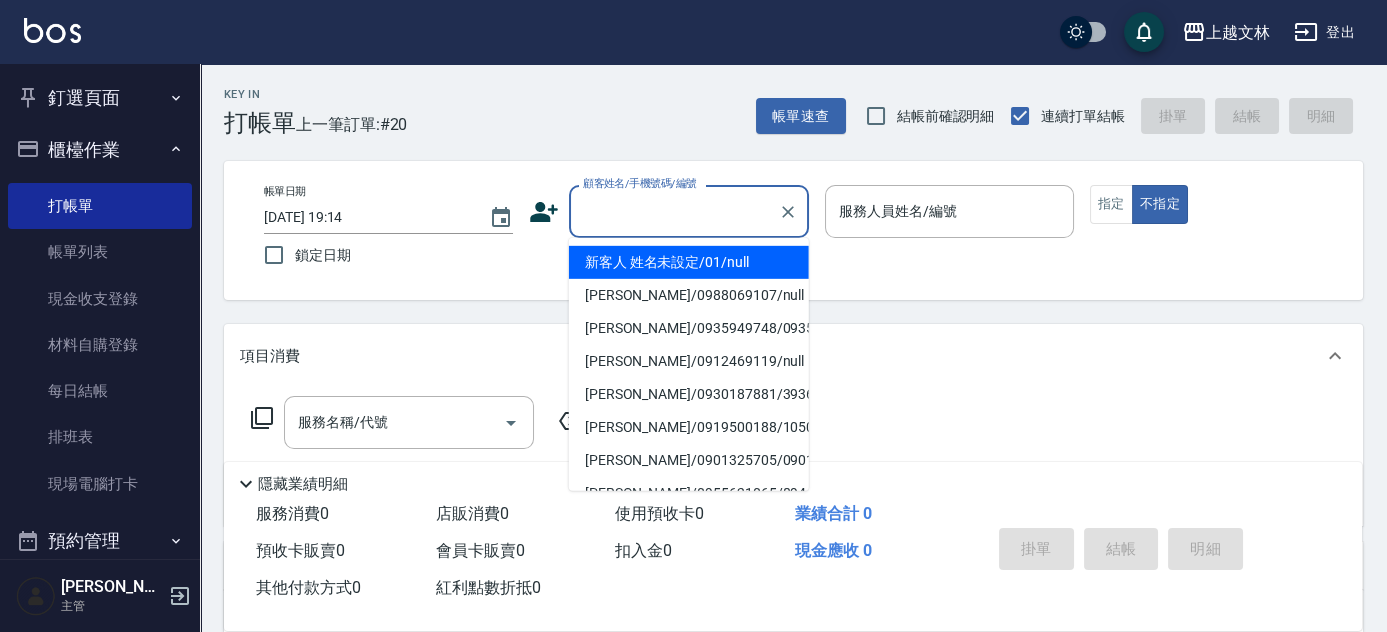 click on "新客人 姓名未設定/01/null" at bounding box center (689, 262) 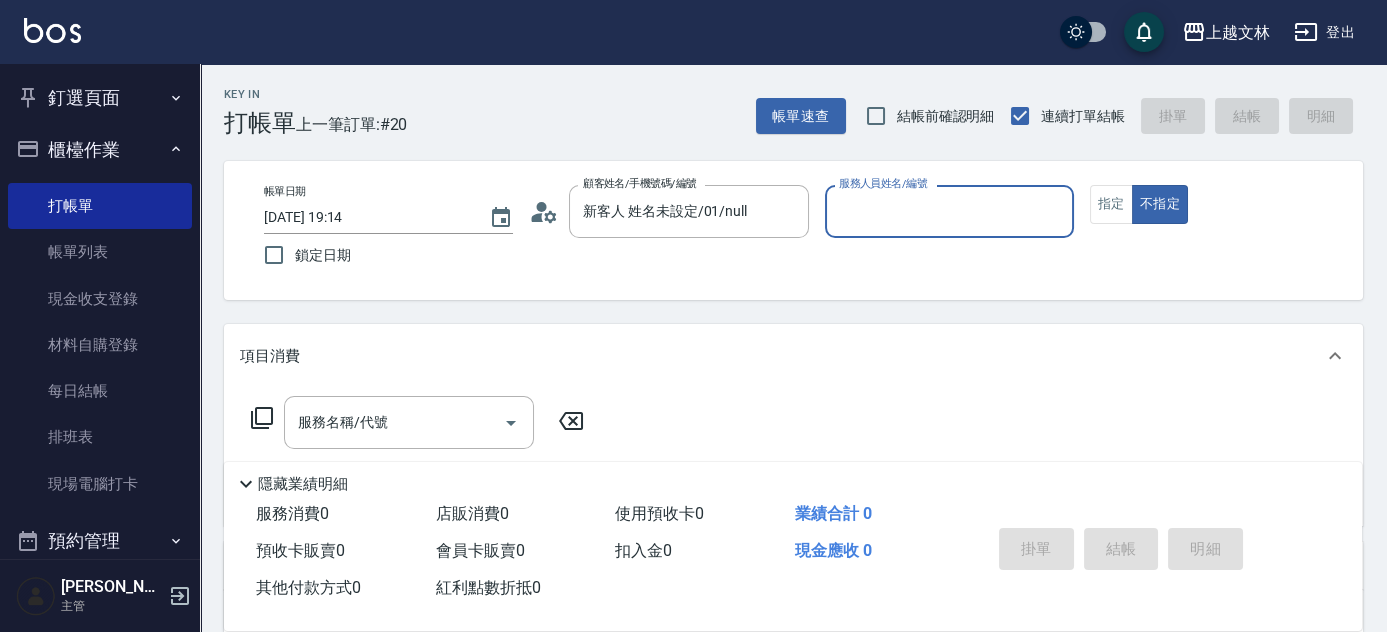 click on "服務人員姓名/編號" at bounding box center [949, 211] 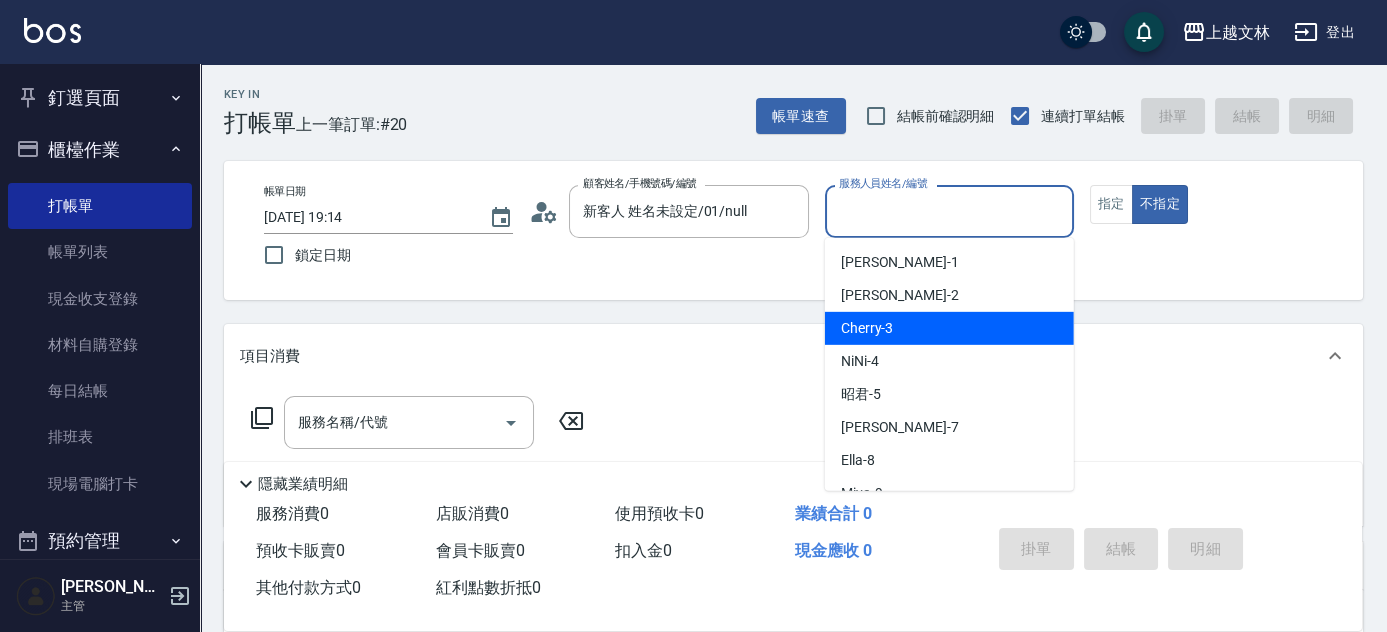 click on "Cherry -3" at bounding box center [949, 328] 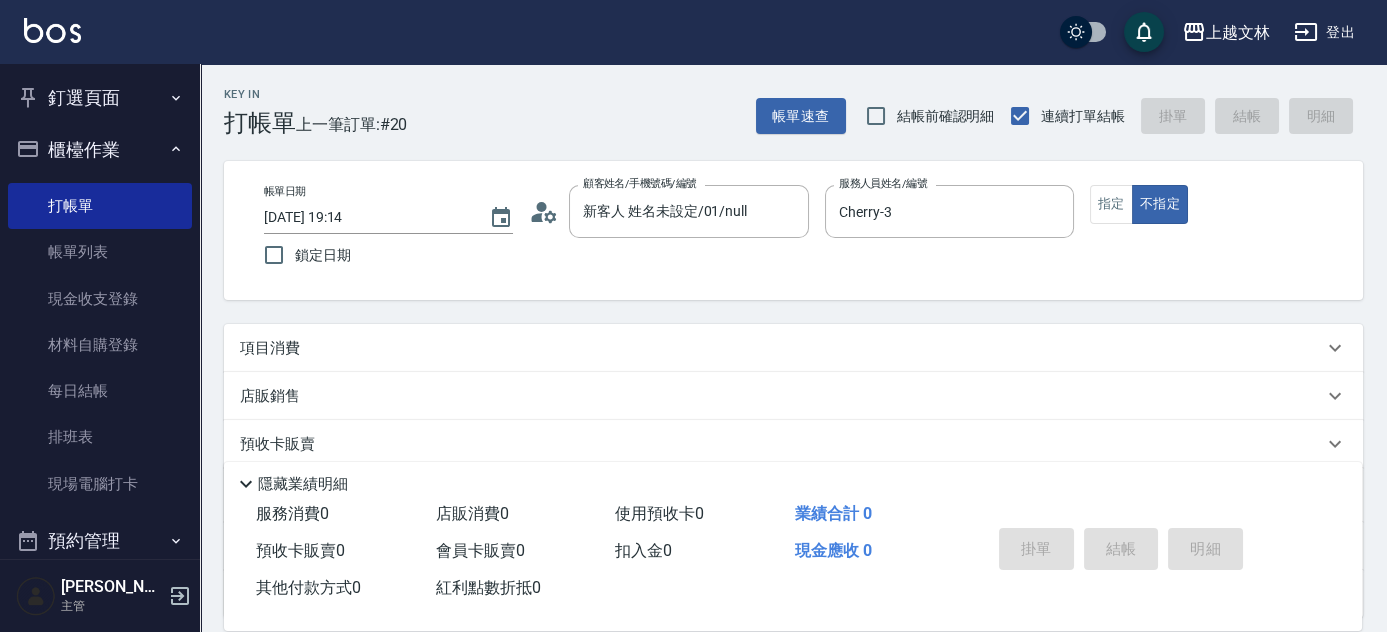 click on "項目消費" at bounding box center (781, 348) 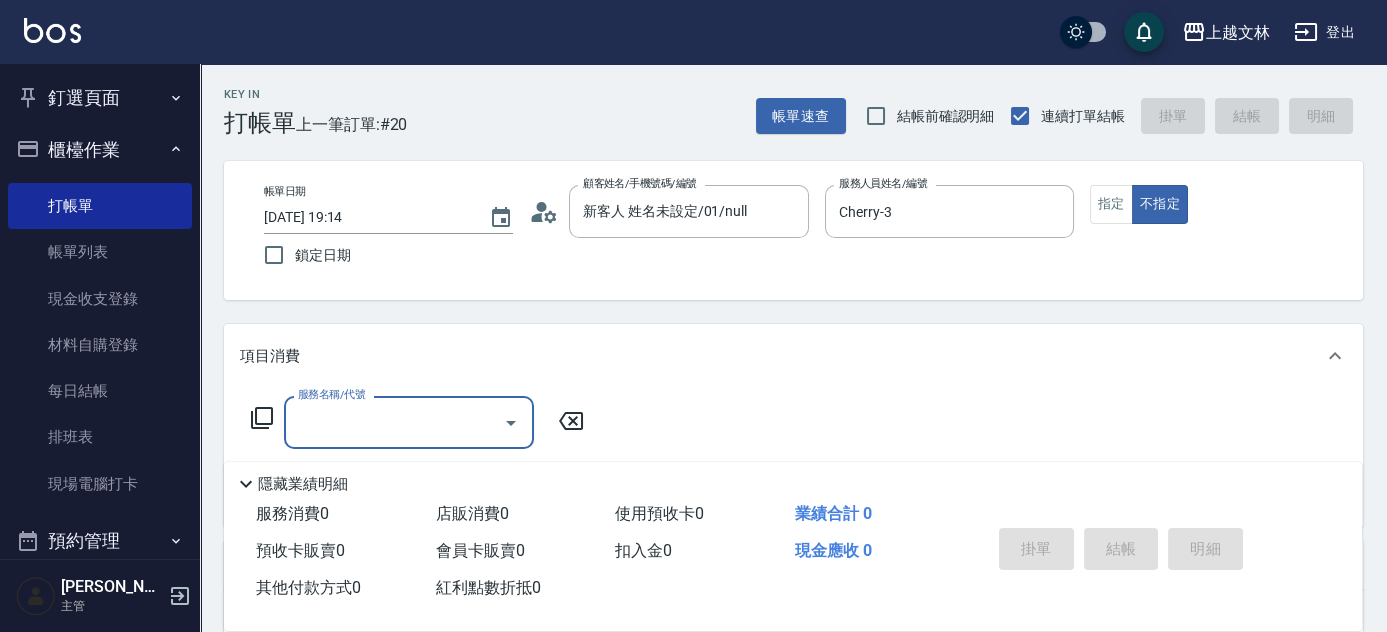 scroll, scrollTop: 0, scrollLeft: 0, axis: both 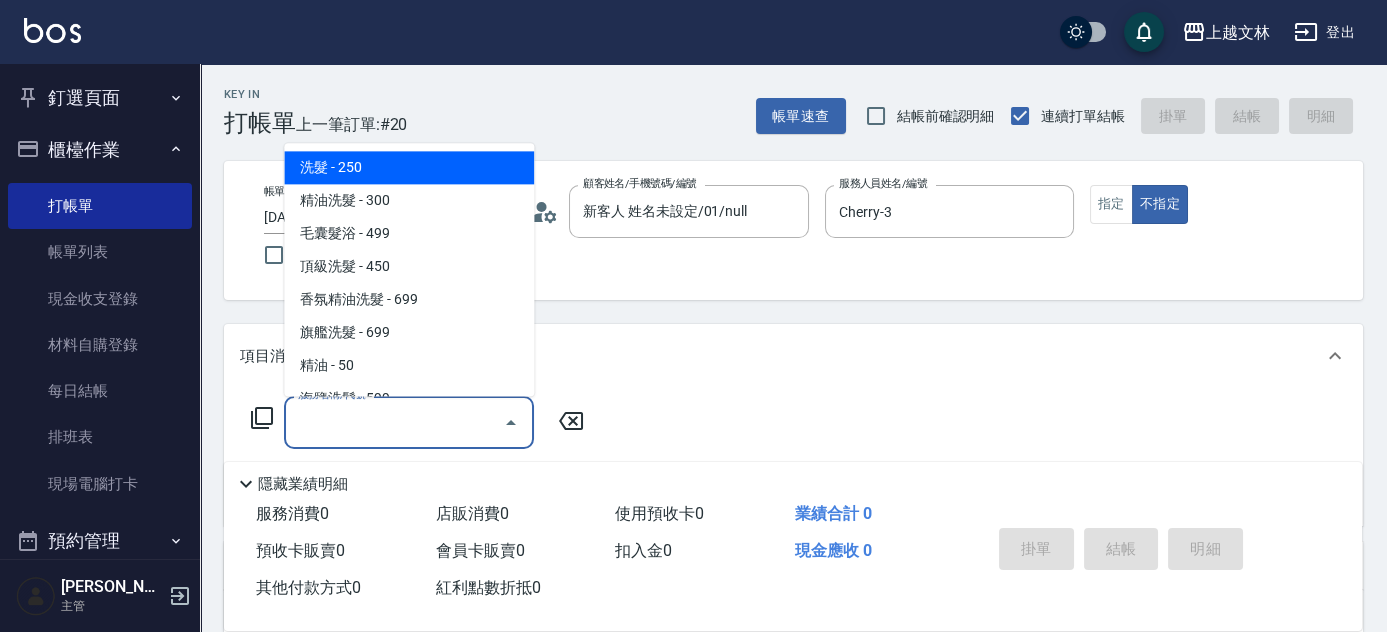 click on "服務名稱/代號" at bounding box center [394, 422] 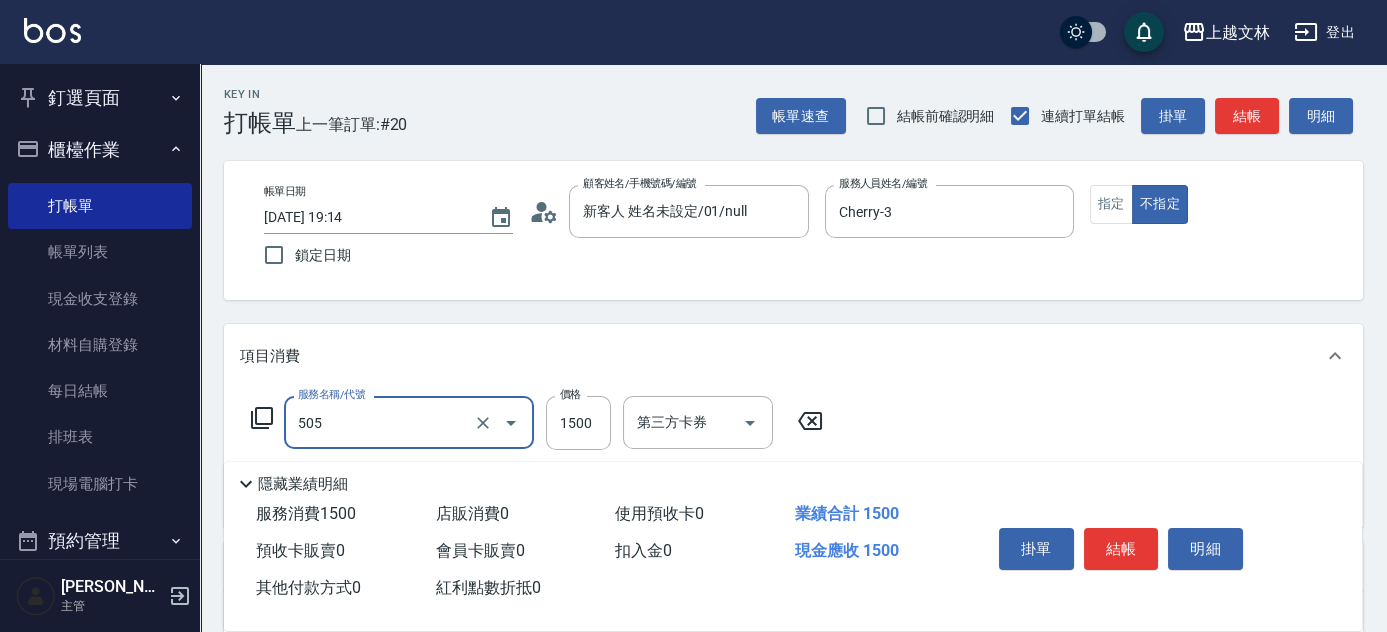 type on "結構護髮(505)" 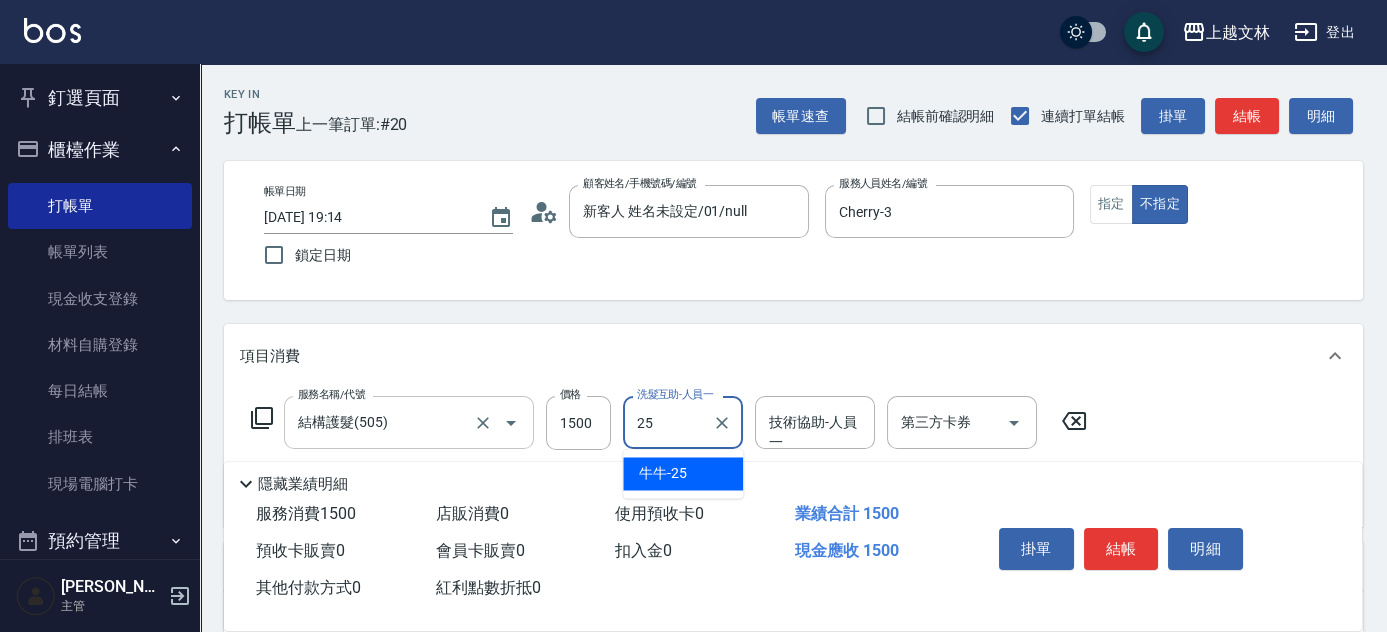 type on "牛牛-25" 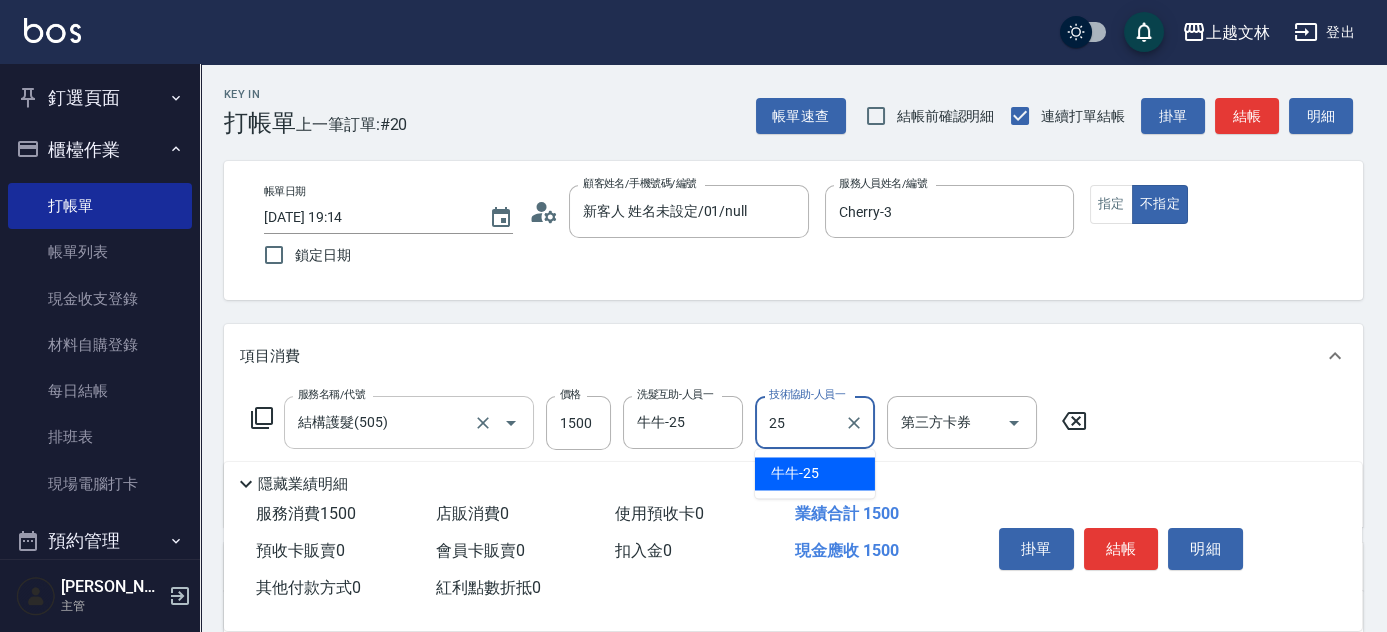 type on "牛牛-25" 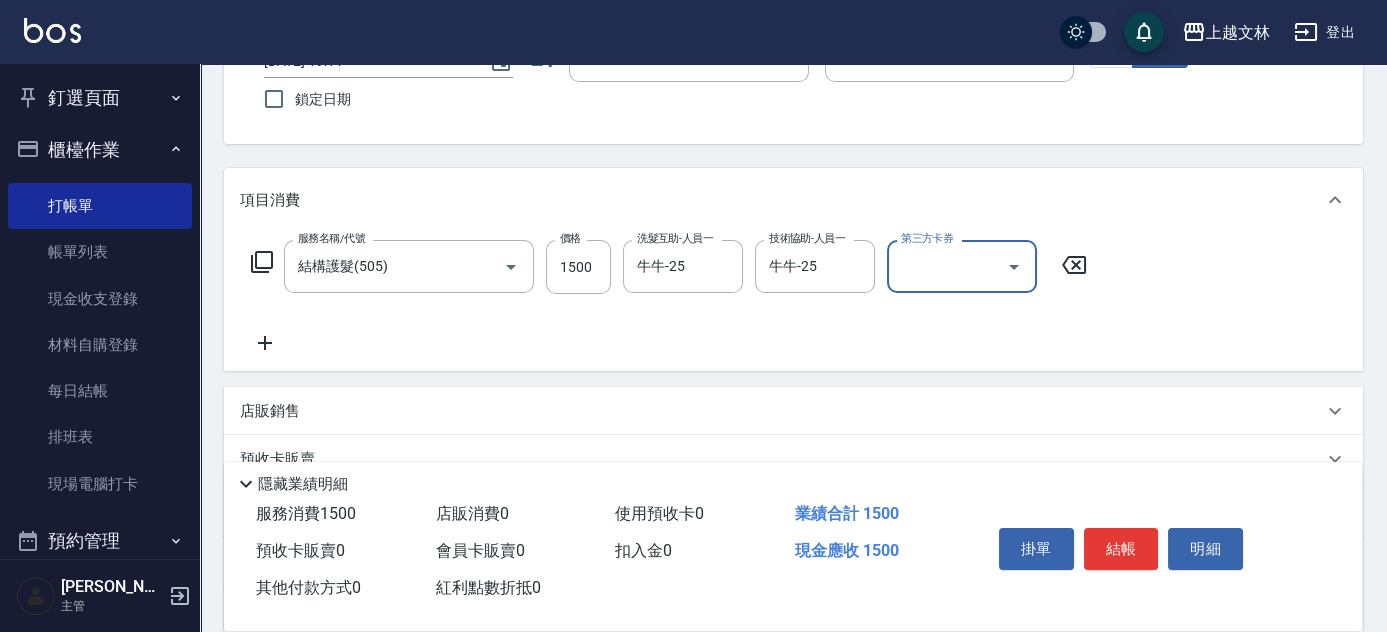 scroll, scrollTop: 169, scrollLeft: 0, axis: vertical 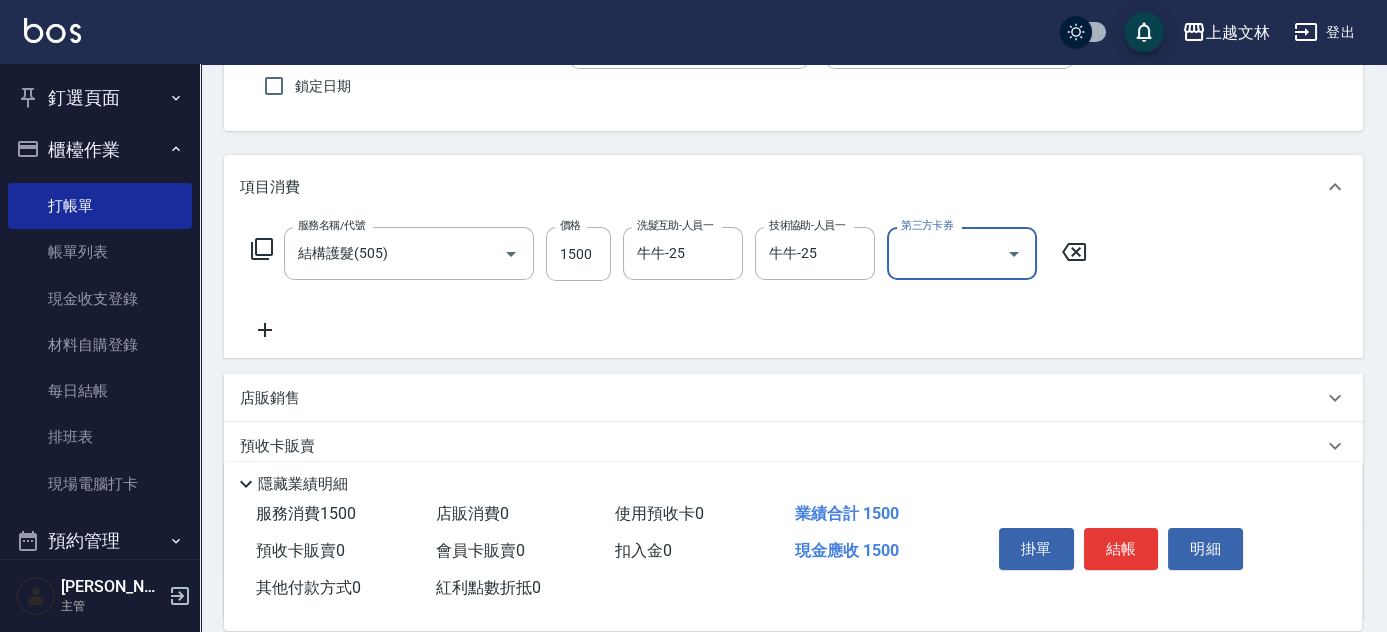 click 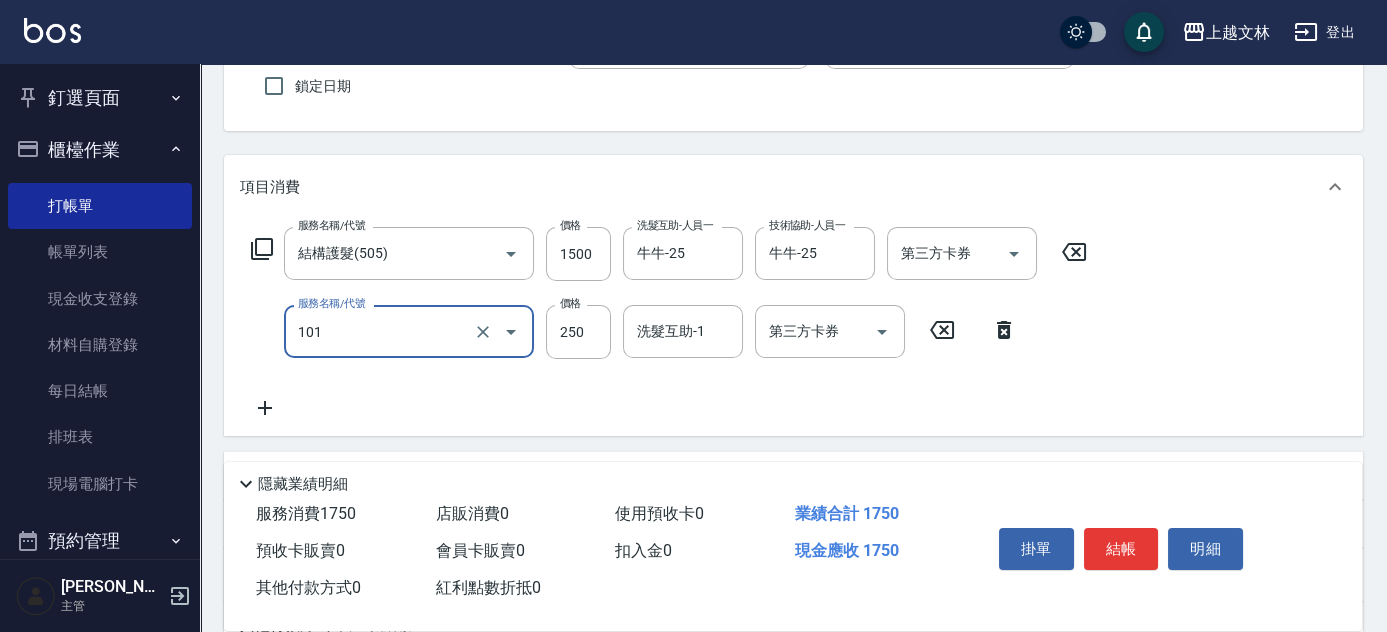 type on "洗髮(101)" 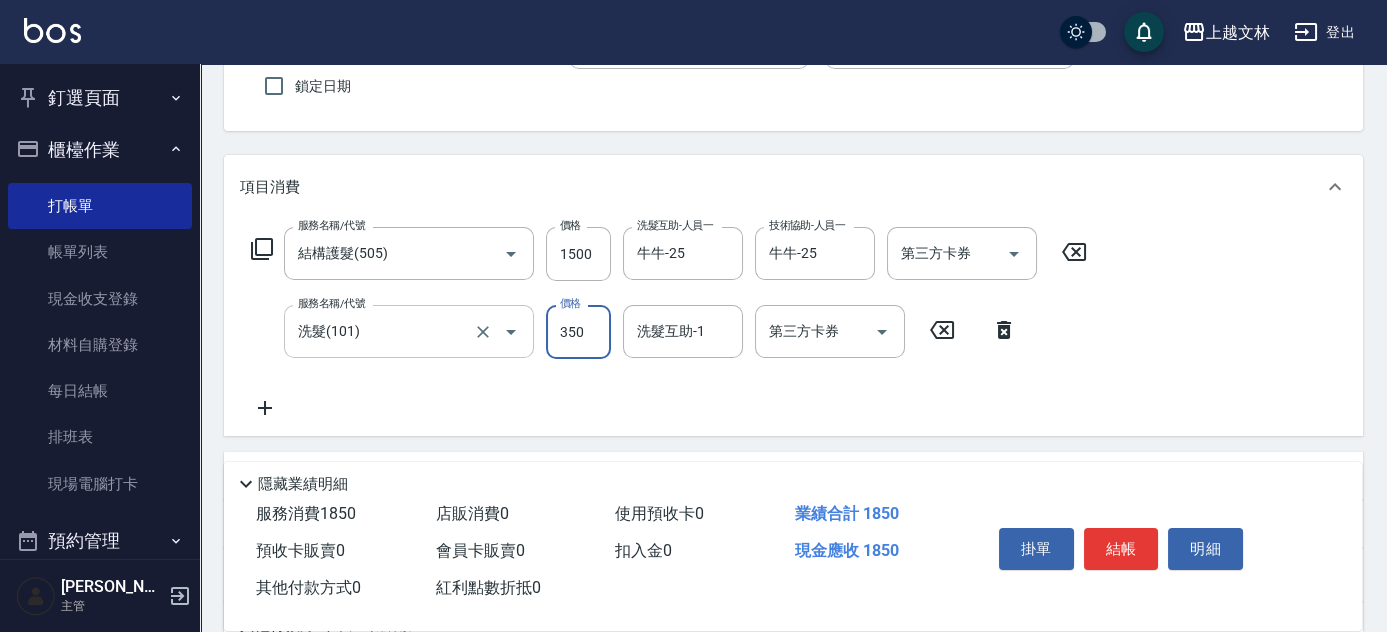 type on "350" 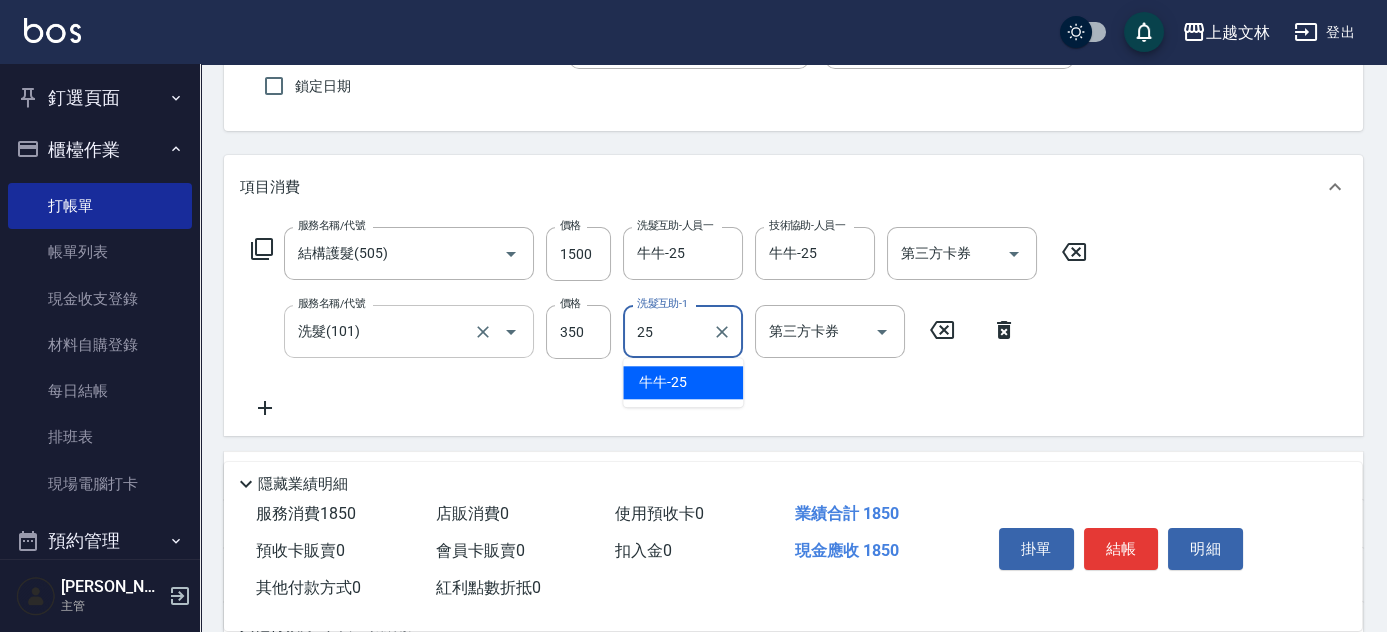 type on "牛牛-25" 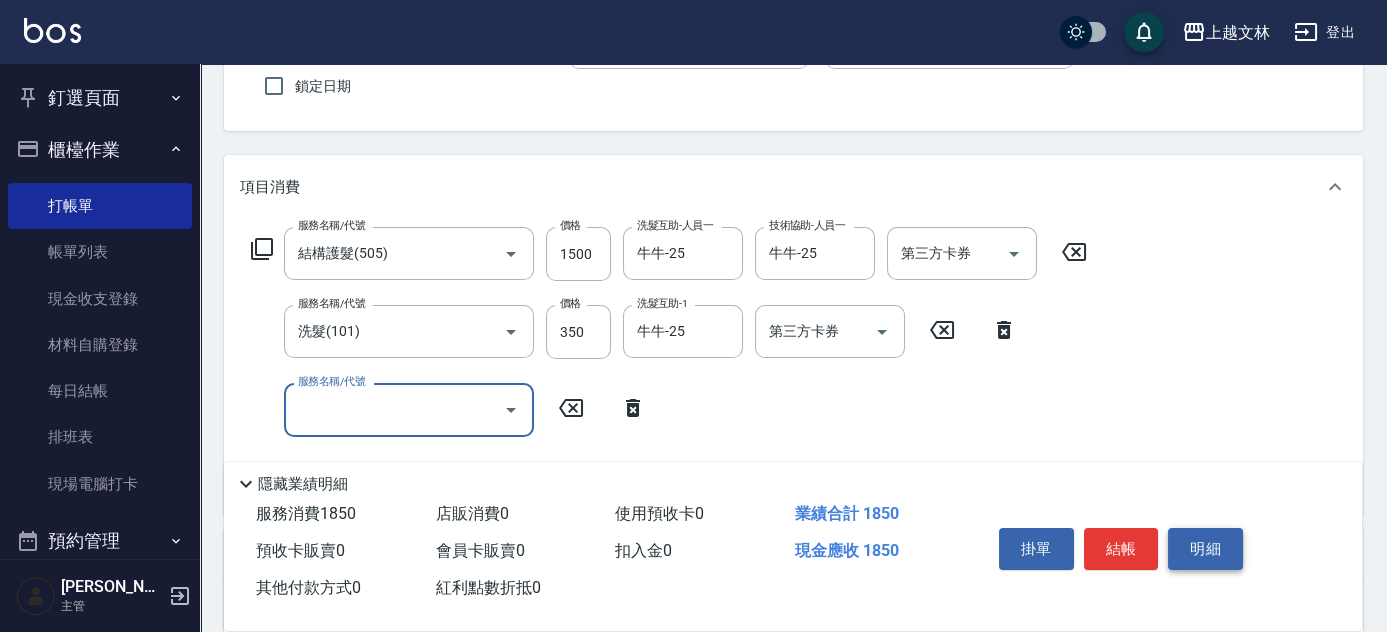 click on "明細" at bounding box center (1205, 549) 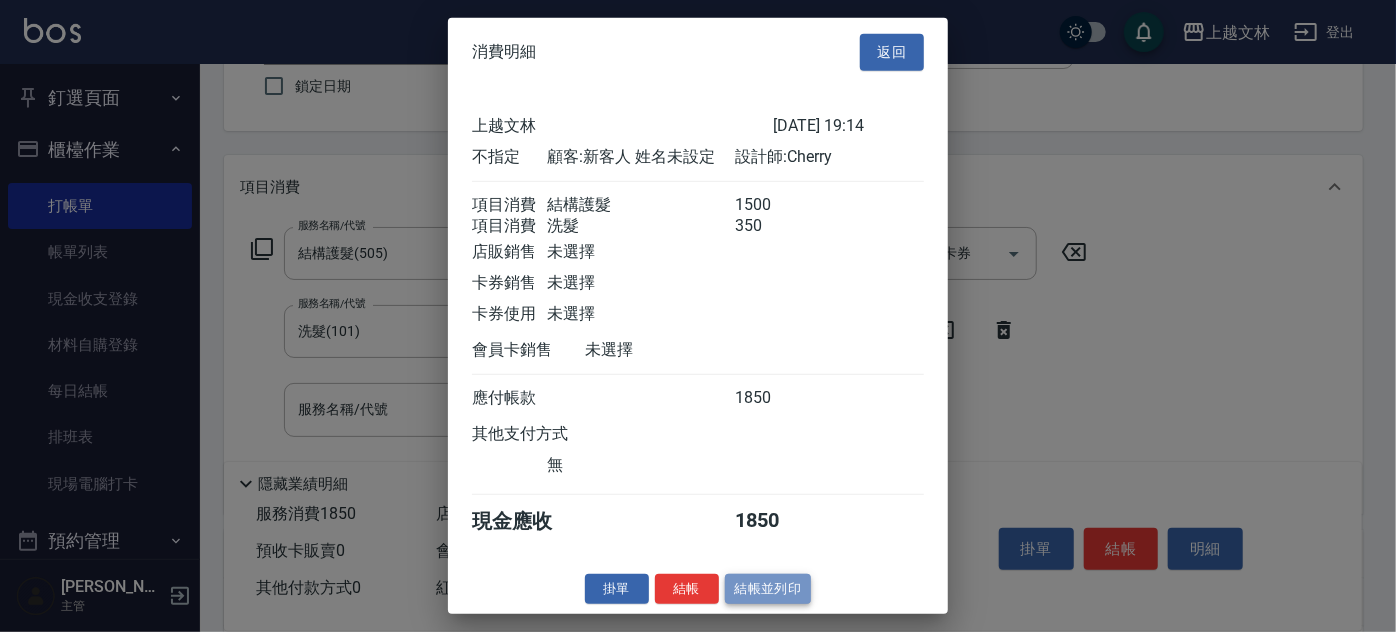 click on "結帳並列印" at bounding box center (768, 588) 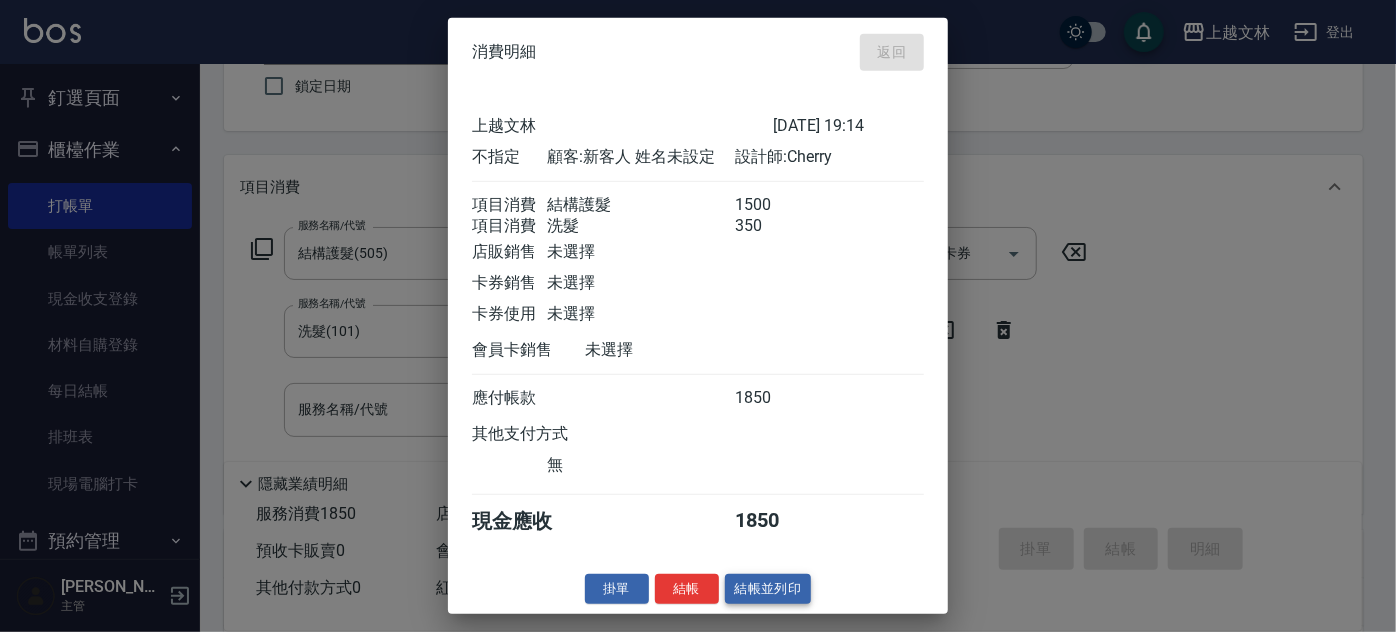 type on "[DATE] 19:15" 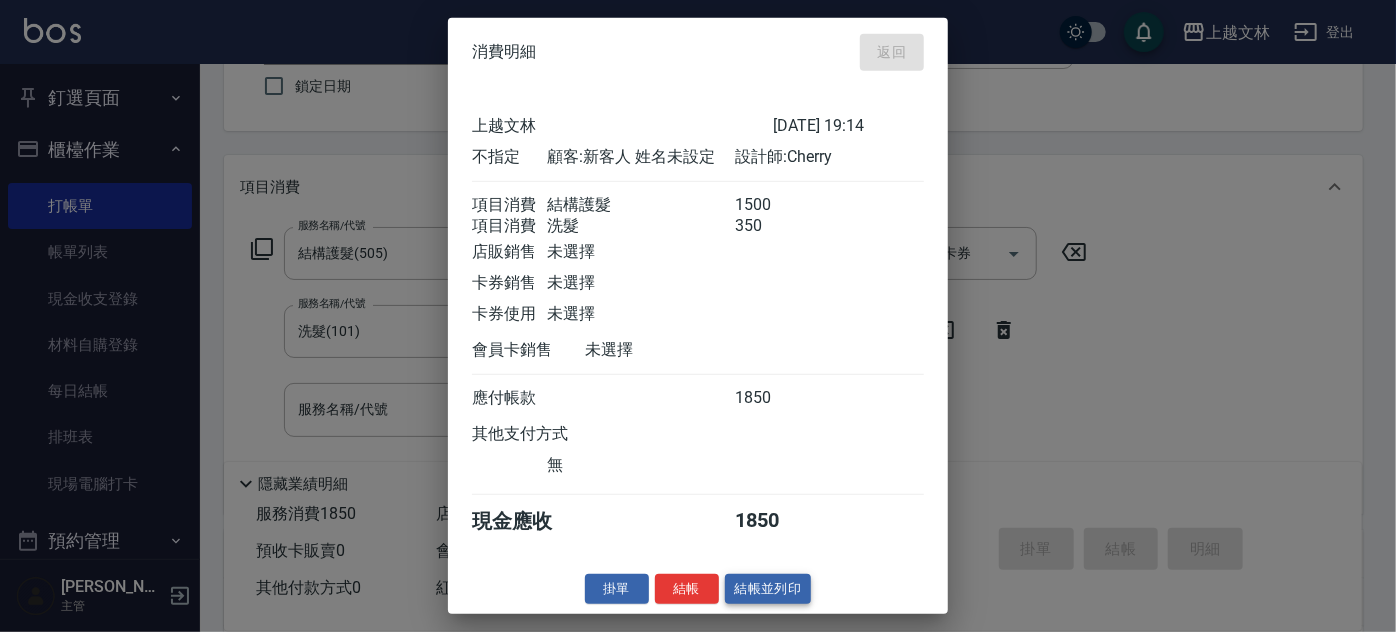 type 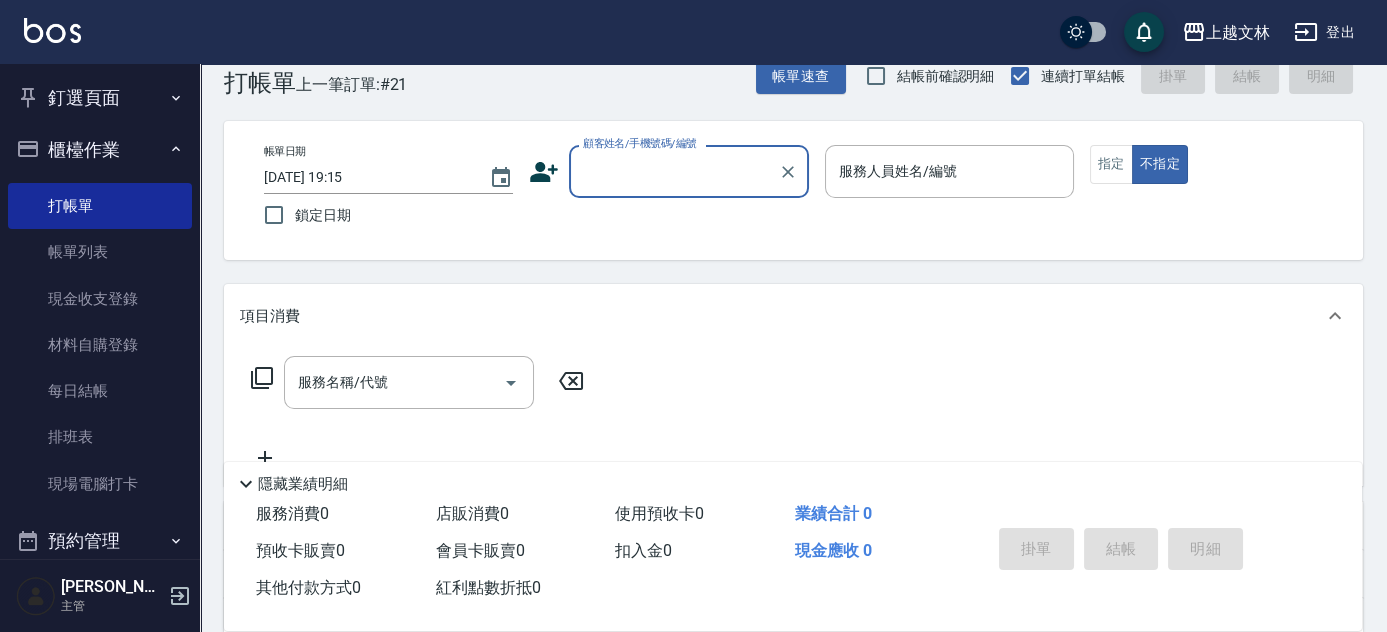 scroll, scrollTop: 12, scrollLeft: 0, axis: vertical 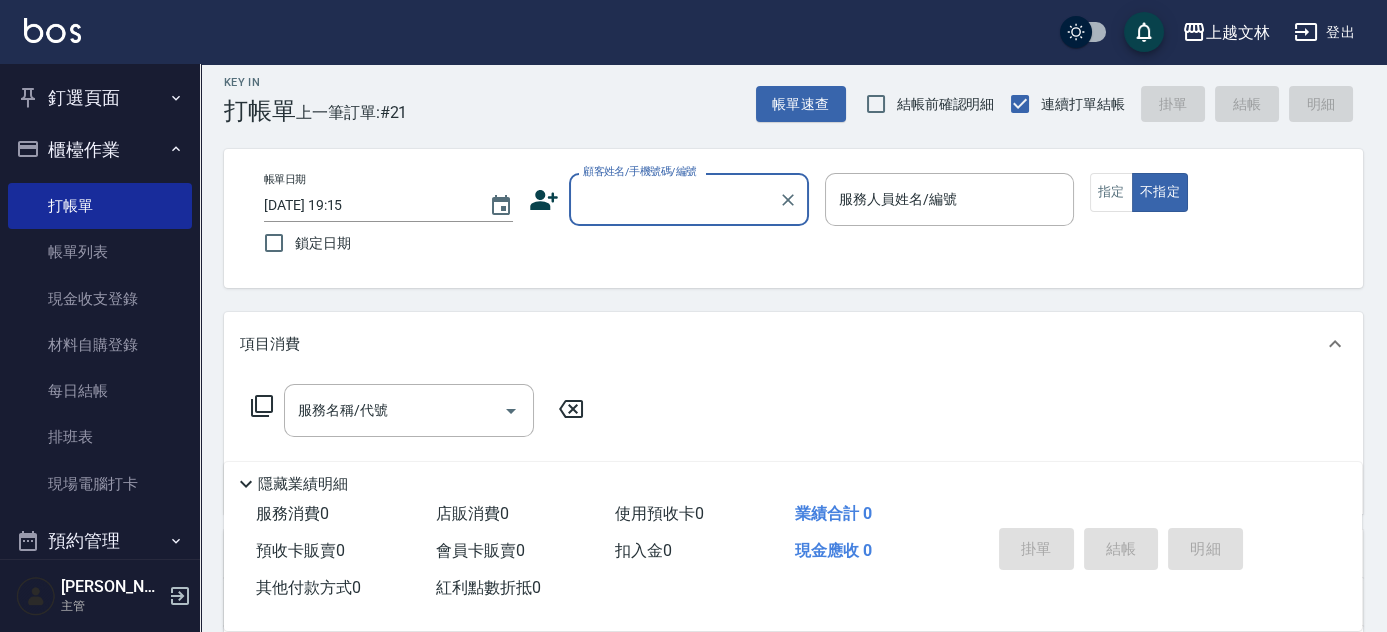 click on "顧客姓名/手機號碼/編號" at bounding box center (674, 199) 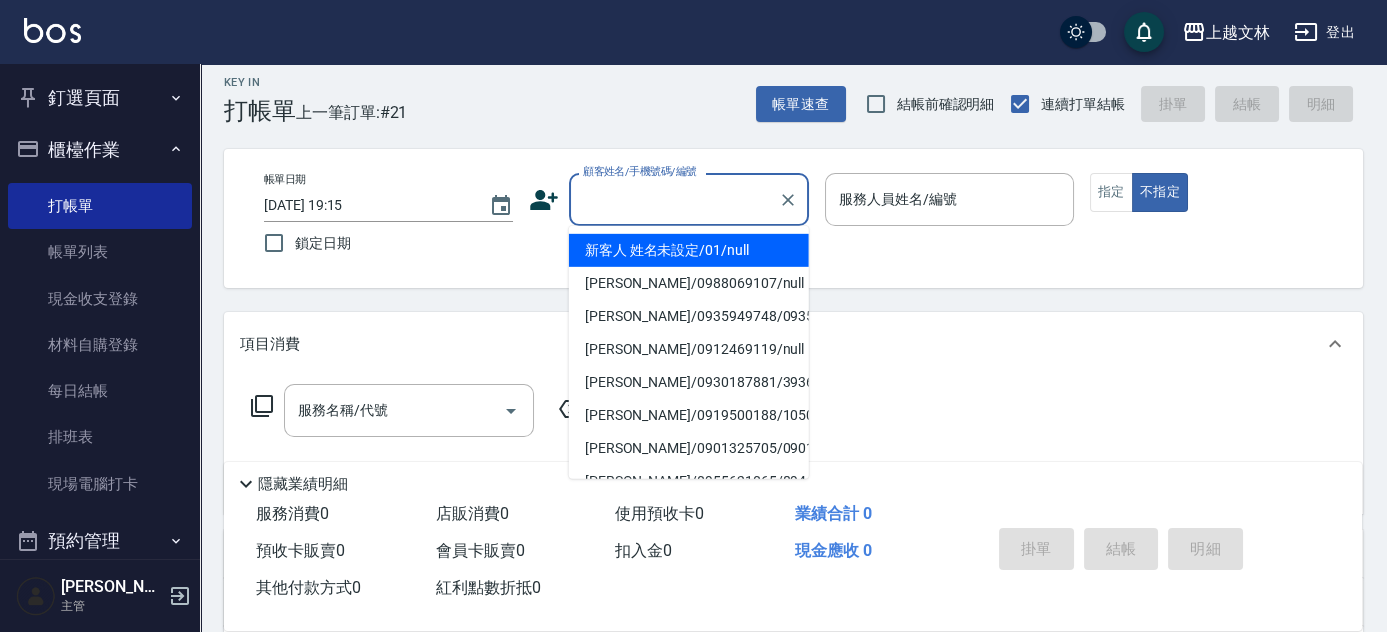 click on "新客人 姓名未設定/01/null" at bounding box center [689, 250] 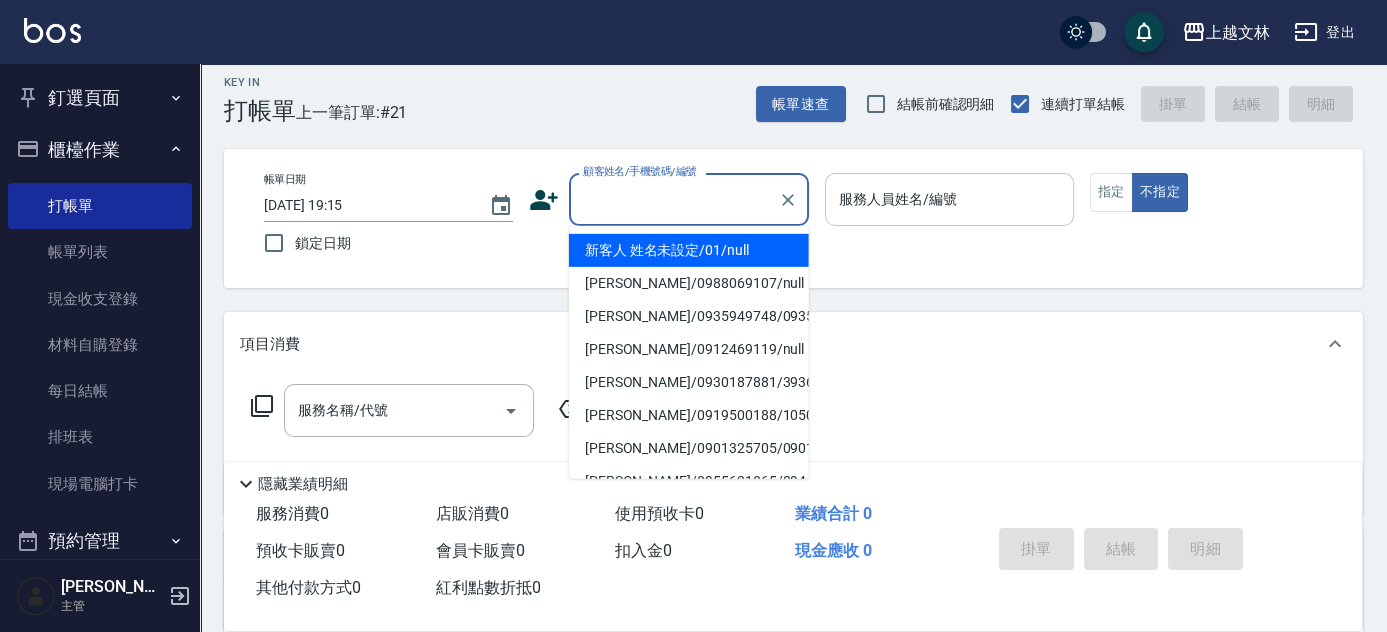 type on "新客人 姓名未設定/01/null" 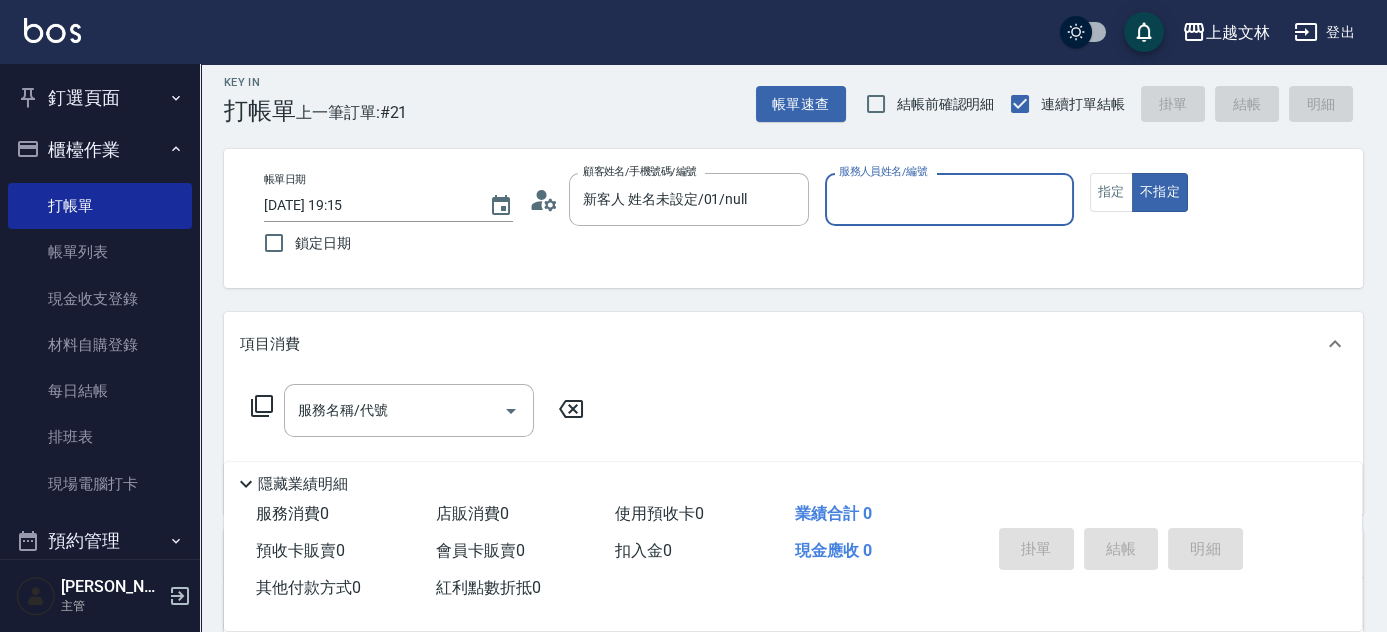 click on "服務人員姓名/編號" at bounding box center [949, 199] 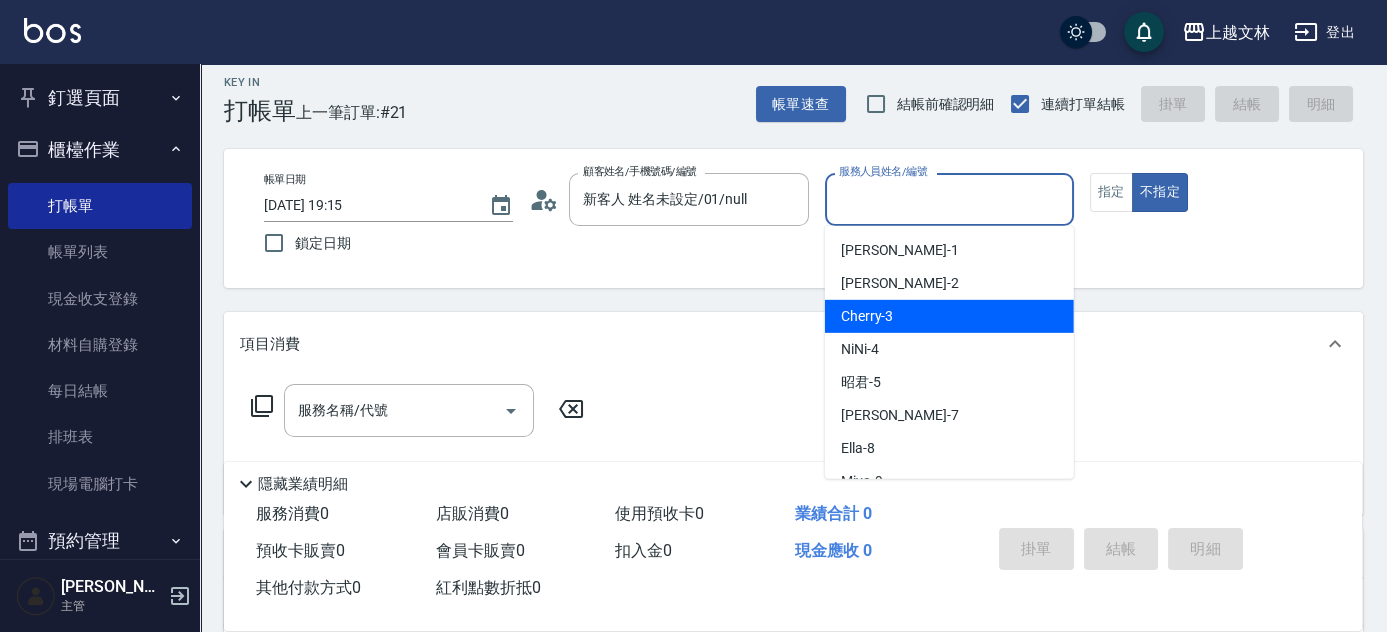 click on "Cherry -3" at bounding box center [867, 316] 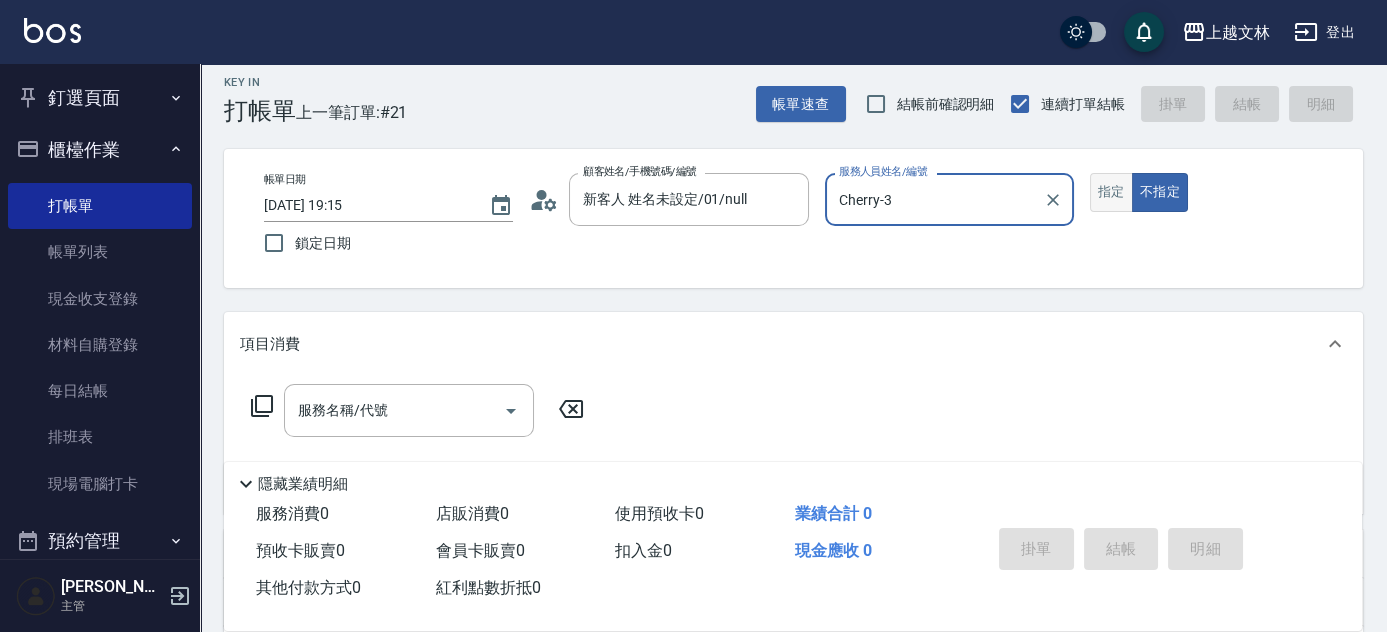 click on "指定" at bounding box center (1111, 192) 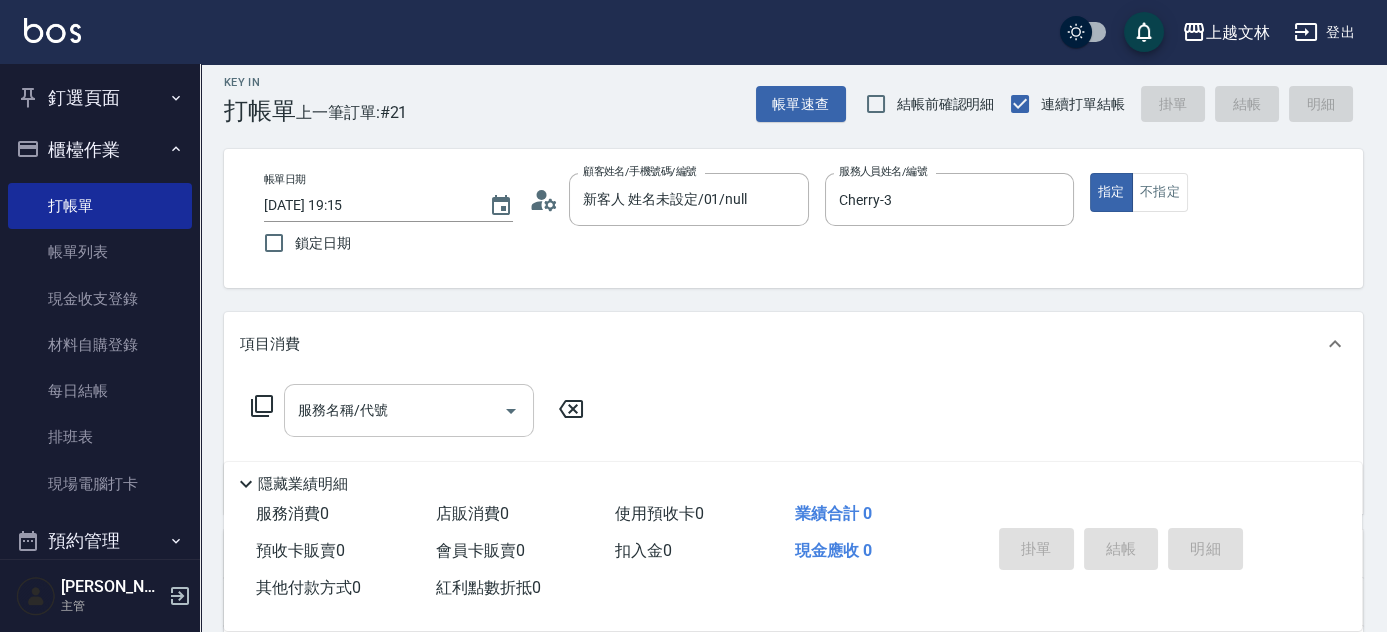click on "服務名稱/代號 服務名稱/代號" at bounding box center (409, 410) 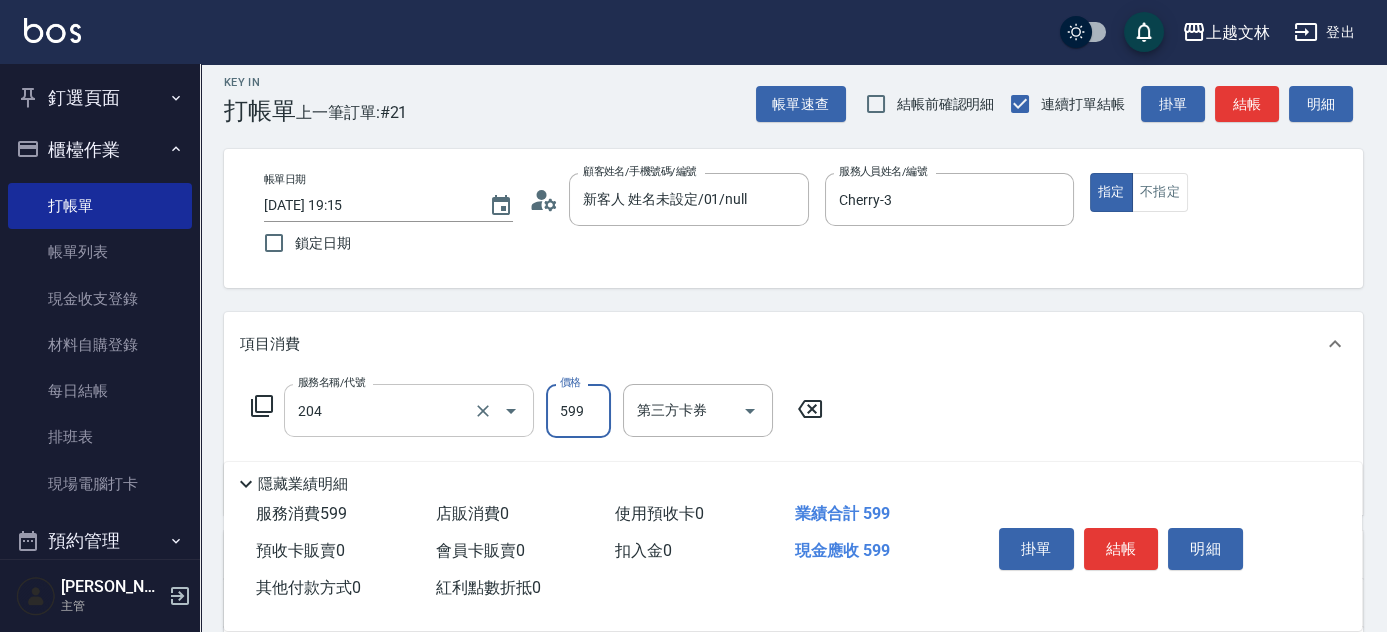 type on "A級洗+剪(204)" 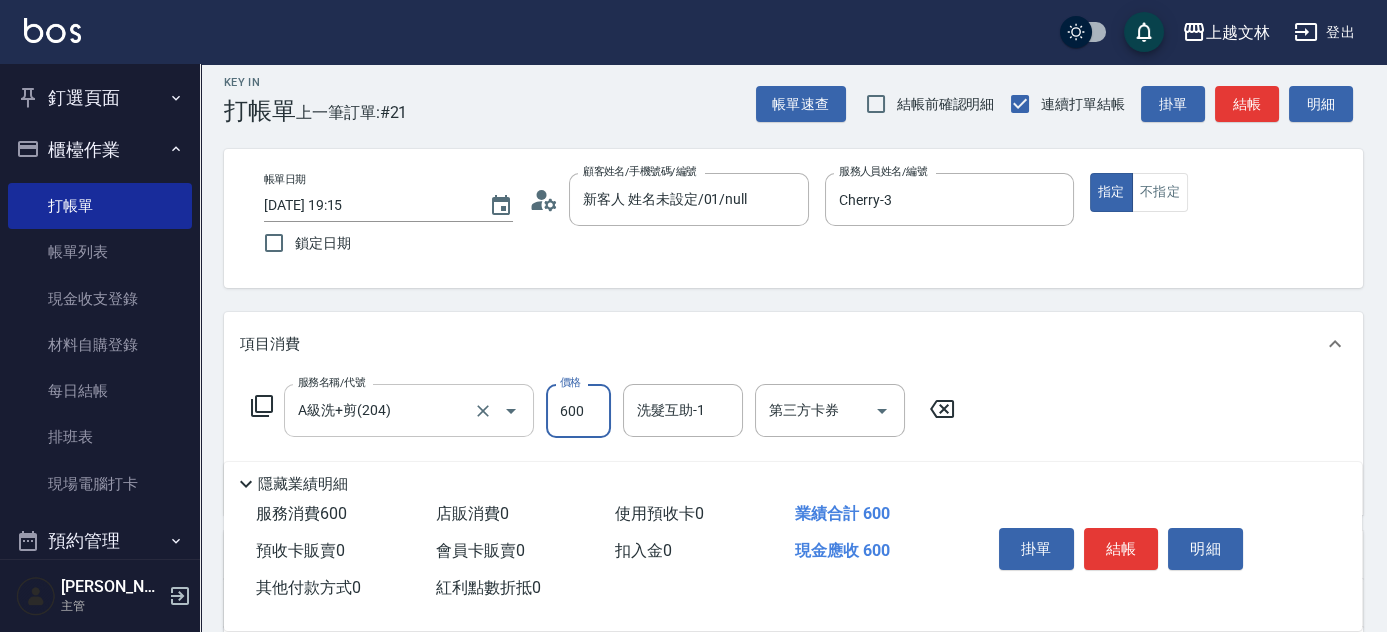 type on "600" 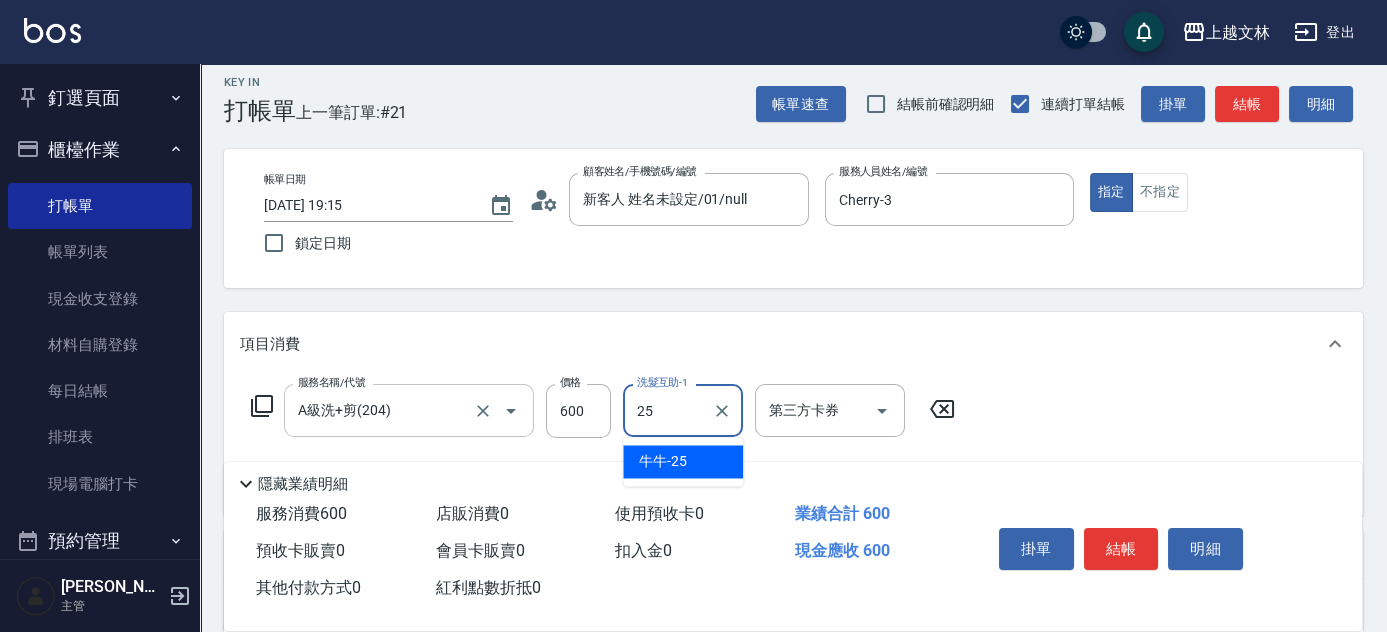 type on "牛牛-25" 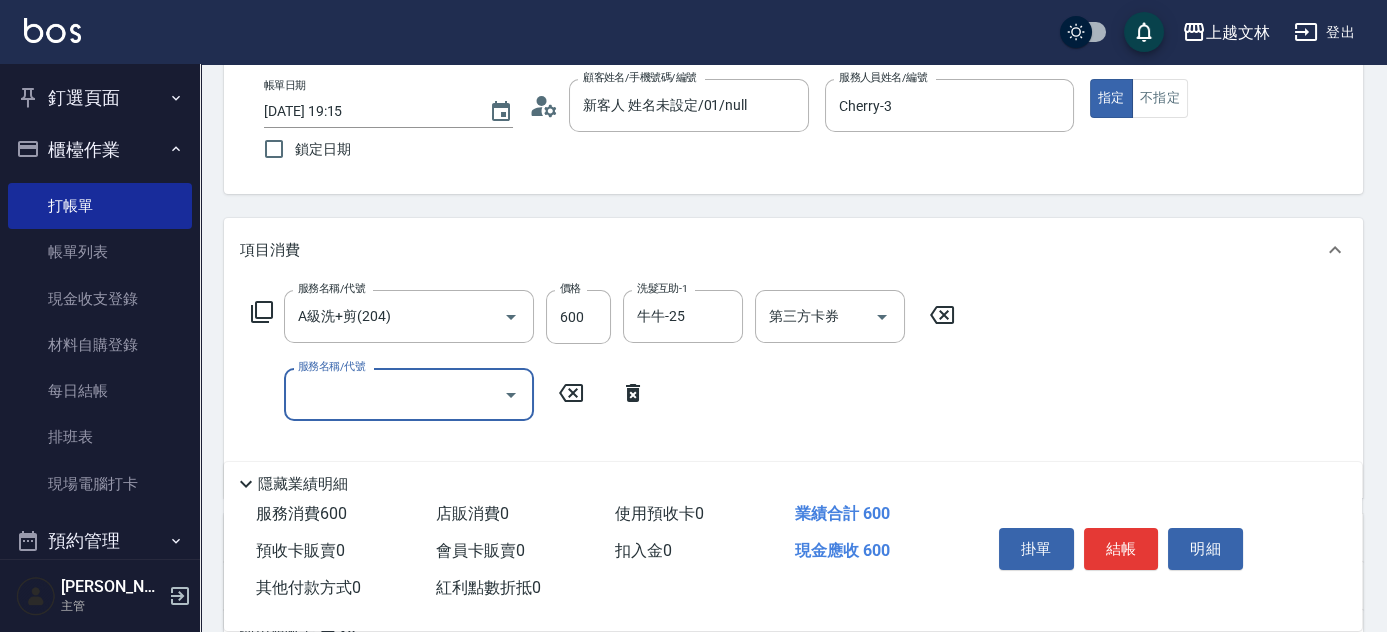 scroll, scrollTop: 178, scrollLeft: 0, axis: vertical 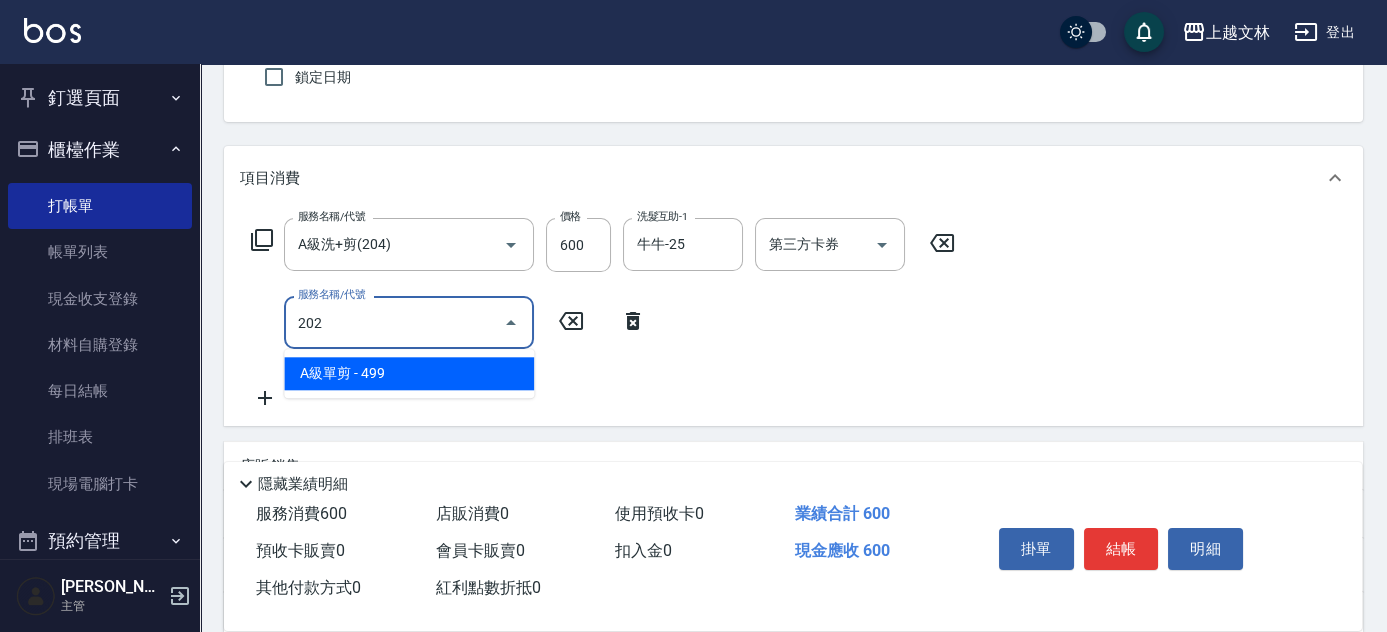 type on "A級單剪(202)" 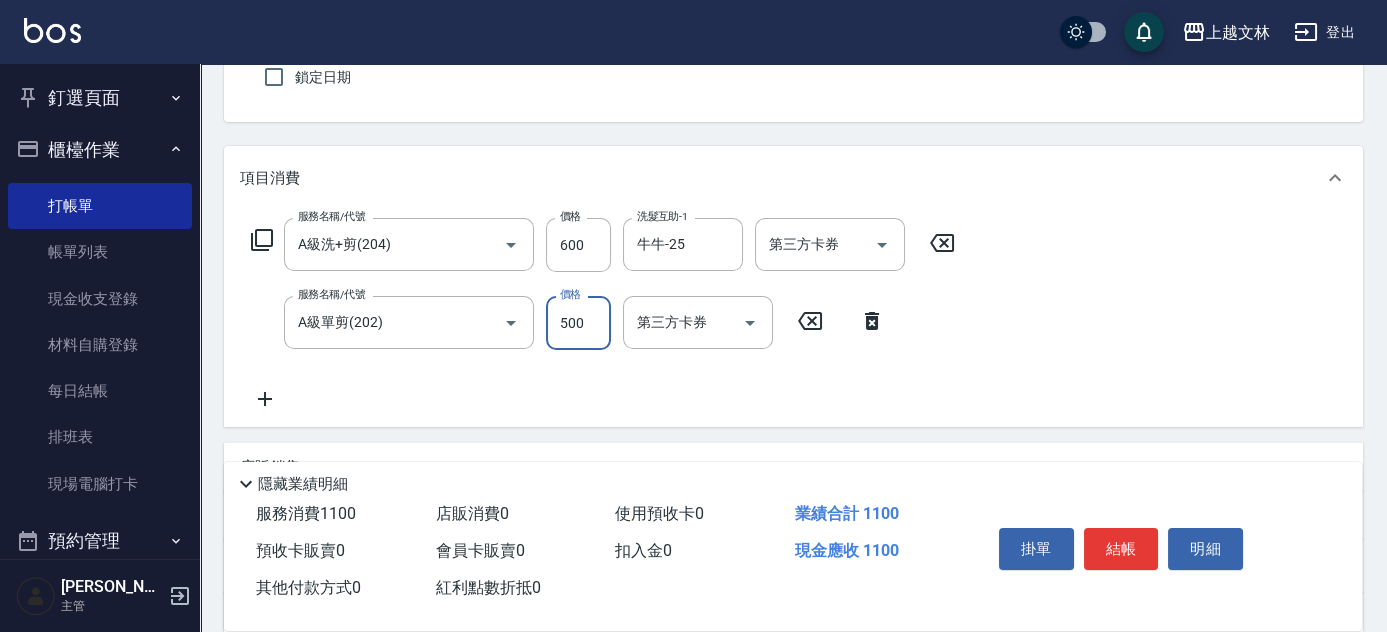 type on "500" 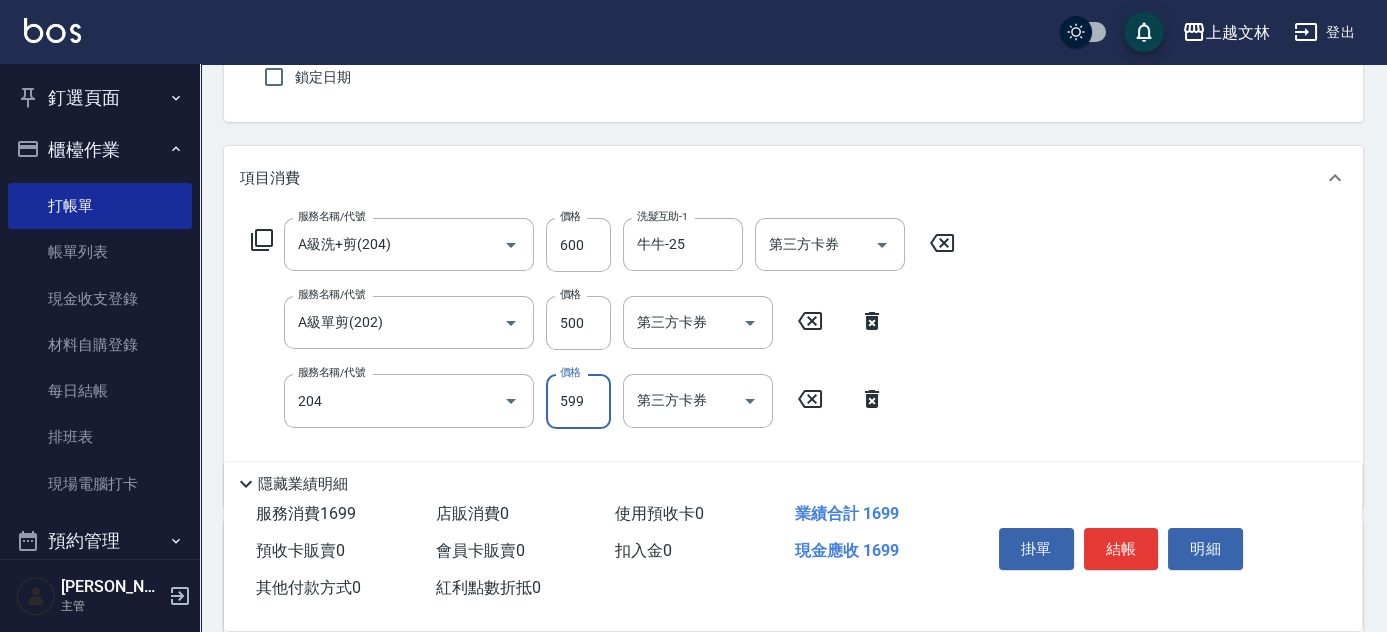 type on "A級洗+剪(204)" 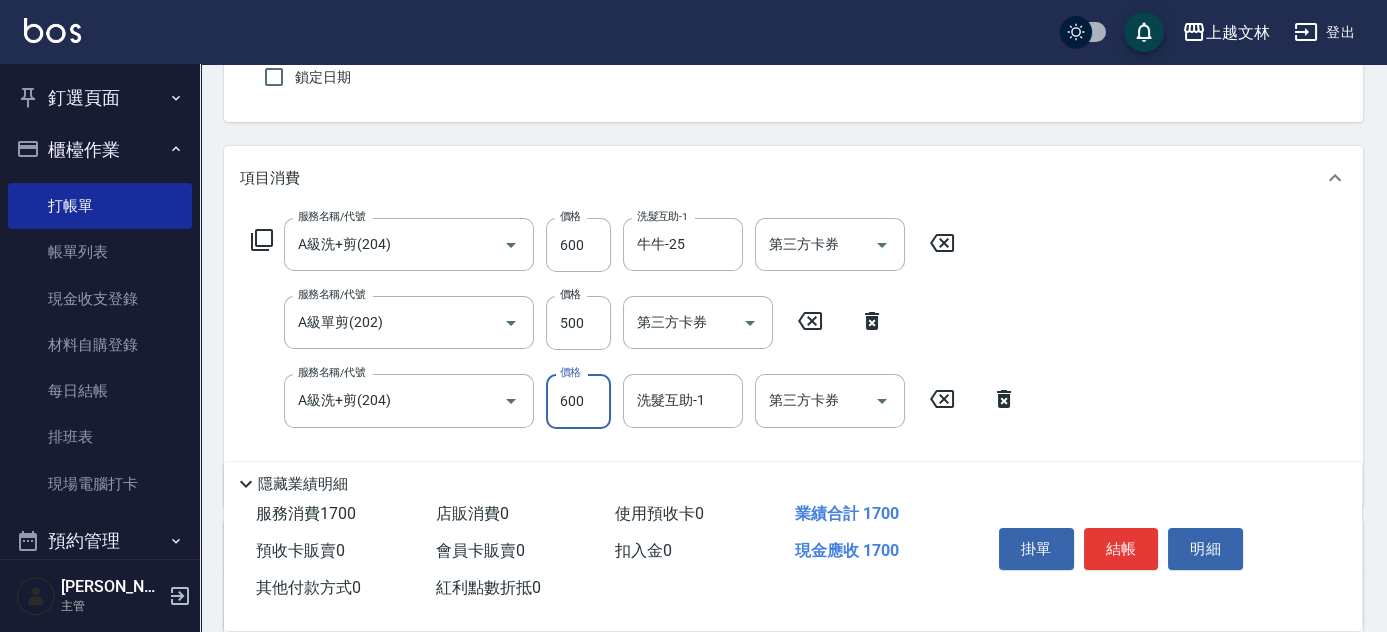 type on "600" 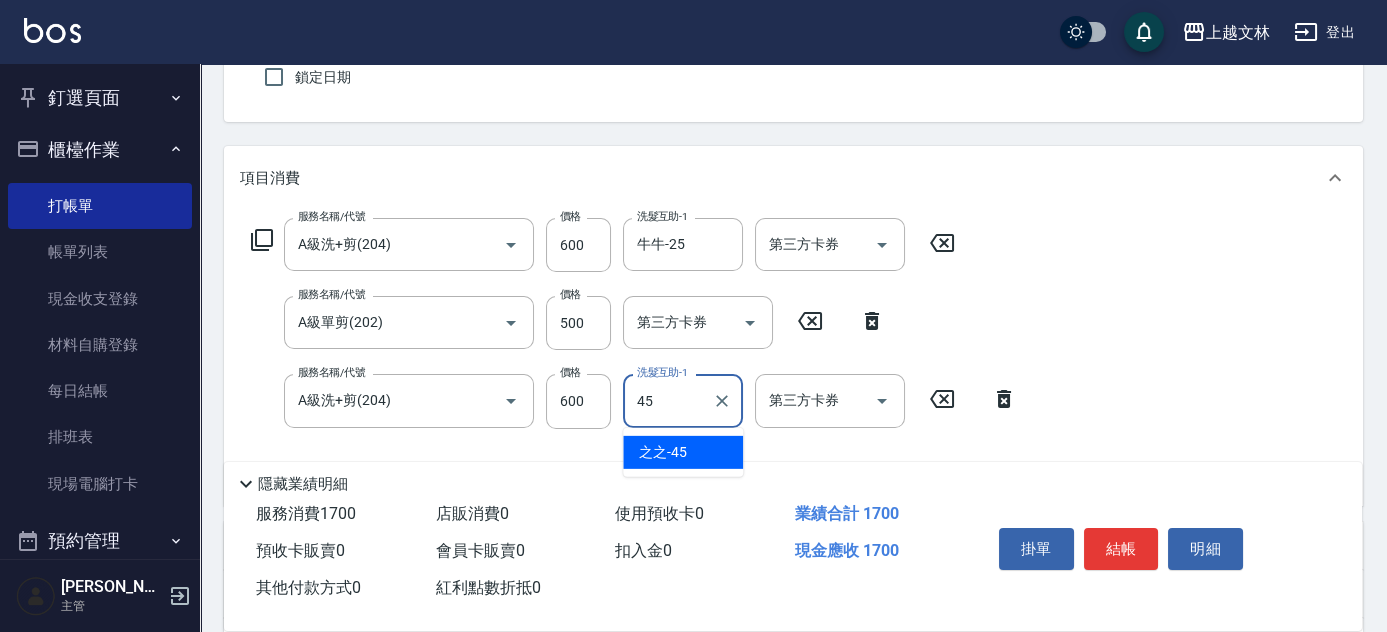 type on "之之-45" 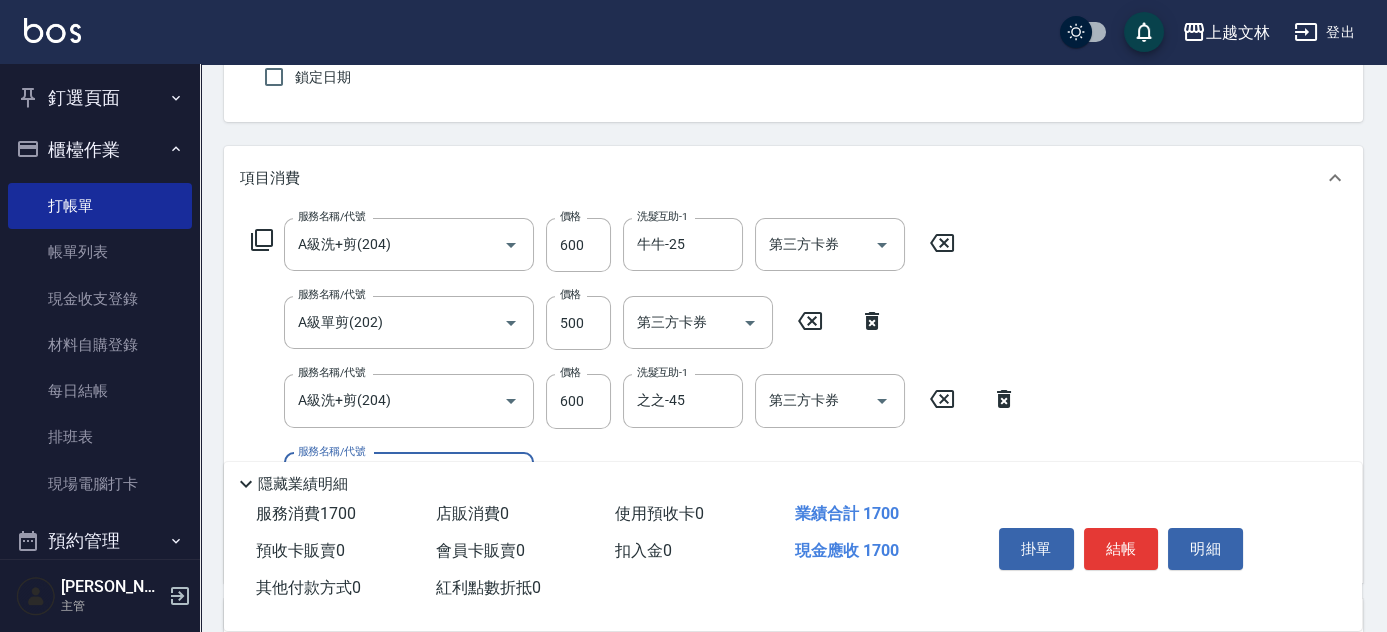 scroll, scrollTop: 245, scrollLeft: 0, axis: vertical 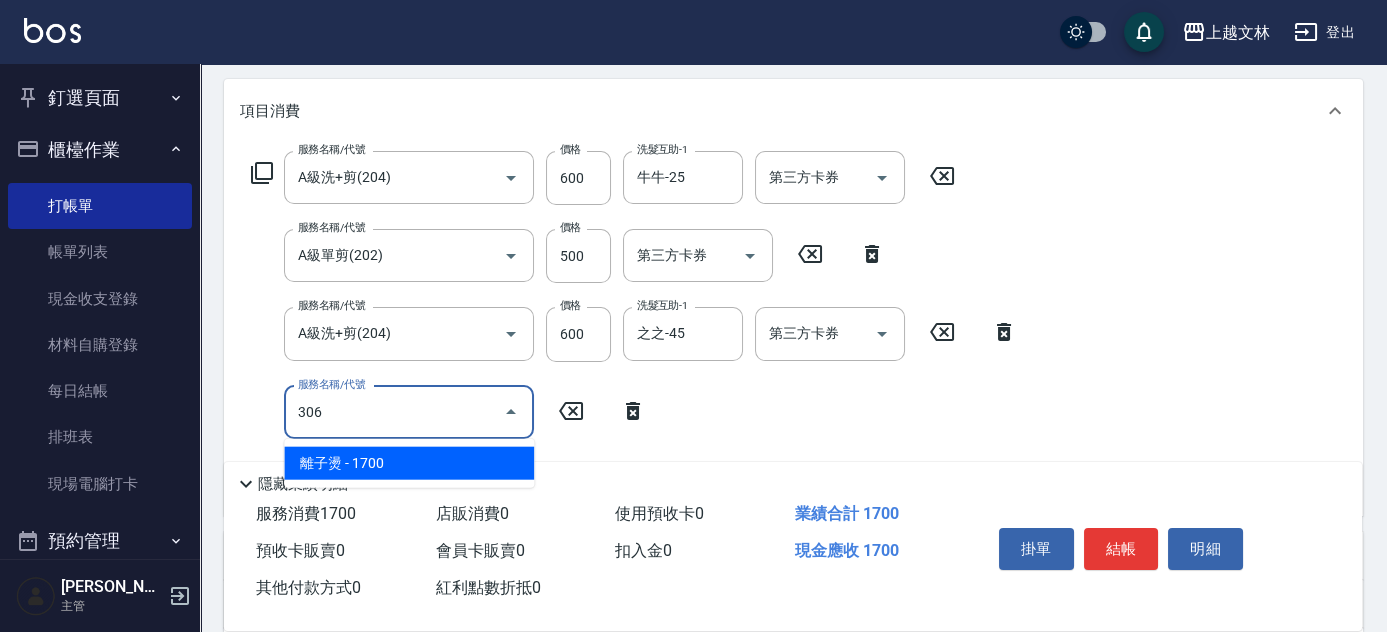 type on "離子燙(306)" 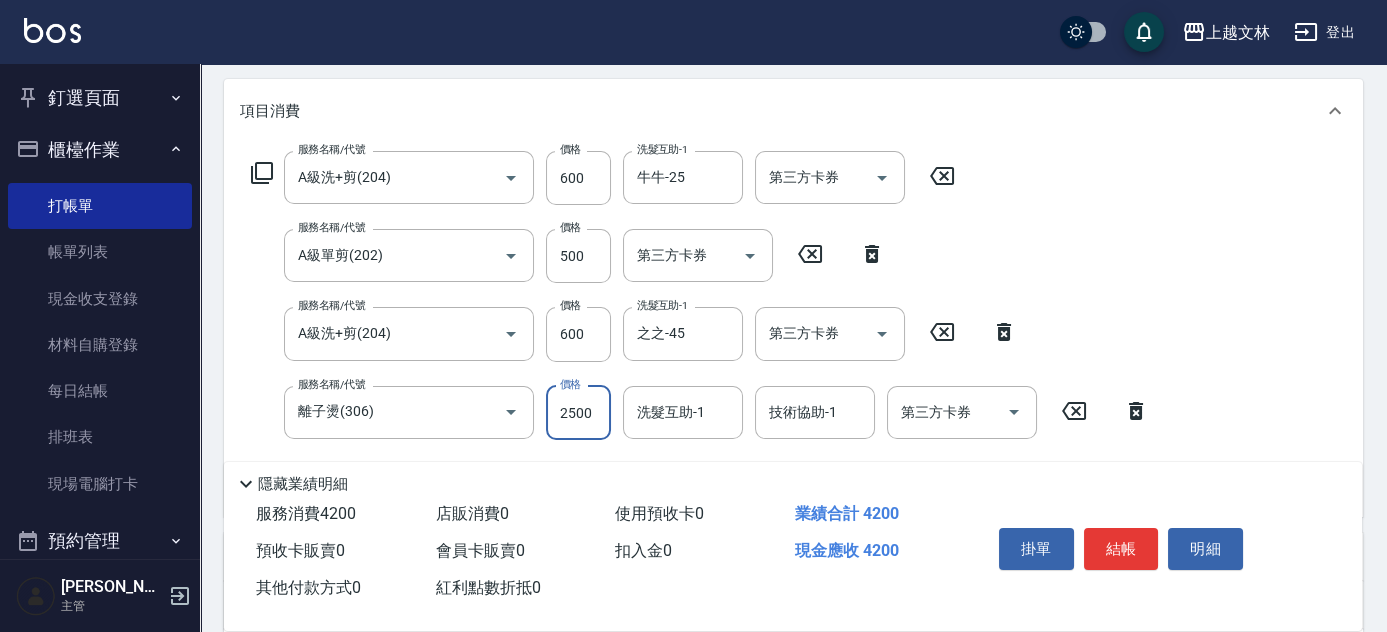 type on "2500" 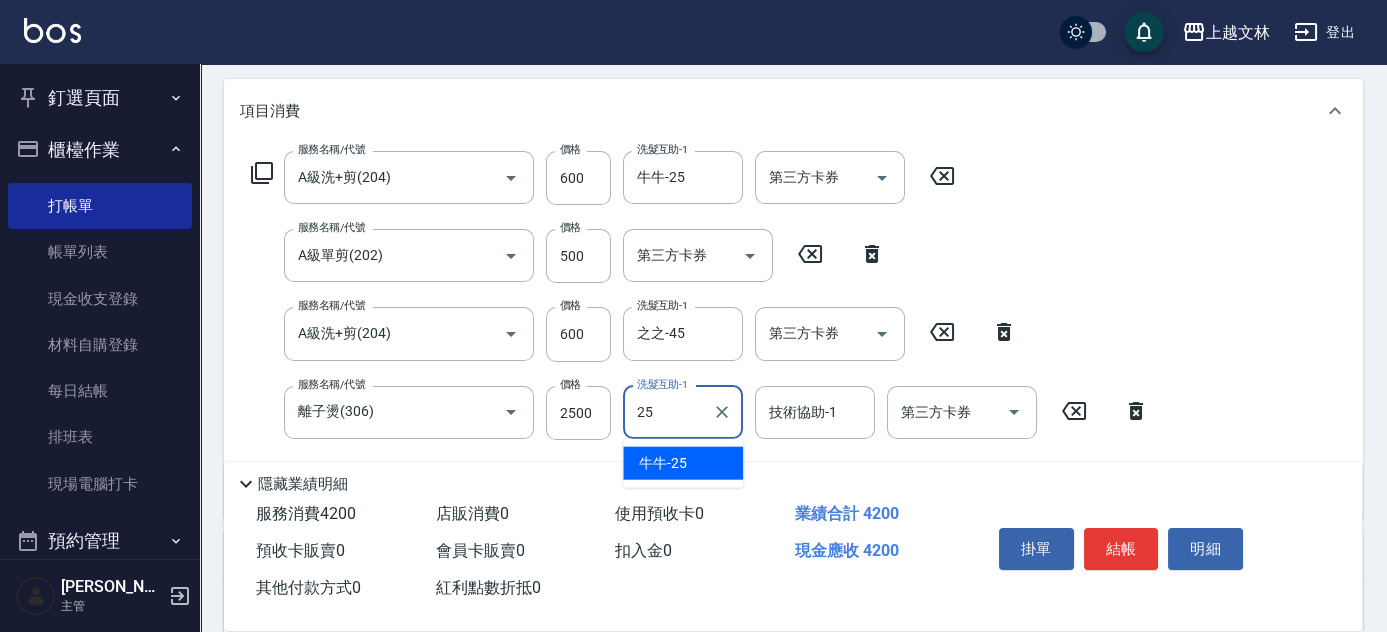 type on "牛牛-25" 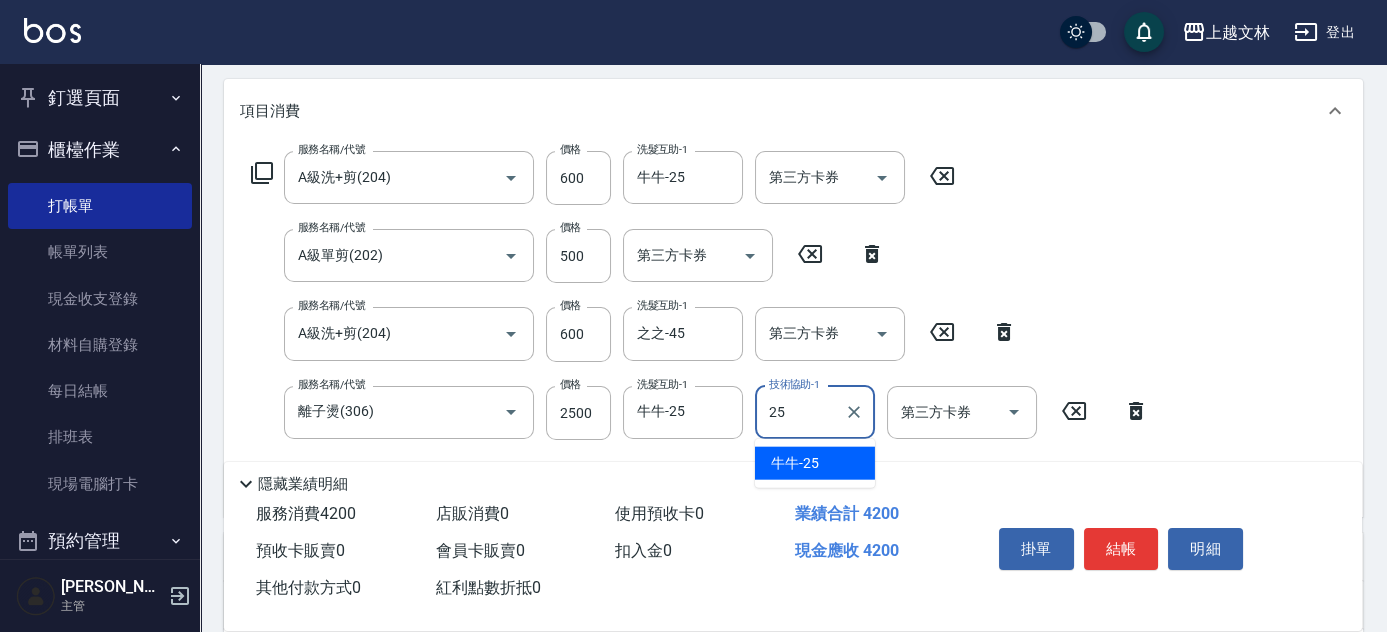 type on "牛牛-25" 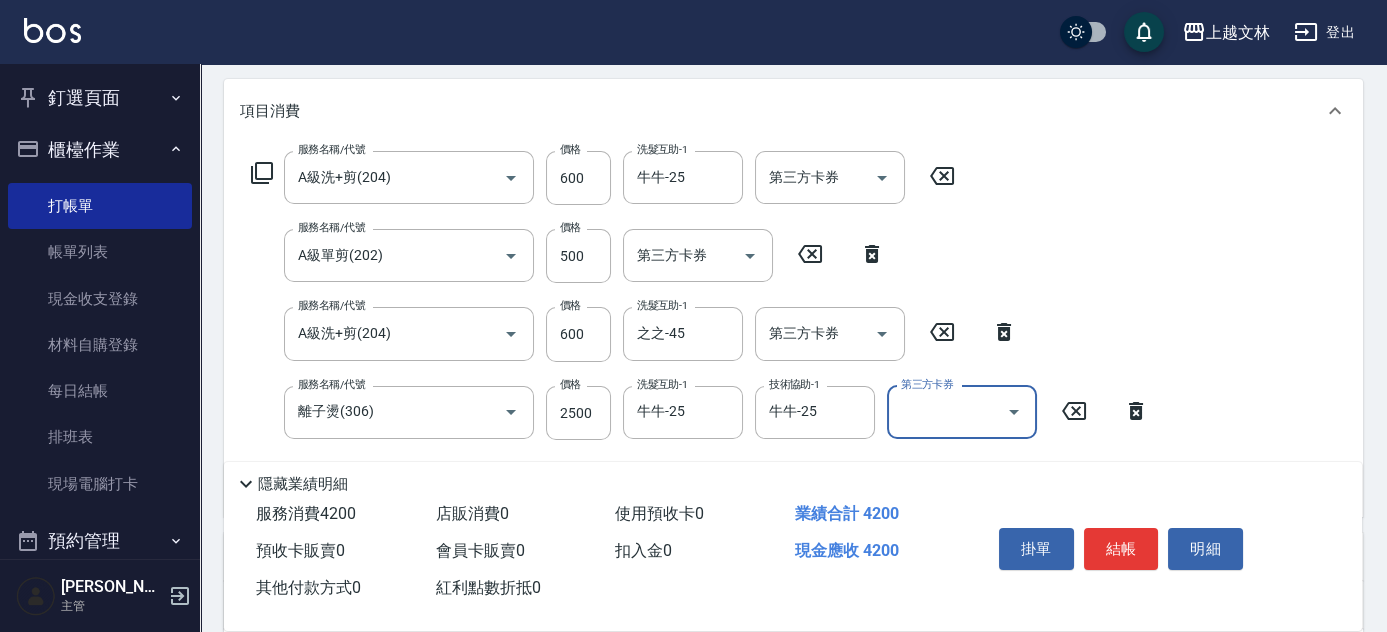 scroll, scrollTop: 488, scrollLeft: 0, axis: vertical 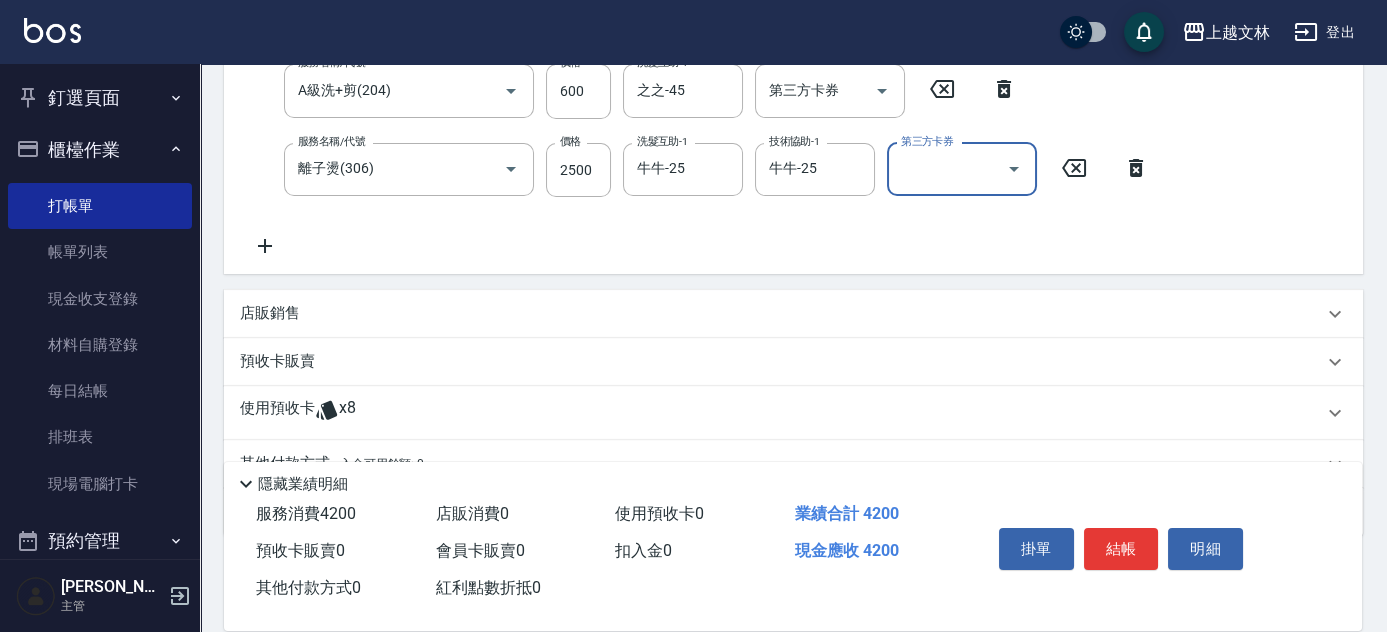 click 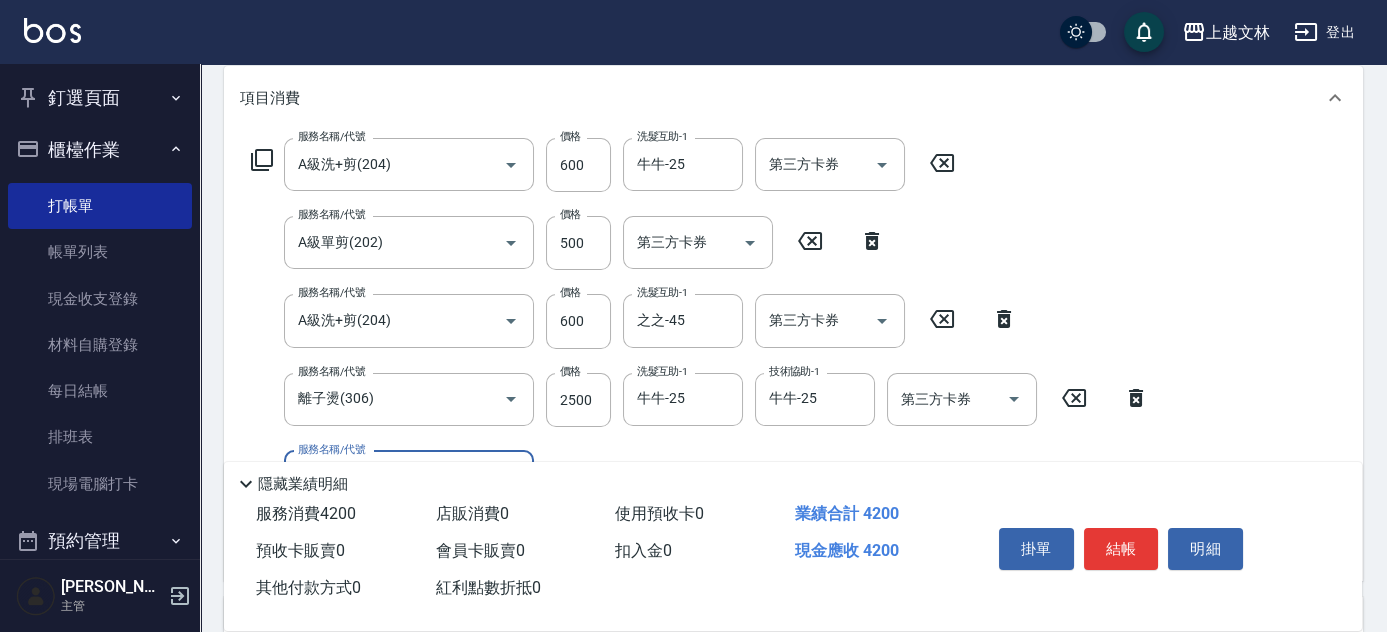 scroll, scrollTop: 366, scrollLeft: 0, axis: vertical 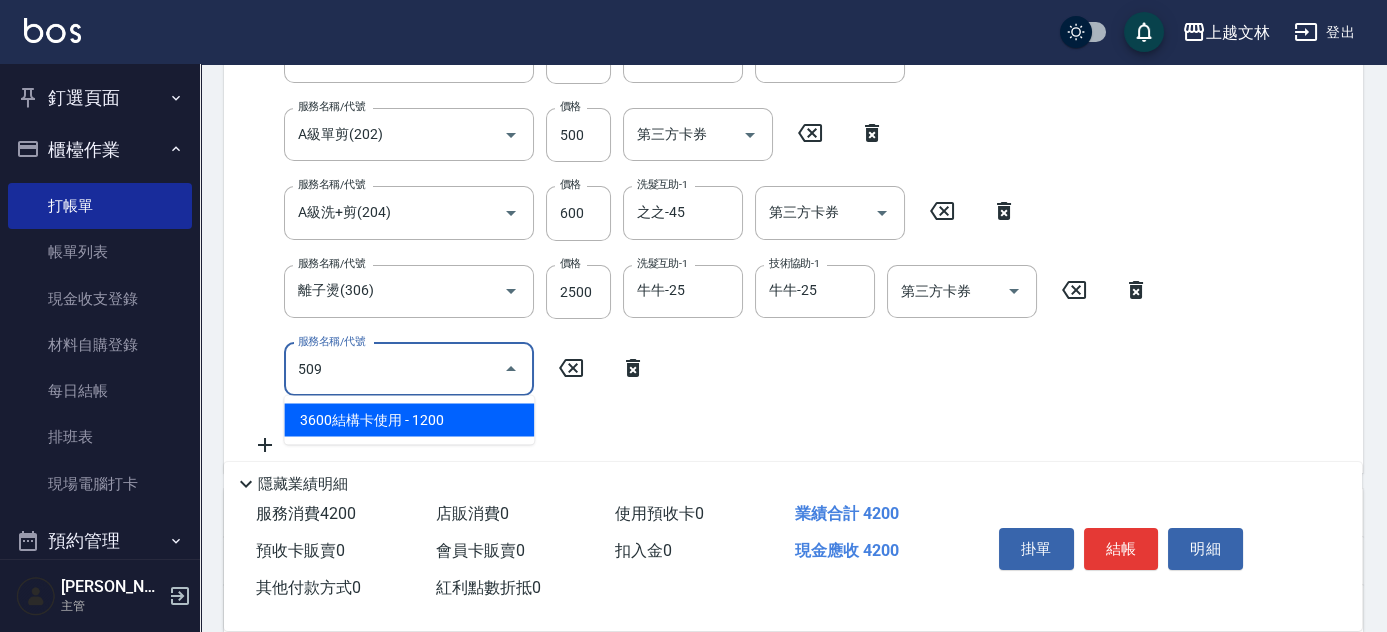 type on "3600結構卡使用(509)" 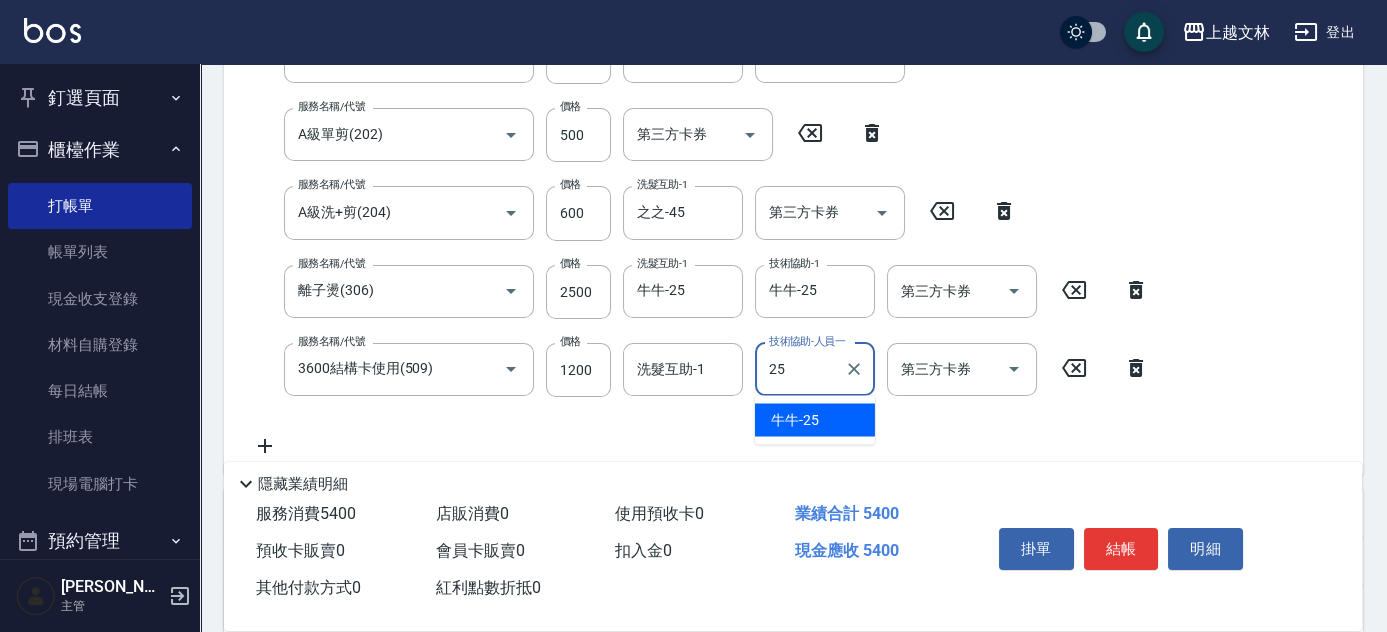 type on "牛牛-25" 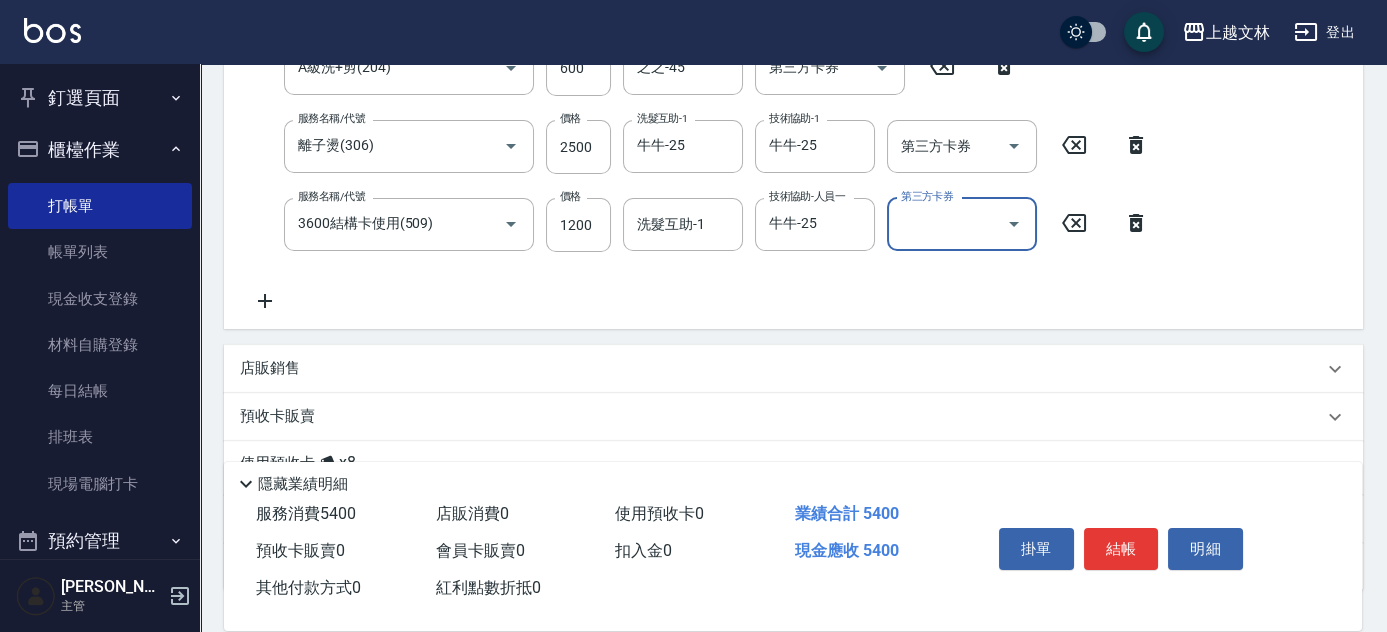 scroll, scrollTop: 528, scrollLeft: 0, axis: vertical 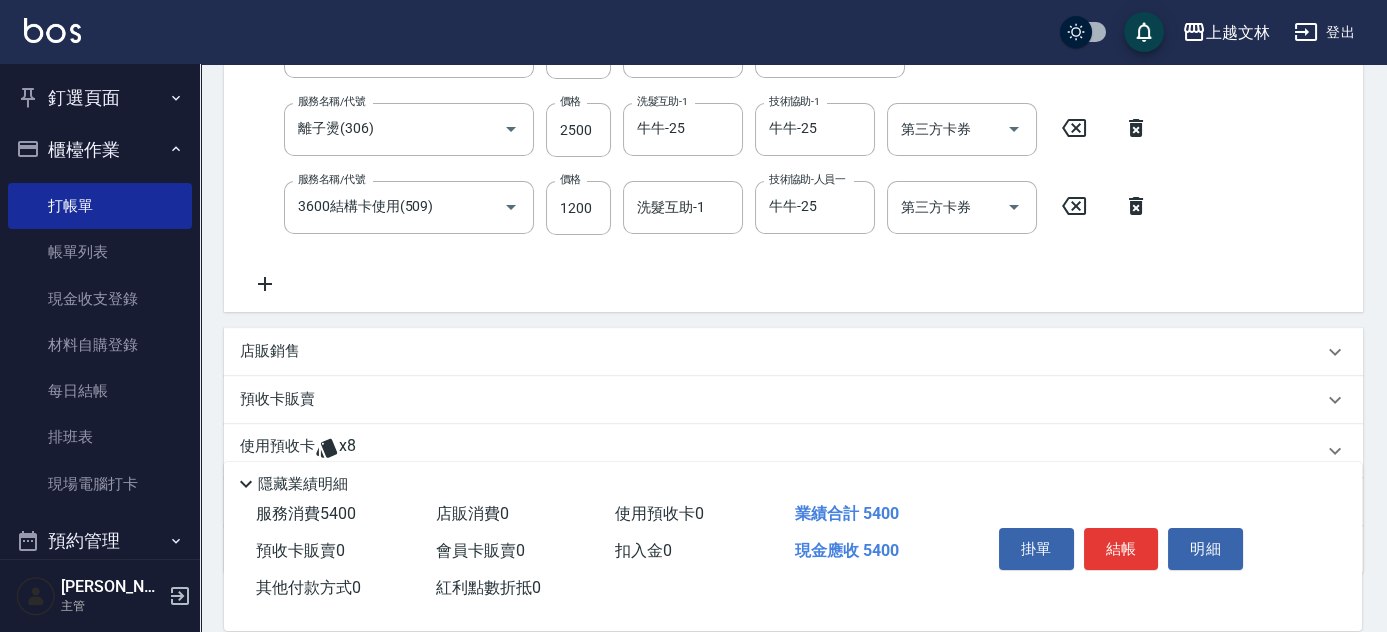 click 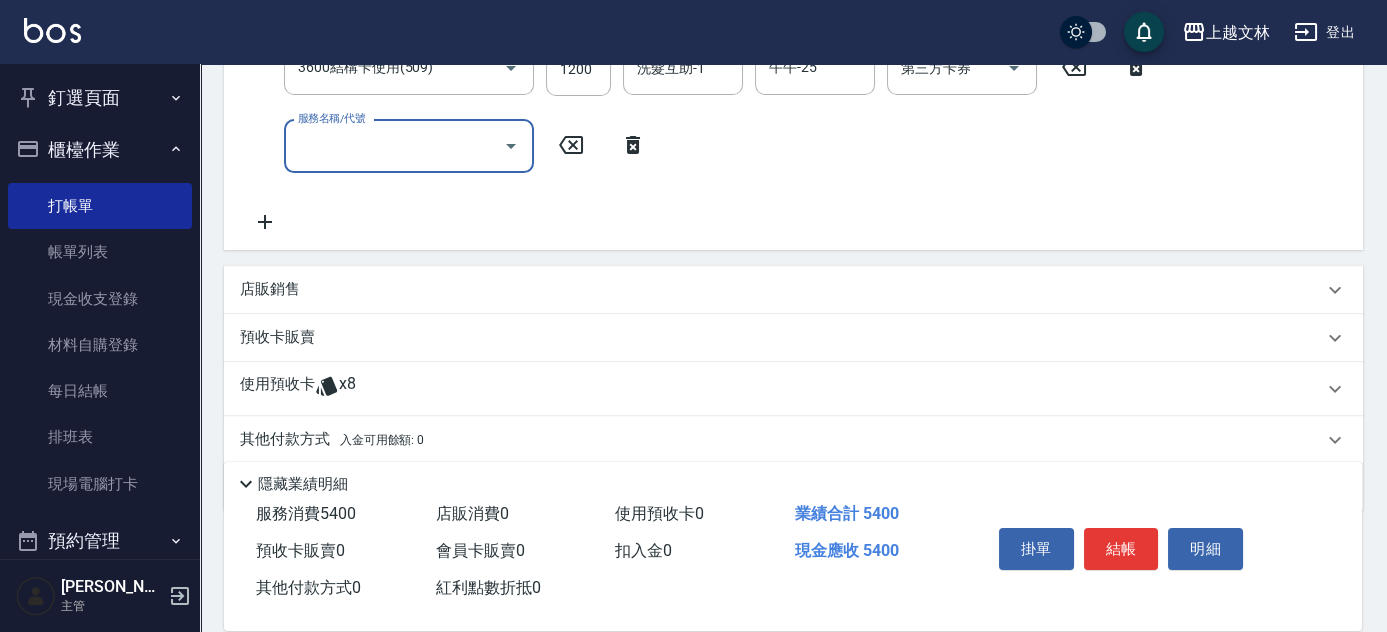 scroll, scrollTop: 685, scrollLeft: 0, axis: vertical 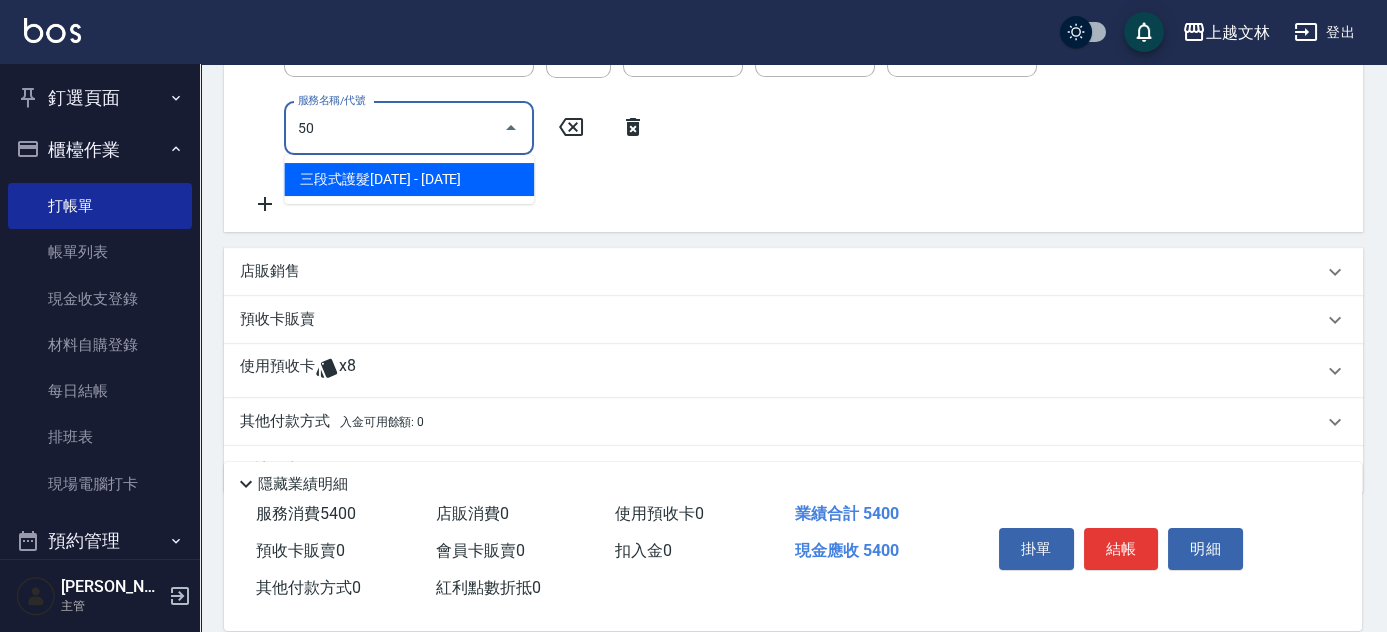 type on "5" 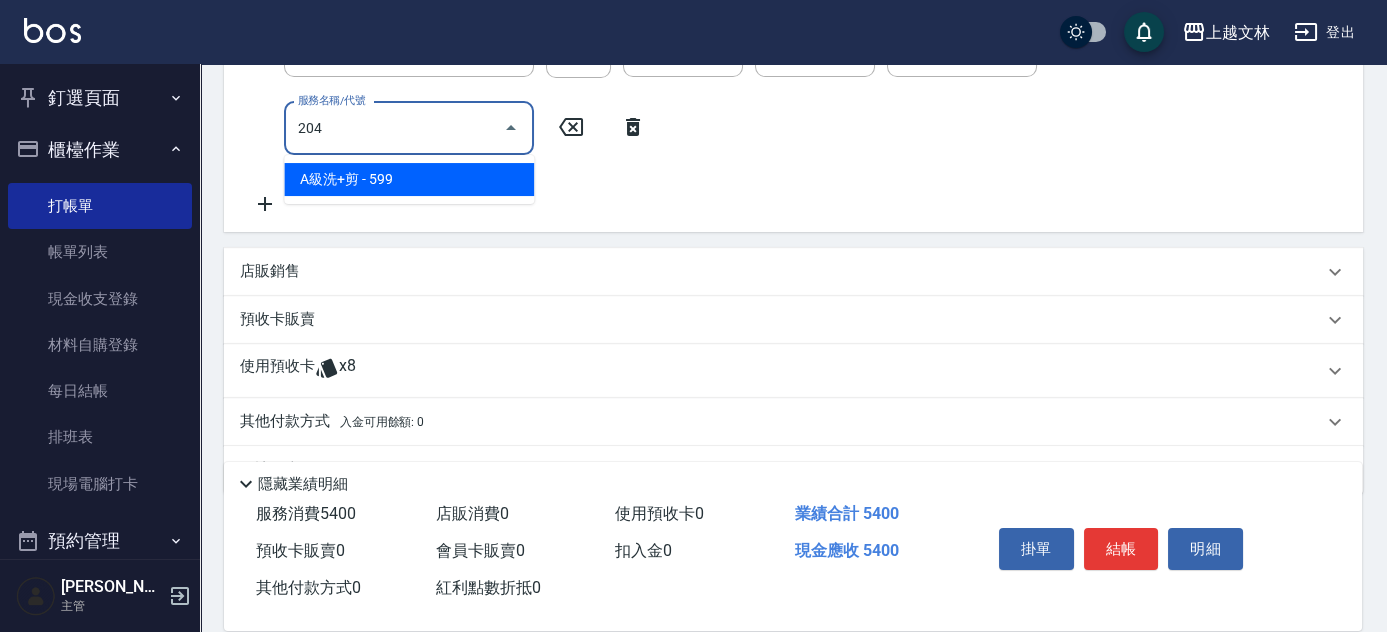 type on "A級洗+剪(204)" 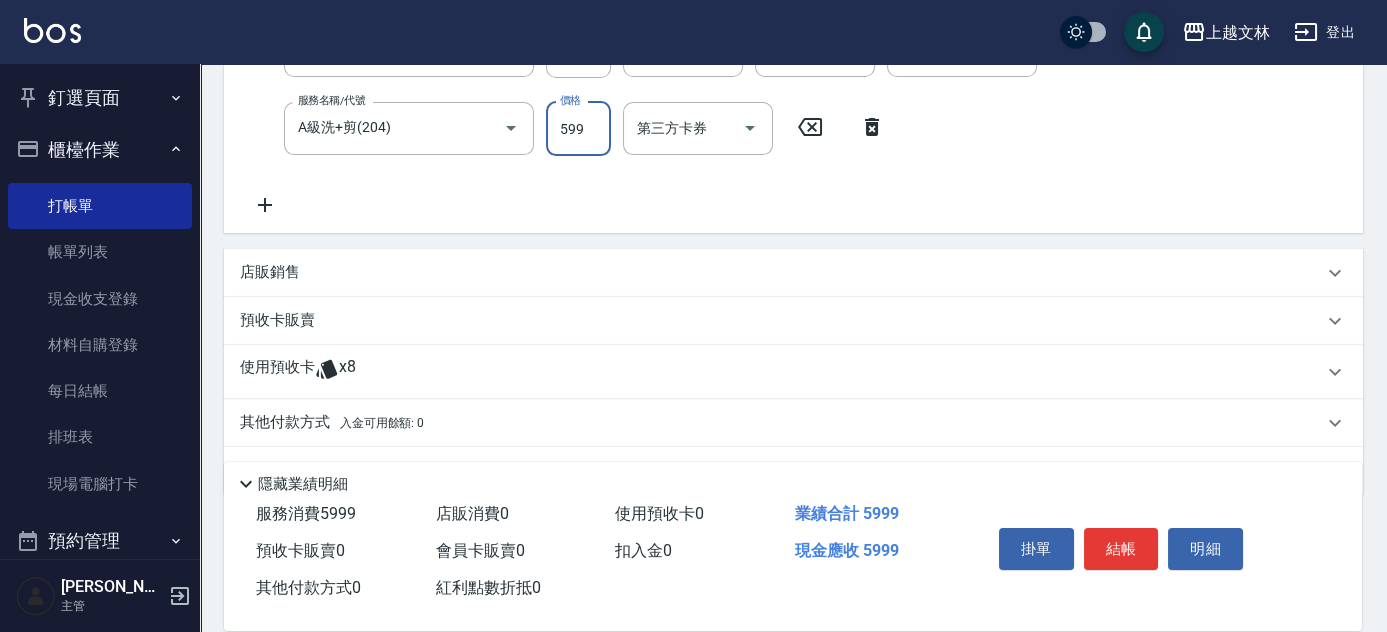 scroll, scrollTop: 497, scrollLeft: 0, axis: vertical 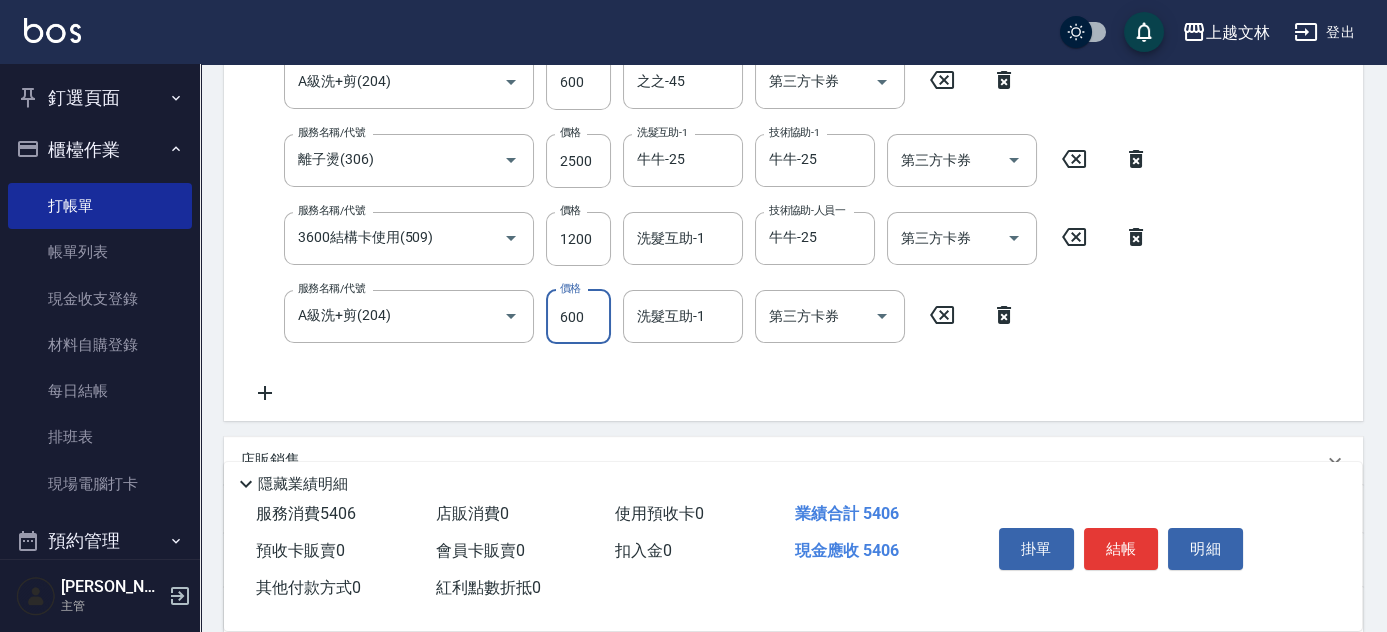 type on "600" 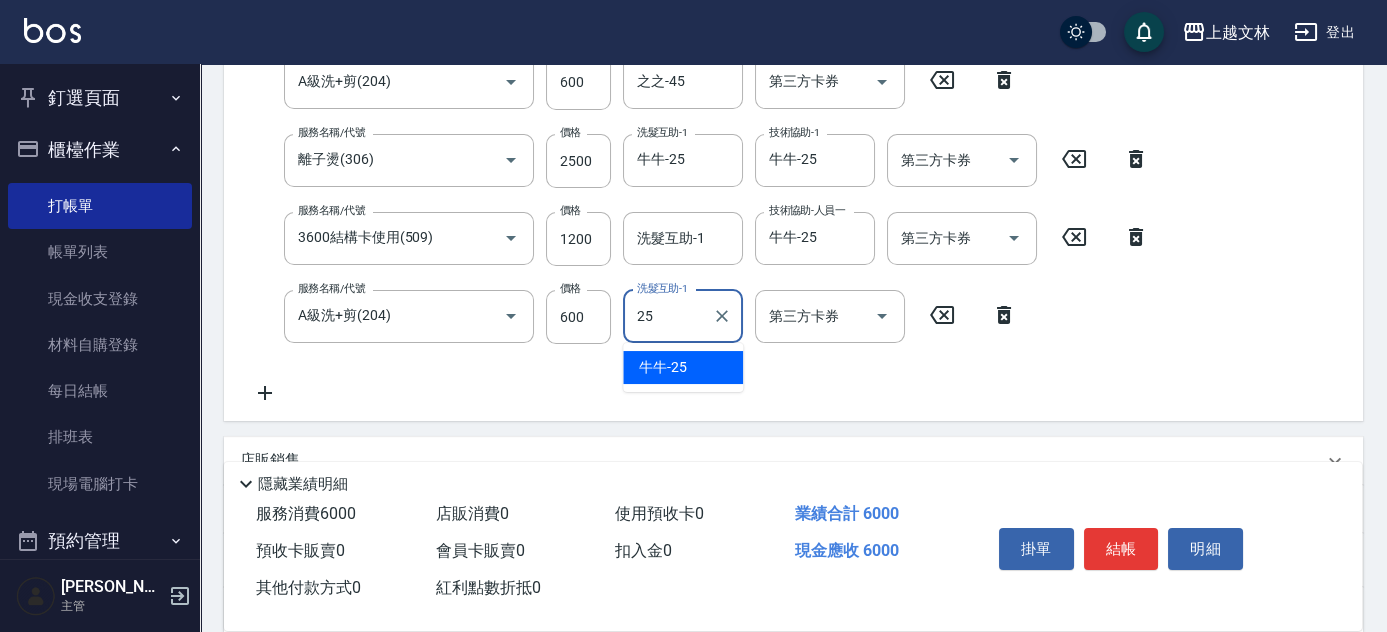 type on "牛牛-25" 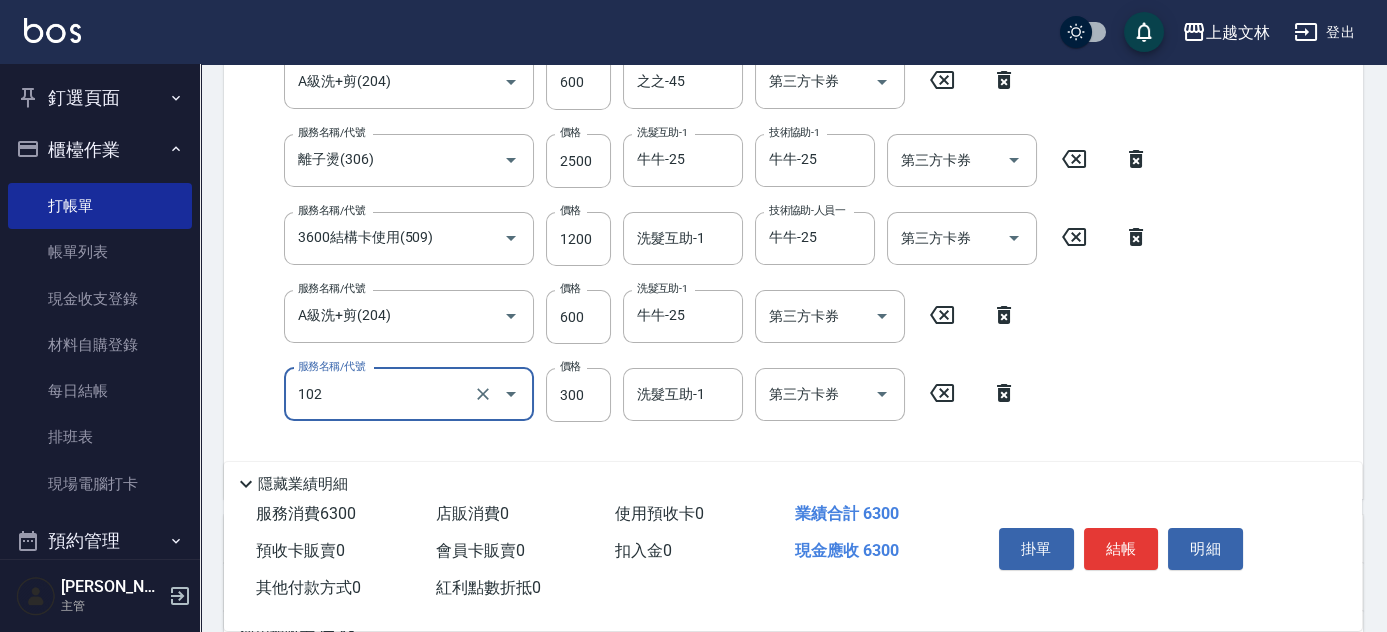 type on "精油洗髮(102)" 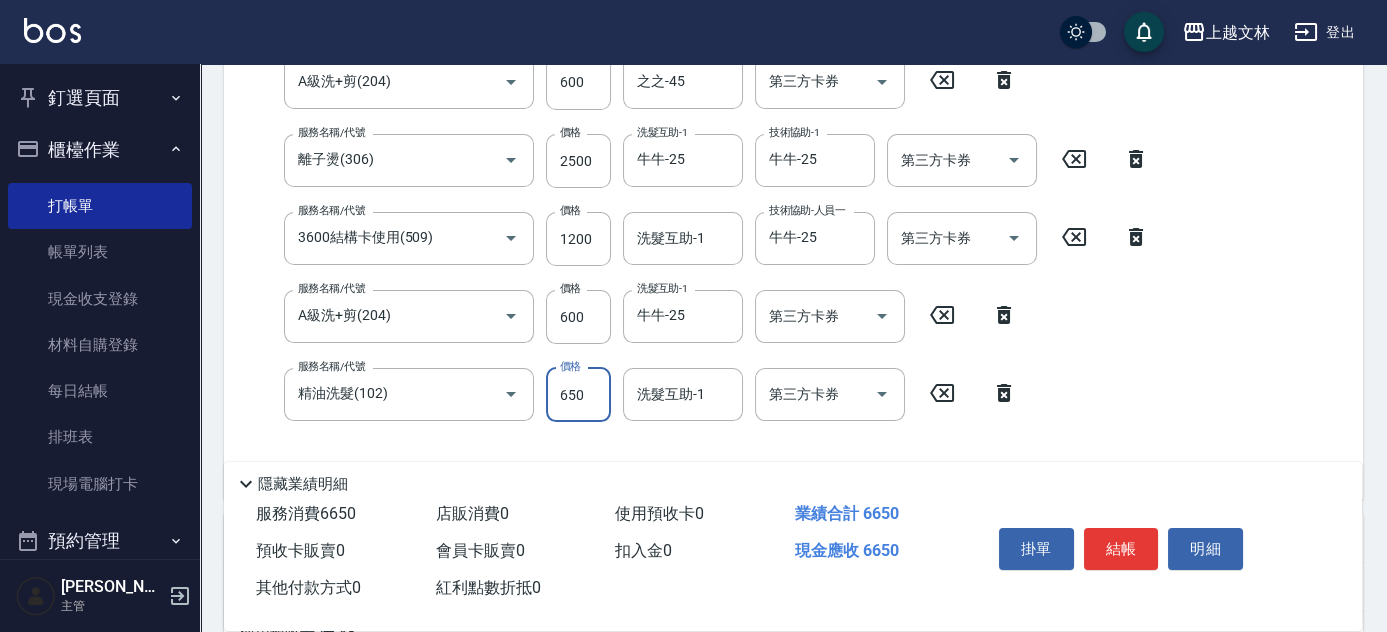 type on "650" 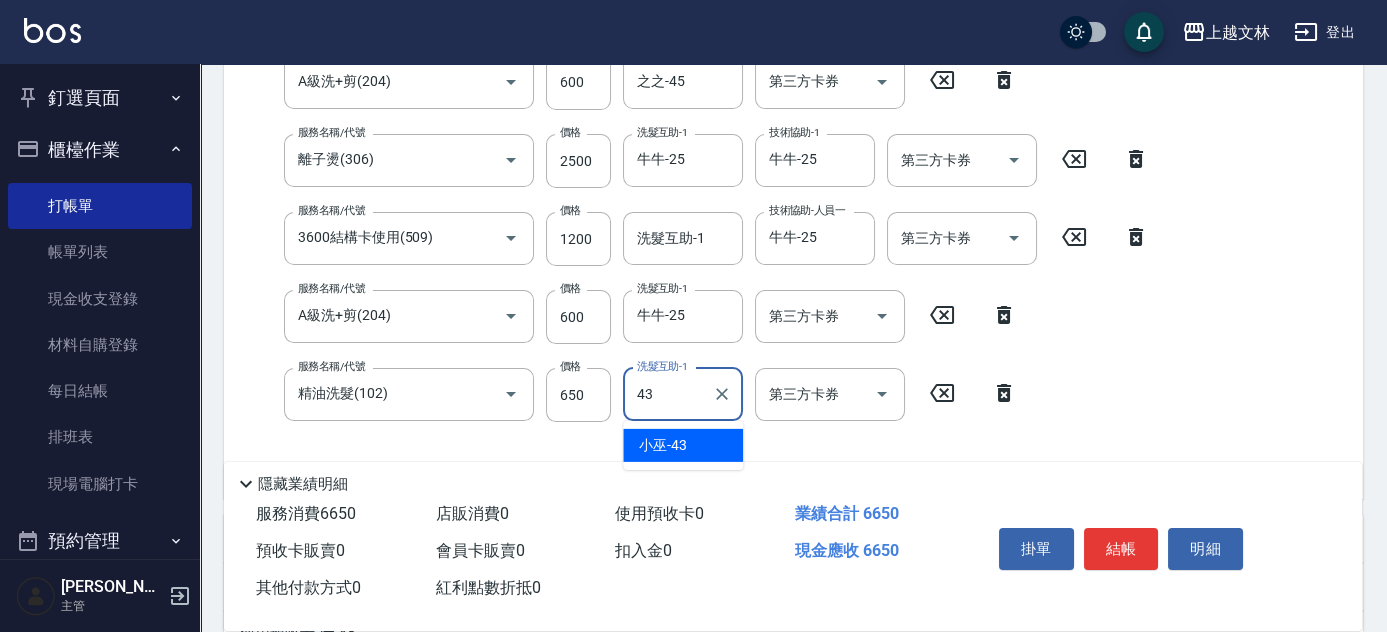 type on "小巫-43" 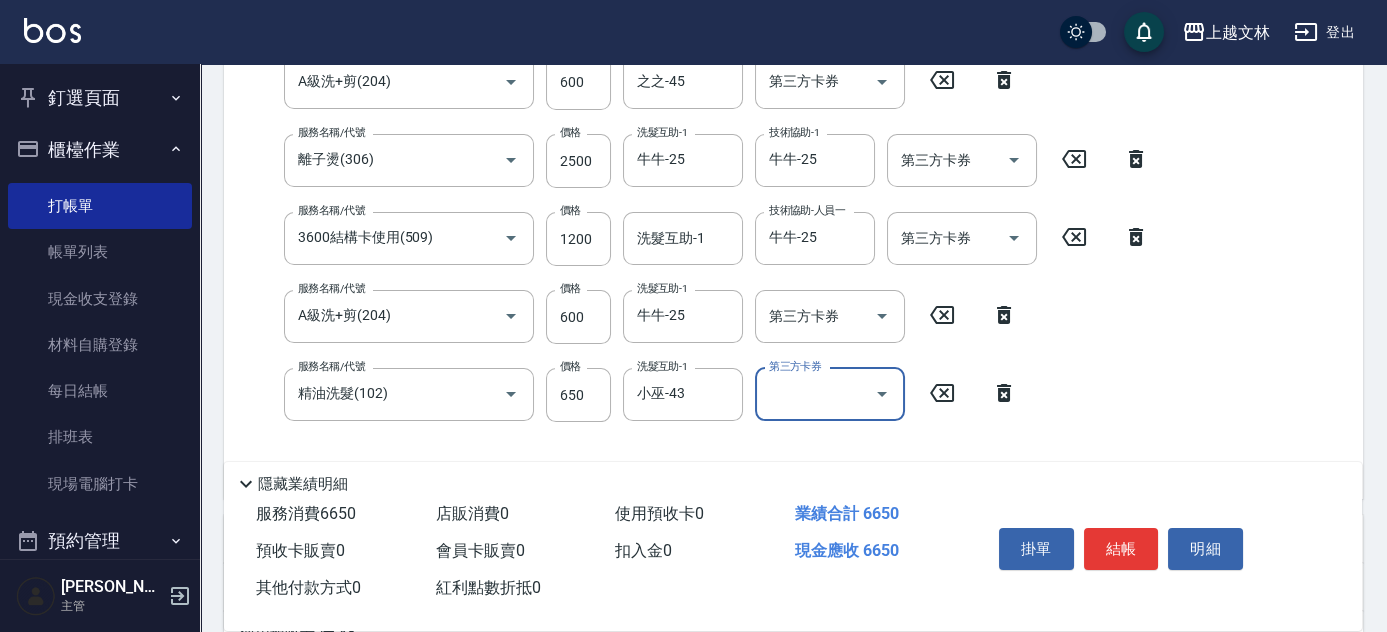 scroll, scrollTop: 556, scrollLeft: 0, axis: vertical 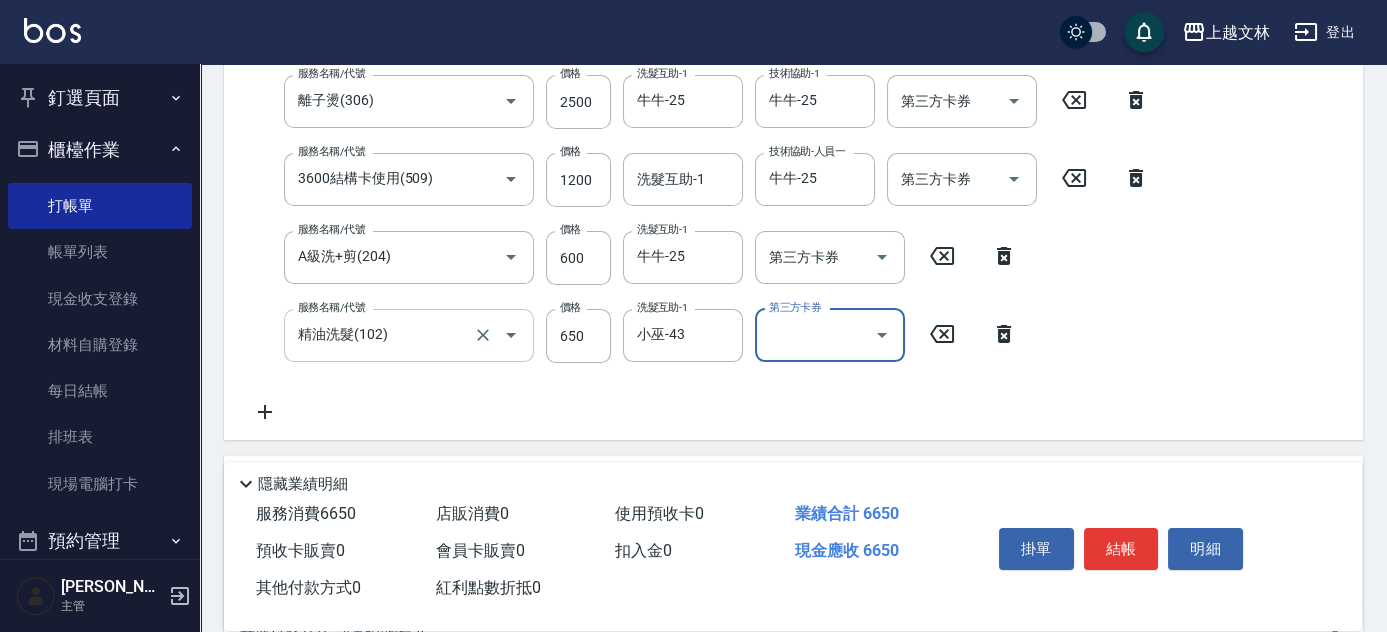 click 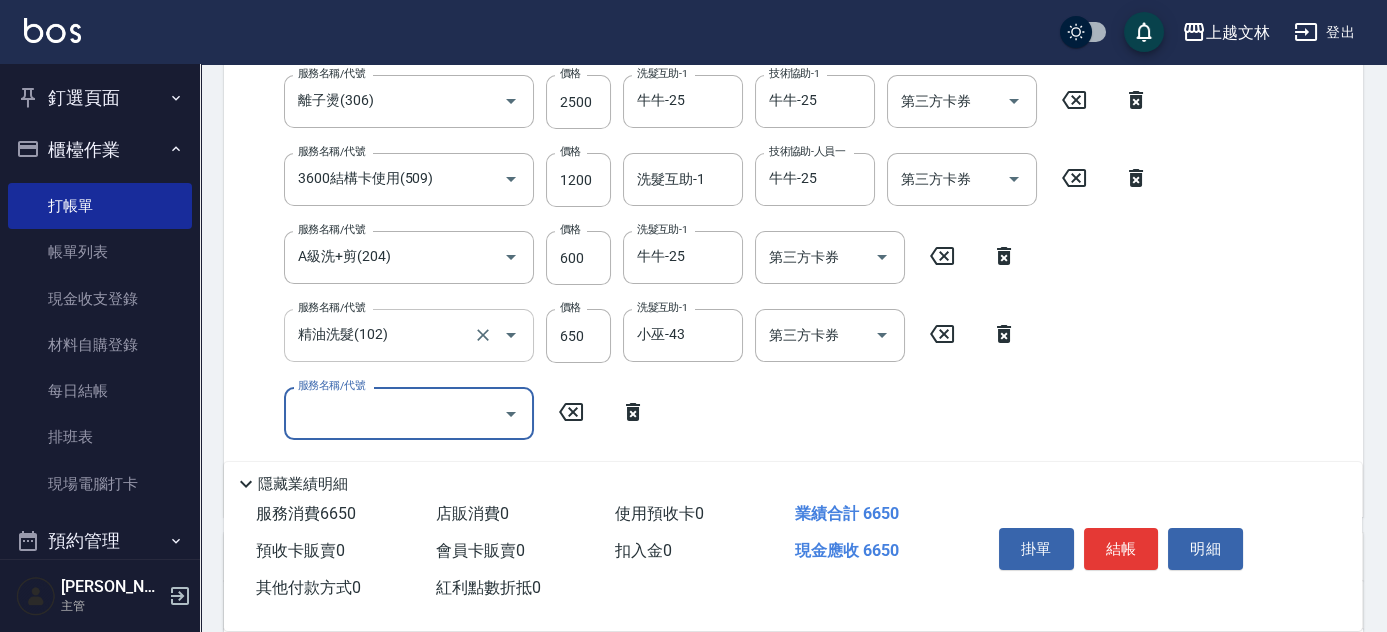 scroll, scrollTop: 497, scrollLeft: 0, axis: vertical 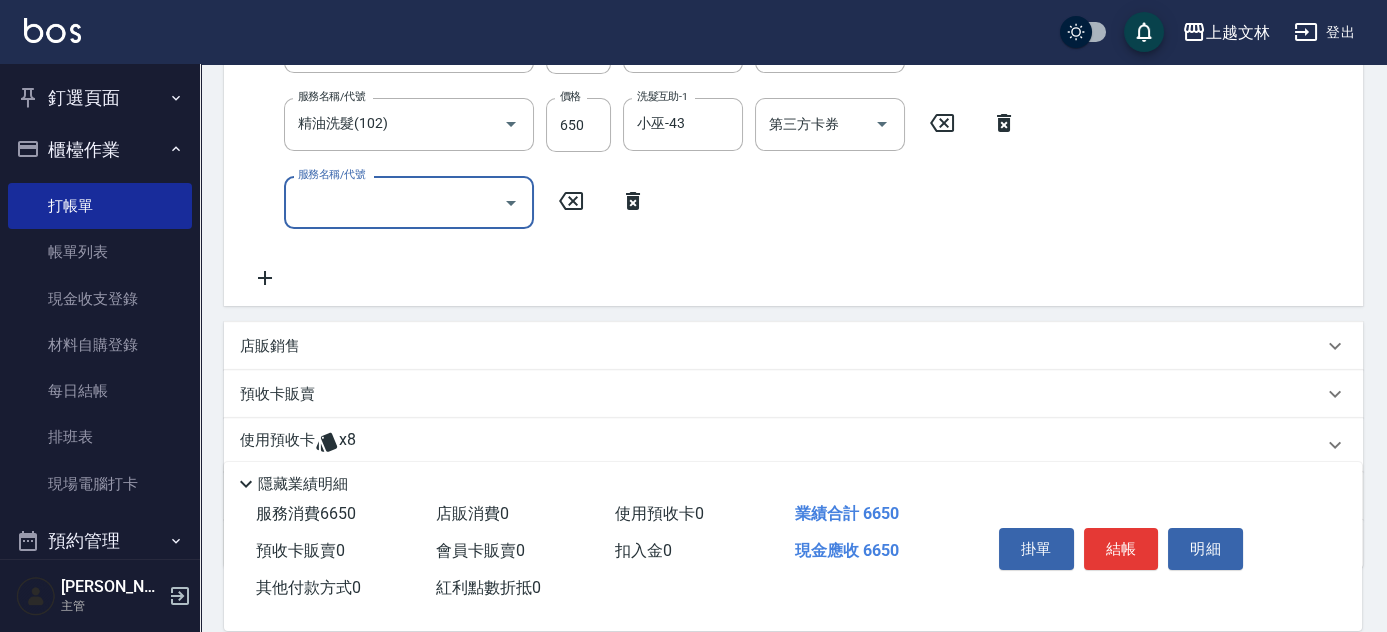click on "服務名稱/代號" at bounding box center (394, 202) 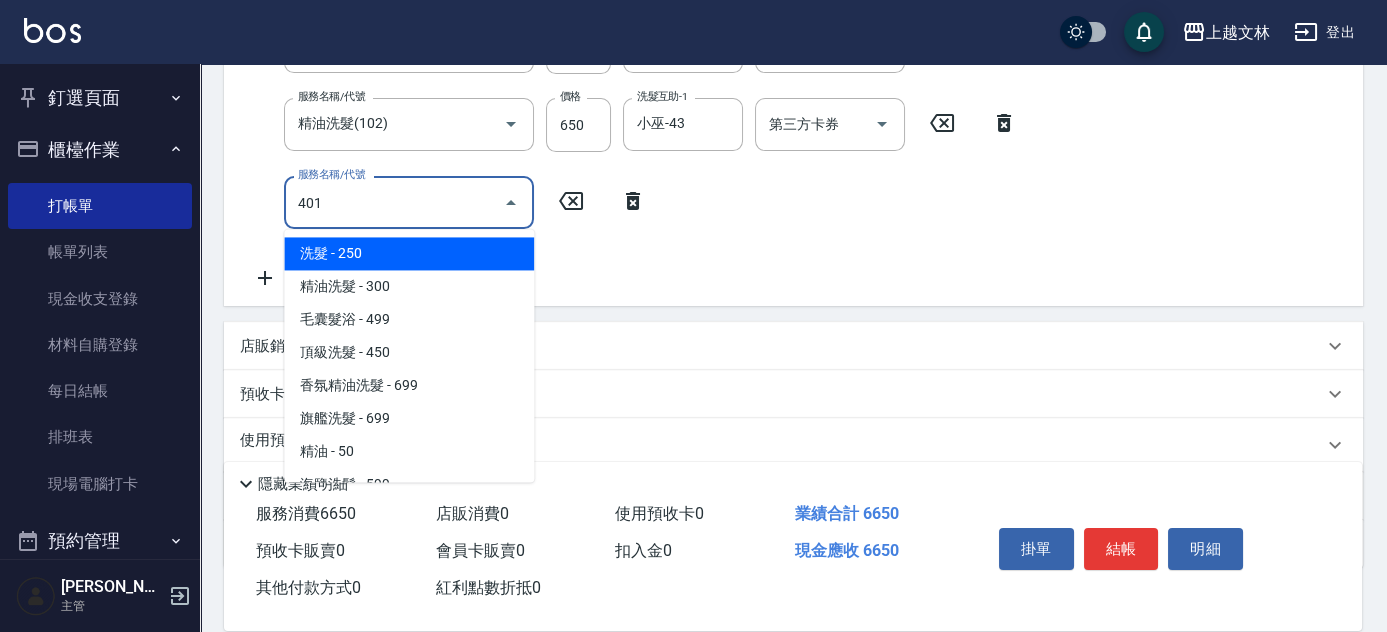 type on "基本染髮(401)" 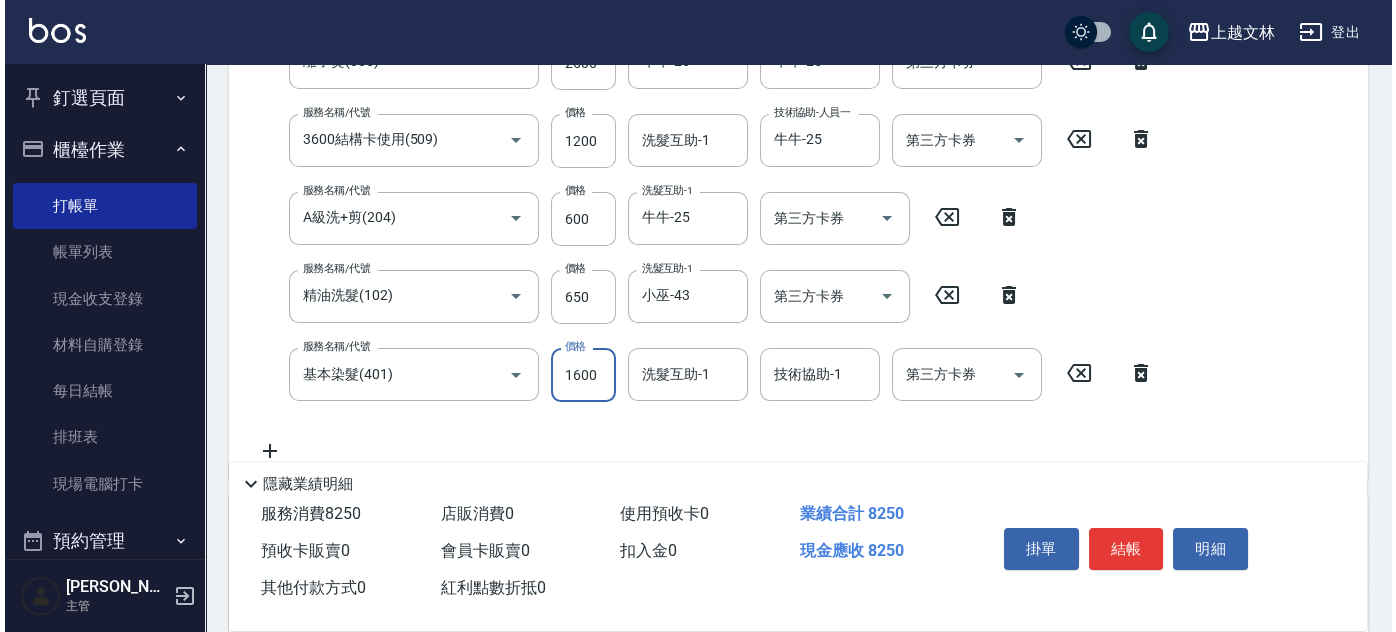 scroll, scrollTop: 685, scrollLeft: 0, axis: vertical 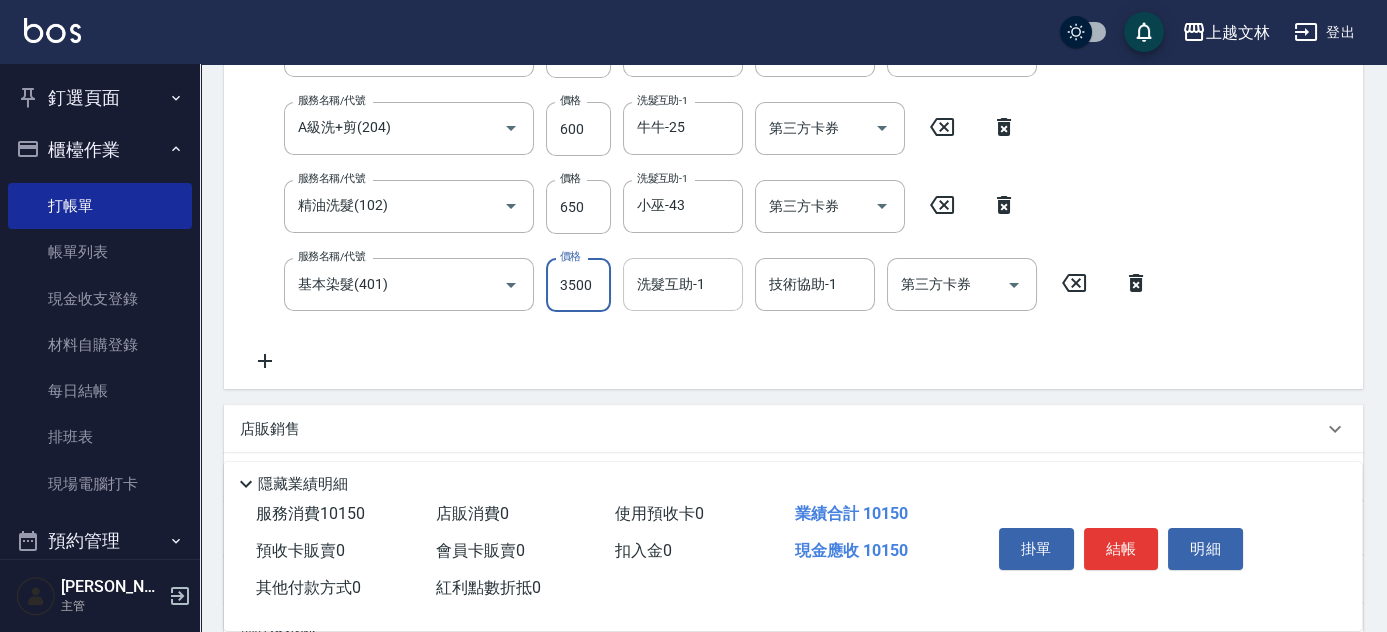 type on "3500" 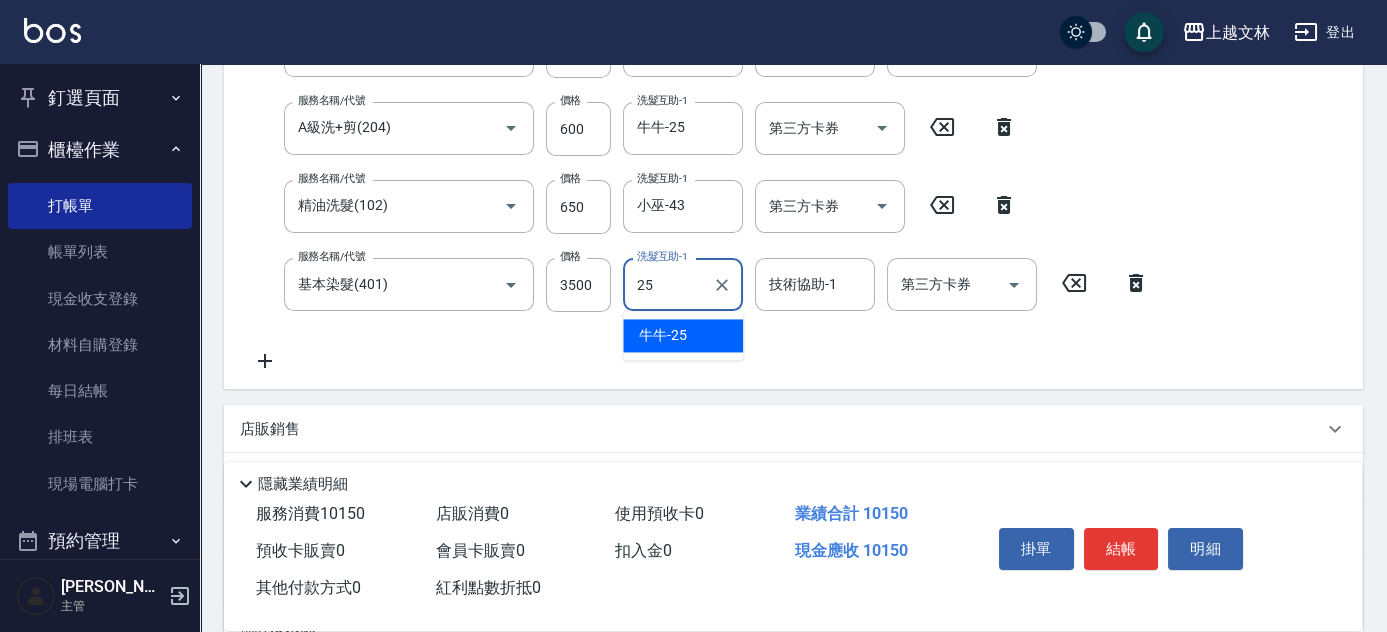 type on "牛牛-25" 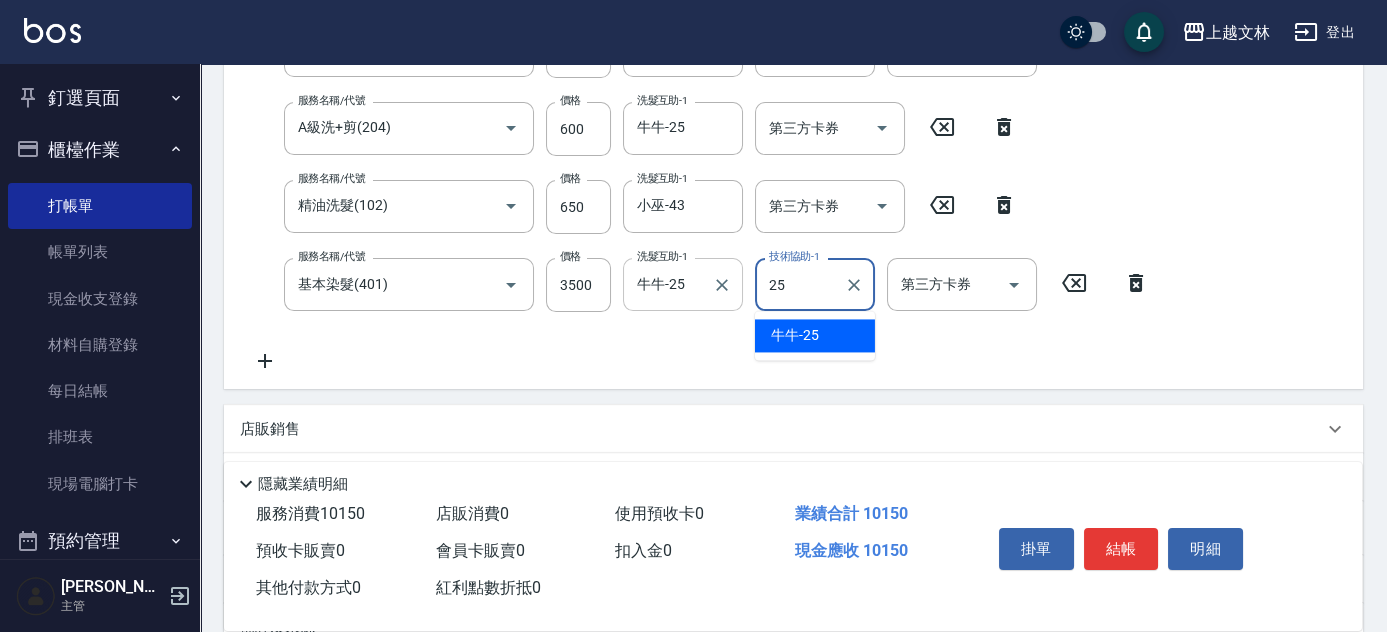 type on "牛牛-25" 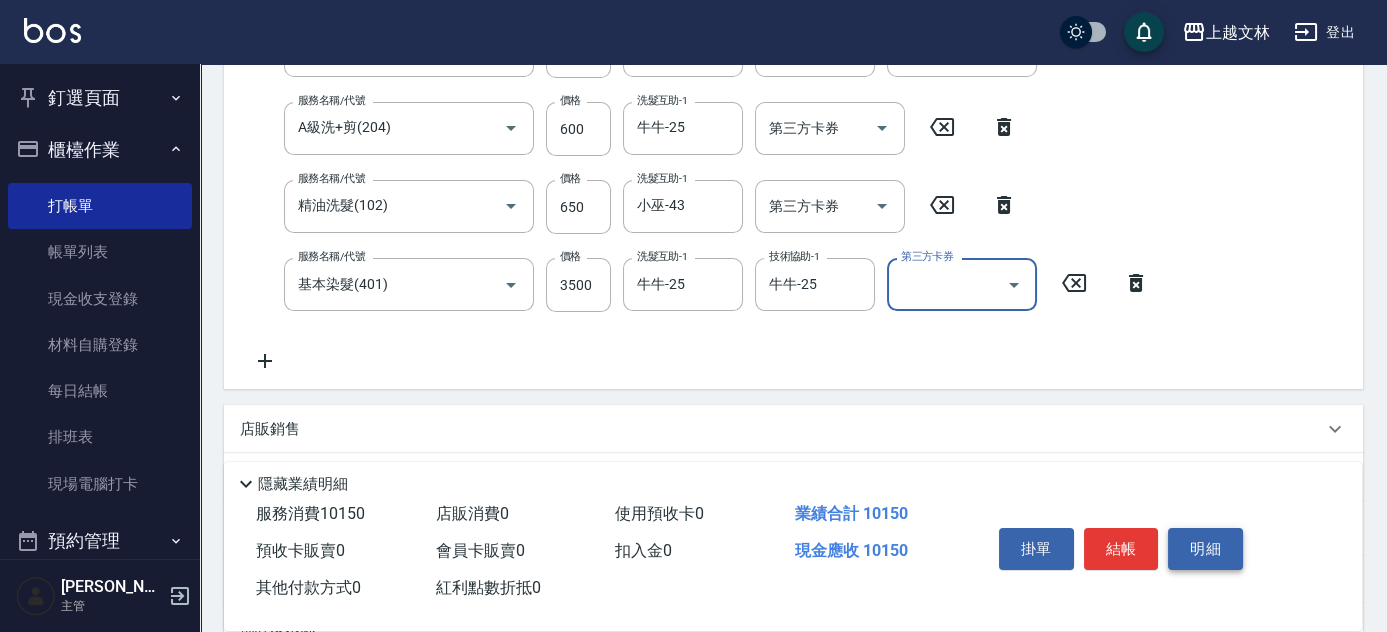click on "明細" at bounding box center [1205, 549] 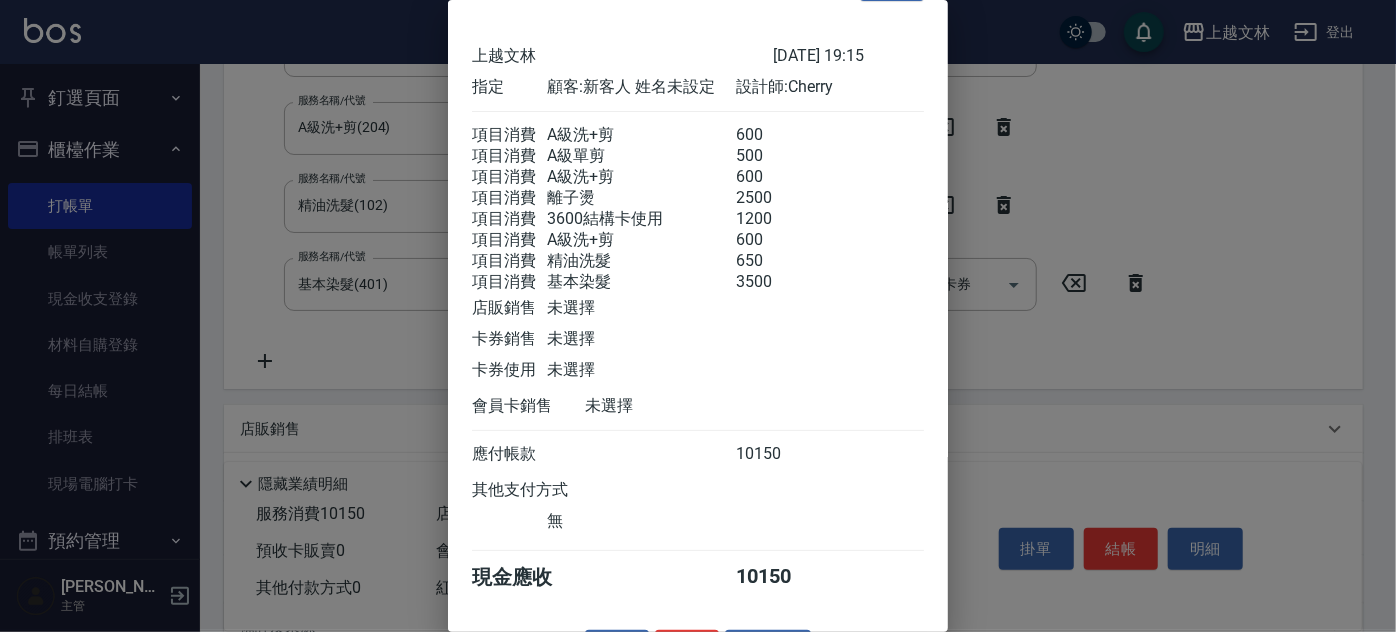 scroll, scrollTop: 129, scrollLeft: 0, axis: vertical 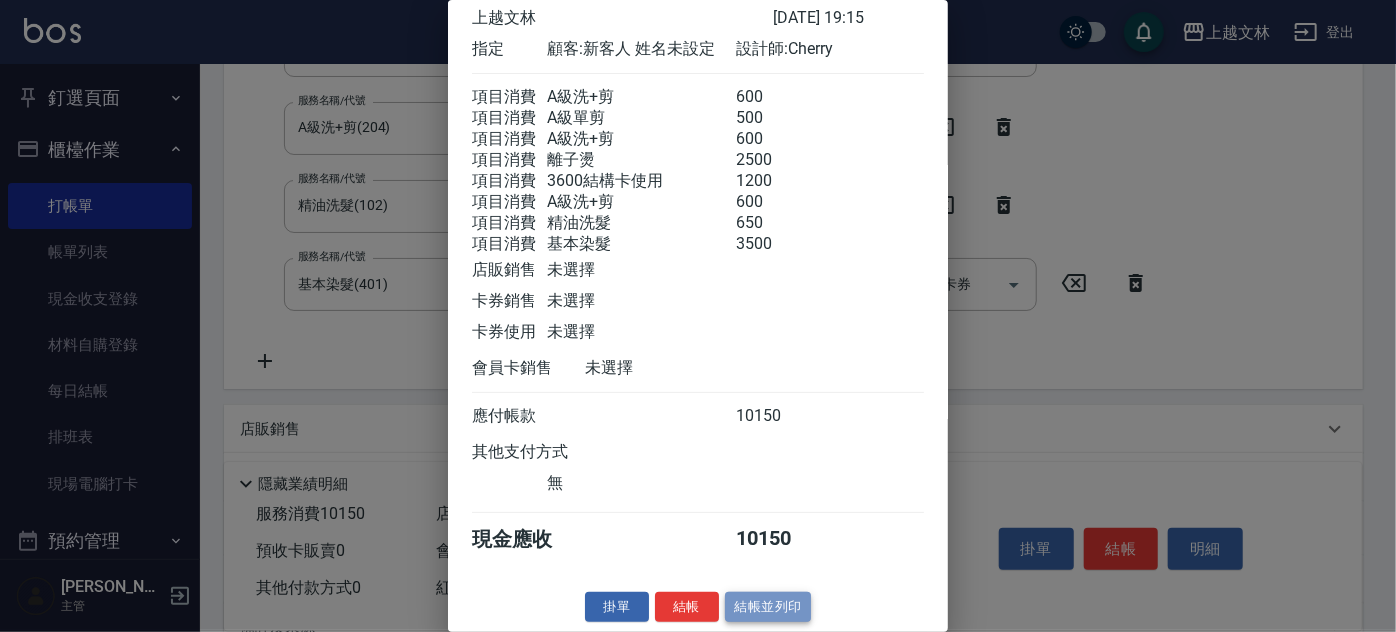click on "結帳並列印" at bounding box center [768, 607] 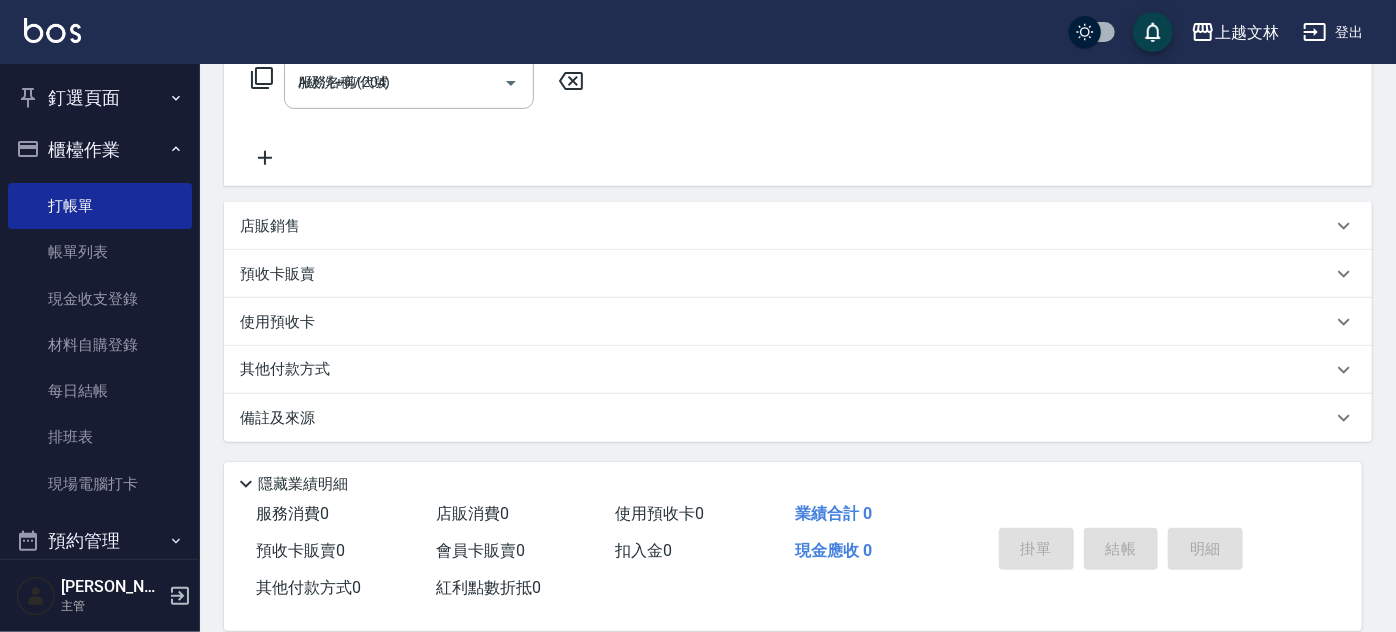 type on "[DATE] 19:17" 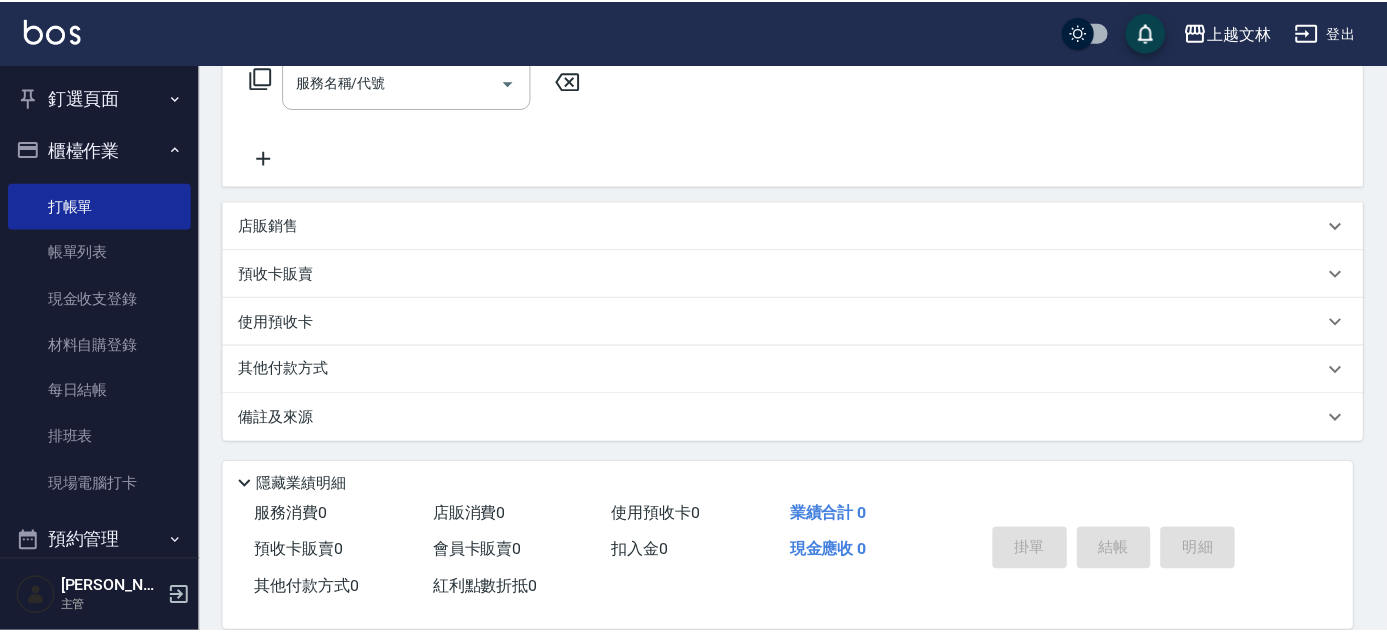 scroll, scrollTop: 0, scrollLeft: 0, axis: both 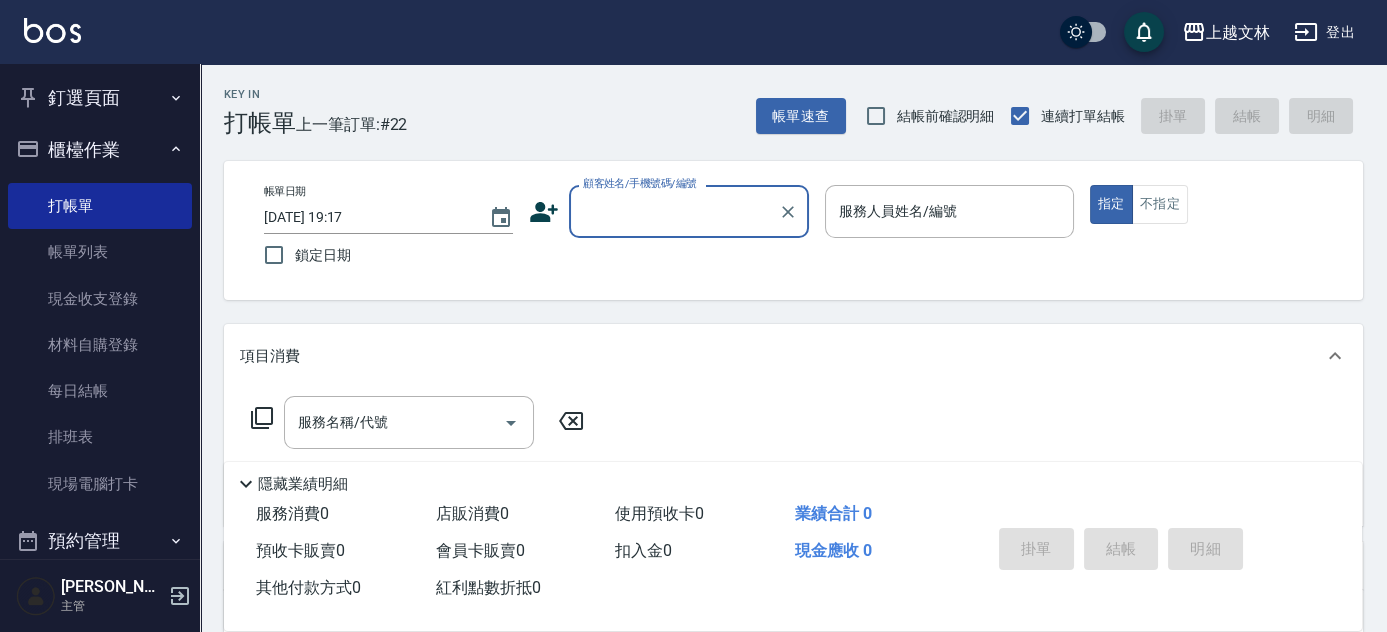 click on "顧客姓名/手機號碼/編號" at bounding box center (674, 211) 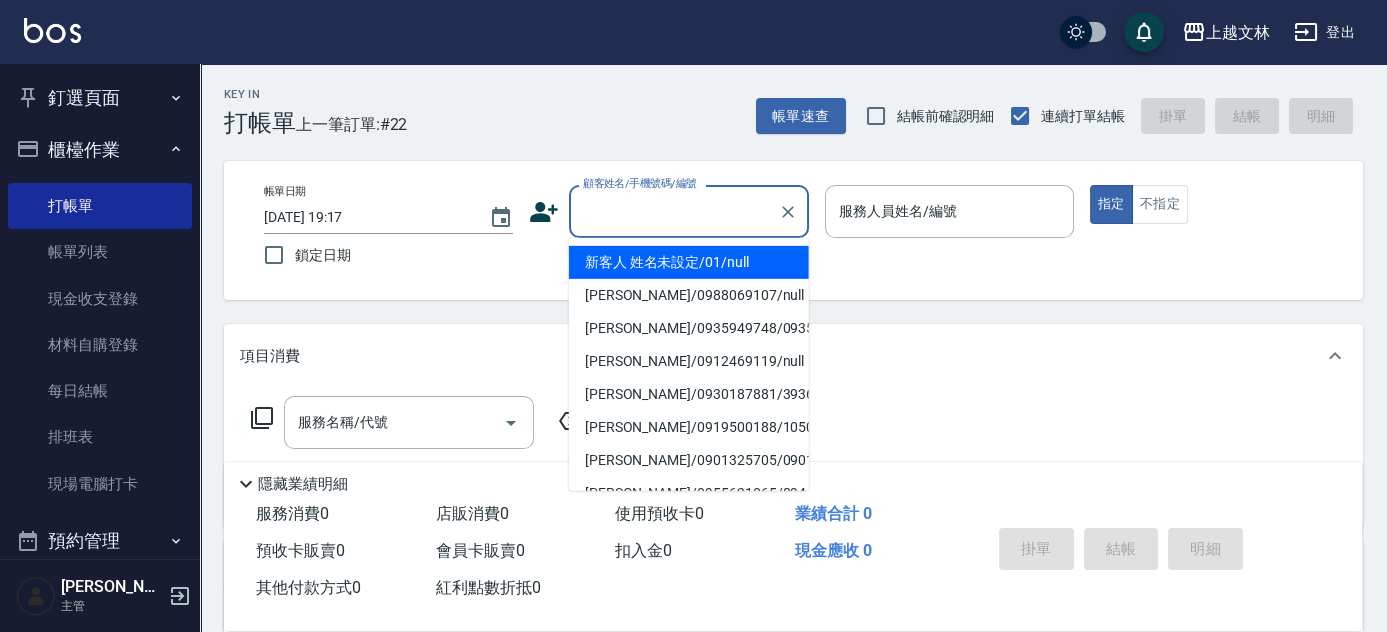 click on "新客人 姓名未設定/01/null" at bounding box center [689, 262] 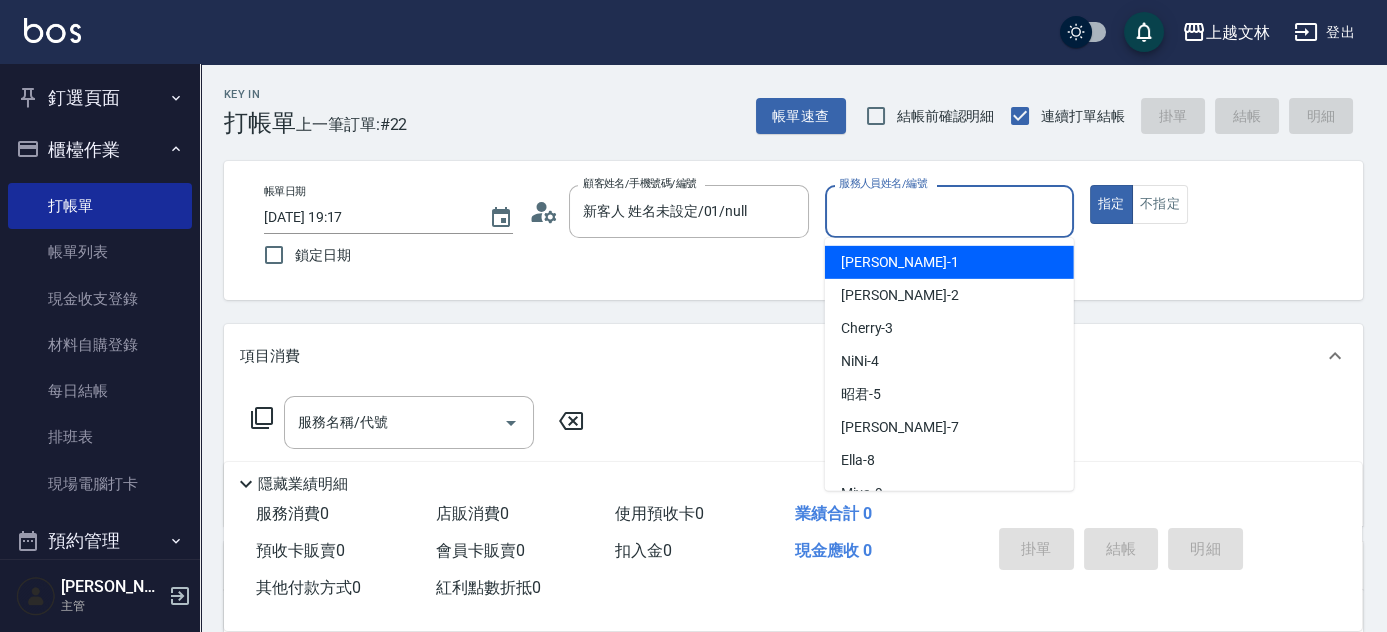 click on "服務人員姓名/編號" at bounding box center [949, 211] 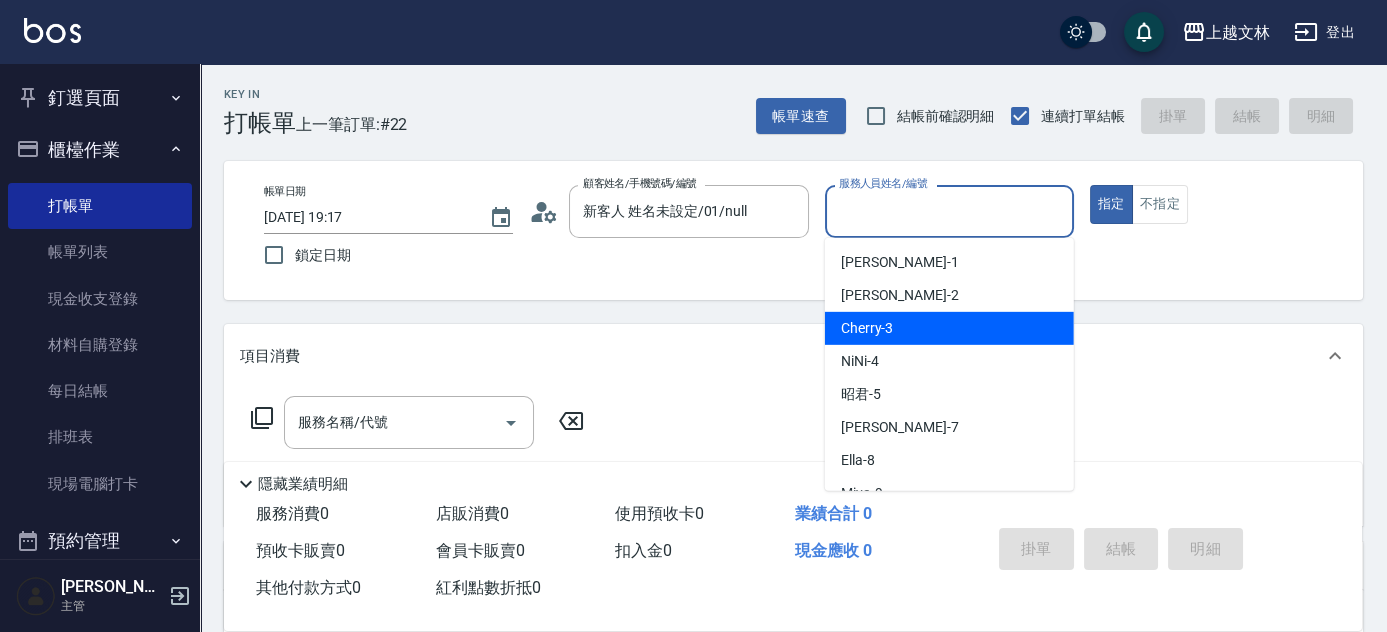 click on "Cherry -3" at bounding box center [949, 328] 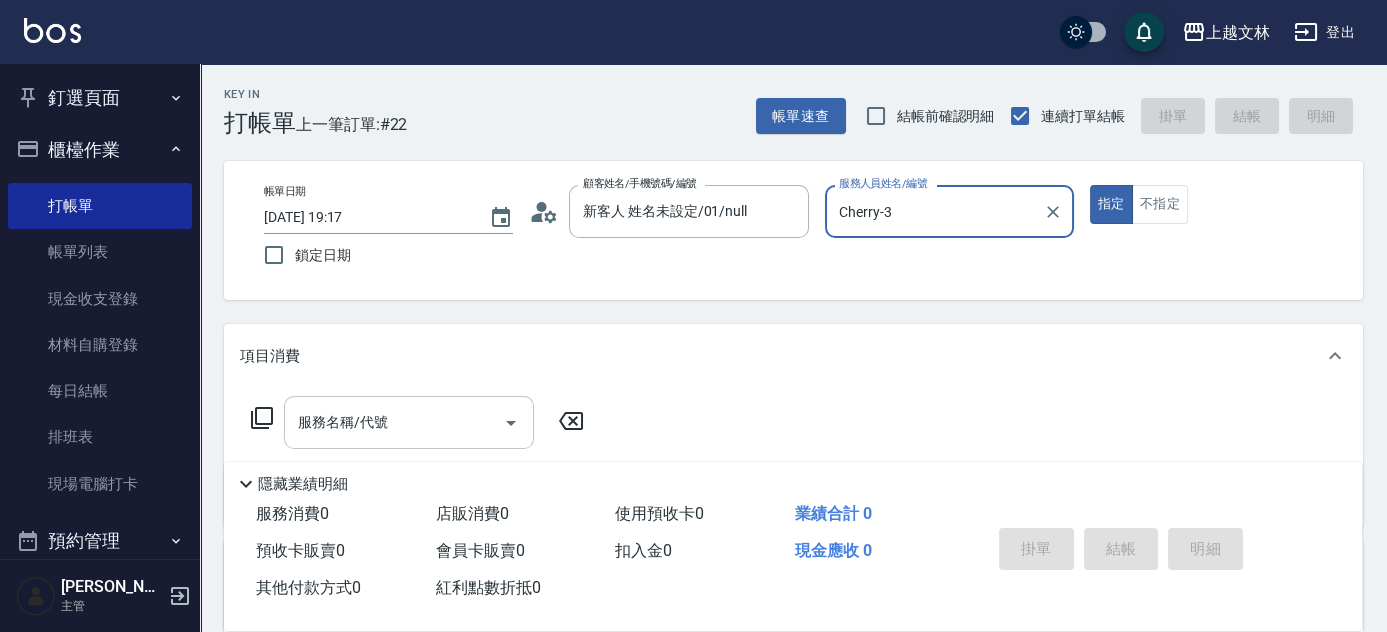 click on "服務名稱/代號" at bounding box center (394, 422) 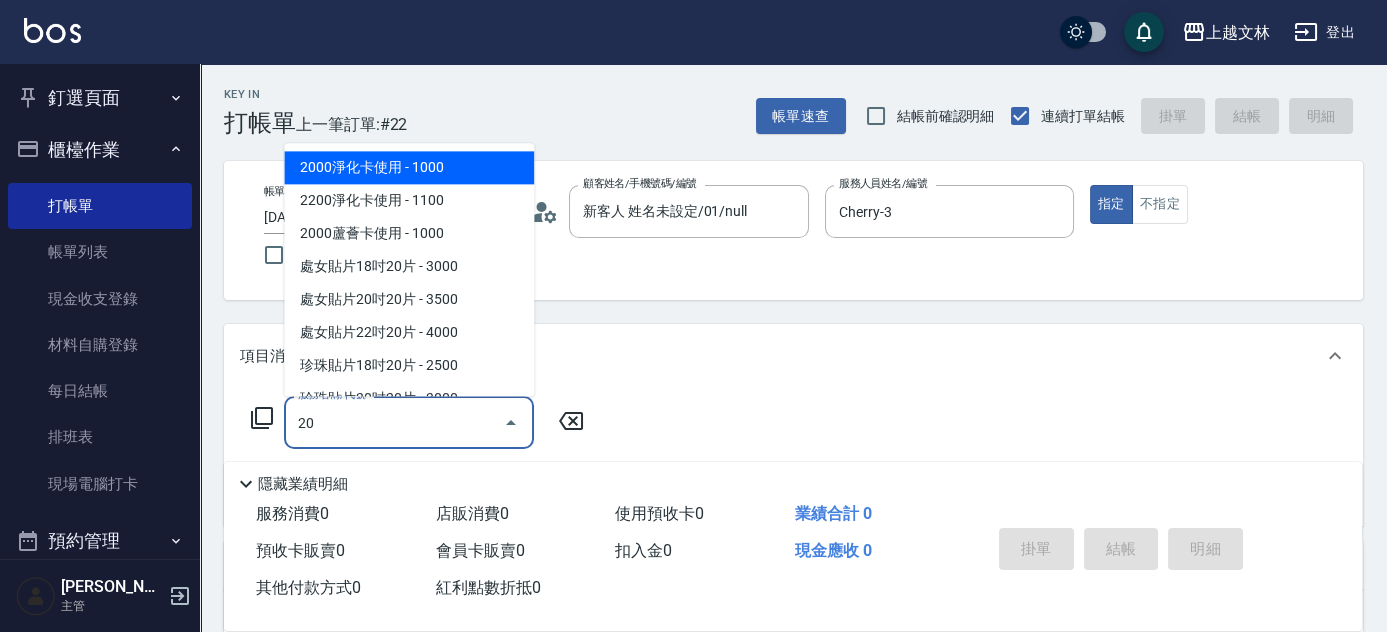 type on "205" 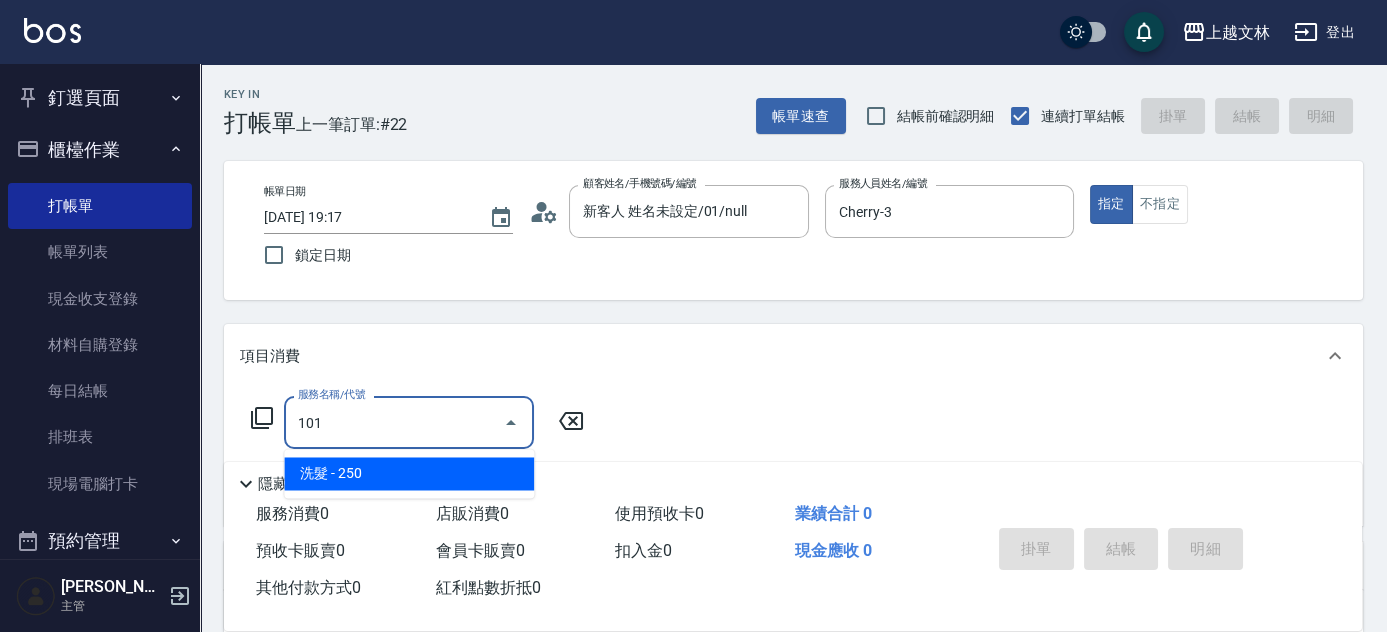 type on "洗髮(101)" 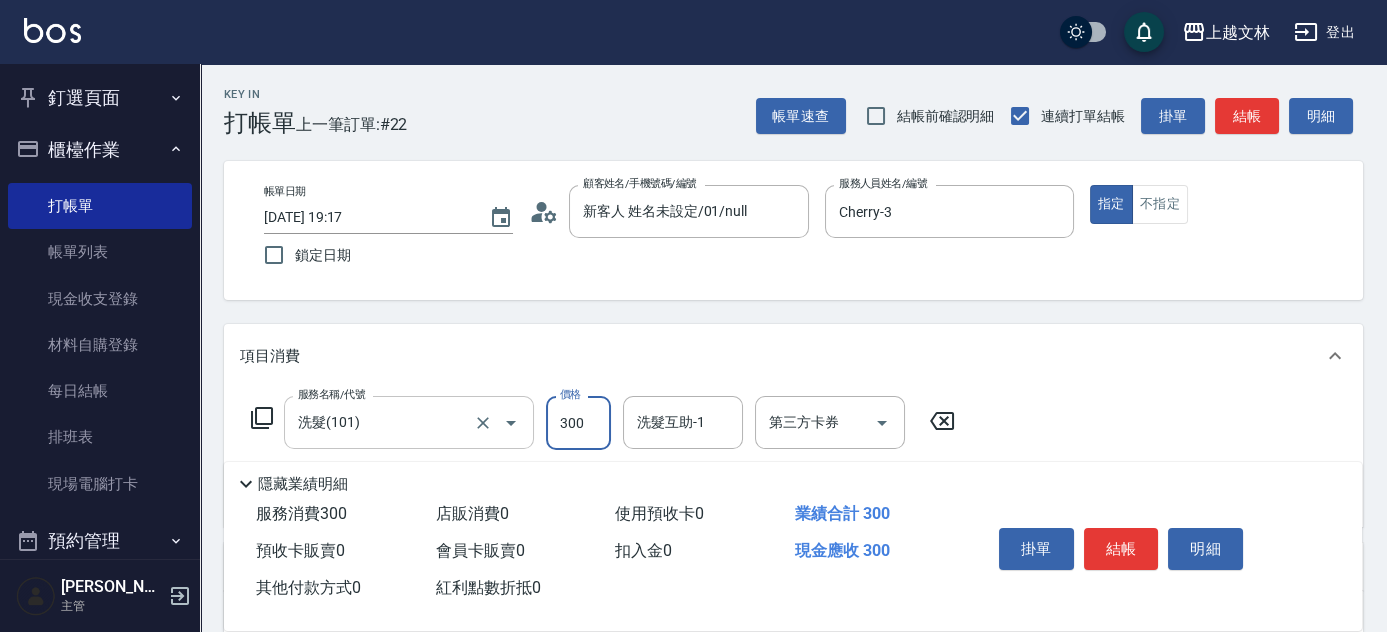 type on "300" 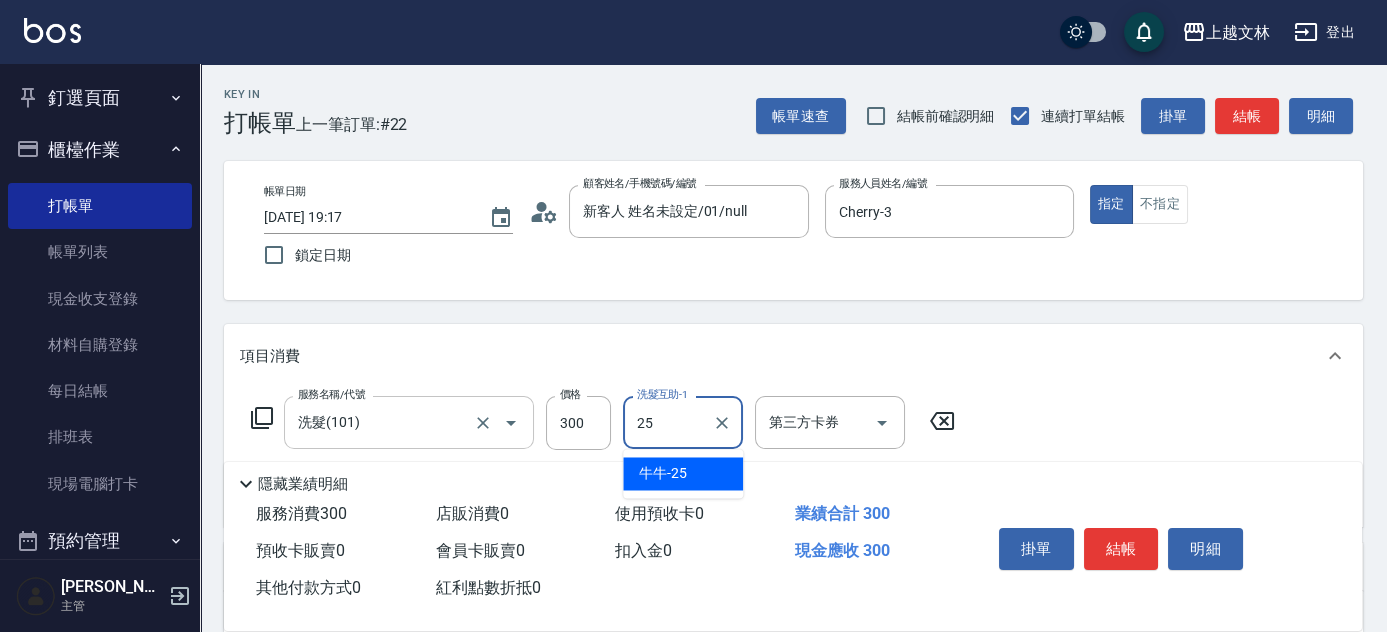 type on "牛牛-25" 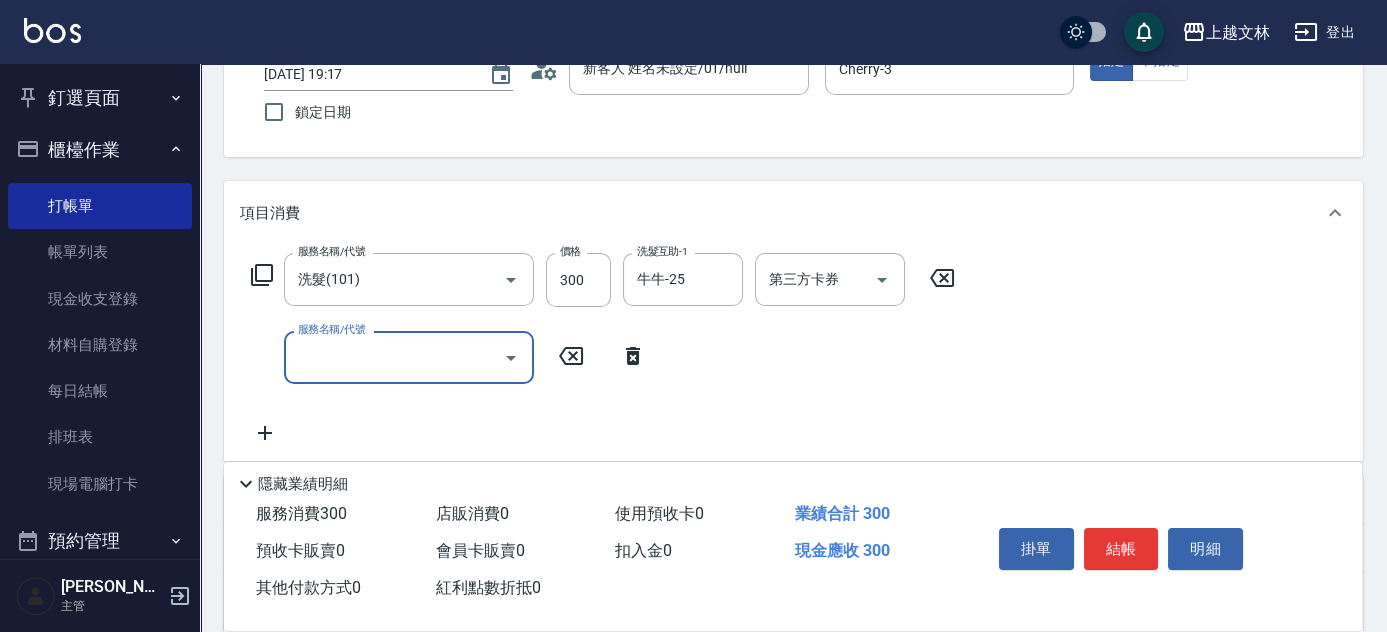 scroll, scrollTop: 148, scrollLeft: 0, axis: vertical 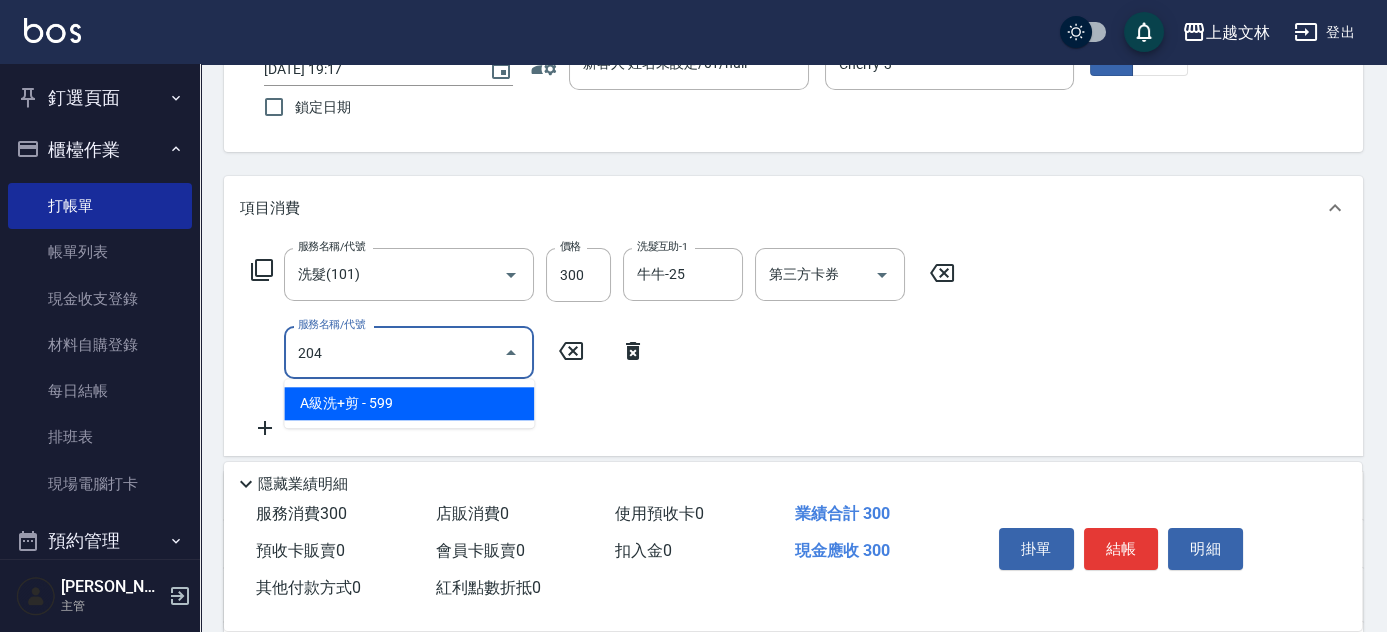 type on "A級洗+剪(204)" 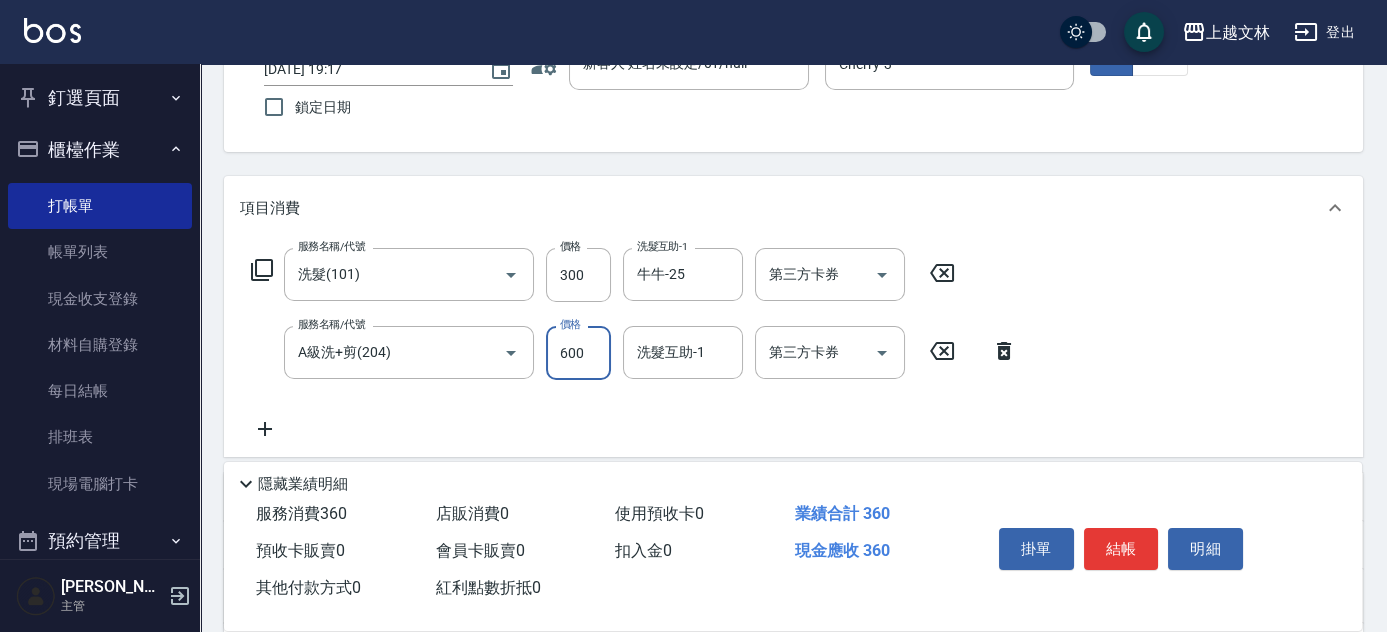 type on "600" 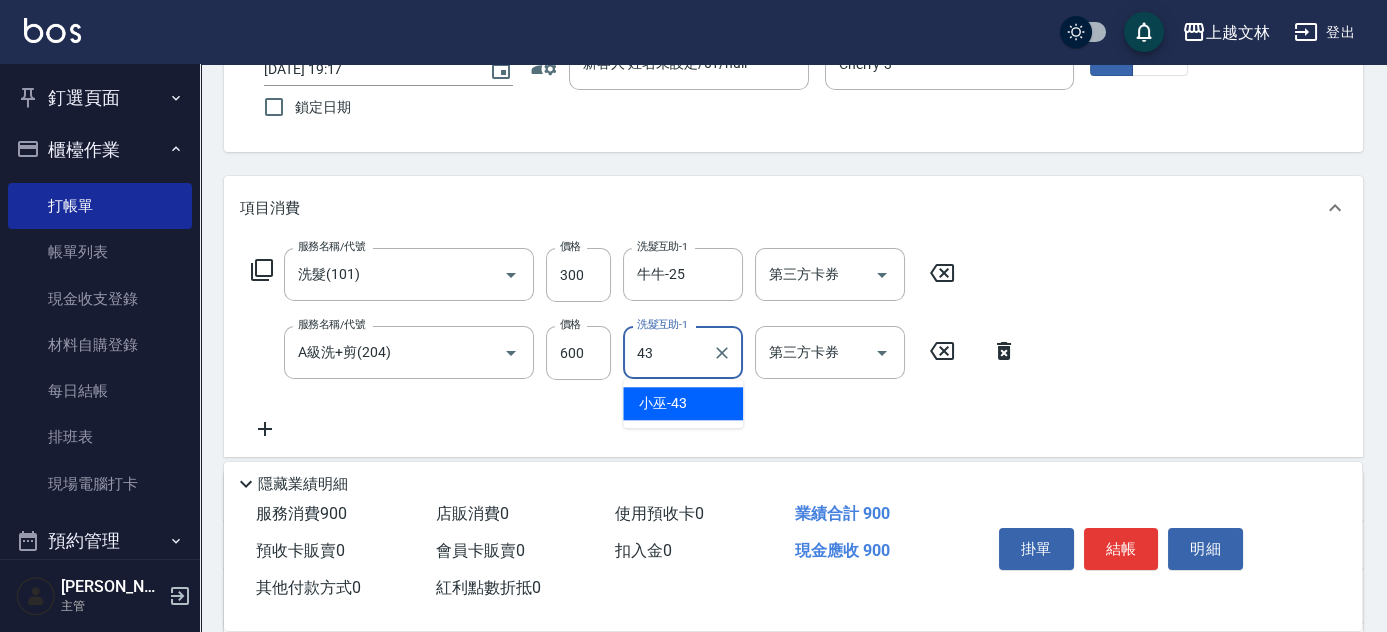 type on "小巫-43" 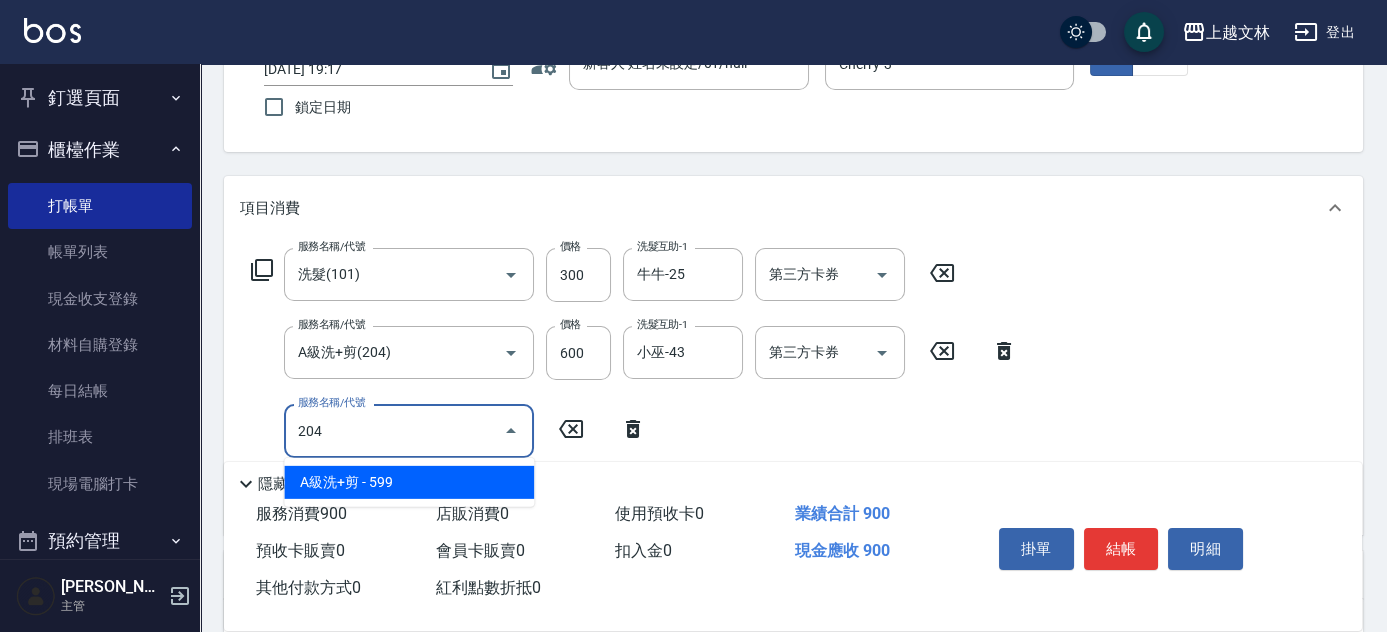 type on "A級洗+剪(204)" 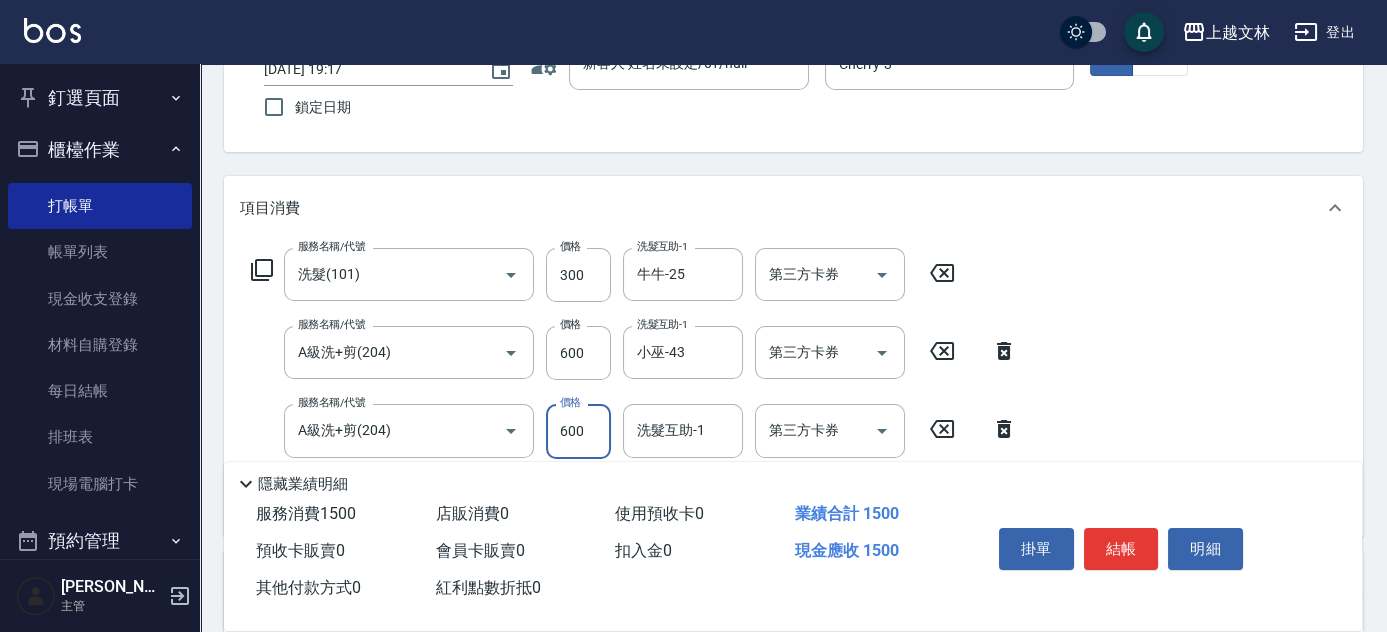 type on "600" 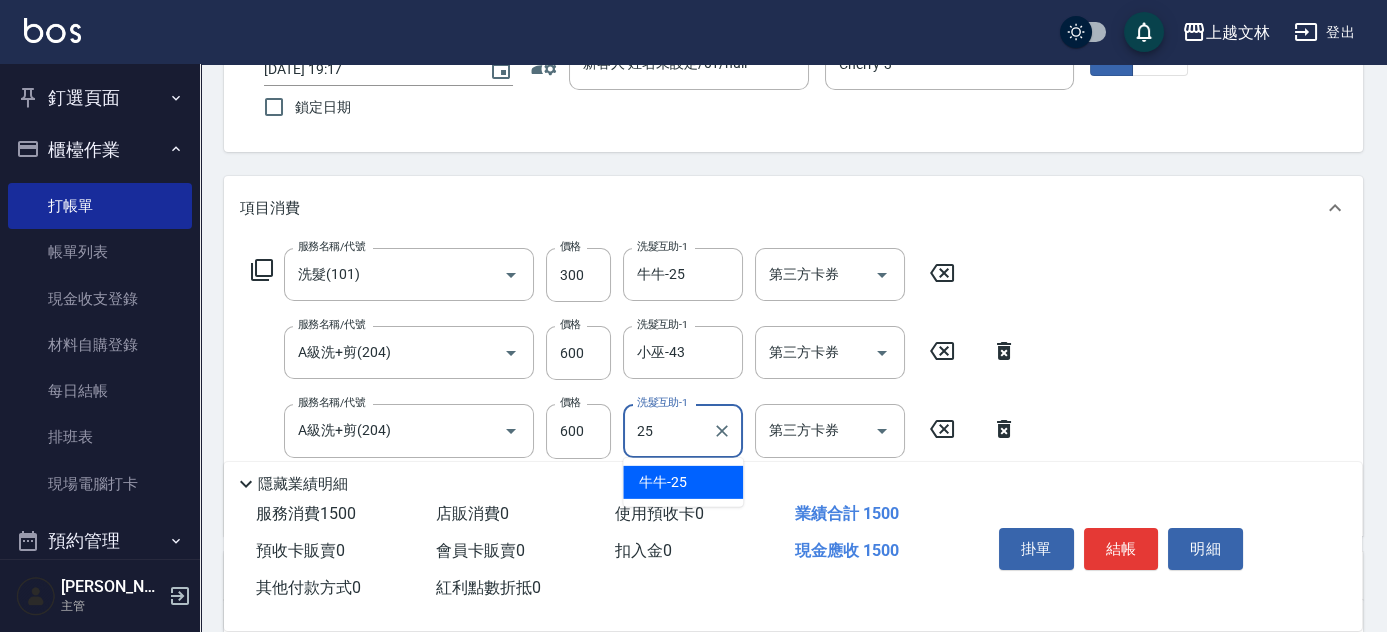 type on "牛牛-25" 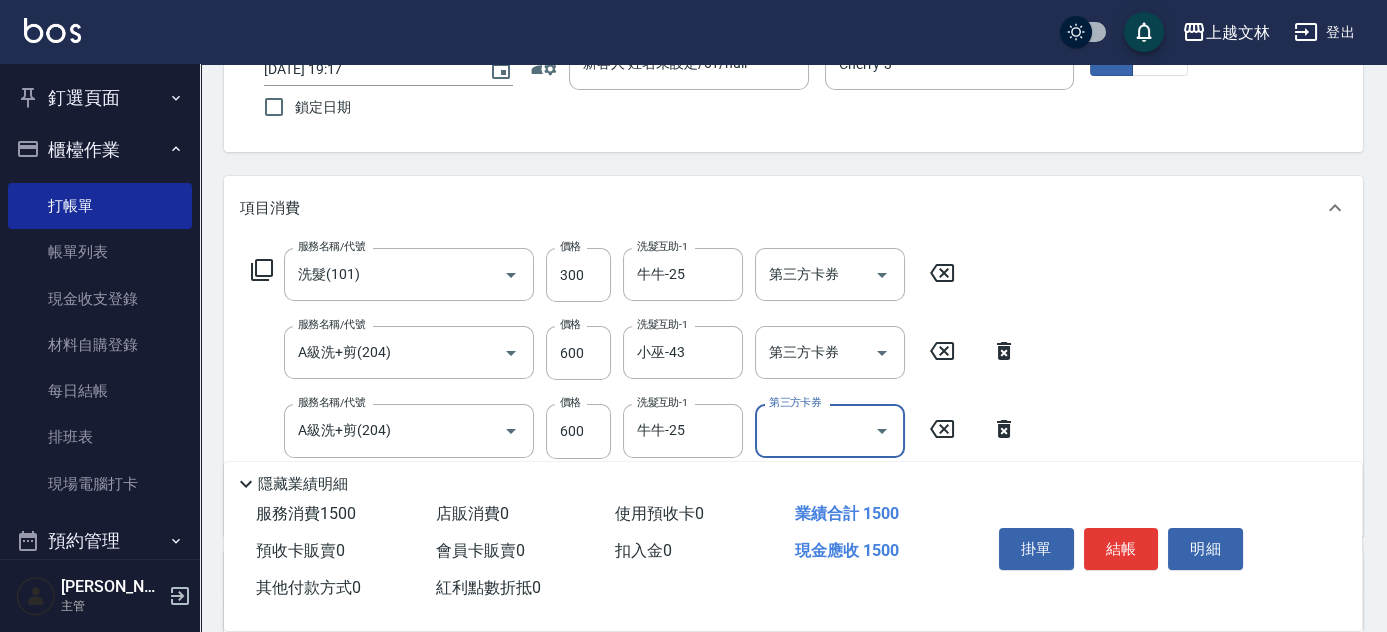 scroll, scrollTop: 227, scrollLeft: 0, axis: vertical 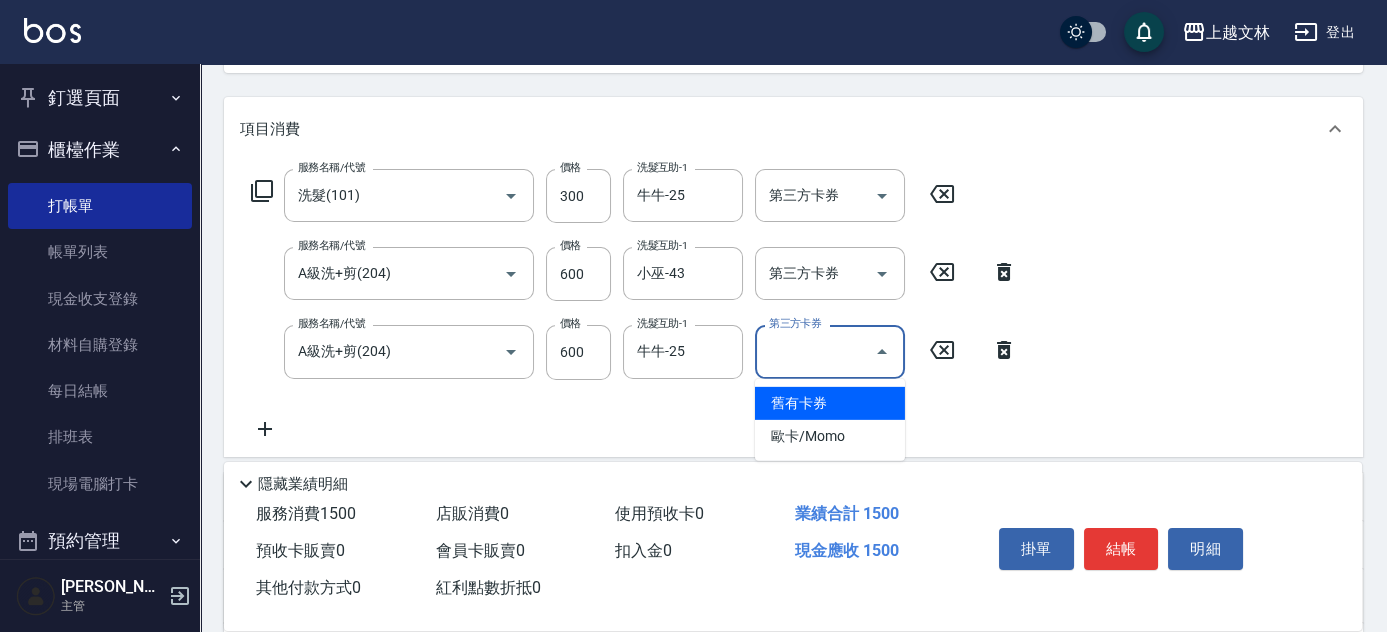 type 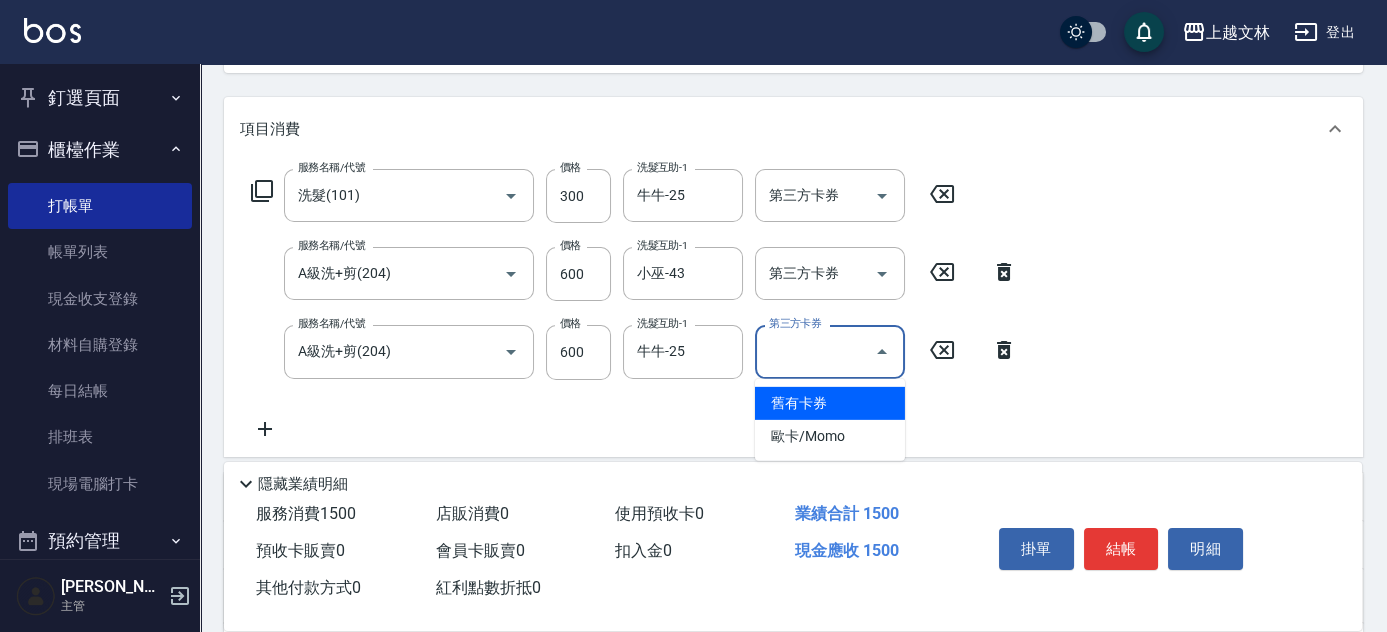 click 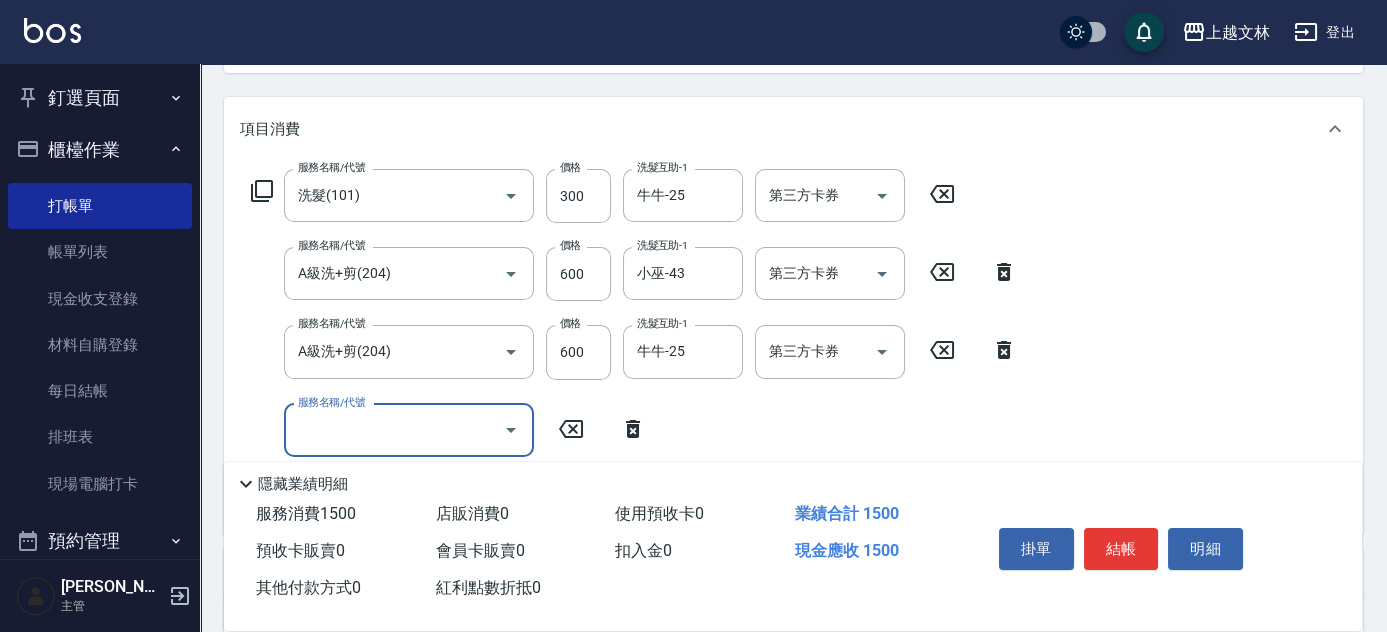 click on "服務名稱/代號" at bounding box center [394, 430] 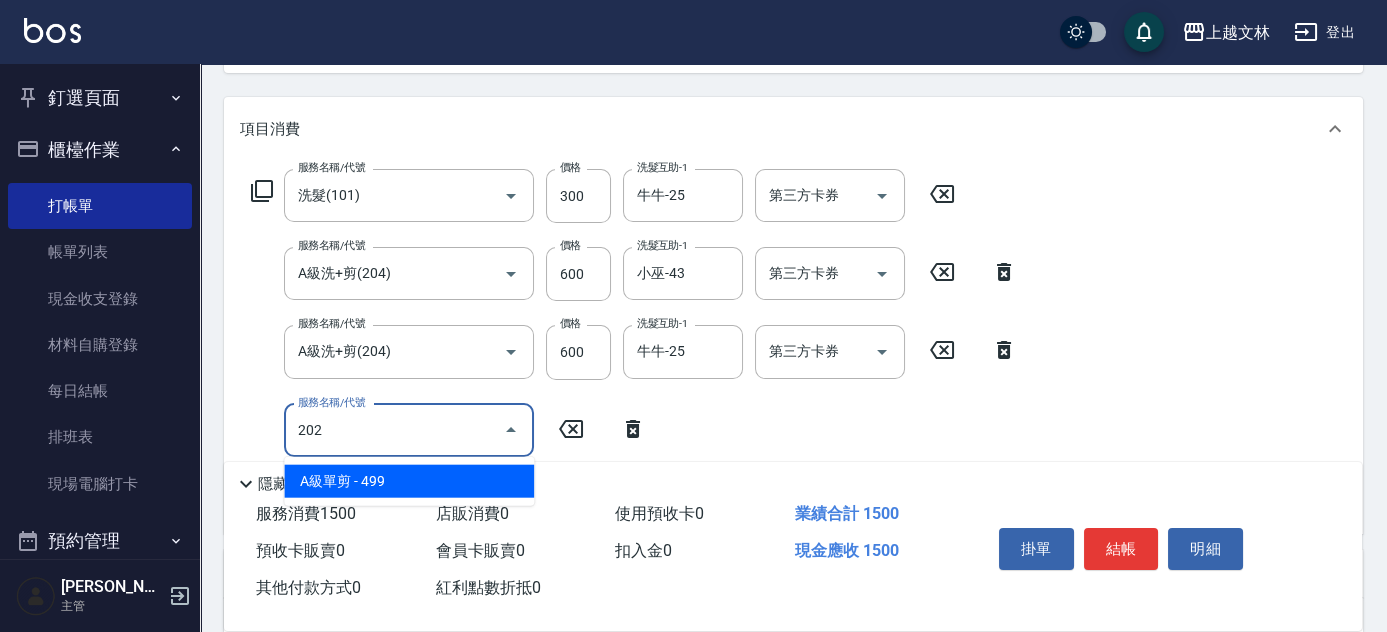 type on "A級單剪(202)" 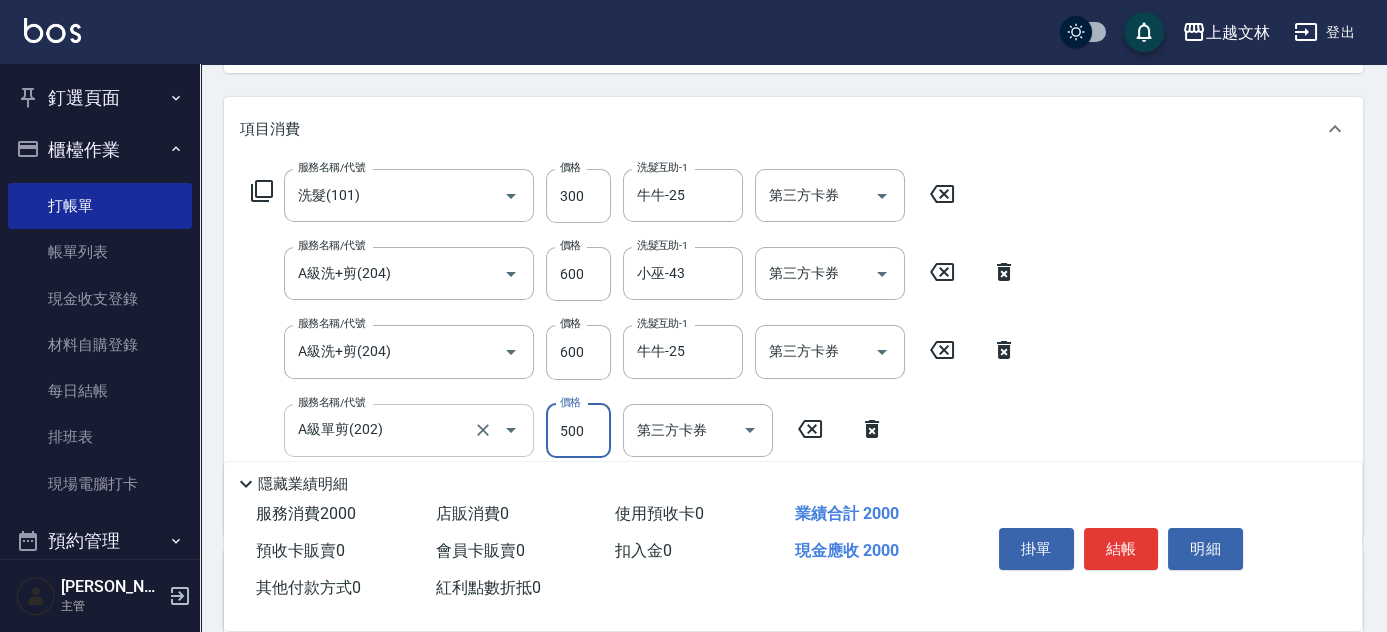 type on "500" 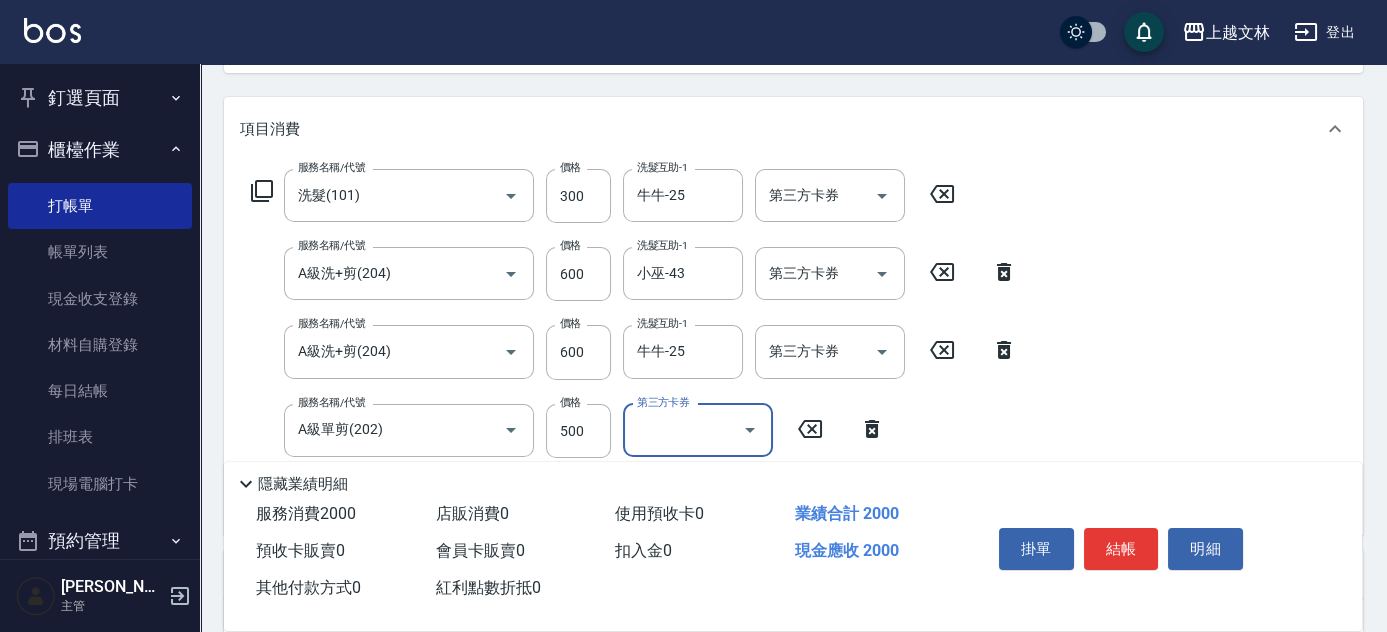 scroll, scrollTop: 449, scrollLeft: 0, axis: vertical 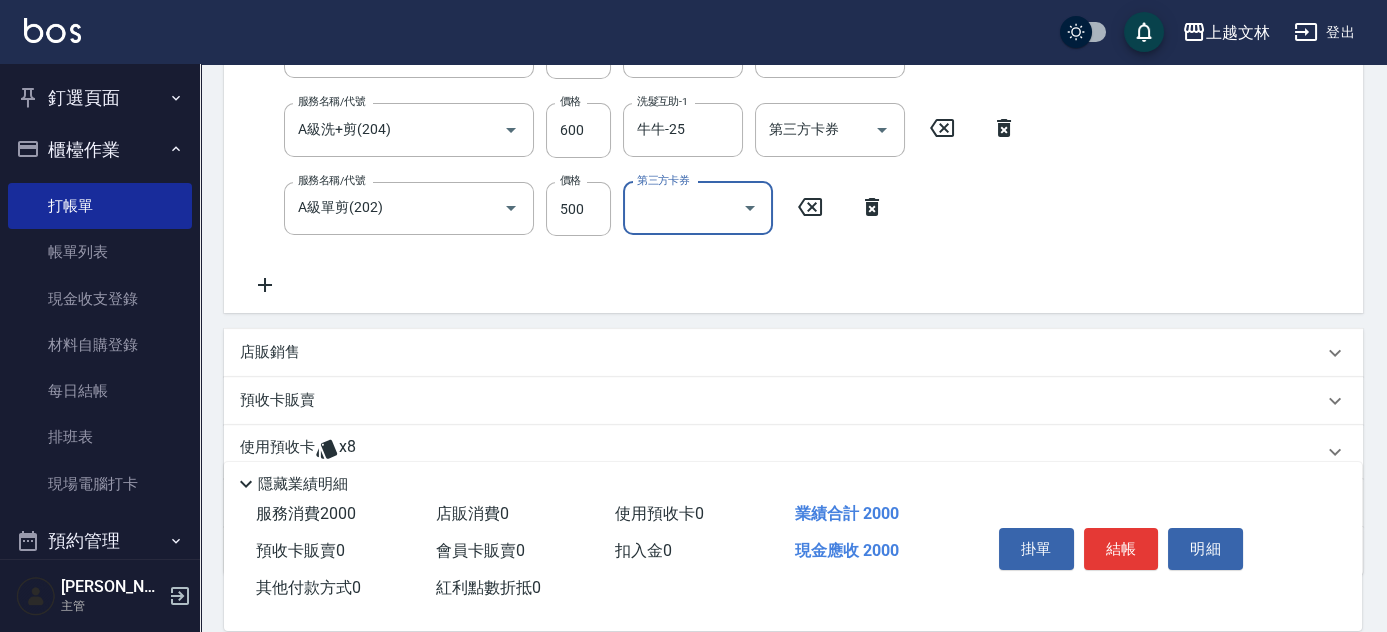 drag, startPoint x: 261, startPoint y: 285, endPoint x: 272, endPoint y: 301, distance: 19.416489 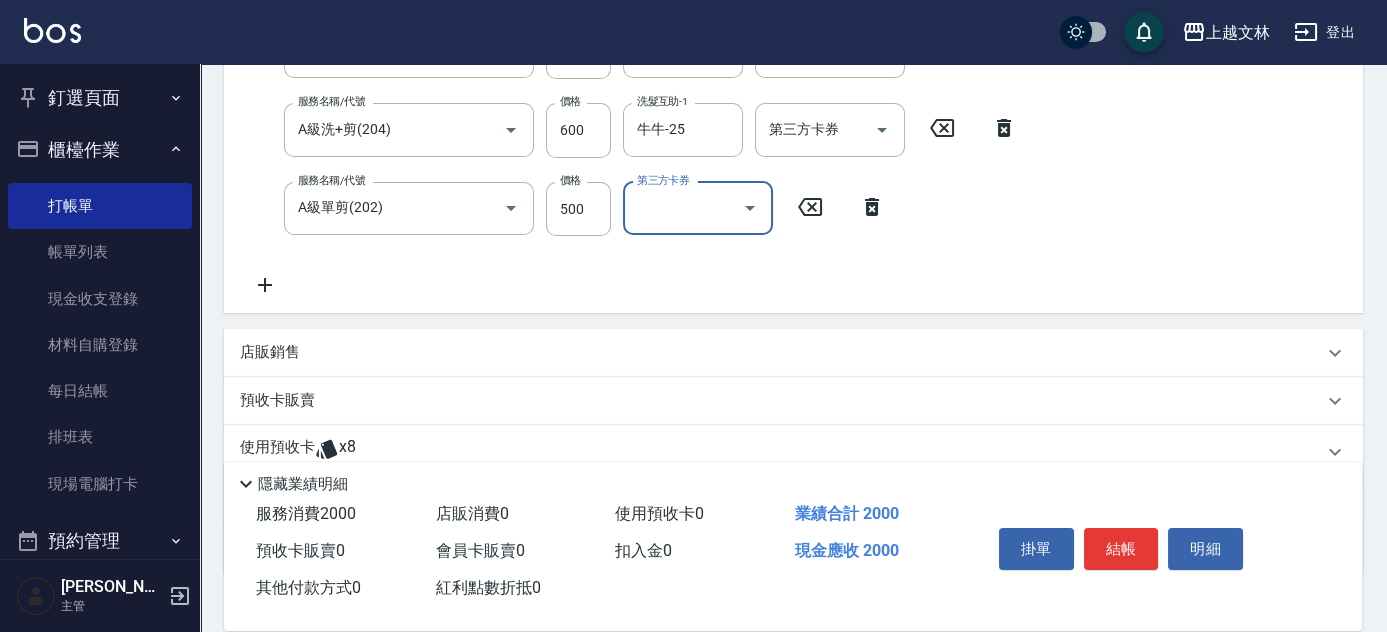 click 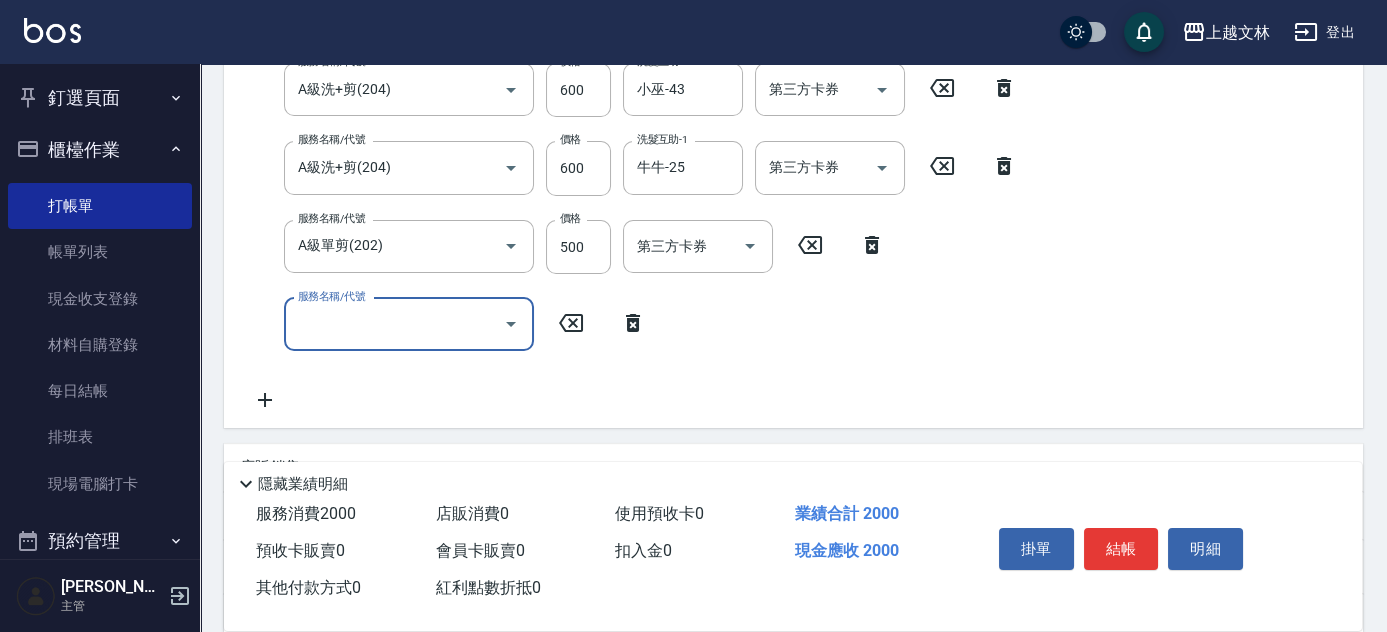 scroll, scrollTop: 413, scrollLeft: 0, axis: vertical 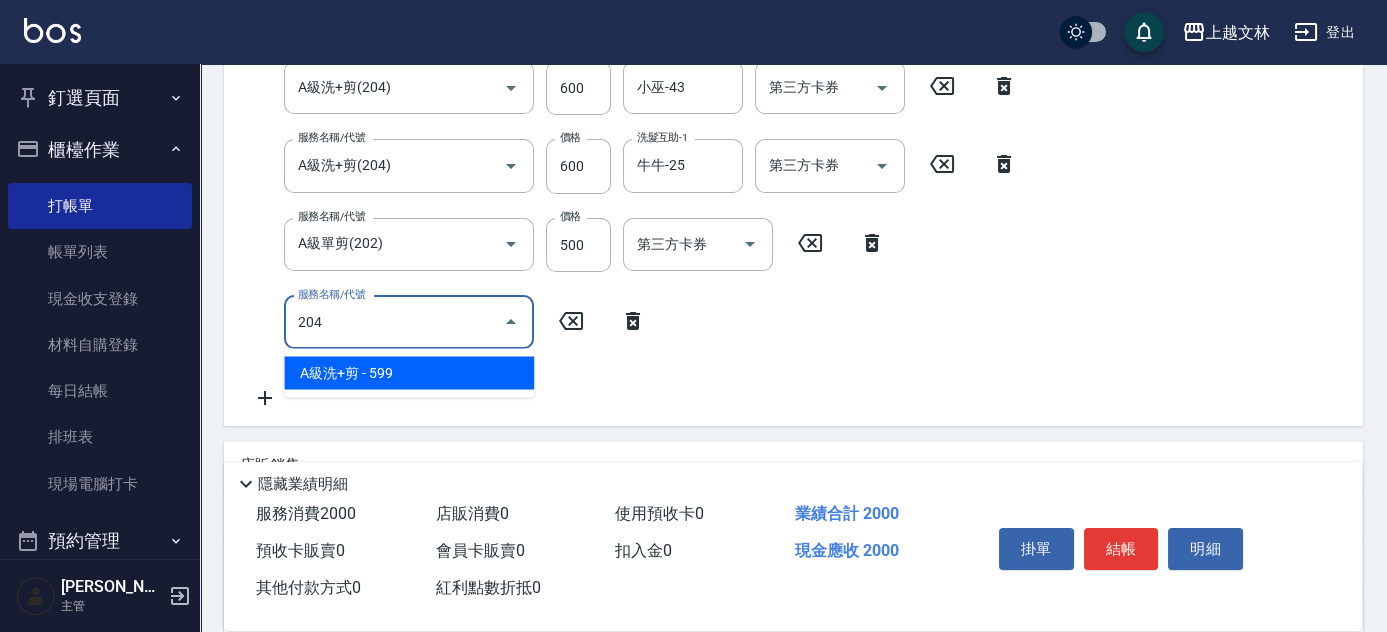 type on "A級洗+剪(204)" 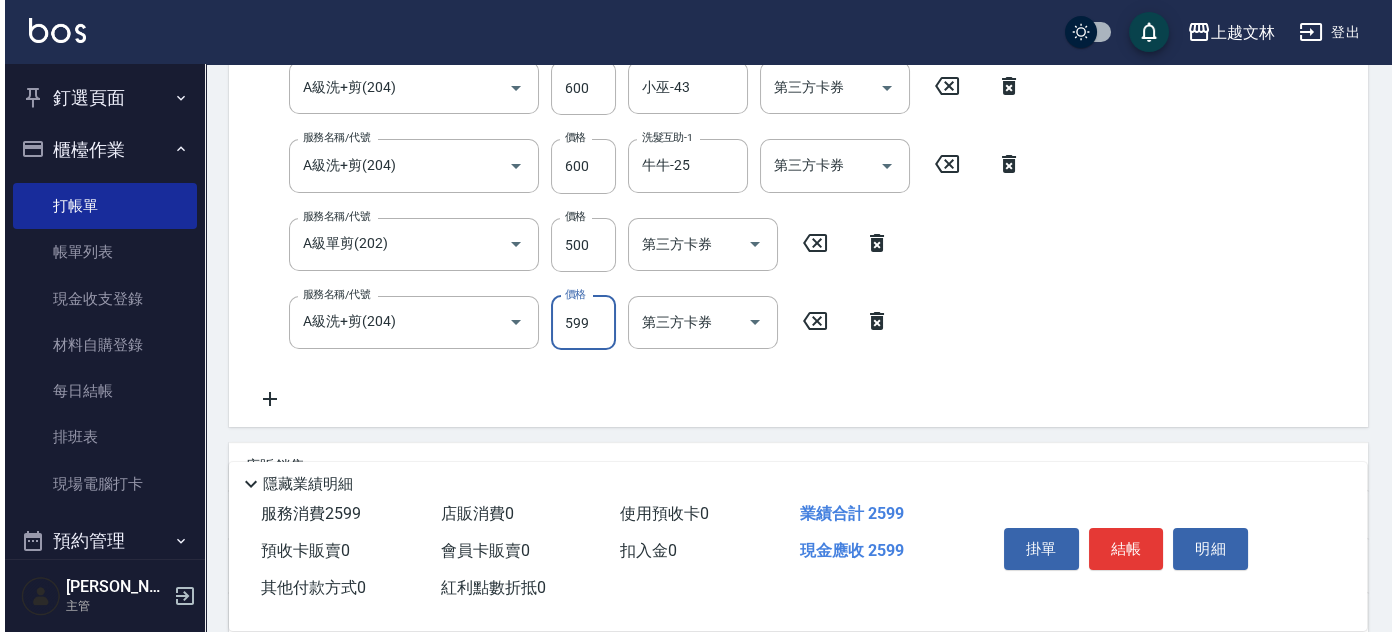 scroll, scrollTop: 396, scrollLeft: 0, axis: vertical 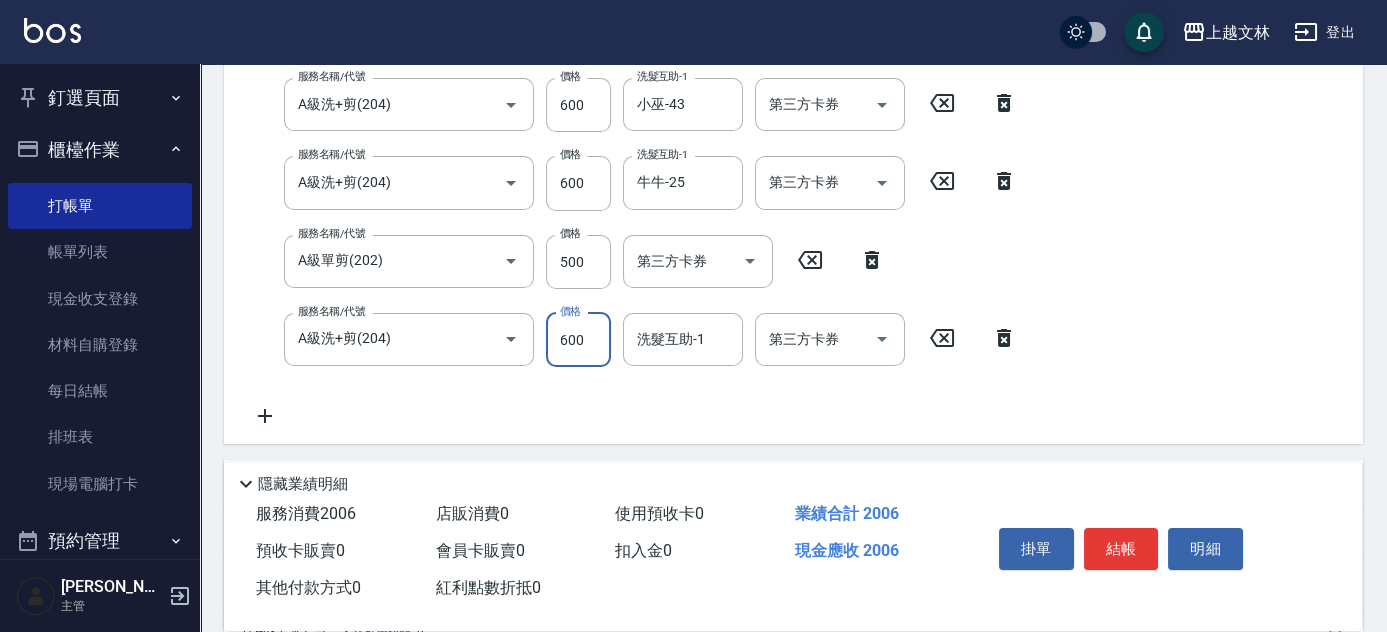 type 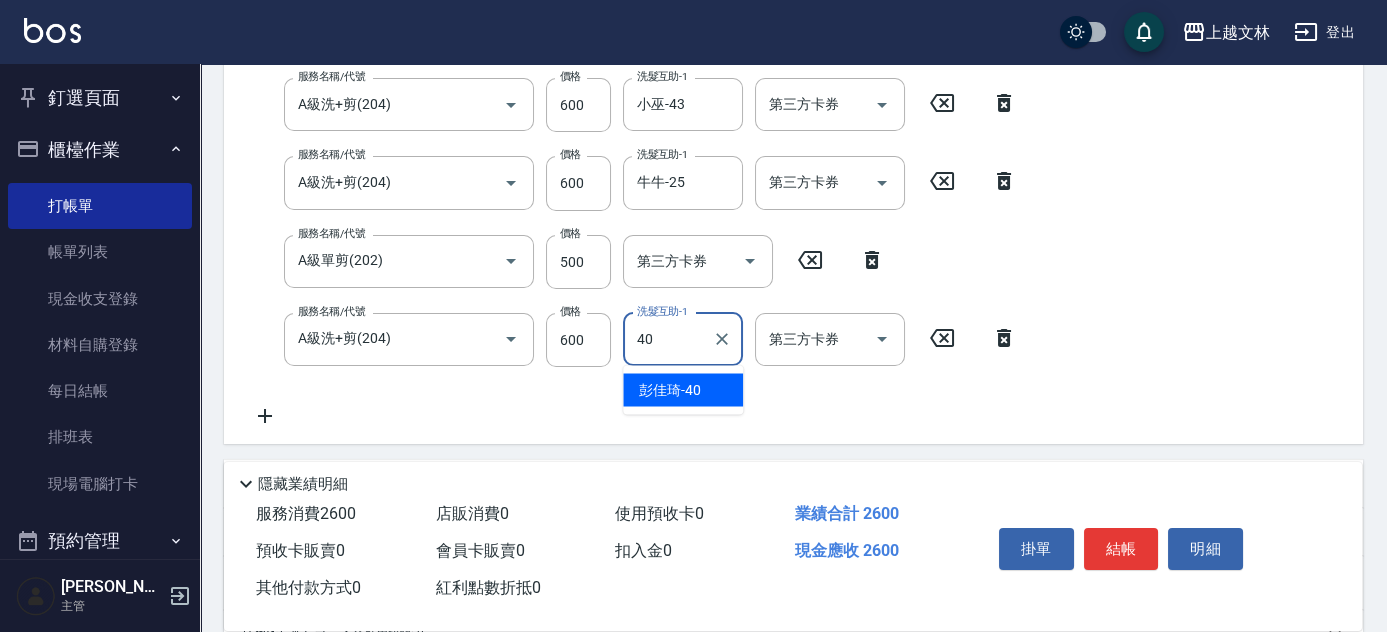drag, startPoint x: 654, startPoint y: 394, endPoint x: 1042, endPoint y: 434, distance: 390.0564 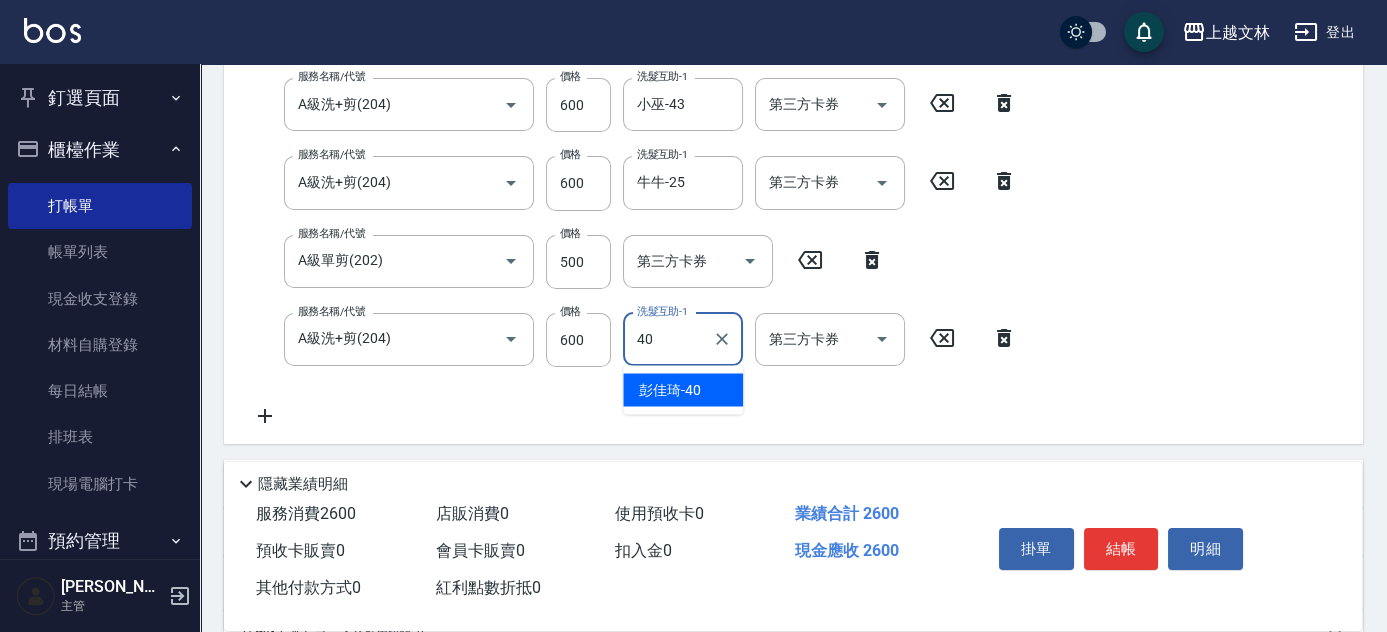 click on "[PERSON_NAME]-40" at bounding box center (670, 389) 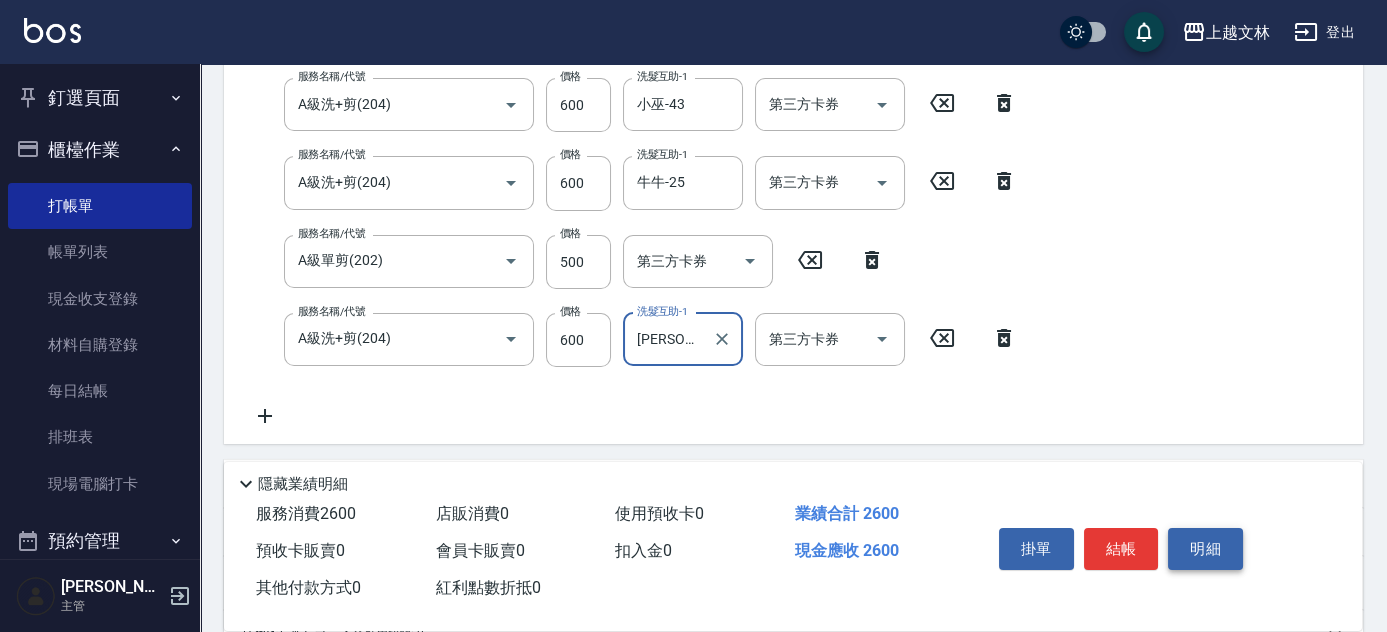 click on "明細" at bounding box center [1205, 549] 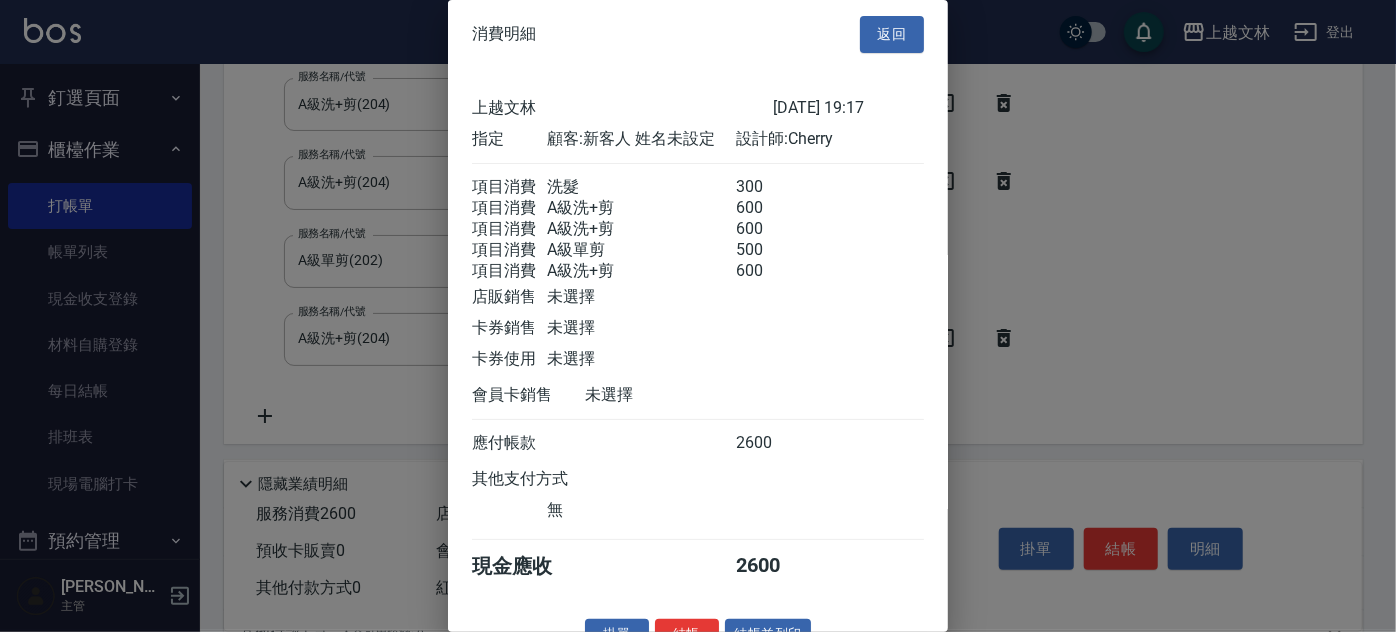 scroll, scrollTop: 59, scrollLeft: 0, axis: vertical 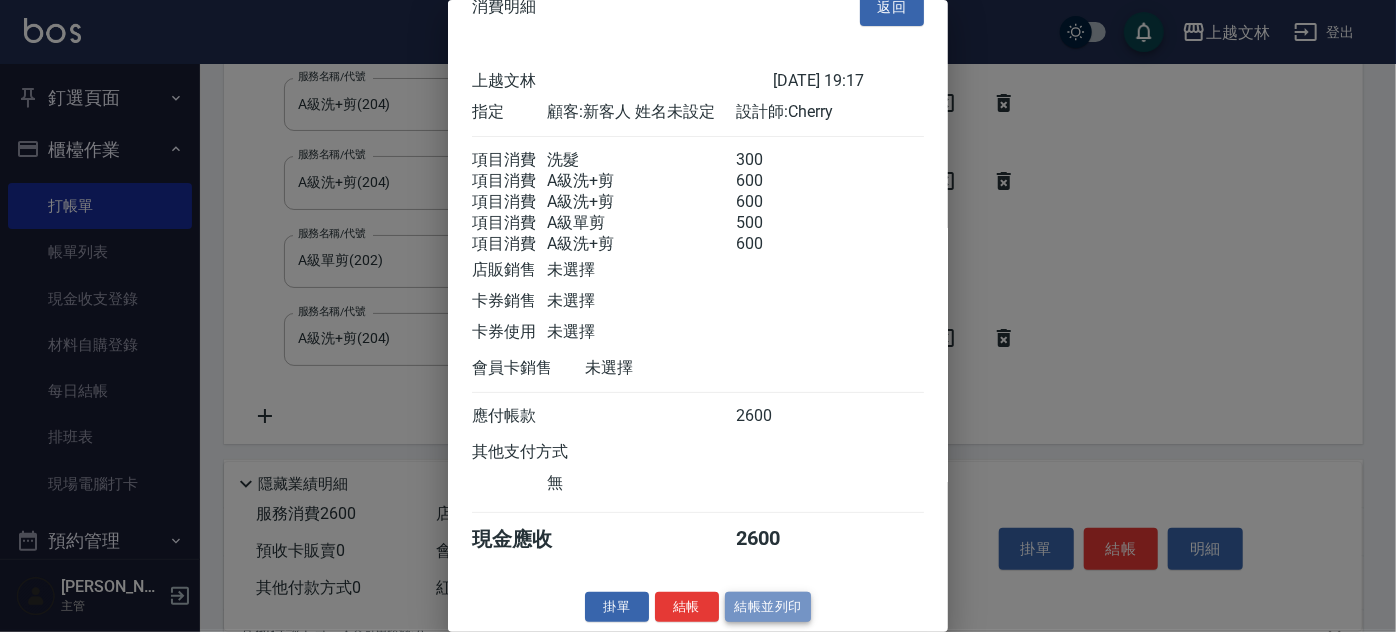 click on "結帳並列印" at bounding box center (768, 607) 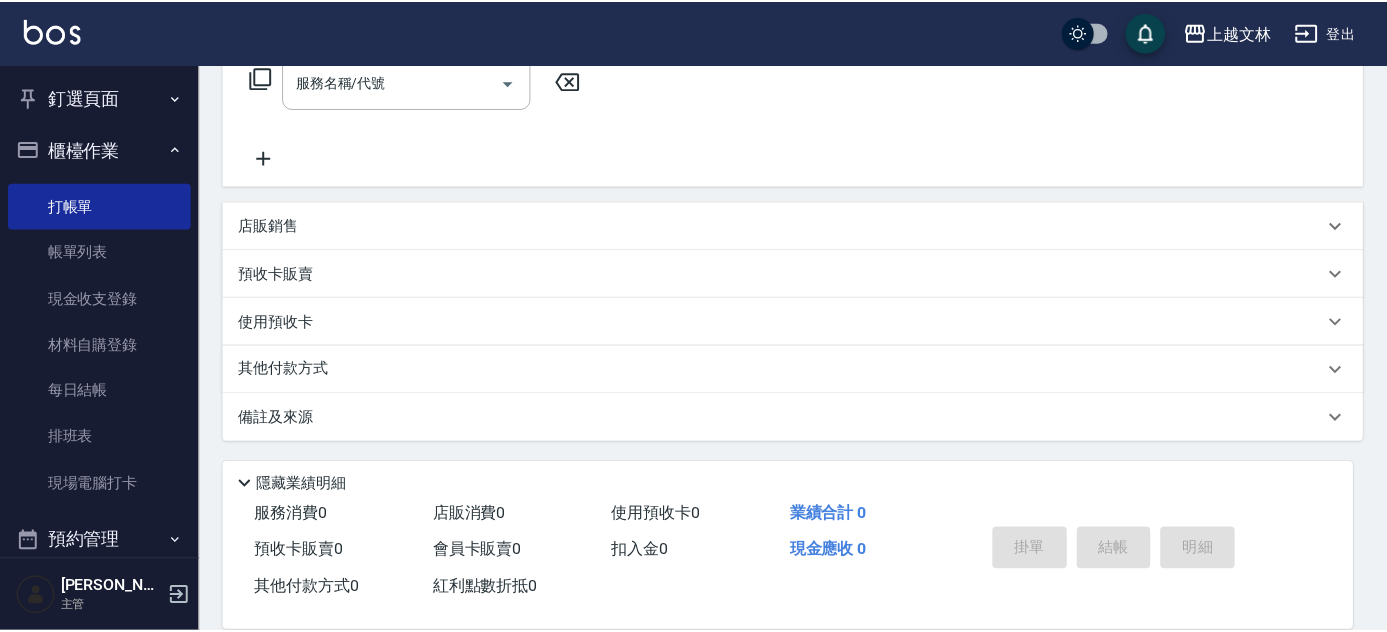 scroll, scrollTop: 0, scrollLeft: 0, axis: both 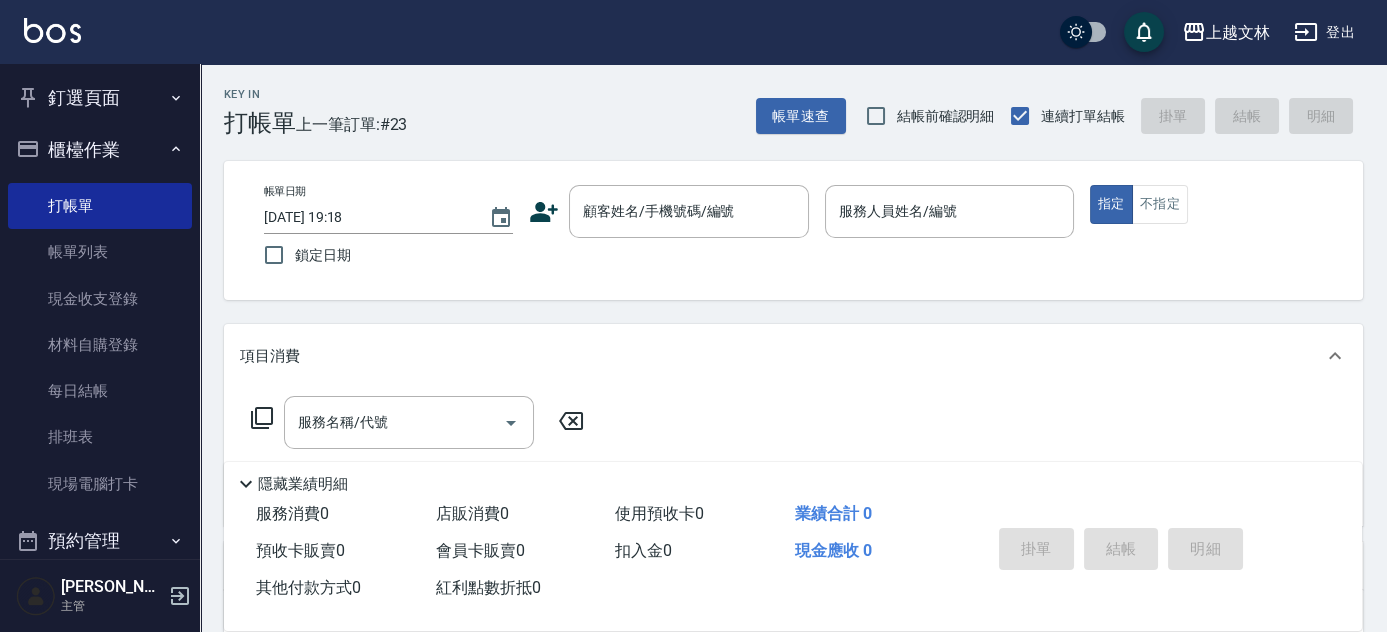 click on "釘選頁面 店家日報表 設計師排行榜 每日結帳 櫃檯作業 打帳單 帳單列表 現金收支登錄 材料自購登錄 每日結帳 排班表 現場電腦打卡 預約管理 預約管理 單日預約紀錄 單週預約紀錄 報表及分析 報表目錄 店家區間累計表 店家日報表 互助日報表 互助月報表 互助排行榜 互助點數明細 互助業績報表 全店業績分析表 營業統計分析表 營業項目月分析表 設計師業績表 設計師日報表 設計師業績分析表 設計師業績月報表 設計師排行榜 商品銷售排行榜 商品消耗明細 單一服務項目查詢 店販抽成明細 店販分類抽成明細 顧客入金餘額表 顧客卡券餘額表 每日非現金明細 每日收支明細 收支分類明細表 非現金明細對帳單 客戶管理 客戶列表 客資篩選匯出 卡券管理 入金管理 員工及薪資 員工列表 全店打卡記錄 考勤排班總表 薪資條 薪資明細表 商品管理 商品分類設定 商品列表" at bounding box center [100, 311] 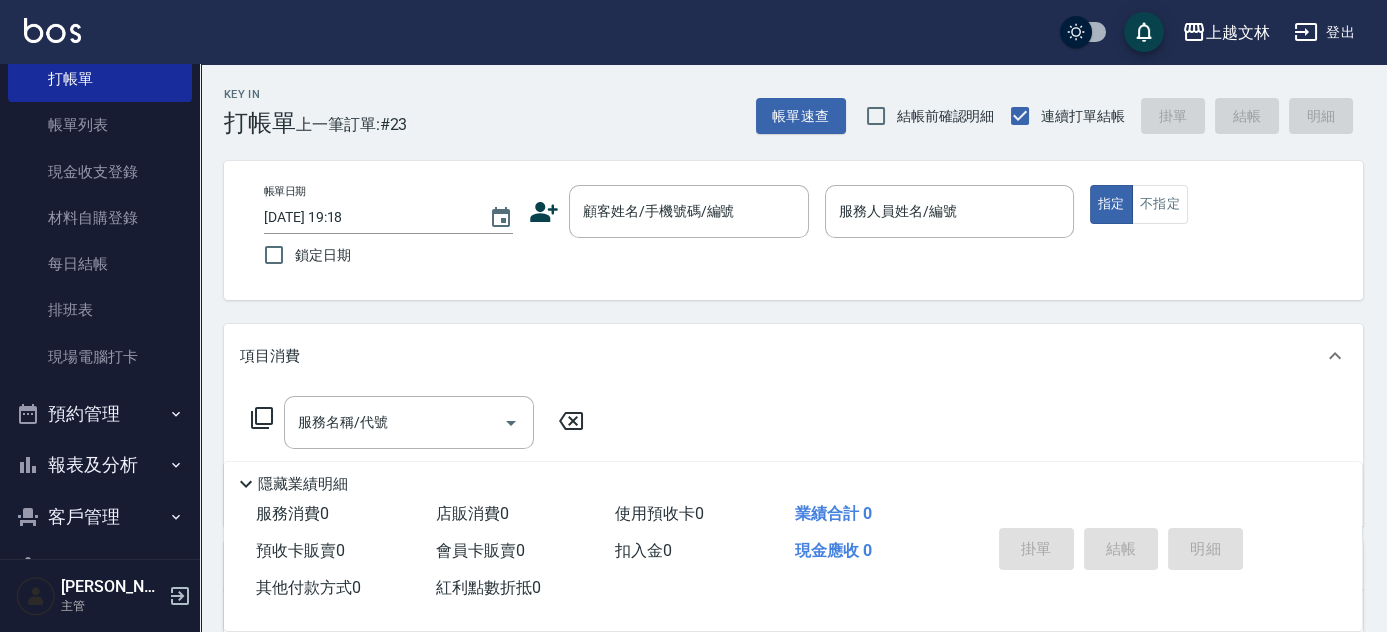 click on "Key In 打帳單 上一筆訂單:#23 帳單速查 結帳前確認明細 連續打單結帳 掛單 結帳 明細 帳單日期 [DATE] 19:18 鎖定日期 顧客姓名/手機號碼/編號 顧客姓名/手機號碼/編號 服務人員姓名/編號 服務人員姓名/編號 指定 不指定 項目消費 服務名稱/代號 服務名稱/代號 店販銷售 服務人員姓名/編號 服務人員姓名/編號 商品代號/名稱 商品代號/名稱 預收卡販賣 卡券名稱/代號 卡券名稱/代號 使用預收卡 其他付款方式 其他付款方式 其他付款方式 備註及來源 備註 備註 訂單來源 ​ 訂單來源 隱藏業績明細 服務消費  0 店販消費  0 使用預收卡  0 業績合計   0 預收卡販賣  0 會員卡販賣  0 扣入金  0 現金應收   0 其他付款方式  0 紅利點數折抵  0 掛單 結帳 明細" at bounding box center [793, 518] 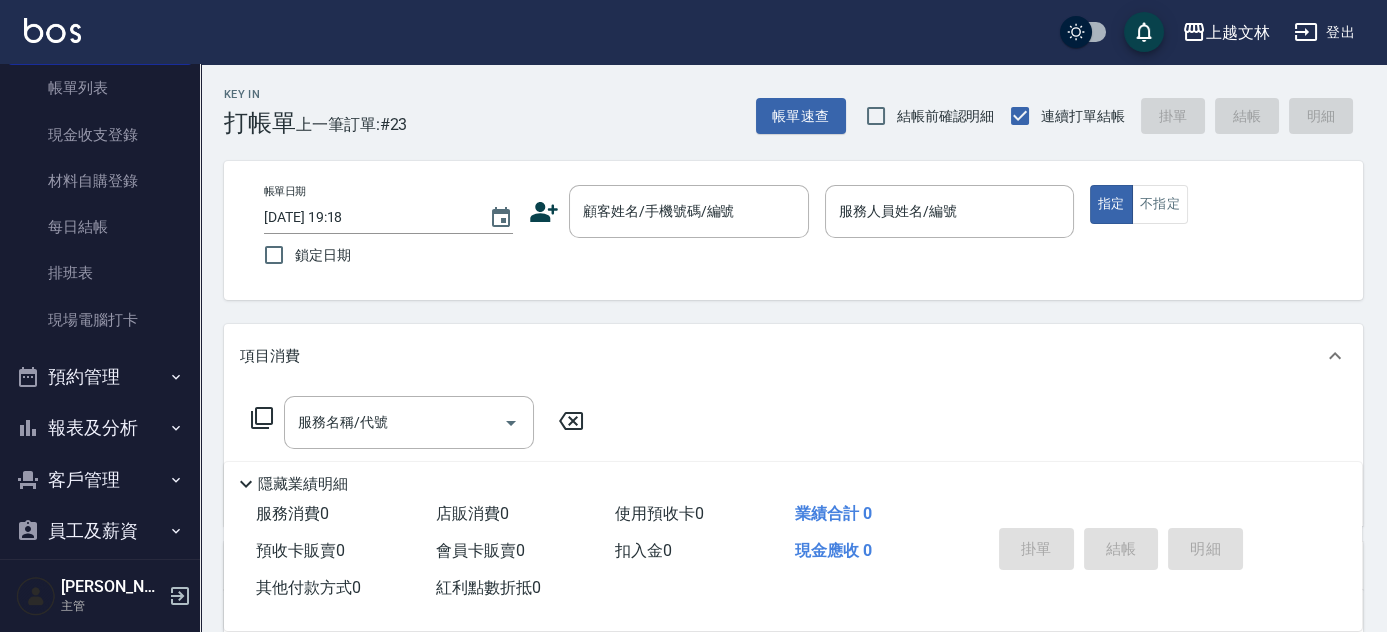 click on "Key In 打帳單 上一筆訂單:#23 帳單速查 結帳前確認明細 連續打單結帳 掛單 結帳 明細 帳單日期 [DATE] 19:18 鎖定日期 顧客姓名/手機號碼/編號 顧客姓名/手機號碼/編號 服務人員姓名/編號 服務人員姓名/編號 指定 不指定 項目消費 服務名稱/代號 服務名稱/代號 店販銷售 服務人員姓名/編號 服務人員姓名/編號 商品代號/名稱 商品代號/名稱 預收卡販賣 卡券名稱/代號 卡券名稱/代號 使用預收卡 其他付款方式 其他付款方式 其他付款方式 備註及來源 備註 備註 訂單來源 ​ 訂單來源 隱藏業績明細 服務消費  0 店販消費  0 使用預收卡  0 業績合計   0 預收卡販賣  0 會員卡販賣  0 扣入金  0 現金應收   0 其他付款方式  0 紅利點數折抵  0 掛單 結帳 明細" at bounding box center (793, 518) 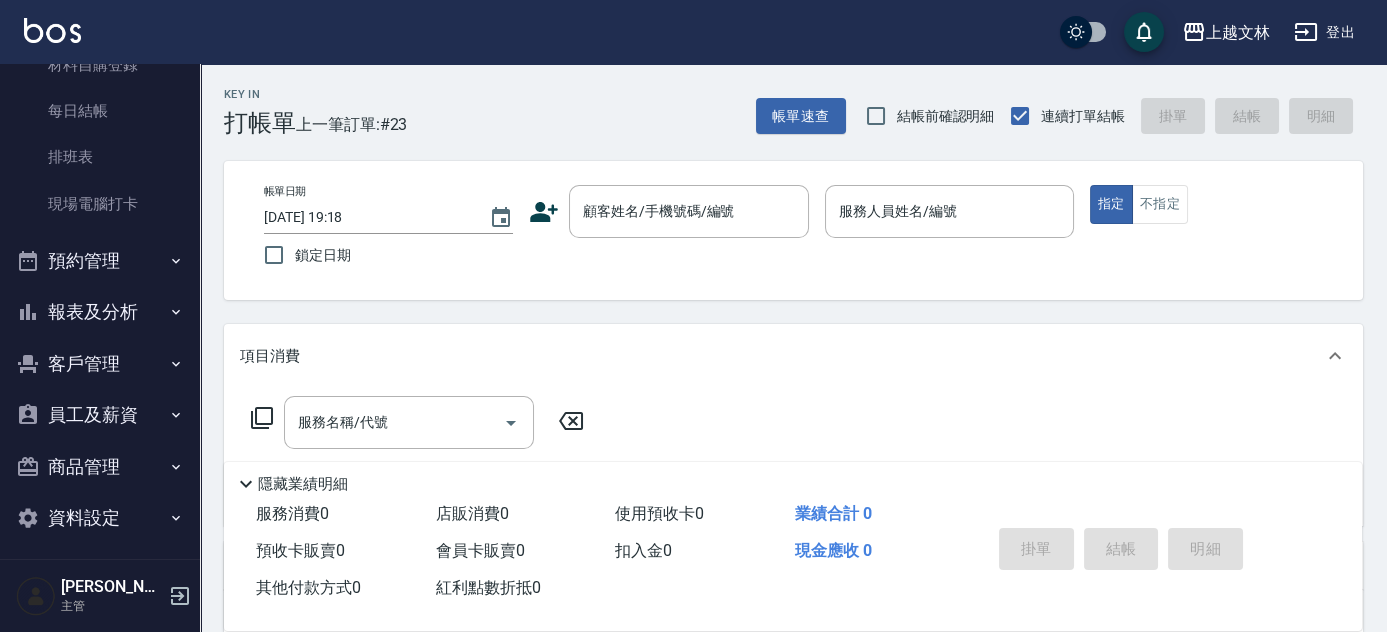 scroll, scrollTop: 288, scrollLeft: 0, axis: vertical 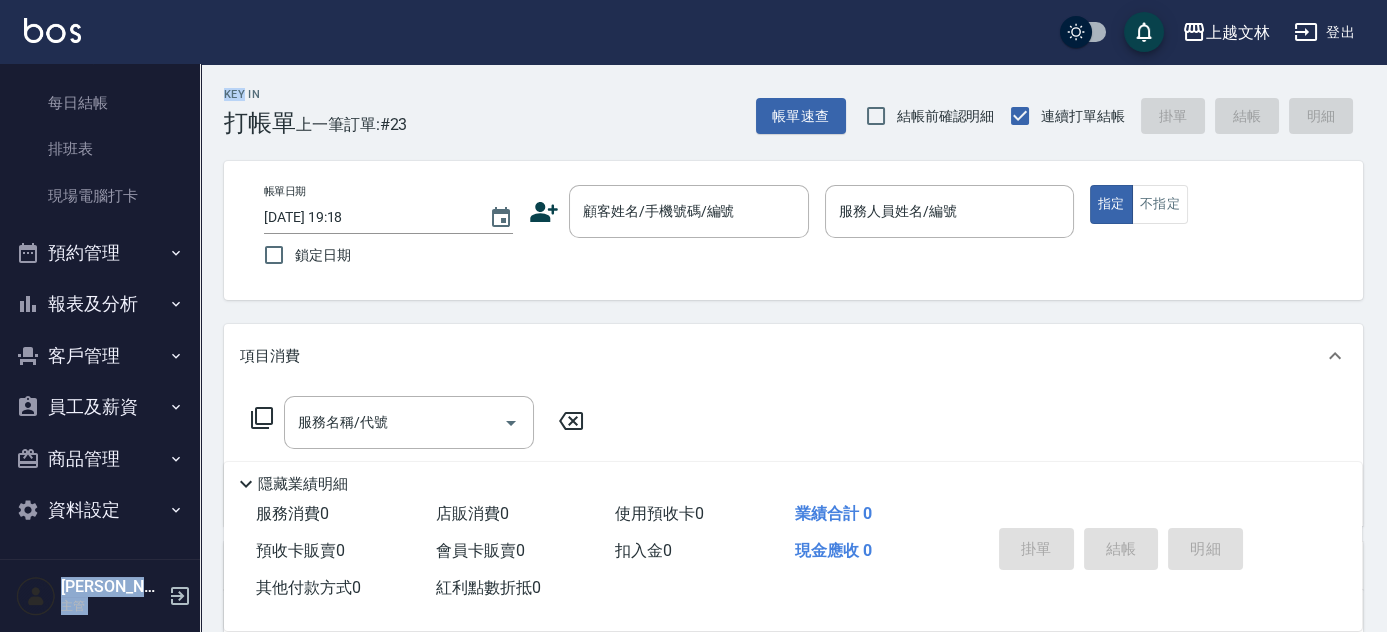 drag, startPoint x: 220, startPoint y: 155, endPoint x: 261, endPoint y: -82, distance: 240.52026 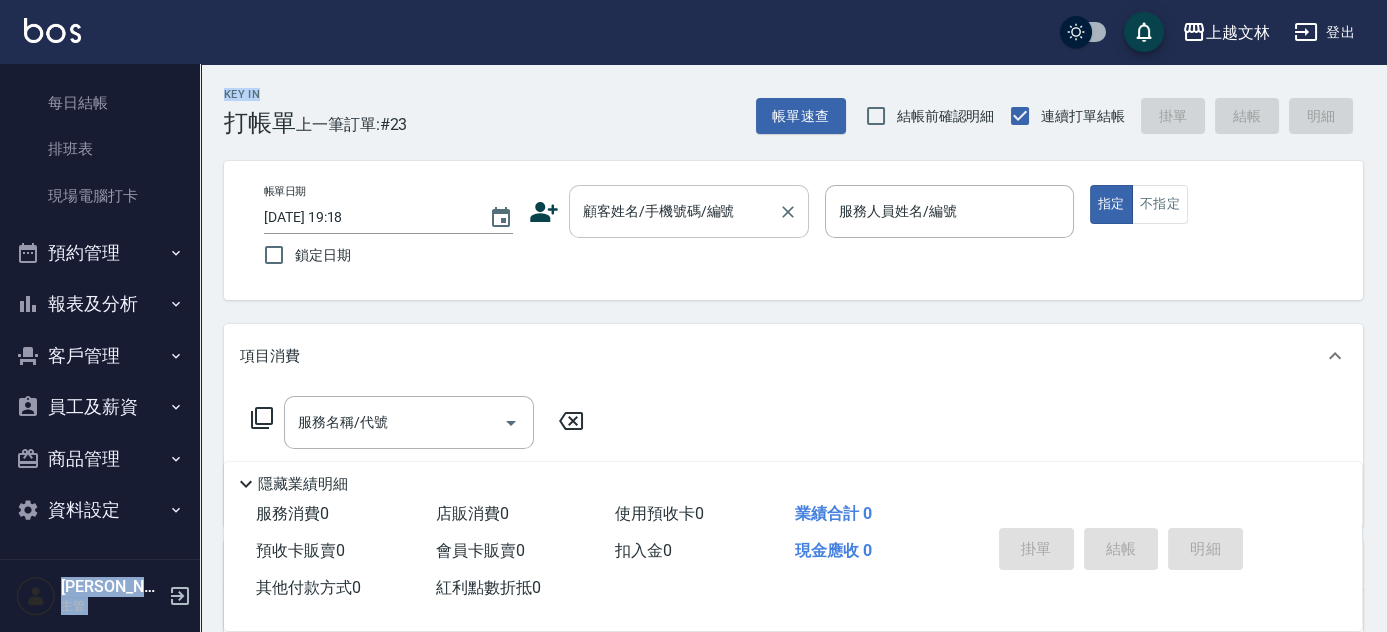 click on "顧客姓名/手機號碼/編號 顧客姓名/手機號碼/編號" at bounding box center [689, 211] 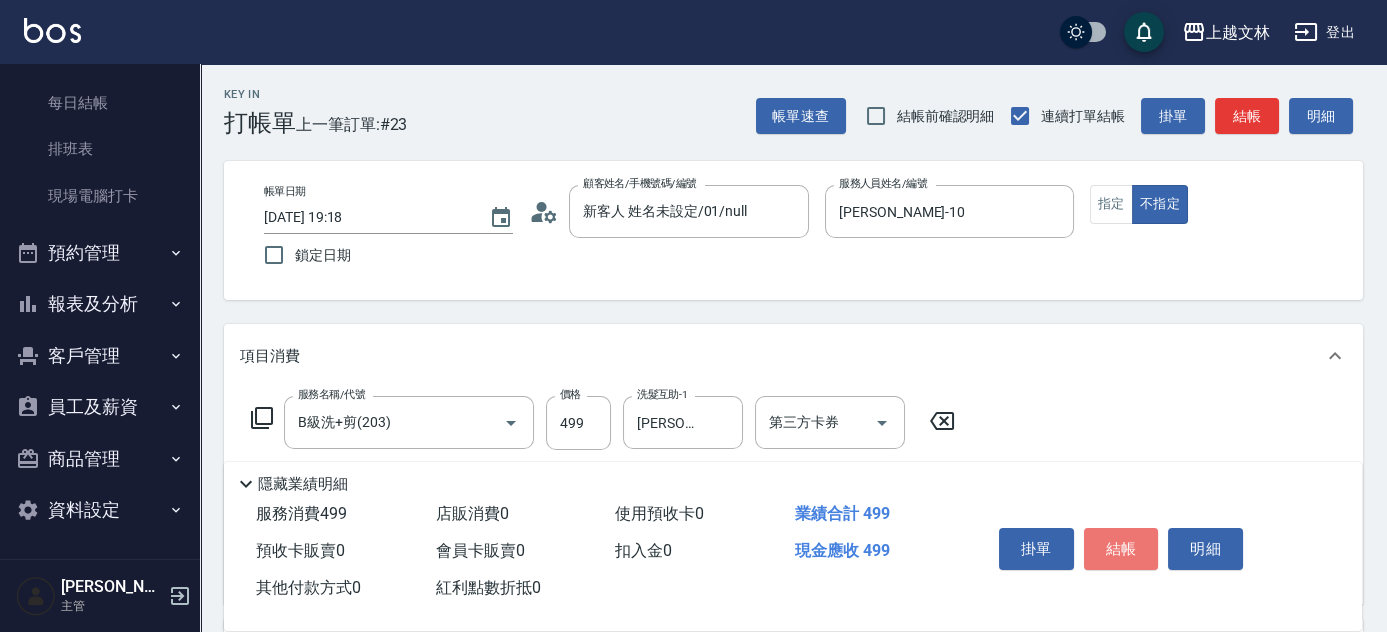 click on "結帳" at bounding box center (1121, 549) 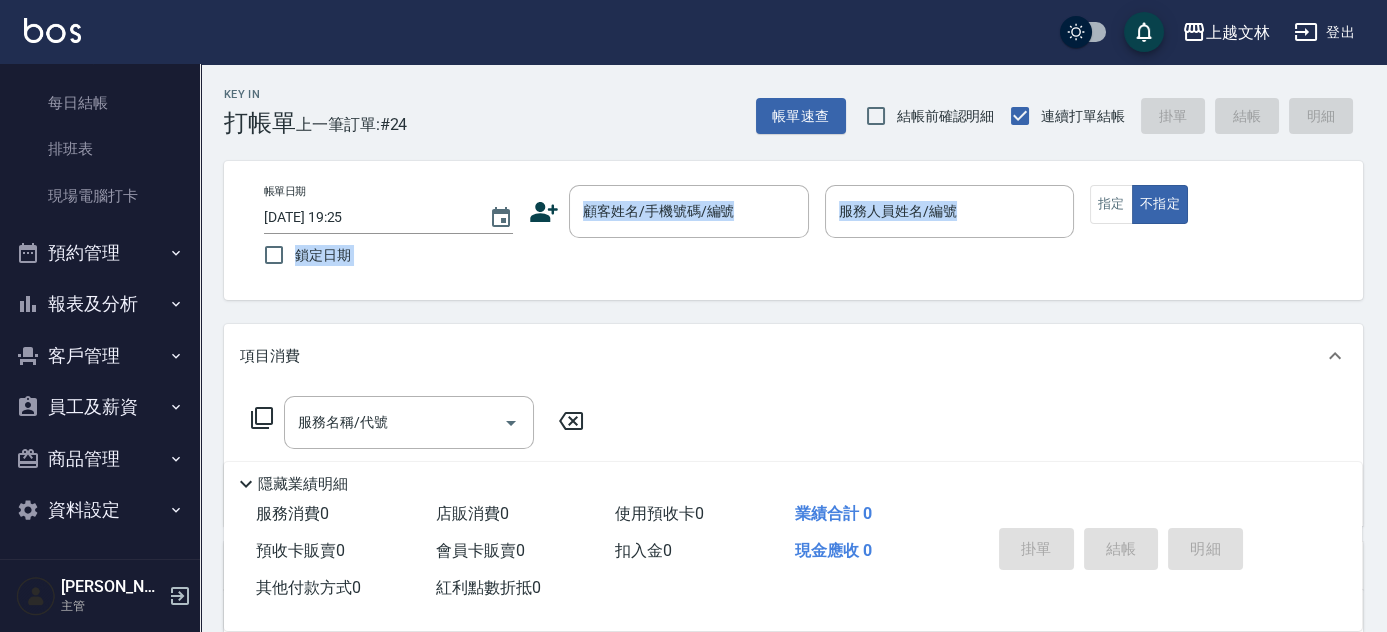 drag, startPoint x: 205, startPoint y: 292, endPoint x: 210, endPoint y: 255, distance: 37.336308 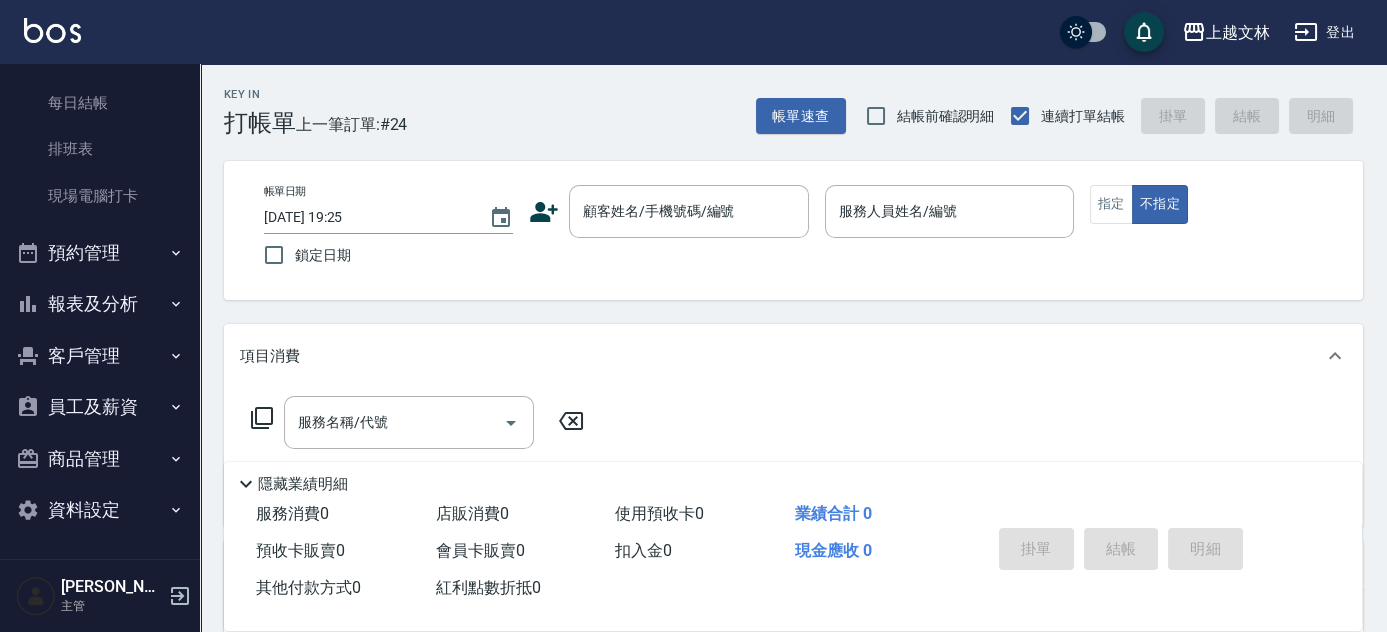 click on "Key In 打帳單 上一筆訂單:#24 帳單速查 結帳前確認明細 連續打單結帳 掛單 結帳 明細 帳單日期 [DATE] 19:25 鎖定日期 顧客姓名/手機號碼/編號 顧客姓名/手機號碼/編號 服務人員姓名/編號 服務人員姓名/編號 指定 不指定 項目消費 服務名稱/代號 服務名稱/代號 店販銷售 服務人員姓名/編號 服務人員姓名/編號 商品代號/名稱 商品代號/名稱 預收卡販賣 卡券名稱/代號 卡券名稱/代號 使用預收卡 其他付款方式 其他付款方式 其他付款方式 備註及來源 備註 備註 訂單來源 ​ 訂單來源 隱藏業績明細 服務消費  0 店販消費  0 使用預收卡  0 業績合計   0 預收卡販賣  0 會員卡販賣  0 扣入金  0 現金應收   0 其他付款方式  0 紅利點數折抵  0 掛單 結帳 明細" at bounding box center [793, 518] 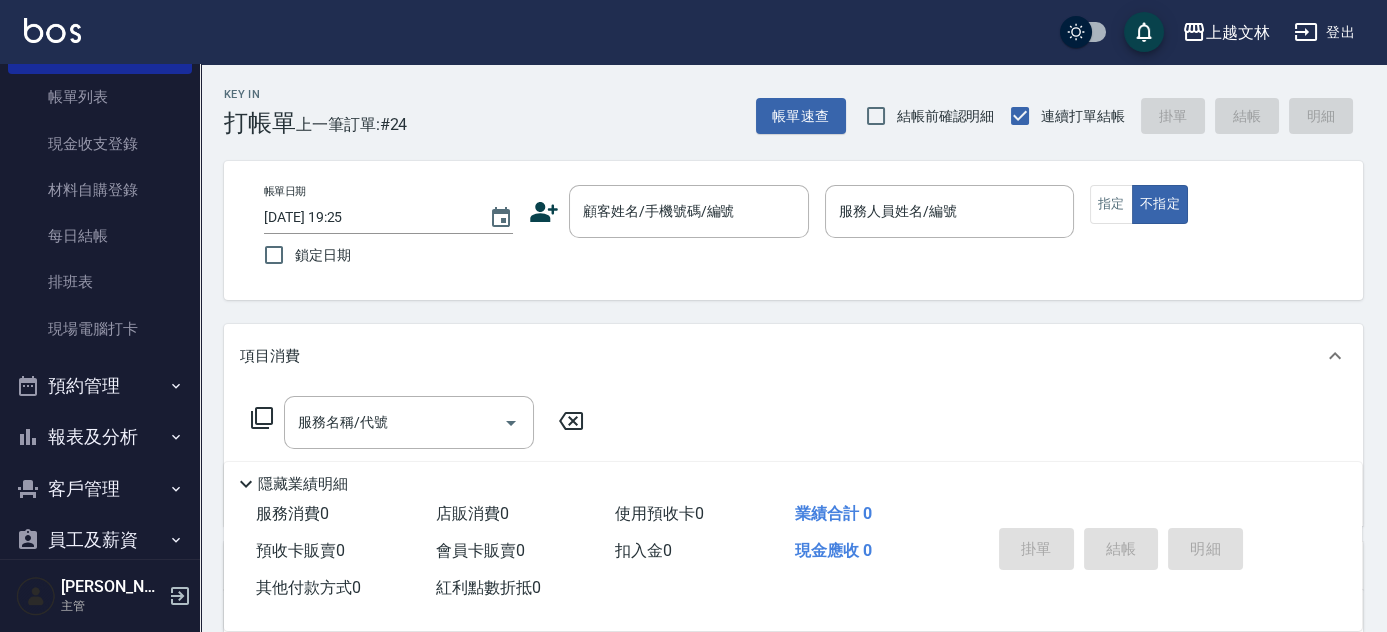 scroll, scrollTop: 131, scrollLeft: 0, axis: vertical 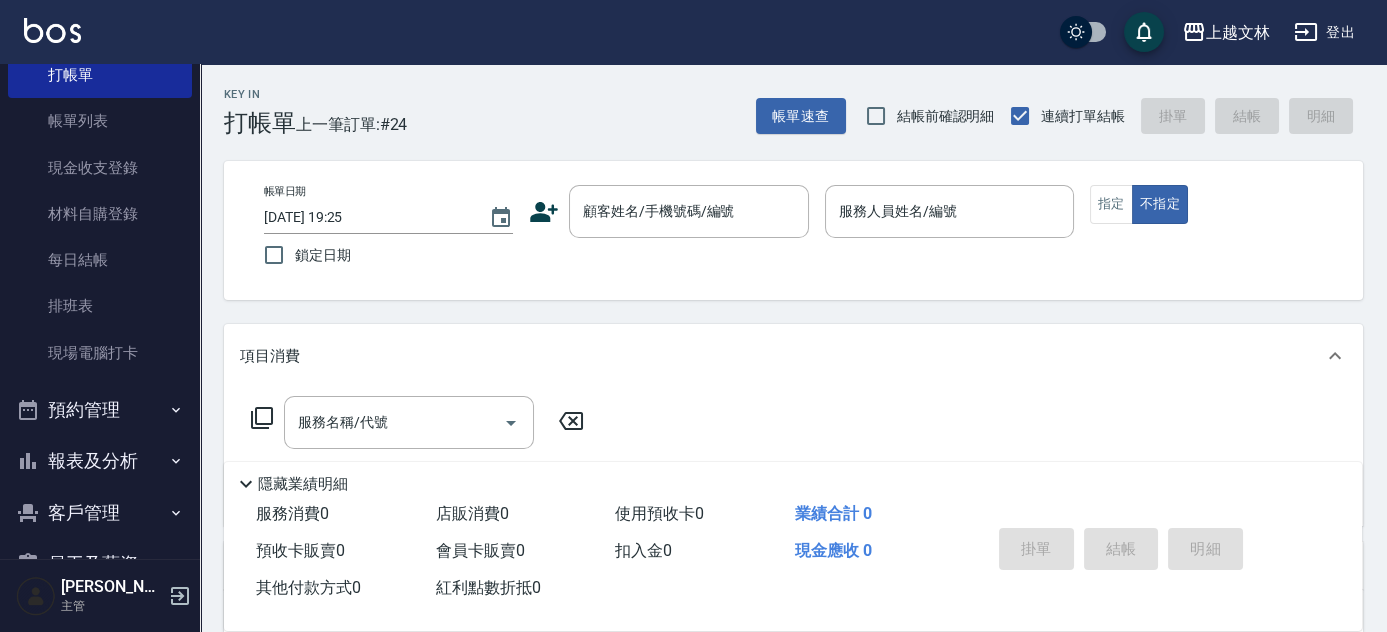 click on "Key In 打帳單 上一筆訂單:#24 帳單速查 結帳前確認明細 連續打單結帳 掛單 結帳 明細 帳單日期 [DATE] 19:25 鎖定日期 顧客姓名/手機號碼/編號 顧客姓名/手機號碼/編號 服務人員姓名/編號 服務人員姓名/編號 指定 不指定 項目消費 服務名稱/代號 服務名稱/代號 店販銷售 服務人員姓名/編號 服務人員姓名/編號 商品代號/名稱 商品代號/名稱 預收卡販賣 卡券名稱/代號 卡券名稱/代號 使用預收卡 其他付款方式 其他付款方式 其他付款方式 備註及來源 備註 備註 訂單來源 ​ 訂單來源 隱藏業績明細 服務消費  0 店販消費  0 使用預收卡  0 業績合計   0 預收卡販賣  0 會員卡販賣  0 扣入金  0 現金應收   0 其他付款方式  0 紅利點數折抵  0 掛單 結帳 明細" at bounding box center (793, 518) 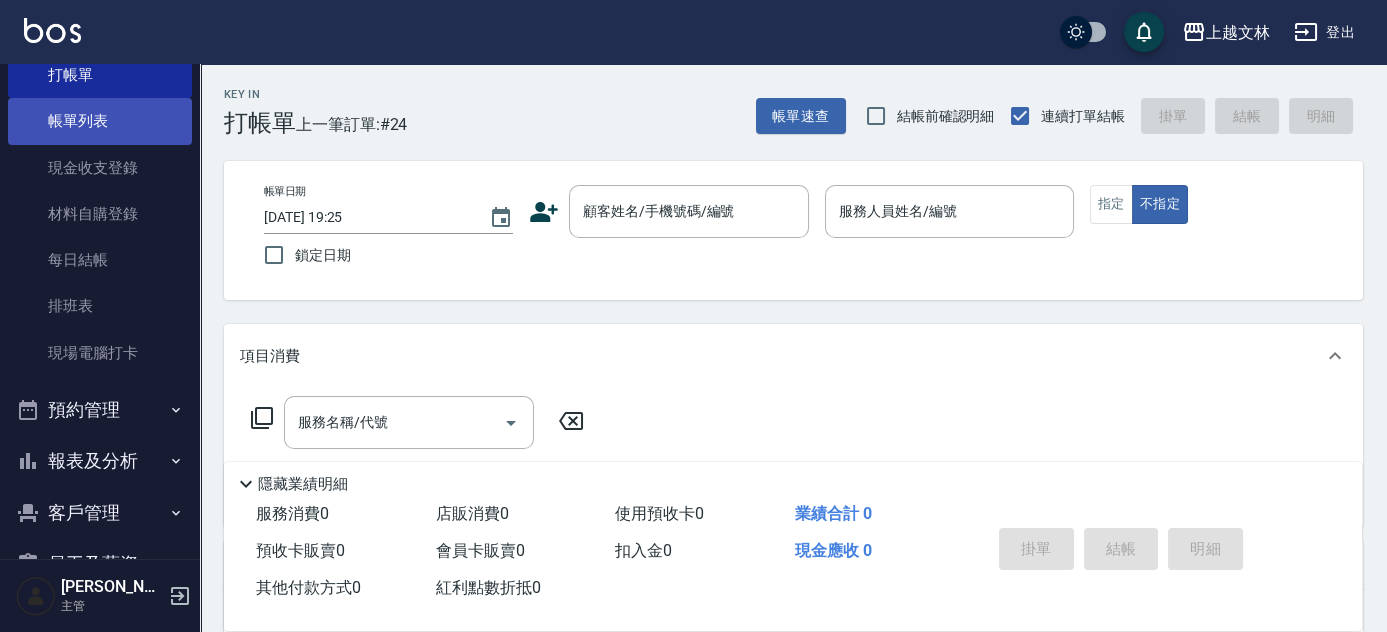 click on "帳單列表" at bounding box center [100, 121] 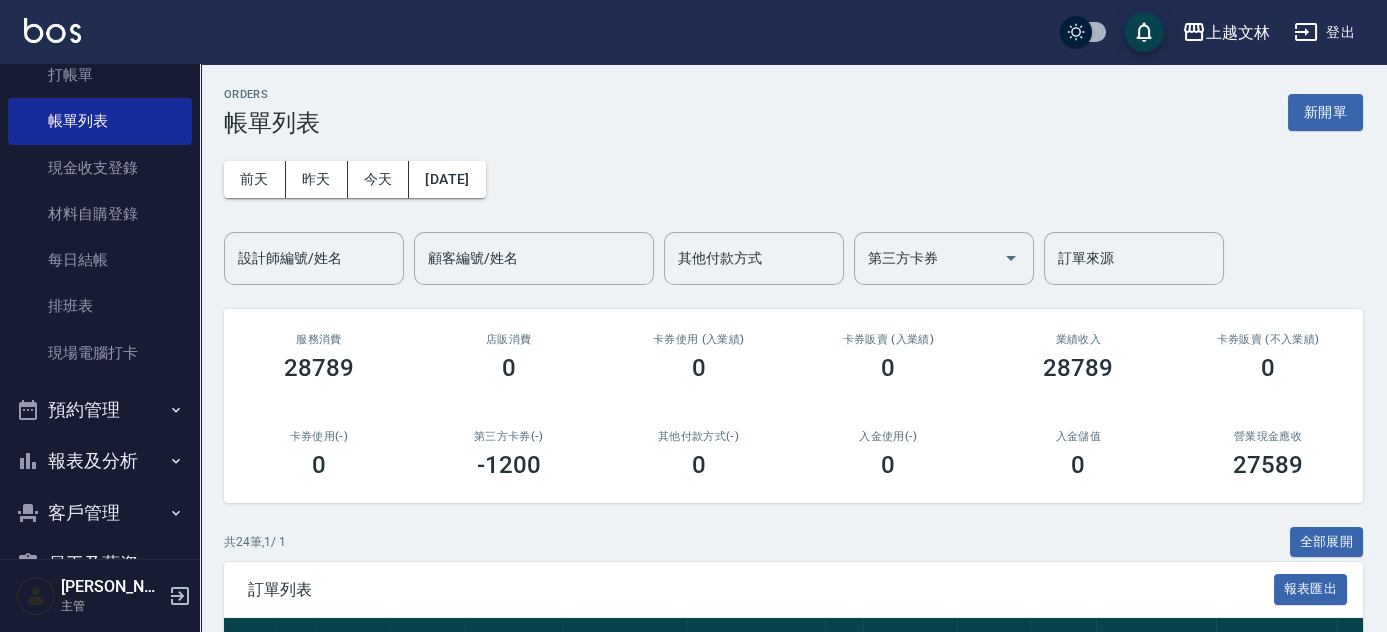click on "ORDERS 帳單列表 新開單 [DATE] [DATE] [DATE] [DATE] 設計師編號/姓名 設計師編號/姓名 顧客編號/姓名 顧客編號/姓名 其他付款方式 其他付款方式 第三方卡券 第三方卡券 訂單來源 訂單來源 服務消費 28789 店販消費 0 卡券使用 (入業績) 0 卡券販賣 (入業績) 0 業績收入 28789 卡券販賣 (不入業績) 0 卡券使用(-) 0 第三方卡券(-) -1200 其他付款方式(-) 0 入金使用(-) 0 入金儲值 0 營業現金應收 27589 共  24  筆,  1  /   1 全部展開 訂單列表 報表匯出 展開 列印 操作 帳單編號/時間 客戶 設計師 指定 營業現金應收 服務消費 店販消費 卡券使用 (入業績) 卡券販賣 (入業績) 業績收入 卡券販賣 (不入業績) 卡券使用(-) 第三方卡券(-) 其他付款方式(-) 入金使用(-) 備註 訂單來源 列印 詳情 #24 07/14 (一) 19:18 新客人 姓名未設定 01 [PERSON_NAME] /10 N 499 499 0 0 0 499 0 0 0 0 0 列印 詳情 #23 07/14 (一) 19:17 01 Cherry /3 Y 2600 0" at bounding box center [793, 979] 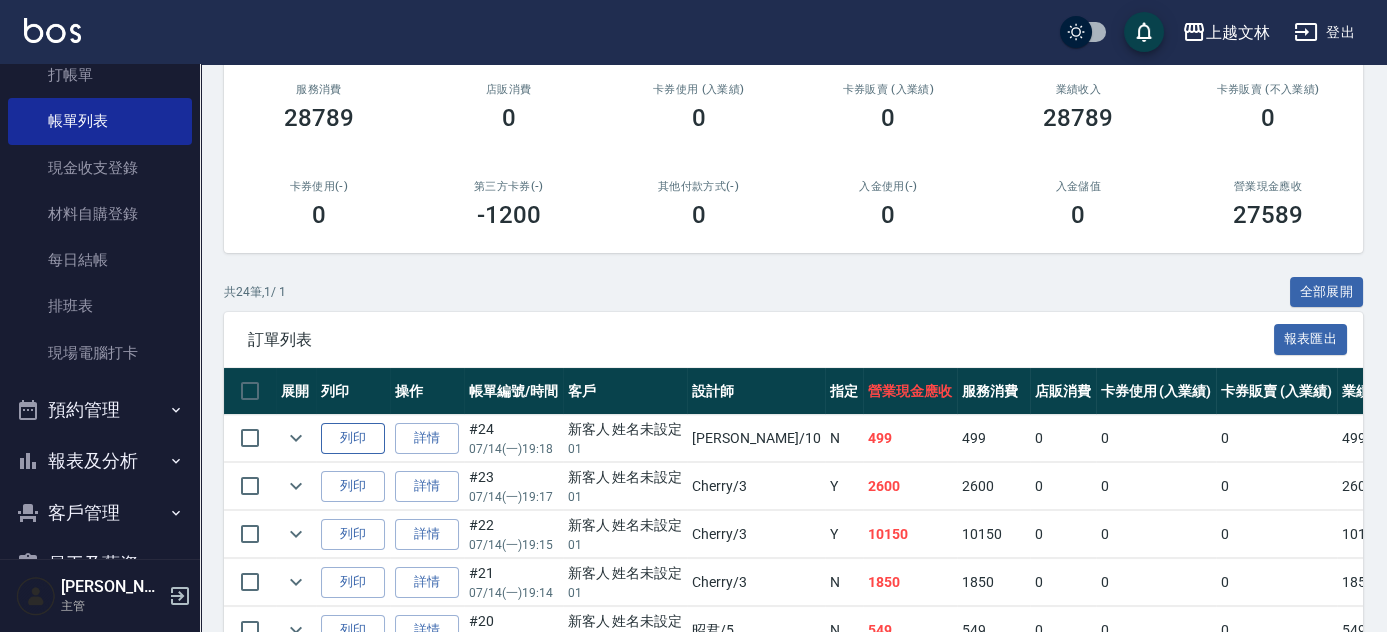 click on "列印" at bounding box center (353, 438) 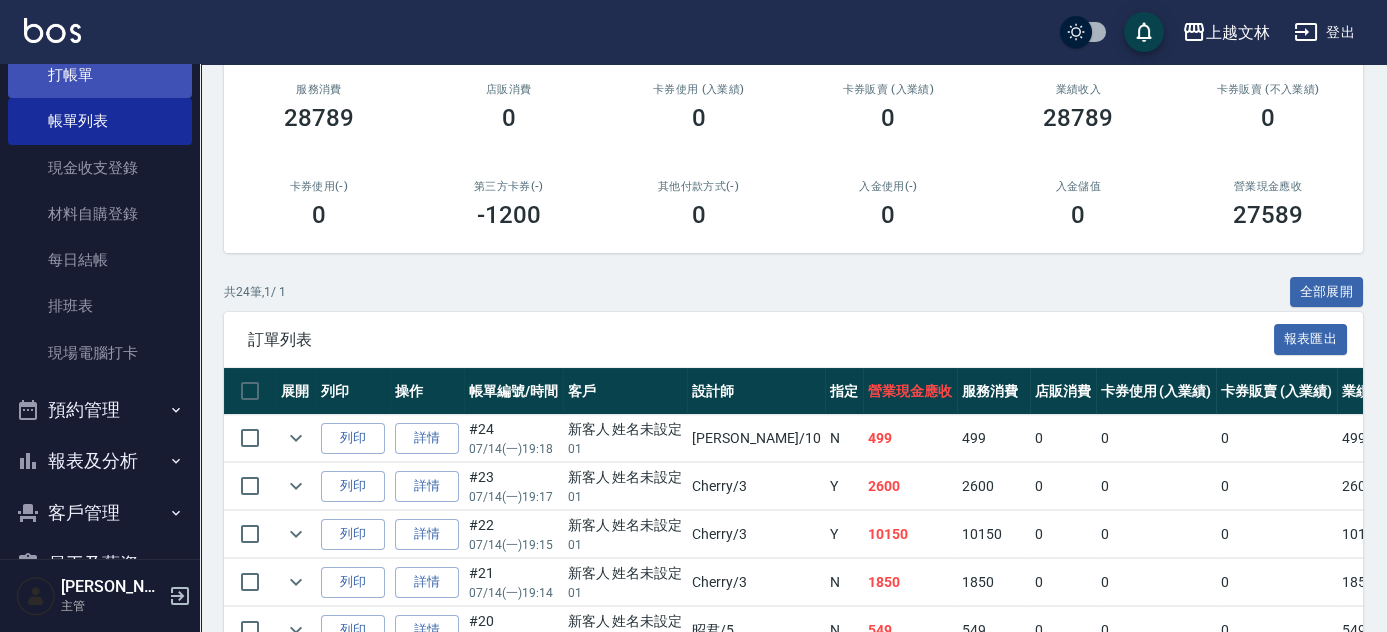 click on "打帳單" at bounding box center (100, 75) 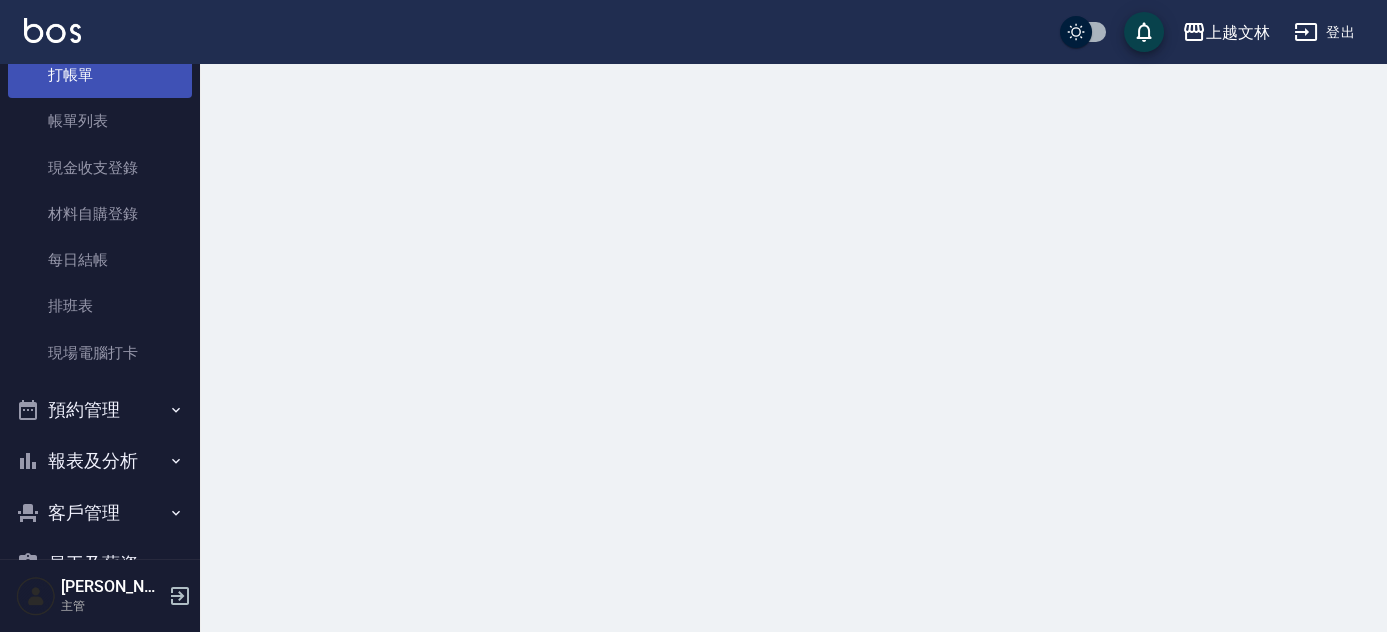 scroll, scrollTop: 0, scrollLeft: 0, axis: both 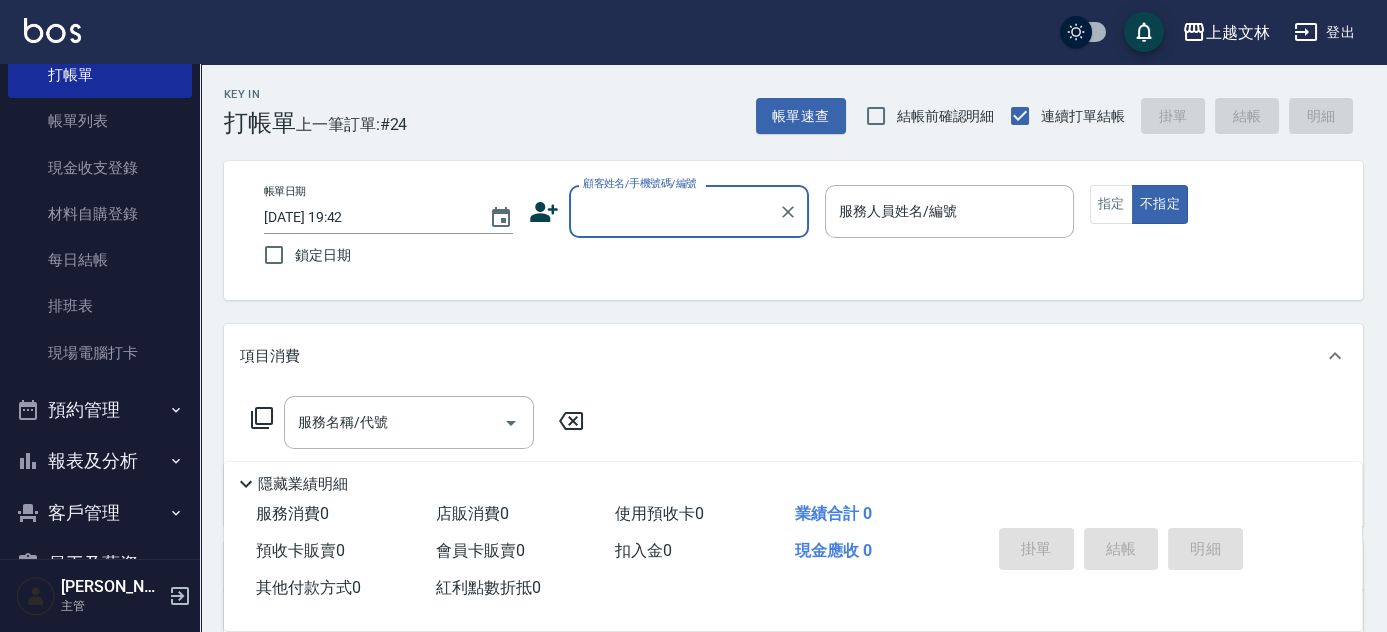 click on "顧客姓名/手機號碼/編號" at bounding box center (674, 211) 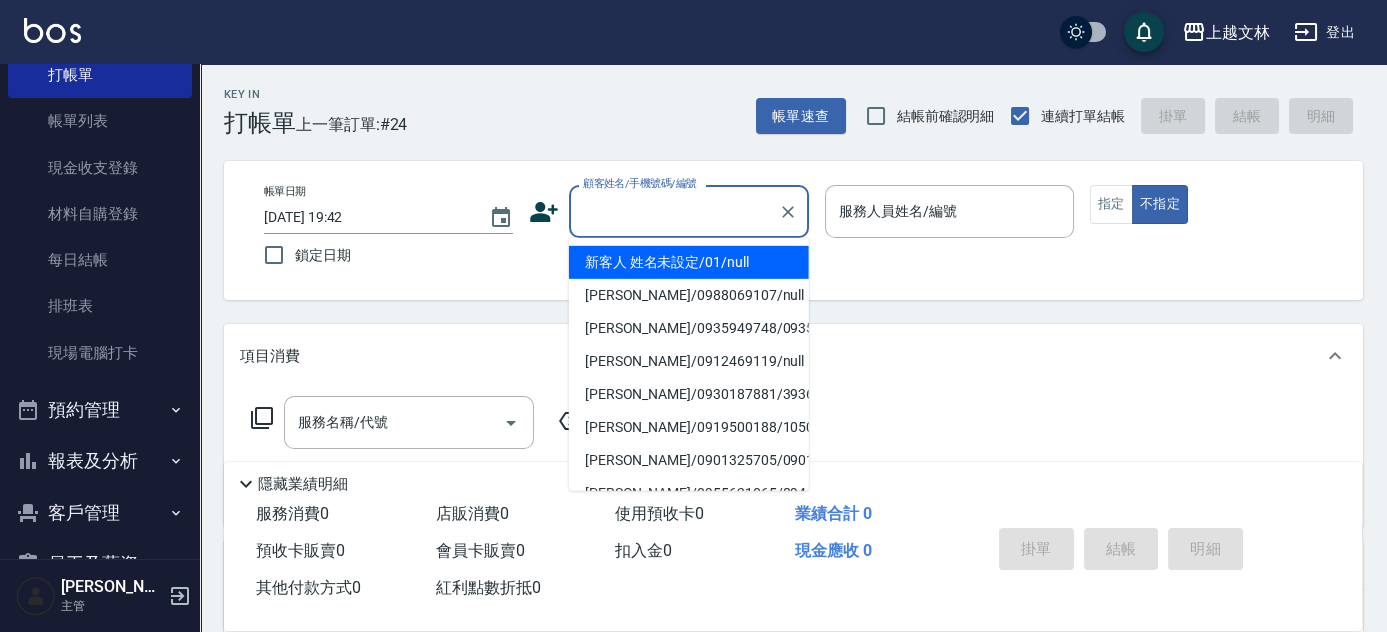 click on "新客人 姓名未設定/01/null" at bounding box center [689, 262] 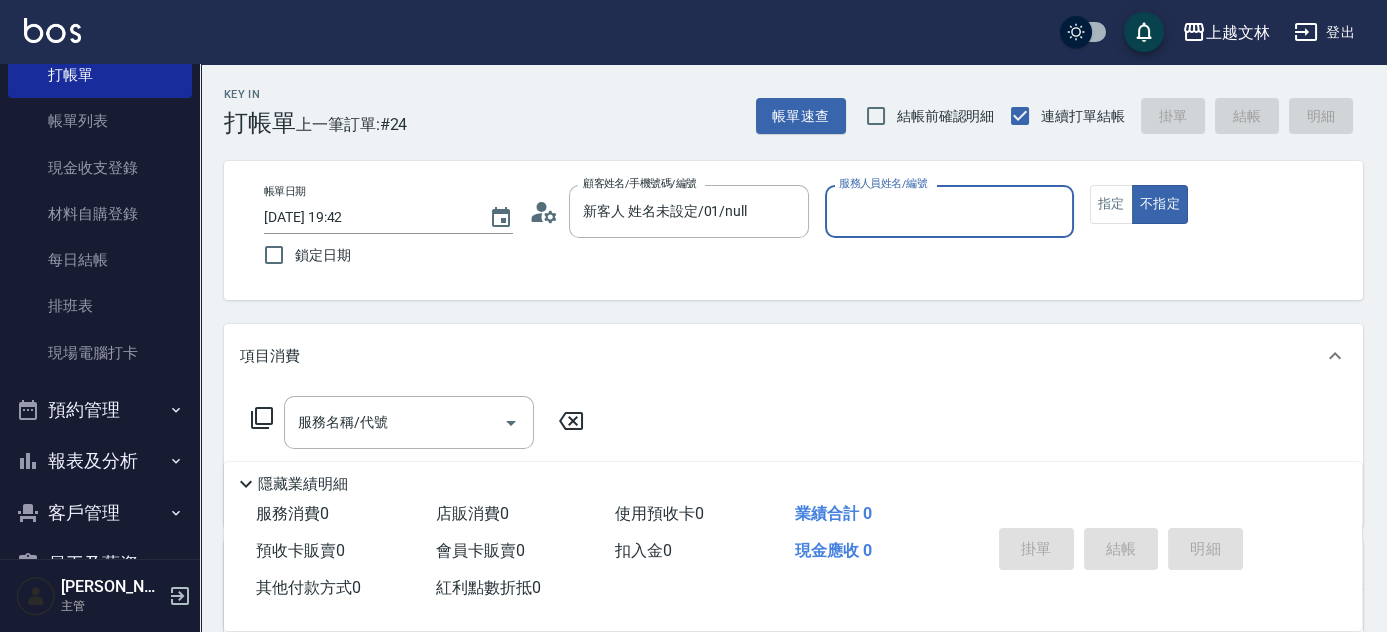 click on "服務人員姓名/編號" at bounding box center [949, 211] 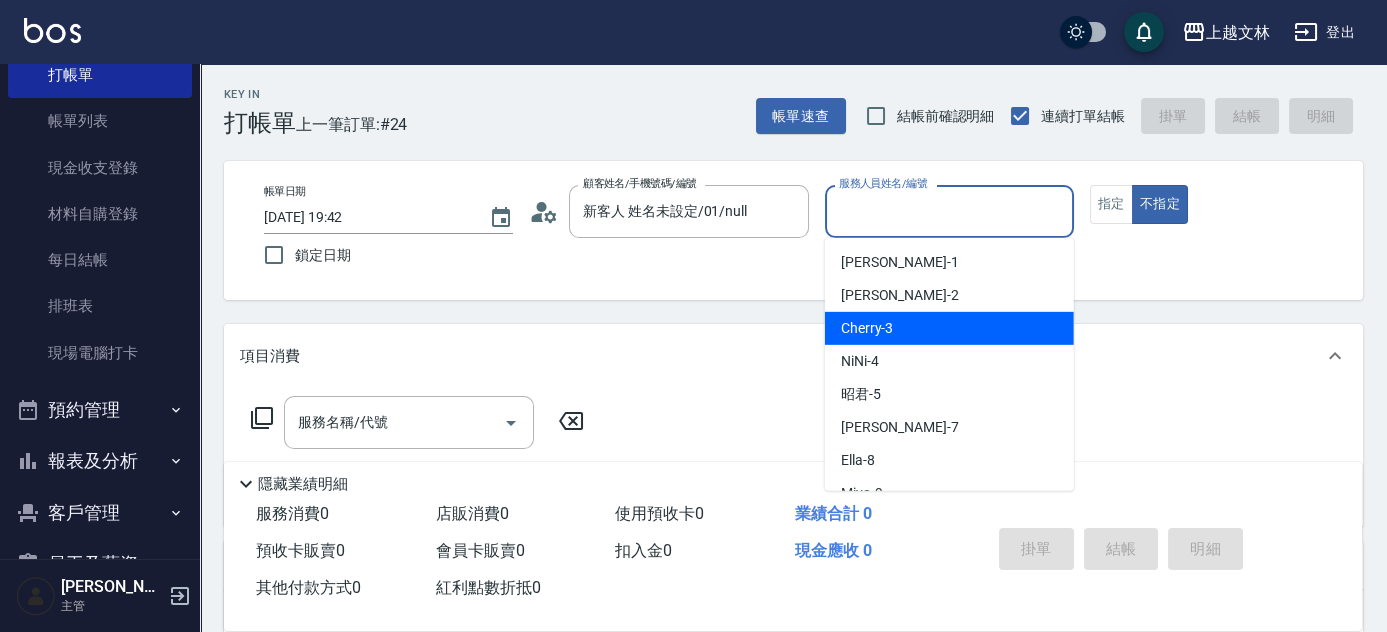 click on "Cherry -3" at bounding box center (949, 328) 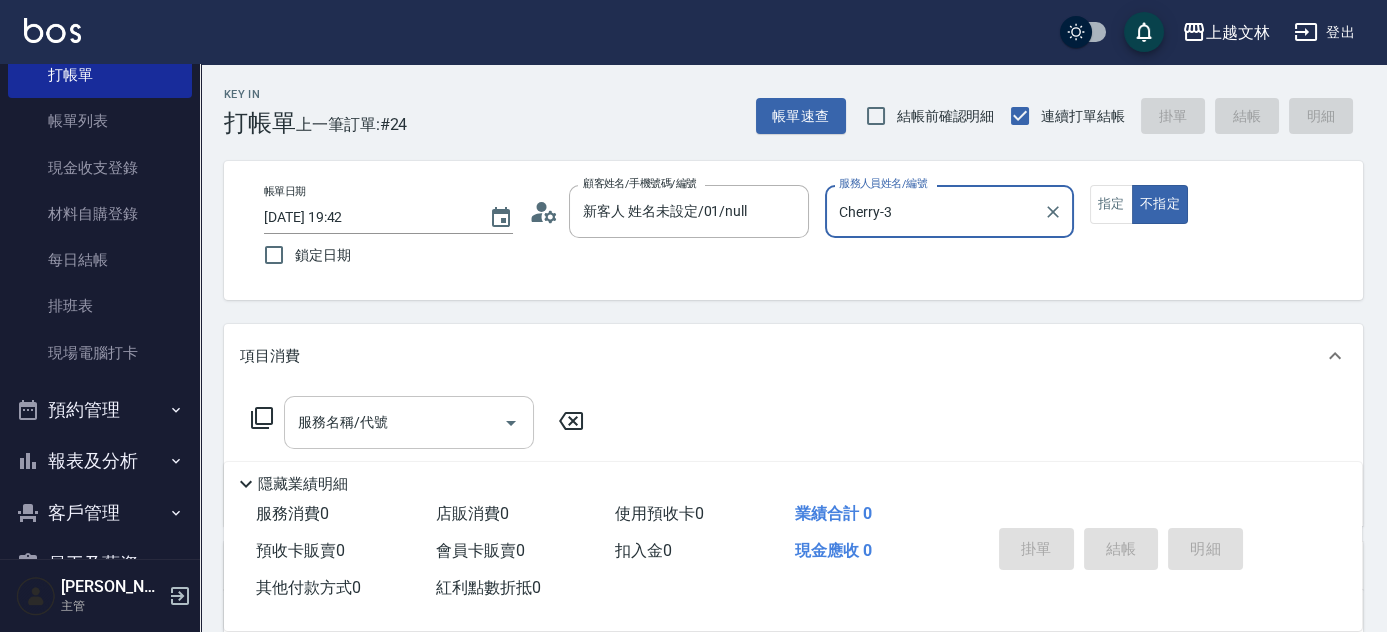 click on "服務名稱/代號 服務名稱/代號" at bounding box center (409, 422) 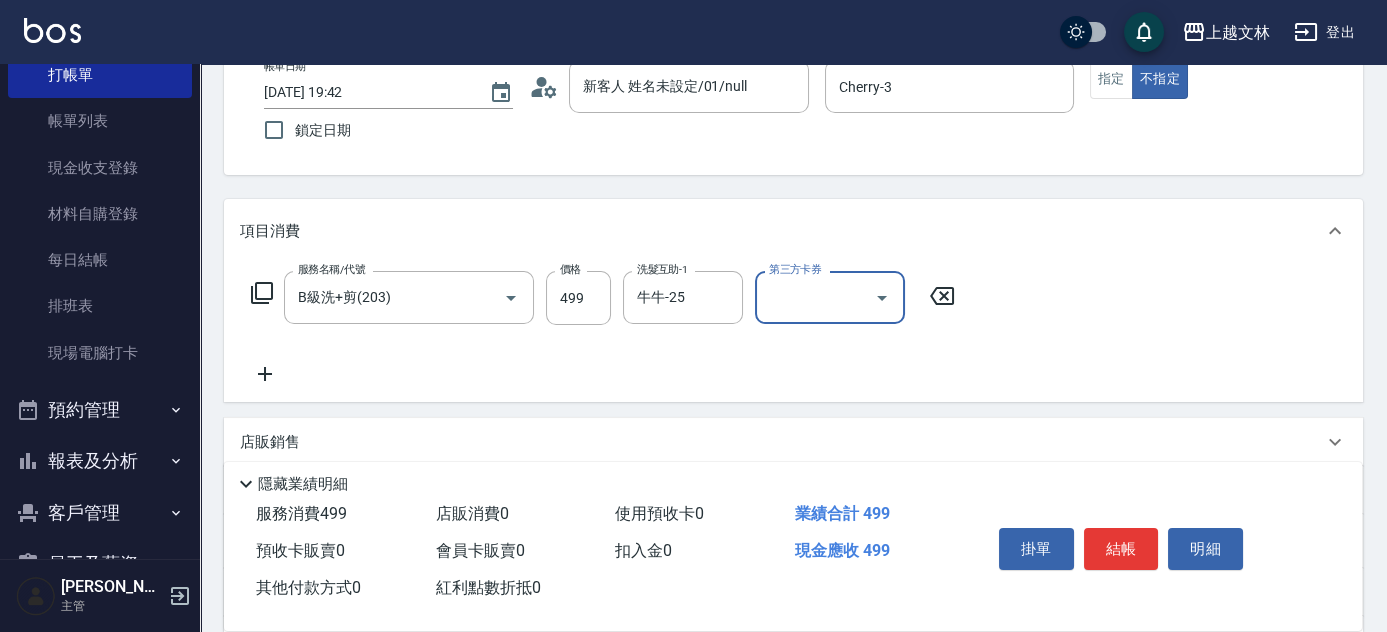 scroll, scrollTop: 178, scrollLeft: 0, axis: vertical 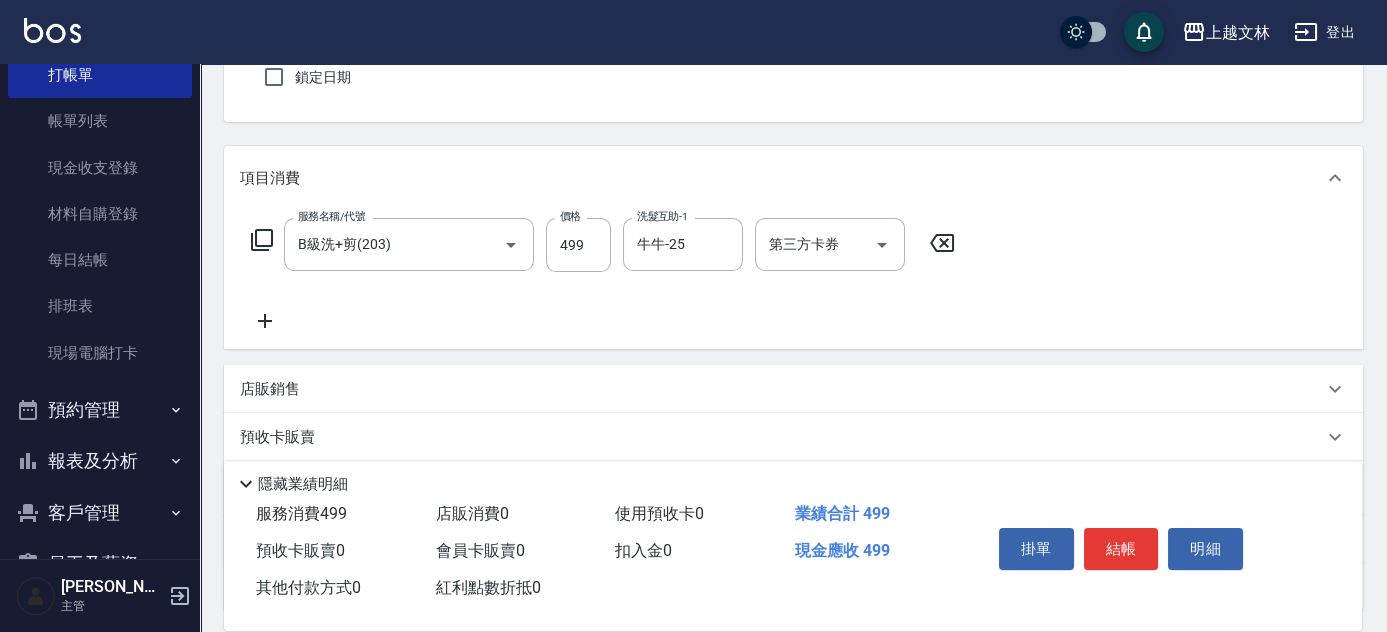 click 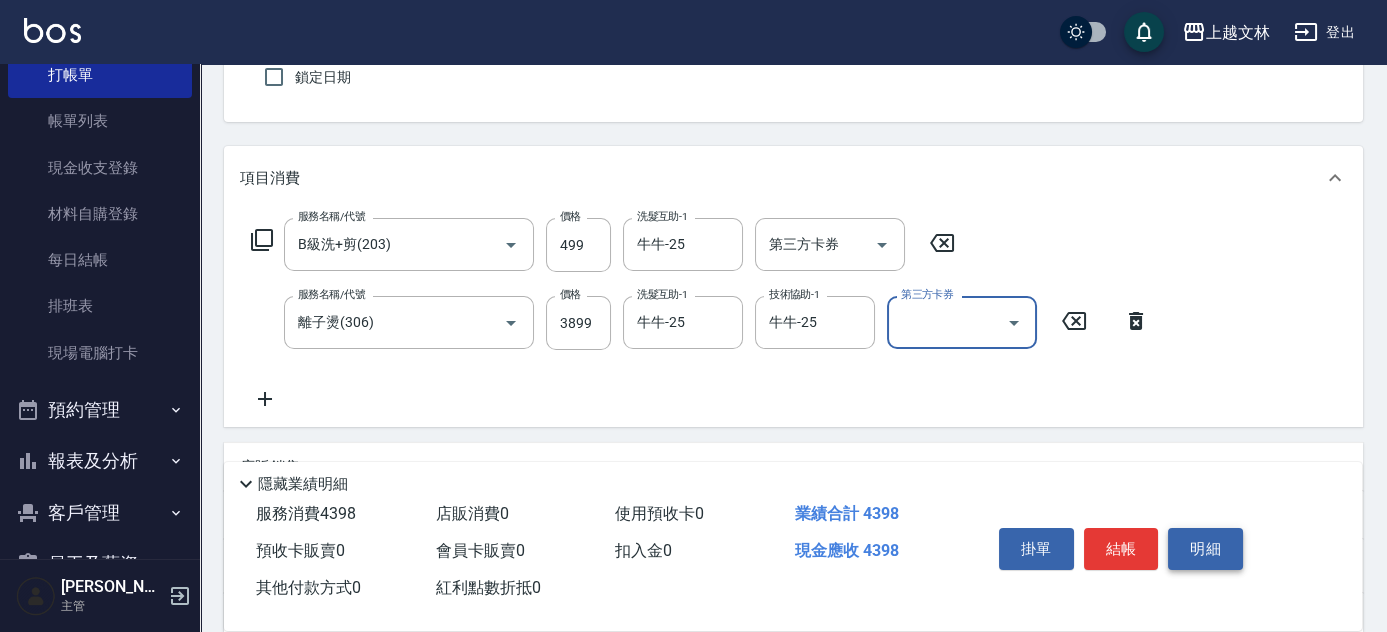 click on "明細" at bounding box center (1205, 549) 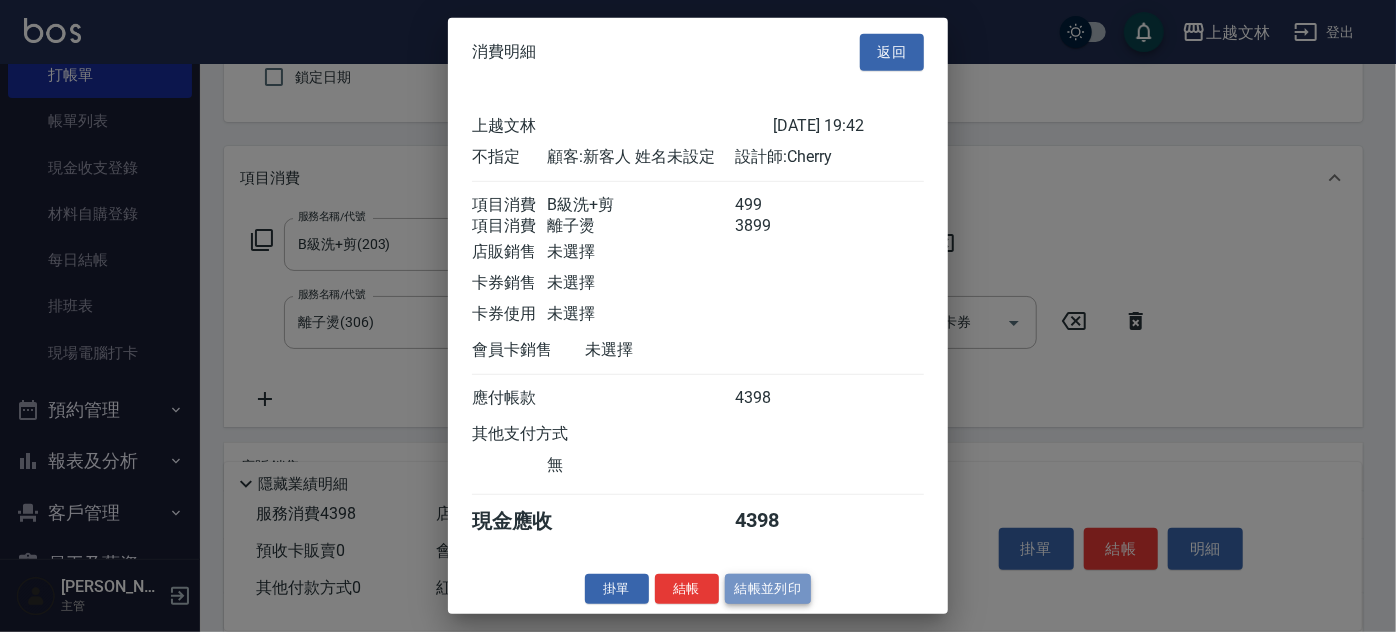 click on "結帳並列印" at bounding box center [768, 588] 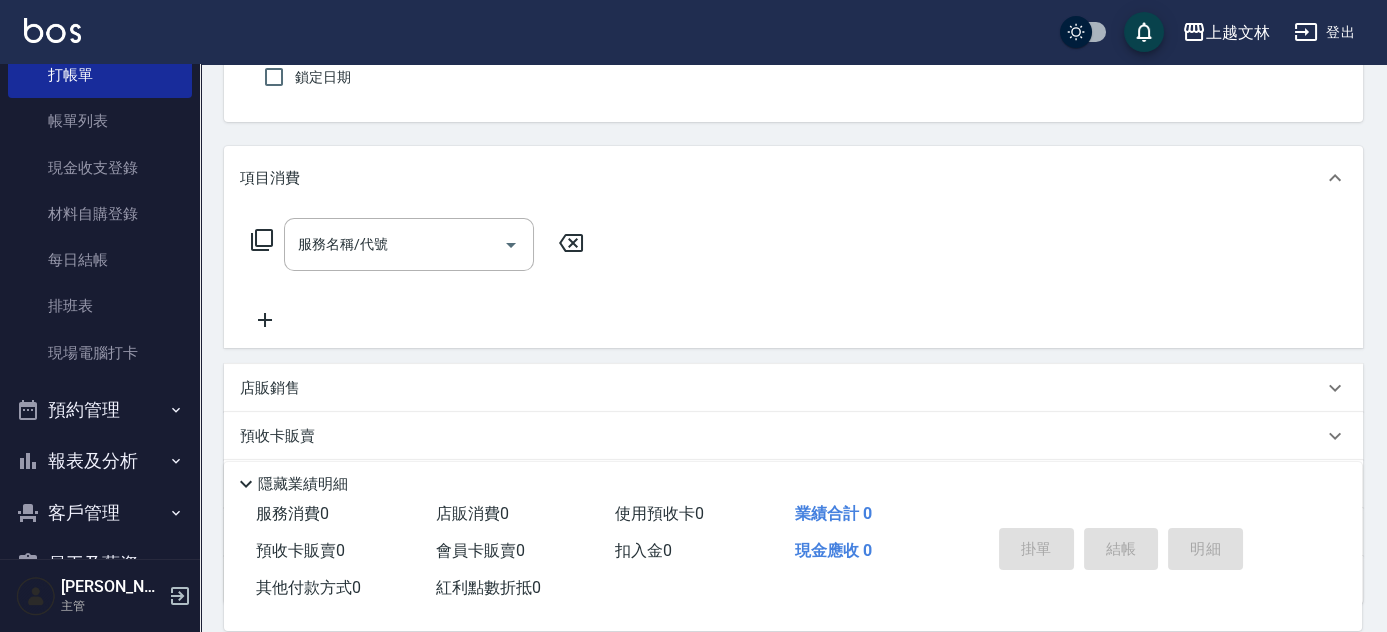 click on "釘選頁面 店家日報表 設計師排行榜 每日結帳 櫃檯作業 打帳單 帳單列表 現金收支登錄 材料自購登錄 每日結帳 排班表 現場電腦打卡 預約管理 預約管理 單日預約紀錄 單週預約紀錄 報表及分析 報表目錄 店家區間累計表 店家日報表 互助日報表 互助月報表 互助排行榜 互助點數明細 互助業績報表 全店業績分析表 營業統計分析表 營業項目月分析表 設計師業績表 設計師日報表 設計師業績分析表 設計師業績月報表 設計師排行榜 商品銷售排行榜 商品消耗明細 單一服務項目查詢 店販抽成明細 店販分類抽成明細 顧客入金餘額表 顧客卡券餘額表 每日非現金明細 每日收支明細 收支分類明細表 非現金明細對帳單 客戶管理 客戶列表 客資篩選匯出 卡券管理 入金管理 員工及薪資 員工列表 全店打卡記錄 考勤排班總表 薪資條 薪資明細表 商品管理 商品分類設定 商品列表" at bounding box center (100, 311) 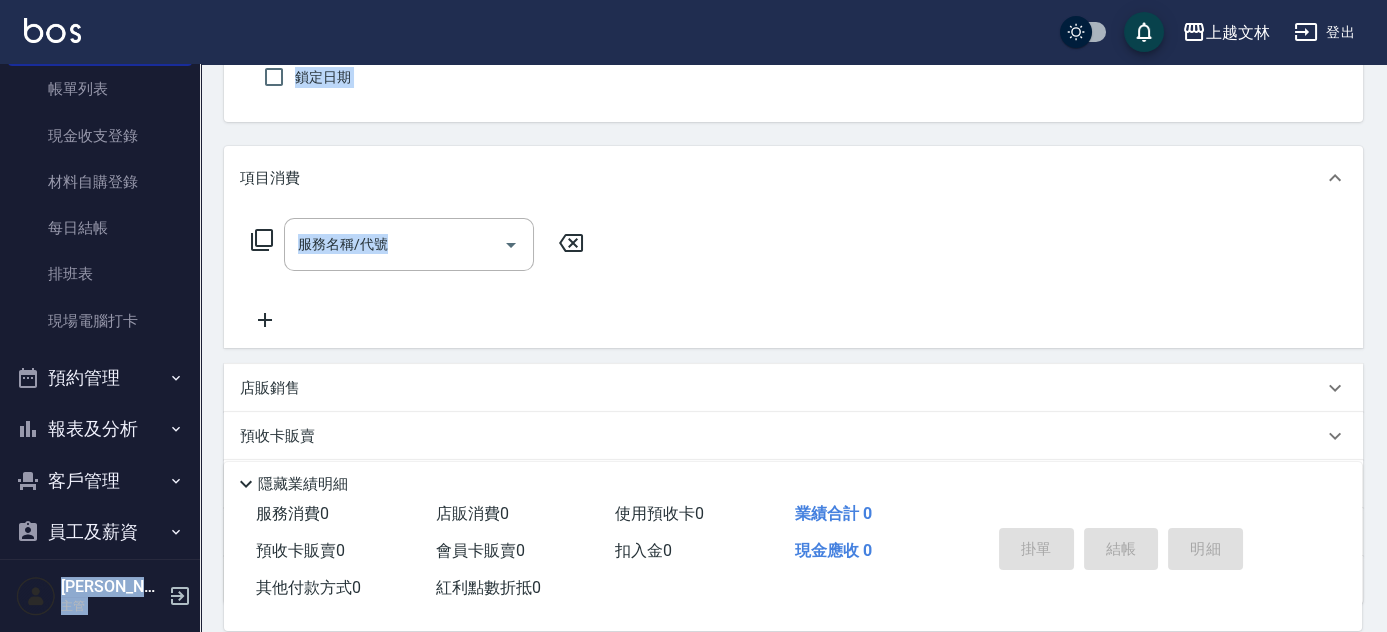 scroll, scrollTop: 165, scrollLeft: 0, axis: vertical 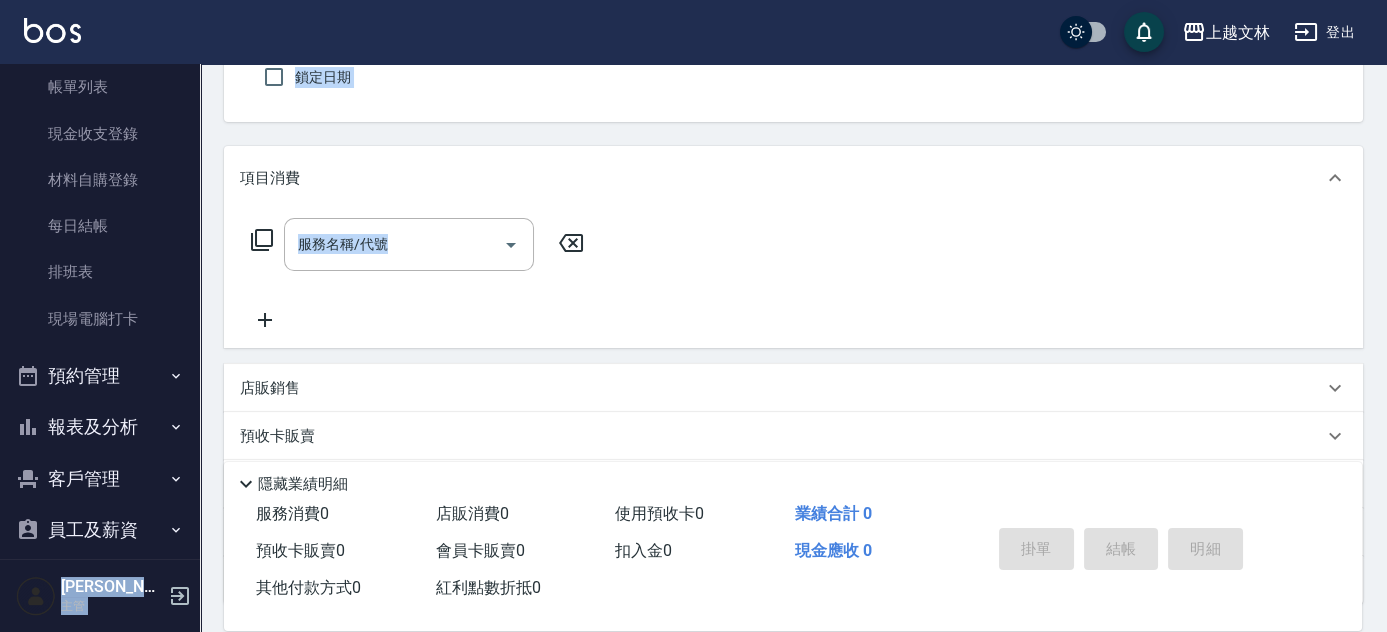 click on "報表及分析" at bounding box center (100, 427) 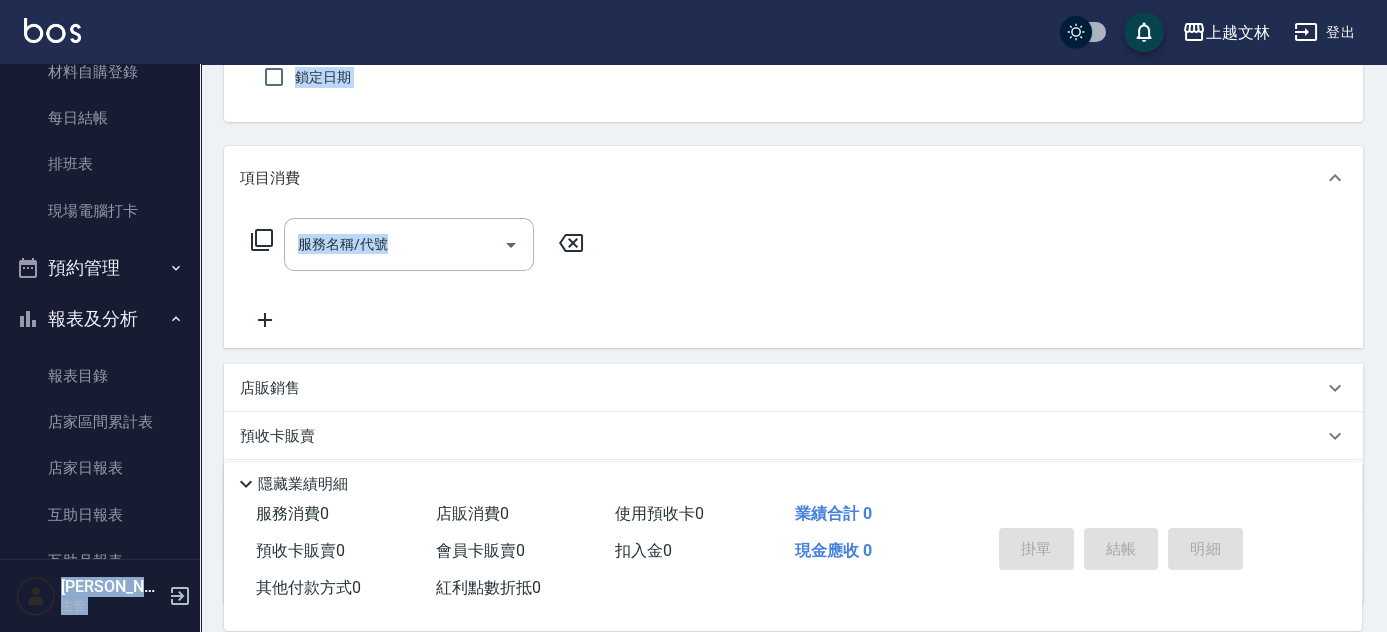 scroll, scrollTop: 402, scrollLeft: 0, axis: vertical 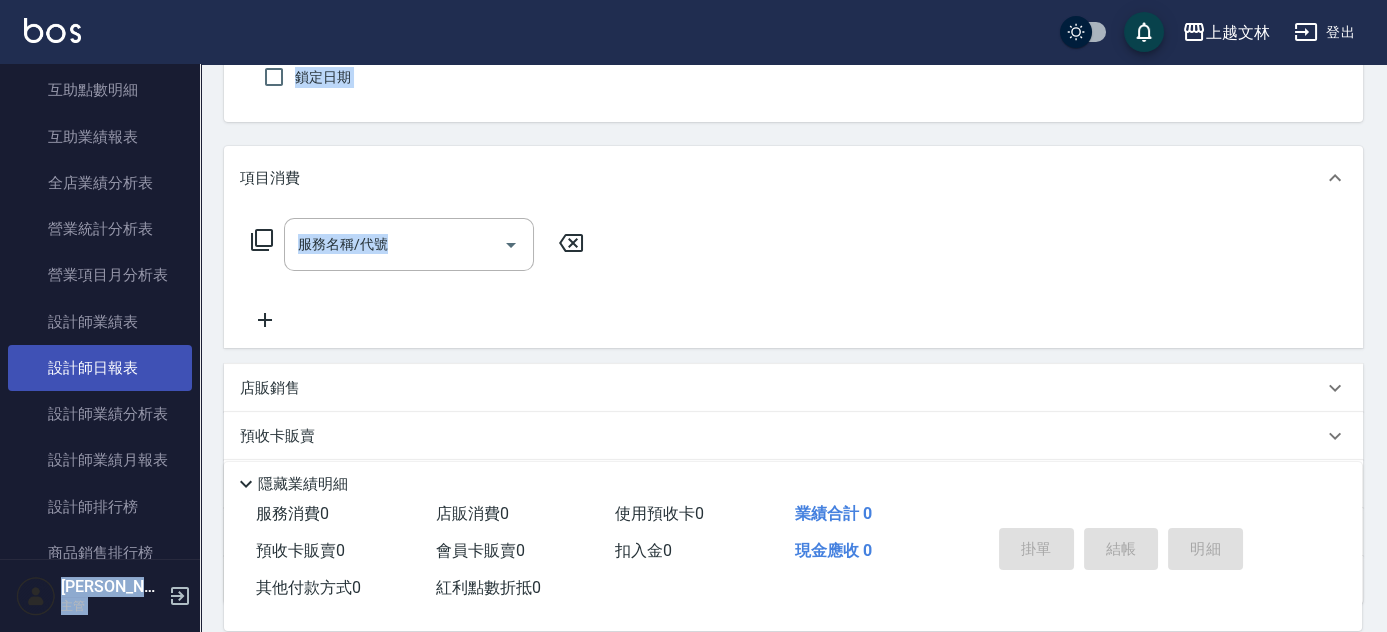 click on "設計師日報表" at bounding box center [100, 368] 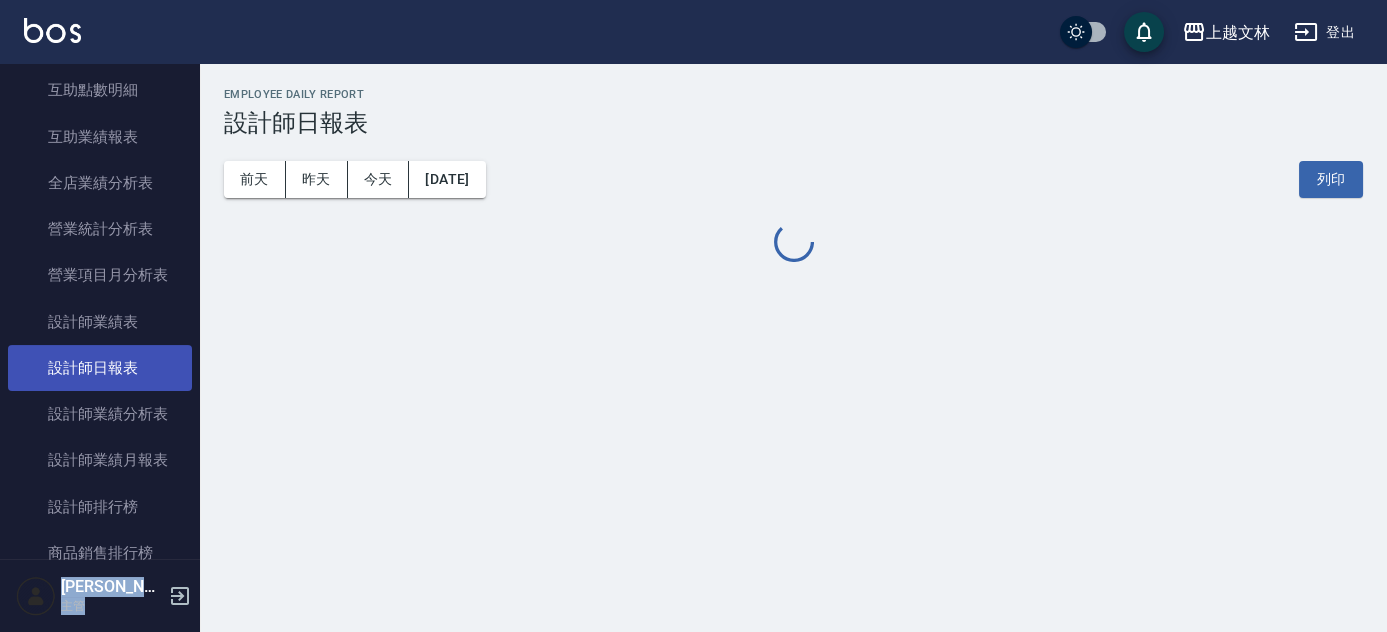scroll, scrollTop: 0, scrollLeft: 0, axis: both 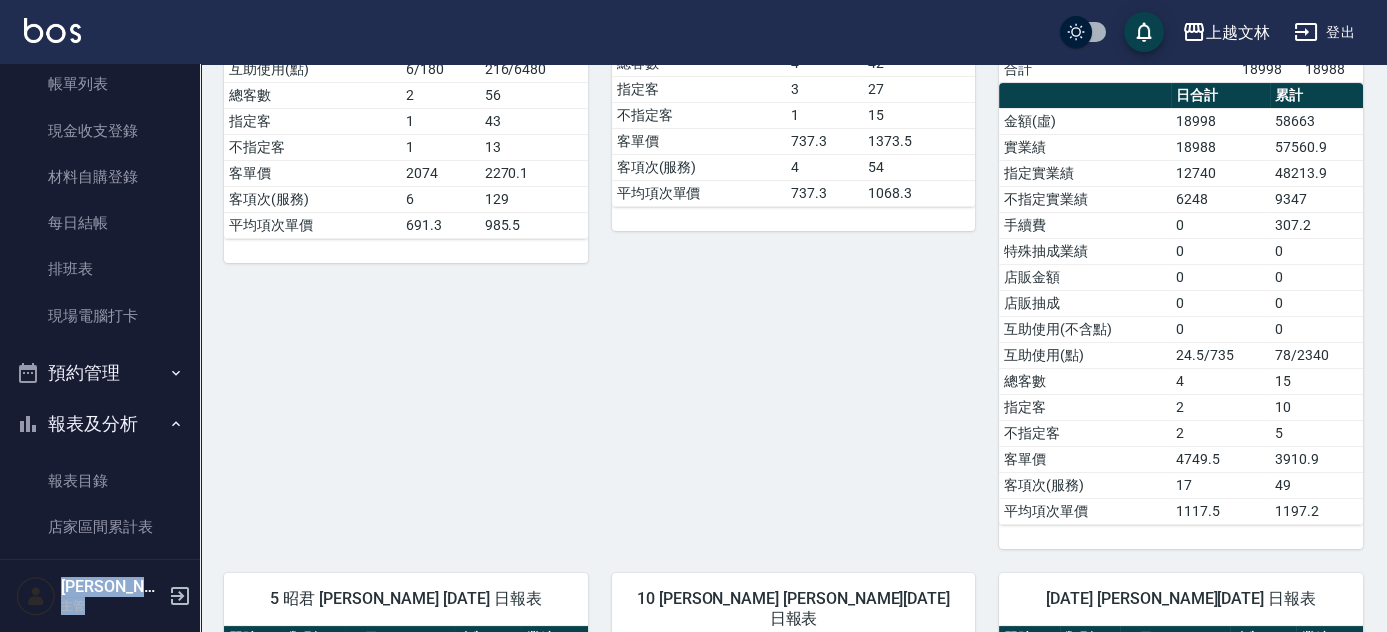 click on "釘選頁面 店家日報表 設計師排行榜 每日結帳 櫃檯作業 打帳單 帳單列表 現金收支登錄 材料自購登錄 每日結帳 排班表 現場電腦打卡 預約管理 預約管理 單日預約紀錄 單週預約紀錄 報表及分析 報表目錄 店家區間累計表 店家日報表 互助日報表 互助月報表 互助排行榜 互助點數明細 互助業績報表 全店業績分析表 營業統計分析表 營業項目月分析表 設計師業績表 設計師日報表 設計師業績分析表 設計師業績月報表 設計師排行榜 商品銷售排行榜 商品消耗明細 單一服務項目查詢 店販抽成明細 店販分類抽成明細 顧客入金餘額表 顧客卡券餘額表 每日非現金明細 每日收支明細 收支分類明細表 非現金明細對帳單 客戶管理 客戶列表 客資篩選匯出 卡券管理 入金管理 員工及薪資 員工列表 全店打卡記錄 考勤排班總表 薪資條 薪資明細表 商品管理 商品分類設定 商品列表" at bounding box center [100, 311] 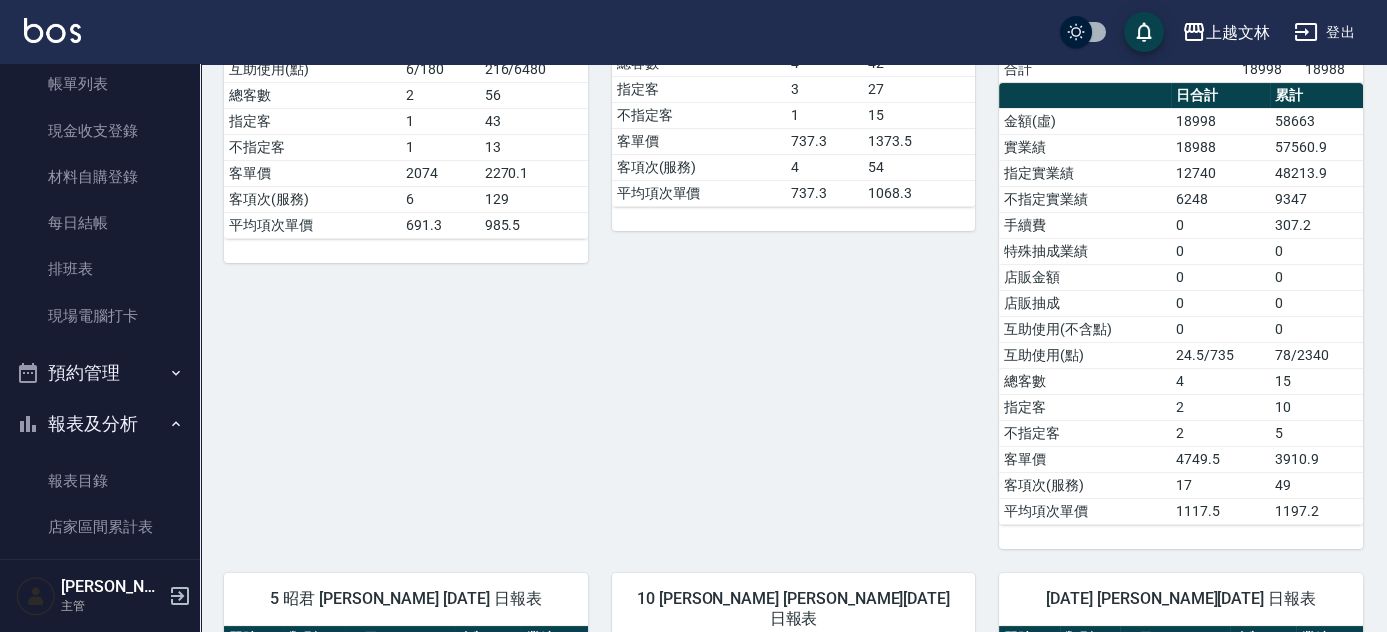 scroll, scrollTop: 0, scrollLeft: 0, axis: both 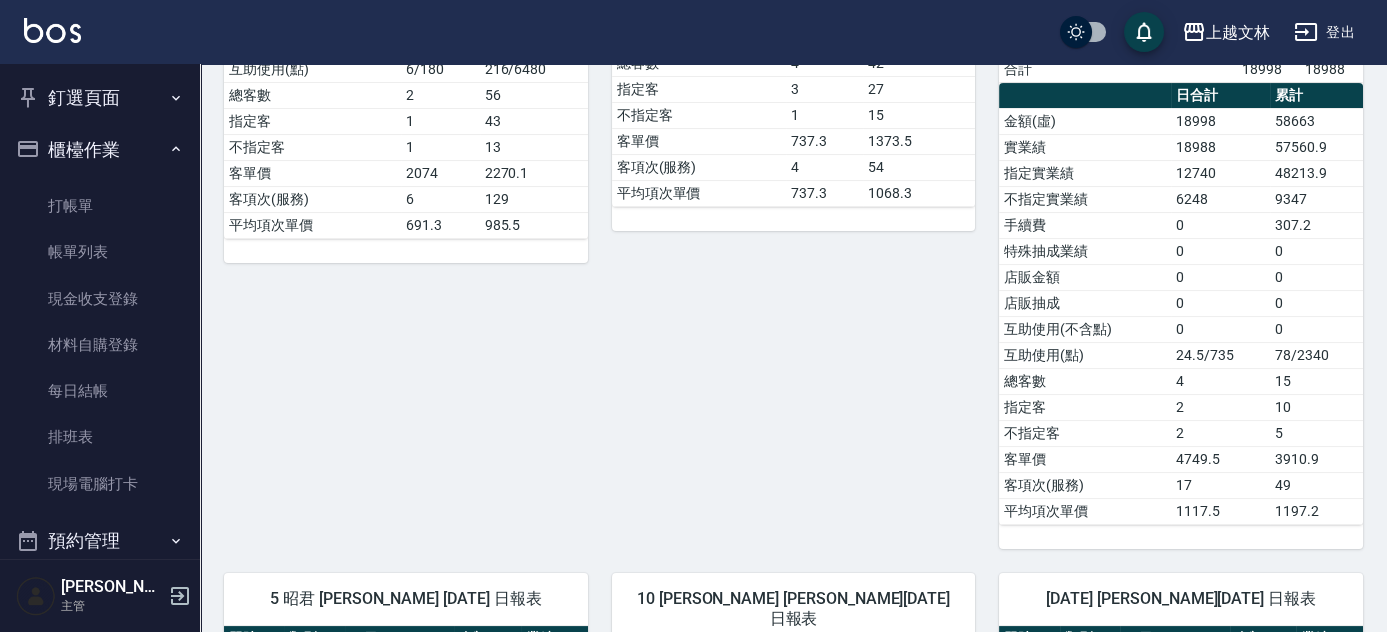 click on "上越文[PERSON_NAME]出" at bounding box center (693, 32) 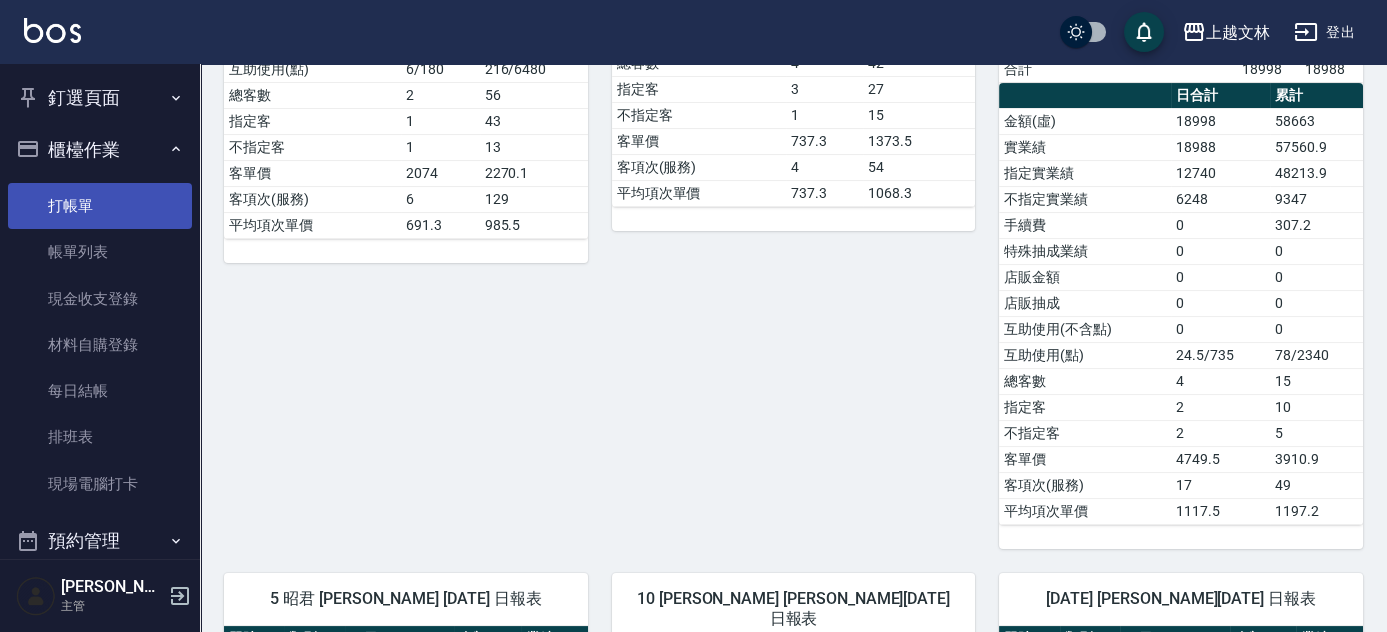click on "打帳單" at bounding box center [100, 206] 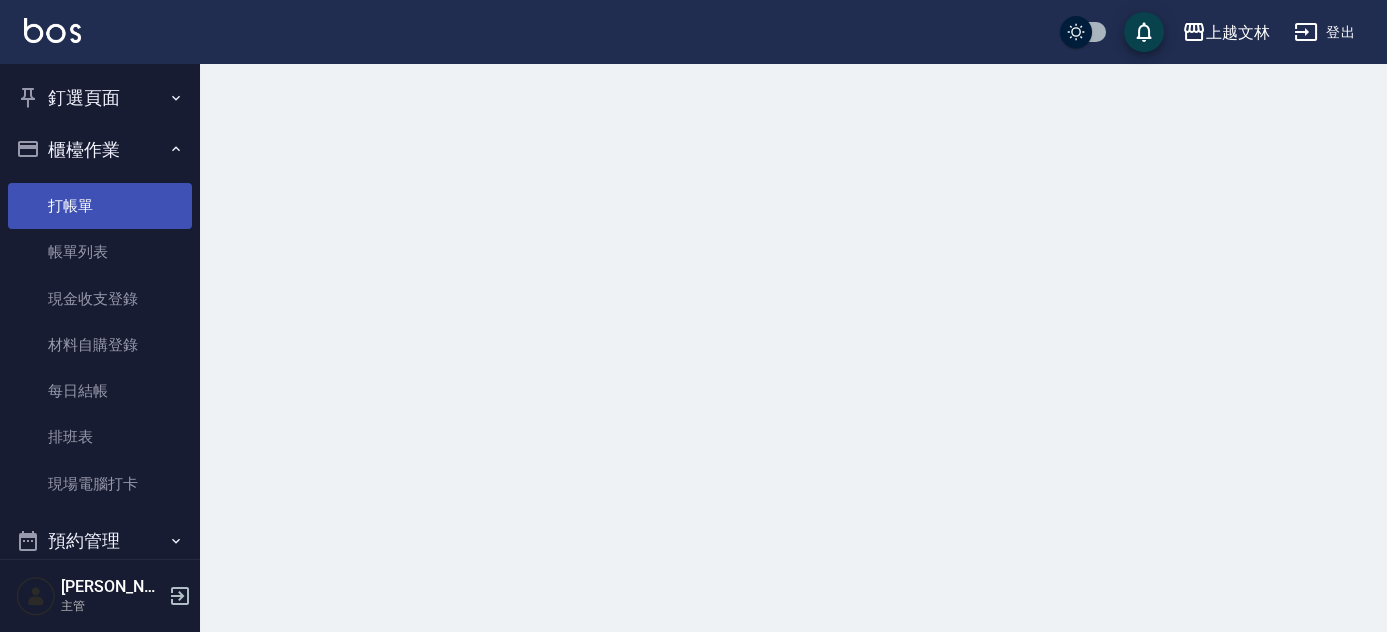 scroll, scrollTop: 0, scrollLeft: 0, axis: both 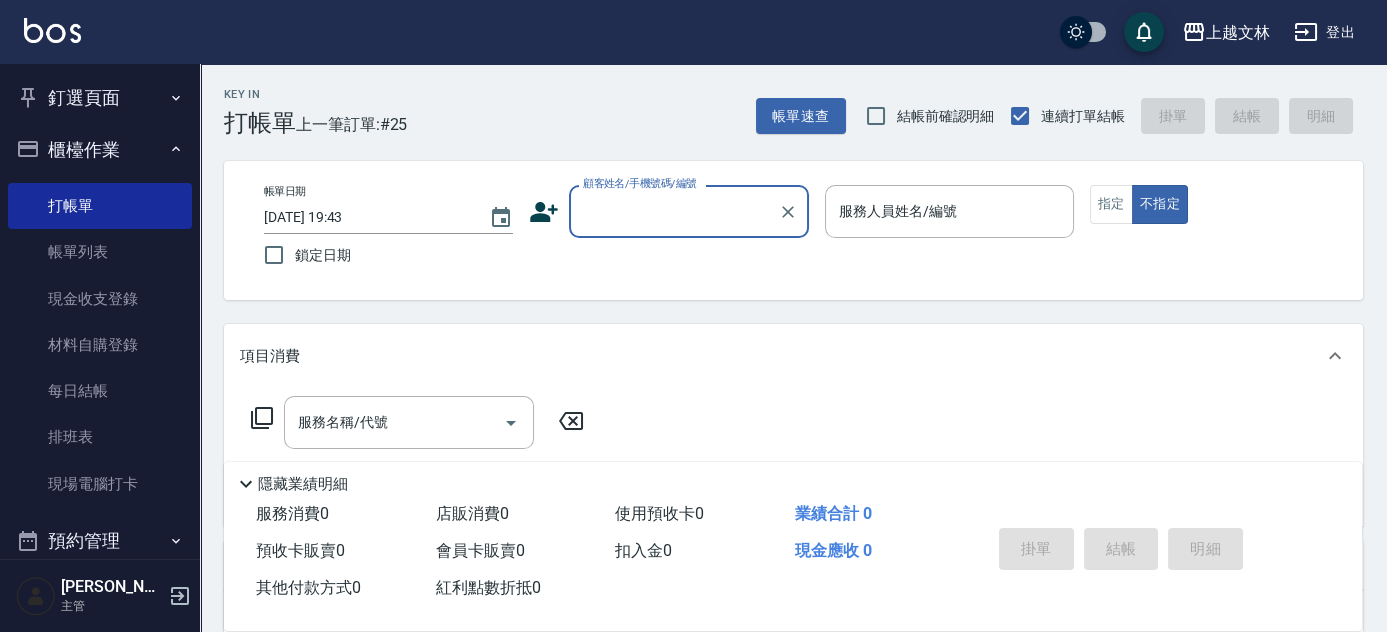 click on "顧客姓名/手機號碼/編號" at bounding box center [674, 211] 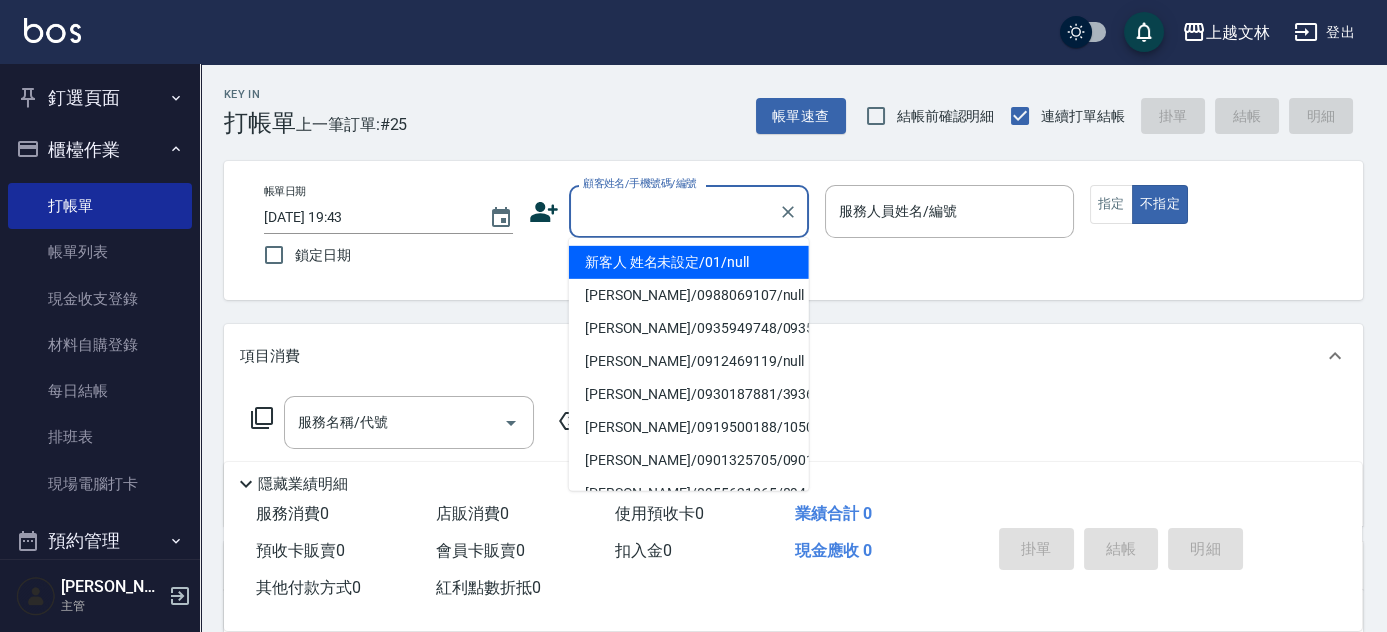 click on "新客人 姓名未設定/01/null" at bounding box center (689, 262) 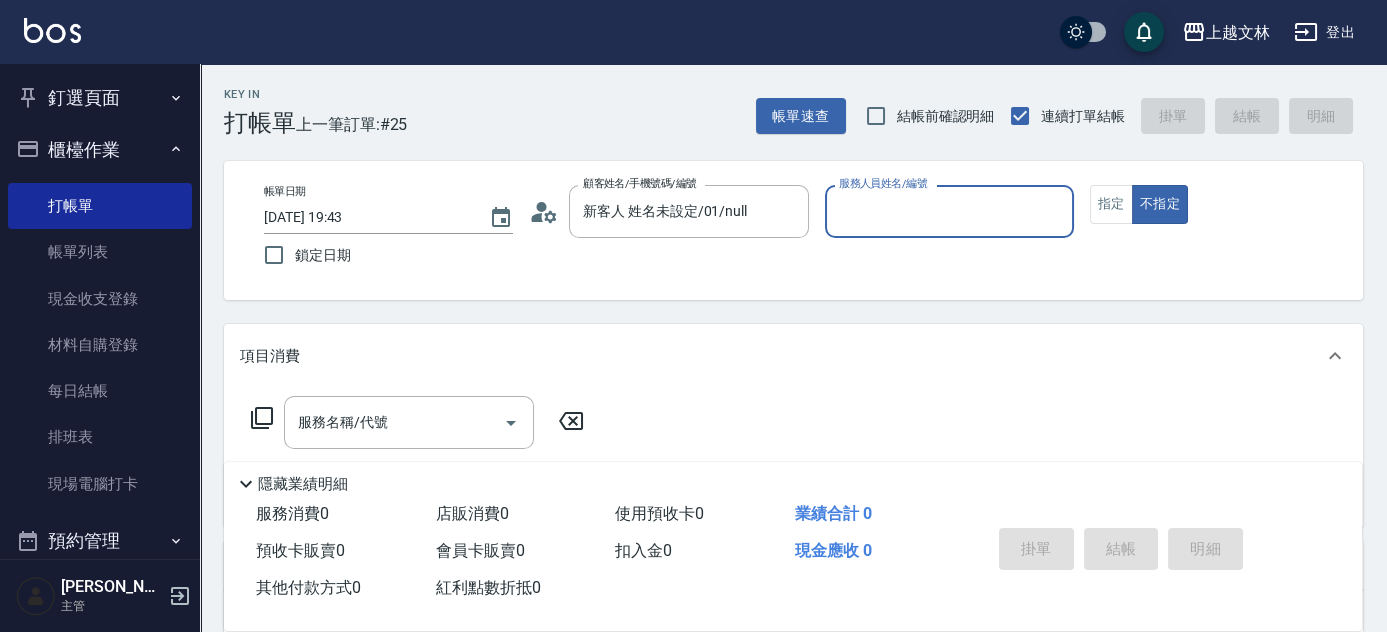 click on "服務人員姓名/編號" at bounding box center [949, 211] 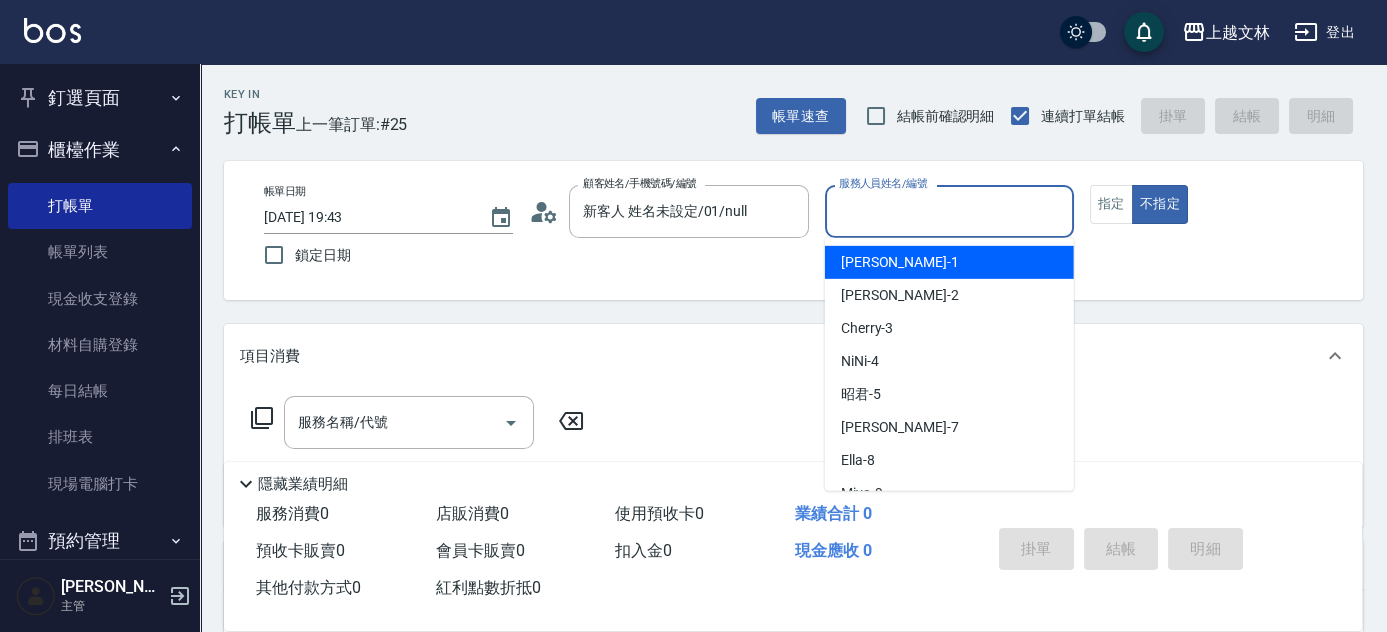 click on "服務人員姓名/編號" at bounding box center [949, 211] 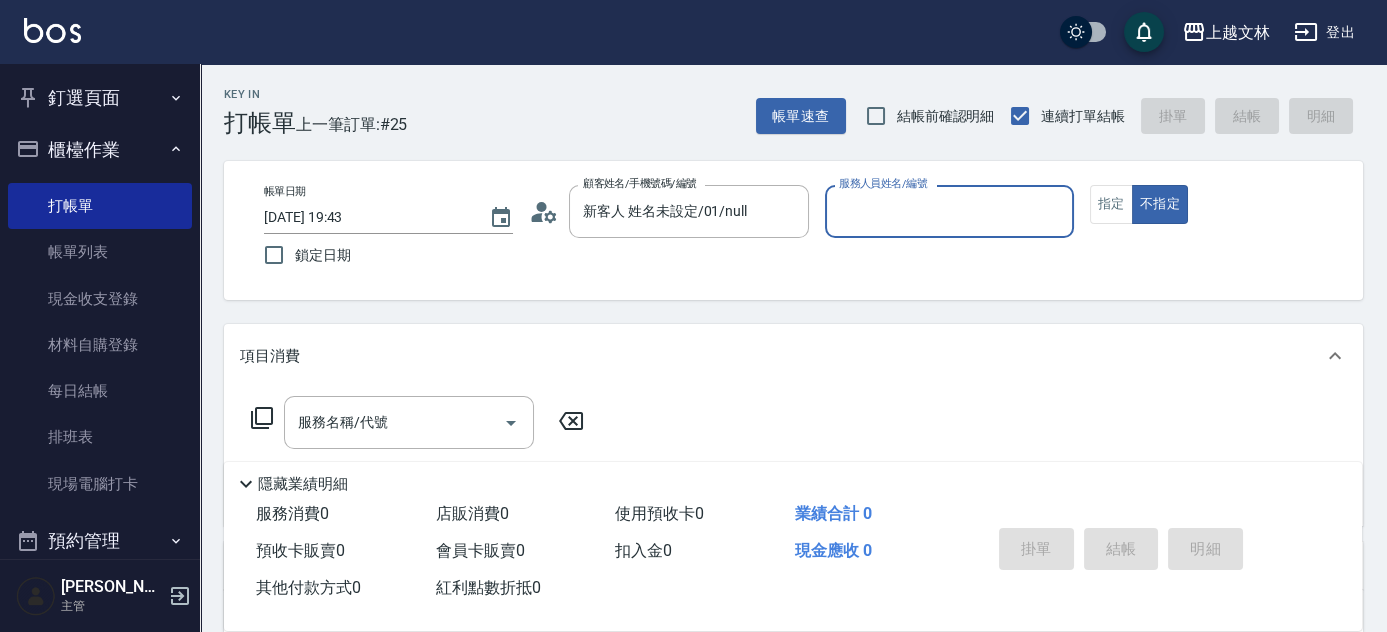 click on "服務人員姓名/編號" at bounding box center (949, 211) 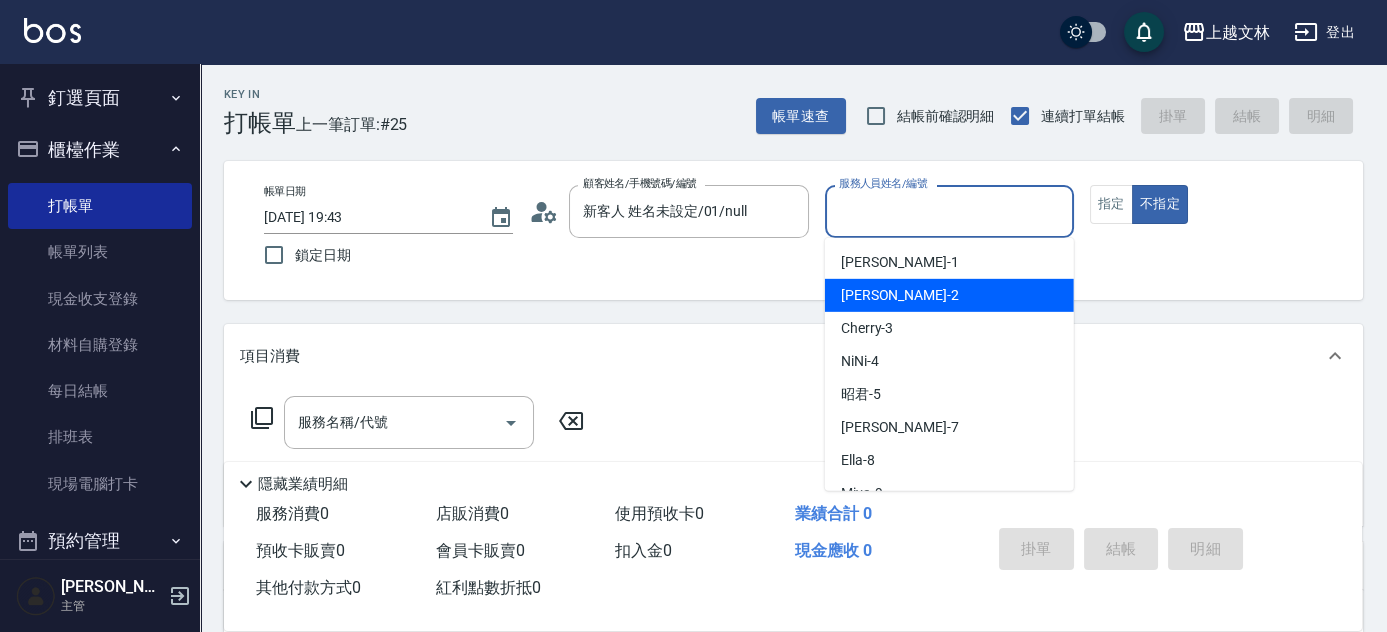 click on "[PERSON_NAME] -2" at bounding box center (900, 295) 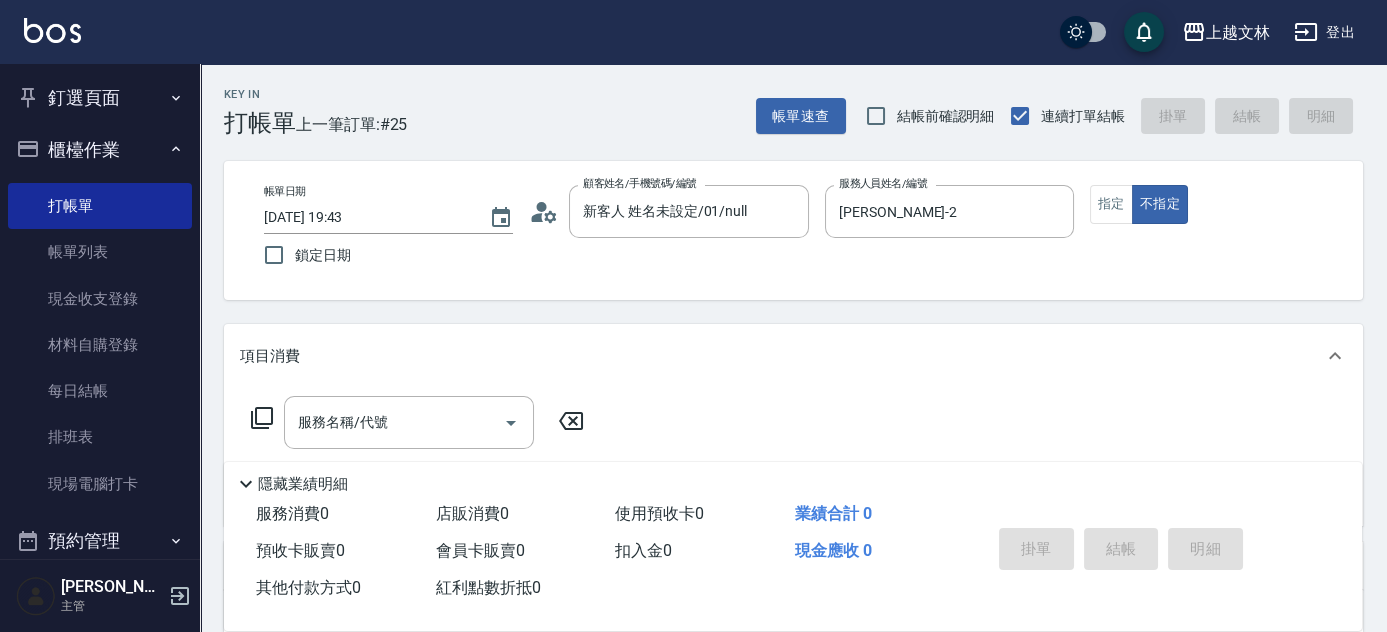 click 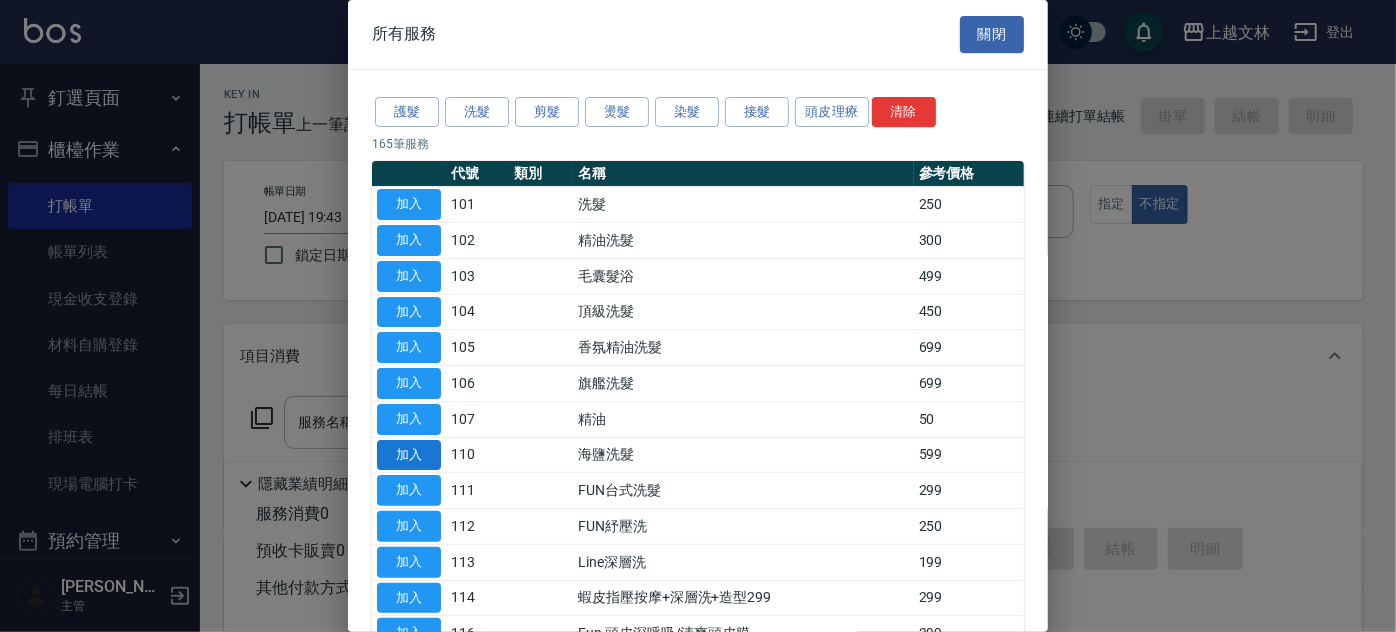 click on "加入" at bounding box center (409, 455) 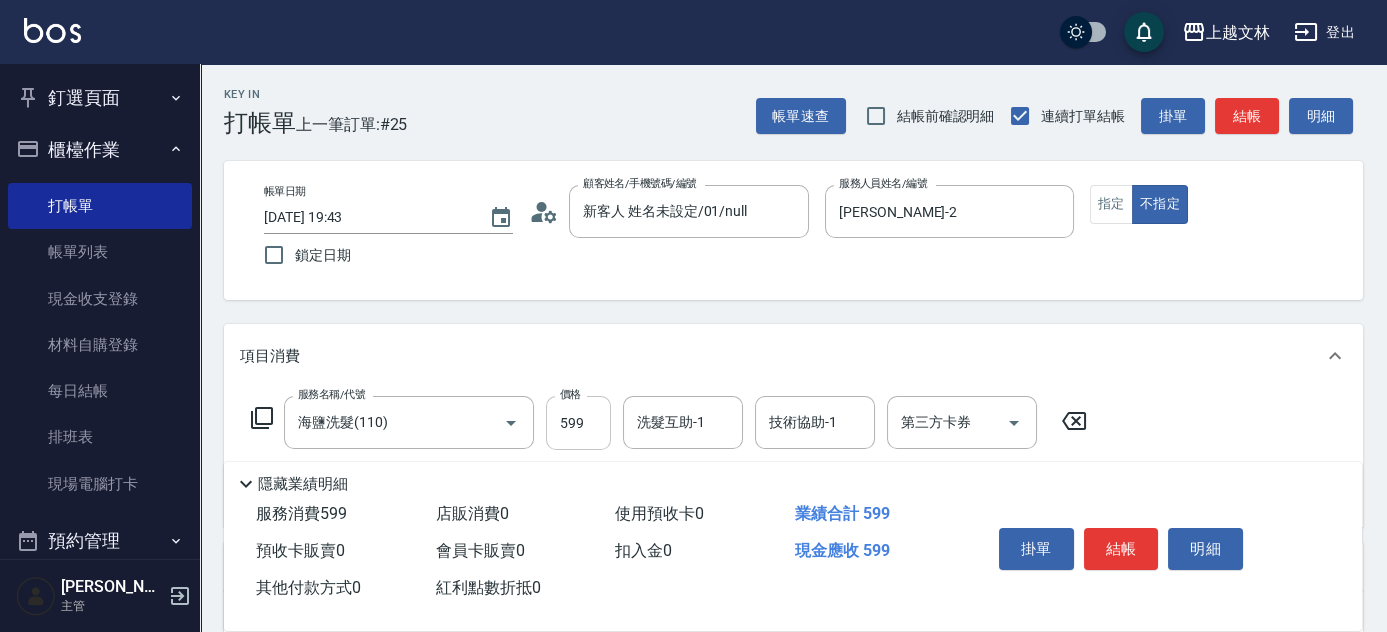 click on "599" at bounding box center [578, 423] 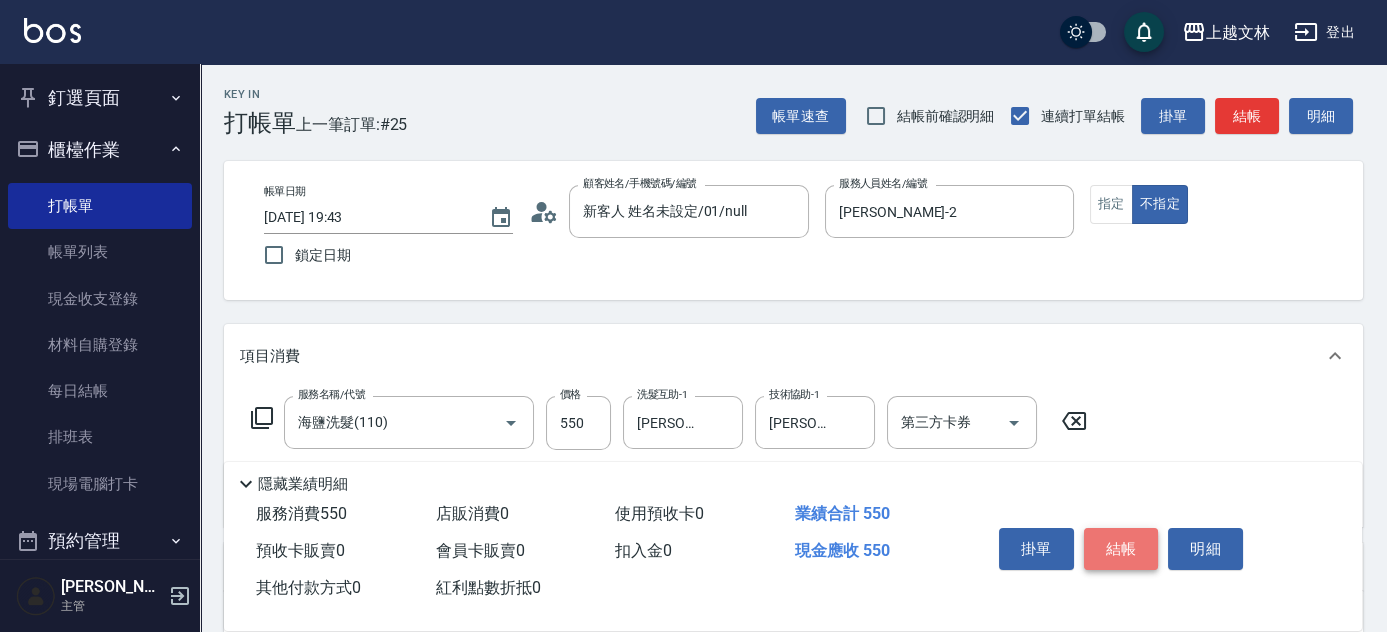 click on "結帳" at bounding box center [1121, 549] 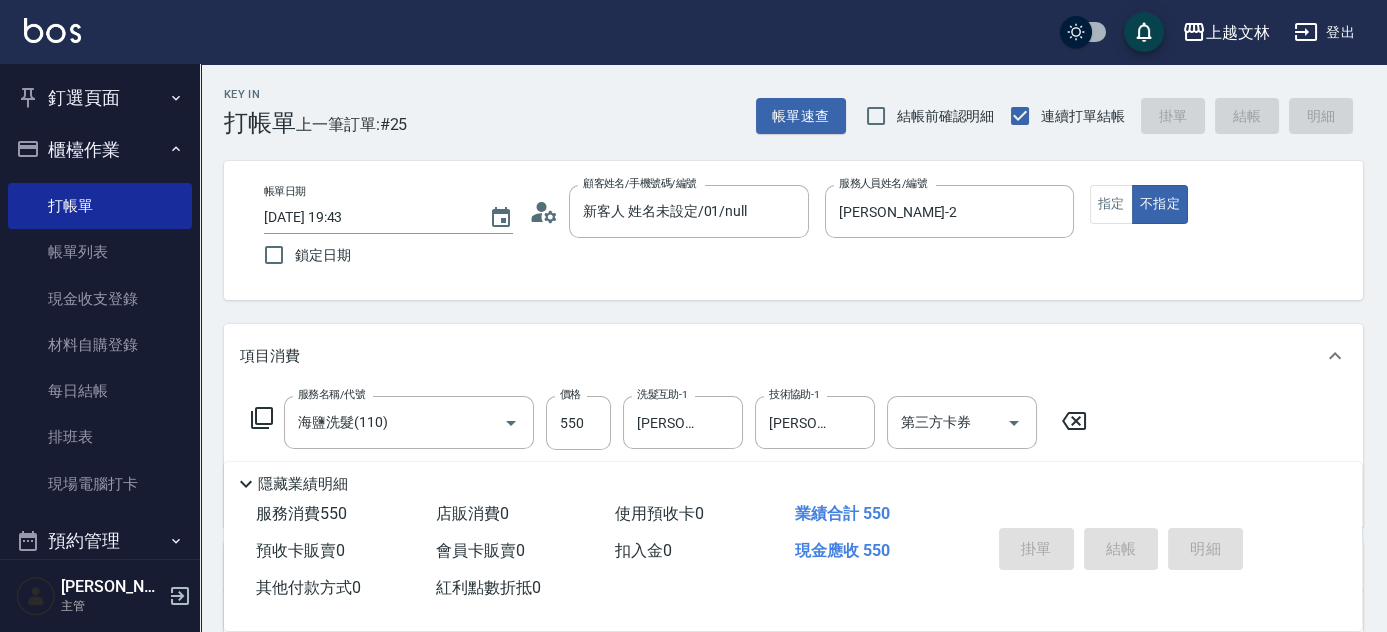 click on "掛單 結帳 明細" at bounding box center [1121, 551] 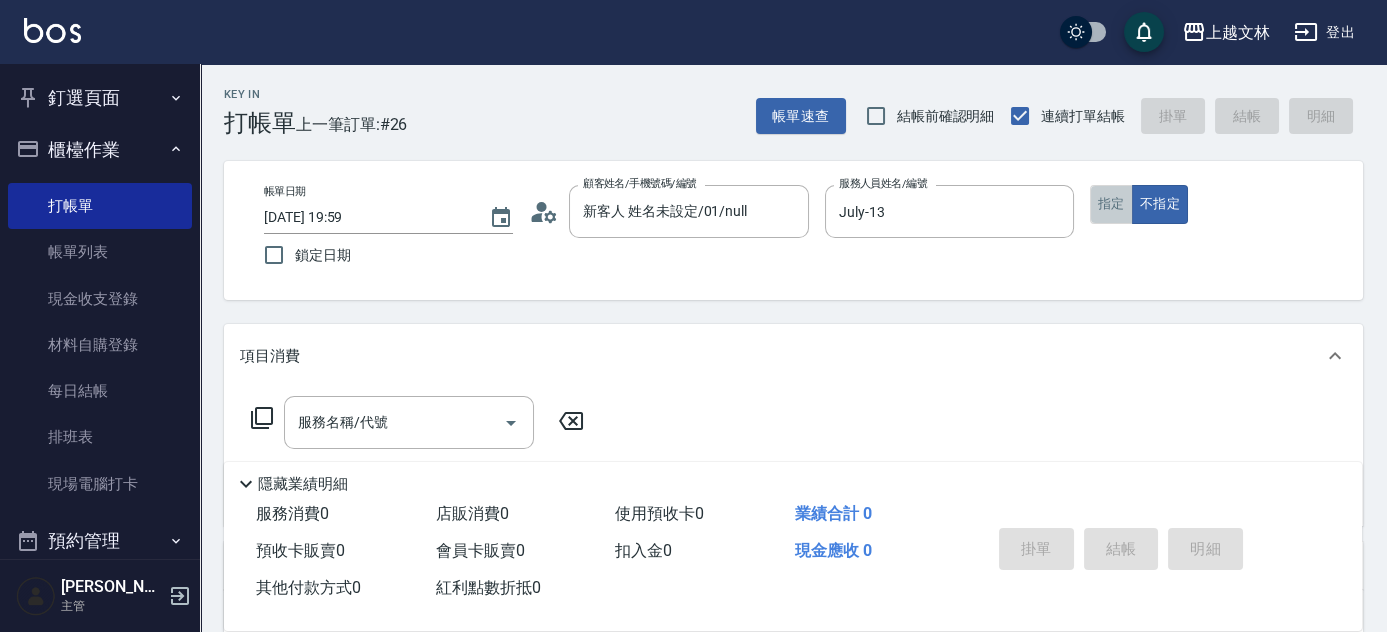 click on "指定" at bounding box center [1111, 204] 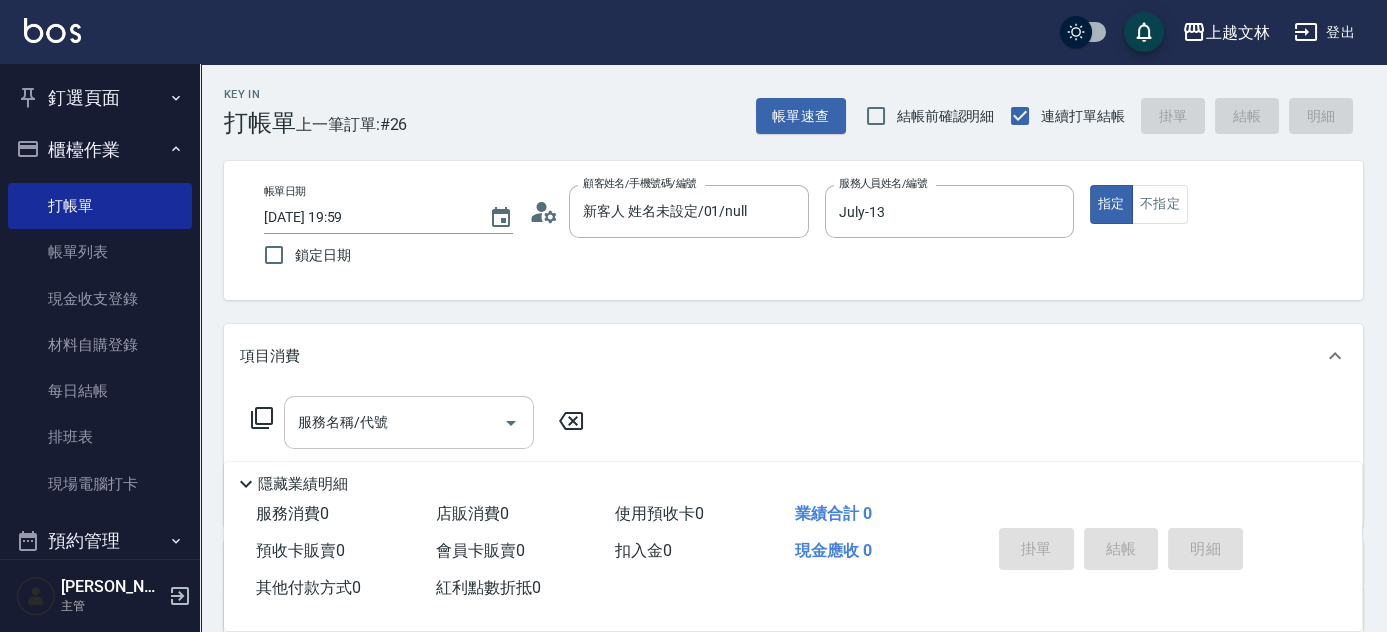 drag, startPoint x: 396, startPoint y: 458, endPoint x: 414, endPoint y: 420, distance: 42.047592 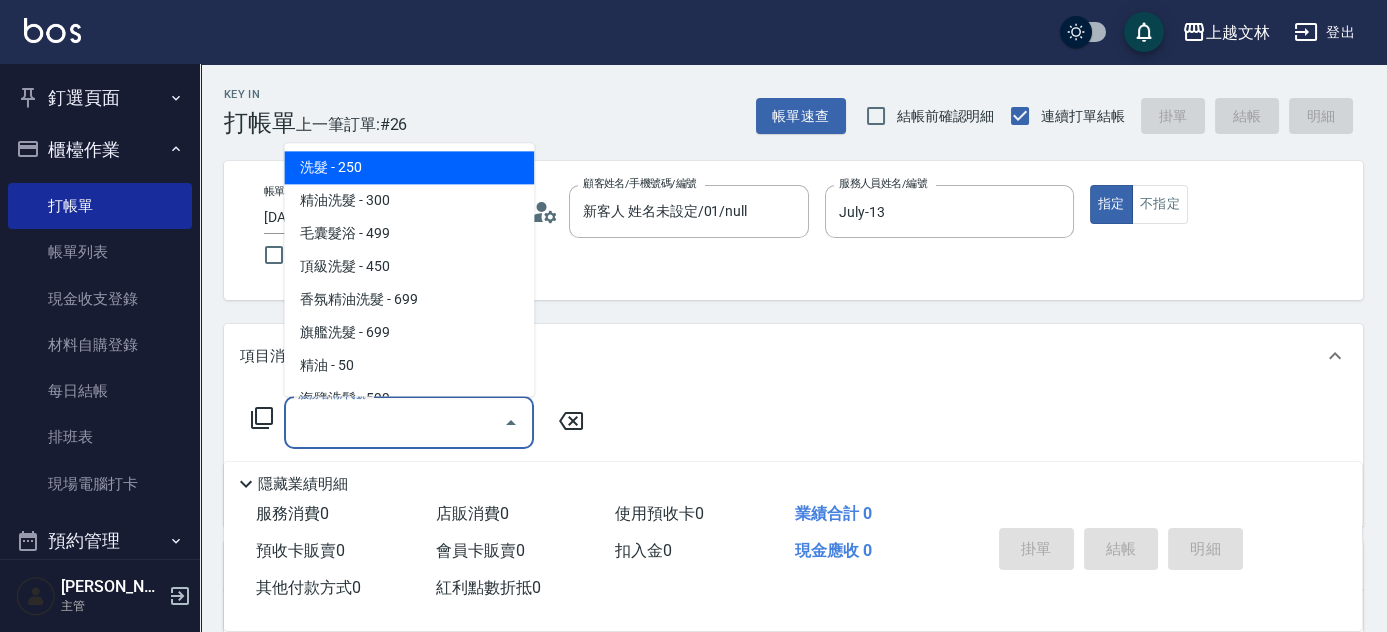 click on "服務名稱/代號" at bounding box center [394, 422] 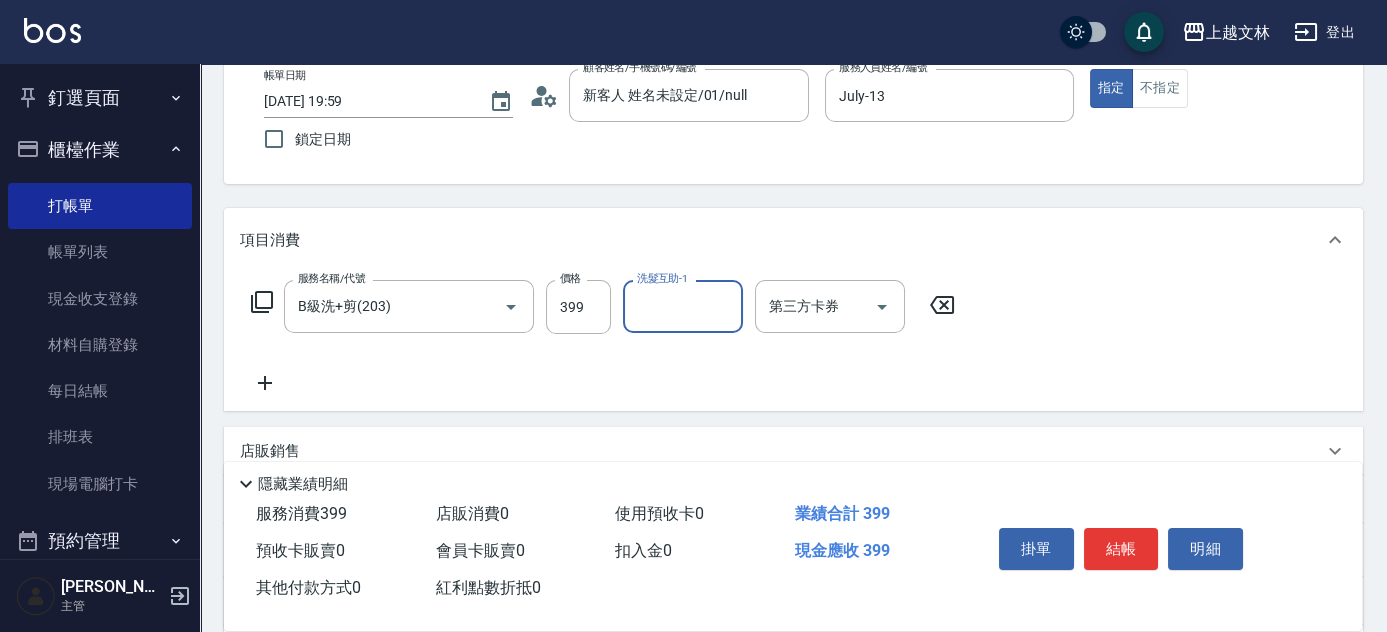 scroll, scrollTop: 346, scrollLeft: 0, axis: vertical 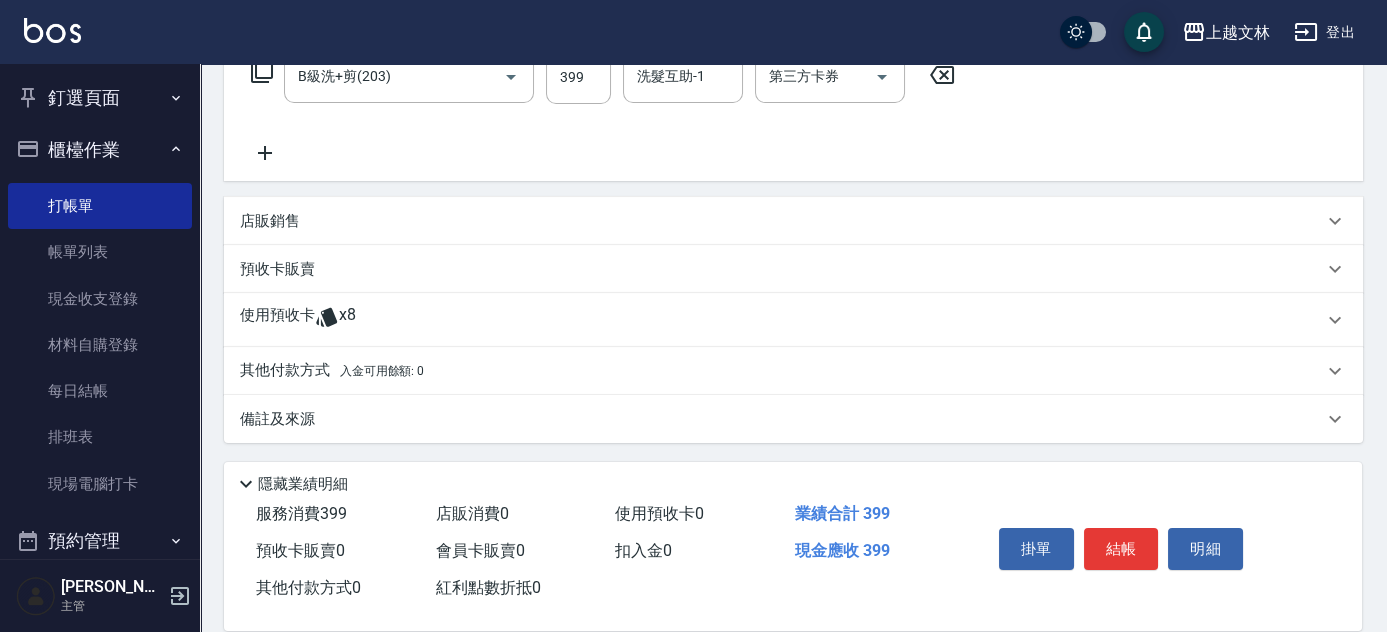 click 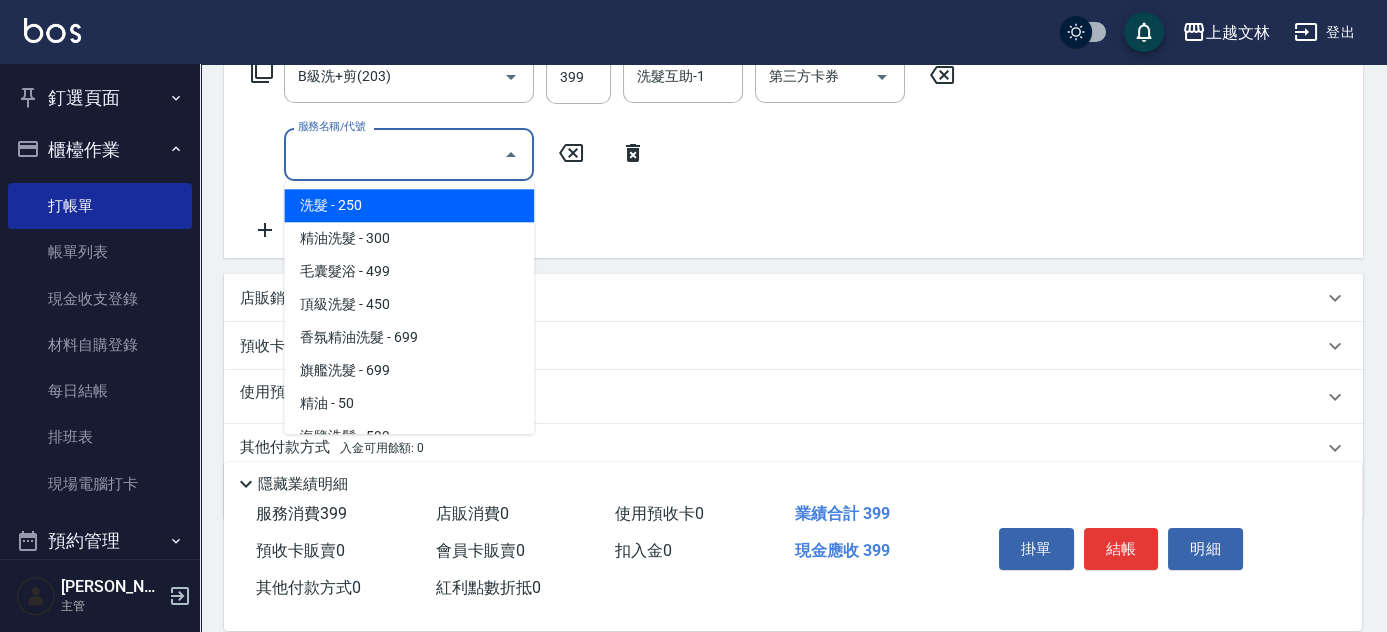 click on "服務名稱/代號" at bounding box center (394, 154) 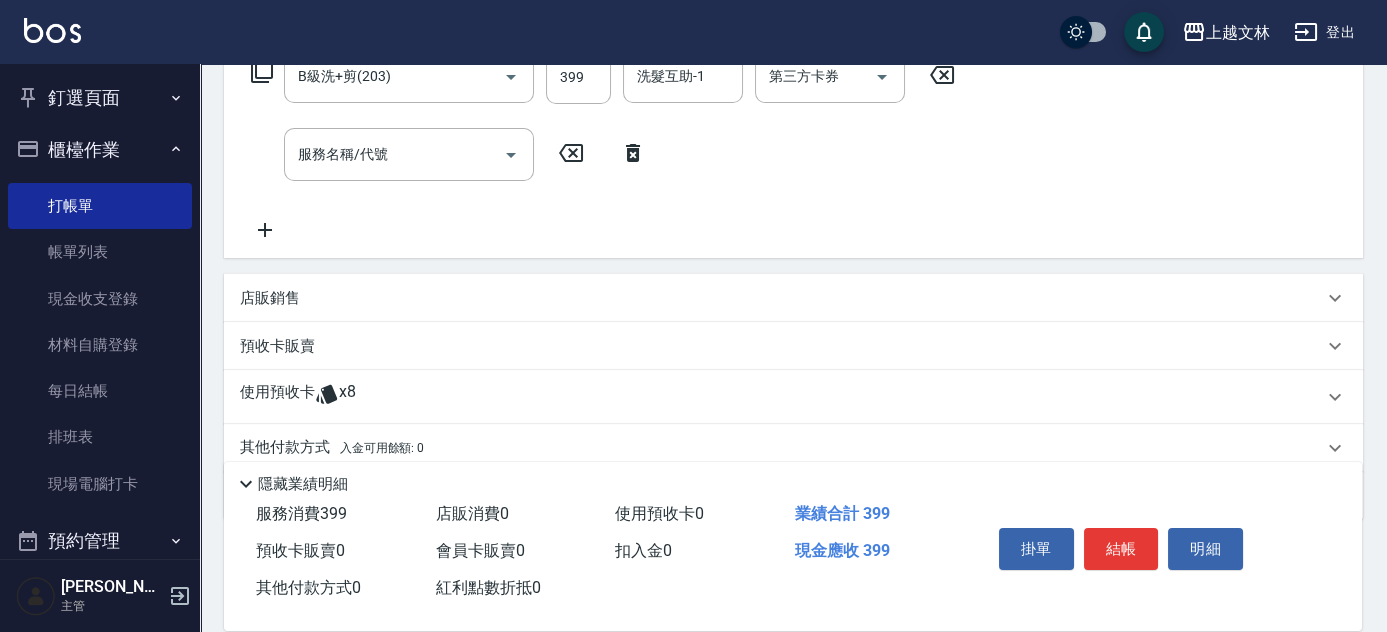 click on "上越文[PERSON_NAME]出" at bounding box center (693, 32) 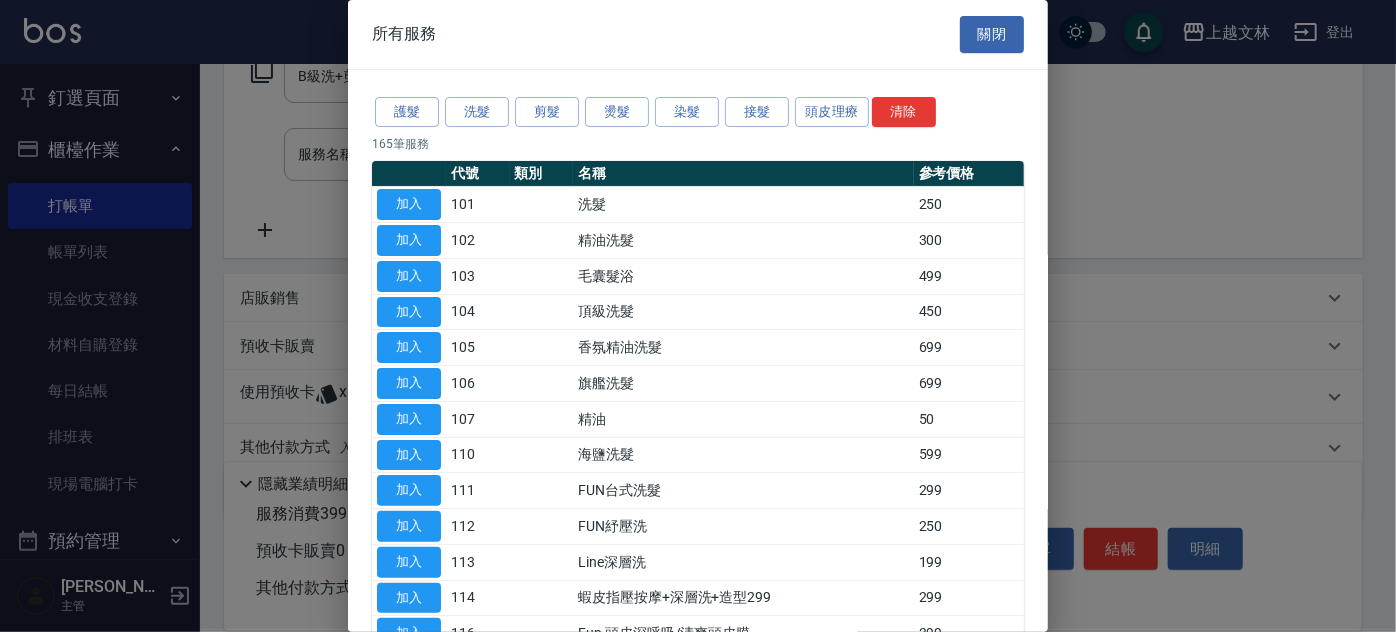 click at bounding box center [698, 316] 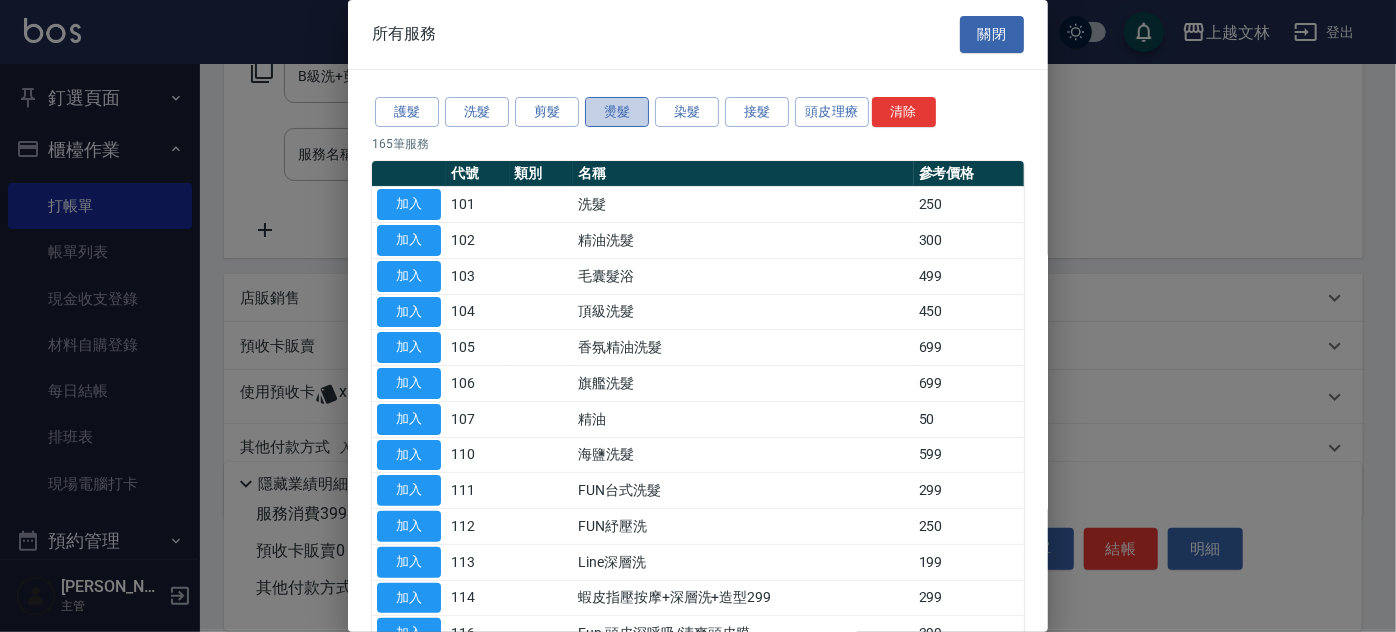click on "燙髮" at bounding box center (617, 112) 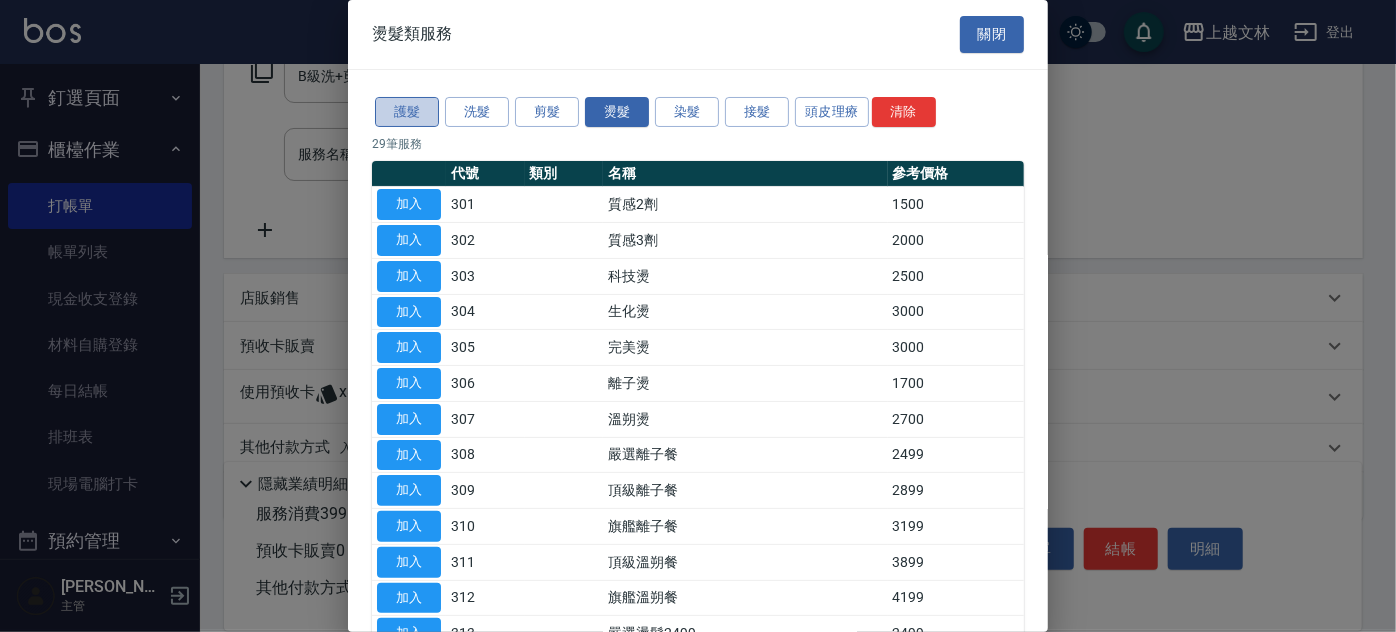 click on "護髮" at bounding box center (407, 112) 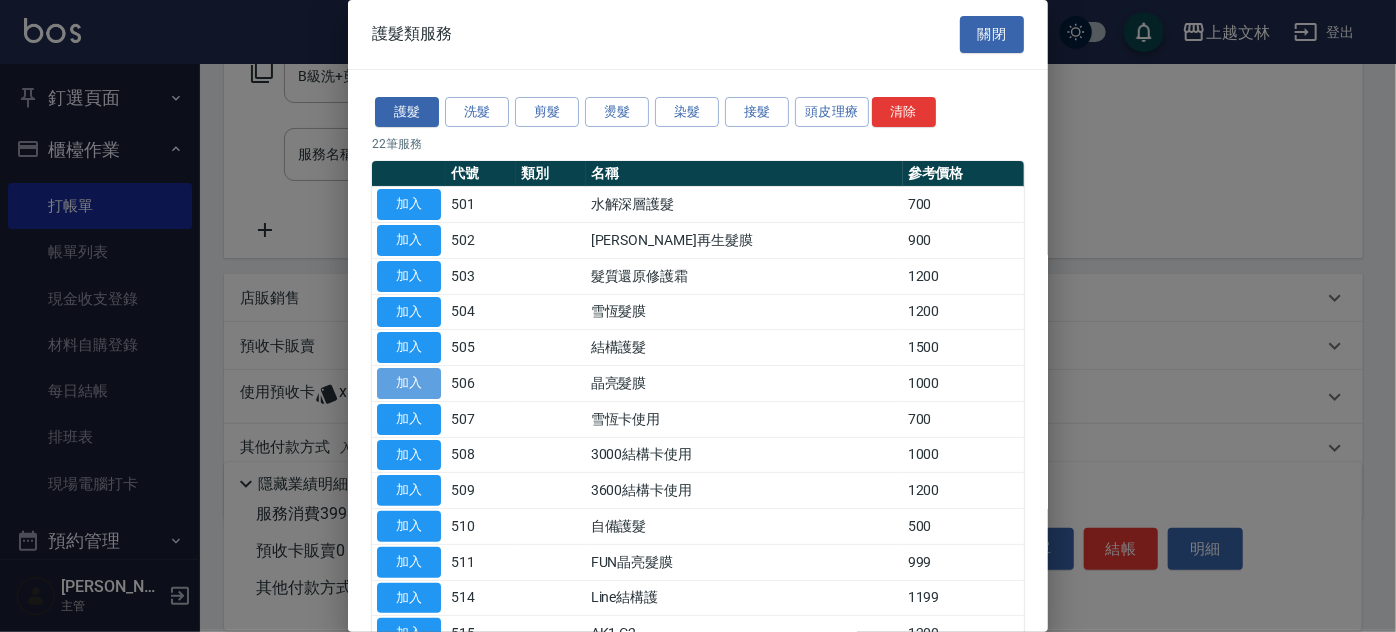 click on "加入" at bounding box center [409, 383] 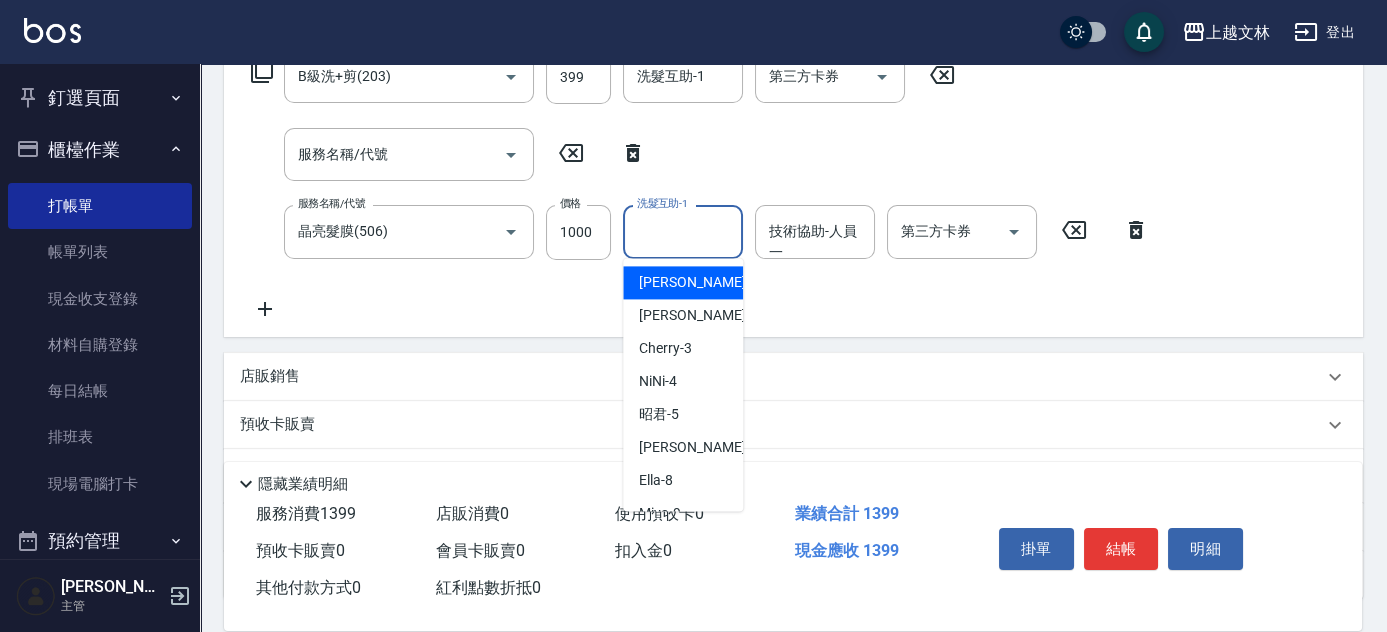 click on "洗髮互助-1 洗髮互助-1" at bounding box center (683, 231) 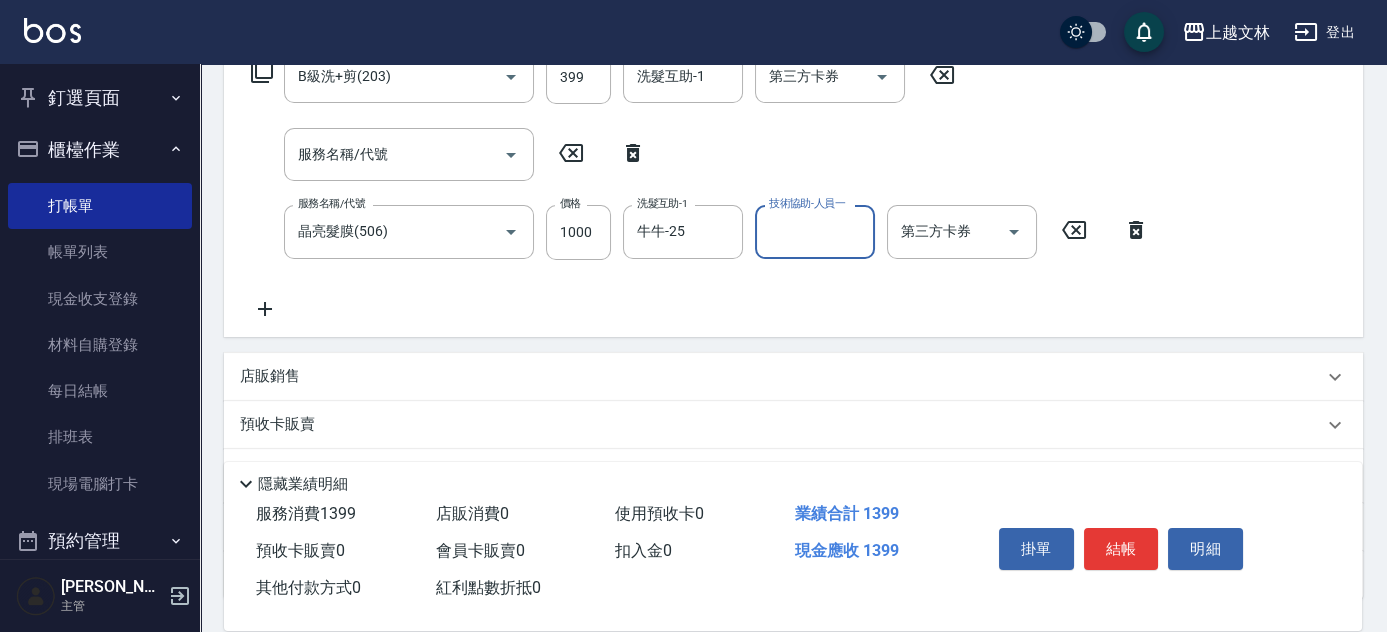 click on "技術協助-人員一" at bounding box center [815, 231] 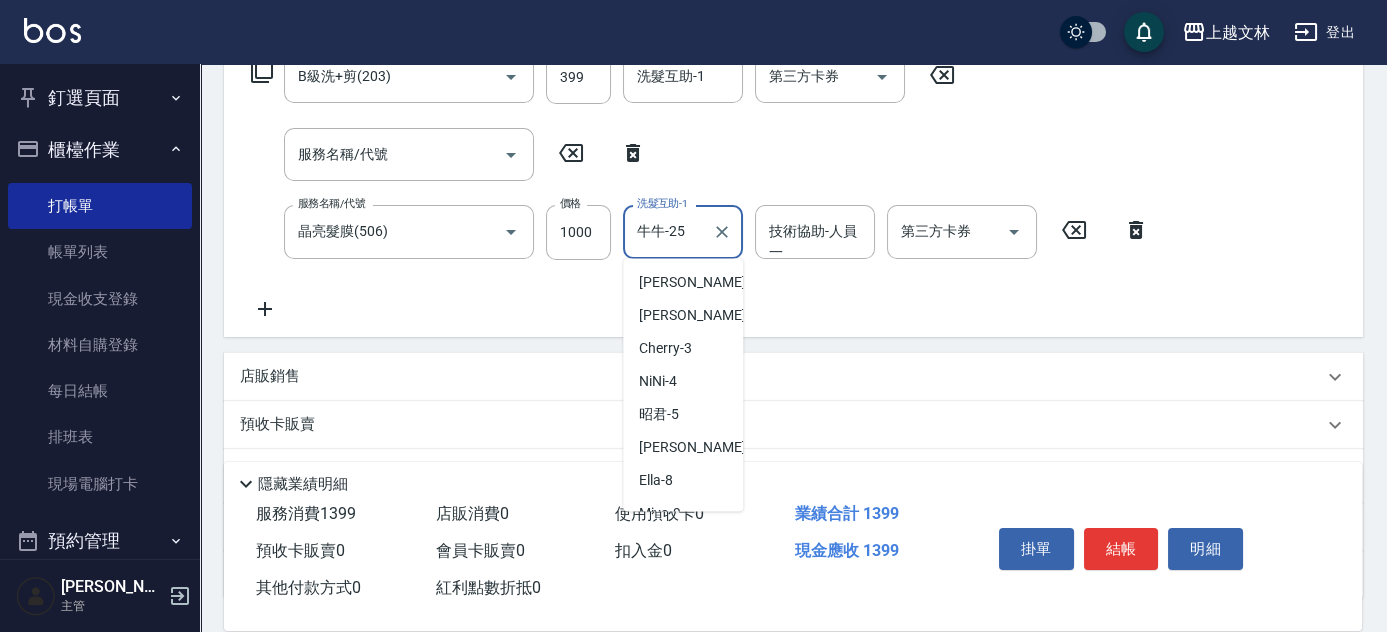click on "牛牛-25" at bounding box center [668, 231] 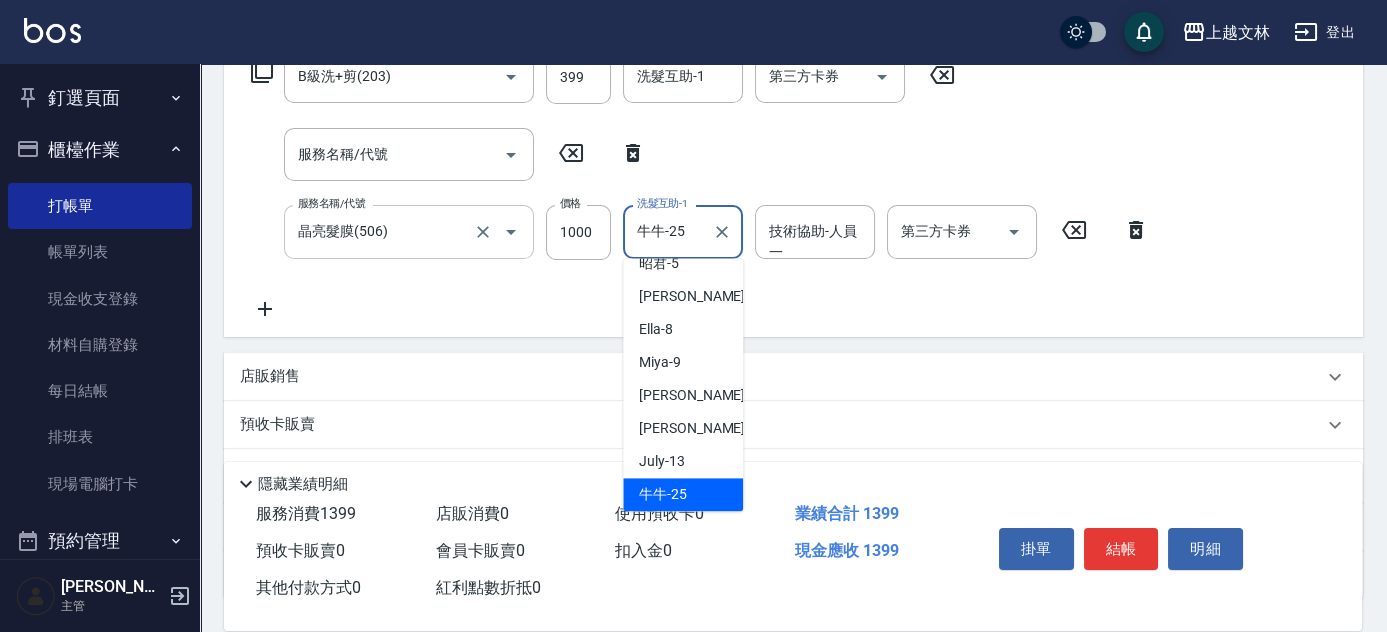 drag, startPoint x: 689, startPoint y: 232, endPoint x: 517, endPoint y: 256, distance: 173.66635 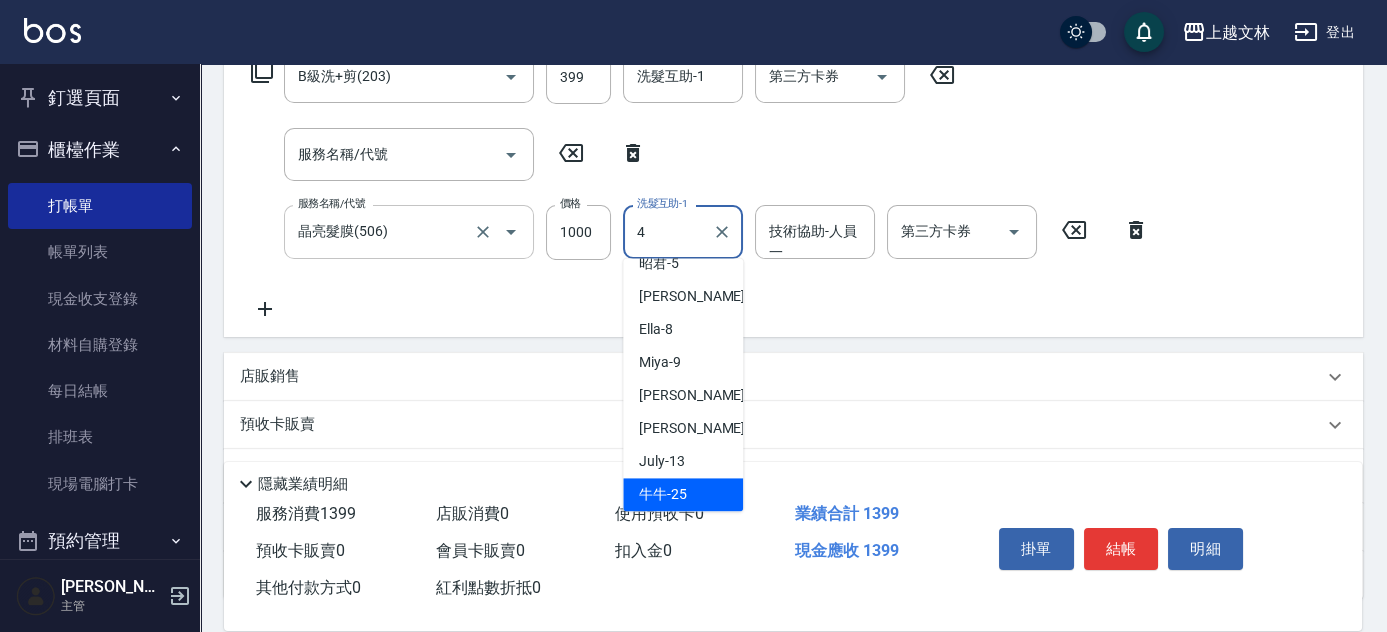 scroll, scrollTop: 0, scrollLeft: 0, axis: both 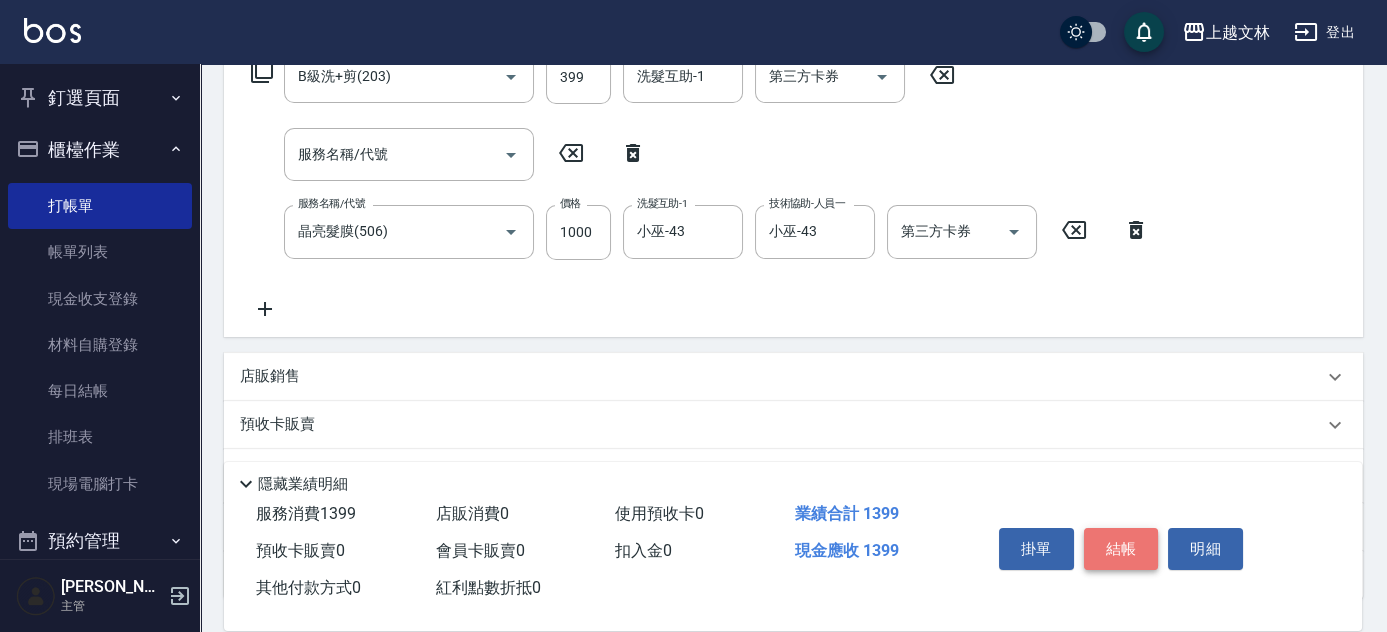 click on "結帳" at bounding box center [1121, 549] 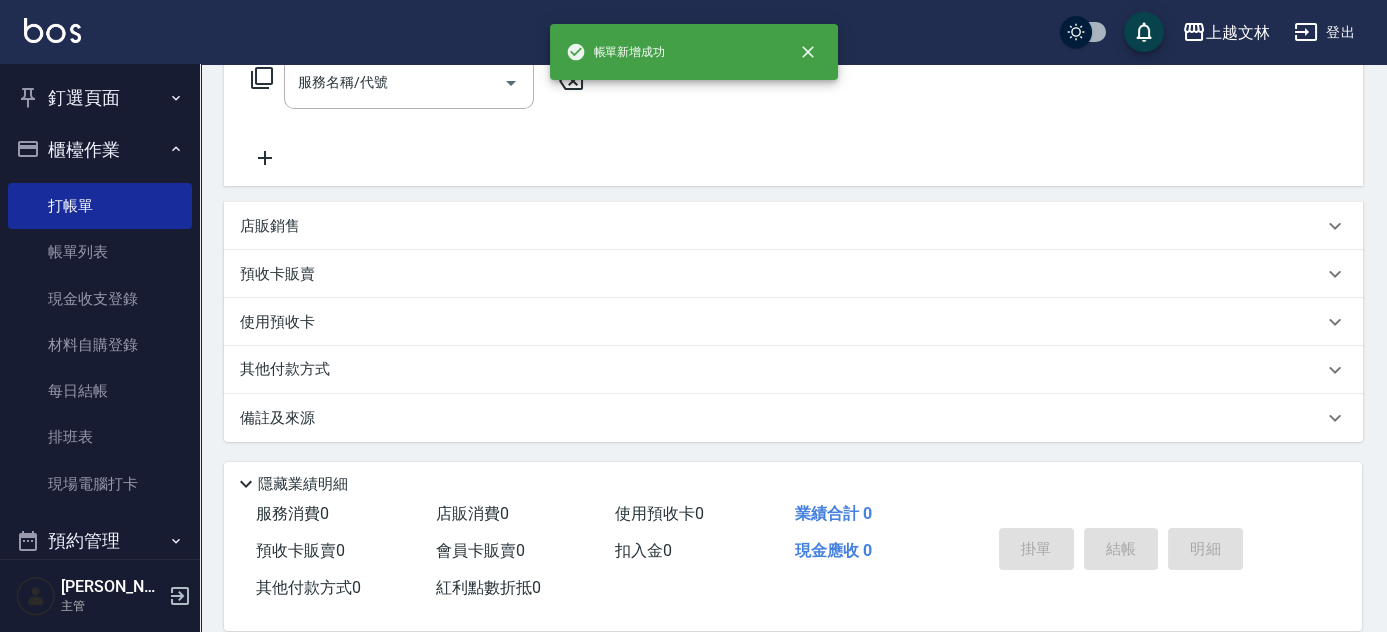 scroll, scrollTop: 0, scrollLeft: 0, axis: both 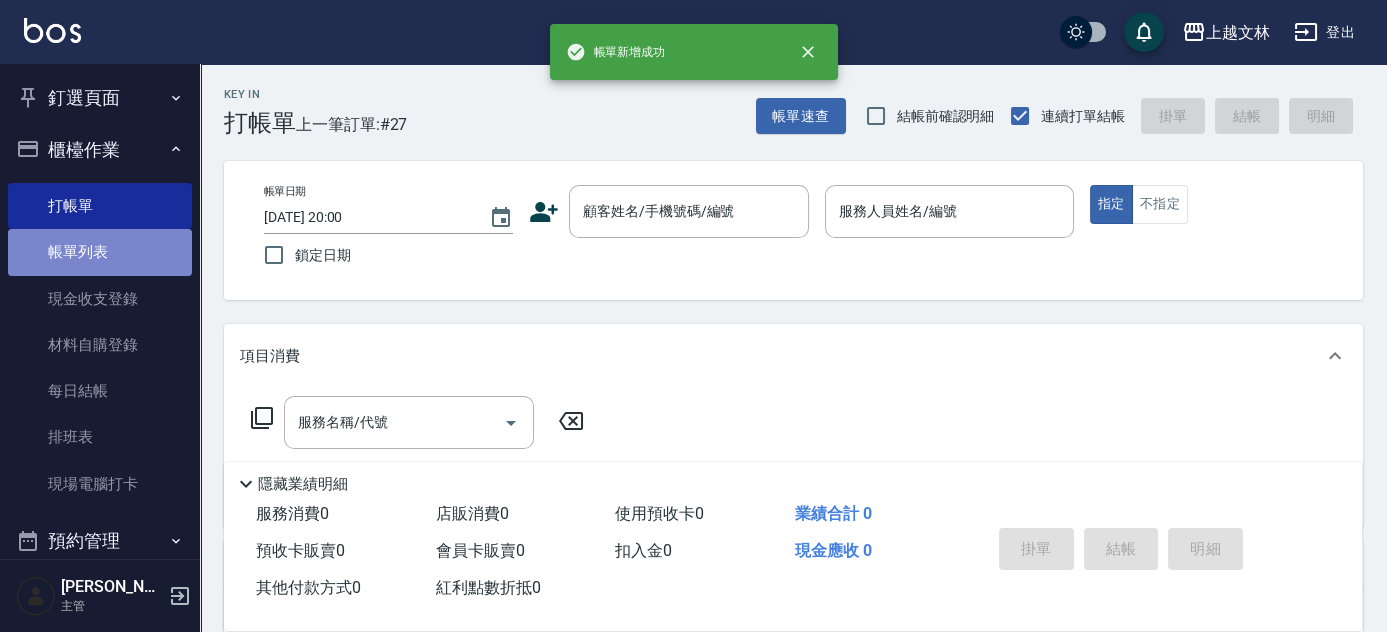 click on "帳單列表" at bounding box center (100, 252) 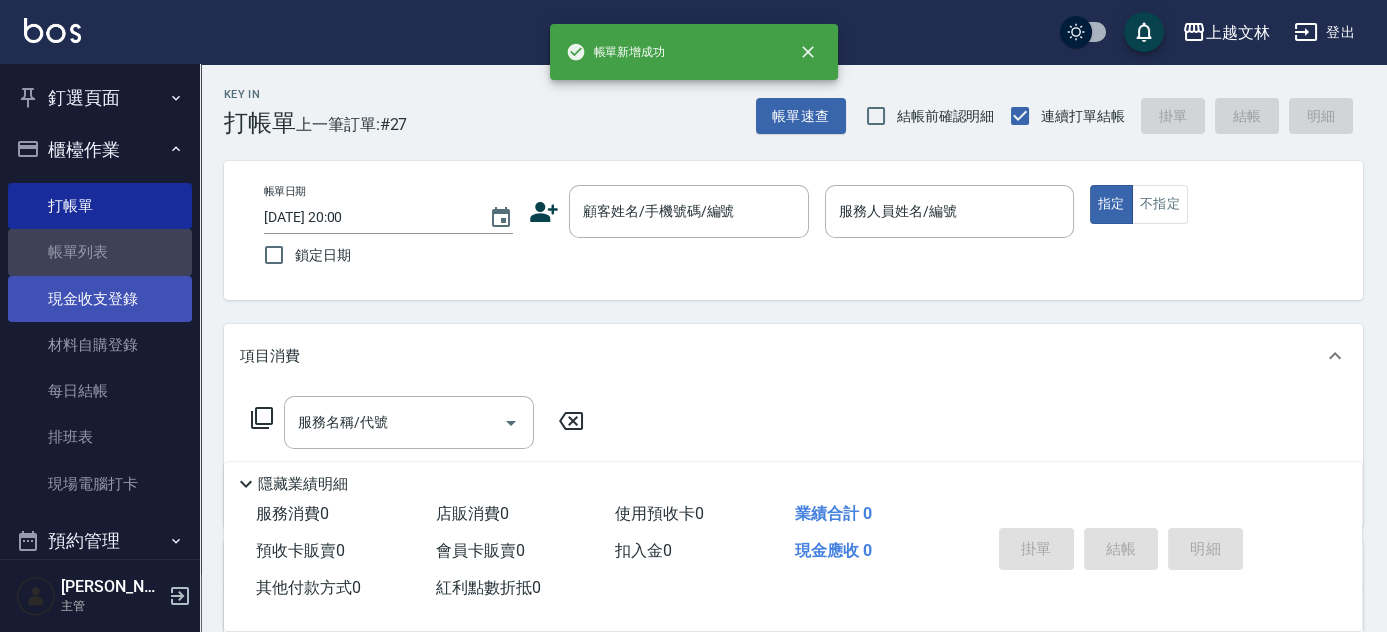 click on "帳單列表" at bounding box center (100, 252) 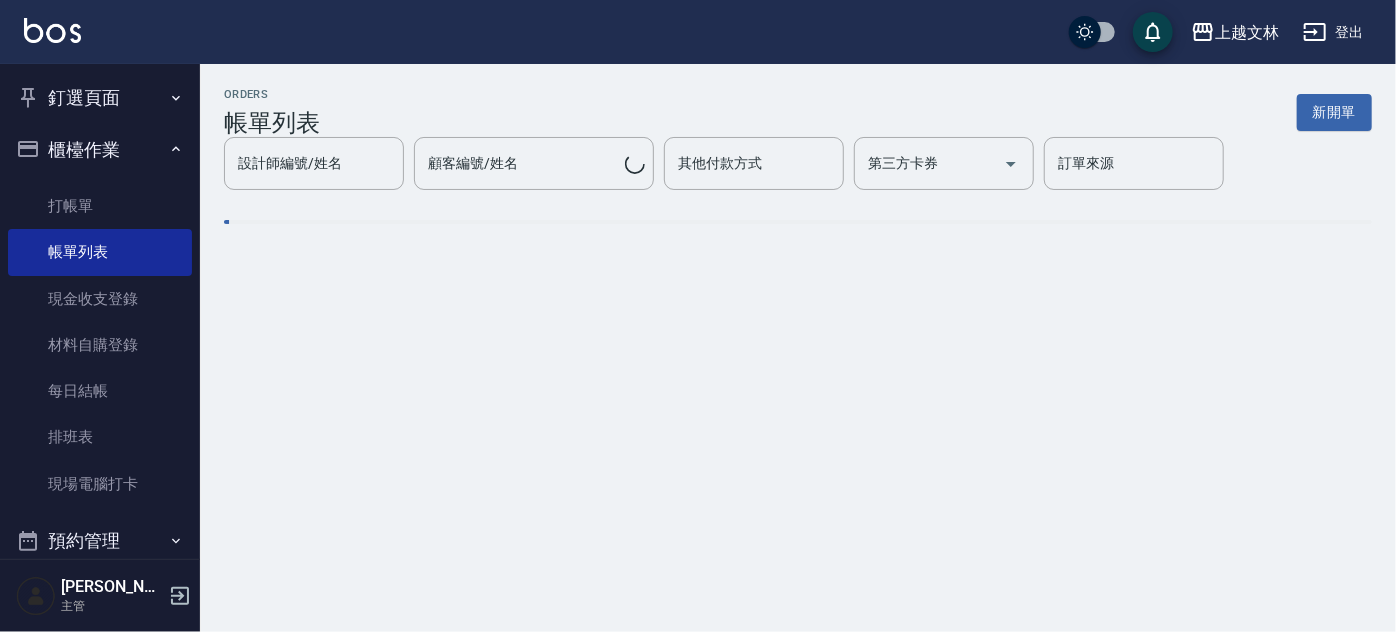 click on "設計師編號/姓名 設計師編號/姓名" at bounding box center [314, 163] 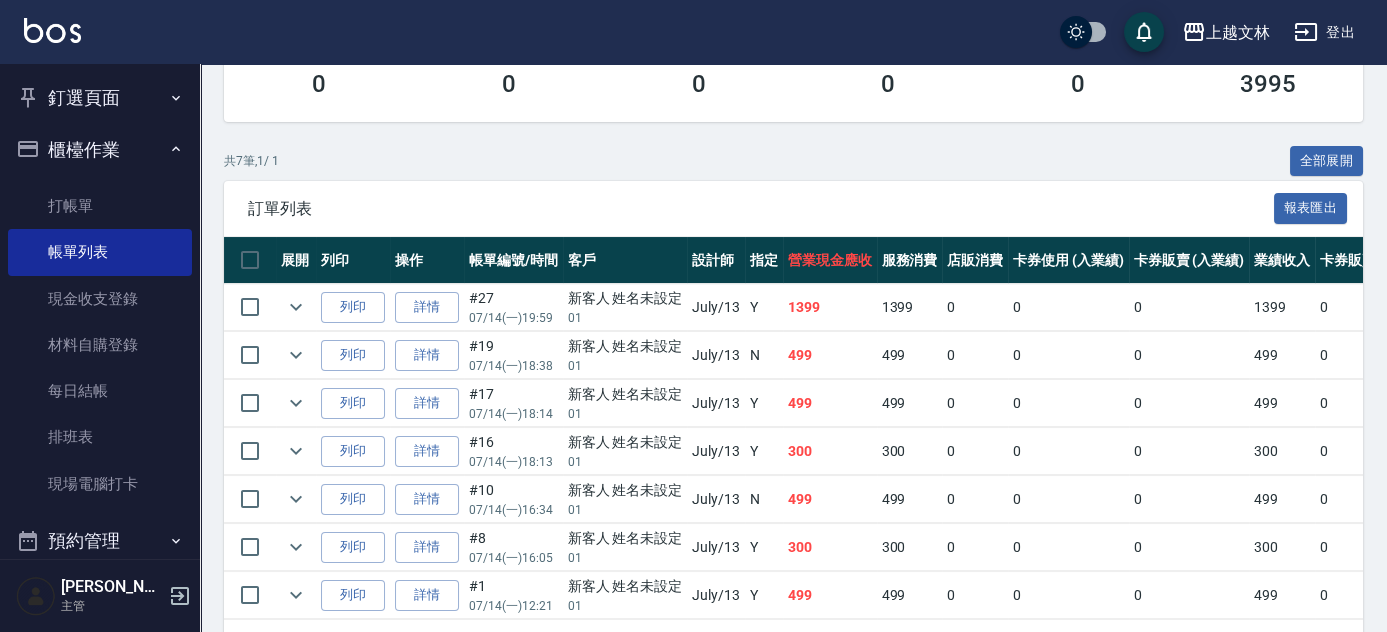 scroll, scrollTop: 456, scrollLeft: 0, axis: vertical 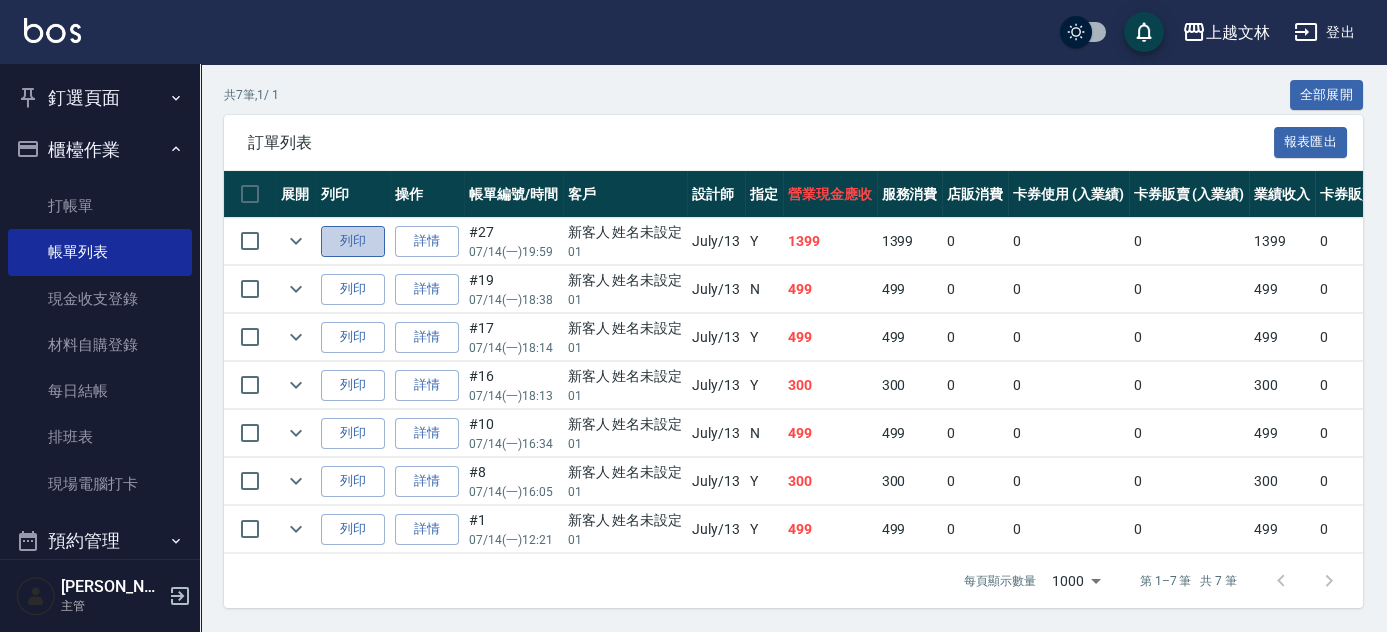 click on "列印" at bounding box center (353, 241) 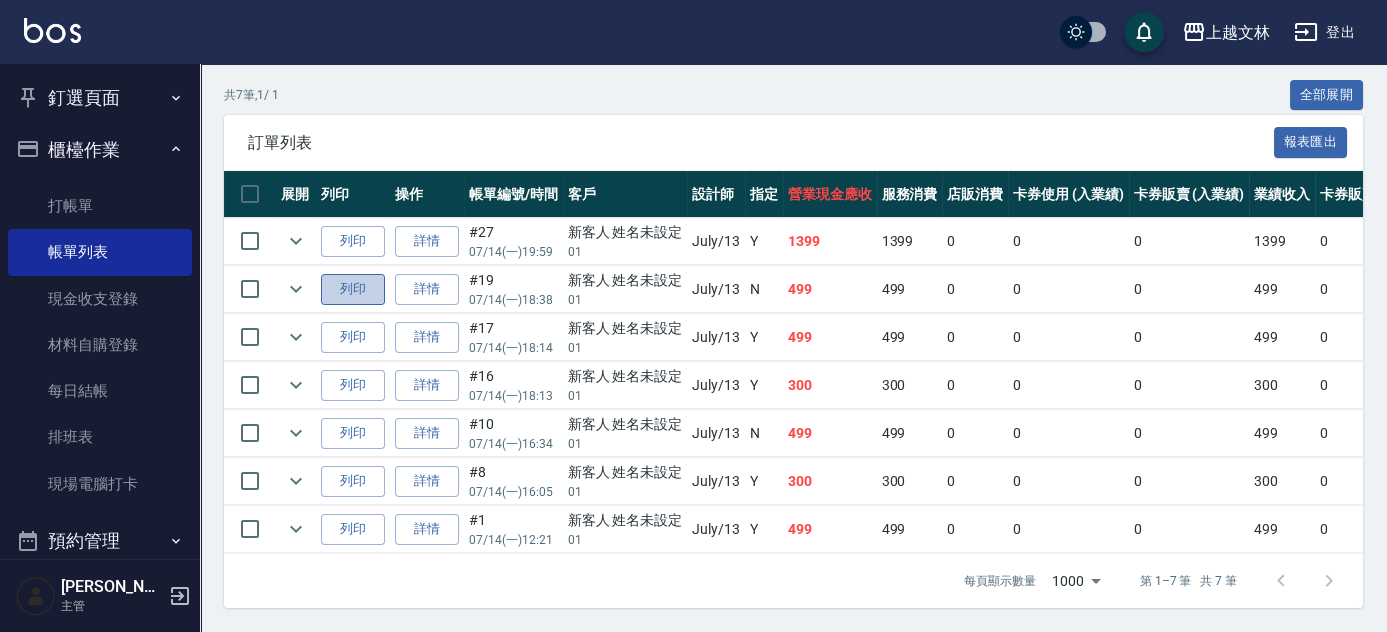 click on "列印" at bounding box center [353, 289] 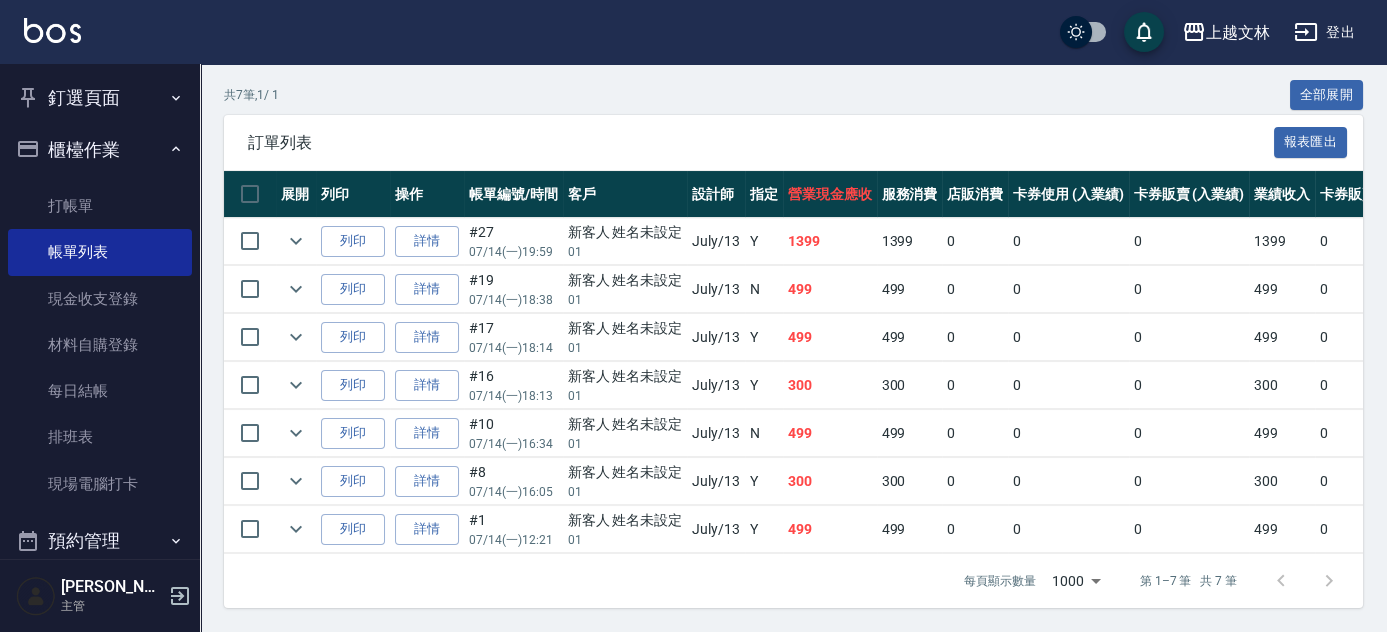 click on "櫃檯作業" at bounding box center (100, 150) 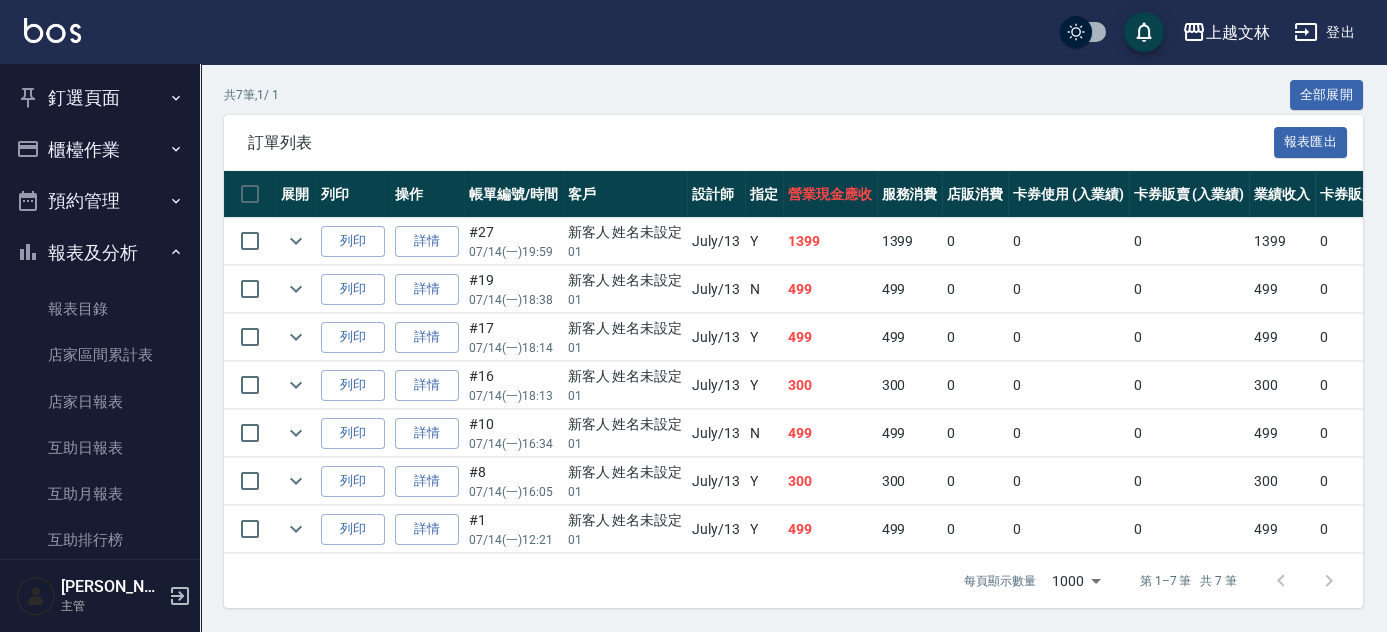scroll, scrollTop: 433, scrollLeft: 0, axis: vertical 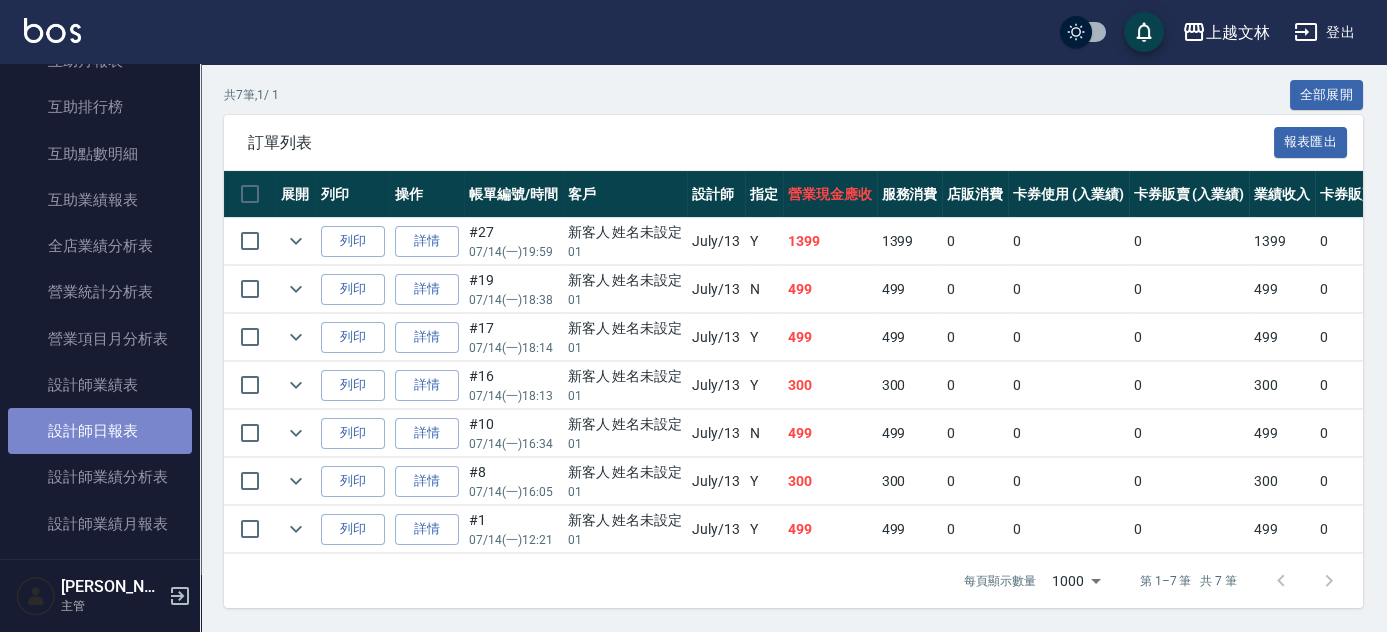 click on "設計師日報表" at bounding box center (100, 431) 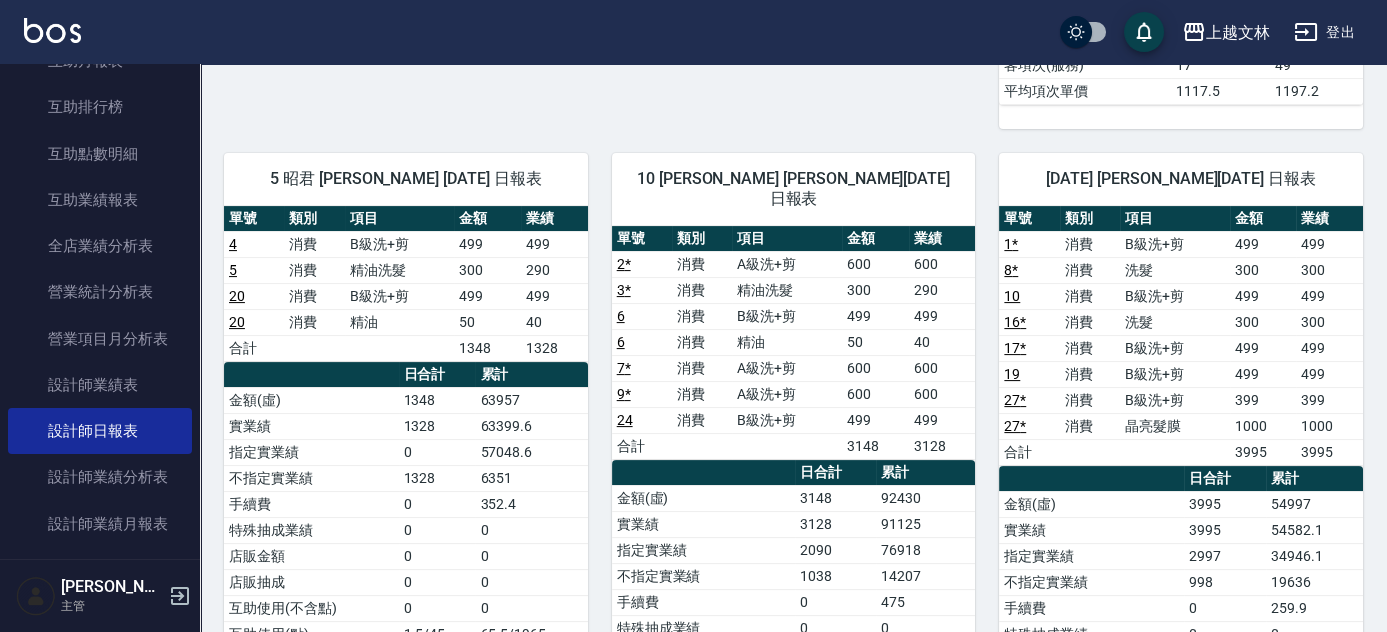 scroll, scrollTop: 1117, scrollLeft: 0, axis: vertical 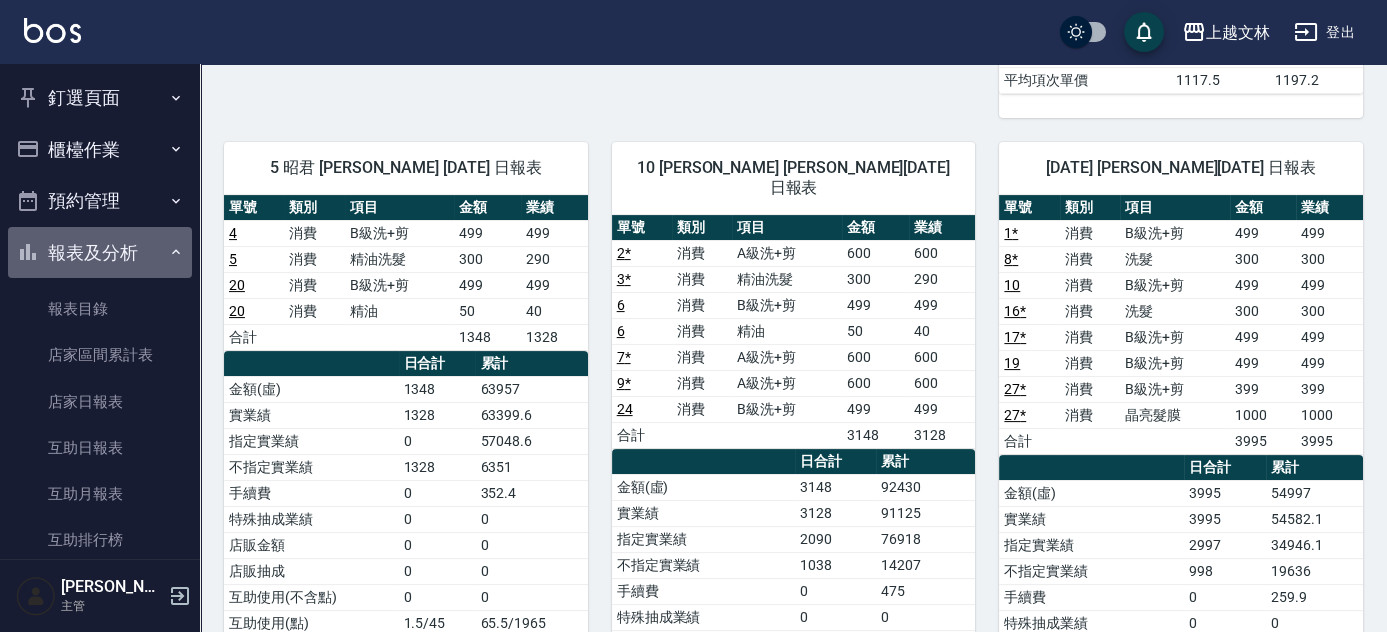 click on "報表及分析" at bounding box center [100, 253] 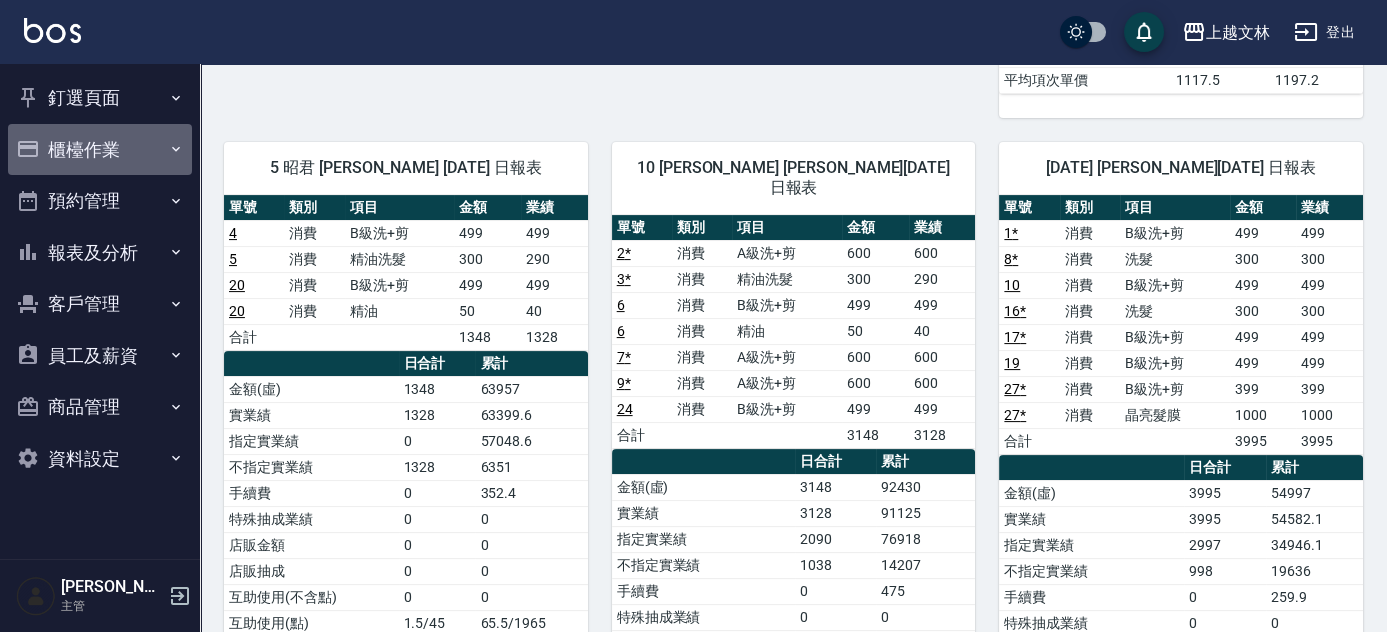 click on "櫃檯作業" at bounding box center (100, 150) 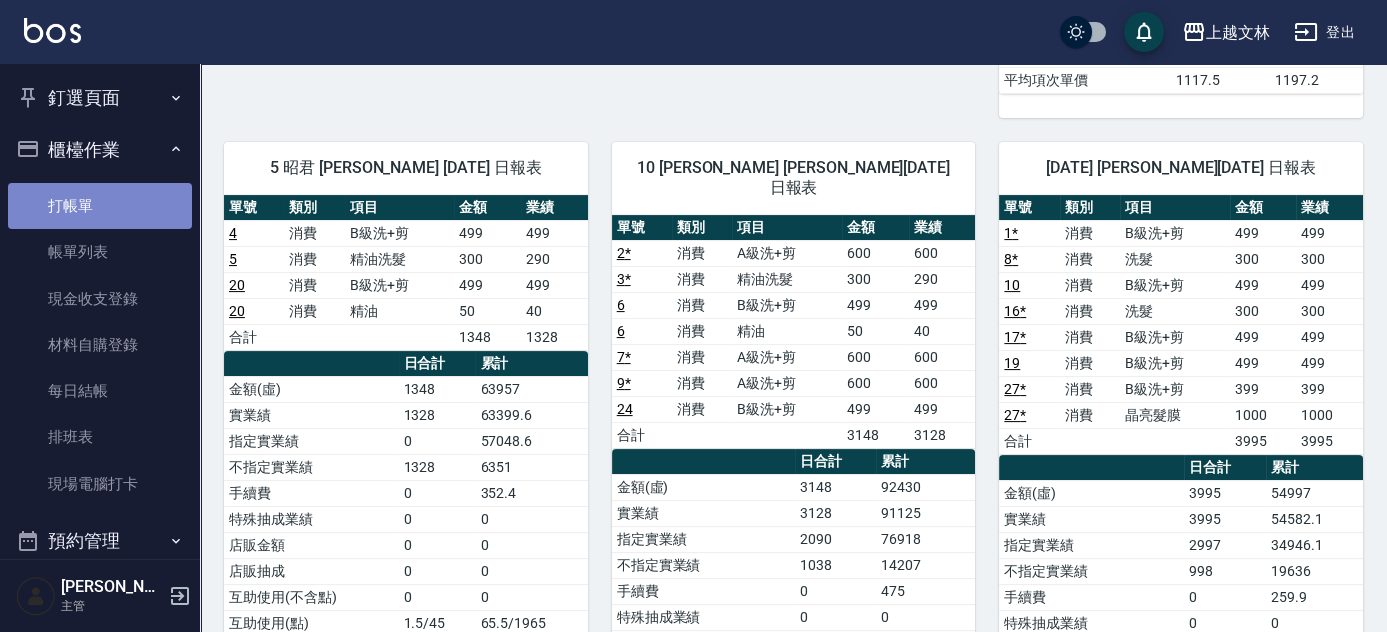 click on "打帳單" at bounding box center (100, 206) 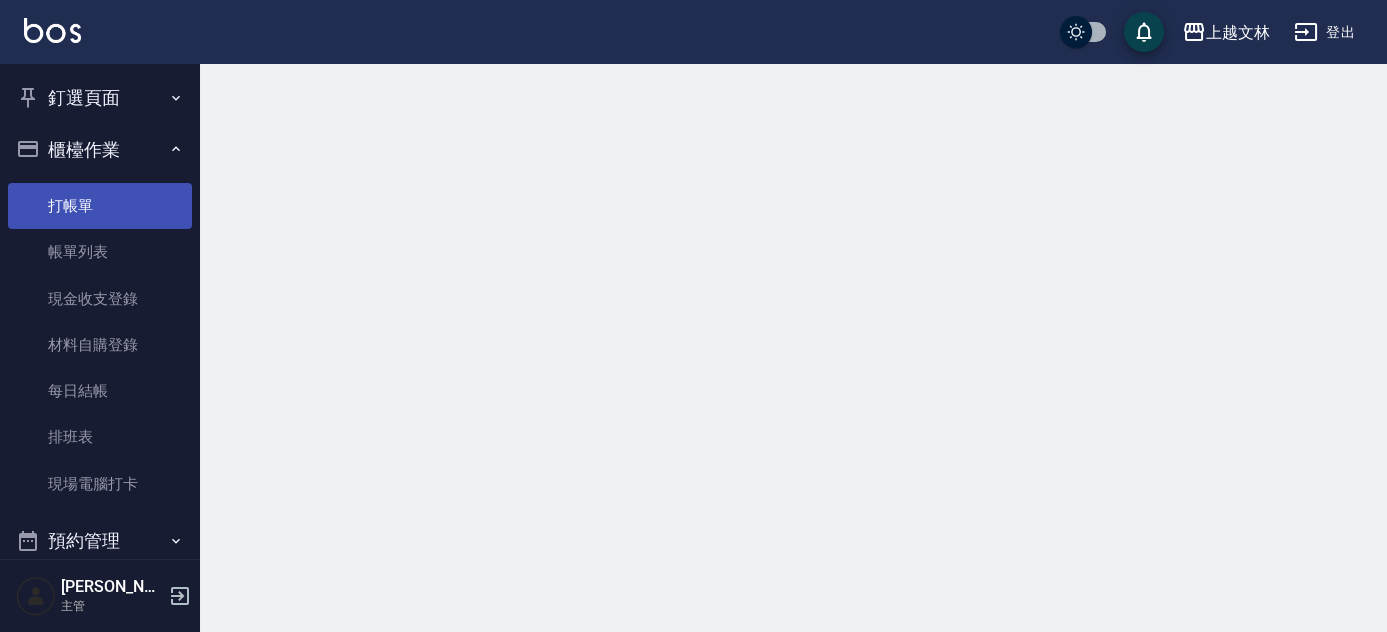scroll, scrollTop: 0, scrollLeft: 0, axis: both 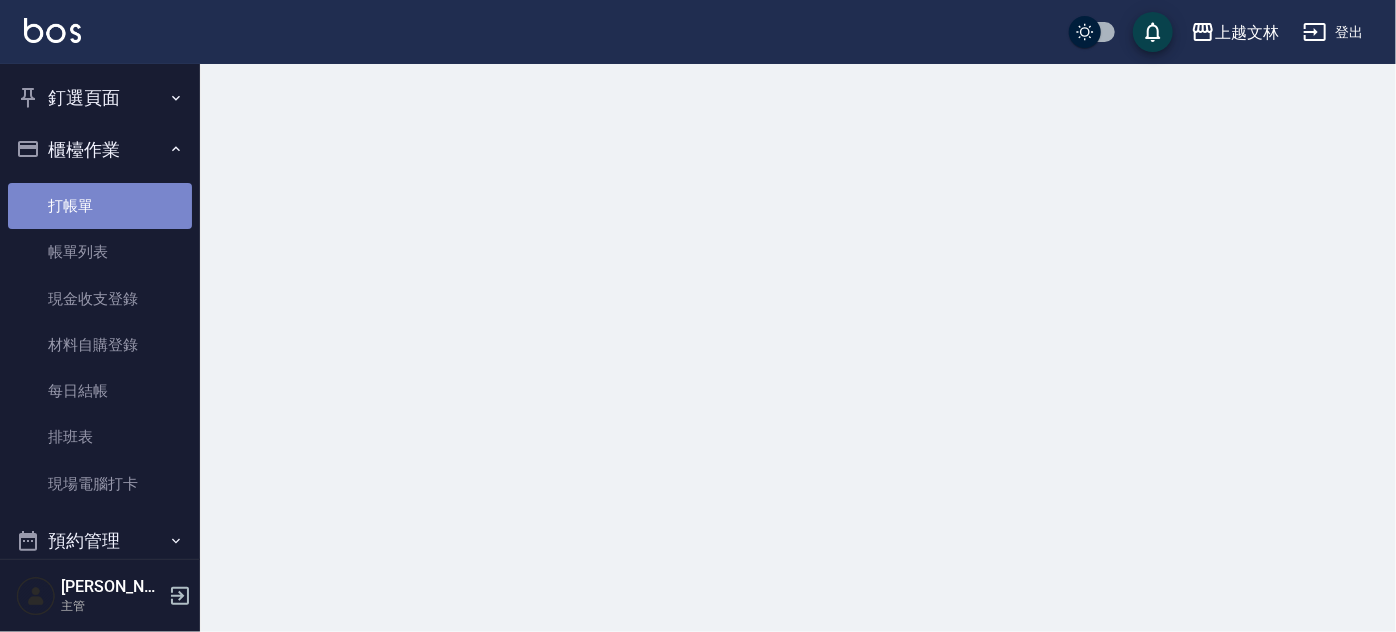 click on "打帳單" at bounding box center [100, 206] 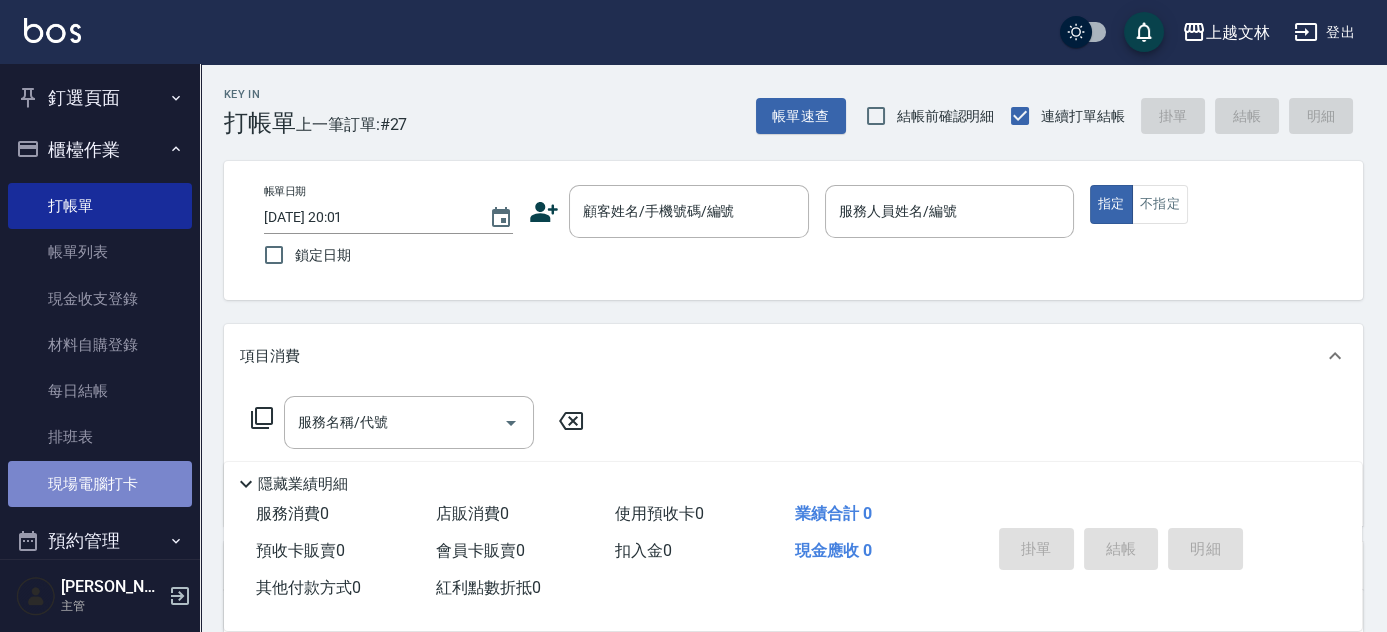 click on "現場電腦打卡" at bounding box center (100, 484) 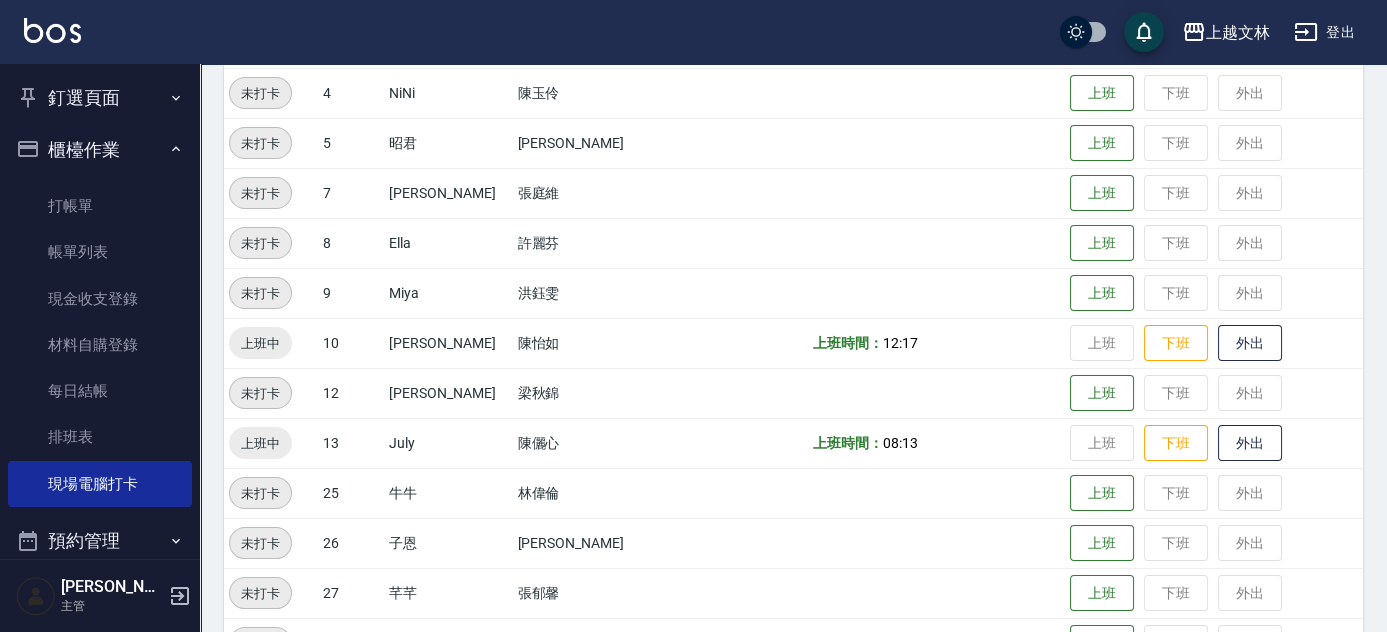 scroll, scrollTop: 412, scrollLeft: 0, axis: vertical 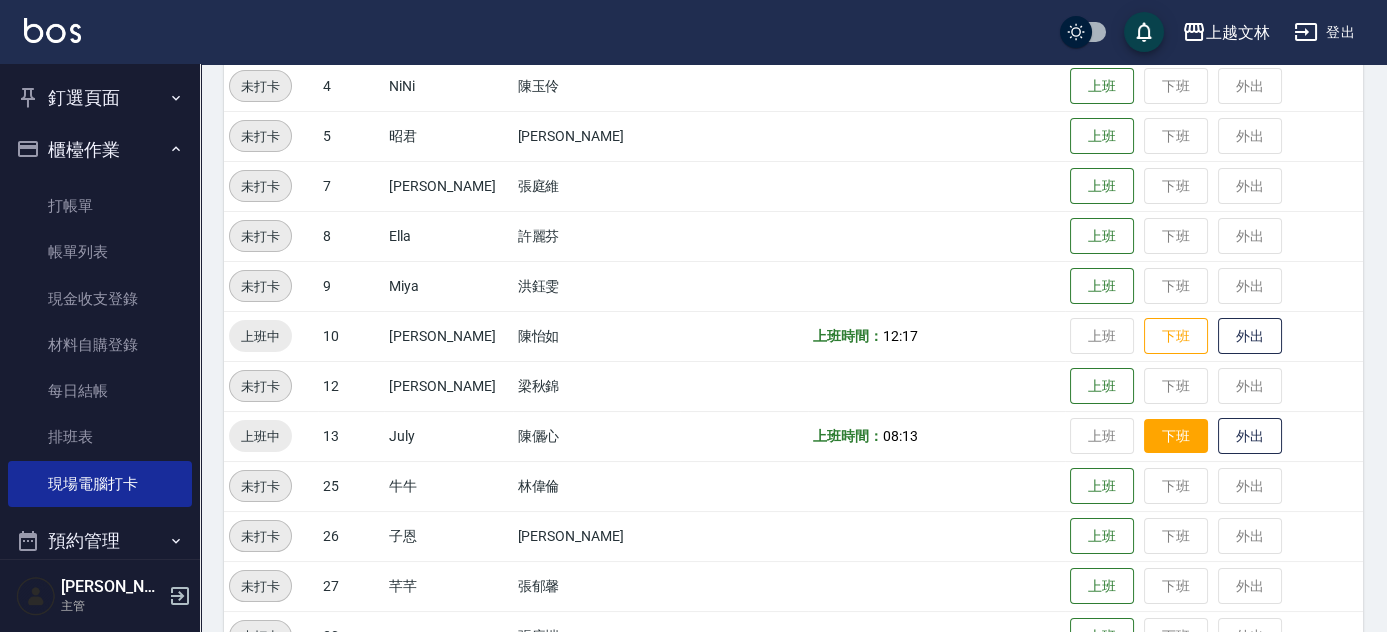 click on "下班" at bounding box center (1176, 436) 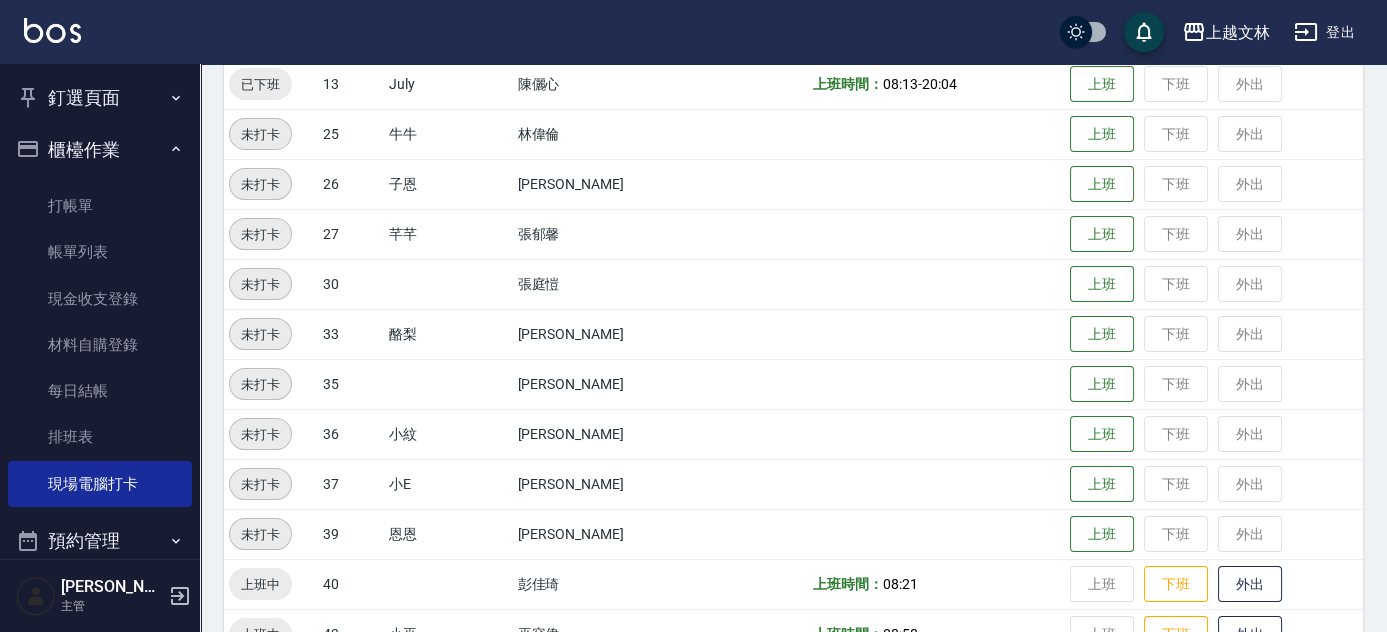 scroll, scrollTop: 768, scrollLeft: 0, axis: vertical 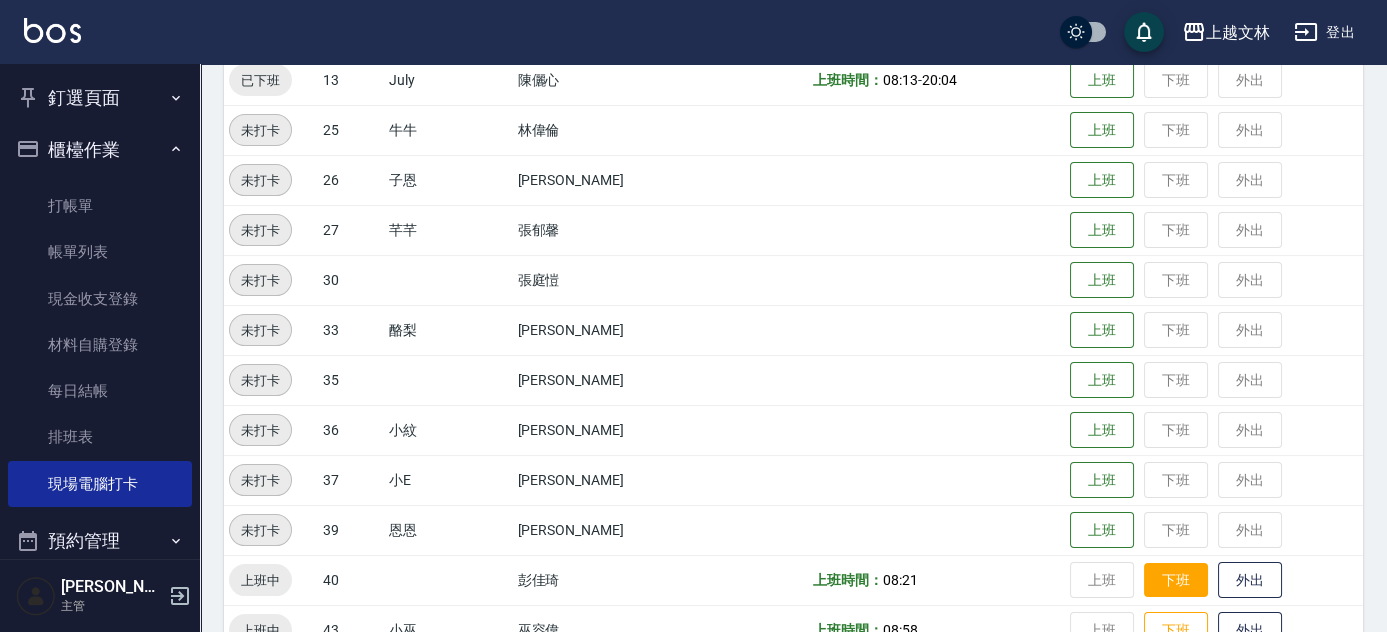 click on "下班" at bounding box center (1176, 580) 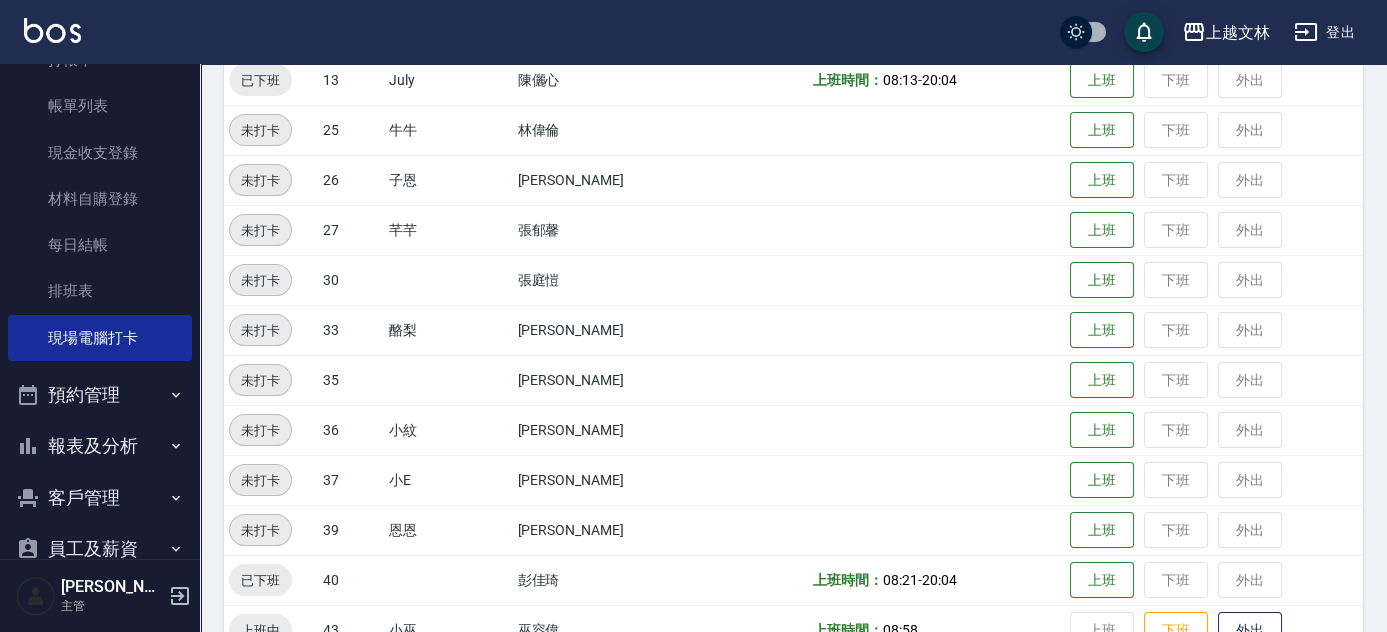 scroll, scrollTop: 156, scrollLeft: 0, axis: vertical 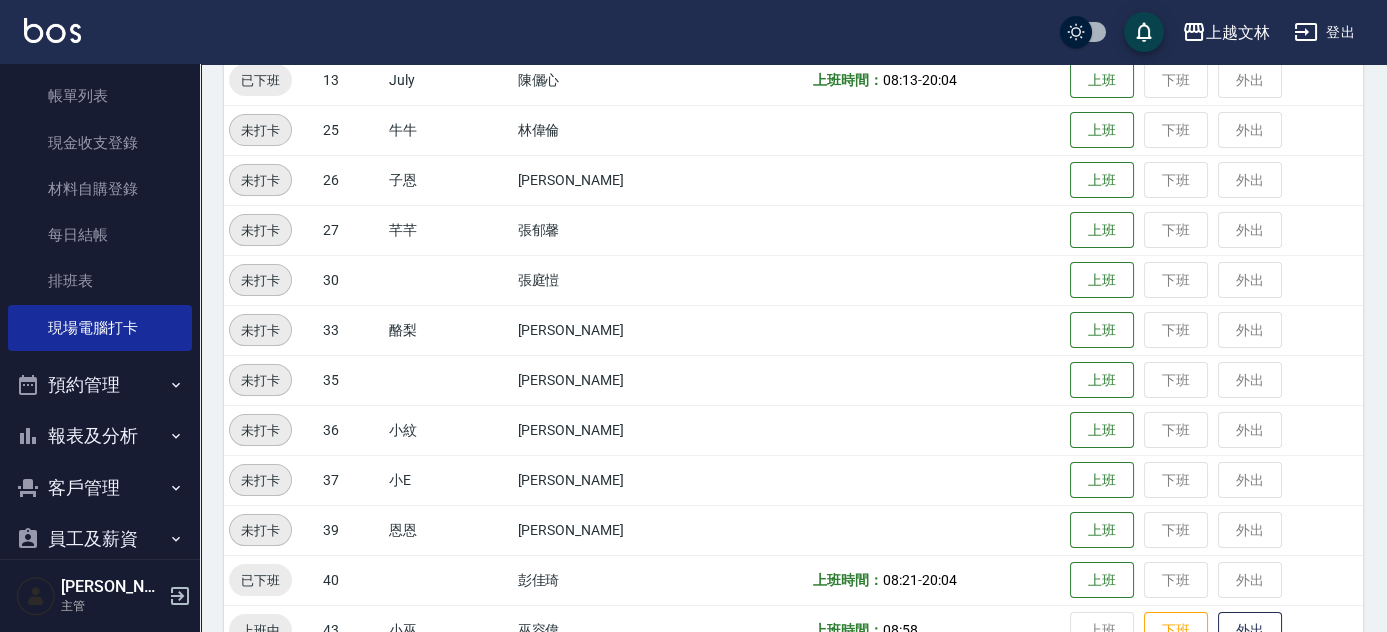 click on "報表及分析" at bounding box center (100, 436) 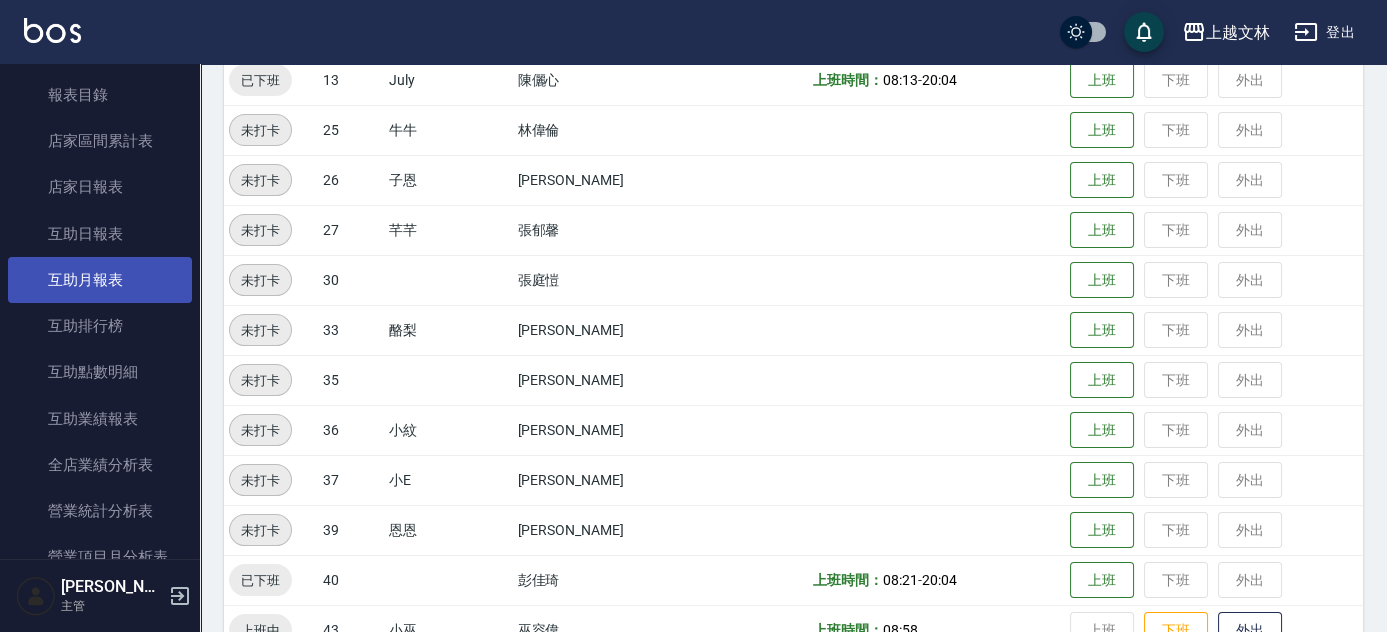 scroll, scrollTop: 557, scrollLeft: 0, axis: vertical 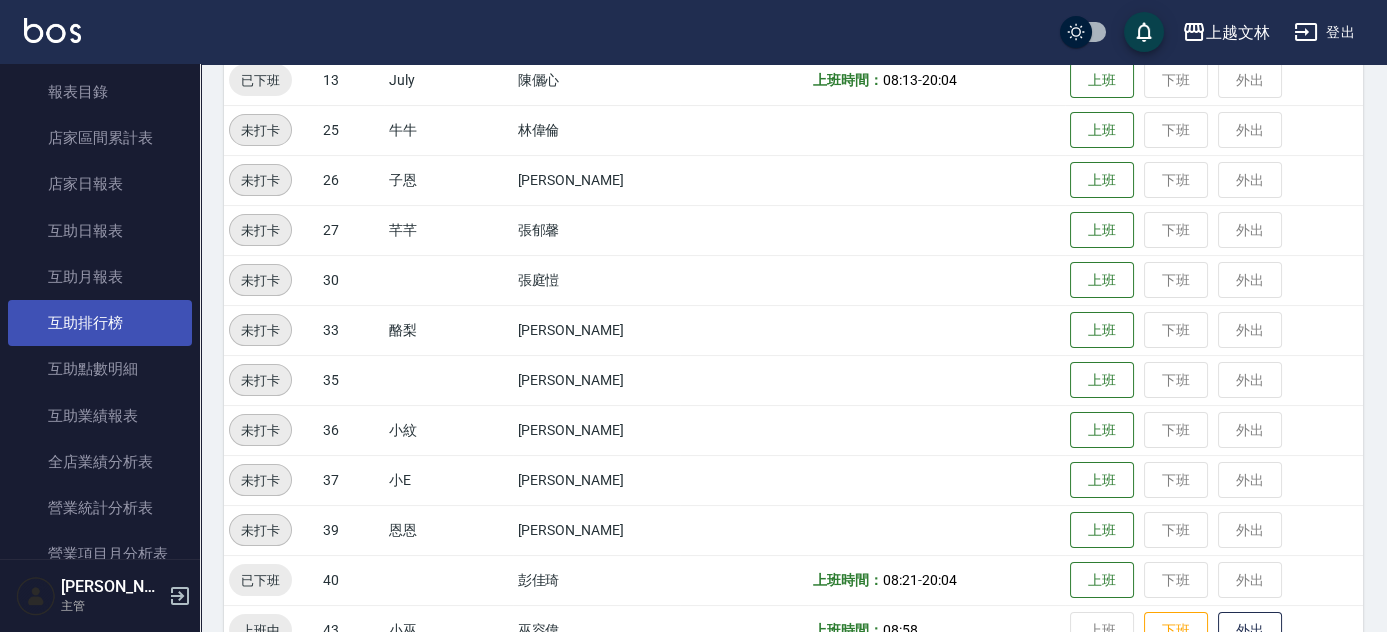 click on "互助排行榜" at bounding box center [100, 323] 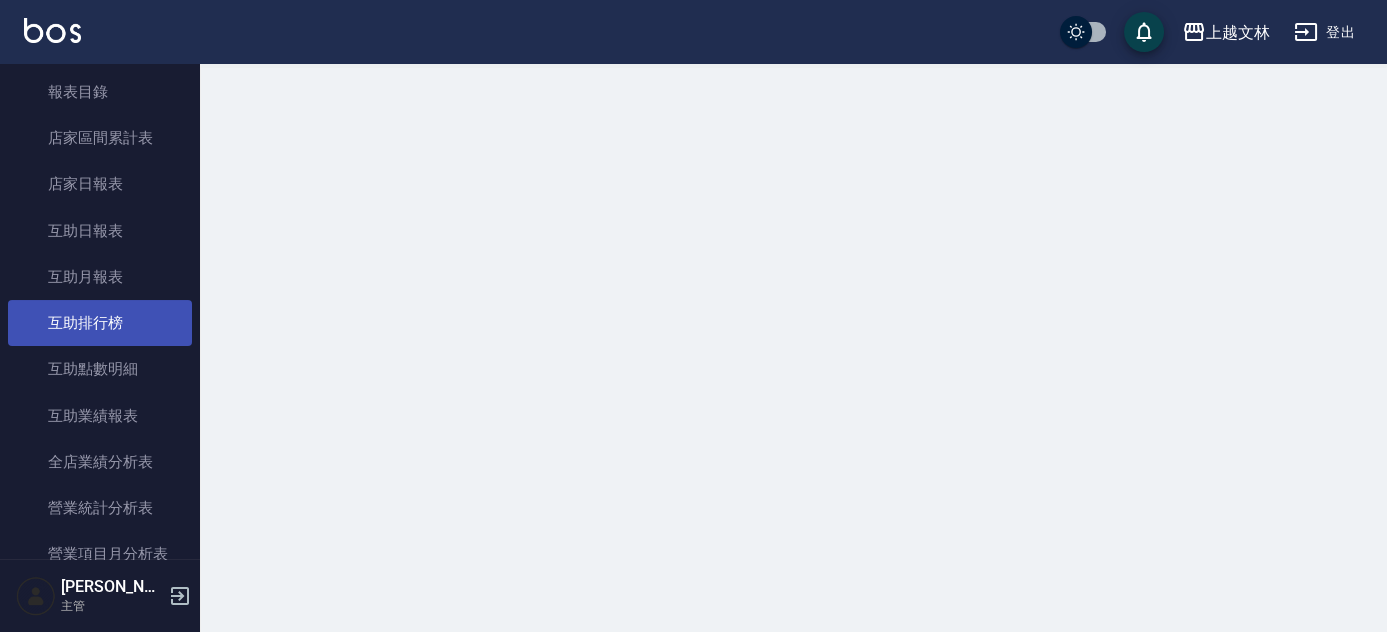 scroll, scrollTop: 0, scrollLeft: 0, axis: both 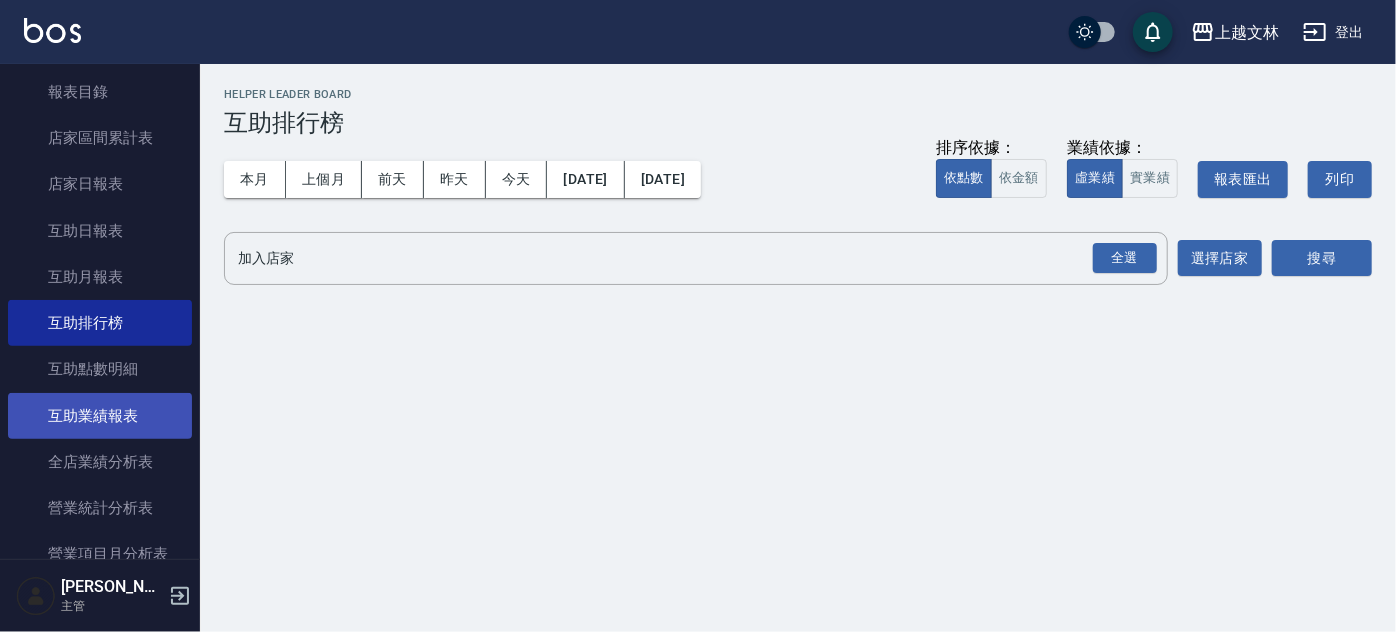 click on "互助業績報表" at bounding box center [100, 416] 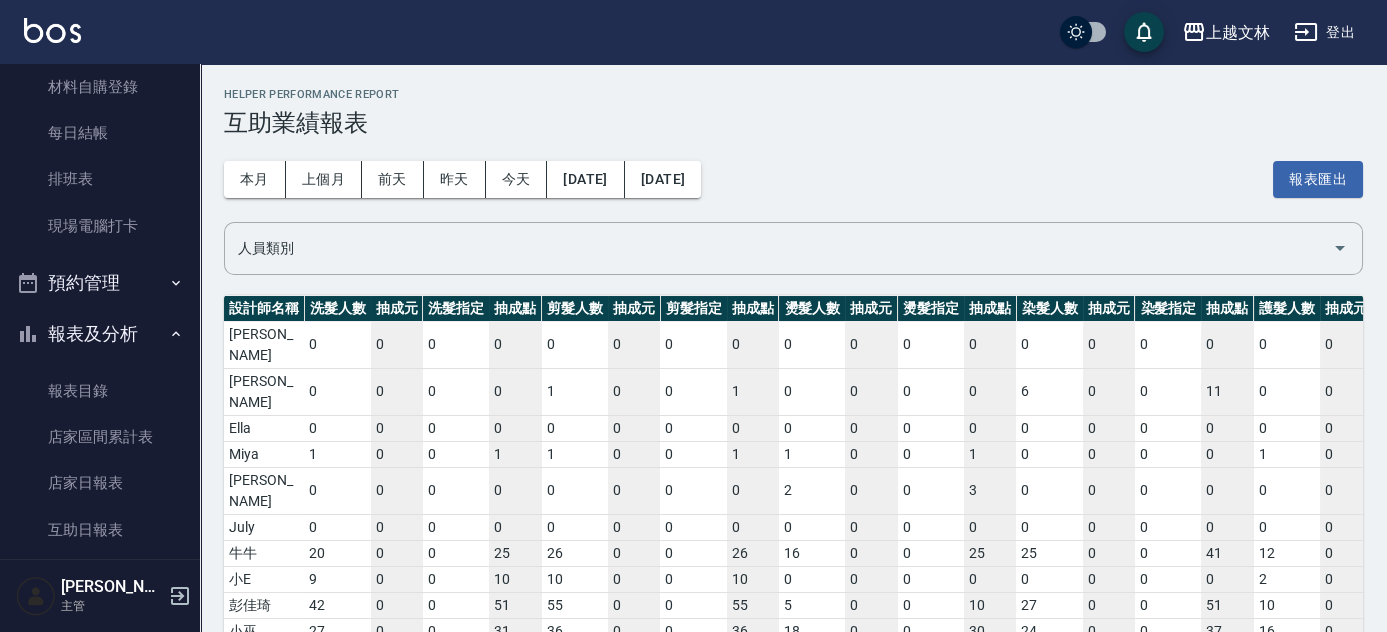 scroll, scrollTop: 232, scrollLeft: 0, axis: vertical 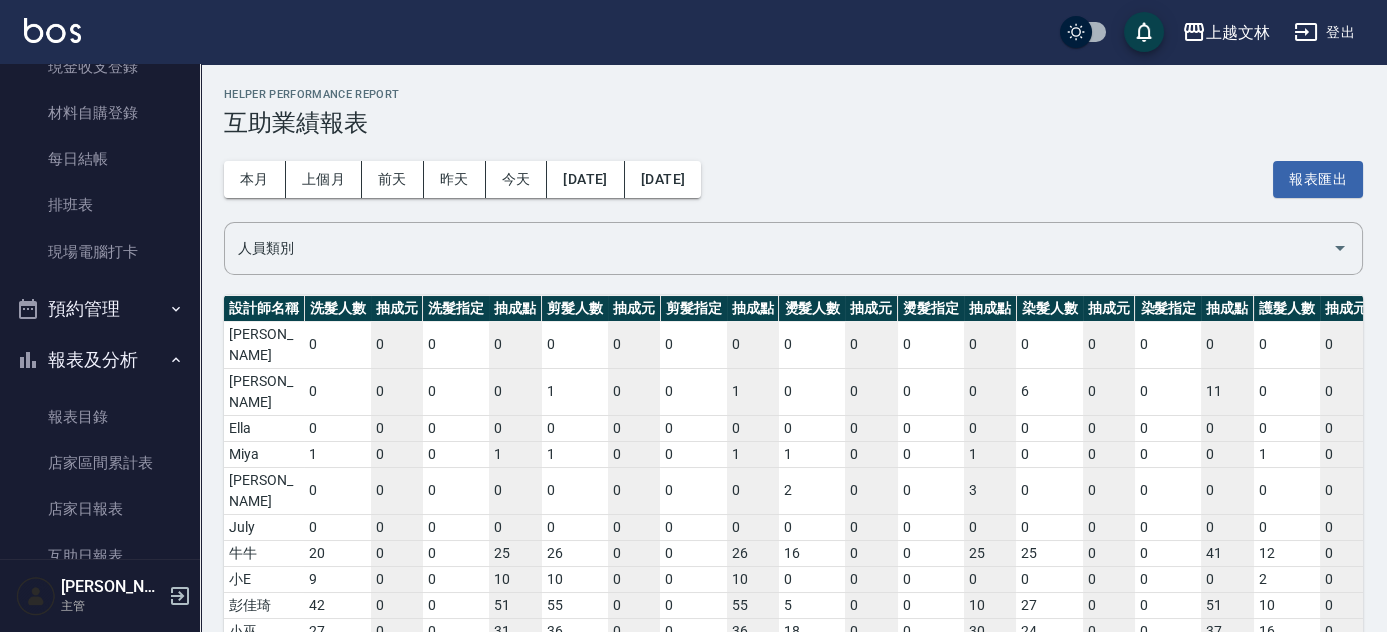 click on "Helper Performance Report 互助業績報表 本月 上個月 [DATE] [DATE] [DATE] [DATE] [DATE] 報表匯出 人員類別 人員類別 設計師名稱 洗髮人數 抽成元 洗髮指定 抽成點 剪髮人數 抽成元 剪髮指定 抽成點 燙髮人數 抽成元 燙髮指定 抽成點 染髮人數 抽成元 染髮指定 抽成點 護髮人數 抽成元 護髮指定 抽成點 頭皮理療人數 抽成元 頭皮理療指定 抽成點 接髮人數 抽成元 接髮指定 抽成點 造型人數 抽成元 造型髮指定 抽成點 美容人數 抽成元 美容指定 抽成點 美甲人數 抽成元 美甲指定 抽成點 套餐人數 抽成元 套餐指定 抽成點 髮券銷售人數 抽成元 髮券銷售指定 抽成點 套餐銷售人數 抽成元 套餐銷售指定 抽成點 洗護包套人數 抽成元 洗護包套指定 抽成點 入金人數 抽成元 入金指定 抽成點 外租收入人數 抽成元 外租收入指定 抽成點 其他人數 抽成元 其他指定 抽成點 店販 抽成元 0" at bounding box center (793, 404) 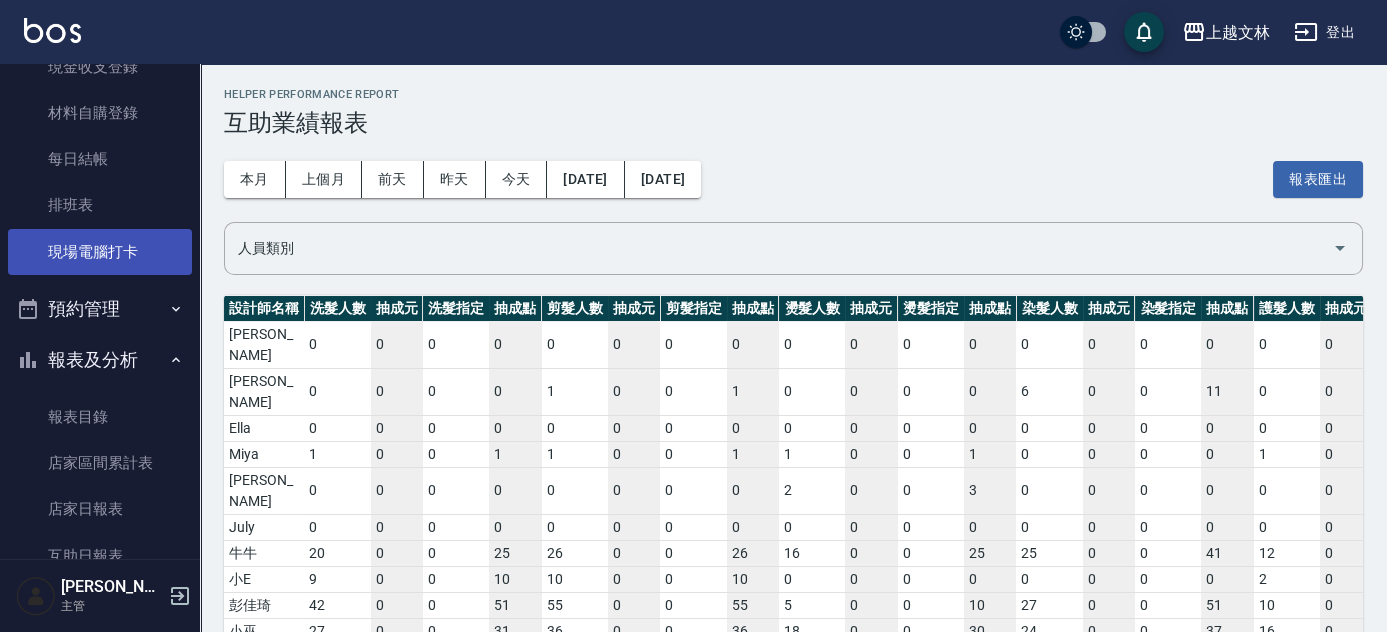 click on "現場電腦打卡" at bounding box center (100, 252) 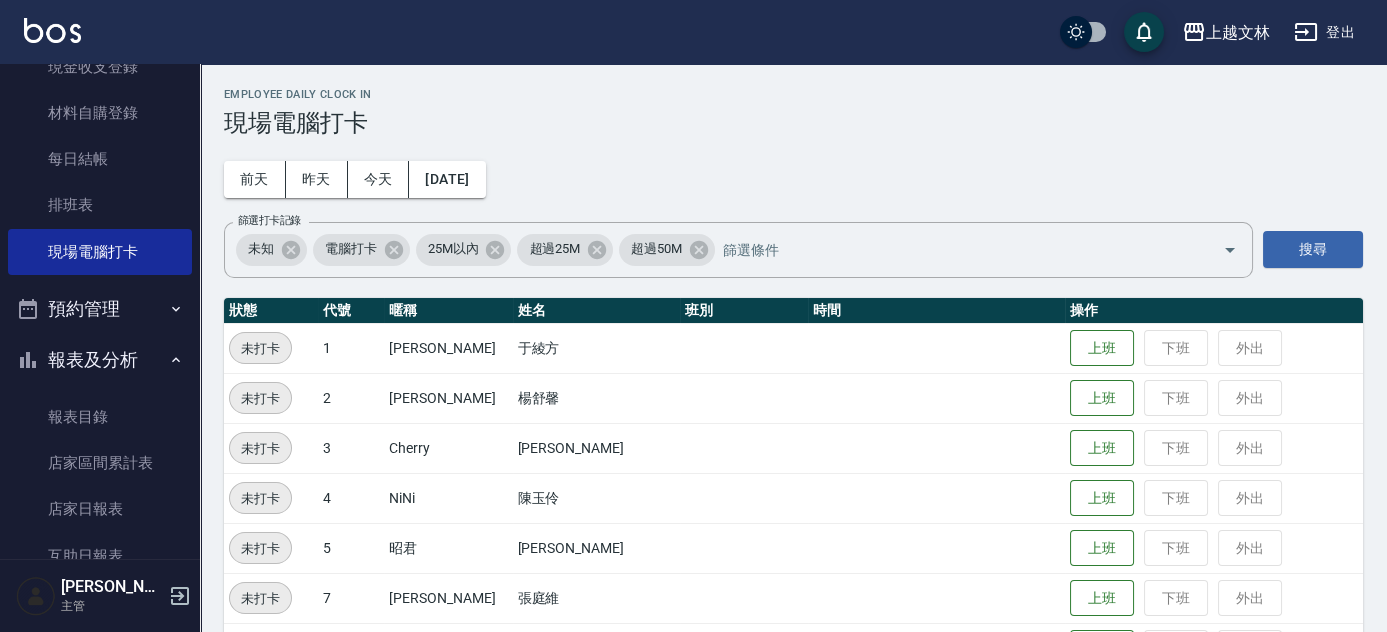 scroll, scrollTop: 0, scrollLeft: 0, axis: both 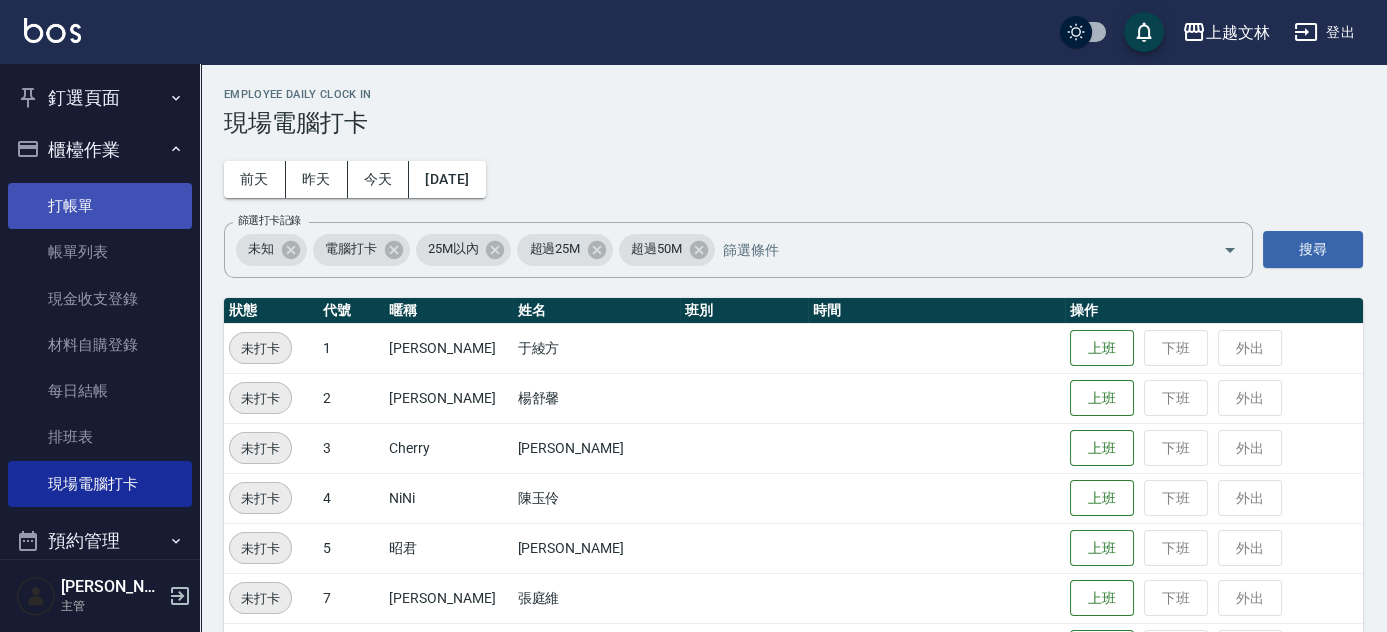 click on "打帳單" at bounding box center (100, 206) 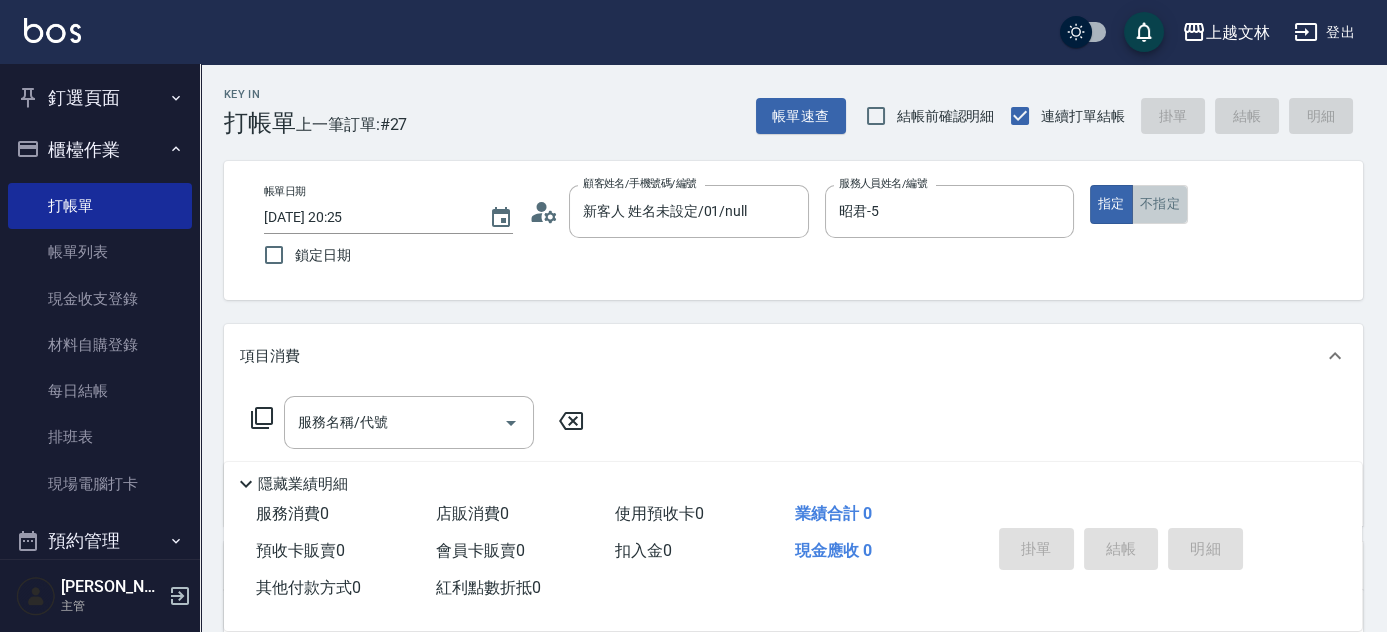 click on "不指定" at bounding box center (1160, 204) 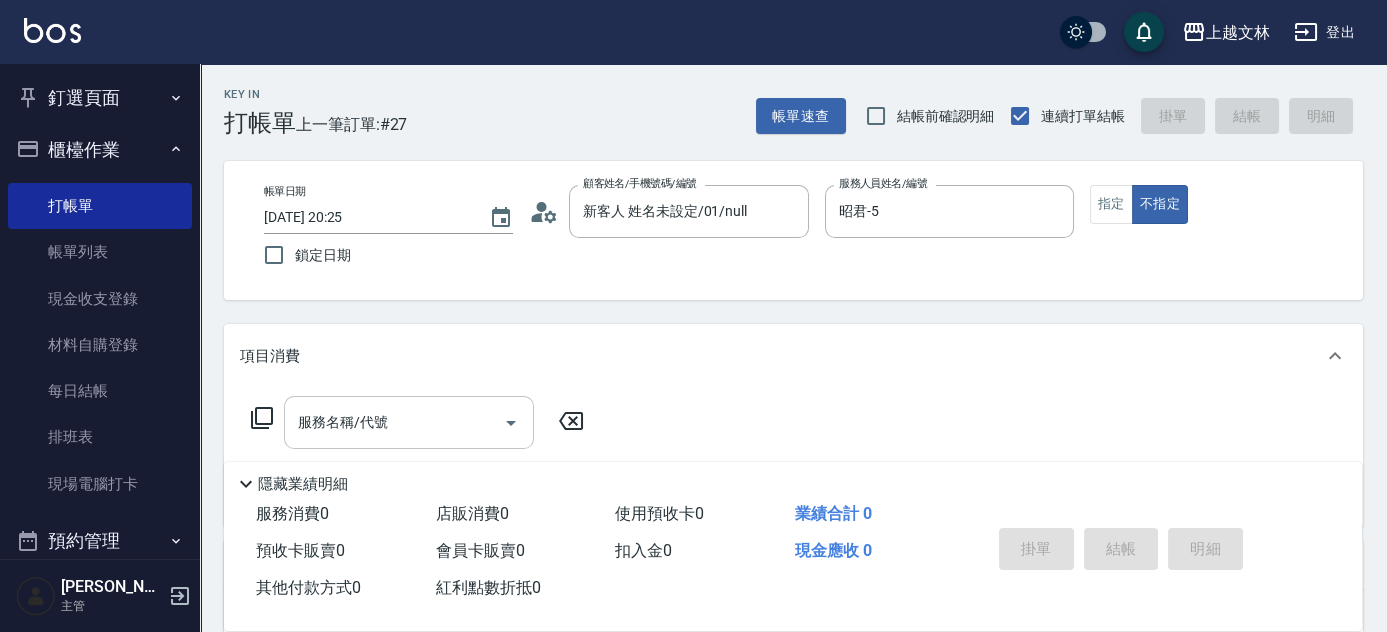 click on "服務名稱/代號" at bounding box center (409, 422) 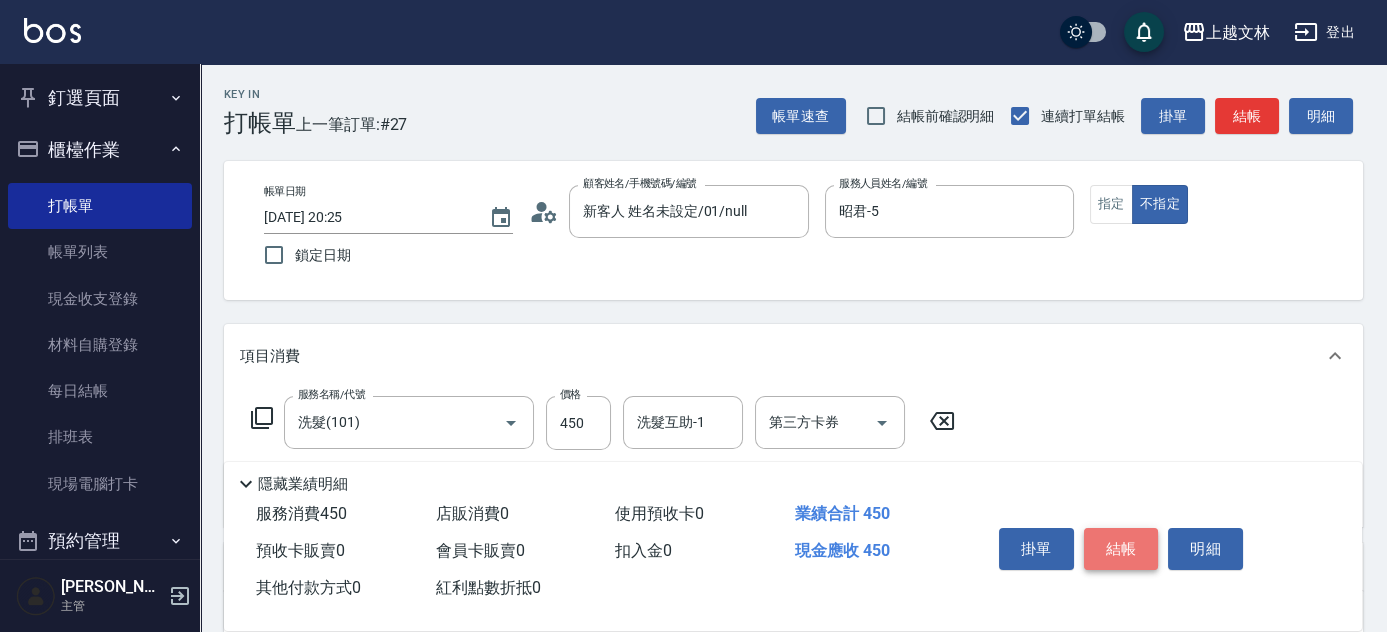 click on "結帳" at bounding box center [1121, 549] 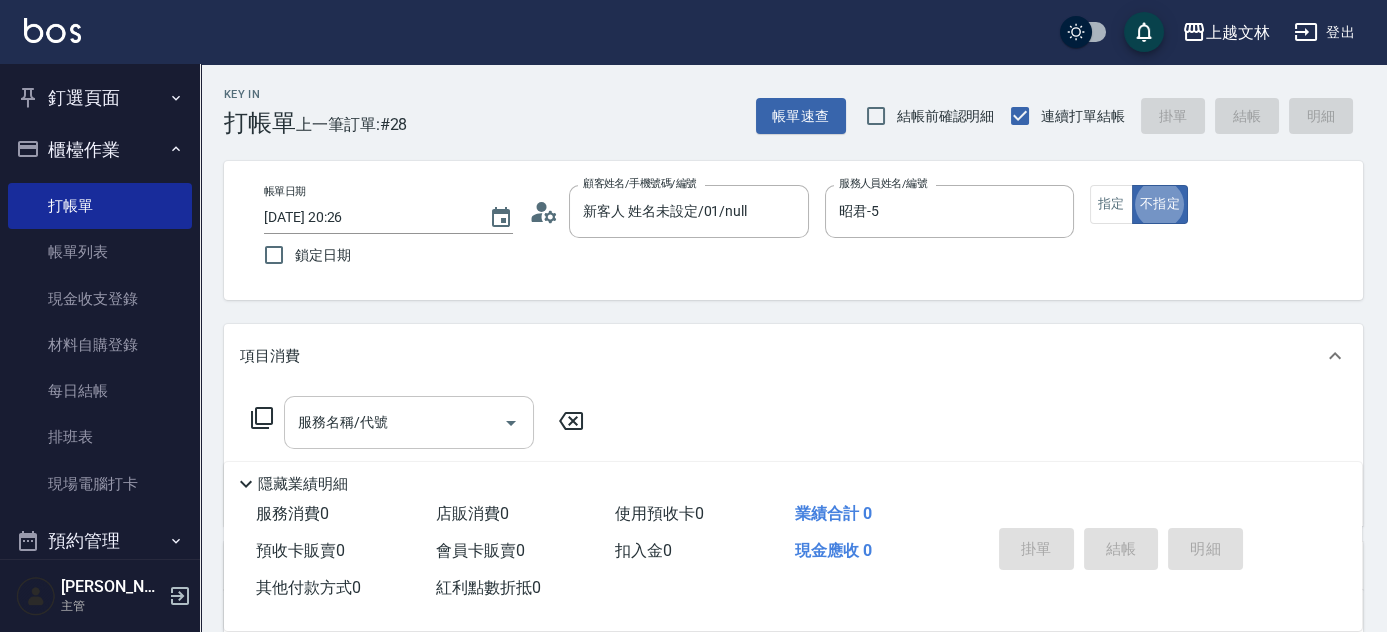 click on "服務名稱/代號" at bounding box center (394, 422) 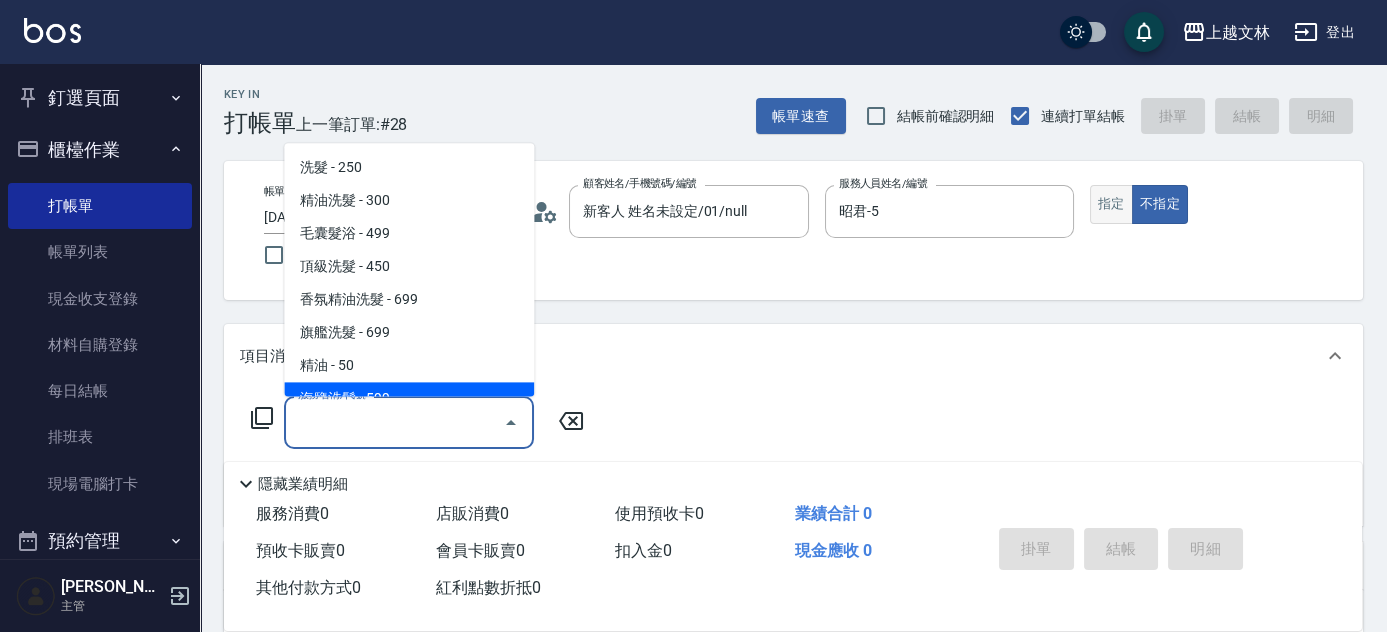 click on "指定" at bounding box center (1111, 204) 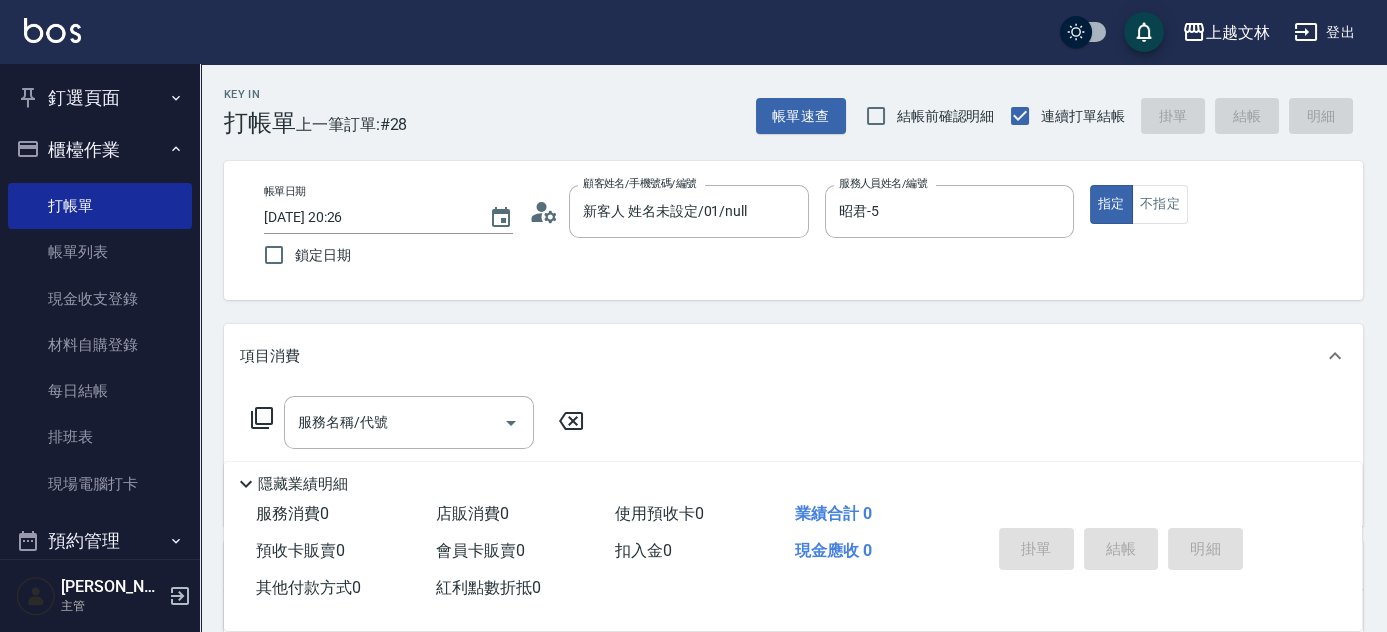 click 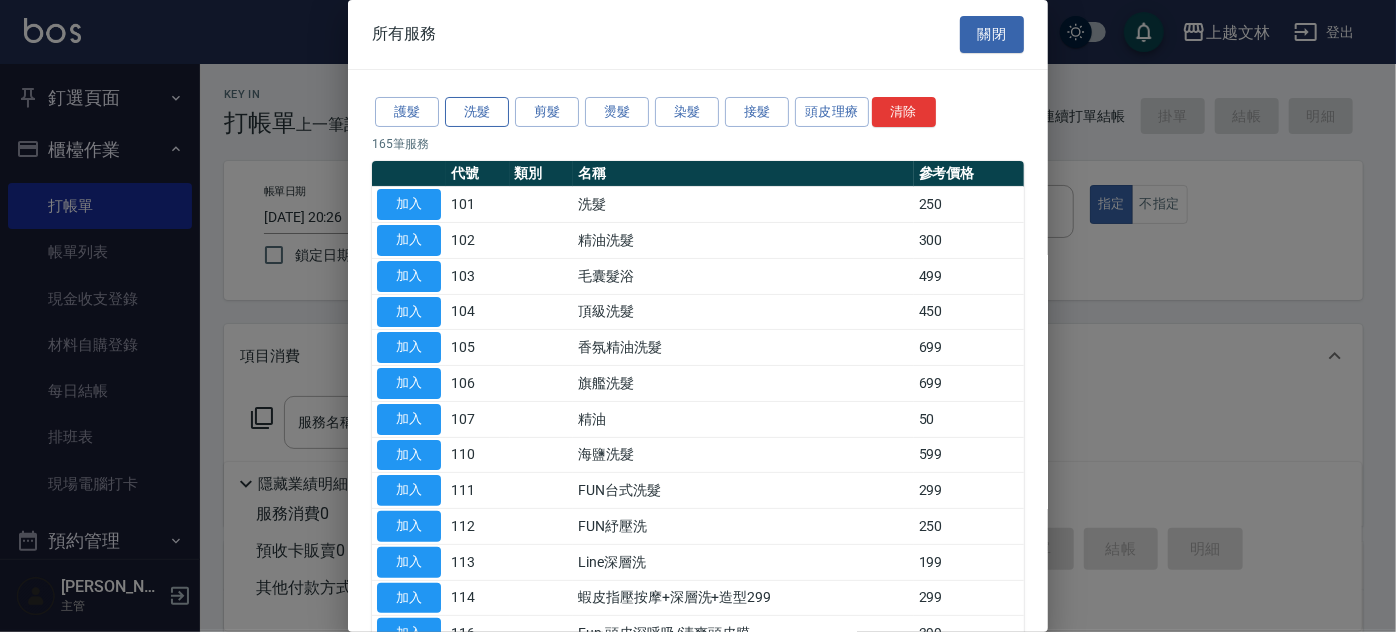 click on "洗髮" at bounding box center (477, 112) 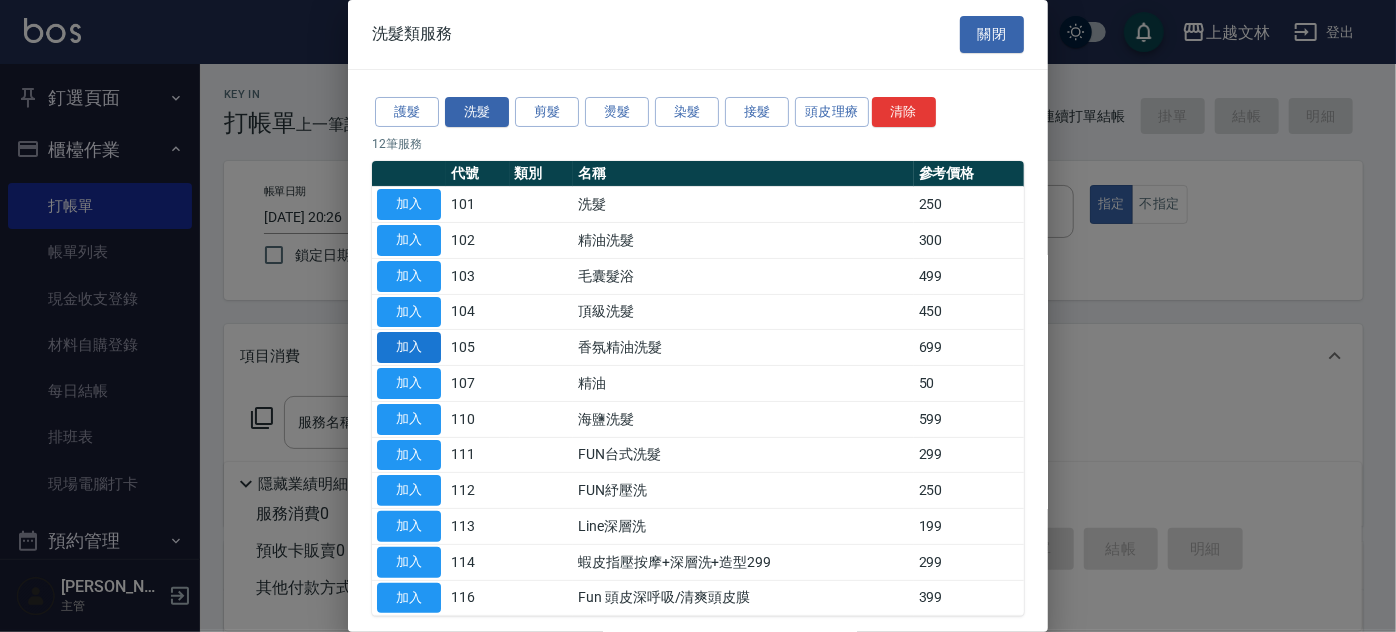 click on "加入" at bounding box center [409, 347] 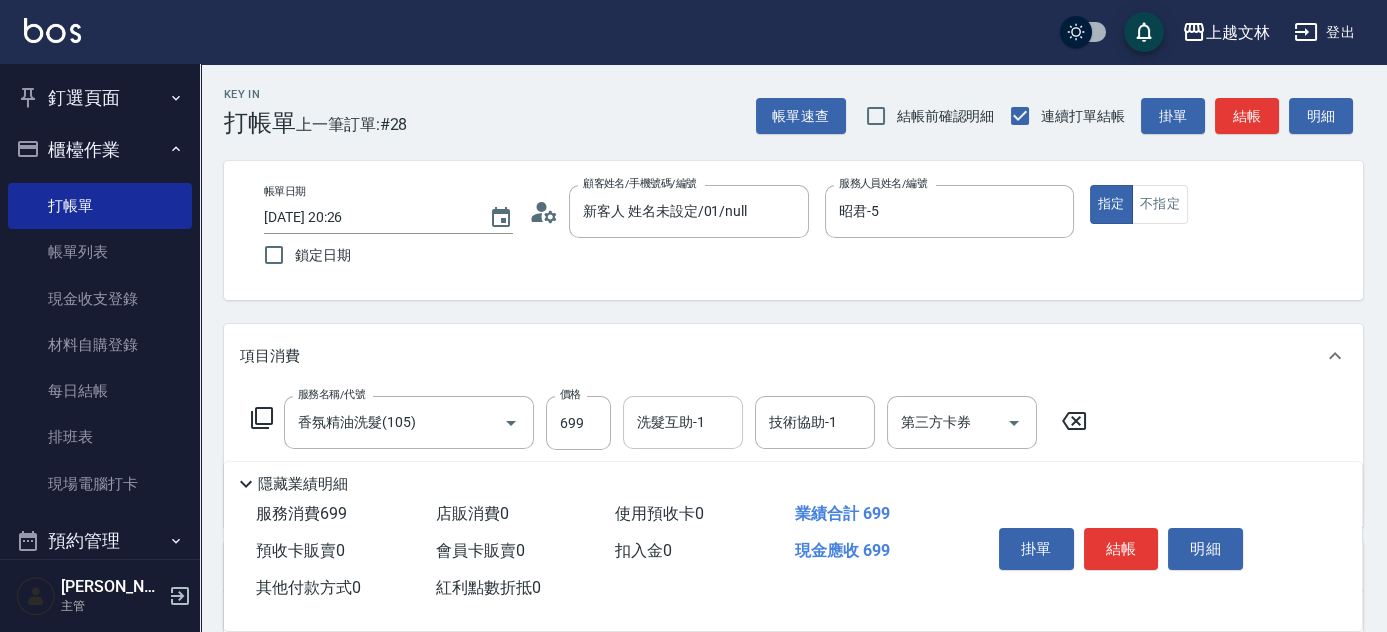 click on "洗髮互助-1 洗髮互助-1" at bounding box center [683, 422] 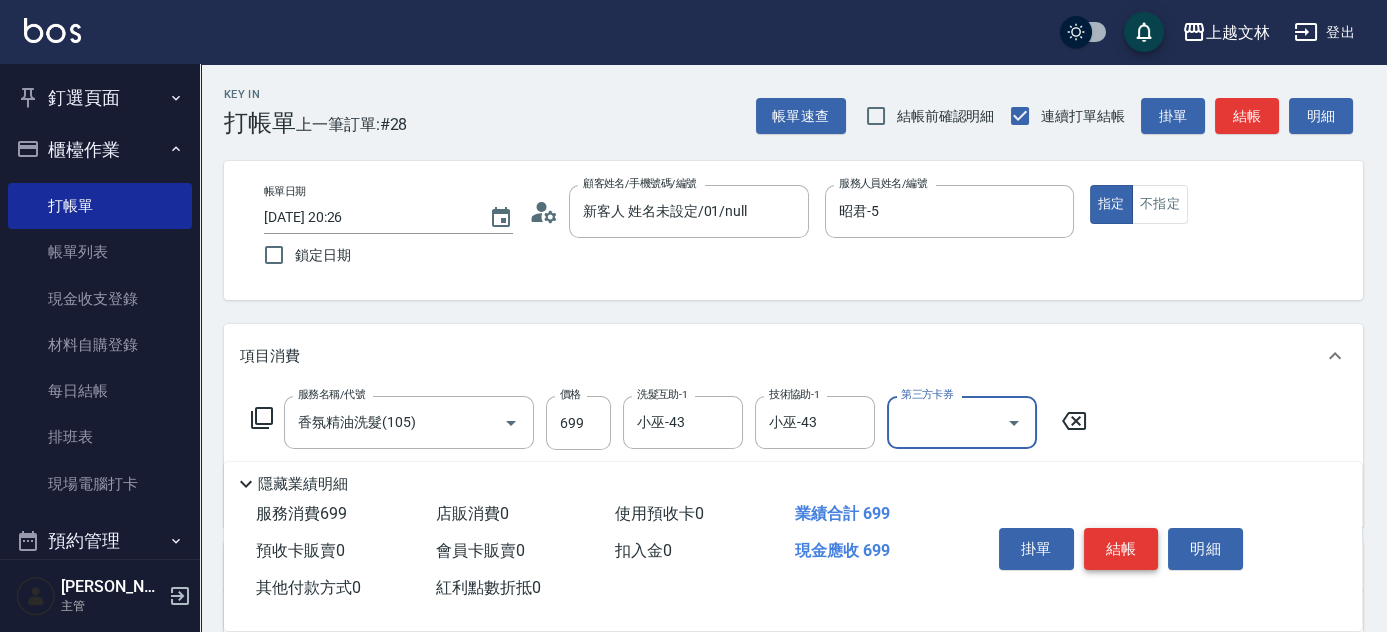 click on "結帳" at bounding box center [1121, 549] 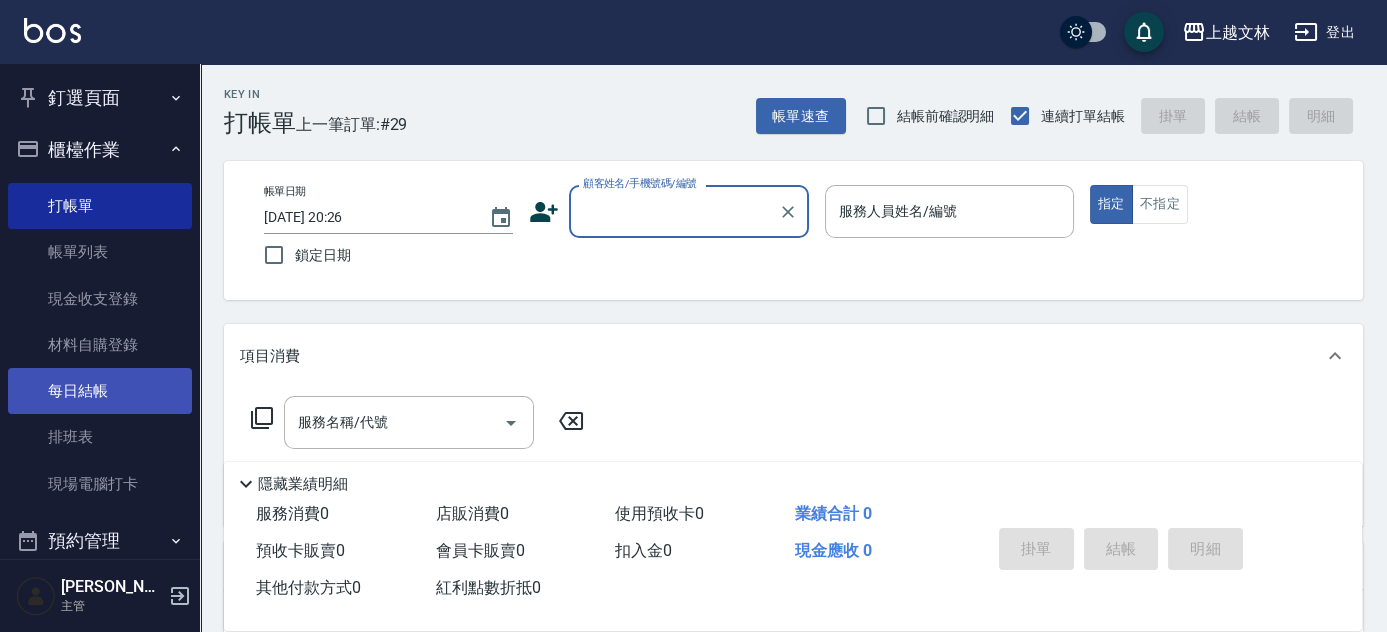 click on "每日結帳" at bounding box center [100, 391] 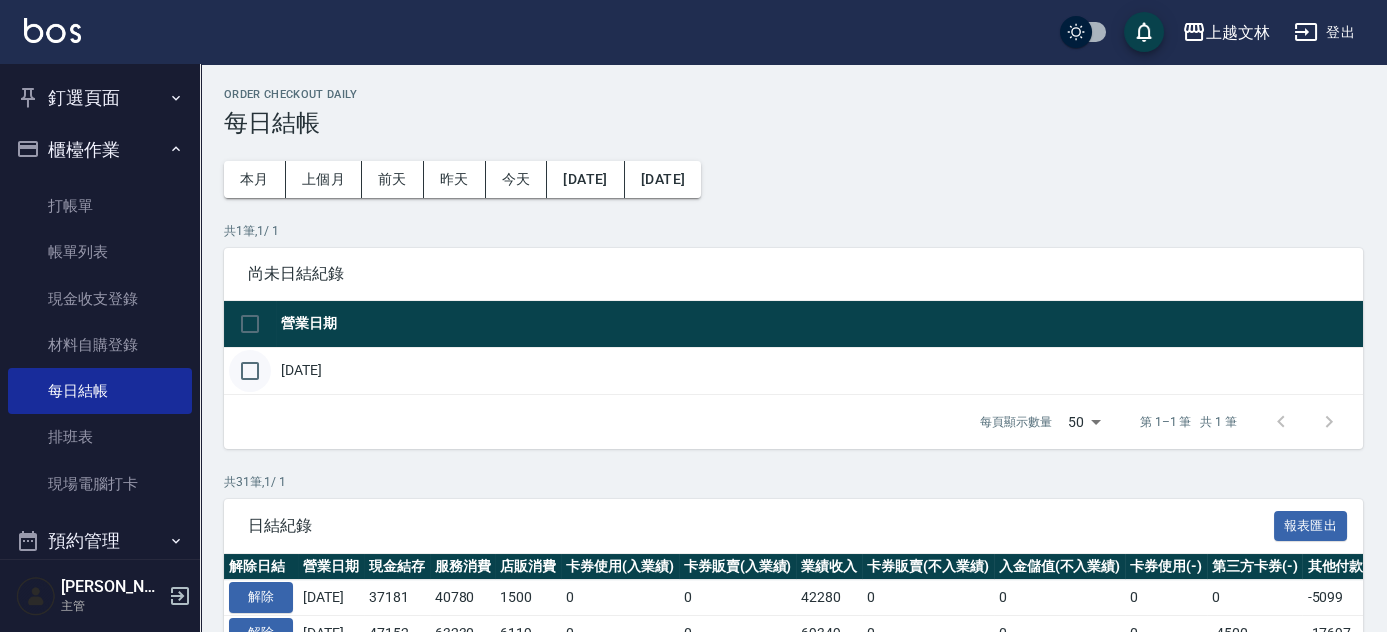 click at bounding box center (250, 371) 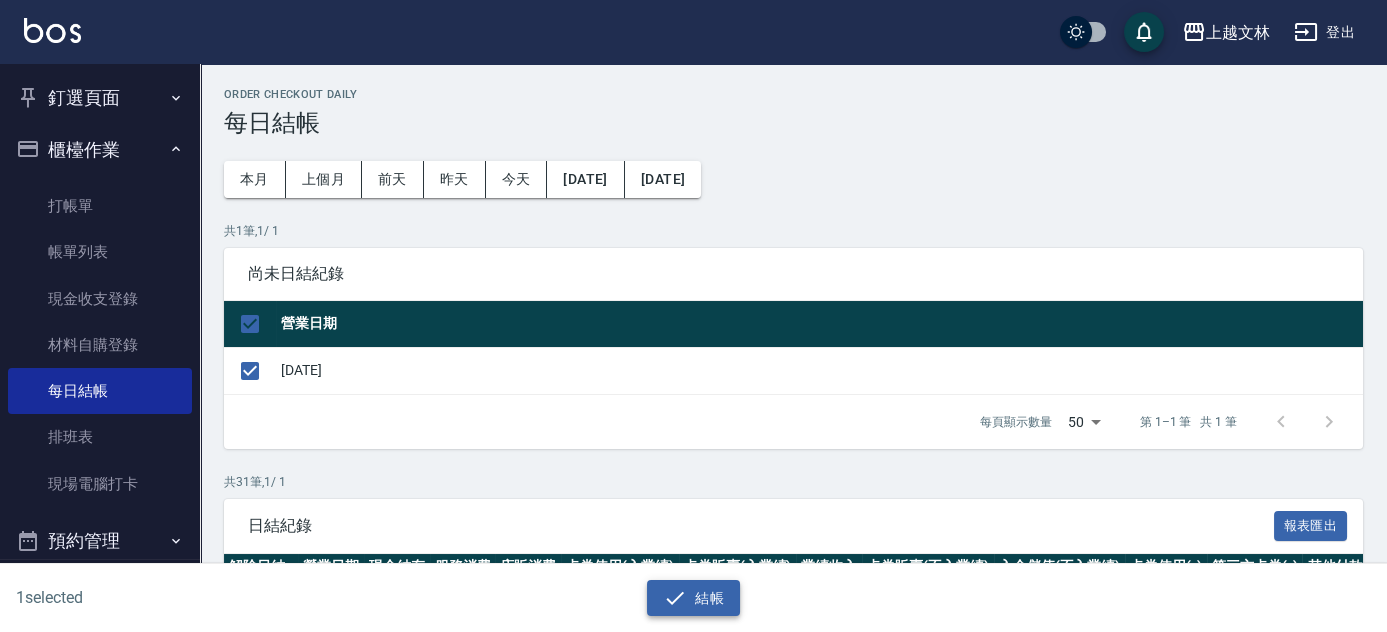 click 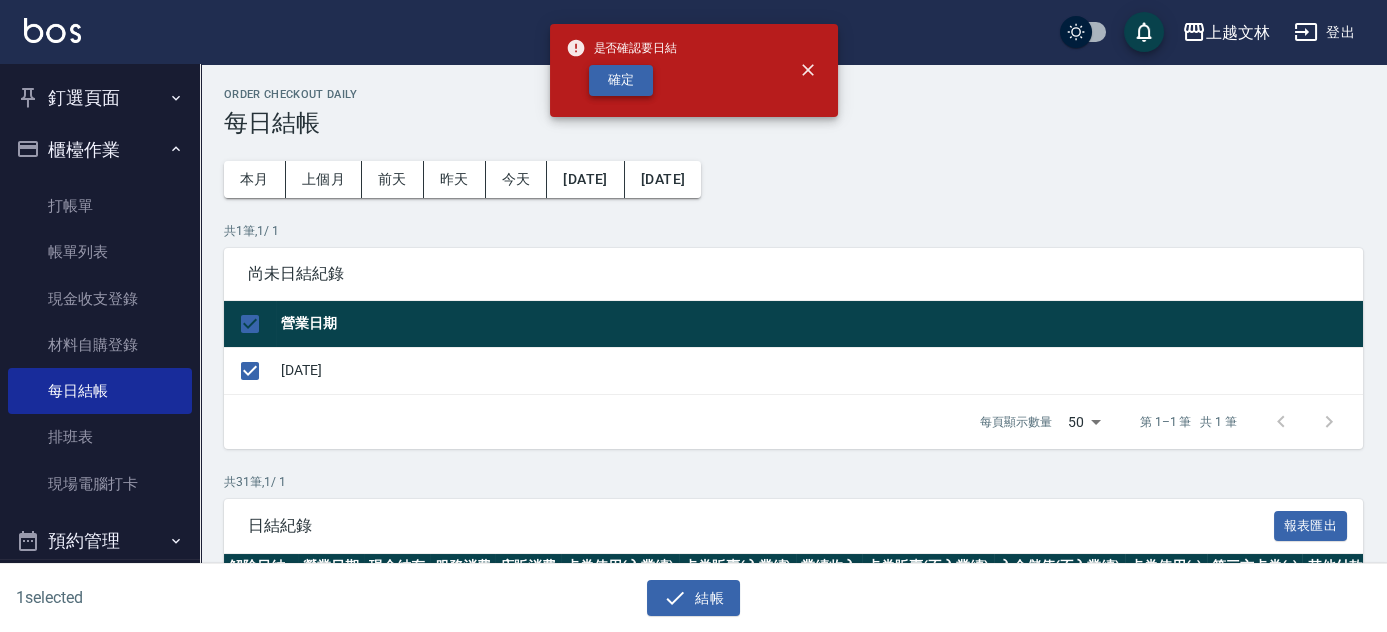 click on "確定" at bounding box center [621, 80] 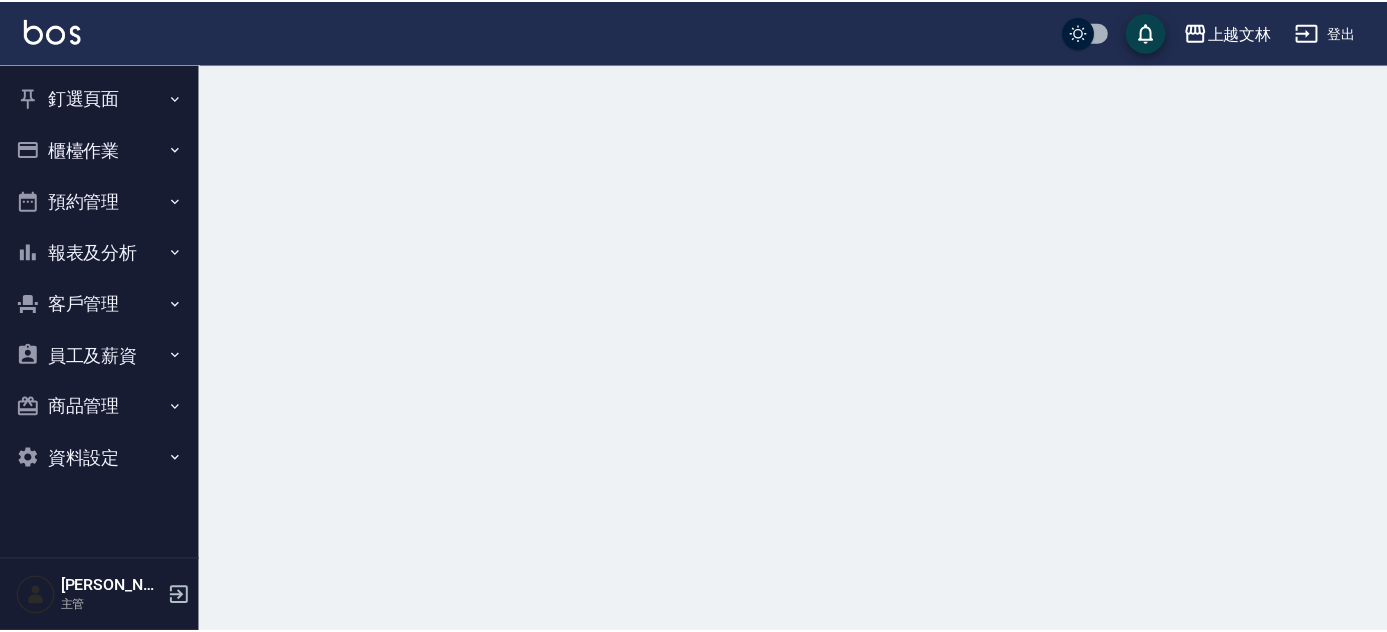 scroll, scrollTop: 0, scrollLeft: 0, axis: both 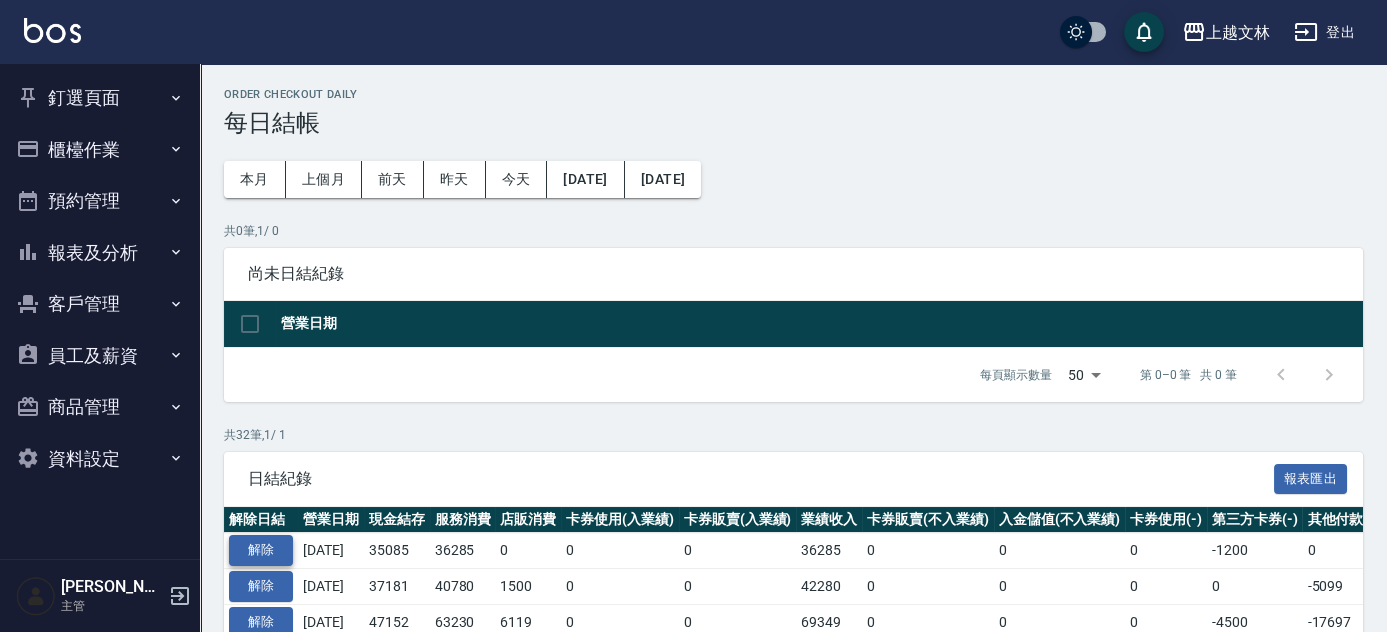click on "解除" at bounding box center [261, 550] 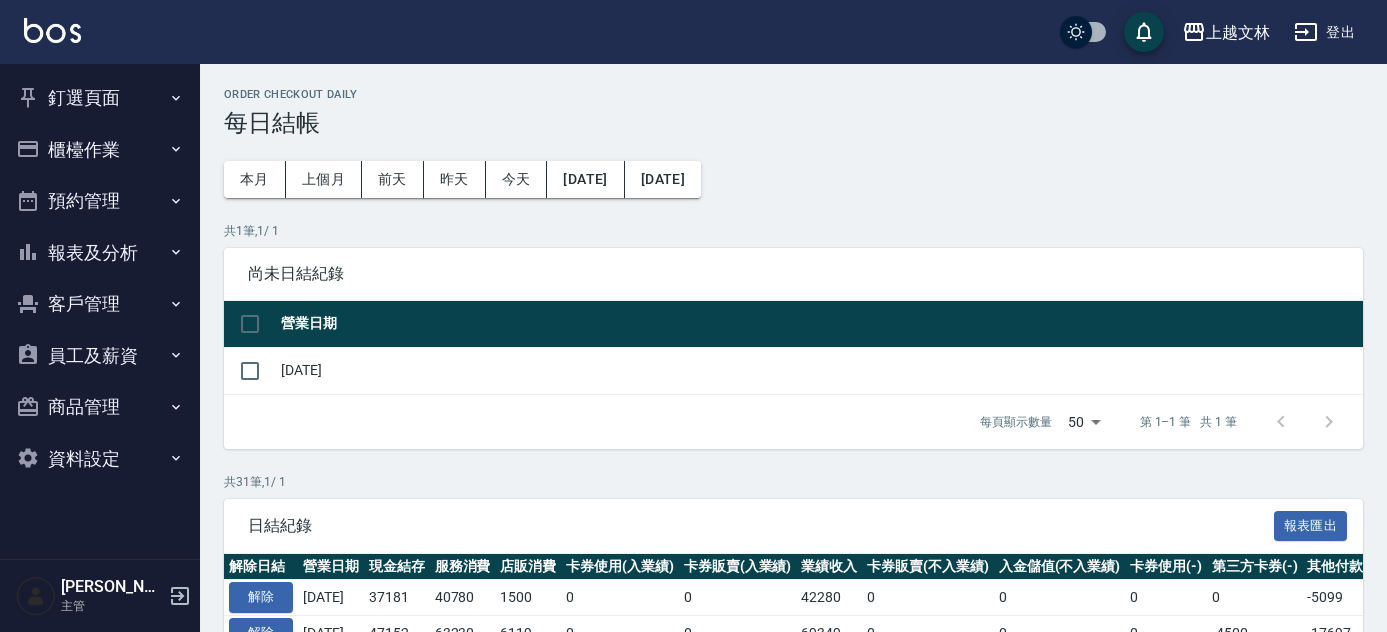 scroll, scrollTop: 0, scrollLeft: 0, axis: both 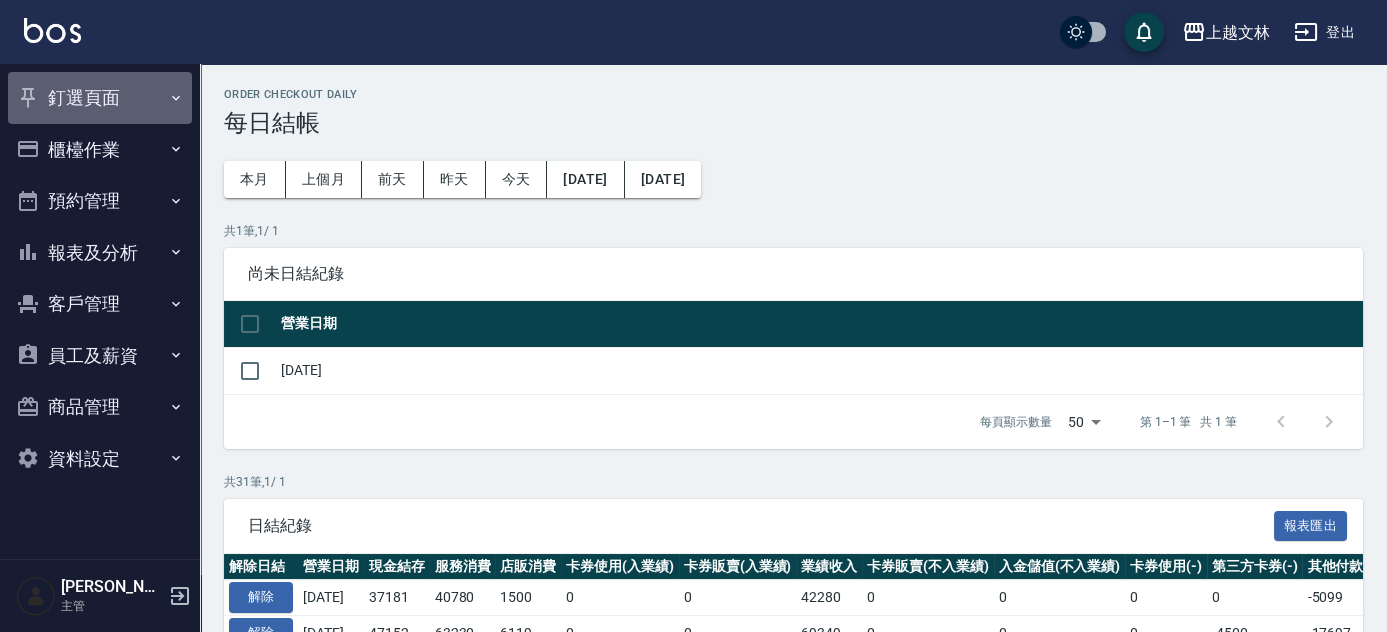 click on "釘選頁面" at bounding box center (100, 98) 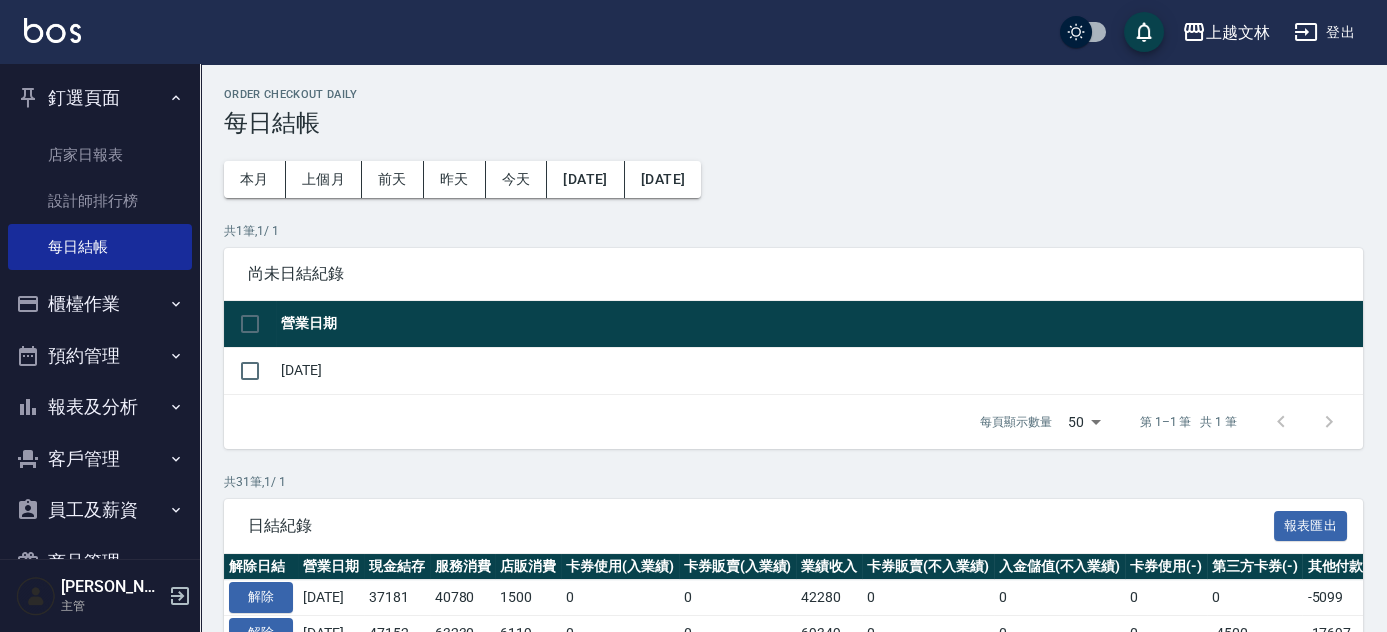 click on "Order checkout daily 每日結帳 本月 上個月 前天 昨天 今天 2025/06/13 2025/07/14 共  1  筆,  1  /   1 尚未日結紀錄 營業日期 2025/07/14 每頁顯示數量 50 50 第 1–1 筆   共 1 筆 0  selected 結帳 共  31  筆,  1  /   1 日結紀錄 報表匯出 解除日結 營業日期 現金結存 服務消費 店販消費 卡券使用(入業績) 卡券販賣(入業績) 業績收入 卡券販賣(不入業績) 入金儲值(不入業績) 卡券使用(-) 第三方卡券(-) 其他付款方式(-) 入金使用(-) 營業現金應收 現金收支收入 現金收支支出(-) 現金自購收入 最後結帳日期 結帳人 解除 2025/07/13 37181 40780 1500 0 0 42280 0 0 0 0 -5099 0 37181 0 0 0 2025/07/13 解除 2025/07/12 47152 63230 6119 0 0 69349 0 0 0 -4500 -17697 0 47152 0 0 0 2025/07/13 解除 2025/07/11 56668 59667 3800 0 0 63467 0 0 0 -3300 -3499 0 56668 0 0 0 2025/07/11 解除 2025/07/10 26673 23371 0 0 0 23371 0 0 0 0 -7499 0 15872 12066 -1265 0 2025/07/10 解除 2025/07/09 26209 0 0" at bounding box center [793, 928] 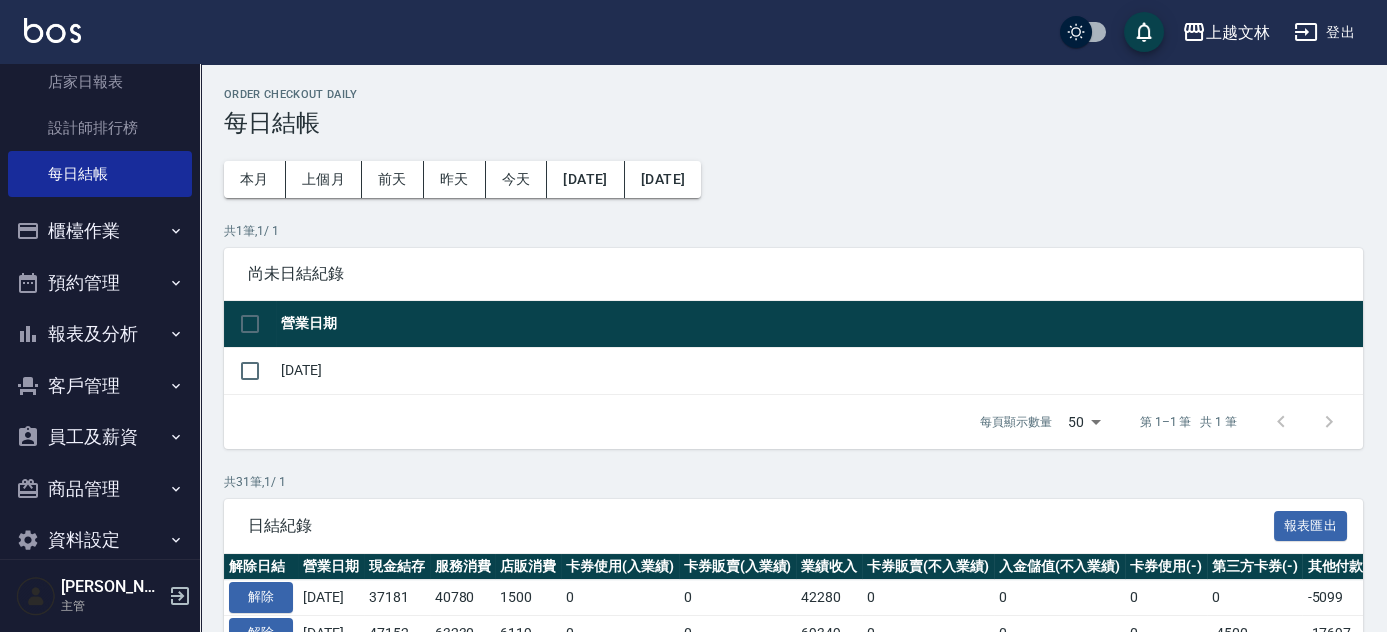 scroll, scrollTop: 82, scrollLeft: 0, axis: vertical 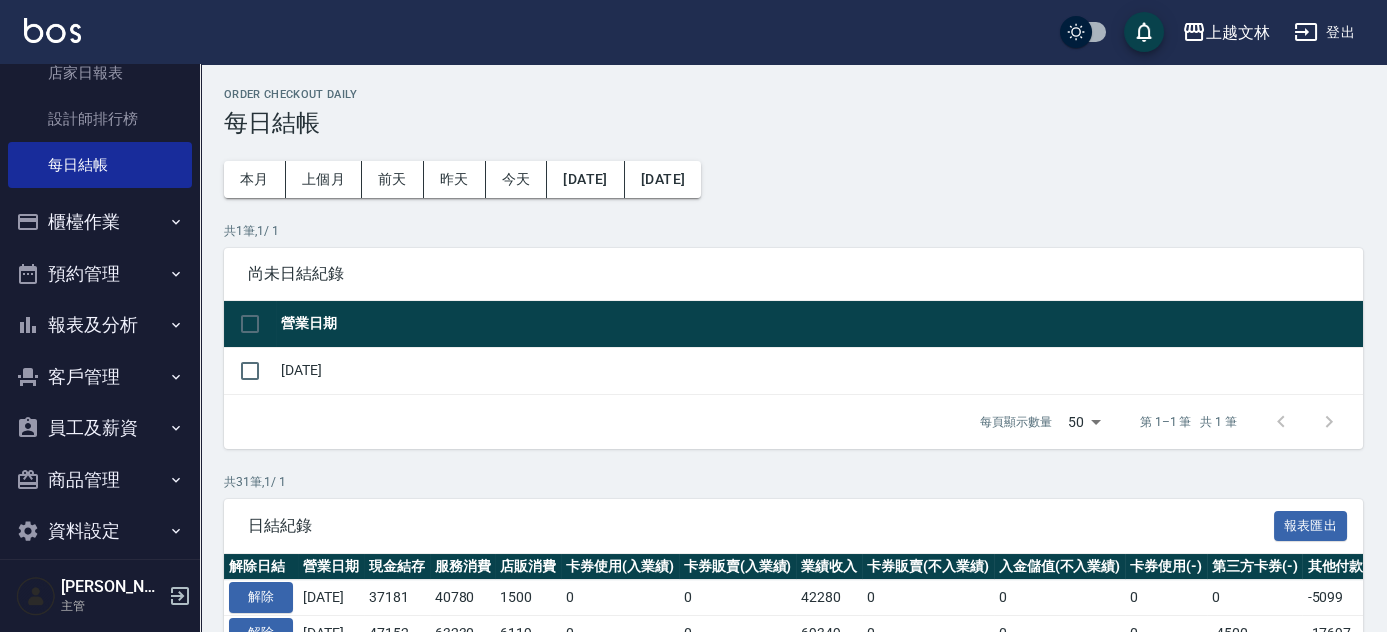 click on "櫃檯作業" at bounding box center [100, 222] 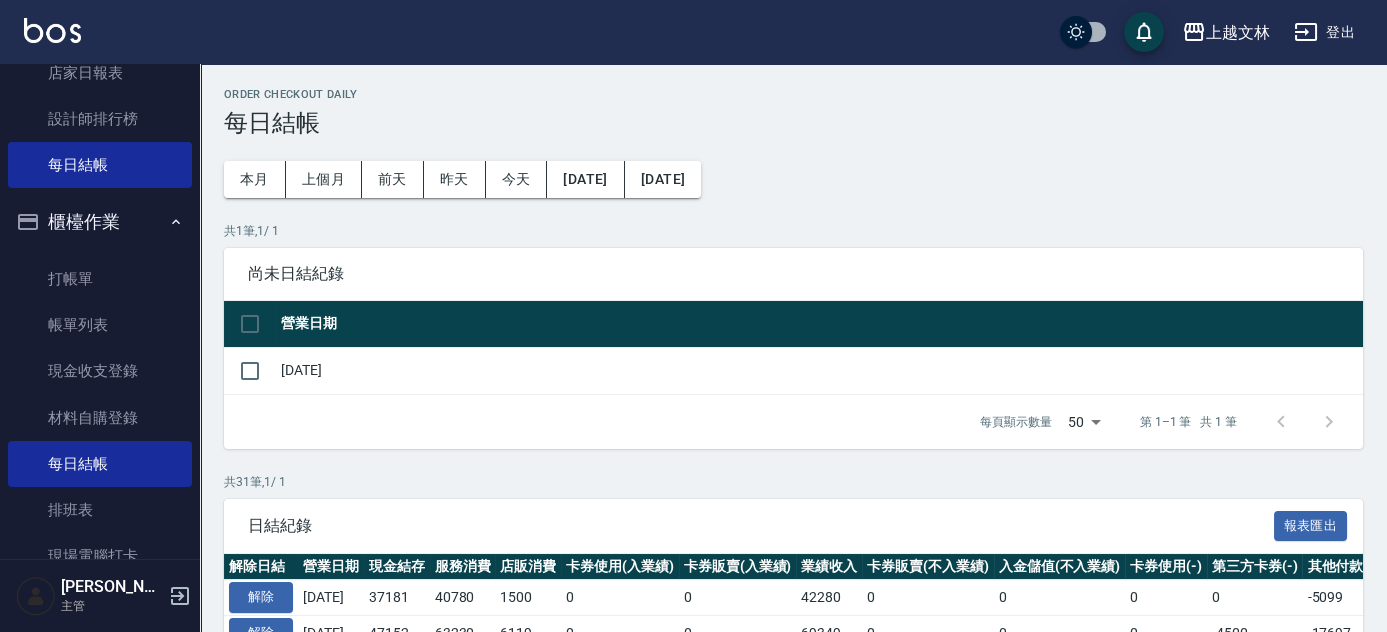 click on "櫃檯作業" at bounding box center (100, 222) 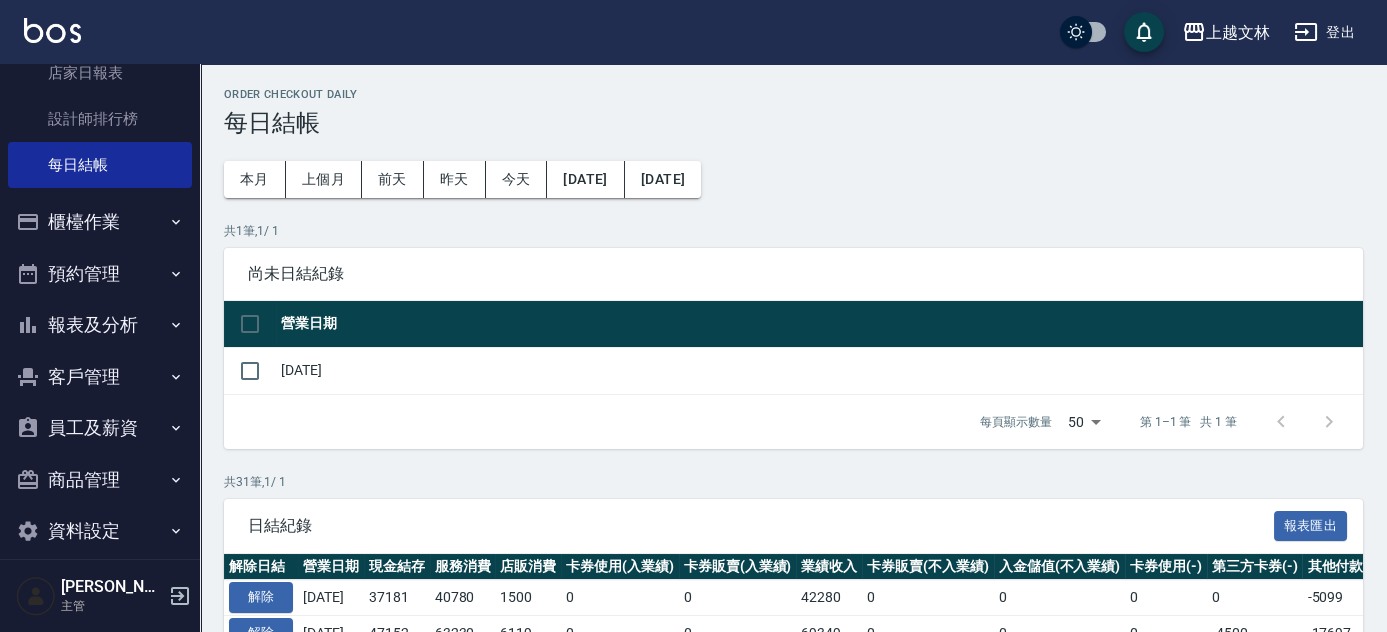 click on "櫃檯作業" at bounding box center (100, 222) 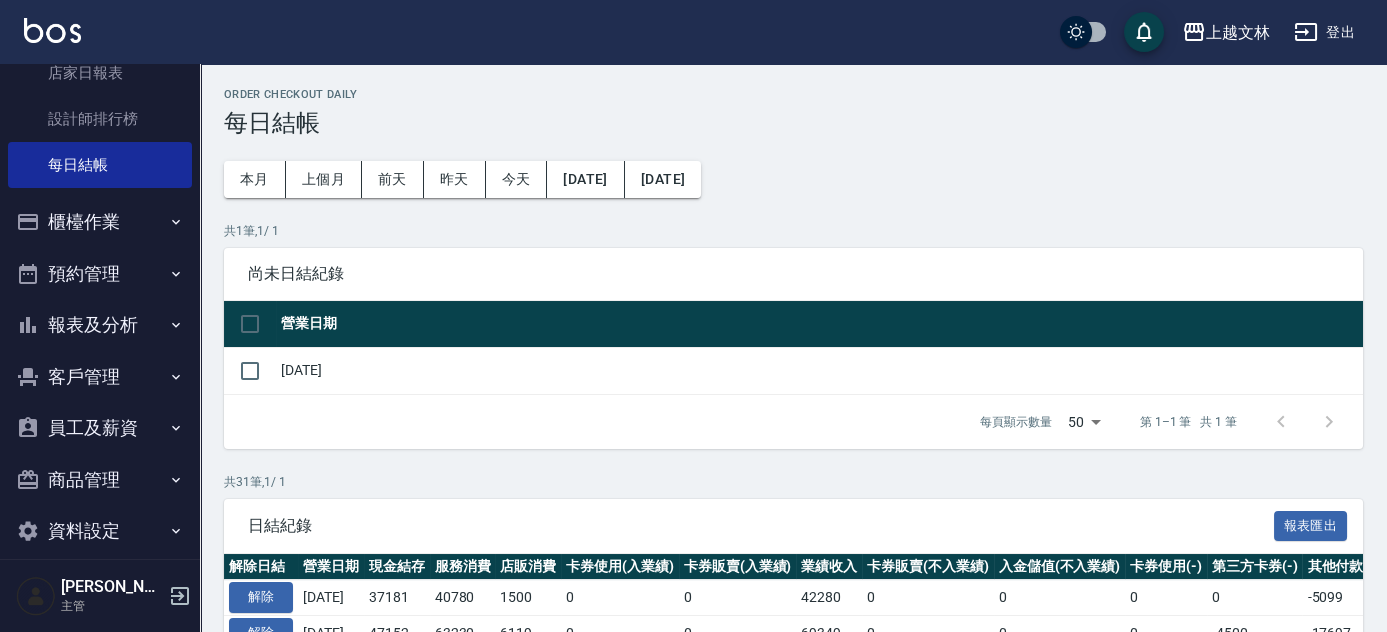click on "櫃檯作業" at bounding box center (100, 222) 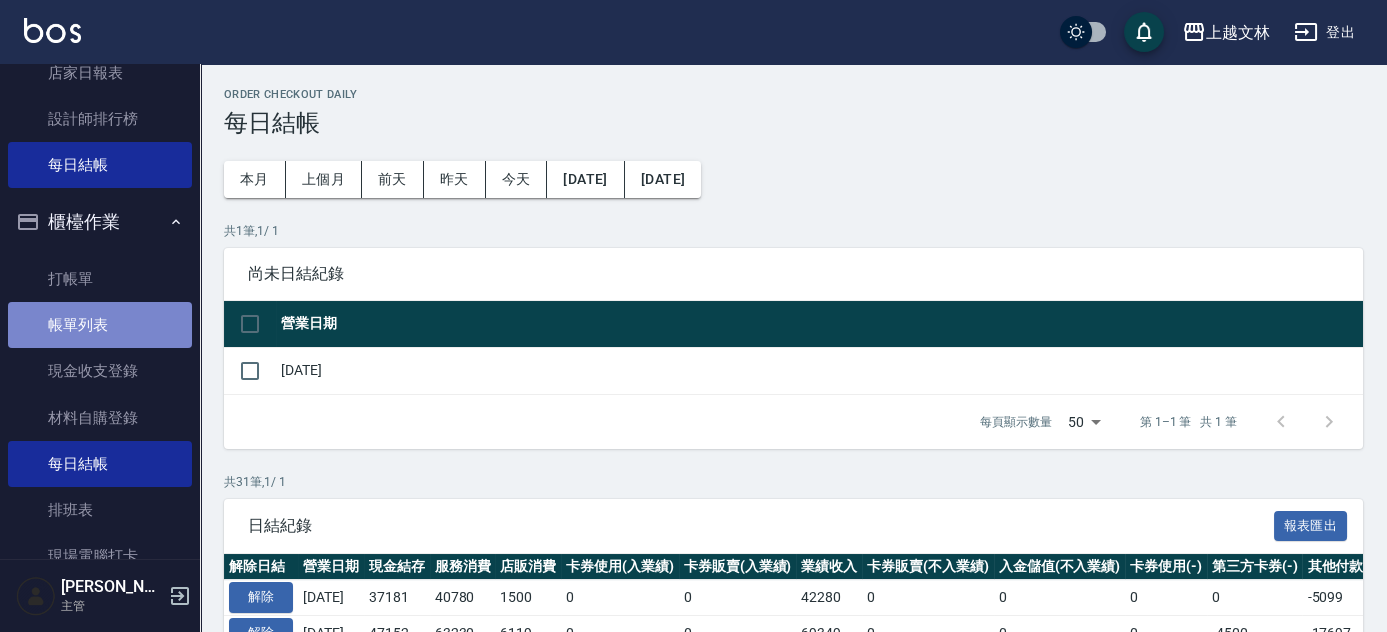 click on "帳單列表" at bounding box center [100, 325] 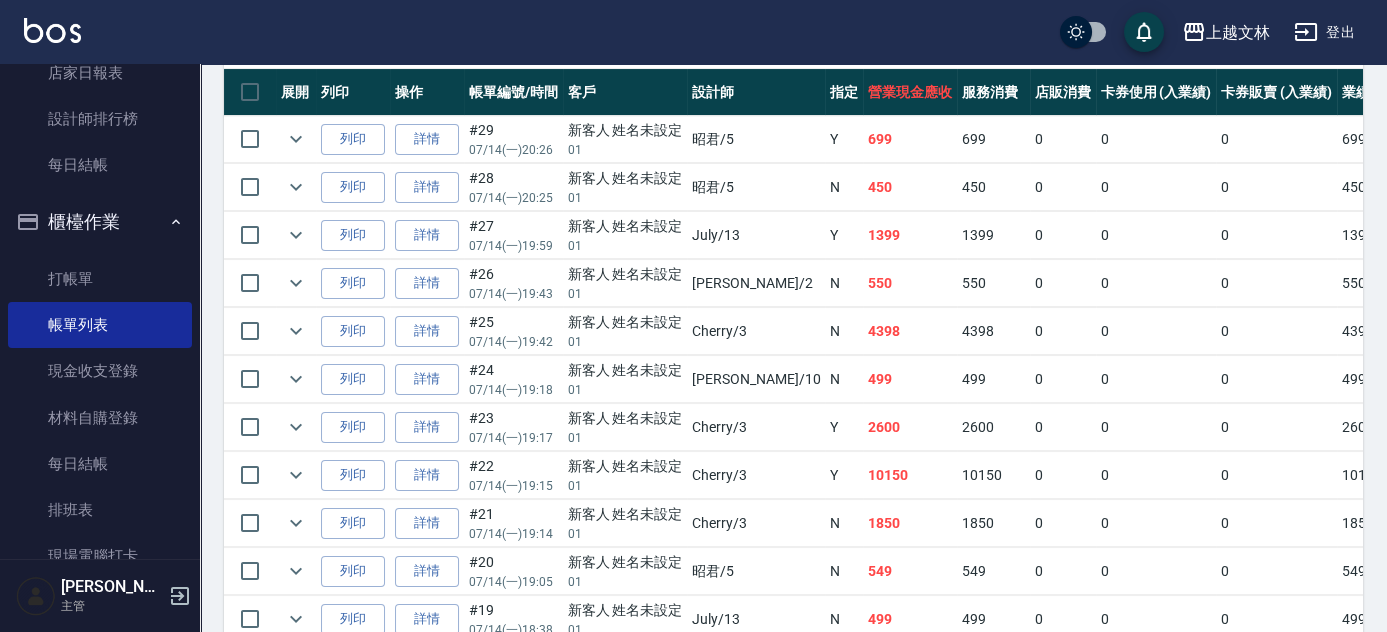 scroll, scrollTop: 517, scrollLeft: 0, axis: vertical 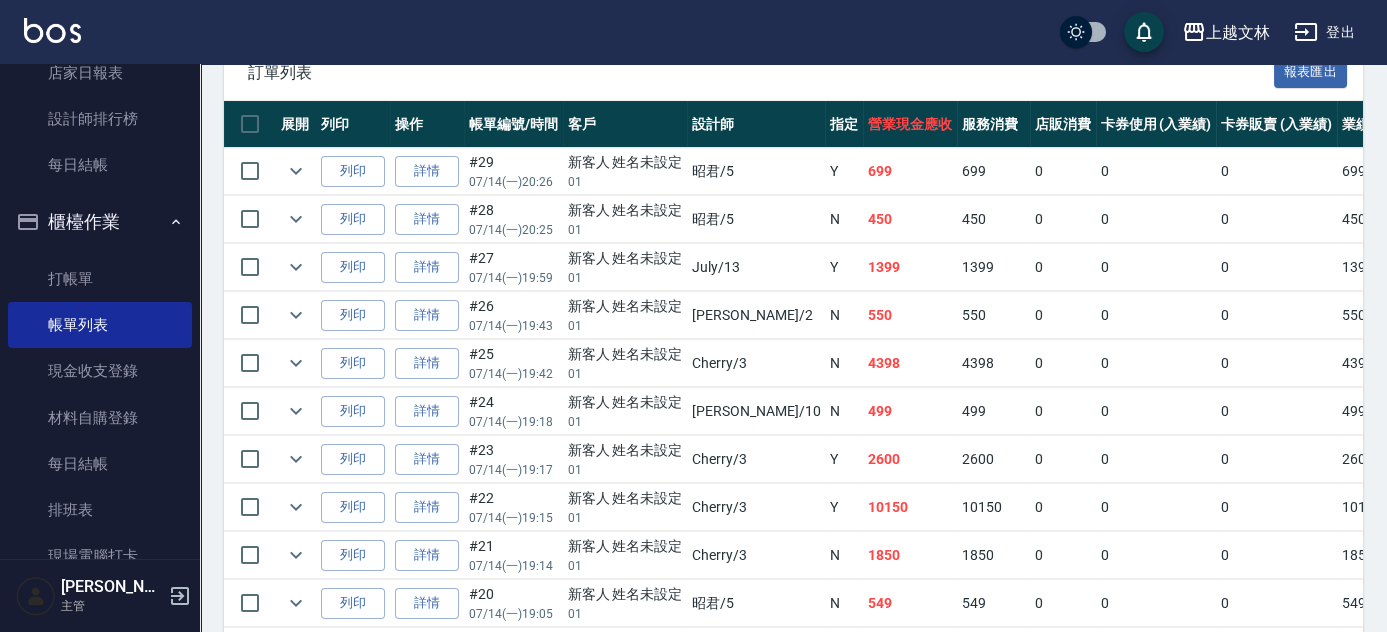 click on "ORDERS 帳單列表 新開單 前天 昨天 今天 2025/07/14 設計師編號/姓名 設計師編號/姓名 顧客編號/姓名 顧客編號/姓名 其他付款方式 其他付款方式 第三方卡券 第三方卡券 訂單來源 訂單來源 服務消費 36285 店販消費 0 卡券使用 (入業績) 0 卡券販賣 (入業績) 0 業績收入 36285 卡券販賣 (不入業績) 0 卡券使用(-) 0 第三方卡券(-) -1200 其他付款方式(-) 0 入金使用(-) 0 入金儲值 0 營業現金應收 35085 共  29  筆,  1  /   1 全部展開 訂單列表 報表匯出 展開 列印 操作 帳單編號/時間 客戶 設計師 指定 營業現金應收 服務消費 店販消費 卡券使用 (入業績) 卡券販賣 (入業績) 業績收入 卡券販賣 (不入業績) 卡券使用(-) 第三方卡券(-) 其他付款方式(-) 入金使用(-) 備註 訂單來源 列印 詳情 #29 07/14 (一) 20:26 新客人 姓名未設定 01 昭君 /5 Y 699 699 0 0 0 699 0 0 0 0 0 列印 詳情 #28 07/14 (一) 20:25 01 昭君 /5 N 450 0" at bounding box center (793, 582) 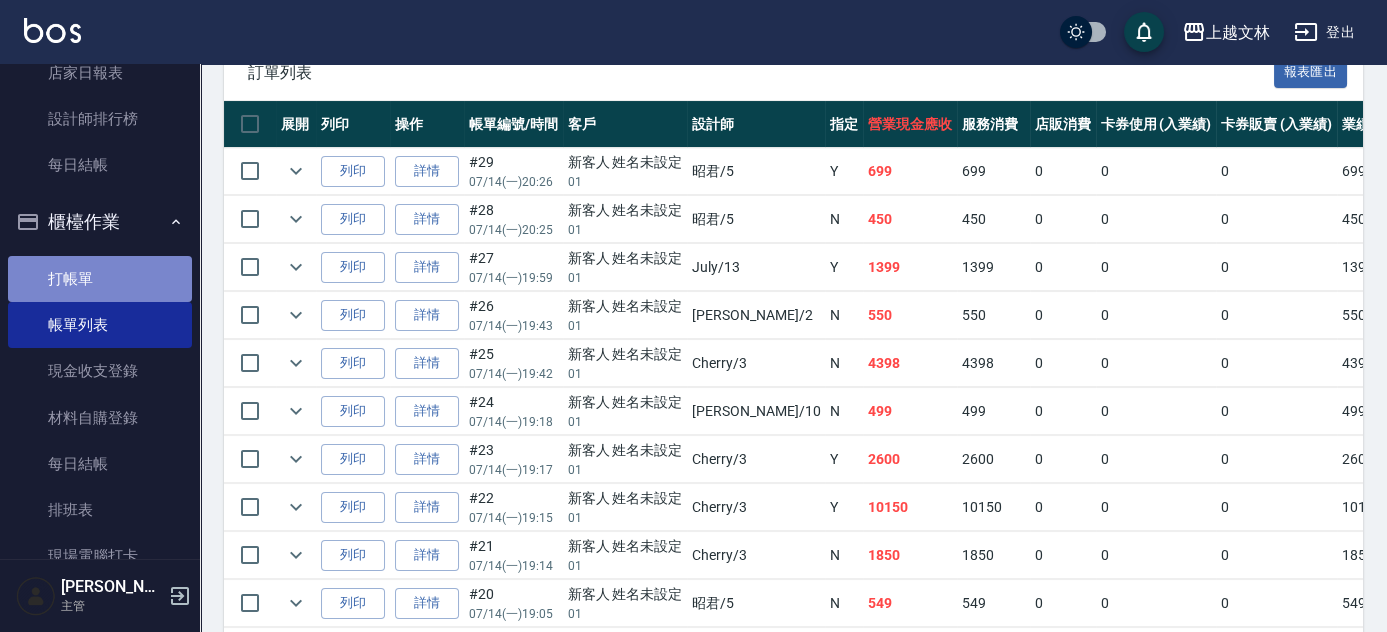 click on "打帳單" at bounding box center (100, 279) 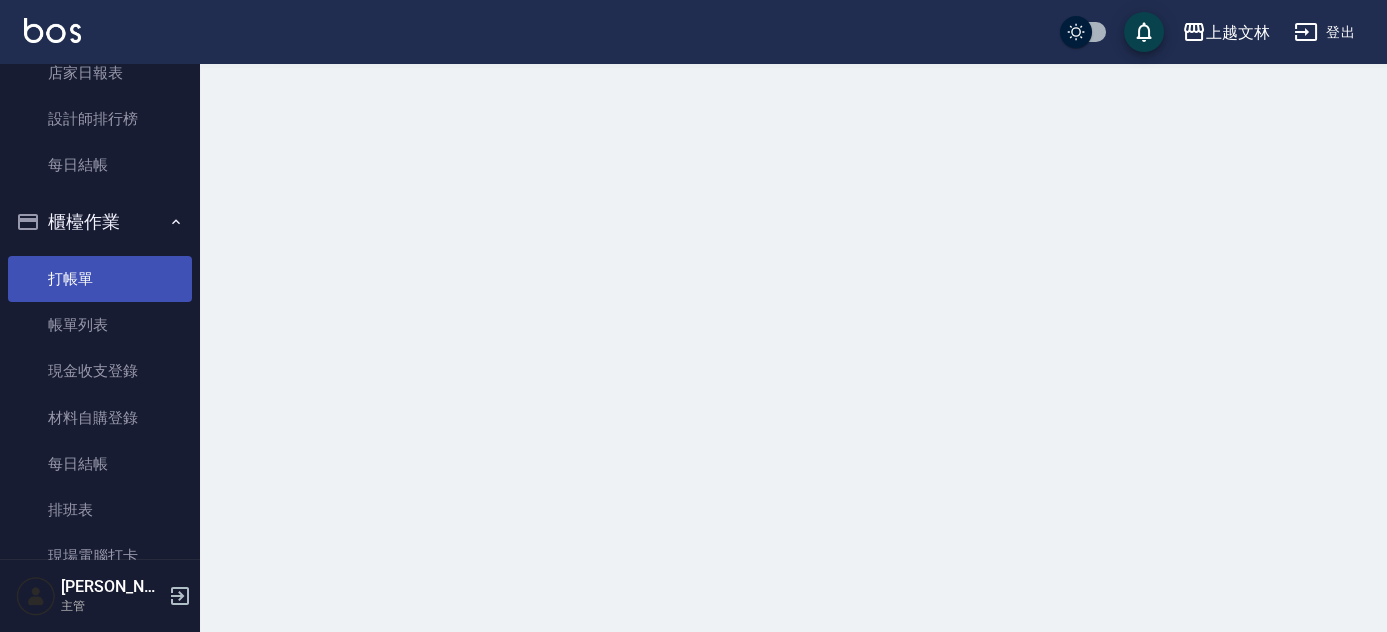 scroll, scrollTop: 0, scrollLeft: 0, axis: both 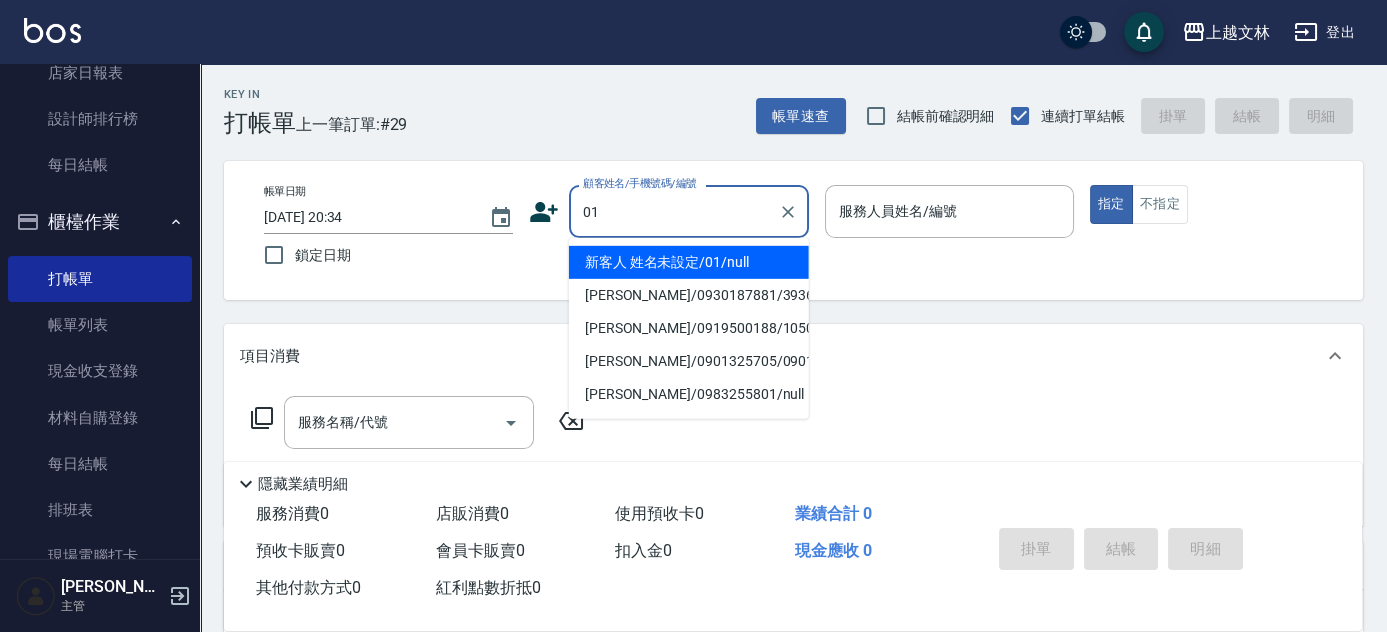 type on "新客人 姓名未設定/01/null" 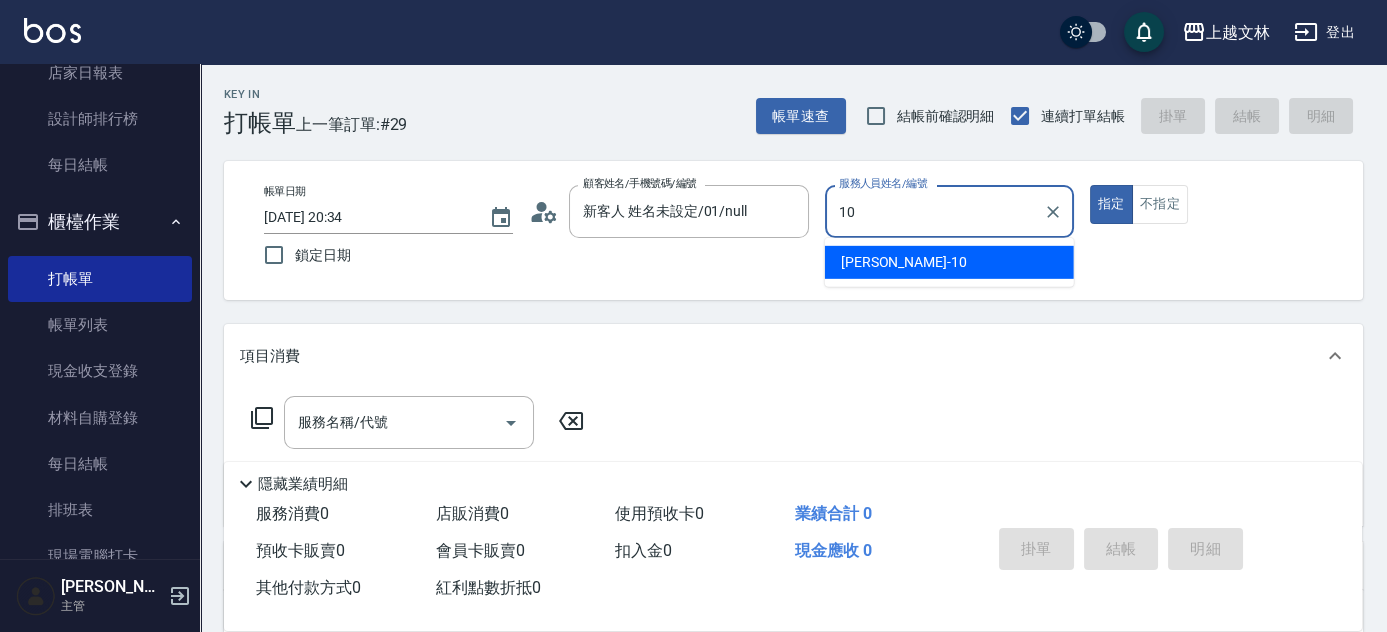 type on "10" 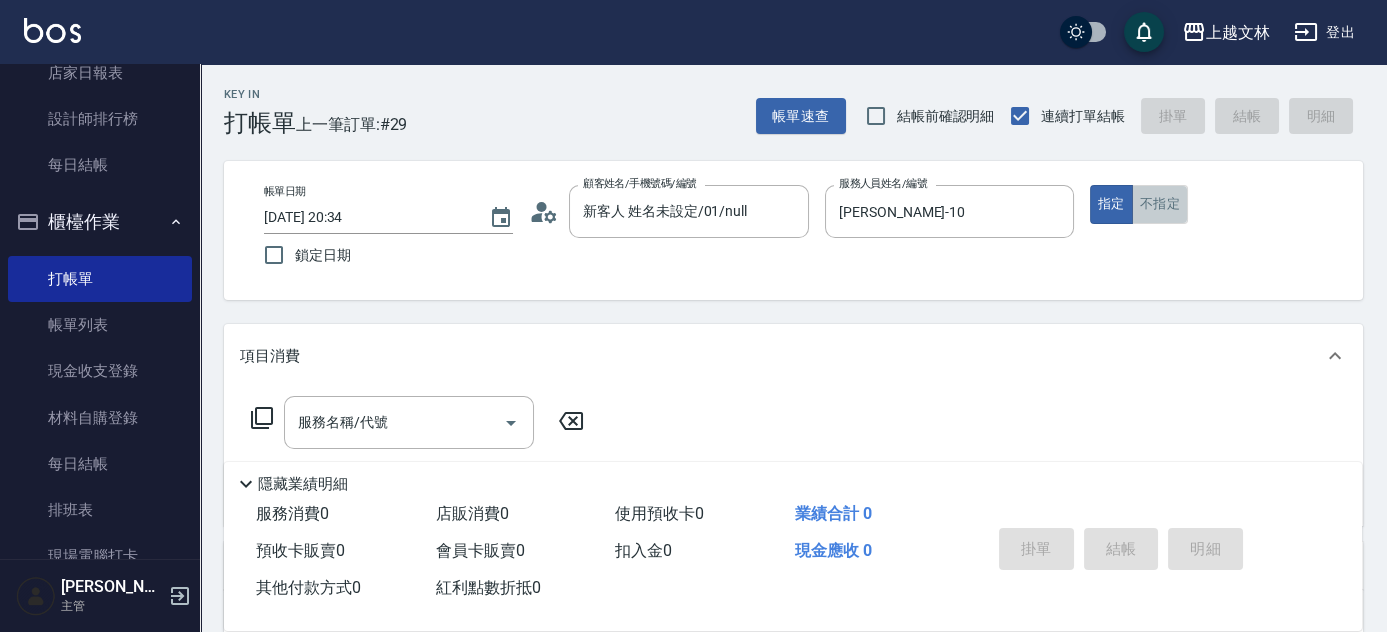 click on "不指定" at bounding box center (1160, 204) 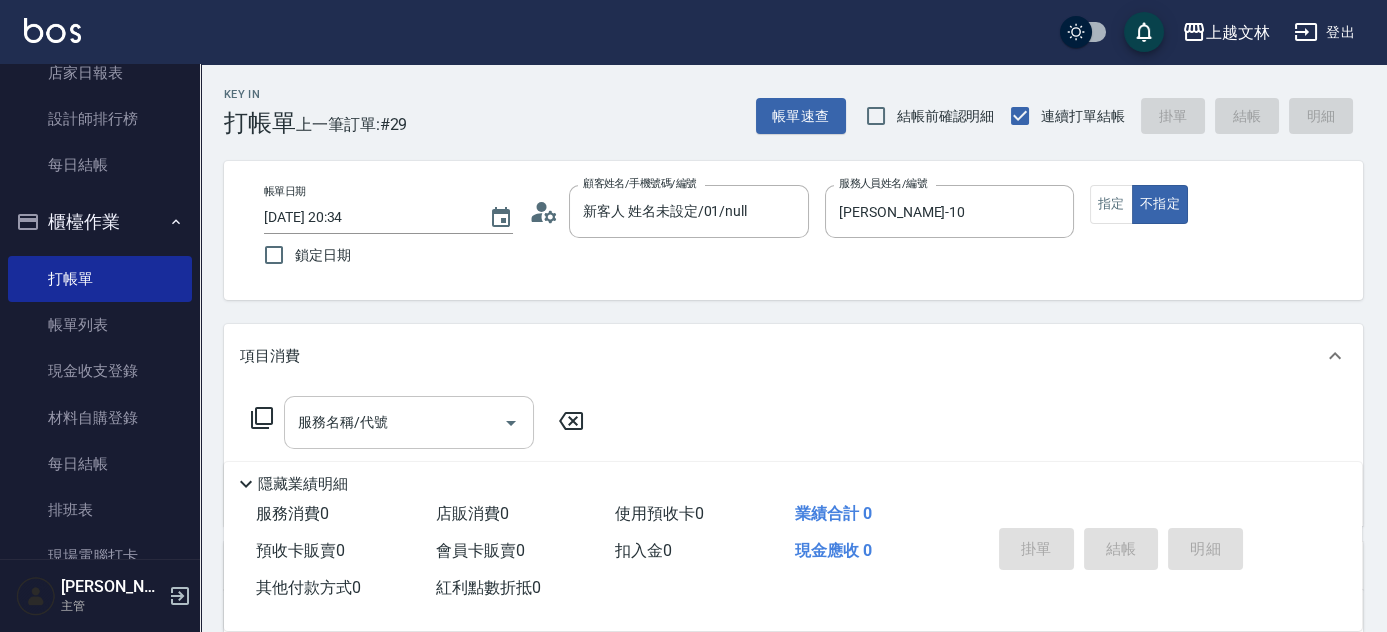 click on "服務名稱/代號" at bounding box center (394, 422) 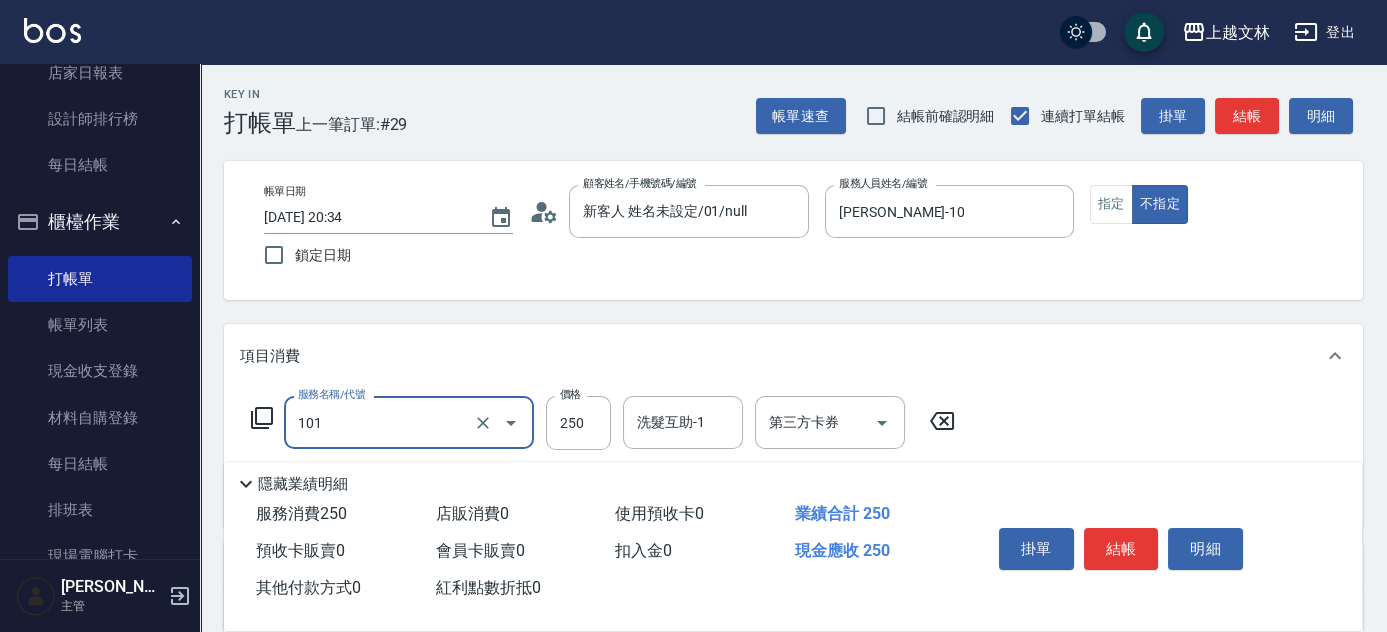type on "洗髮(101)" 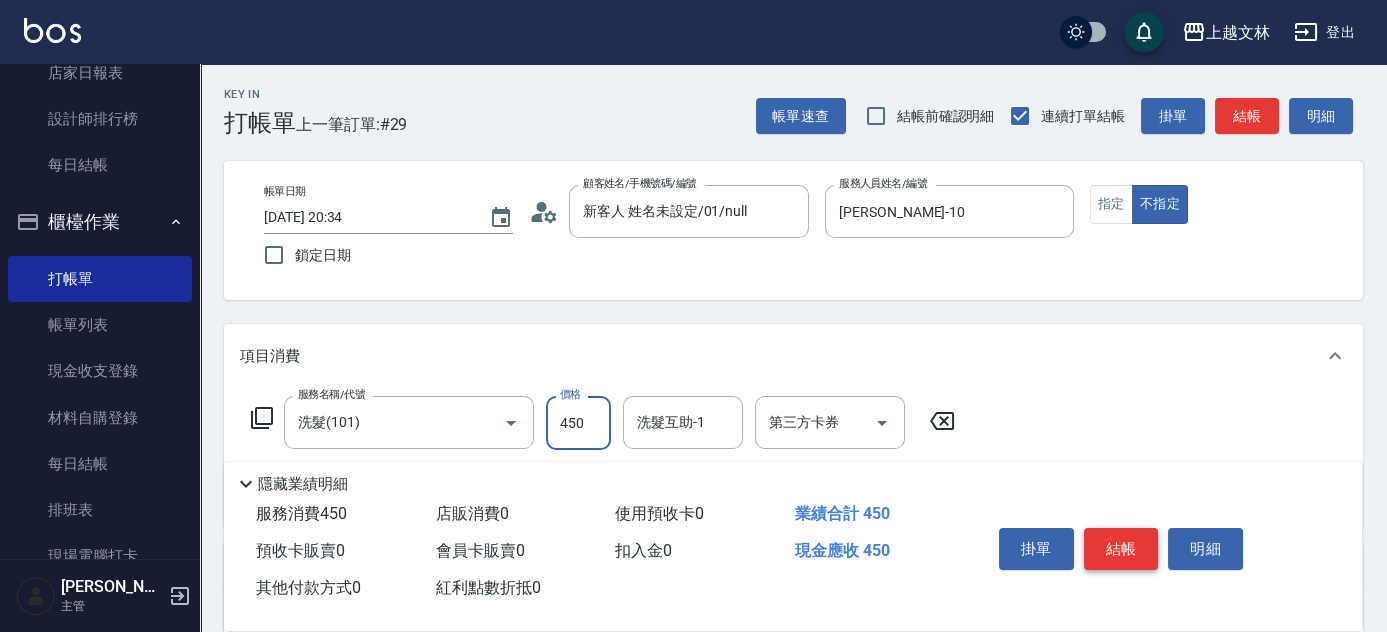 type on "450" 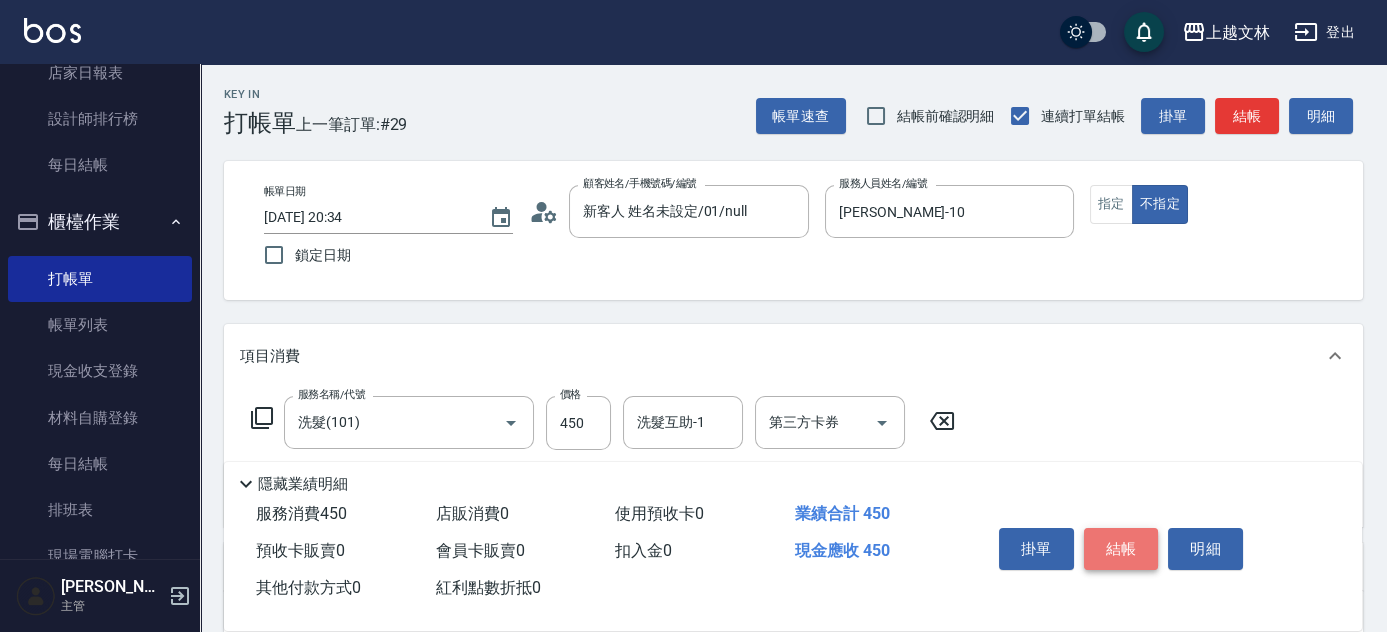 click on "結帳" at bounding box center (1121, 549) 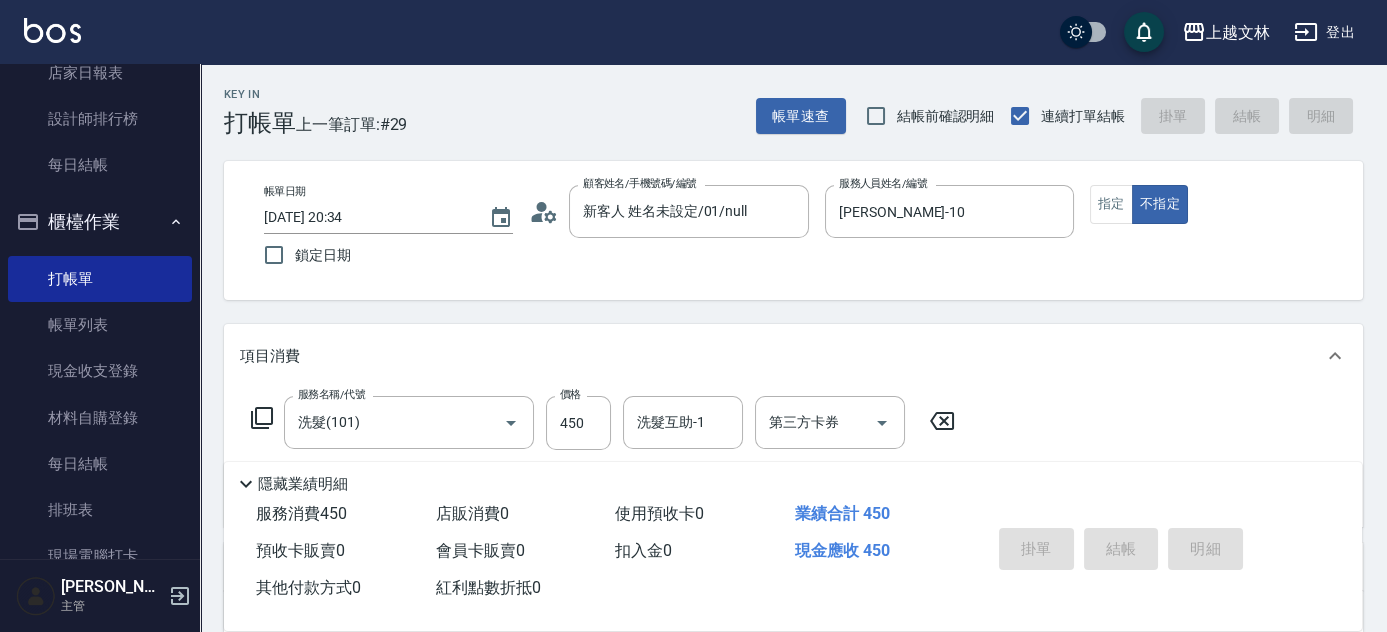 type 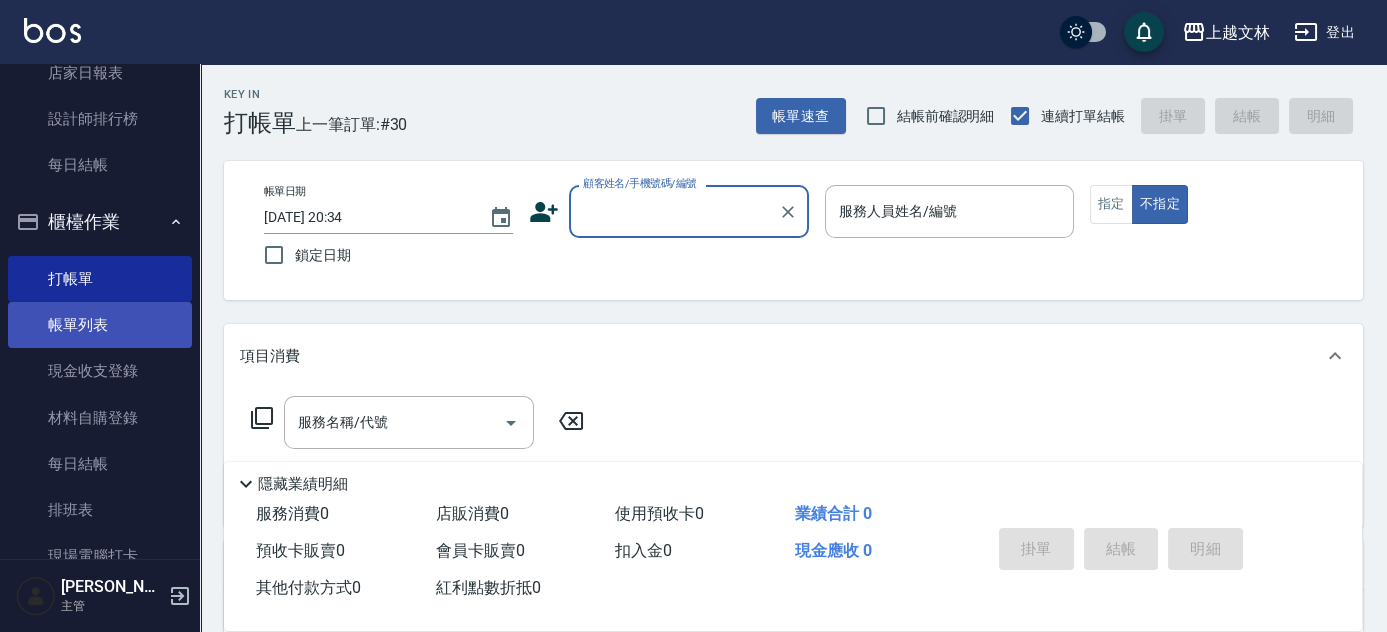 click on "帳單列表" at bounding box center (100, 325) 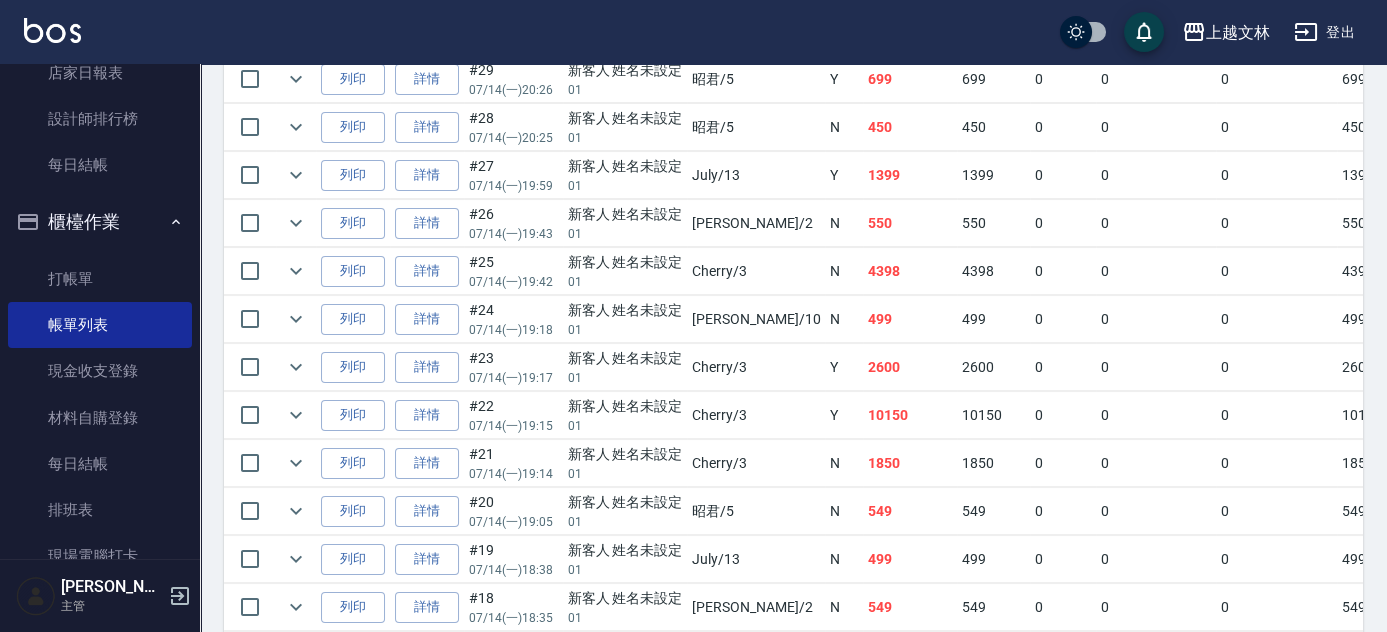 scroll, scrollTop: 669, scrollLeft: 0, axis: vertical 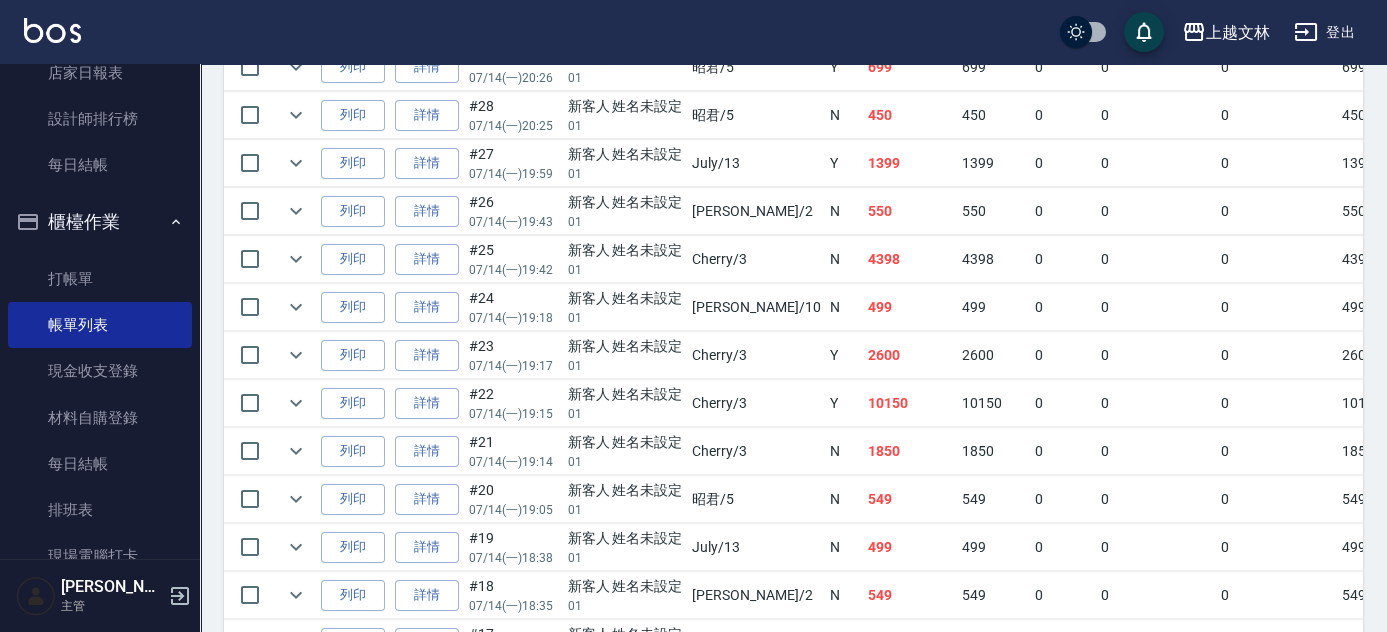 click on "ORDERS 帳單列表 新開單 前天 昨天 今天 2025/07/14 設計師編號/姓名 設計師編號/姓名 顧客編號/姓名 顧客編號/姓名 其他付款方式 其他付款方式 第三方卡券 第三方卡券 訂單來源 訂單來源 服務消費 36735 店販消費 0 卡券使用 (入業績) 0 卡券販賣 (入業績) 0 業績收入 36735 卡券販賣 (不入業績) 0 卡券使用(-) 0 第三方卡券(-) -1200 其他付款方式(-) 0 入金使用(-) 0 入金儲值 0 營業現金應收 35535 共  30  筆,  1  /   1 全部展開 訂單列表 報表匯出 展開 列印 操作 帳單編號/時間 客戶 設計師 指定 營業現金應收 服務消費 店販消費 卡券使用 (入業績) 卡券販賣 (入業績) 業績收入 卡券販賣 (不入業績) 卡券使用(-) 第三方卡券(-) 其他付款方式(-) 入金使用(-) 備註 訂單來源 列印 詳情 #30 07/14 (一) 20:34 新客人 姓名未設定 01 Amy /10 N 450 450 0 0 0 450 0 0 0 0 0 列印 詳情 #29 07/14 (一) 20:26 01 昭君 /5 Y 699 699" at bounding box center [793, 454] 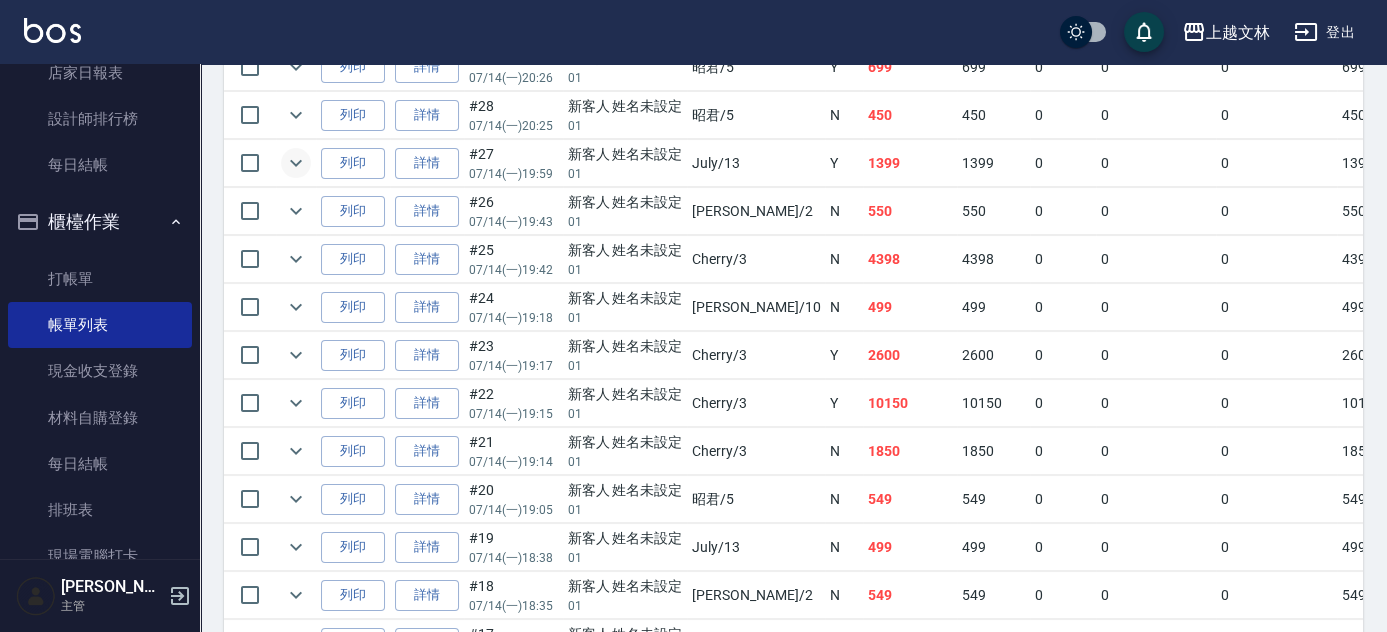 click 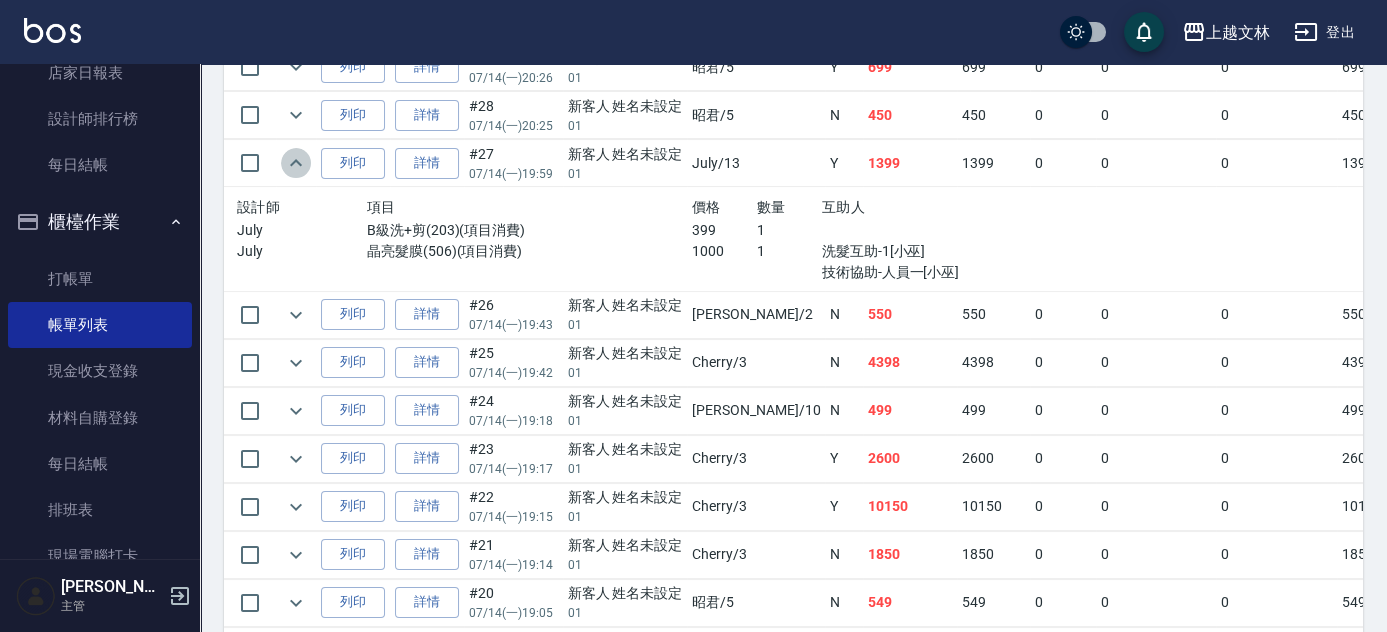 click 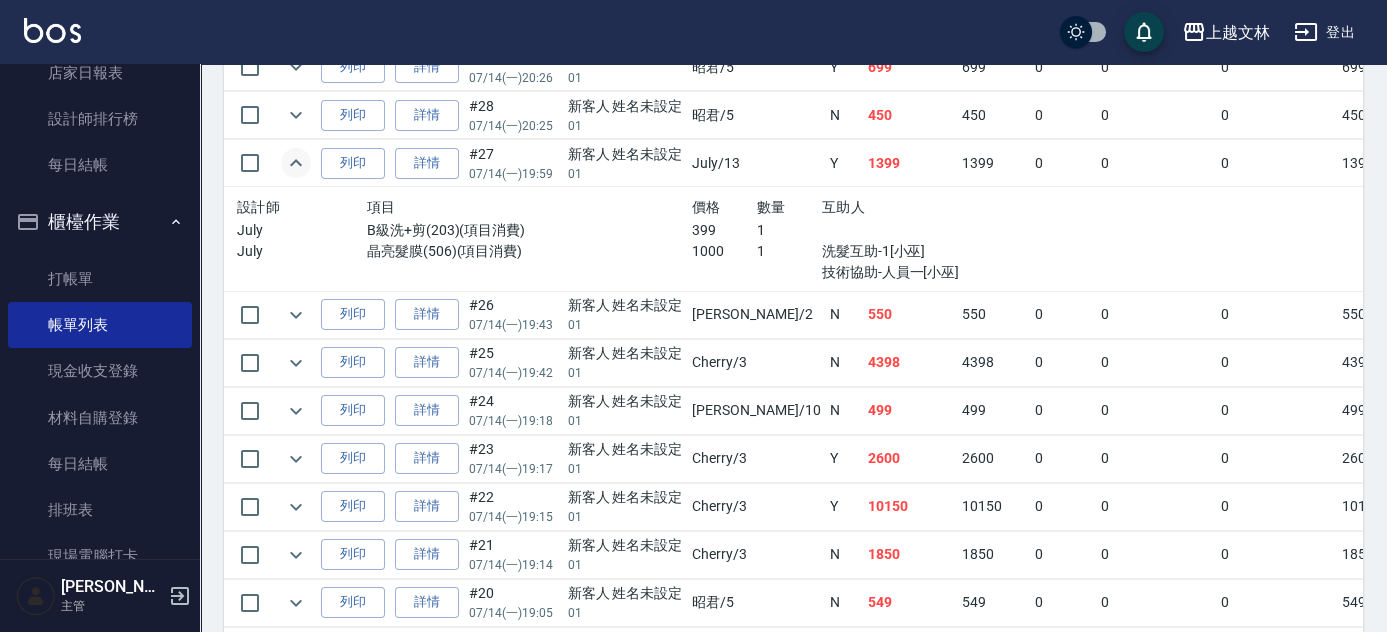 click 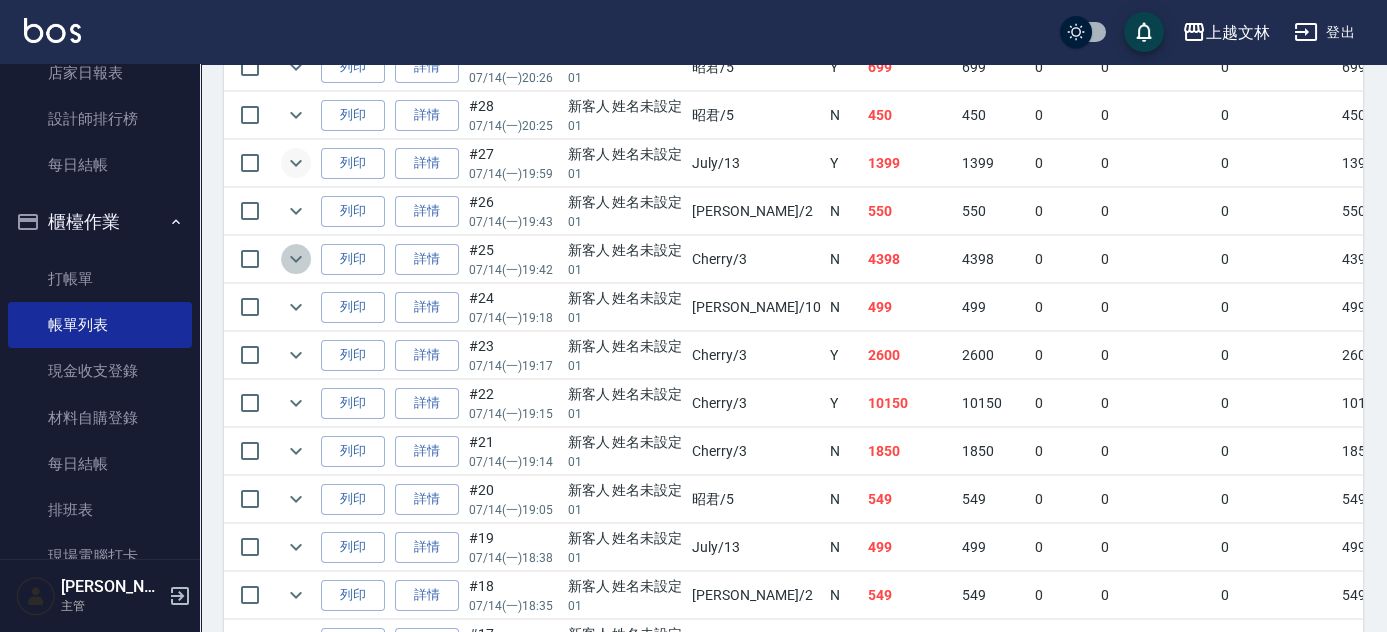 click 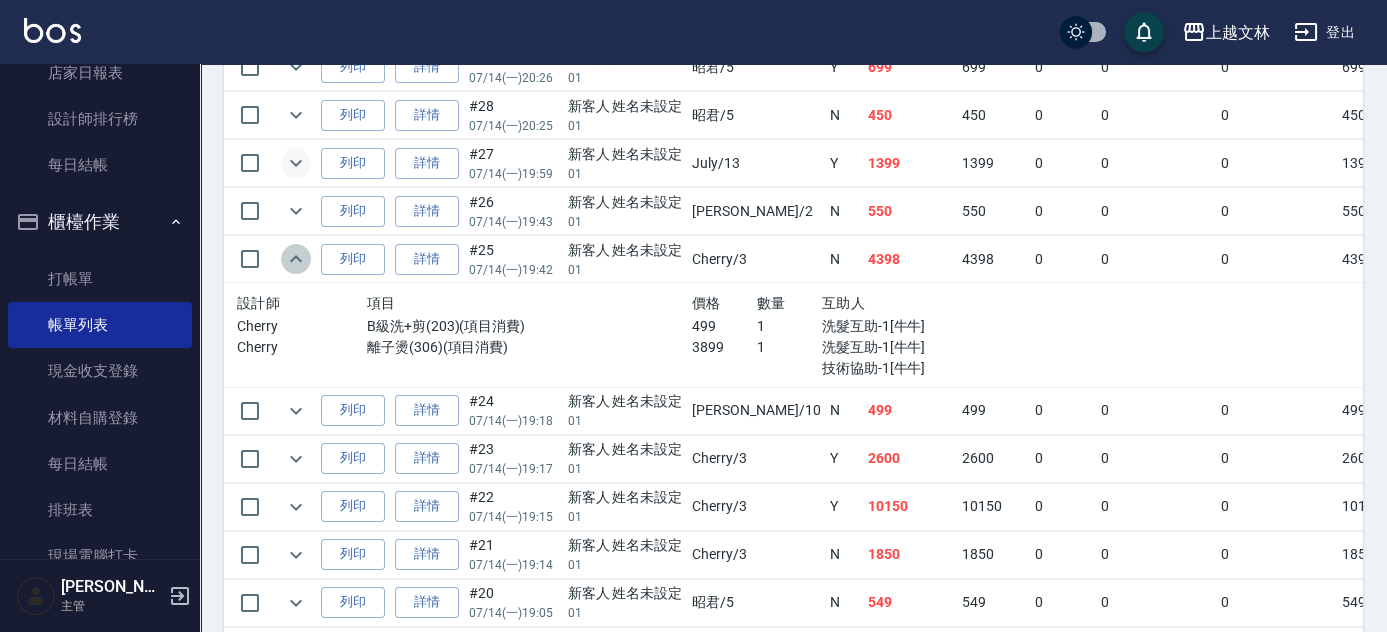 click 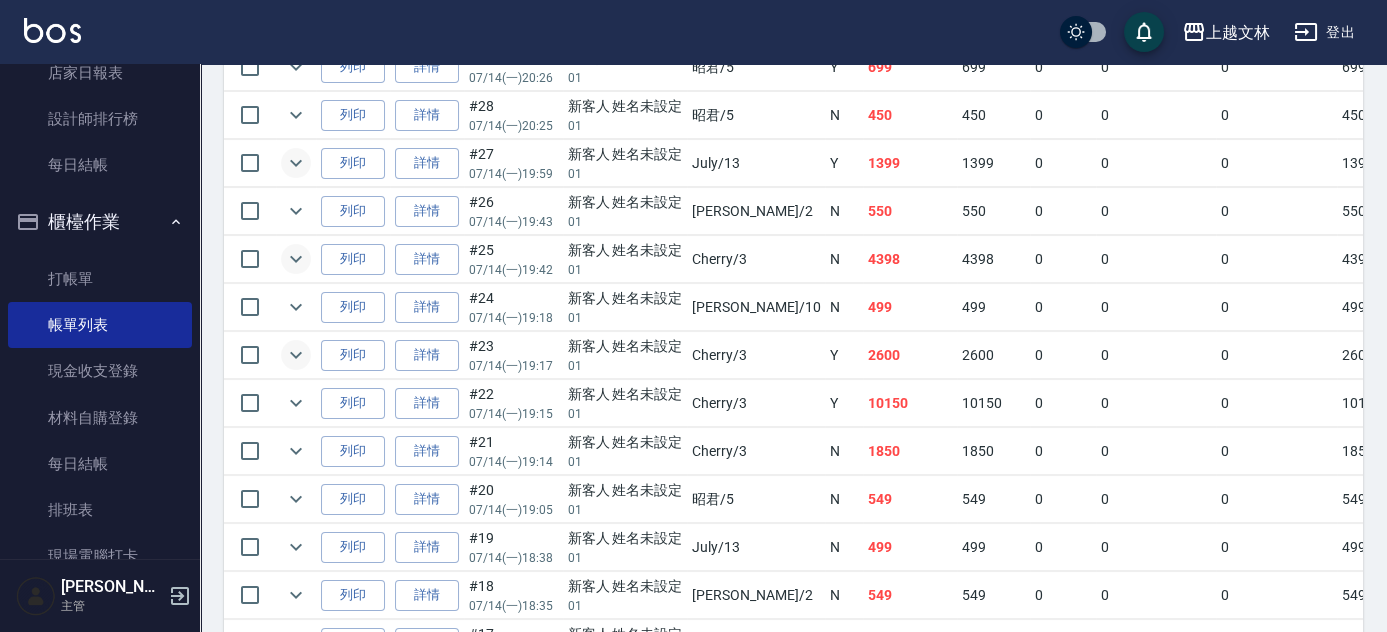 click 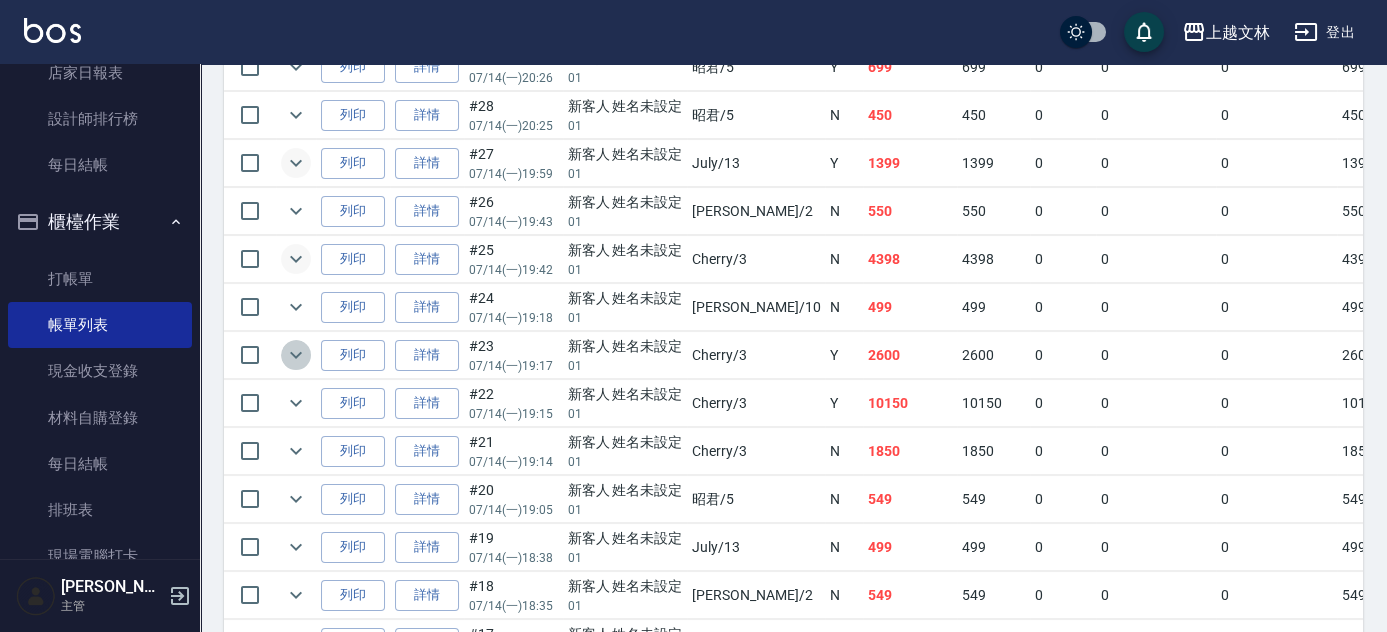 click 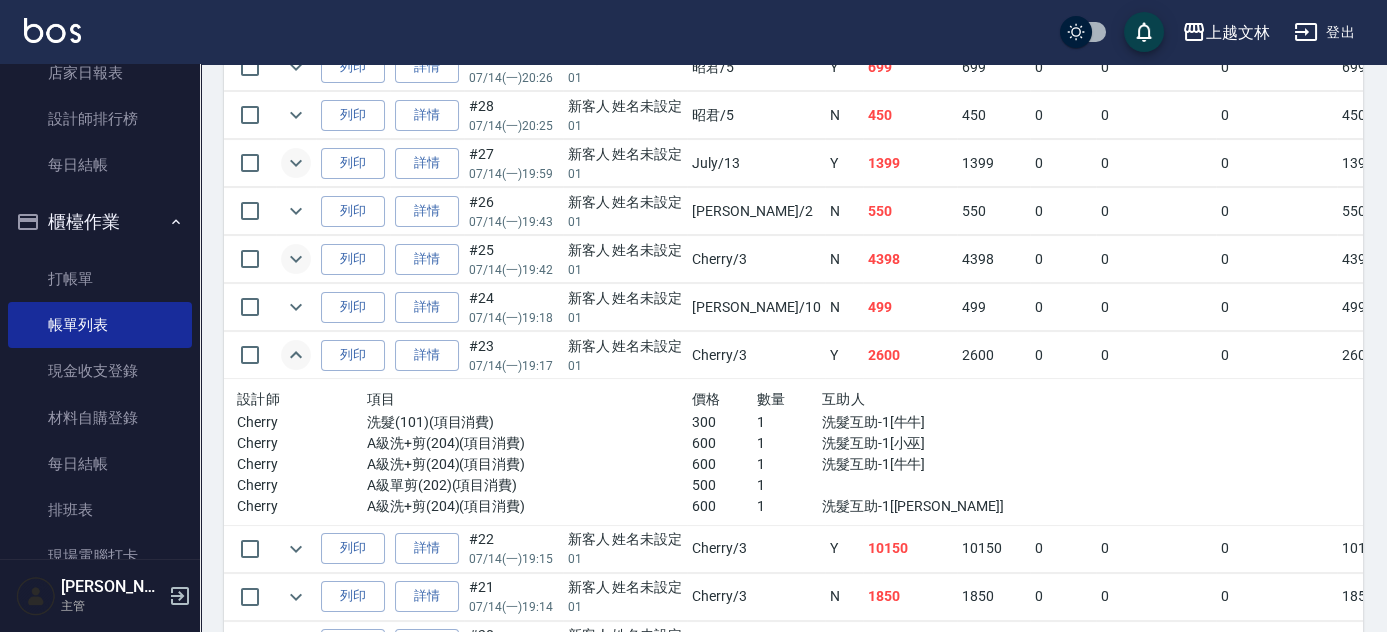 click 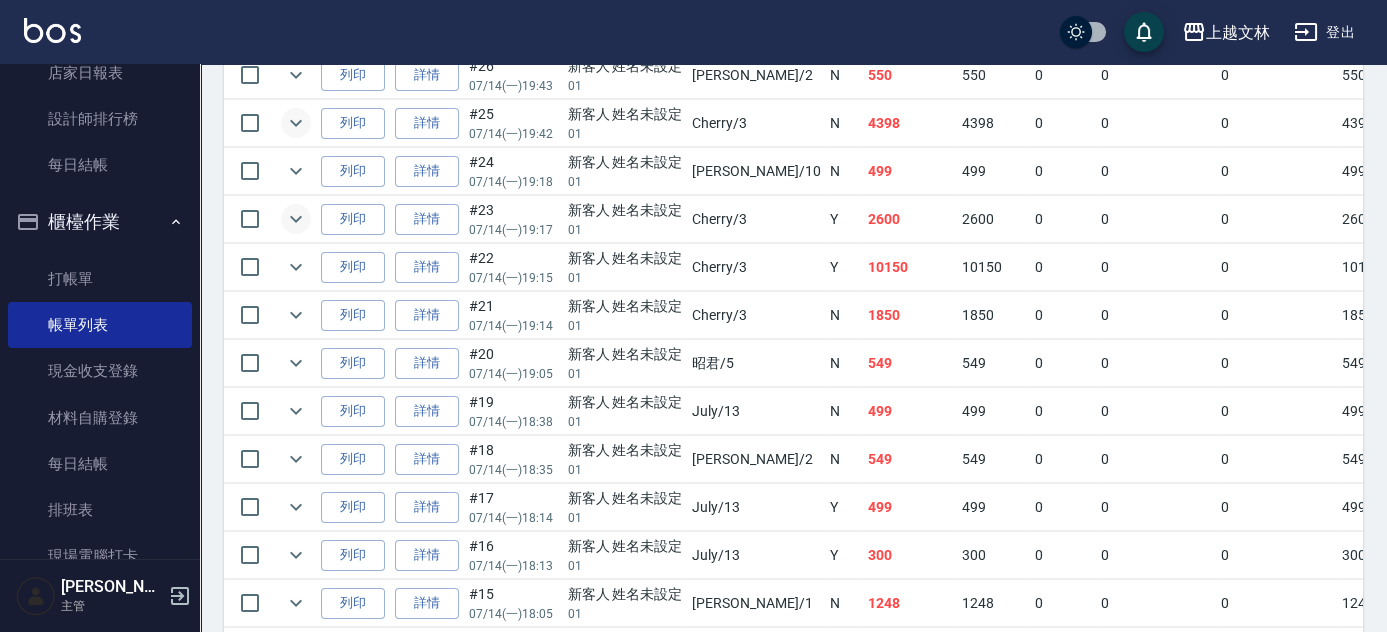 scroll, scrollTop: 816, scrollLeft: 0, axis: vertical 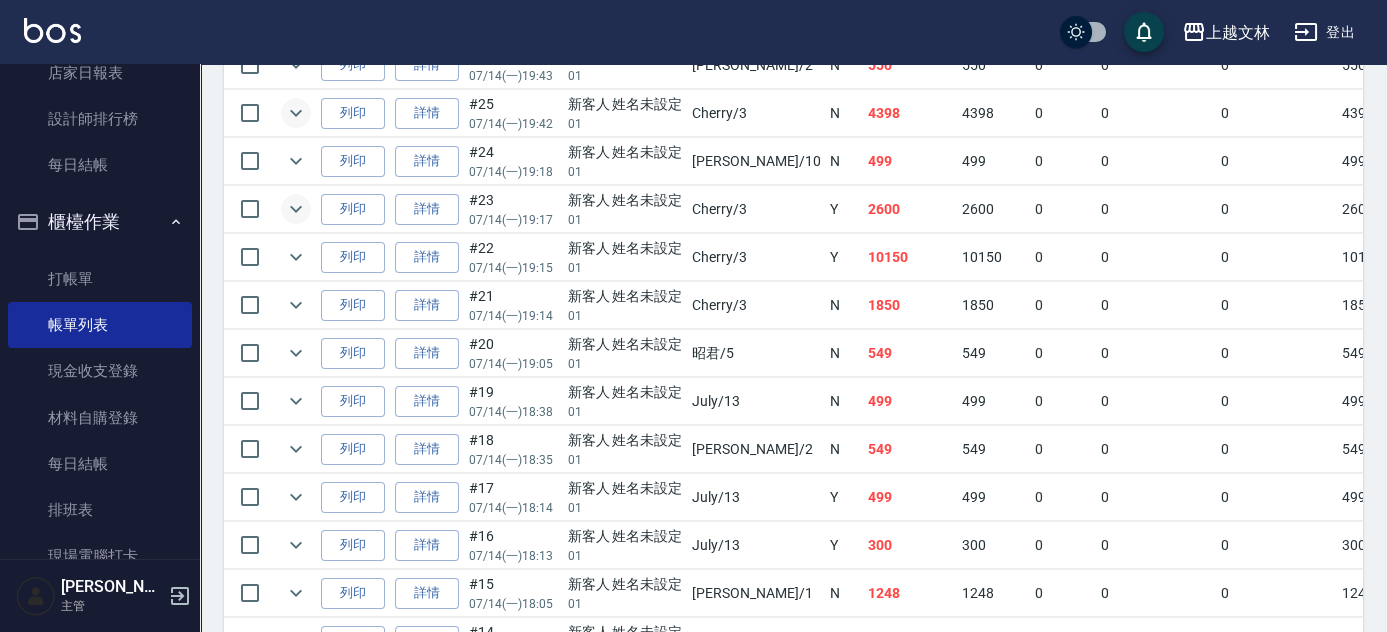 click on "ORDERS 帳單列表 新開單 前天 昨天 今天 2025/07/14 設計師編號/姓名 設計師編號/姓名 顧客編號/姓名 顧客編號/姓名 其他付款方式 其他付款方式 第三方卡券 第三方卡券 訂單來源 訂單來源 服務消費 36735 店販消費 0 卡券使用 (入業績) 0 卡券販賣 (入業績) 0 業績收入 36735 卡券販賣 (不入業績) 0 卡券使用(-) 0 第三方卡券(-) -1200 其他付款方式(-) 0 入金使用(-) 0 入金儲值 0 營業現金應收 35535 共  30  筆,  1  /   1 全部展開 訂單列表 報表匯出 展開 列印 操作 帳單編號/時間 客戶 設計師 指定 營業現金應收 服務消費 店販消費 卡券使用 (入業績) 卡券販賣 (入業績) 業績收入 卡券販賣 (不入業績) 卡券使用(-) 第三方卡券(-) 其他付款方式(-) 入金使用(-) 備註 訂單來源 列印 詳情 #30 07/14 (一) 20:34 新客人 姓名未設定 01 Amy /10 N 450 450 0 0 0 450 0 0 0 0 0 列印 詳情 #29 07/14 (一) 20:26 01 昭君 /5 Y 699 699" at bounding box center [793, 308] 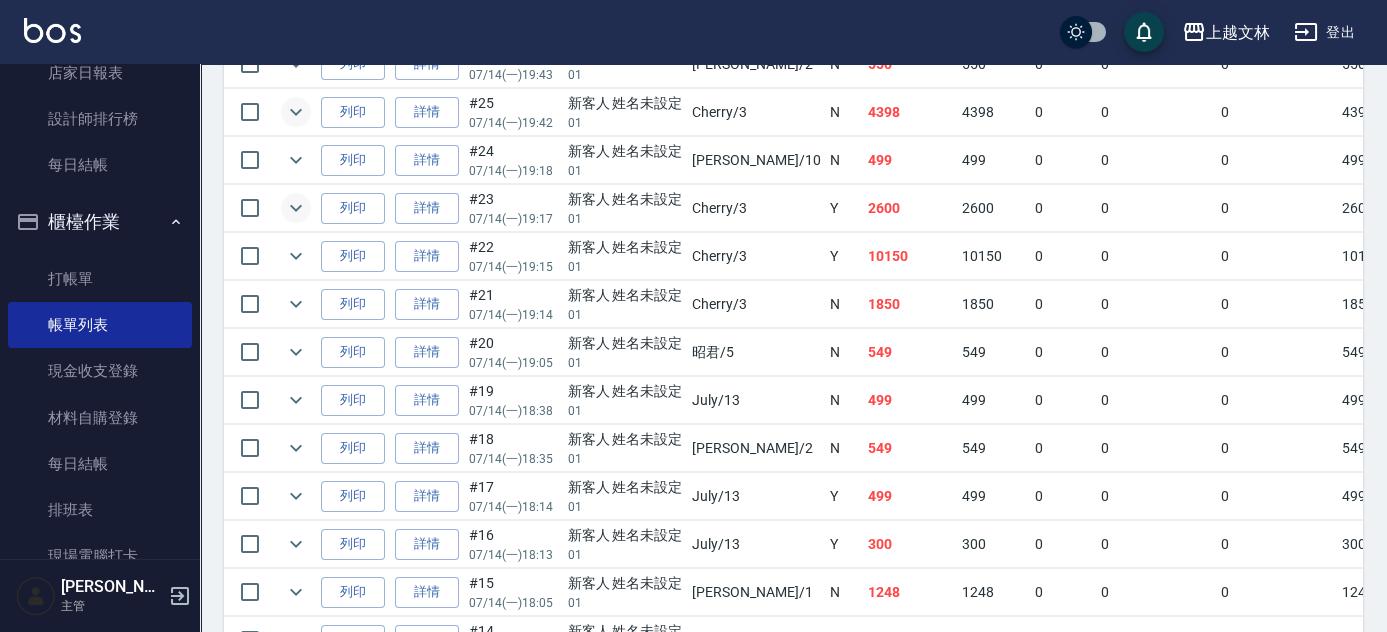 click on "ORDERS 帳單列表 新開單 前天 昨天 今天 2025/07/14 設計師編號/姓名 設計師編號/姓名 顧客編號/姓名 顧客編號/姓名 其他付款方式 其他付款方式 第三方卡券 第三方卡券 訂單來源 訂單來源 服務消費 36735 店販消費 0 卡券使用 (入業績) 0 卡券販賣 (入業績) 0 業績收入 36735 卡券販賣 (不入業績) 0 卡券使用(-) 0 第三方卡券(-) -1200 其他付款方式(-) 0 入金使用(-) 0 入金儲值 0 營業現金應收 35535 共  30  筆,  1  /   1 全部展開 訂單列表 報表匯出 展開 列印 操作 帳單編號/時間 客戶 設計師 指定 營業現金應收 服務消費 店販消費 卡券使用 (入業績) 卡券販賣 (入業績) 業績收入 卡券販賣 (不入業績) 卡券使用(-) 第三方卡券(-) 其他付款方式(-) 入金使用(-) 備註 訂單來源 列印 詳情 #30 07/14 (一) 20:34 新客人 姓名未設定 01 Amy /10 N 450 450 0 0 0 450 0 0 0 0 0 列印 詳情 #29 07/14 (一) 20:26 01 昭君 /5 Y 699 699" at bounding box center (793, 307) 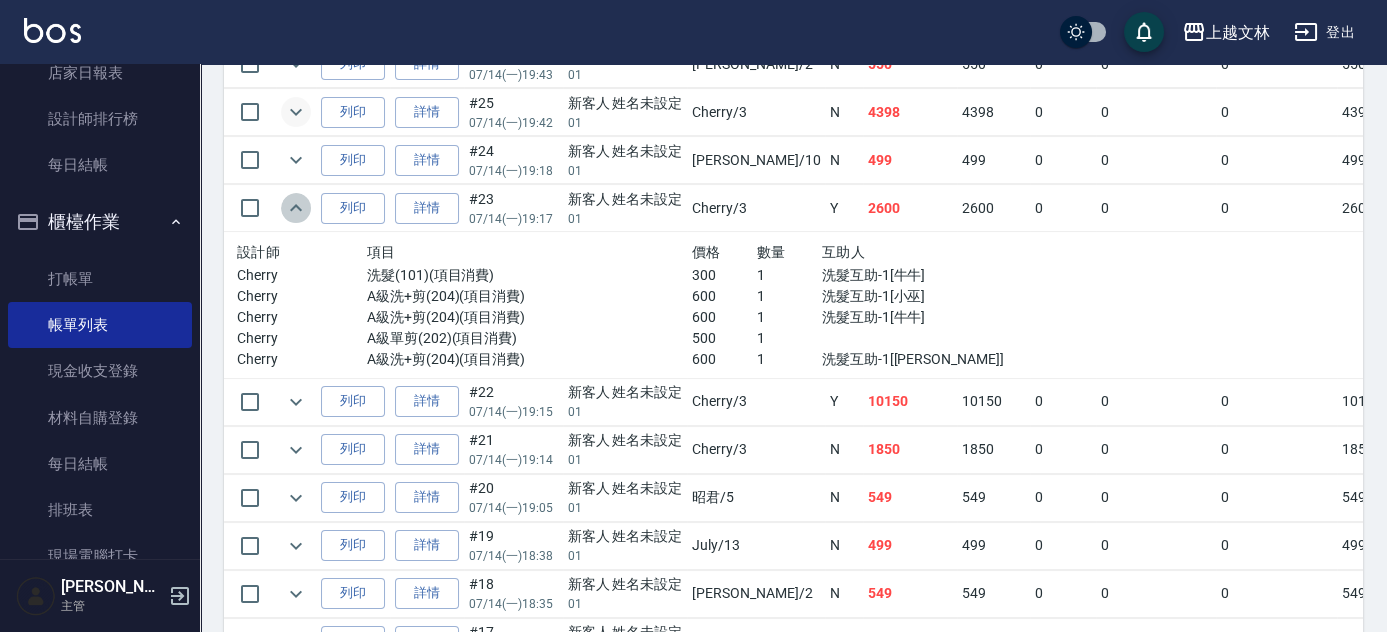 click 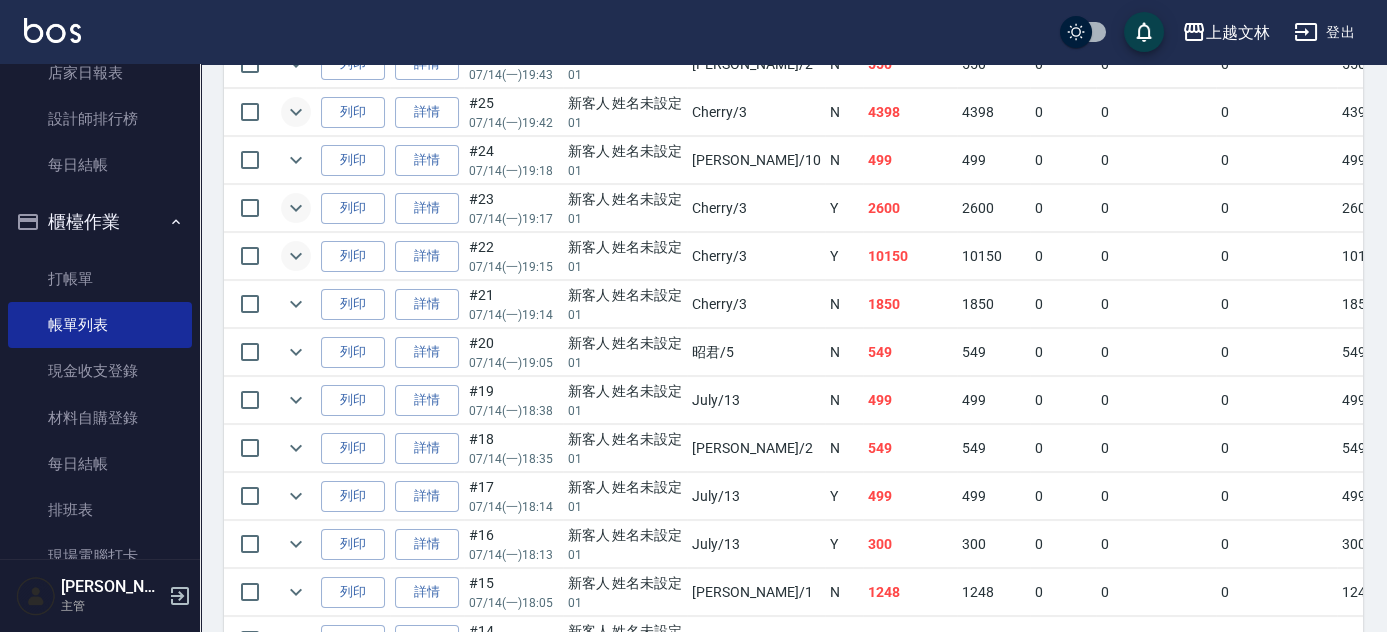 click 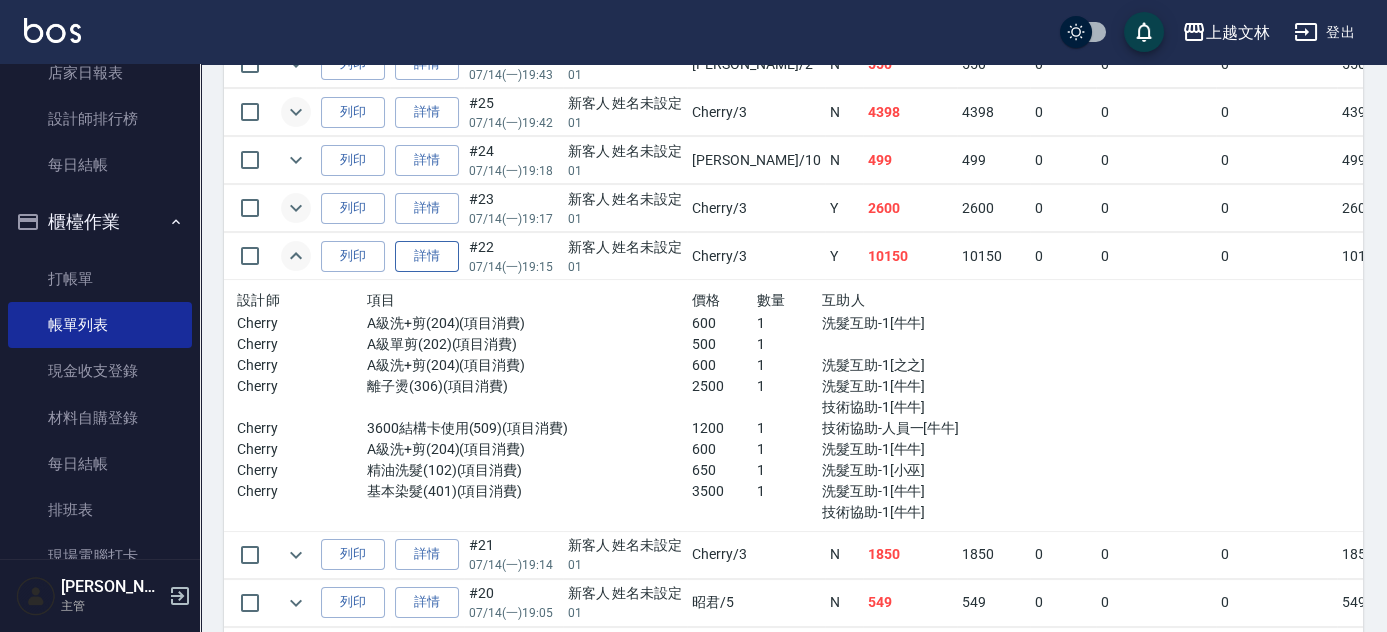 click on "詳情" at bounding box center (427, 256) 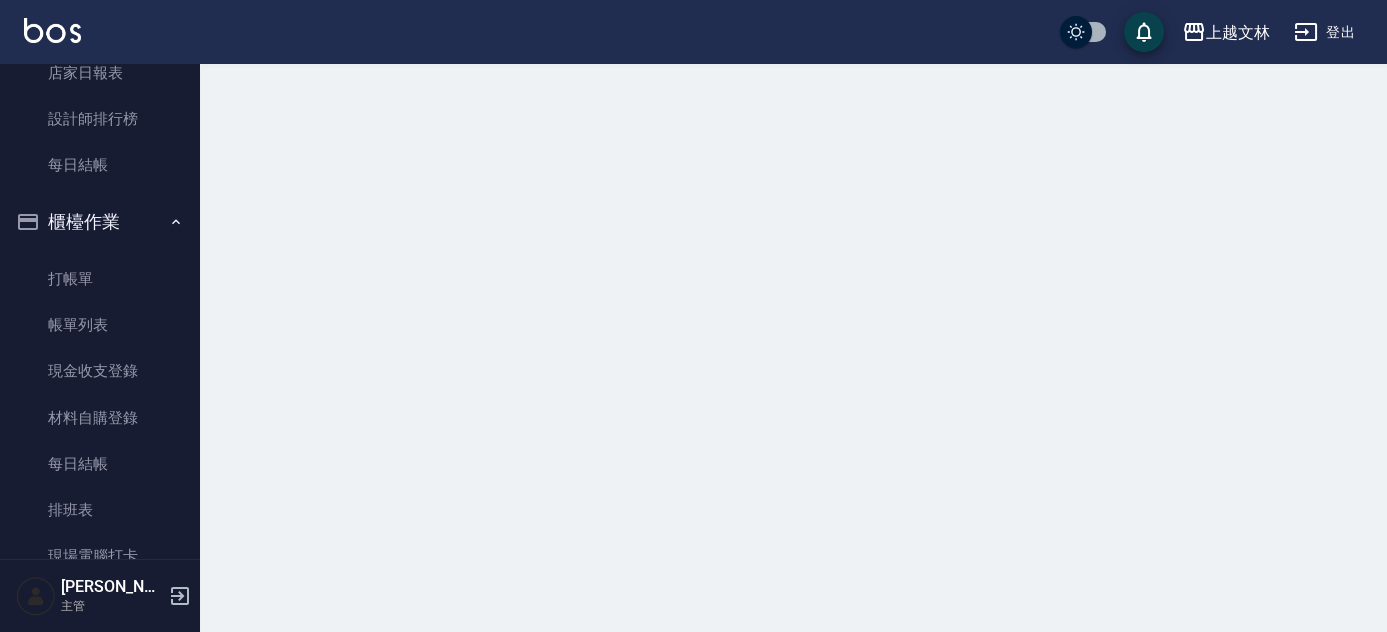 scroll, scrollTop: 0, scrollLeft: 0, axis: both 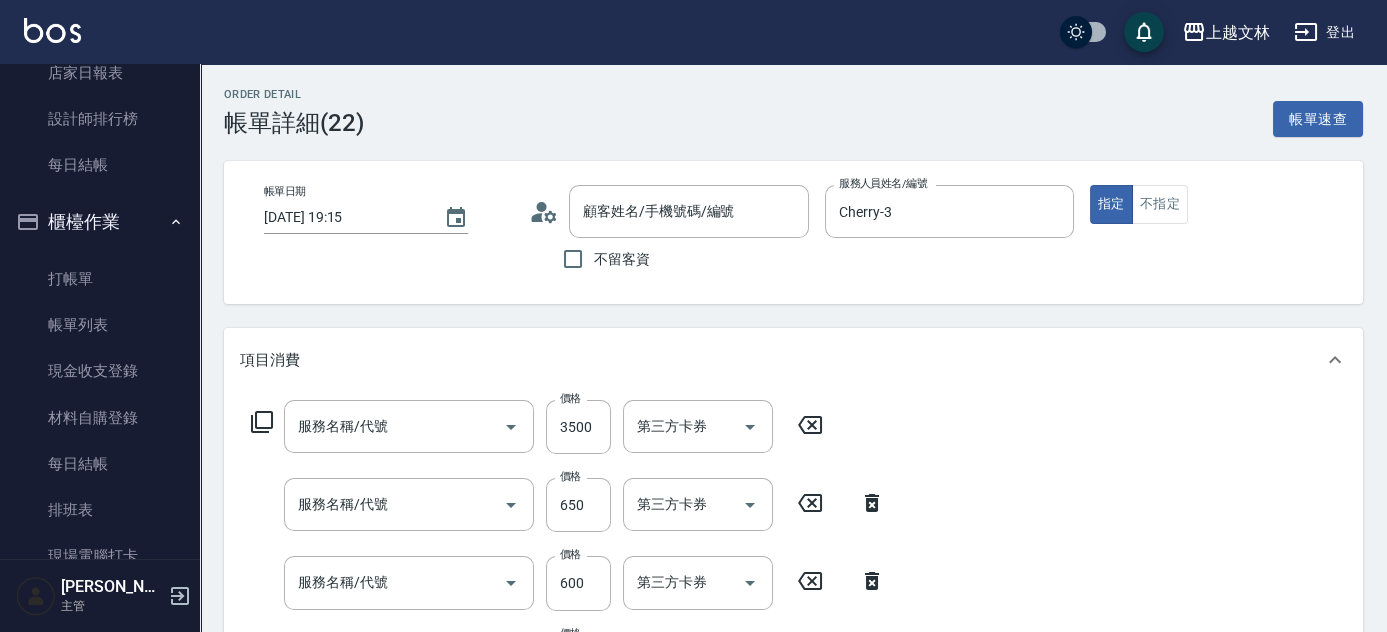 type on "[DATE] 19:15" 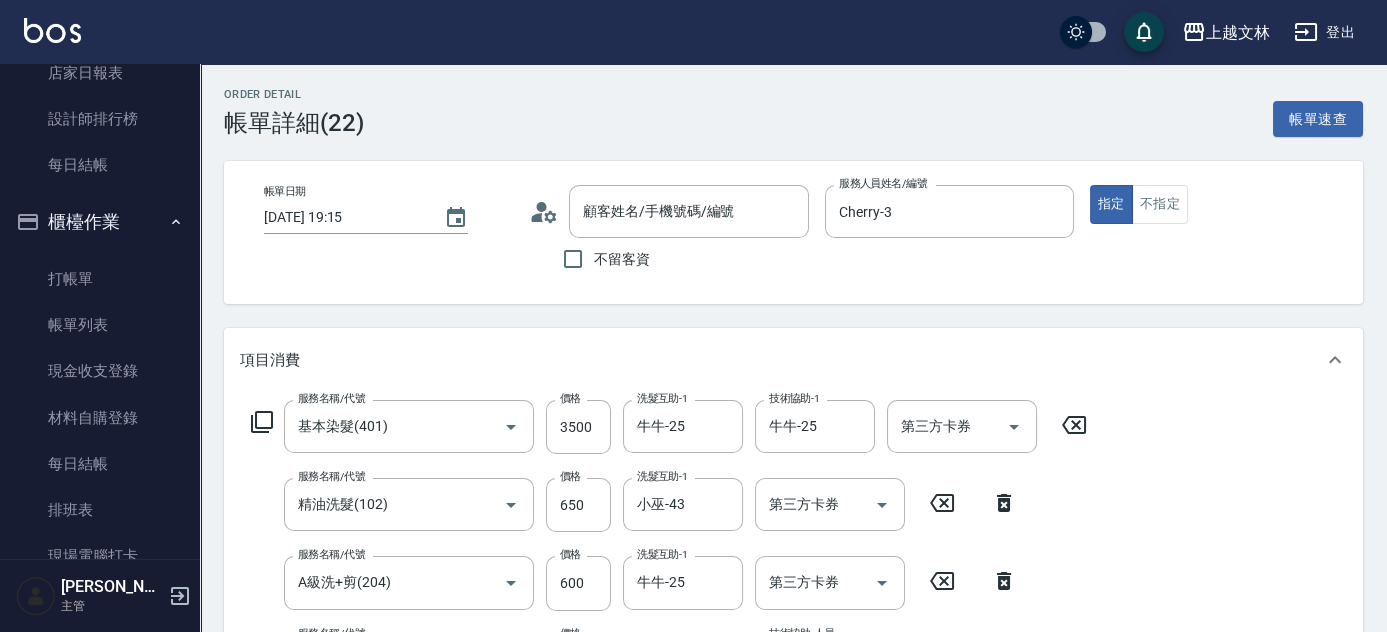 type on "基本染髮(401)" 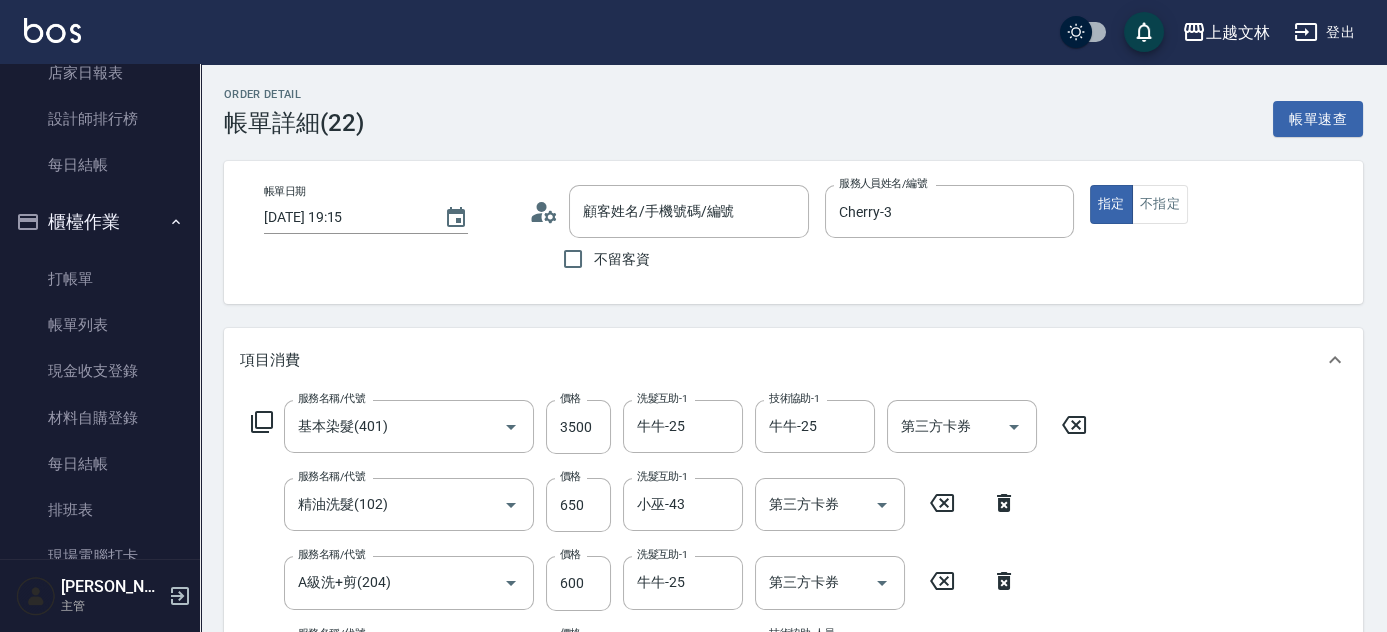 type on "精油洗髮(102)" 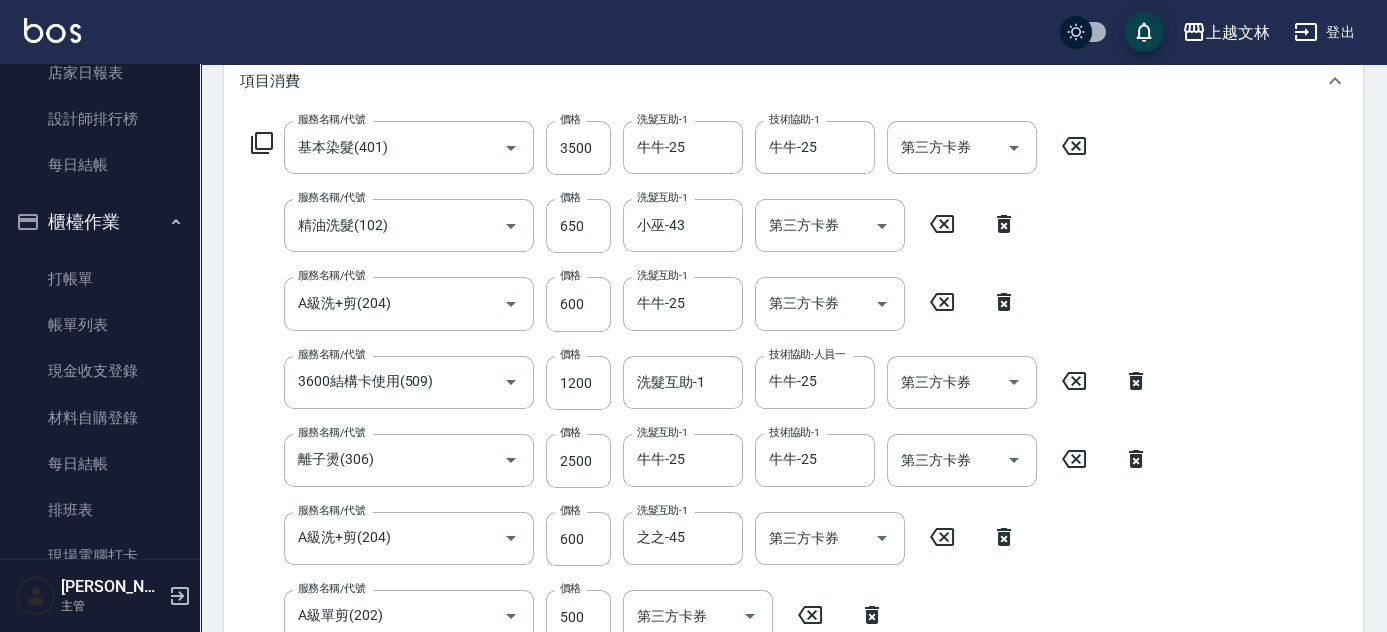 scroll, scrollTop: 372, scrollLeft: 0, axis: vertical 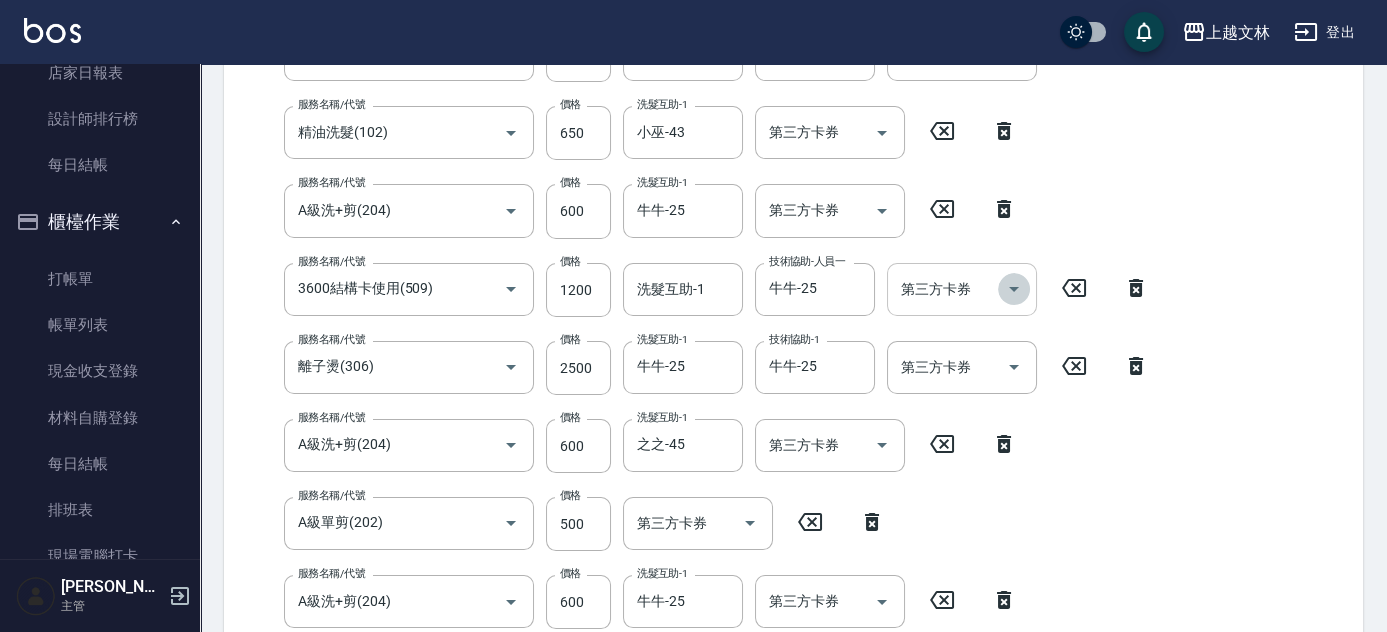 click 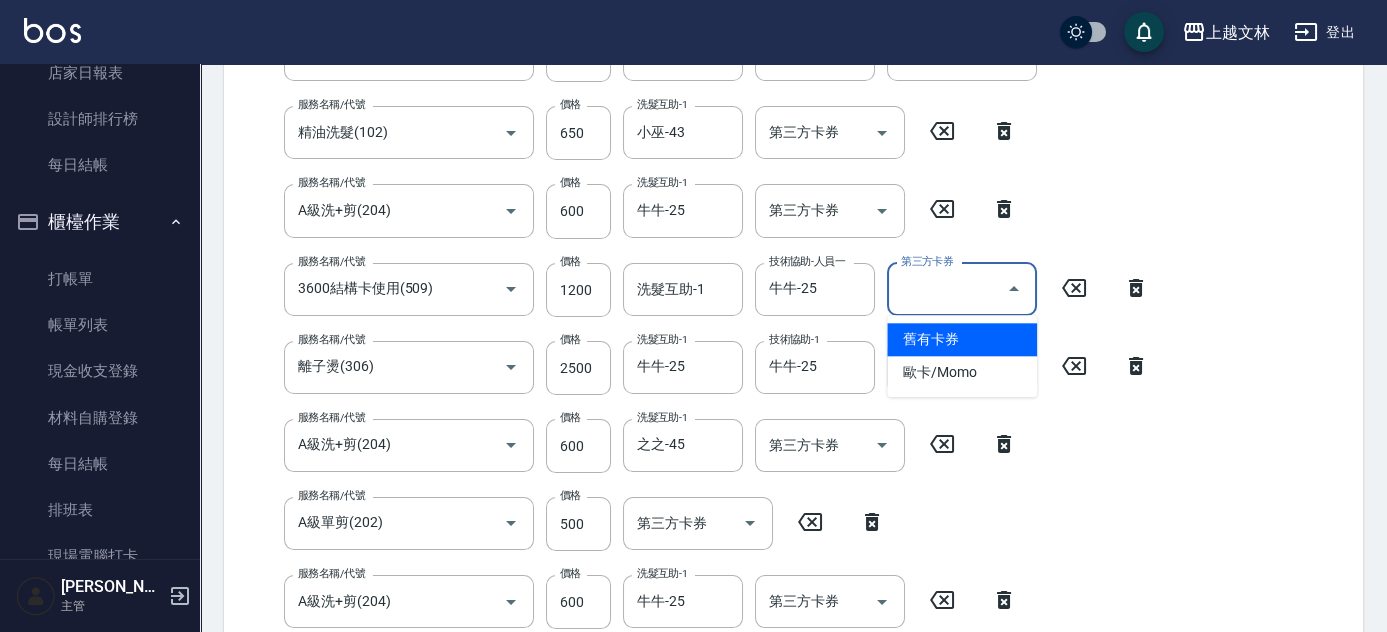 click on "舊有卡券" at bounding box center [962, 339] 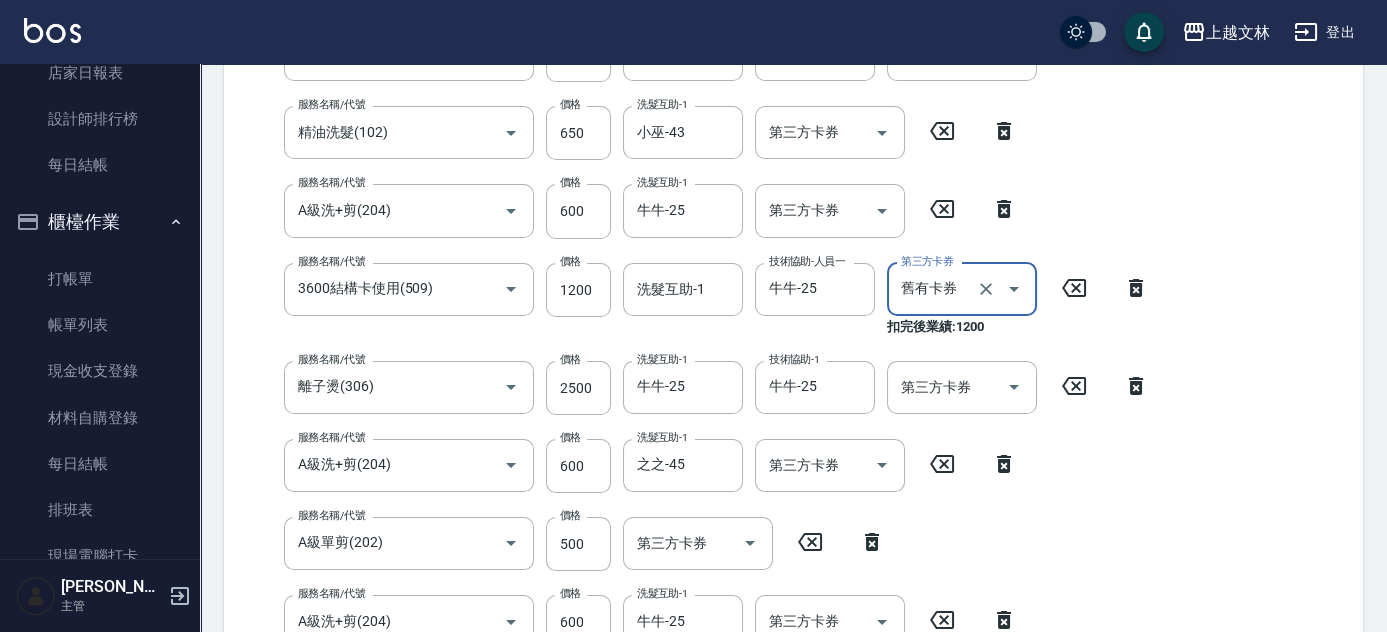 type on "舊有卡券" 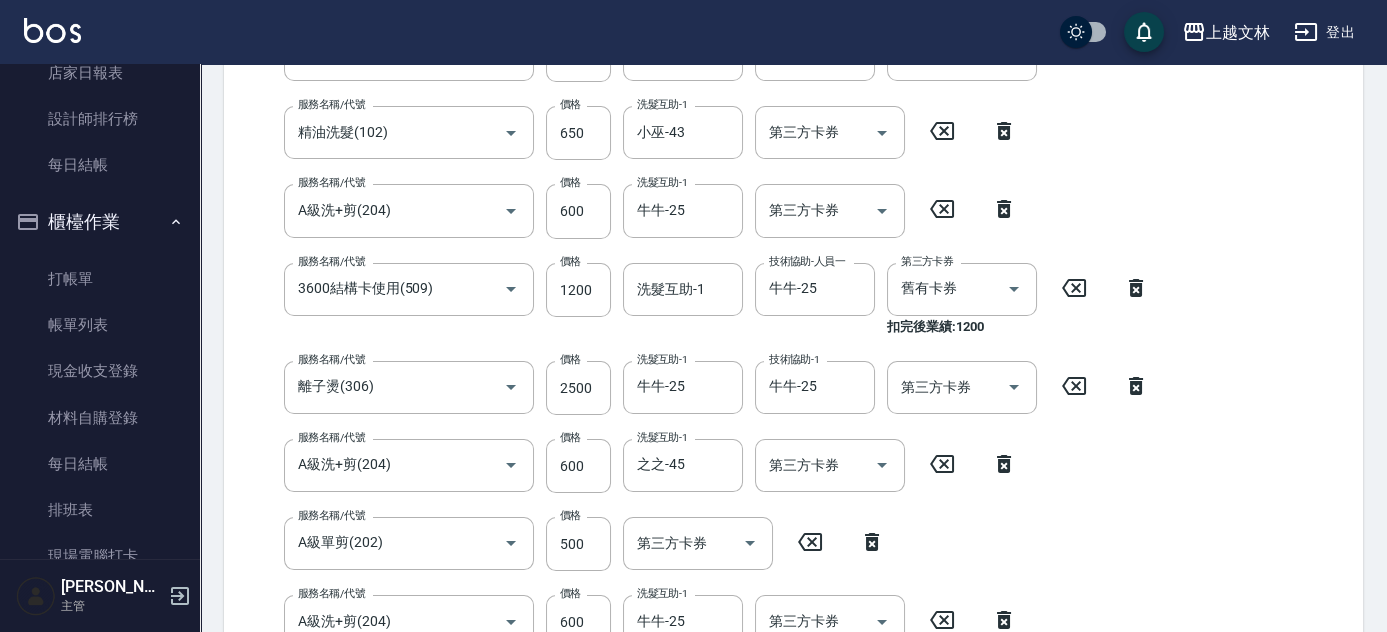 click on "服務名稱/代號 基本染髮(401) 服務名稱/代號 價格 3500 價格 洗髮互助-1 牛牛-25 洗髮互助-1 技術協助-1 牛牛-25 技術協助-1 第三方卡券 第三方卡券 服務名稱/代號 精油洗髮(102) 服務名稱/代號 價格 650 價格 洗髮互助-1 小巫-43 洗髮互助-1 第三方卡券 第三方卡券 服務名稱/代號 A級洗+剪(204) 服務名稱/代號 價格 600 價格 洗髮互助-1 牛牛-25 洗髮互助-1 第三方卡券 第三方卡券 服務名稱/代號 3600結構卡使用(509) 服務名稱/代號 價格 1200 價格 洗髮互助-1 洗髮互助-1 技術協助-人員一 牛牛-25 技術協助-人員一 第三方卡券 舊有卡券 第三方卡券 扣完後業績: 1200 服務名稱/代號 離子燙(306) 服務名稱/代號 價格 2500 價格 洗髮互助-1 牛牛-25 洗髮互助-1 技術協助-1 牛牛-25 技術協助-1 第三方卡券 第三方卡券 服務名稱/代號 A級洗+剪(204) 服務名稱/代號 價格 600 價格 洗髮互助-1 之之-45 洗髮互助-1" at bounding box center [793, 373] 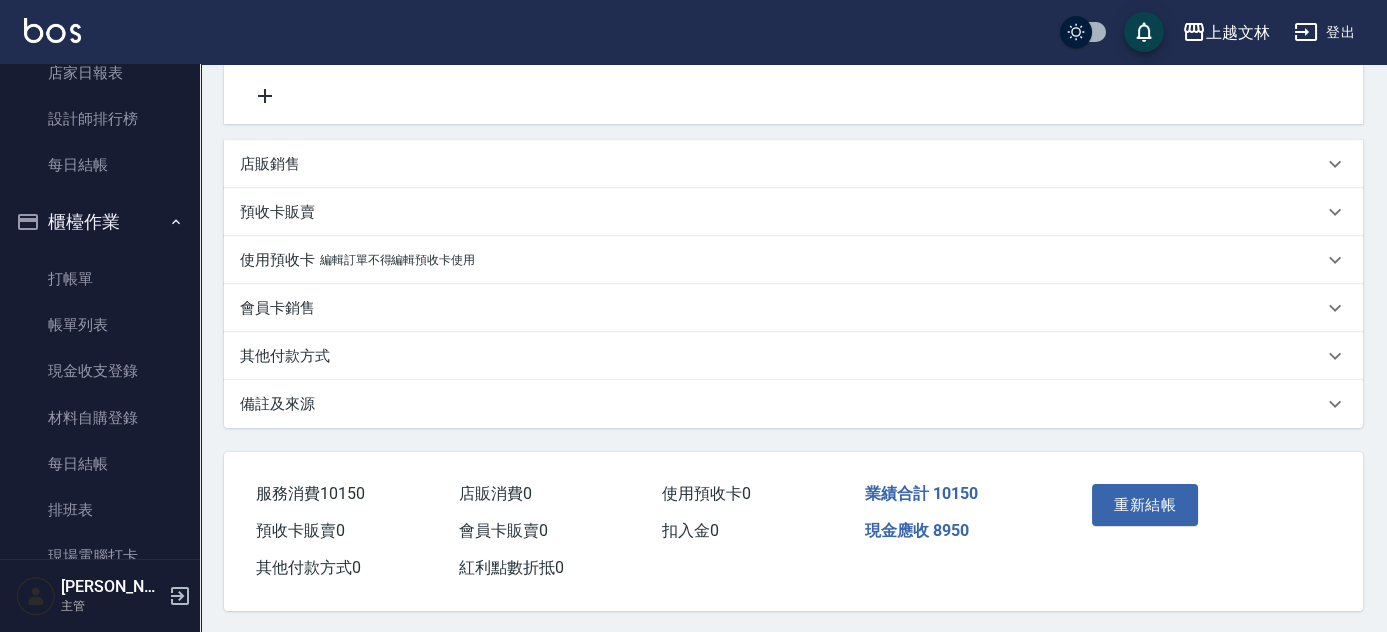 scroll, scrollTop: 984, scrollLeft: 0, axis: vertical 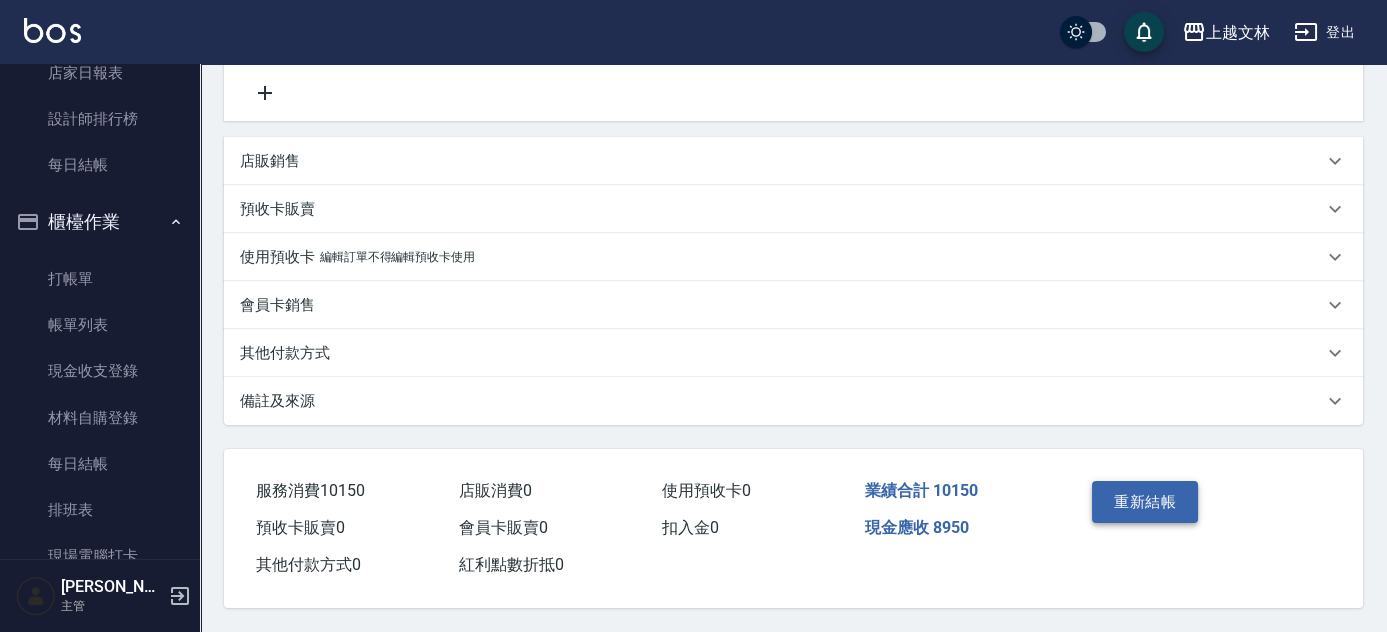 click on "重新結帳" at bounding box center (1145, 502) 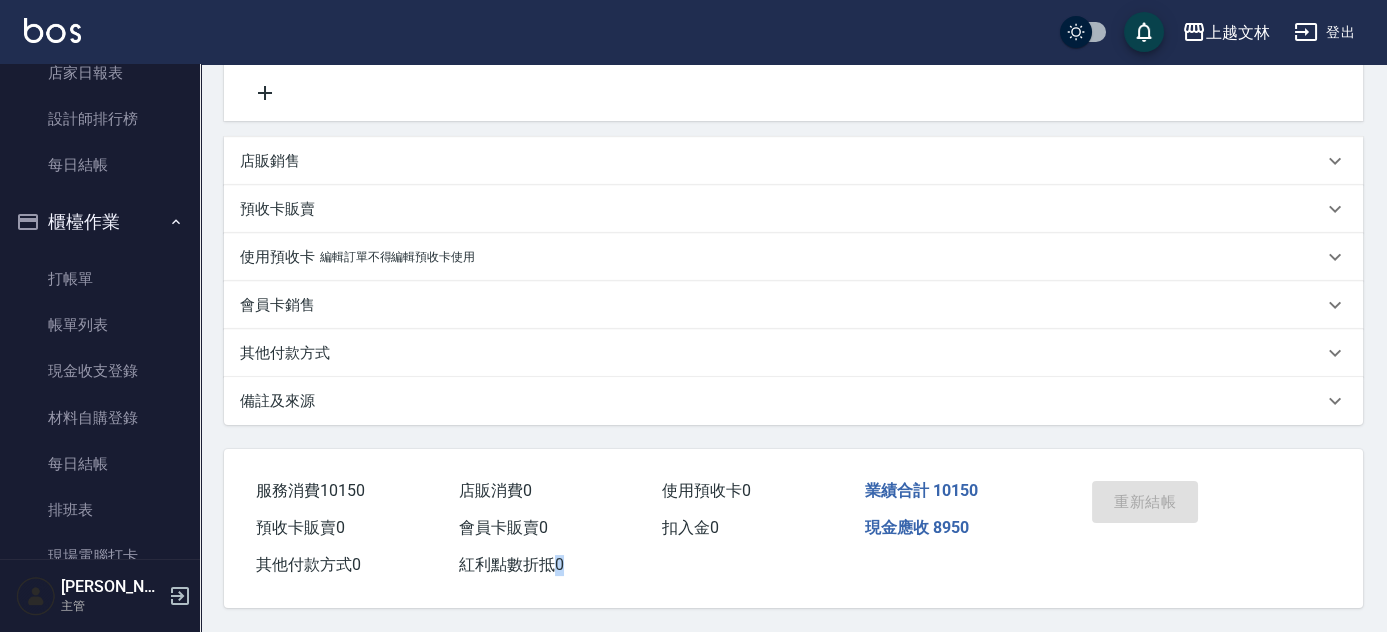 click on "重新結帳" at bounding box center (1141, 516) 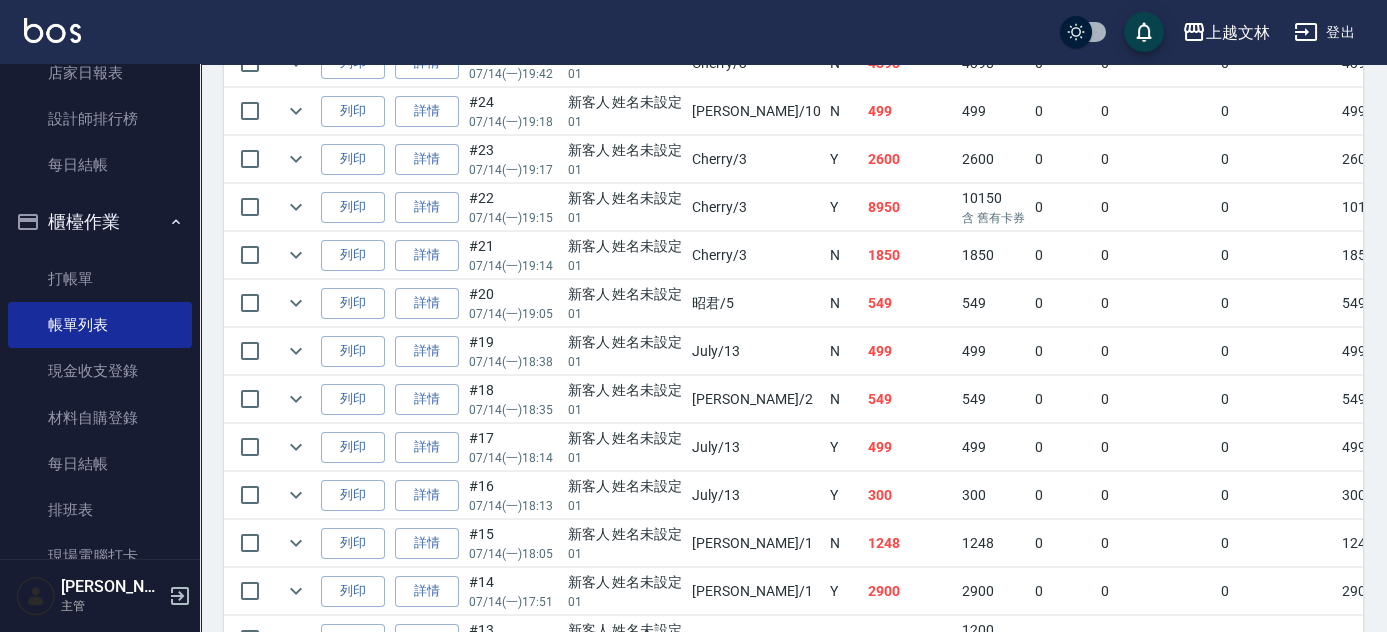 scroll, scrollTop: 873, scrollLeft: 0, axis: vertical 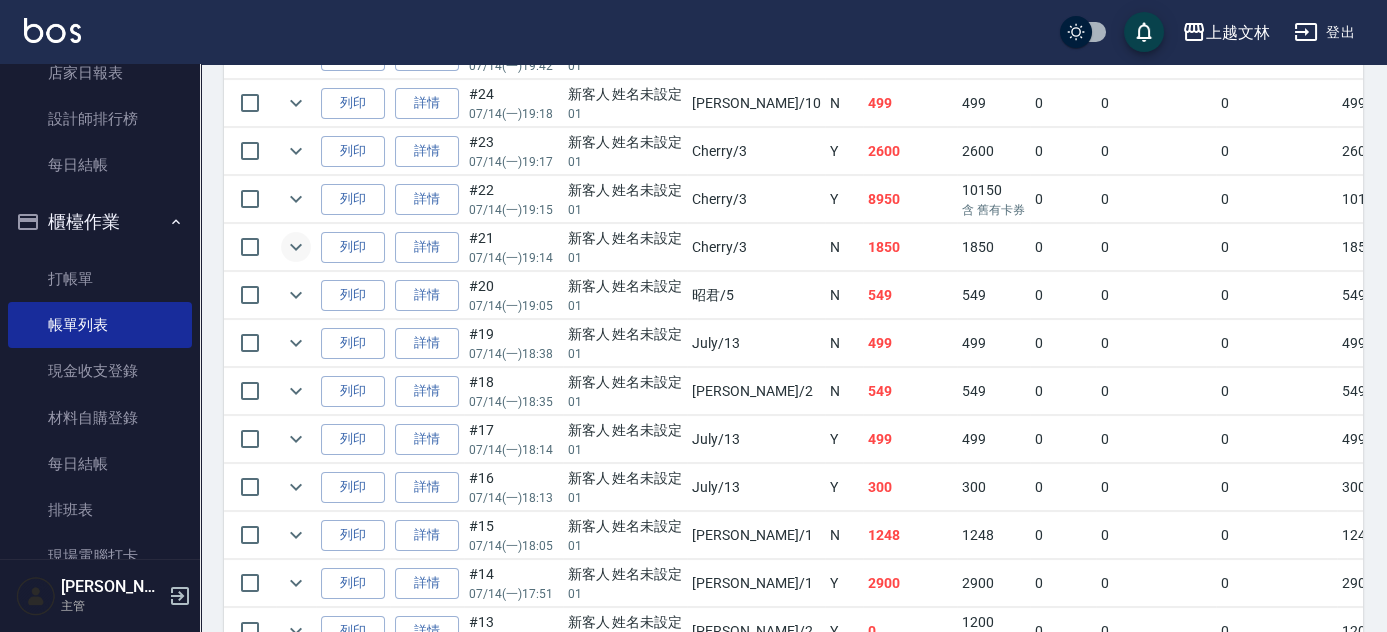 click 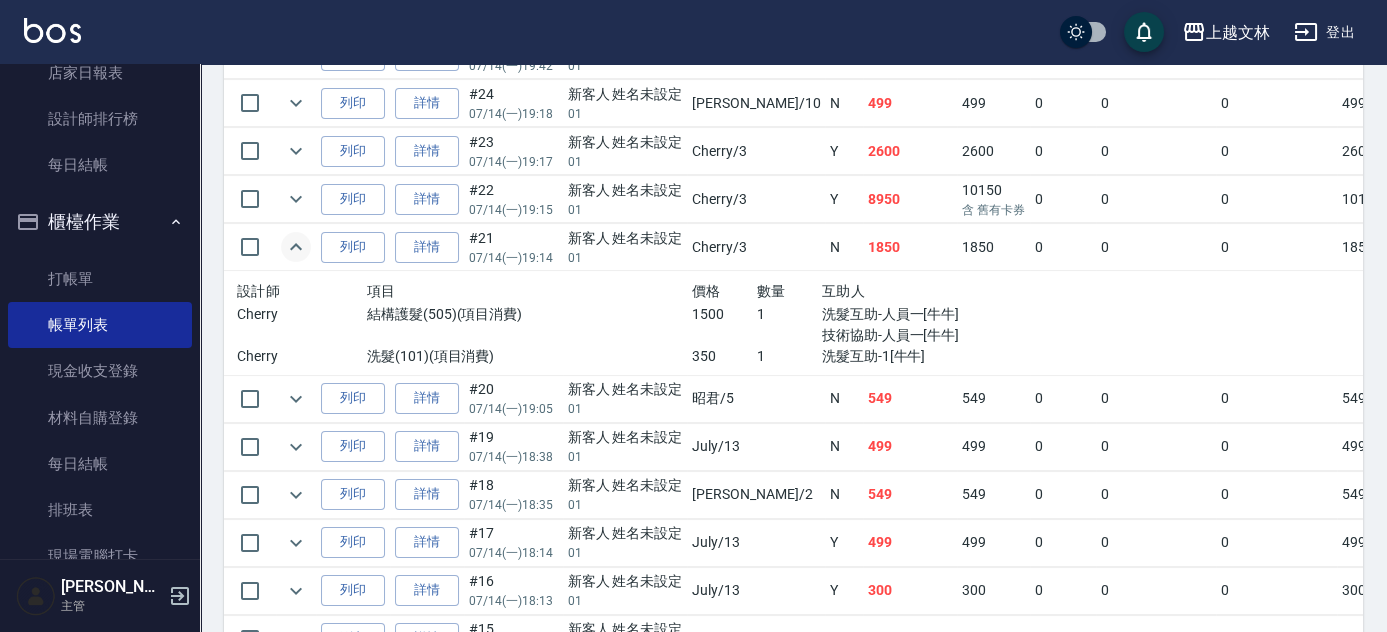 click 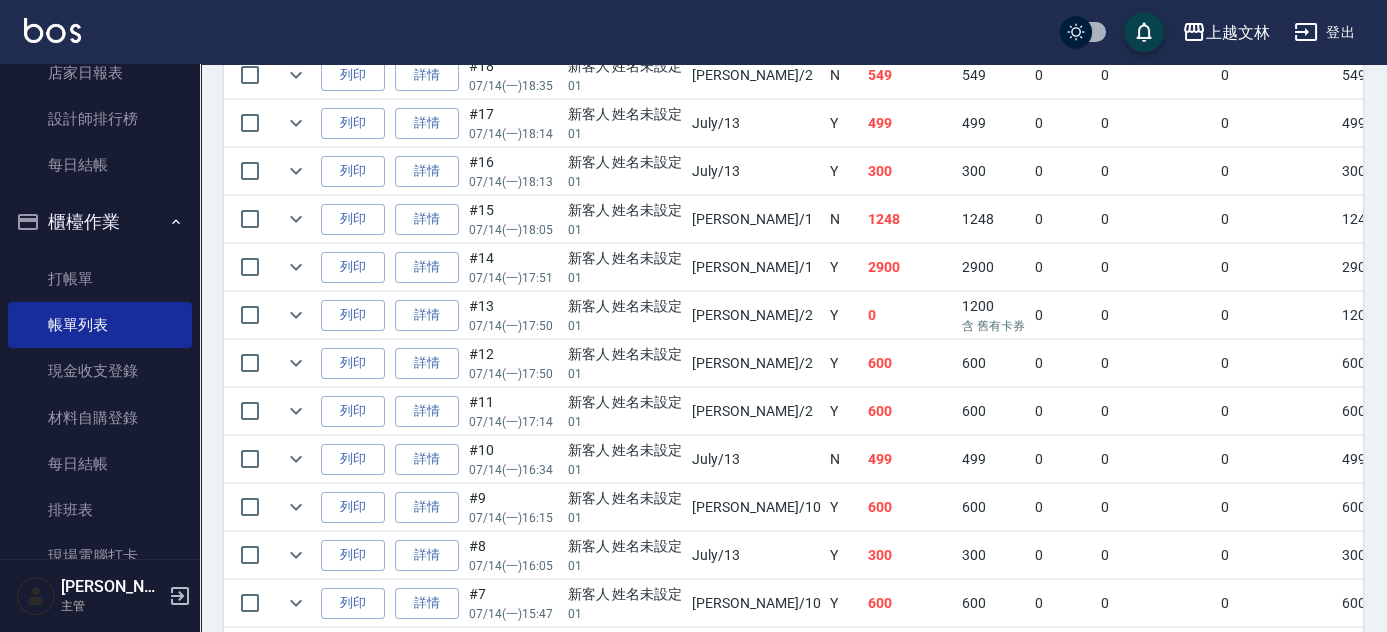 scroll, scrollTop: 1221, scrollLeft: 0, axis: vertical 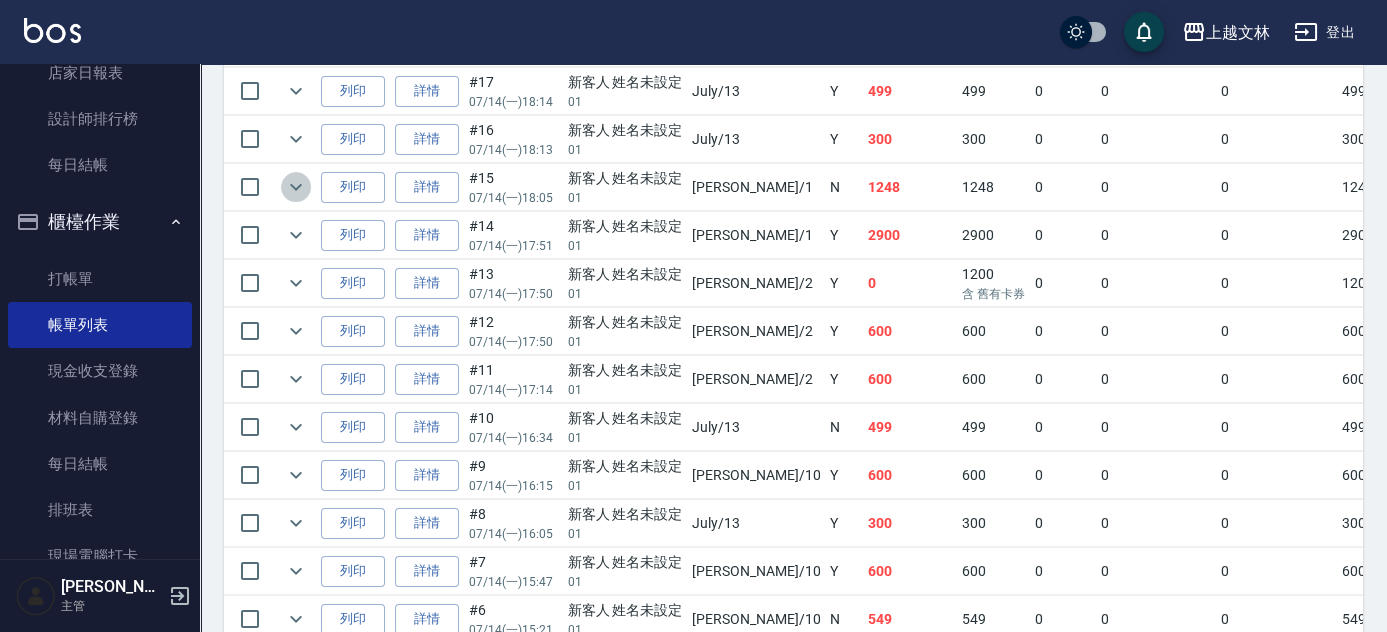 click 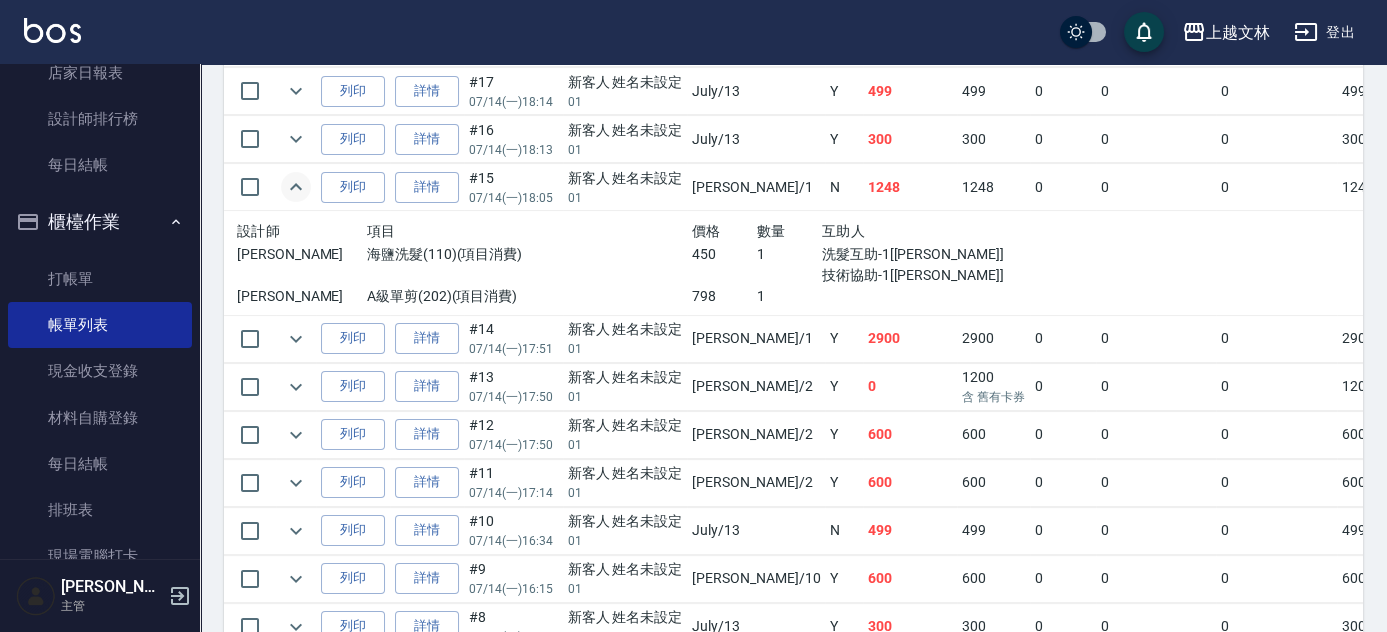 click 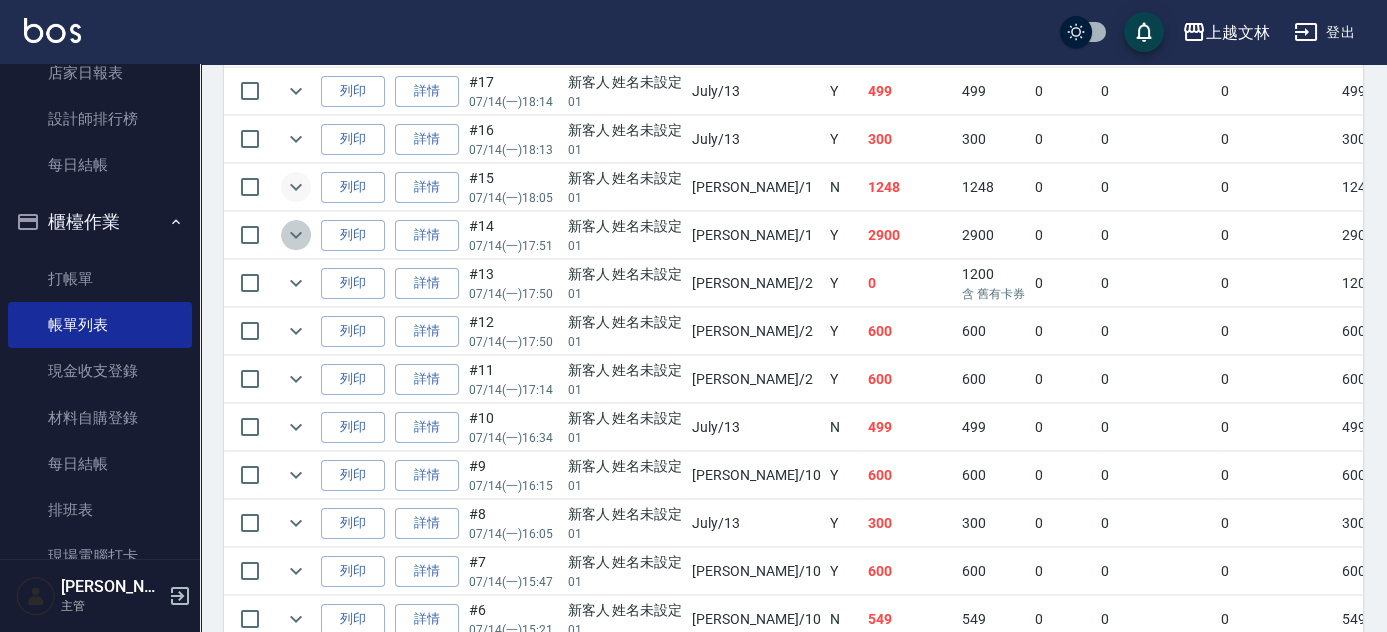 click 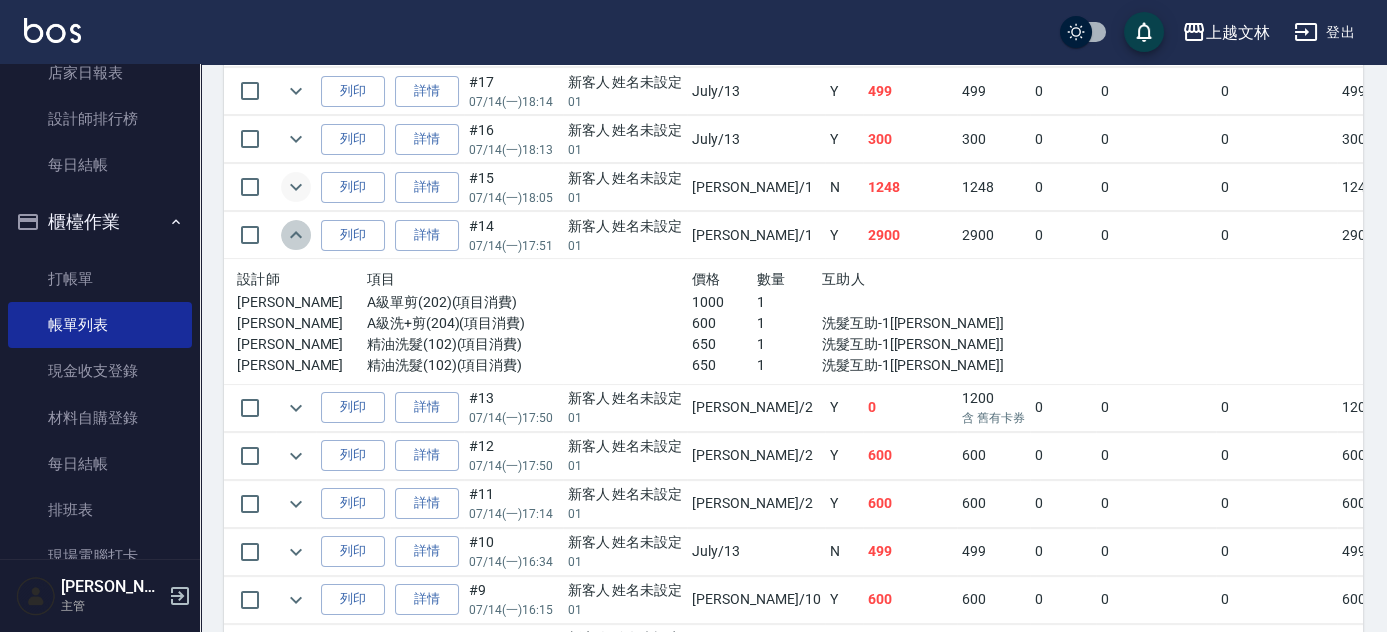 click 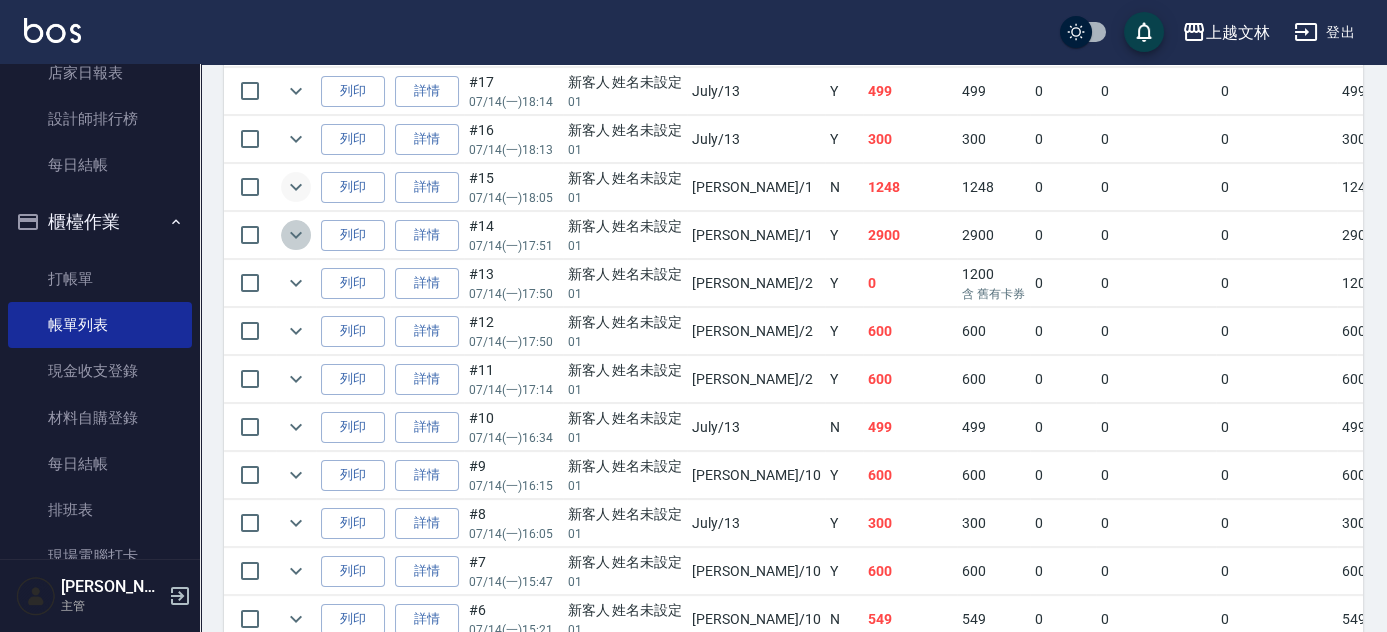 click 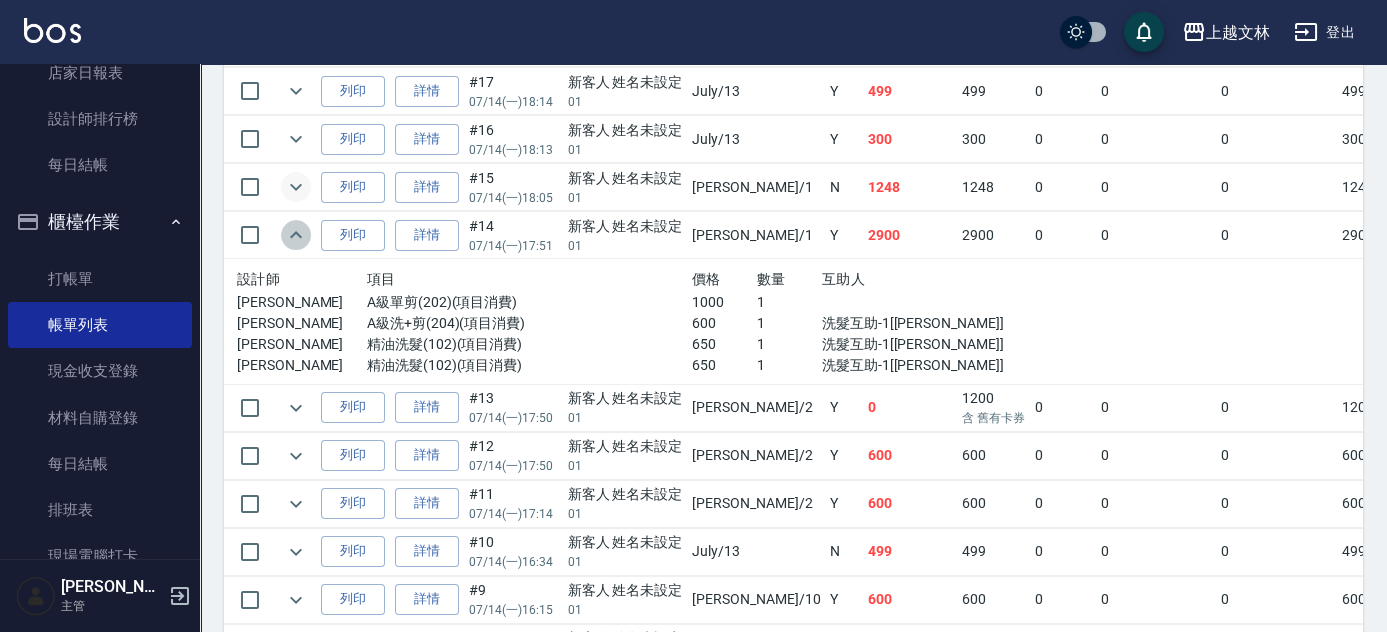 click 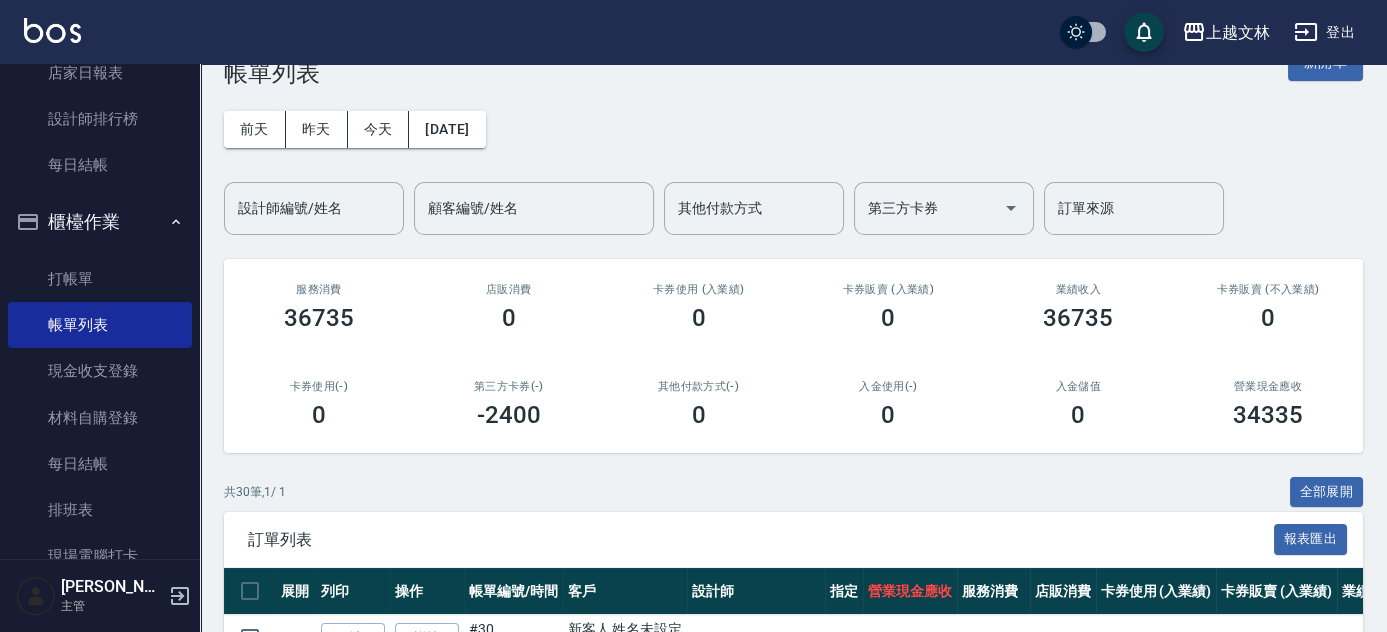 scroll, scrollTop: 0, scrollLeft: 0, axis: both 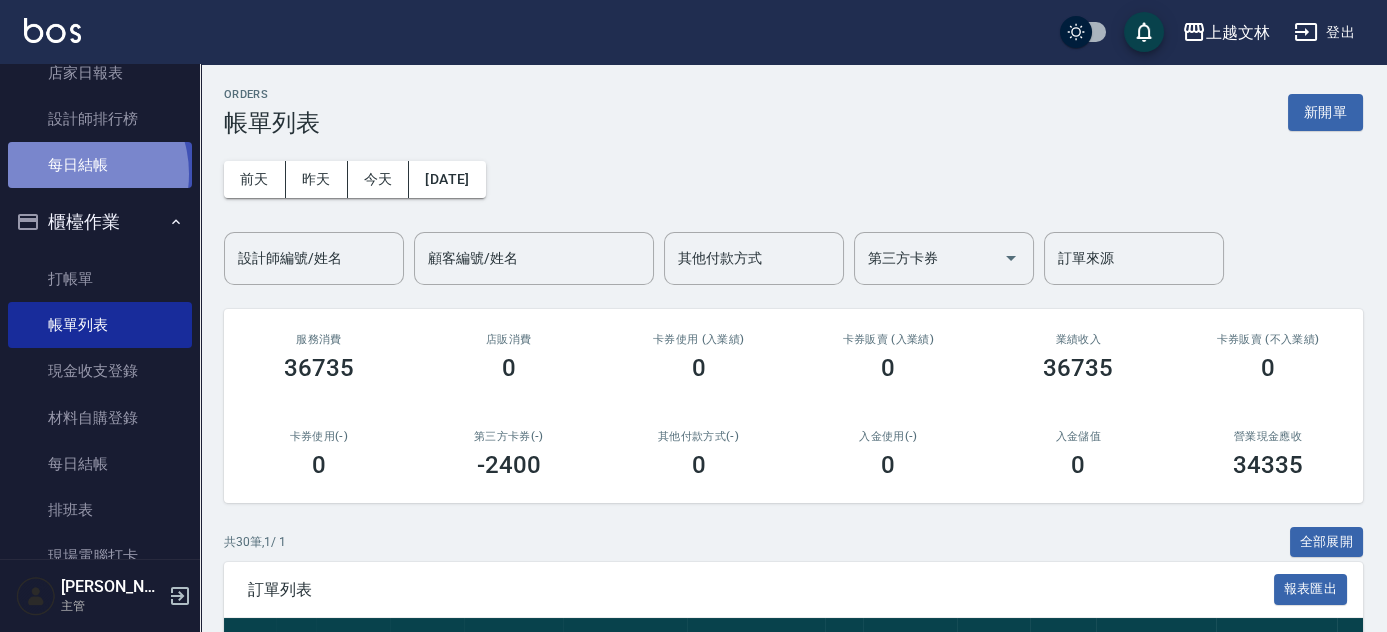 click on "每日結帳" at bounding box center (100, 165) 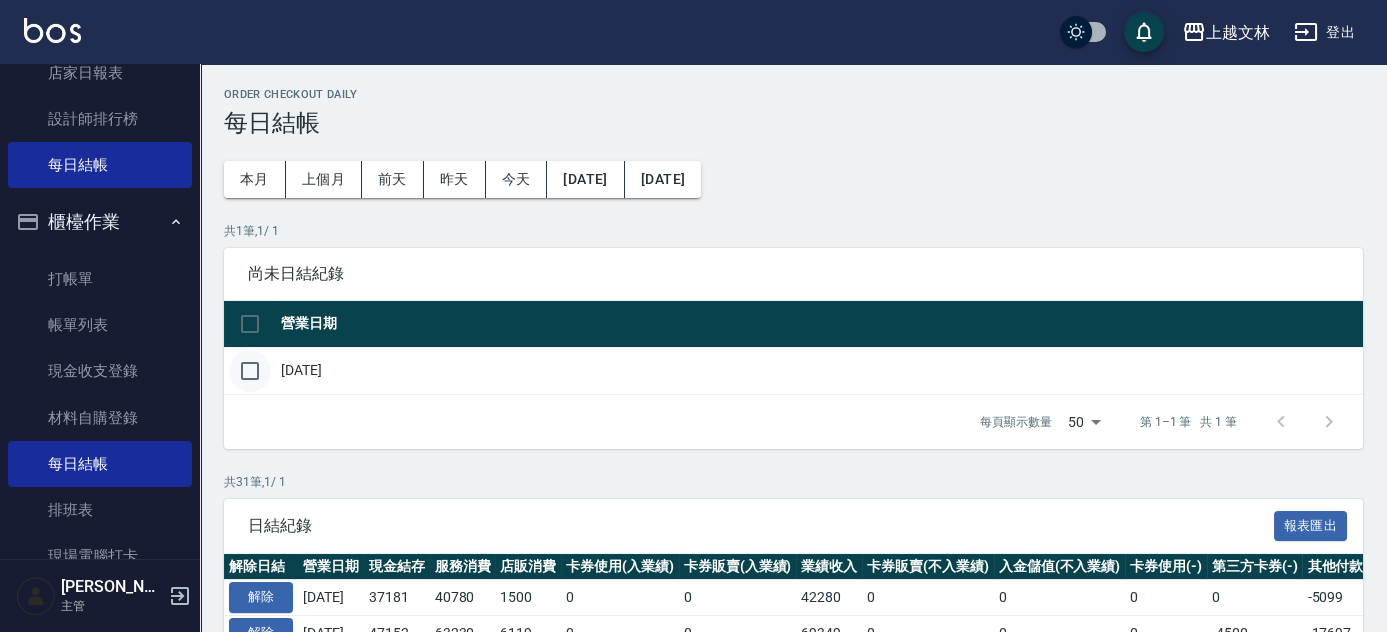click at bounding box center [250, 371] 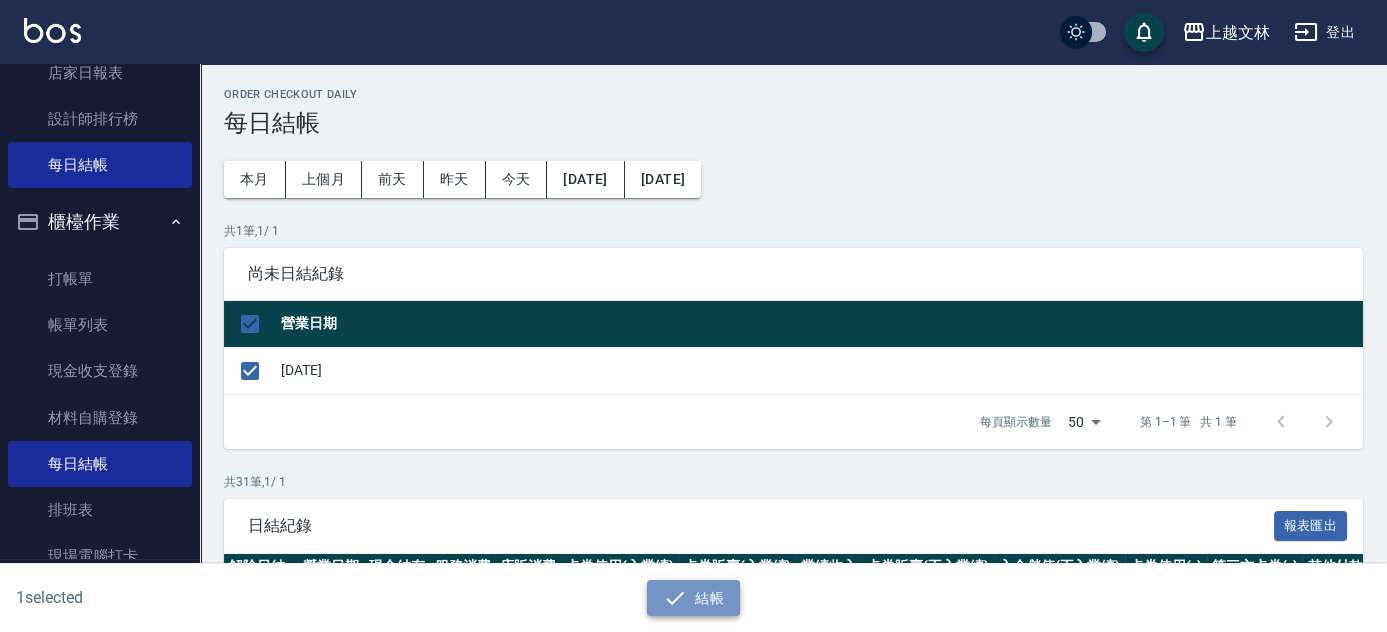 click on "結帳" at bounding box center (693, 598) 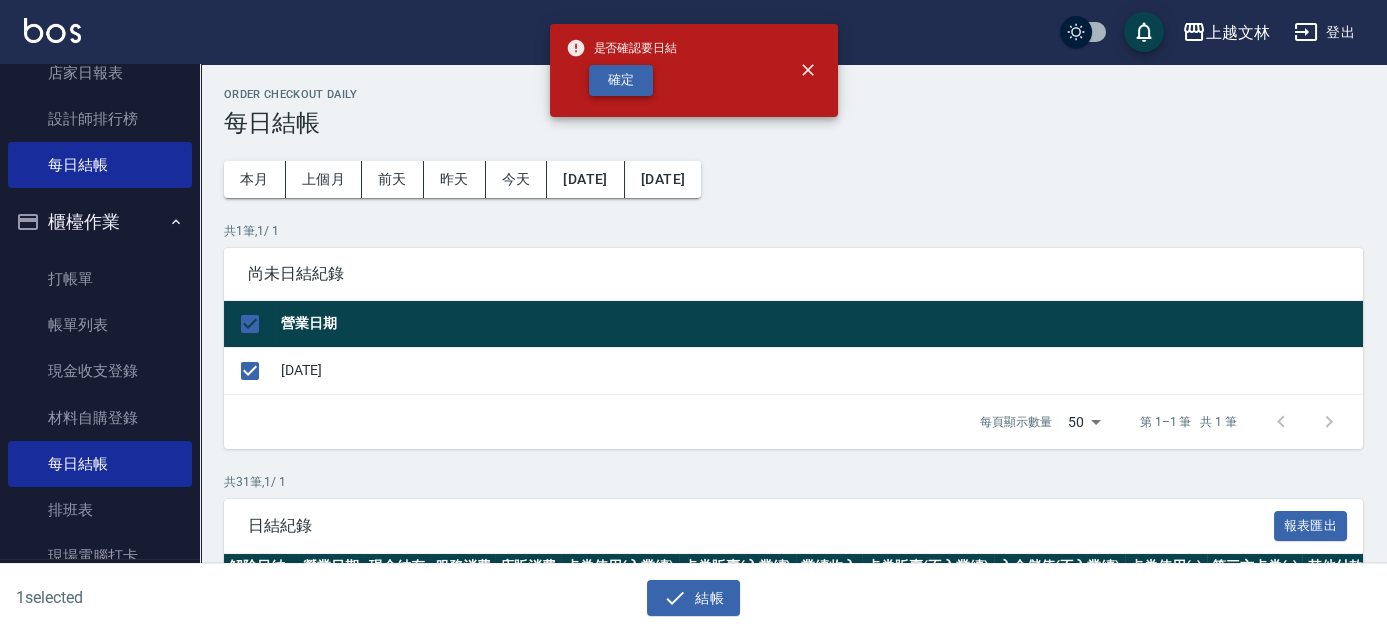 click on "確定" at bounding box center (621, 80) 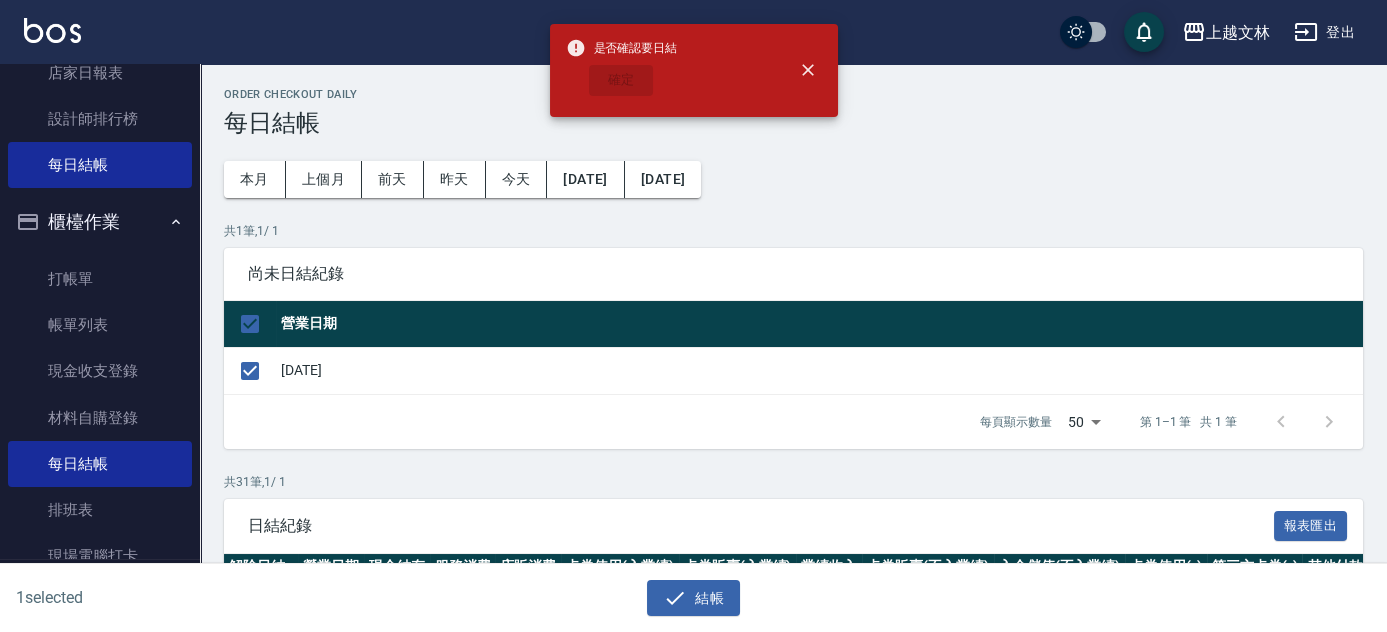 checkbox on "false" 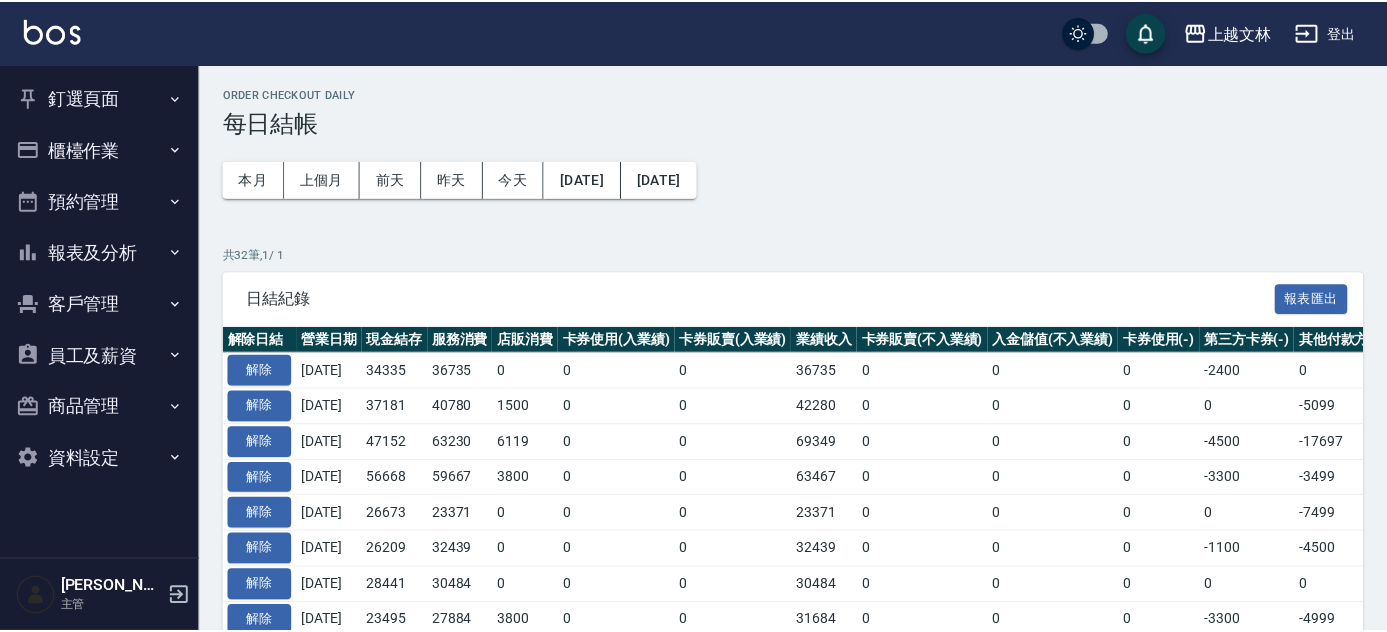 scroll, scrollTop: 0, scrollLeft: 0, axis: both 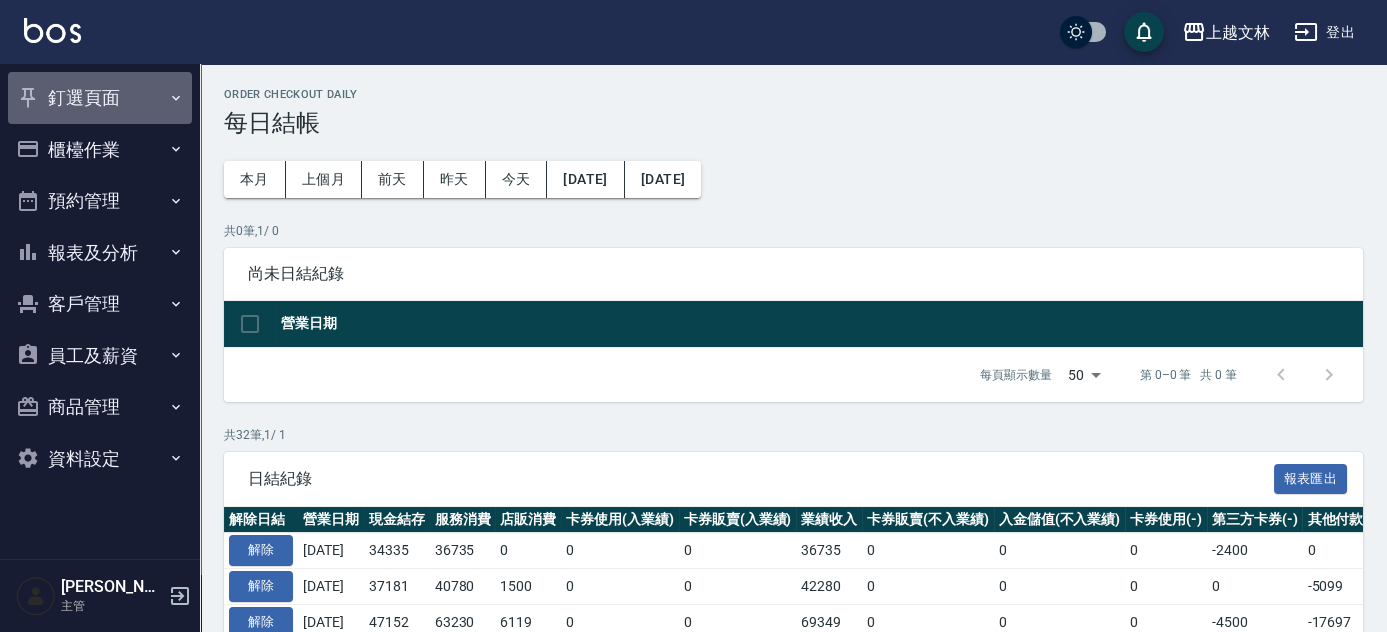 click on "釘選頁面" at bounding box center (100, 98) 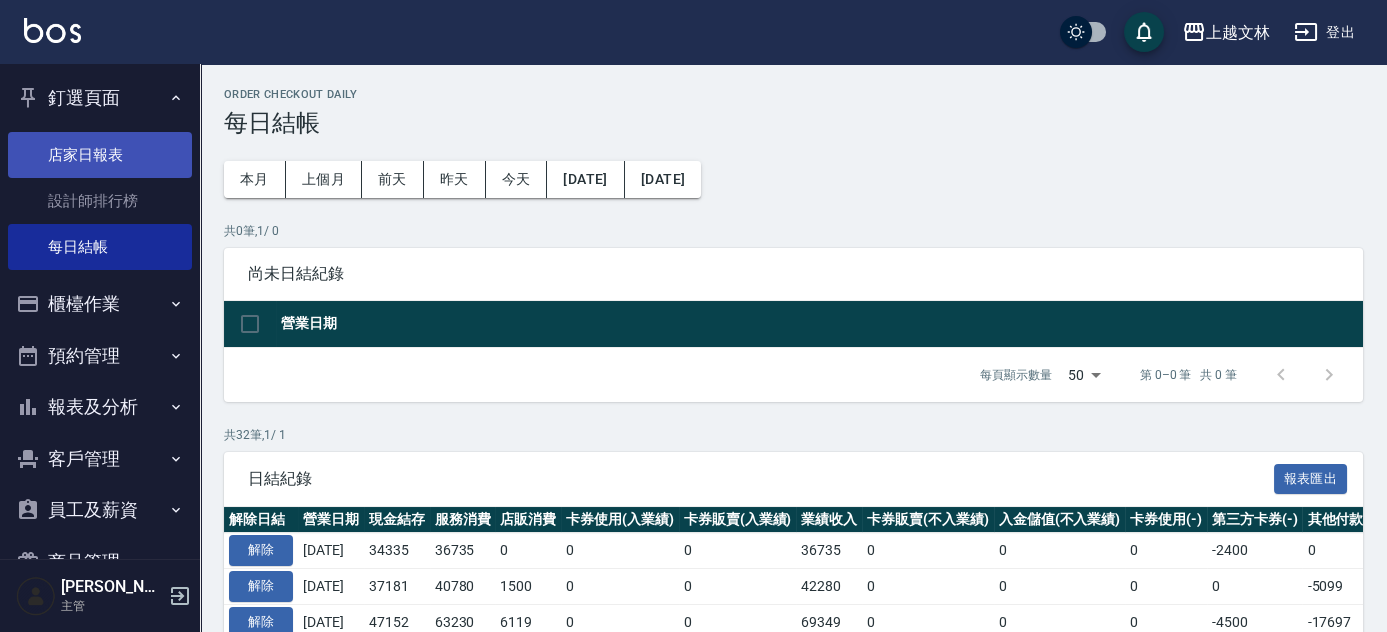 click on "店家日報表" at bounding box center (100, 155) 